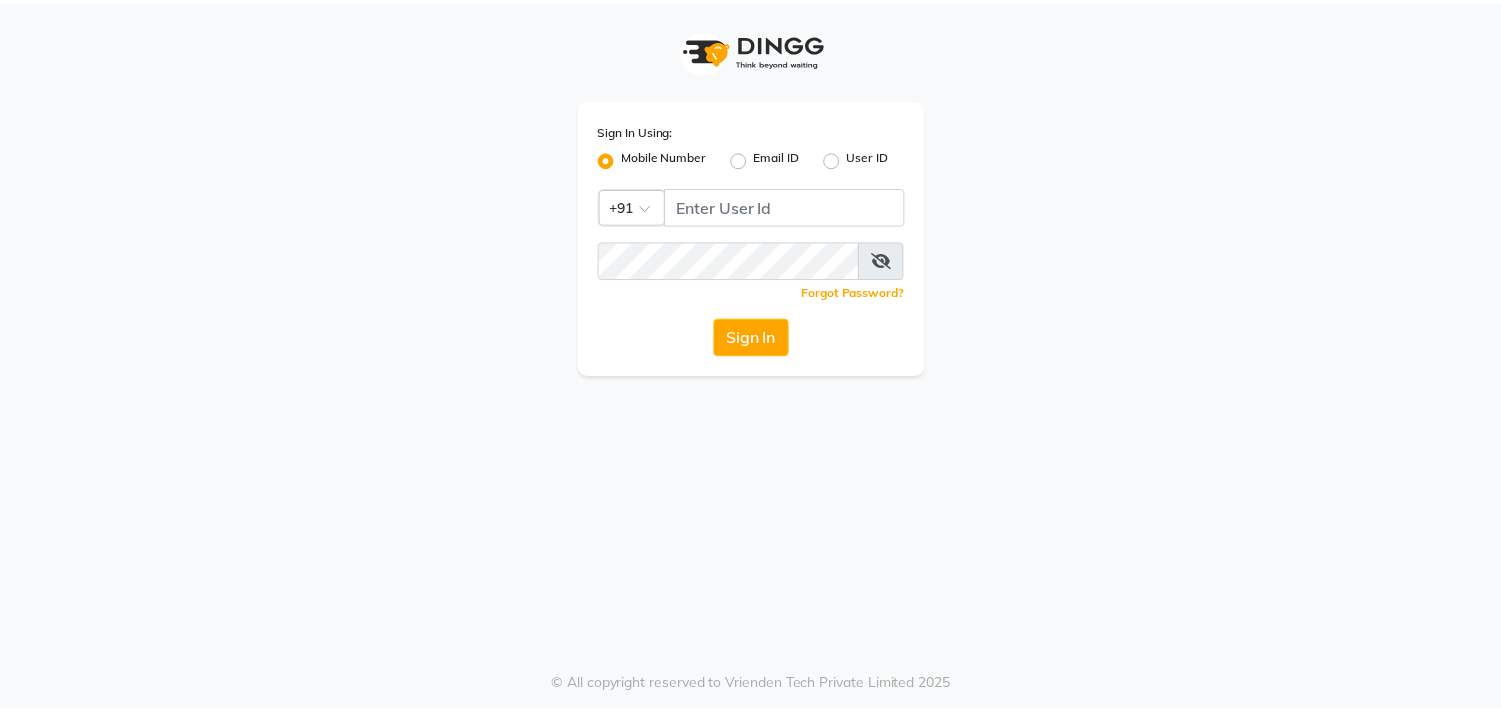 scroll, scrollTop: 0, scrollLeft: 0, axis: both 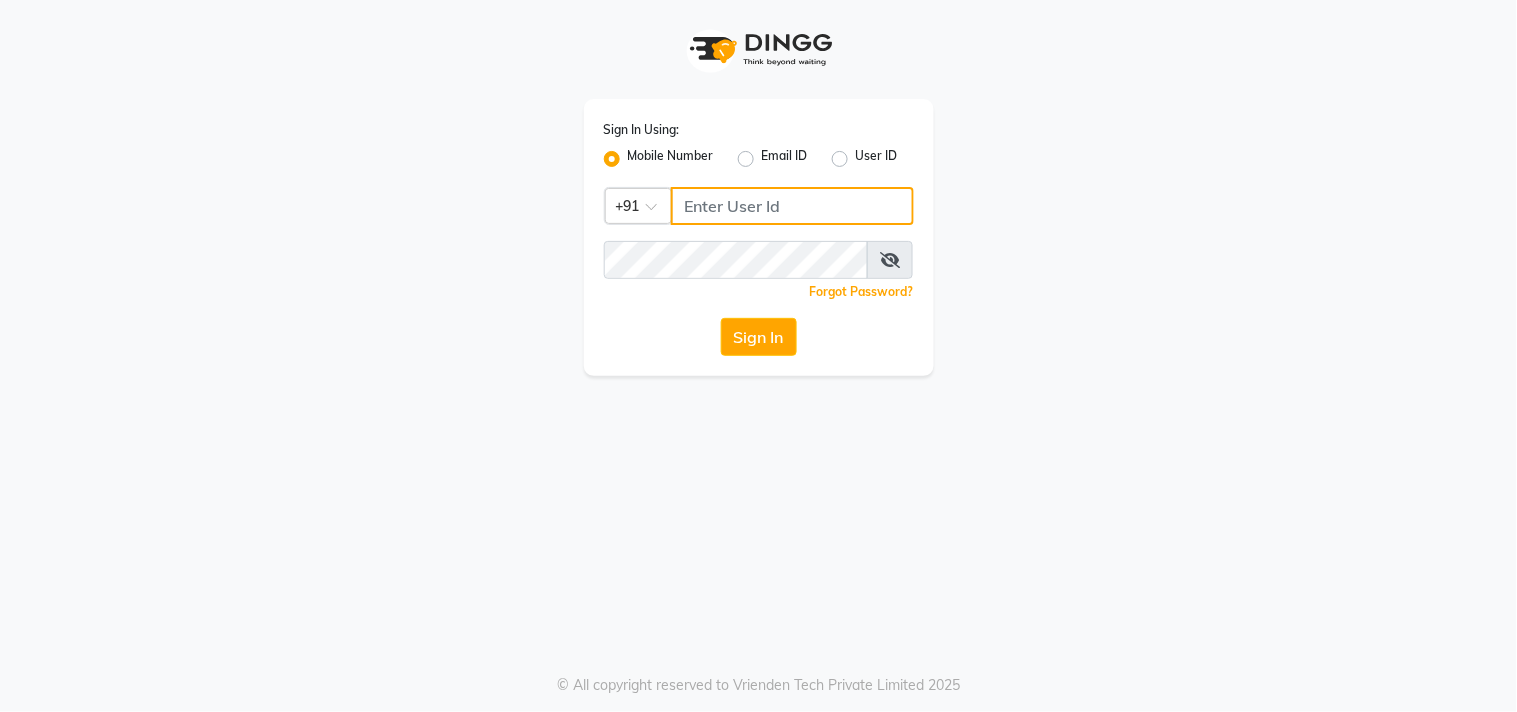 click 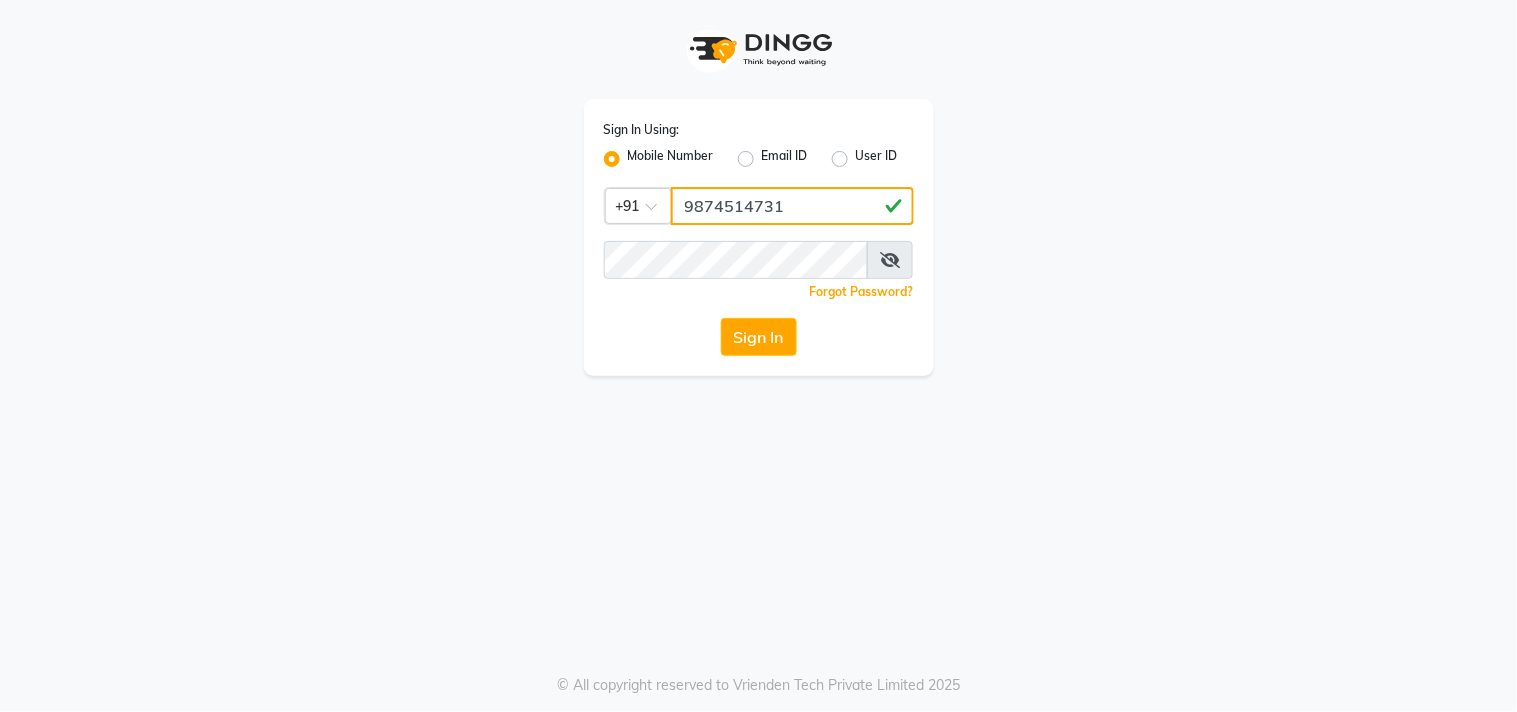 type on "9874514731" 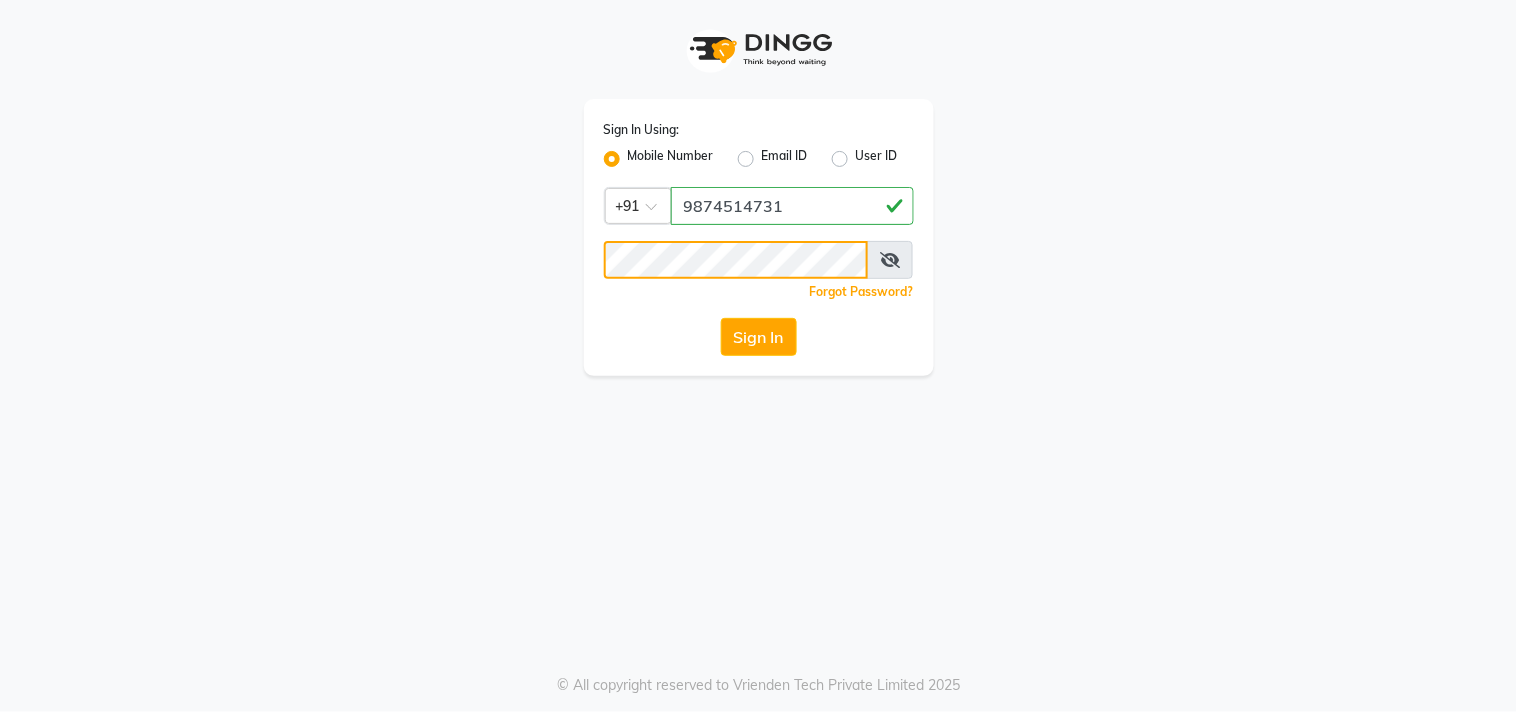 click on "Sign In" 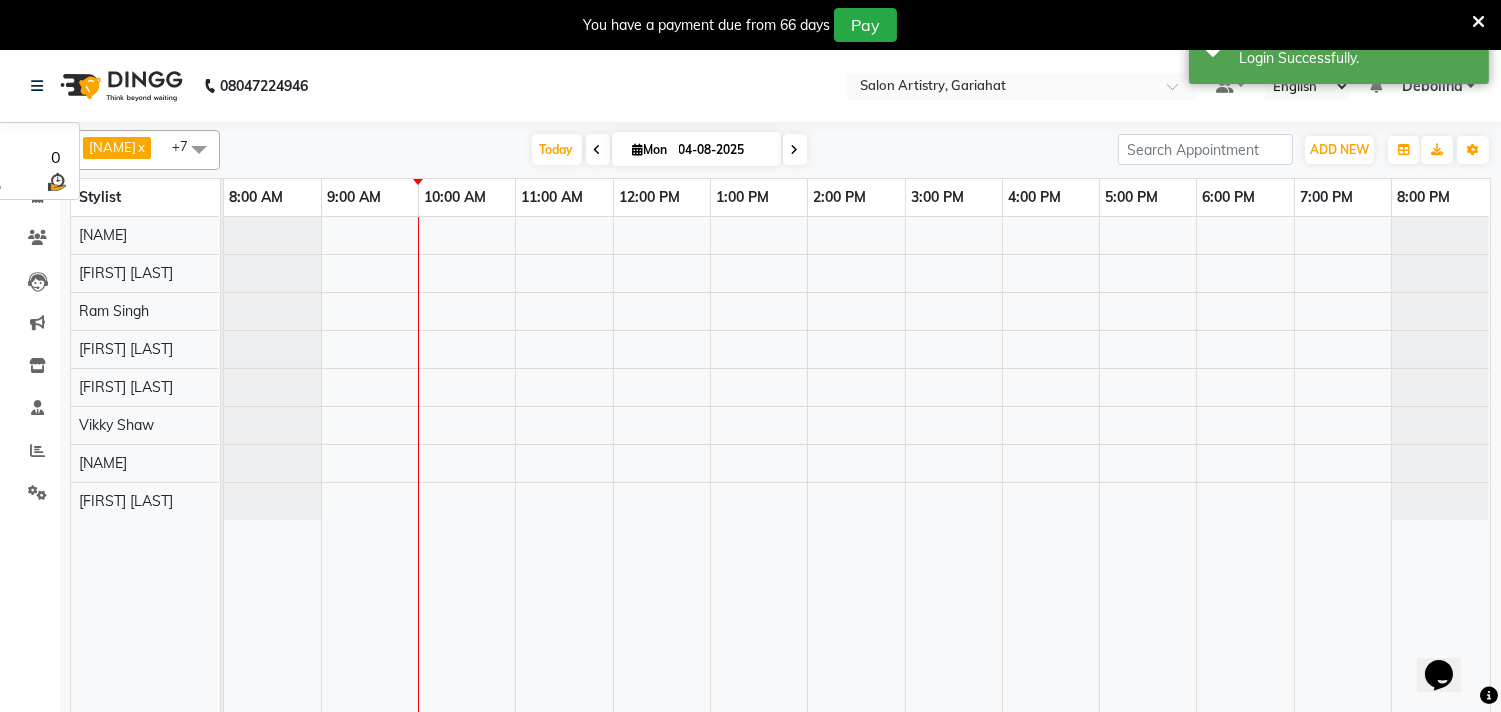 scroll, scrollTop: 0, scrollLeft: 0, axis: both 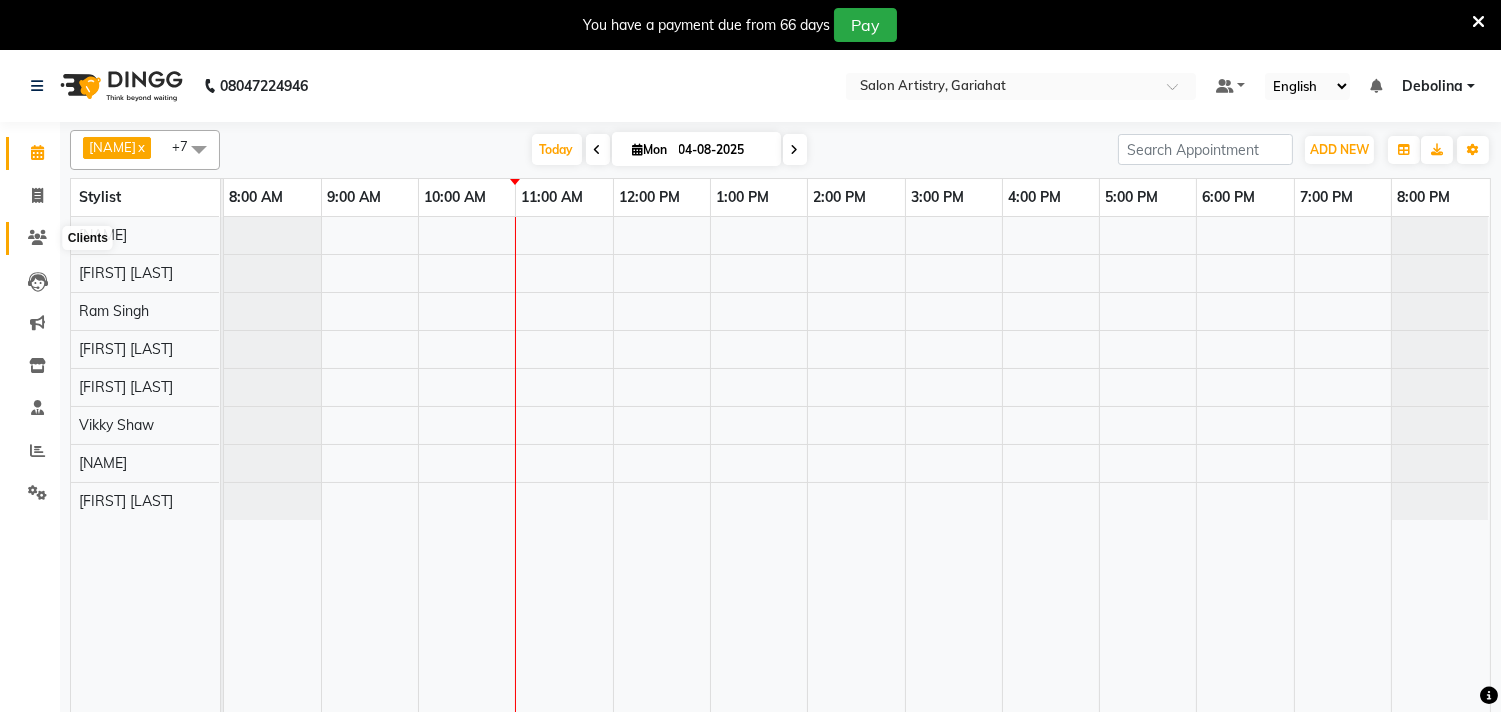 click 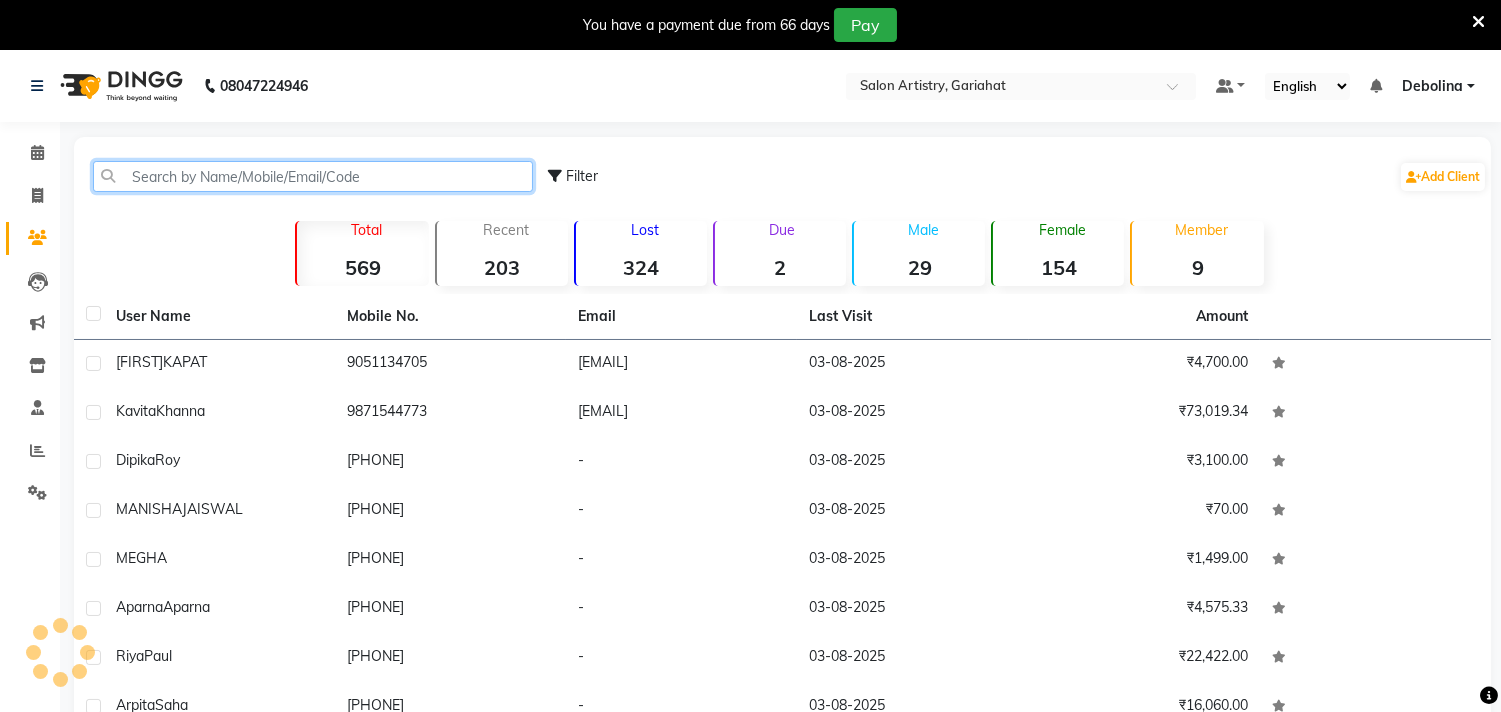 click 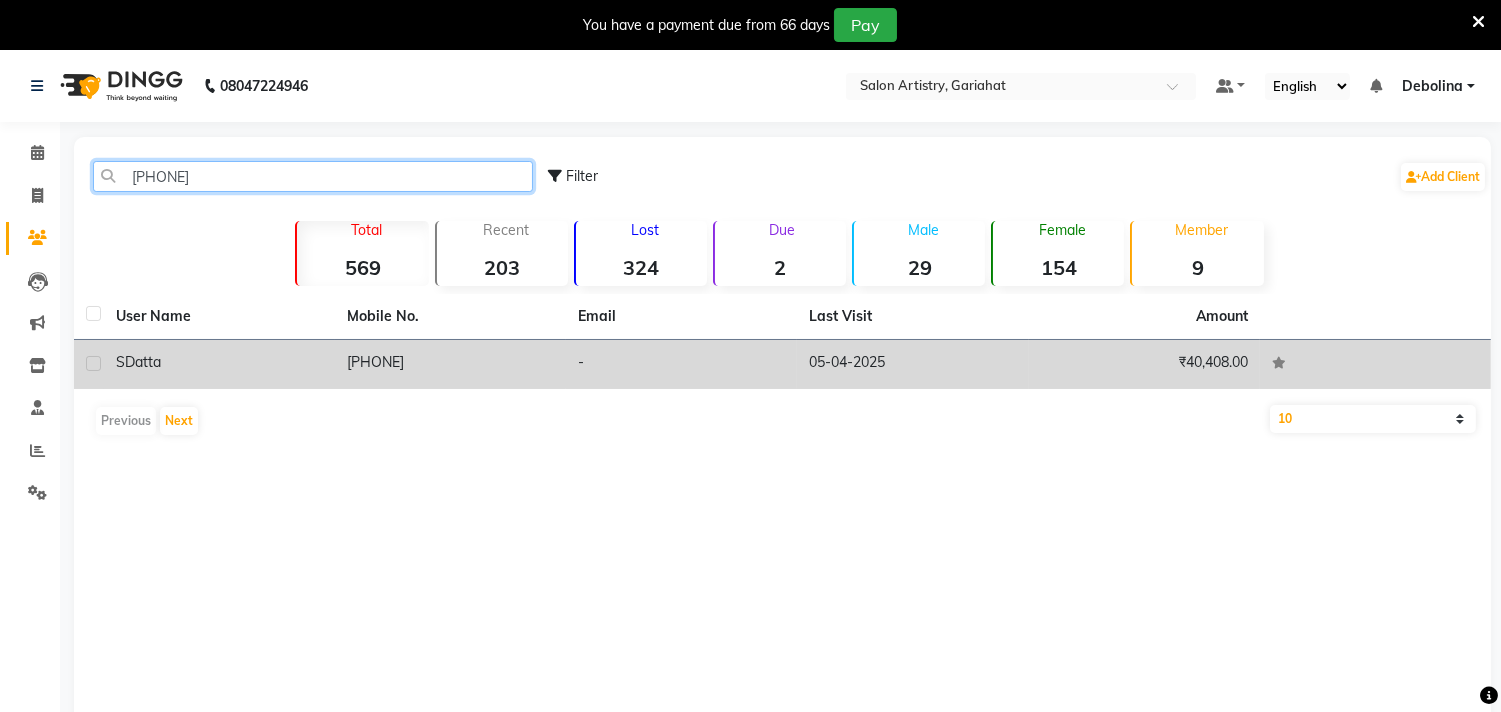 type on "[PHONE]" 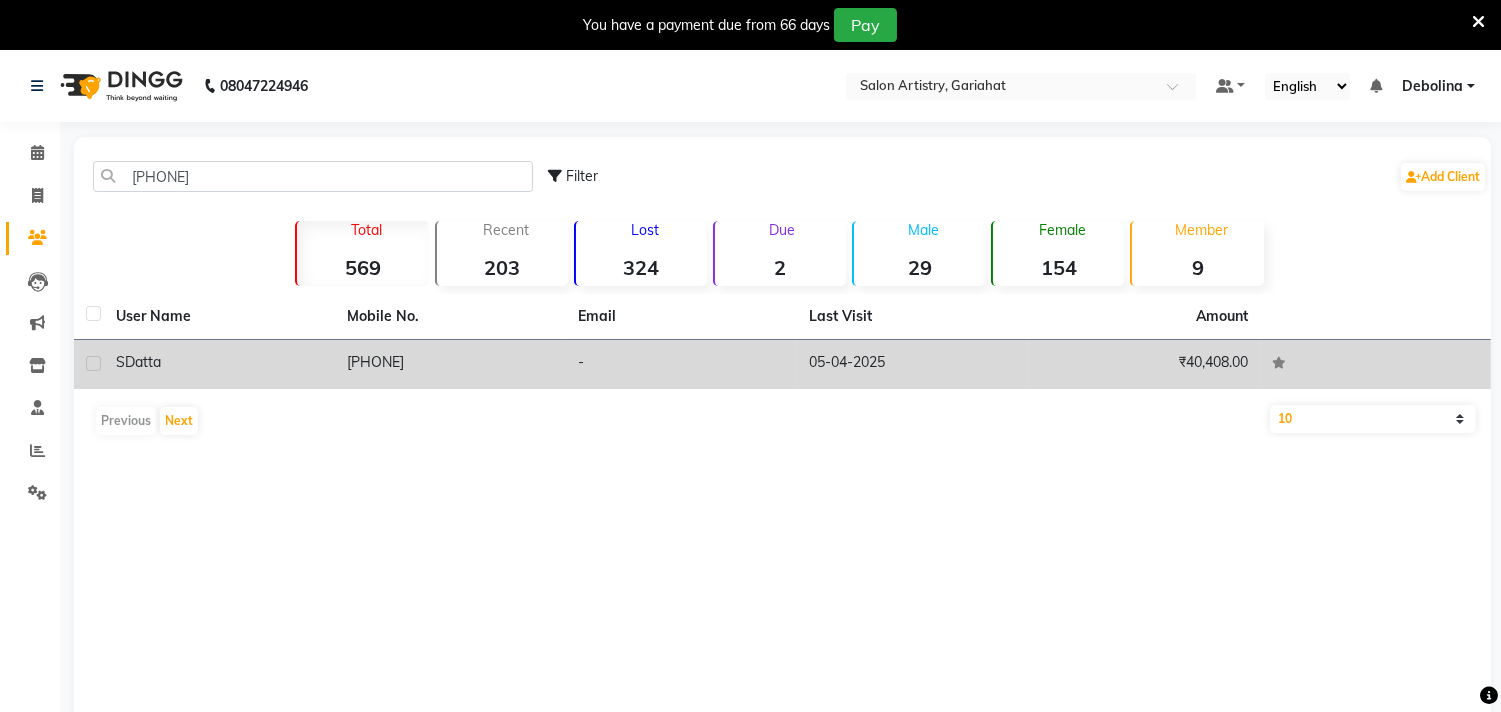 click on "[FIRST] [LAST]" 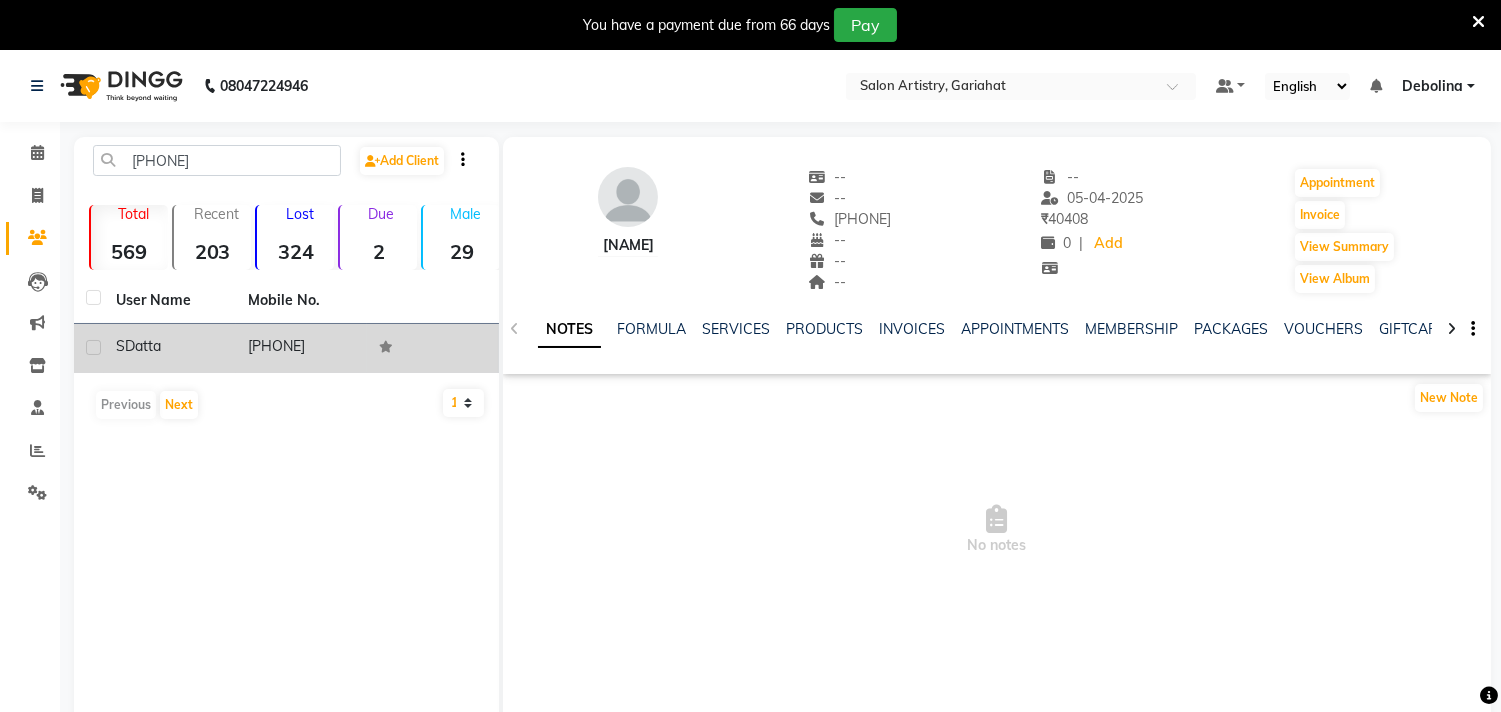 click 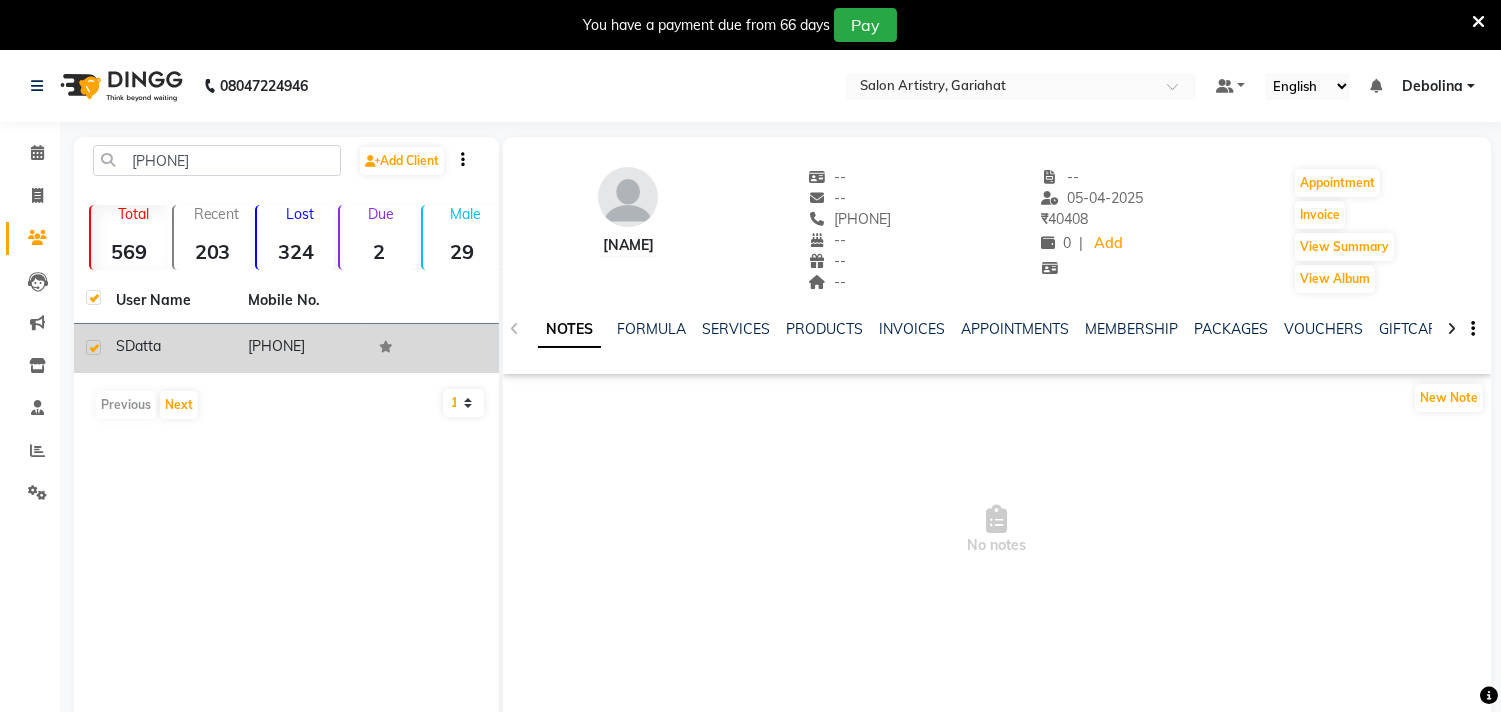 checkbox on "true" 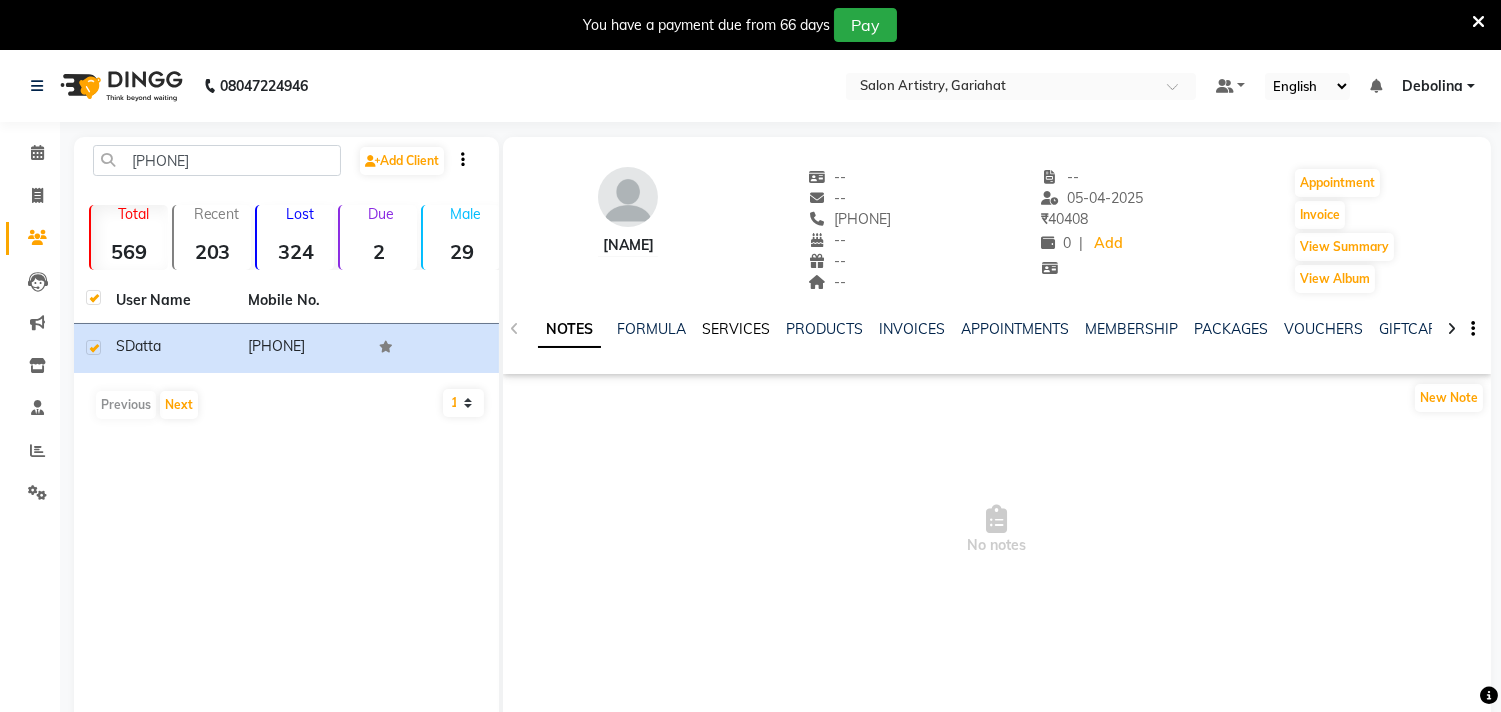 click on "SERVICES" 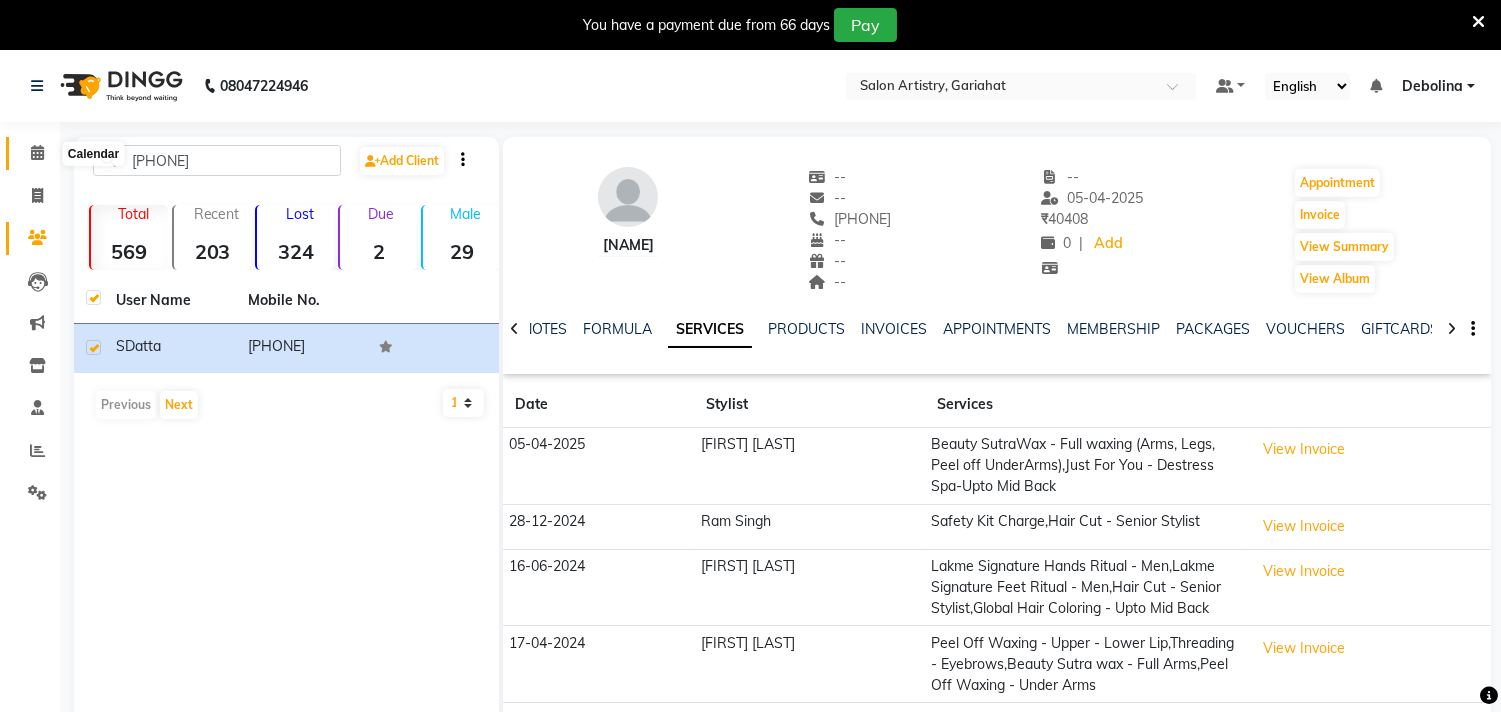 click 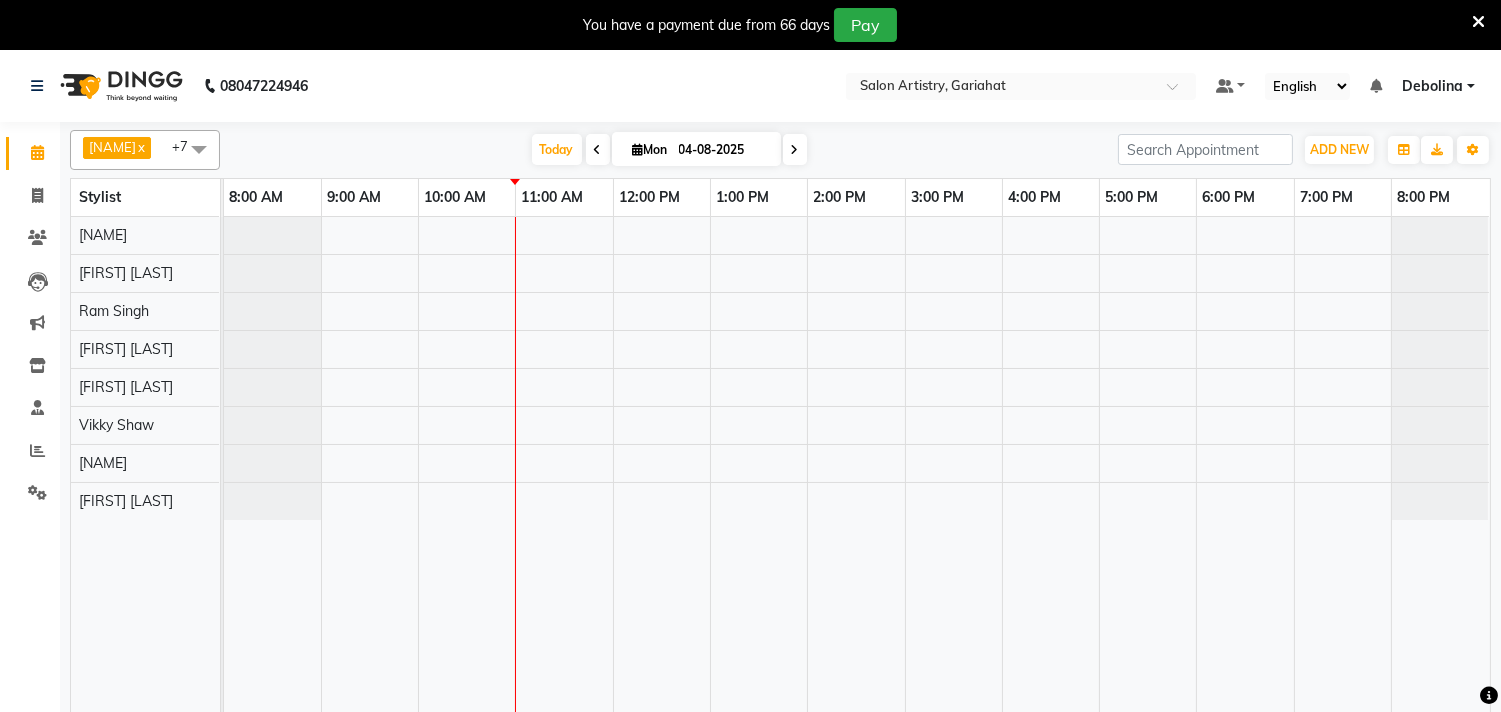 click at bounding box center (199, 149) 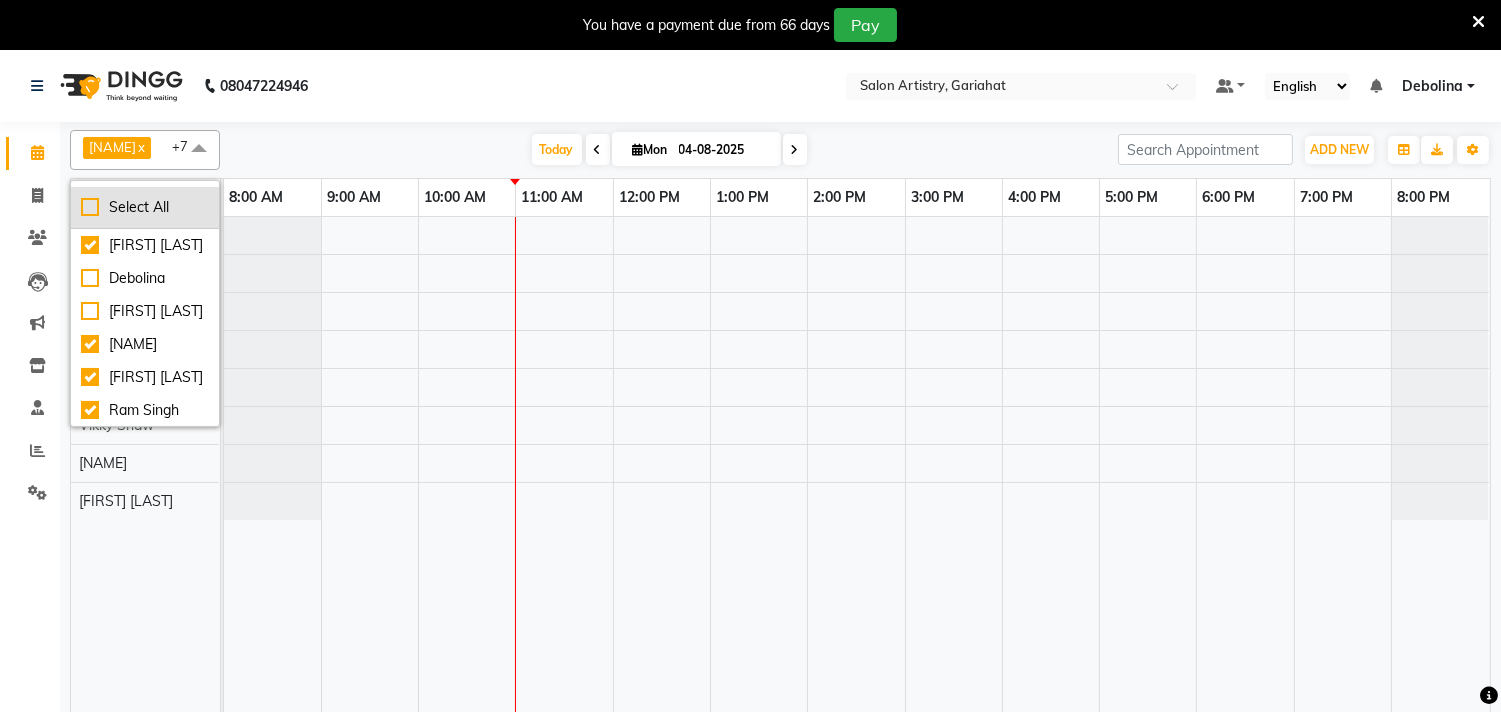 click on "Select All" at bounding box center (145, 207) 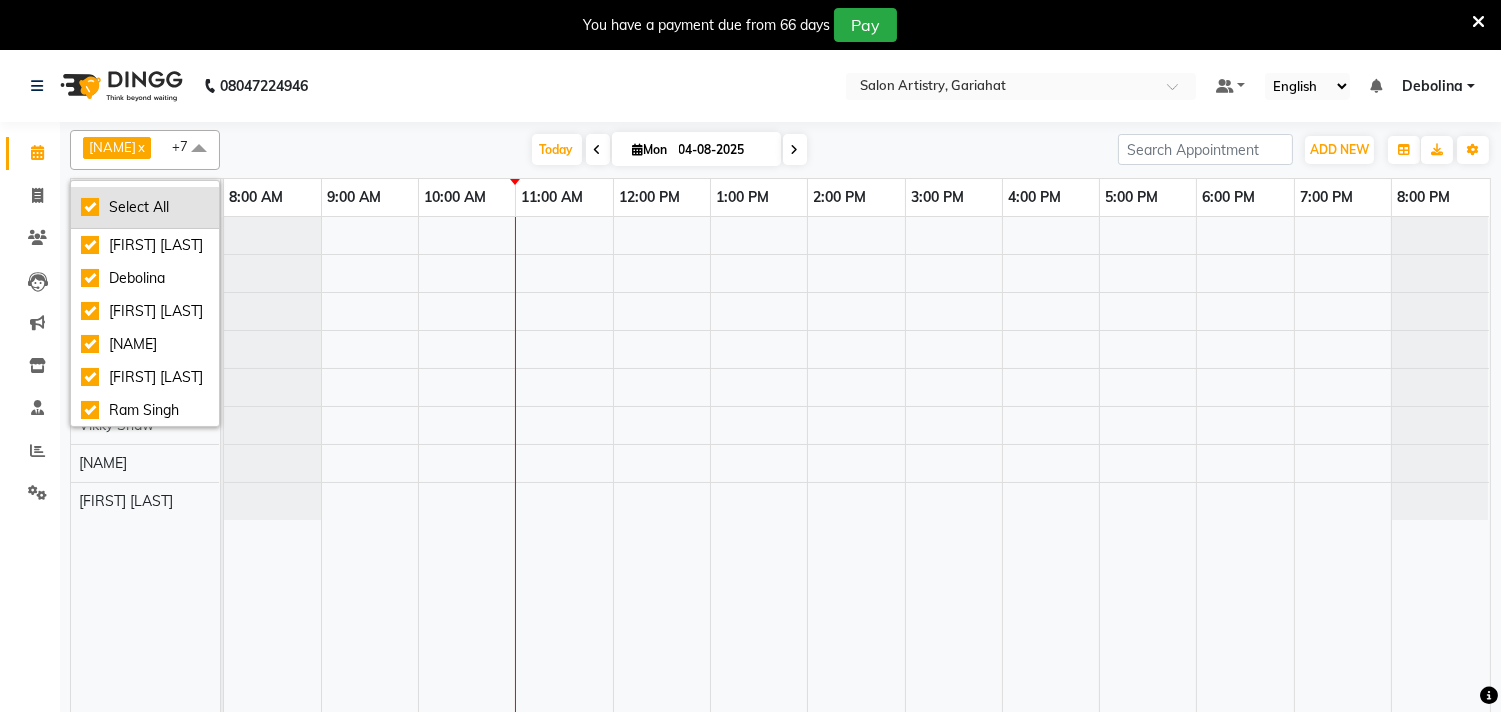 checkbox on "true" 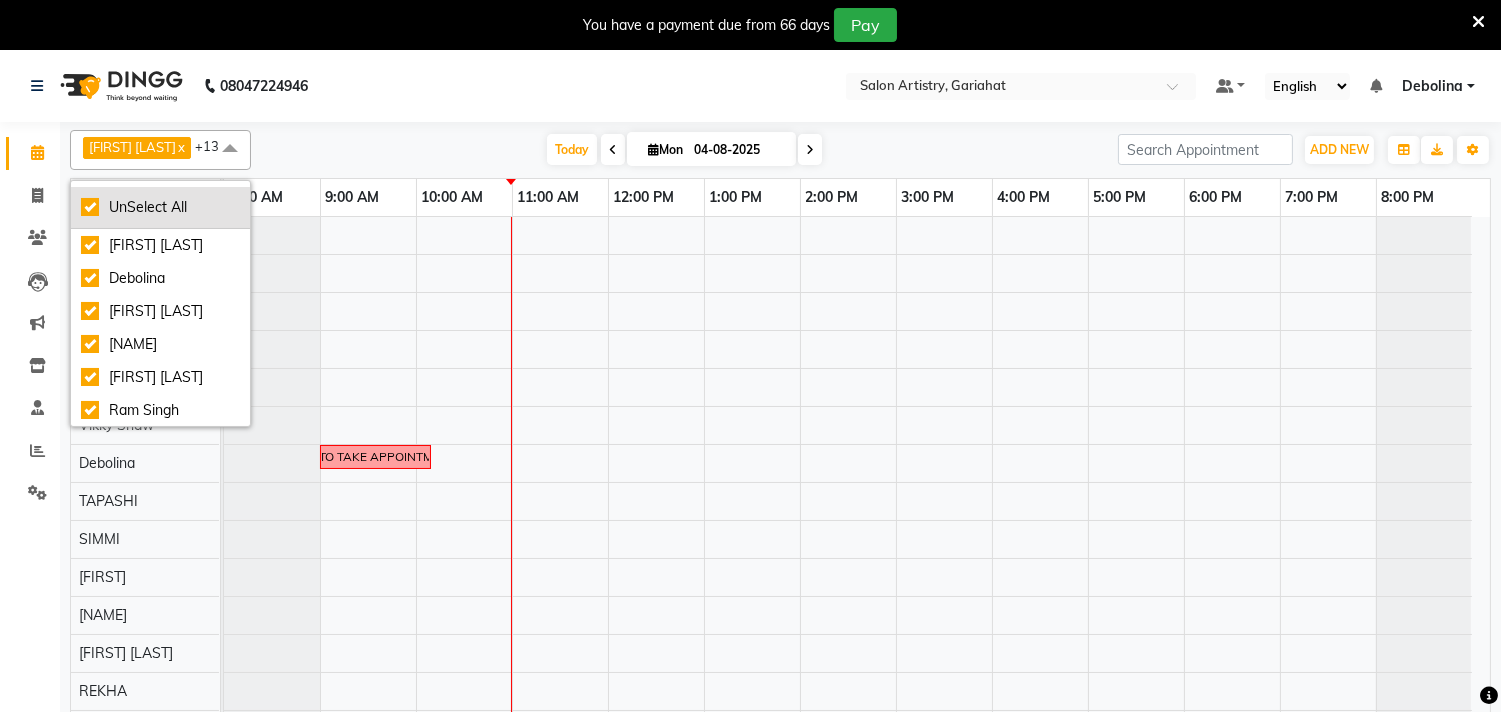 click on "UnSelect All" at bounding box center (160, 207) 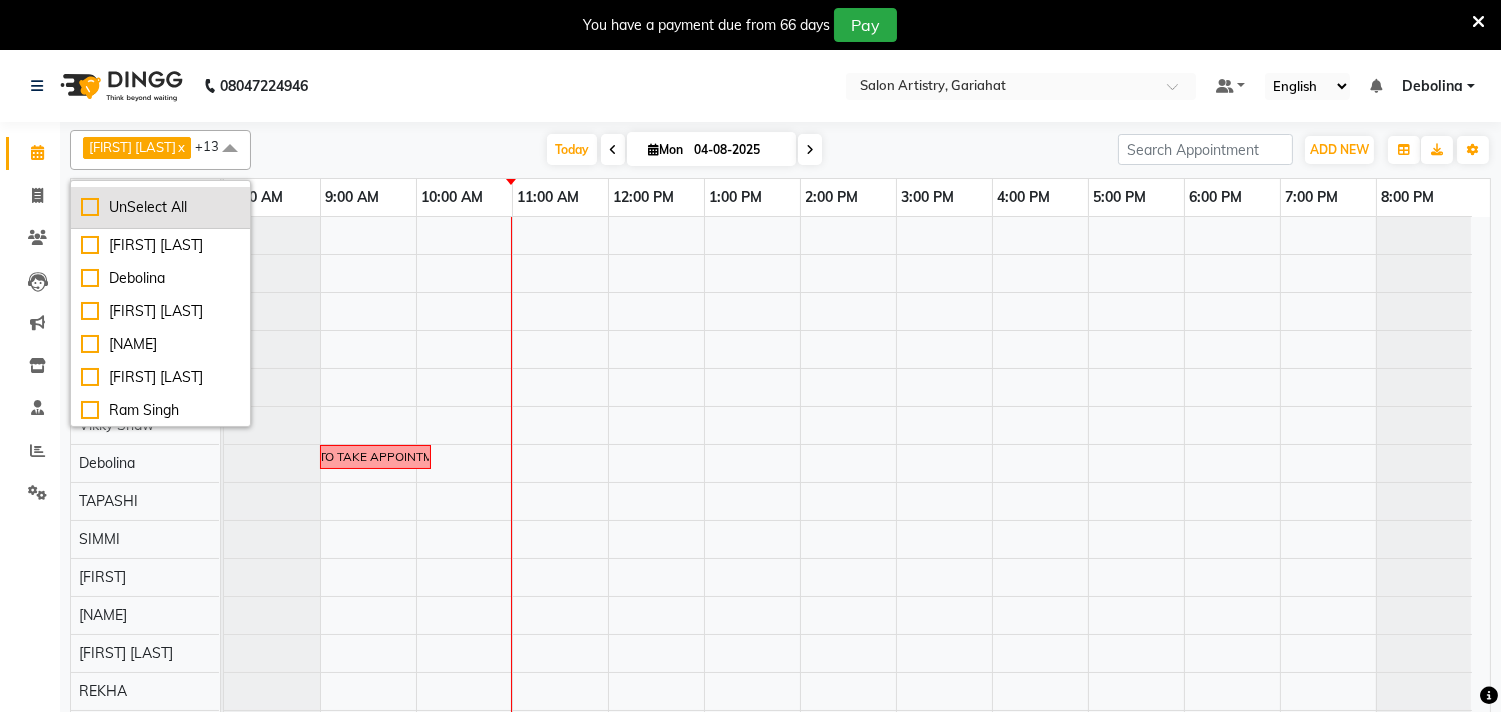 checkbox on "false" 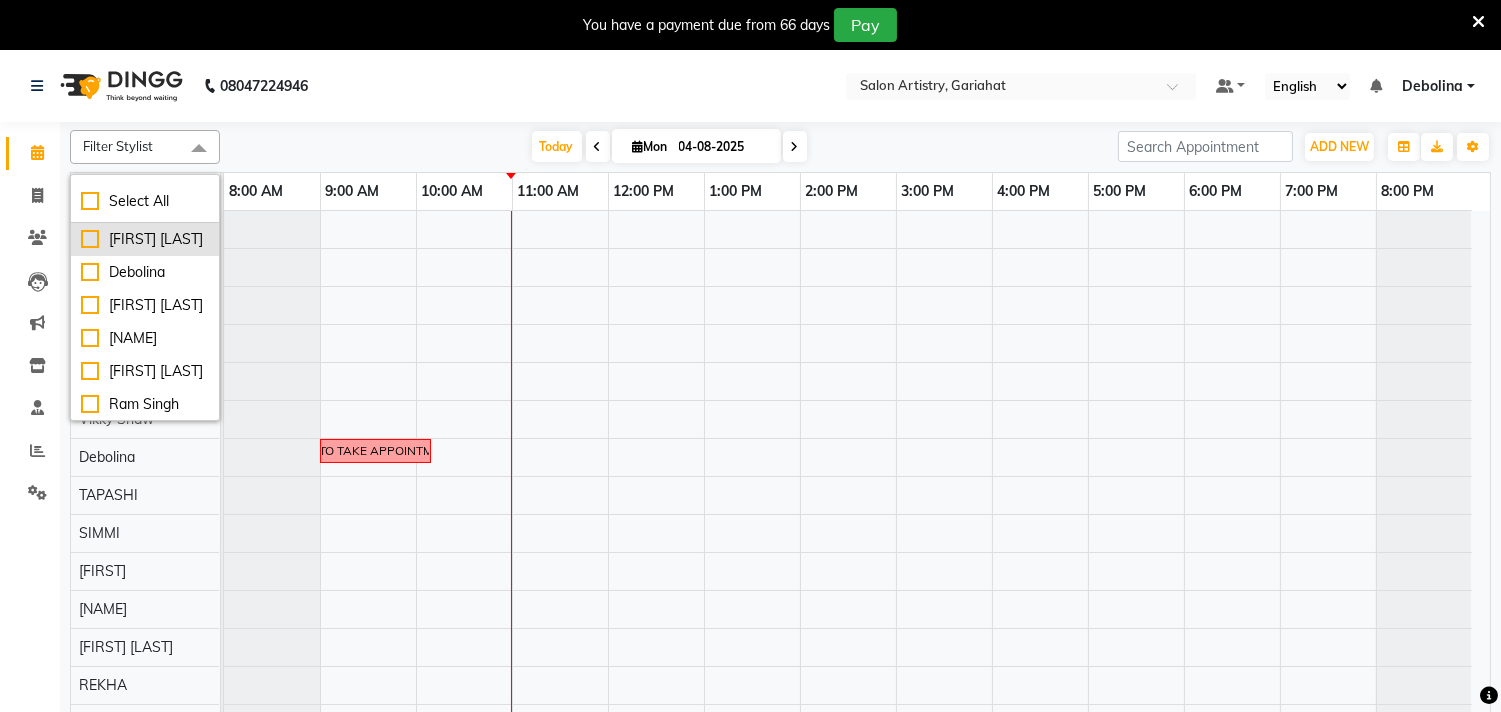 click on "[FIRST] [LAST]" at bounding box center (145, 239) 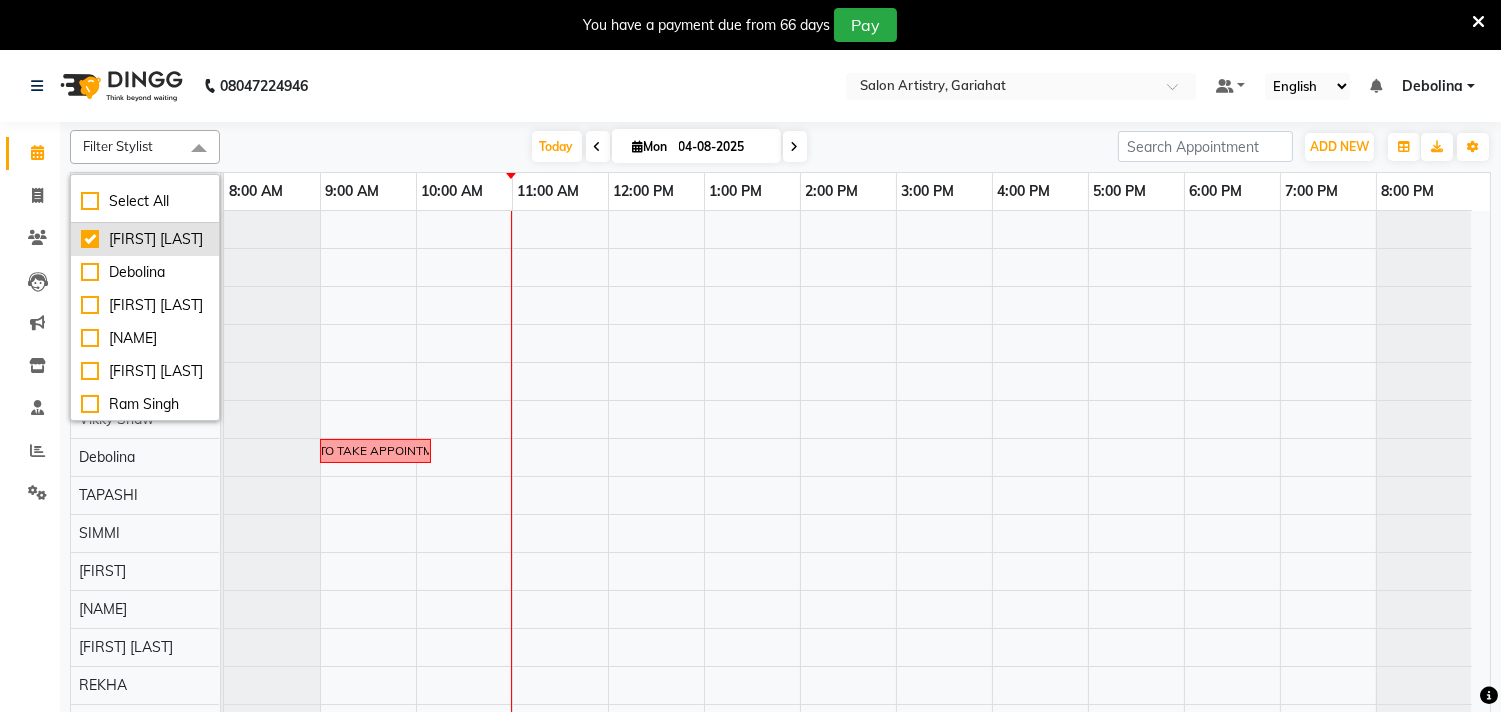 checkbox on "true" 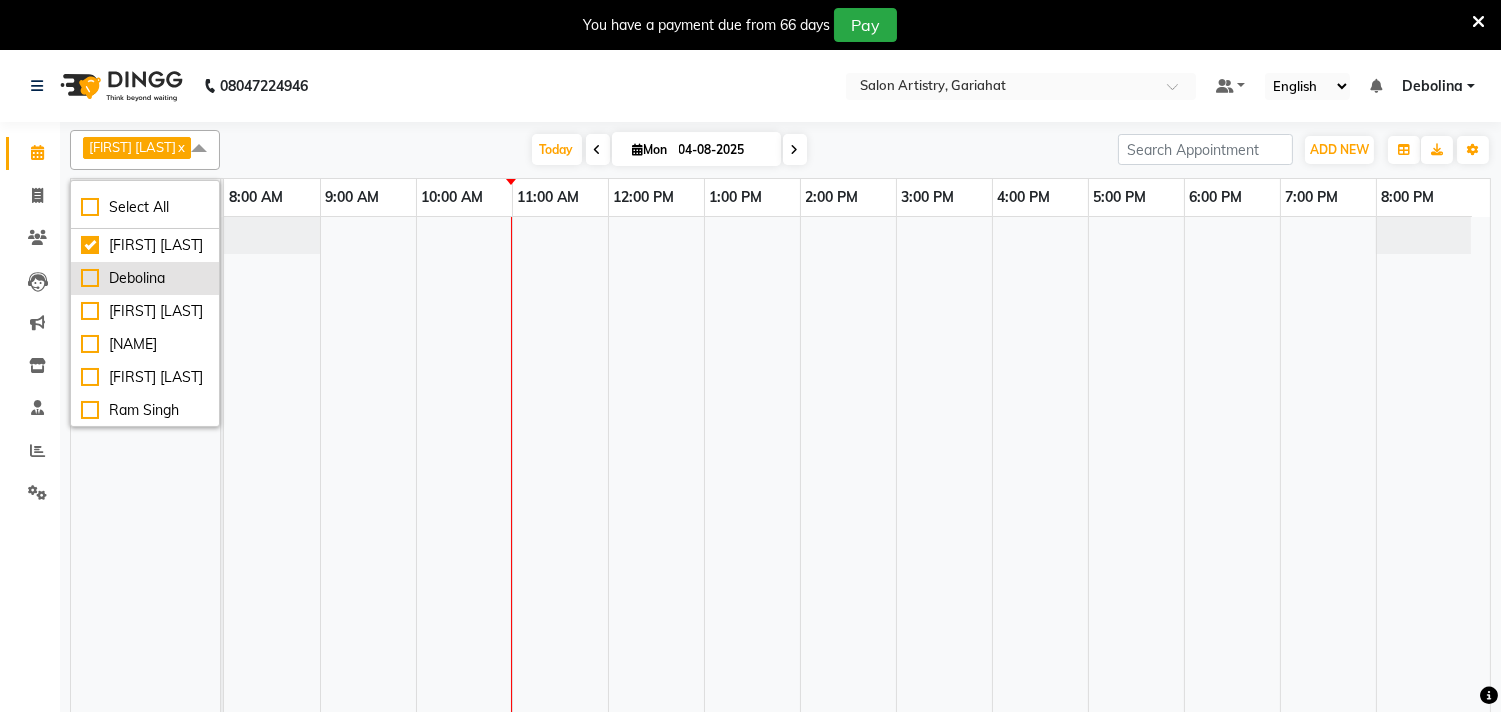 click on "Debolina" at bounding box center [145, 278] 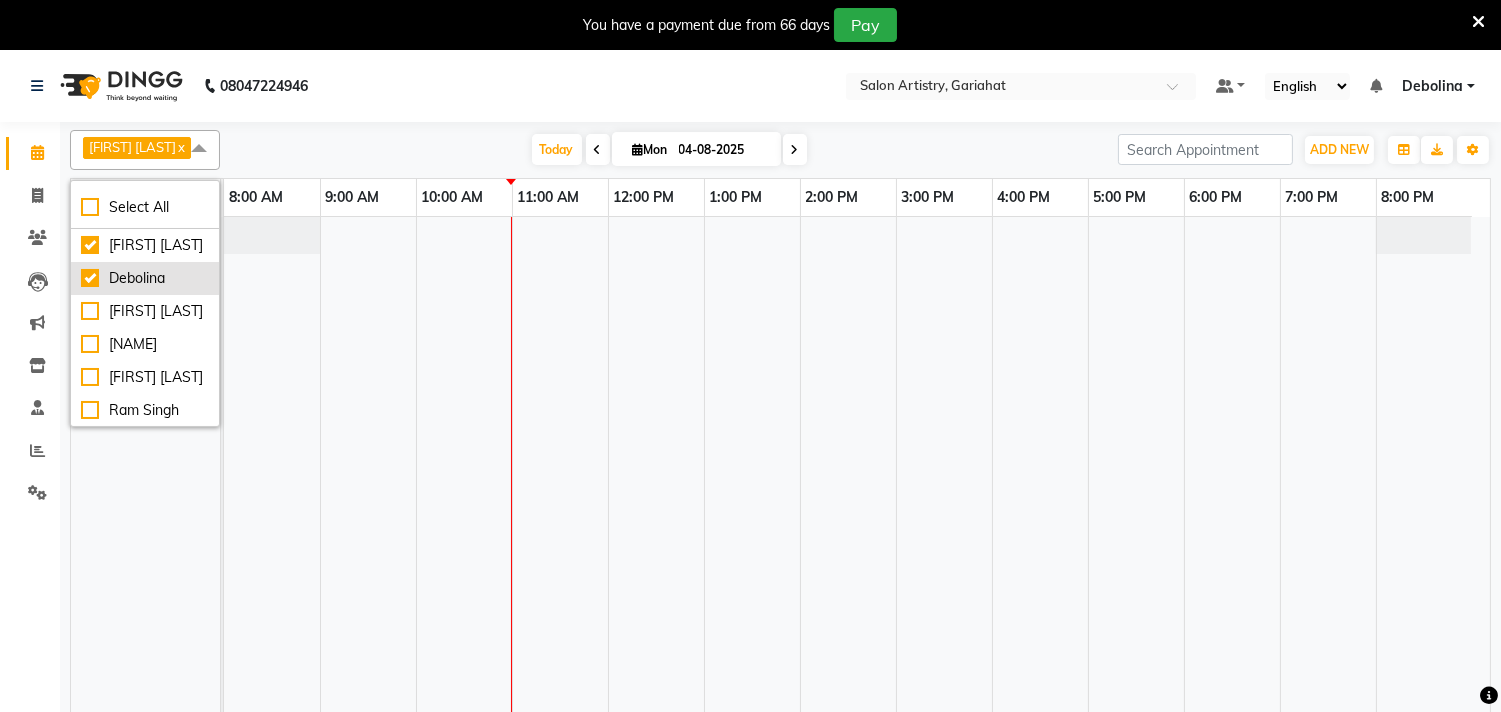 checkbox on "true" 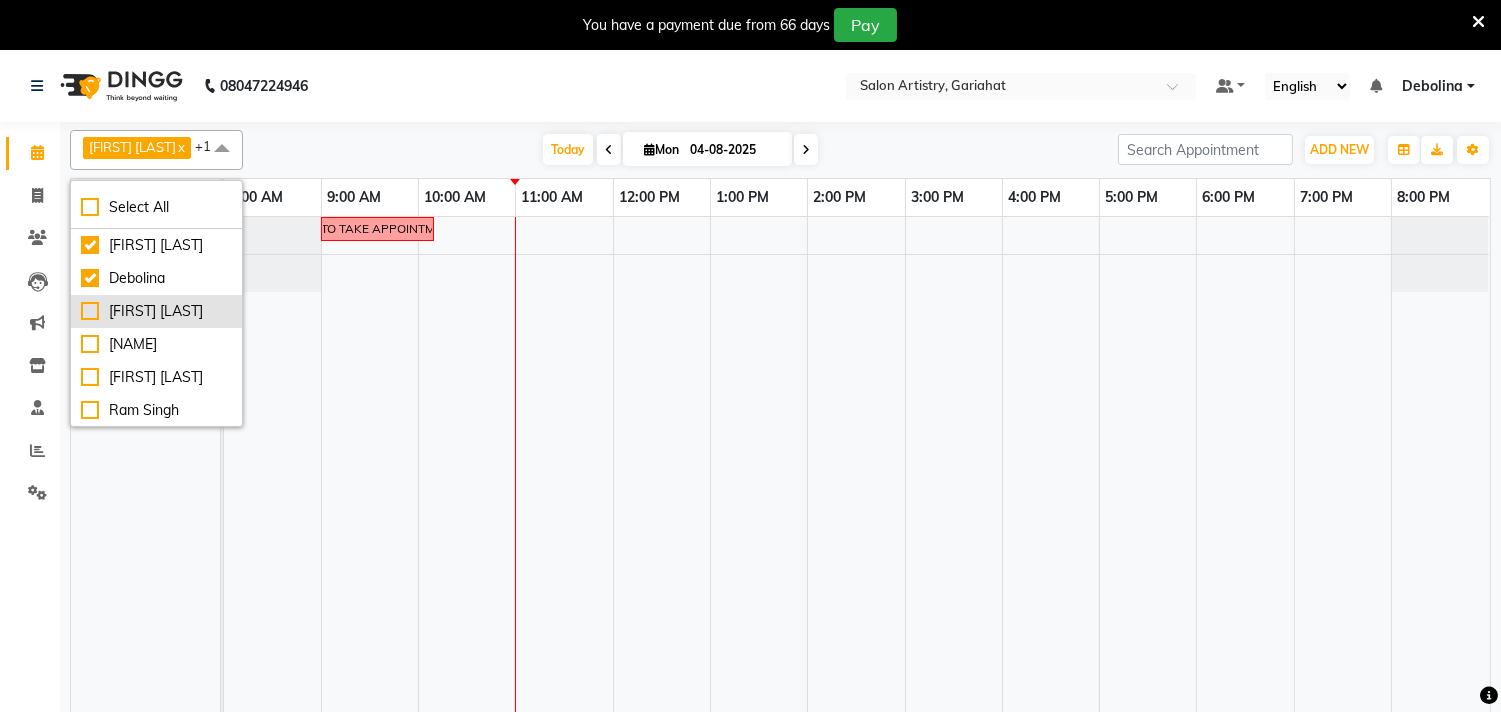 scroll, scrollTop: 111, scrollLeft: 0, axis: vertical 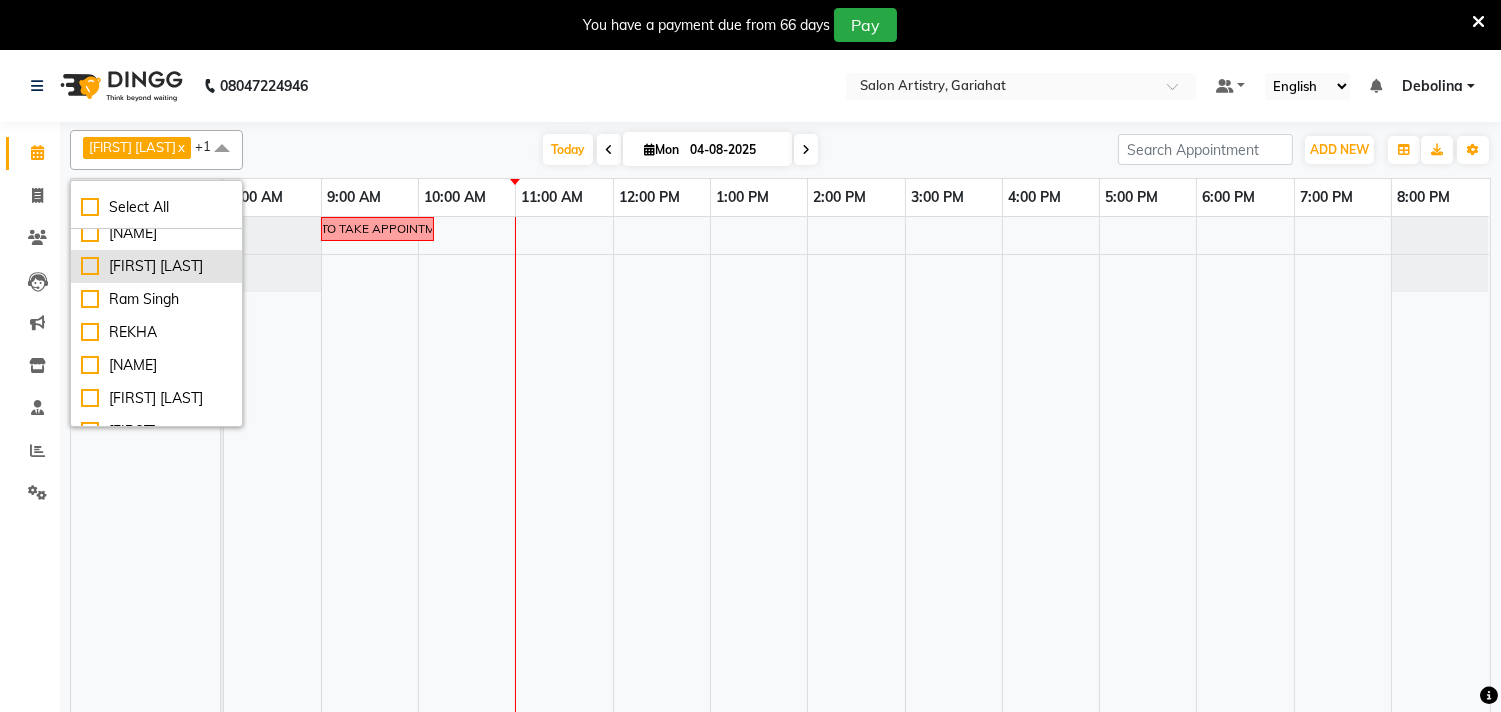 click on "[FIRST] [LAST]" at bounding box center (156, 266) 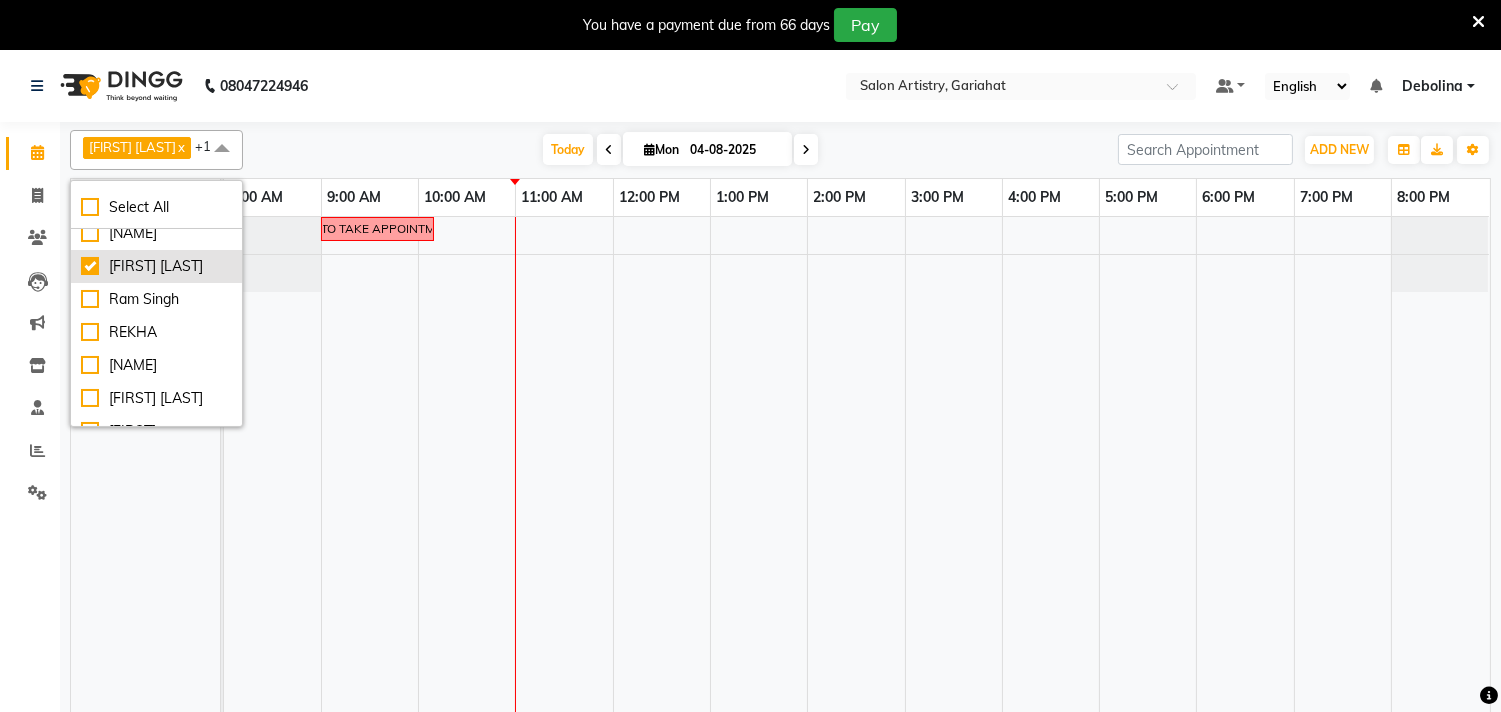checkbox on "true" 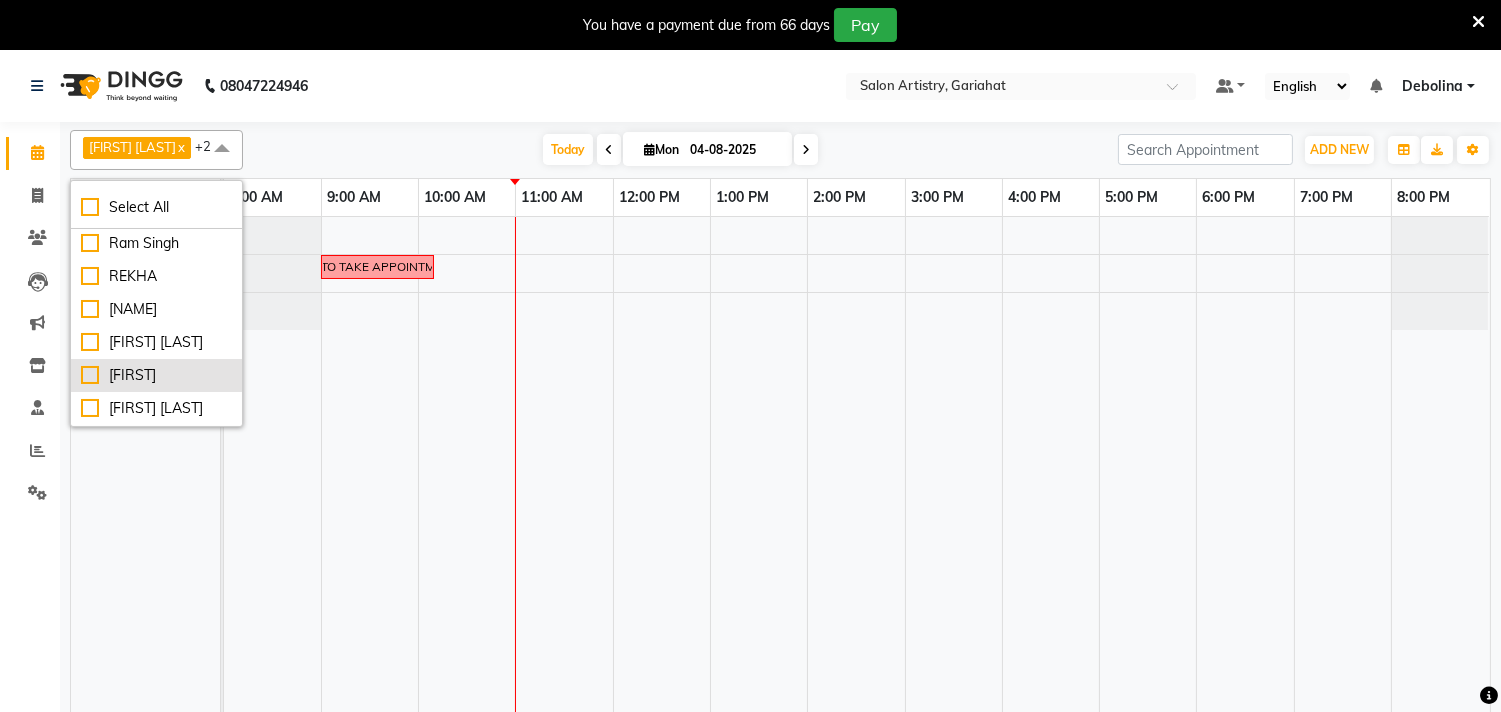 scroll, scrollTop: 222, scrollLeft: 0, axis: vertical 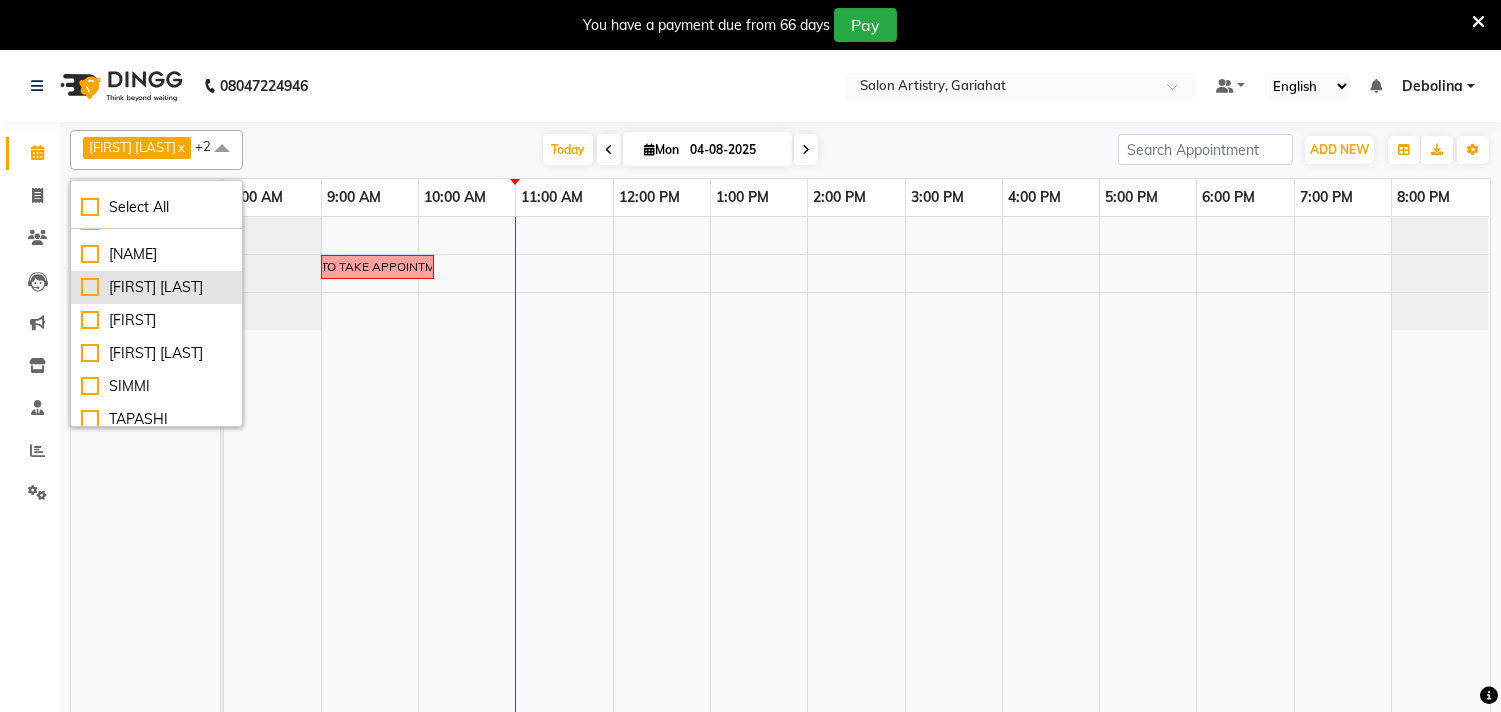 click on "[FIRST] [LAST]" at bounding box center (156, 287) 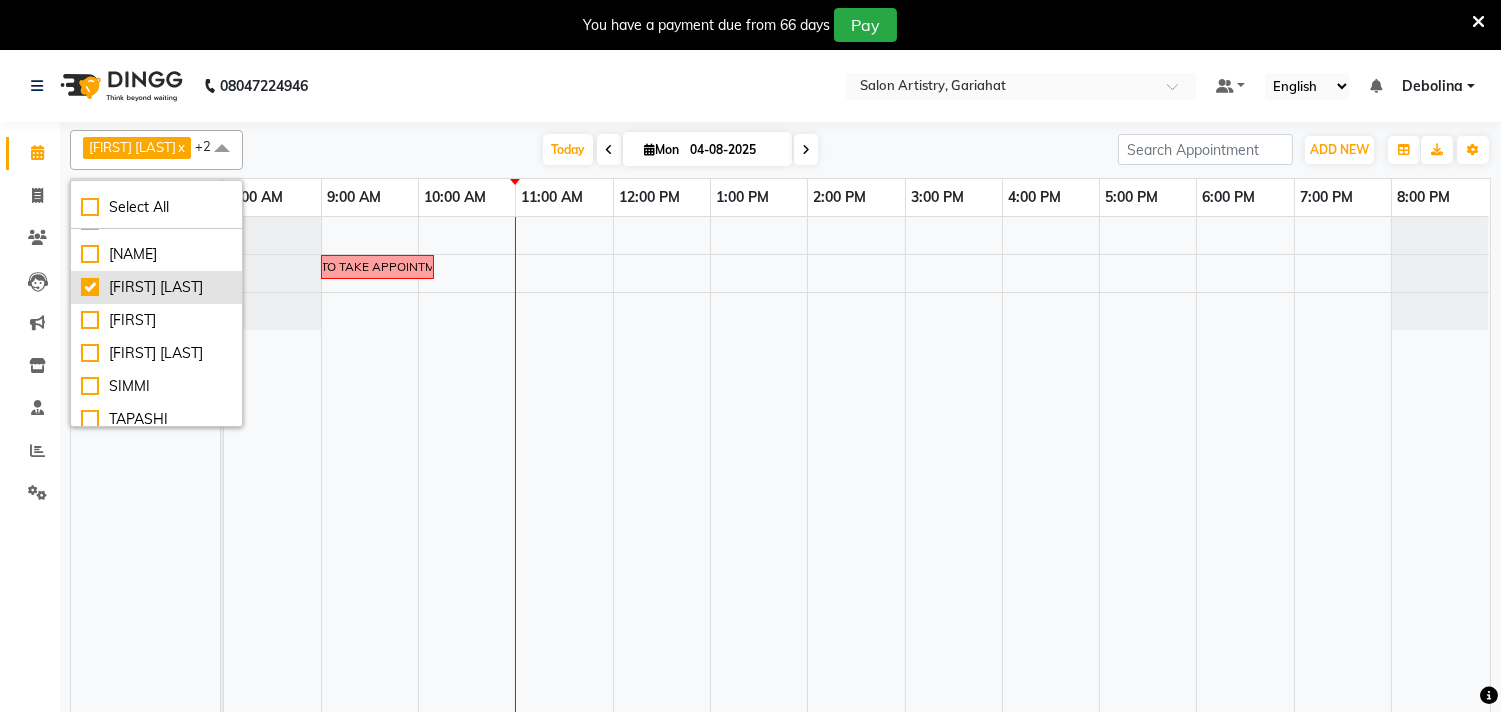 checkbox on "true" 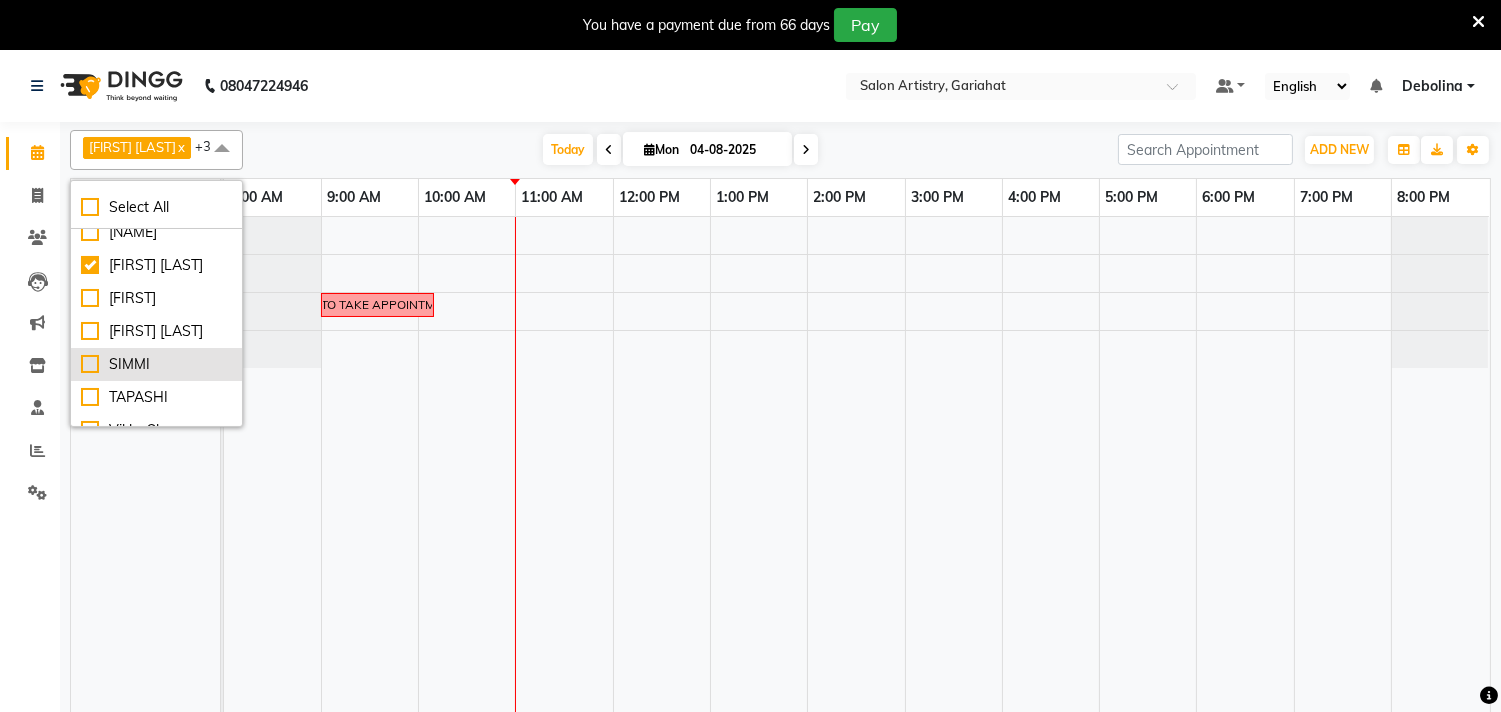 scroll, scrollTop: 264, scrollLeft: 0, axis: vertical 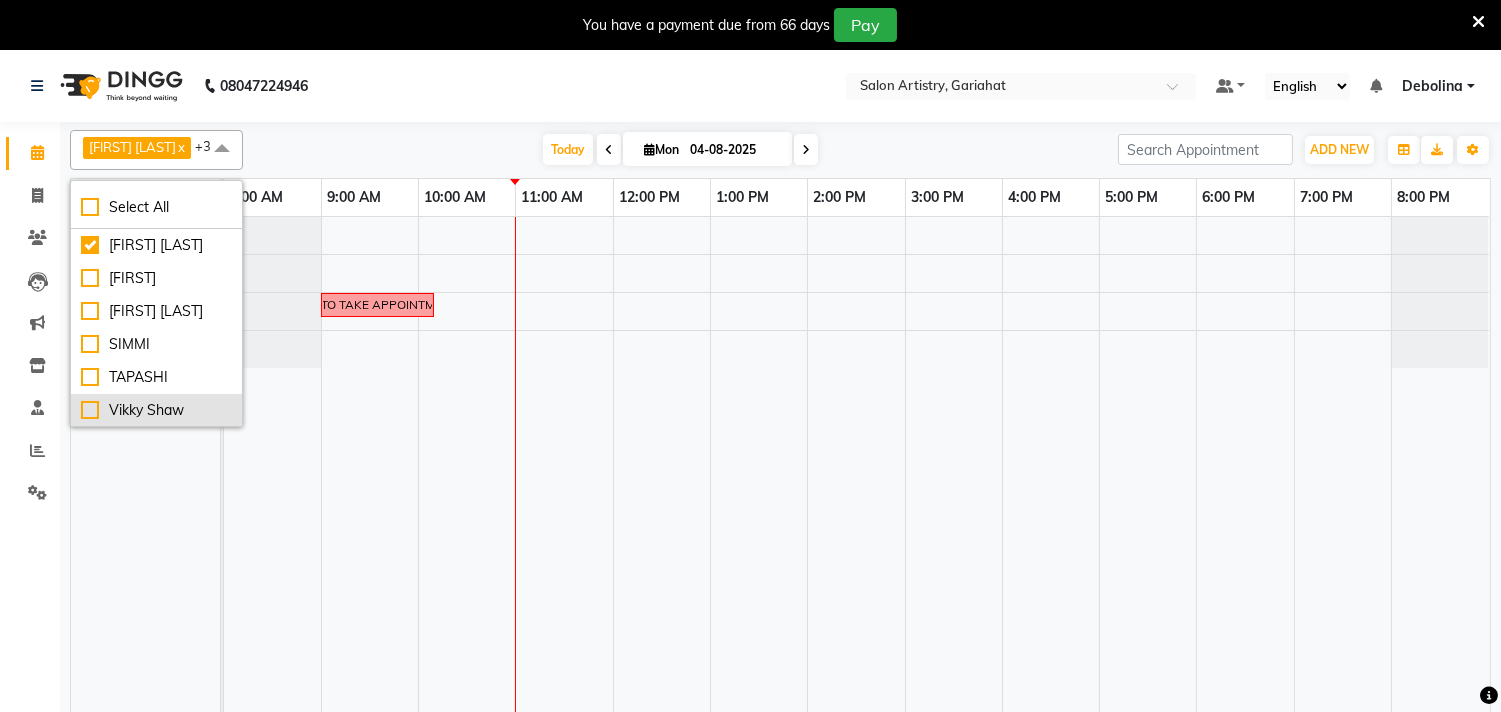 click on "Vikky Shaw" at bounding box center [156, 410] 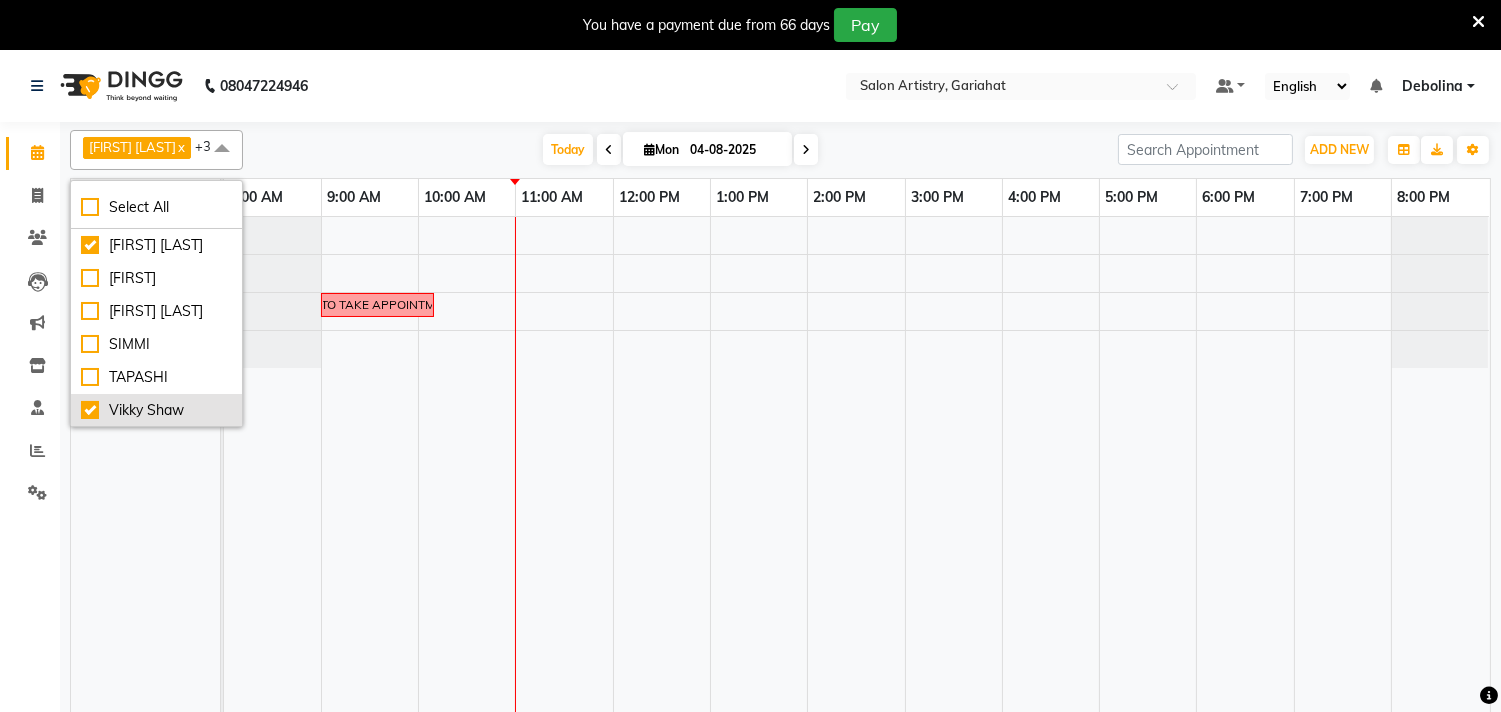 checkbox on "true" 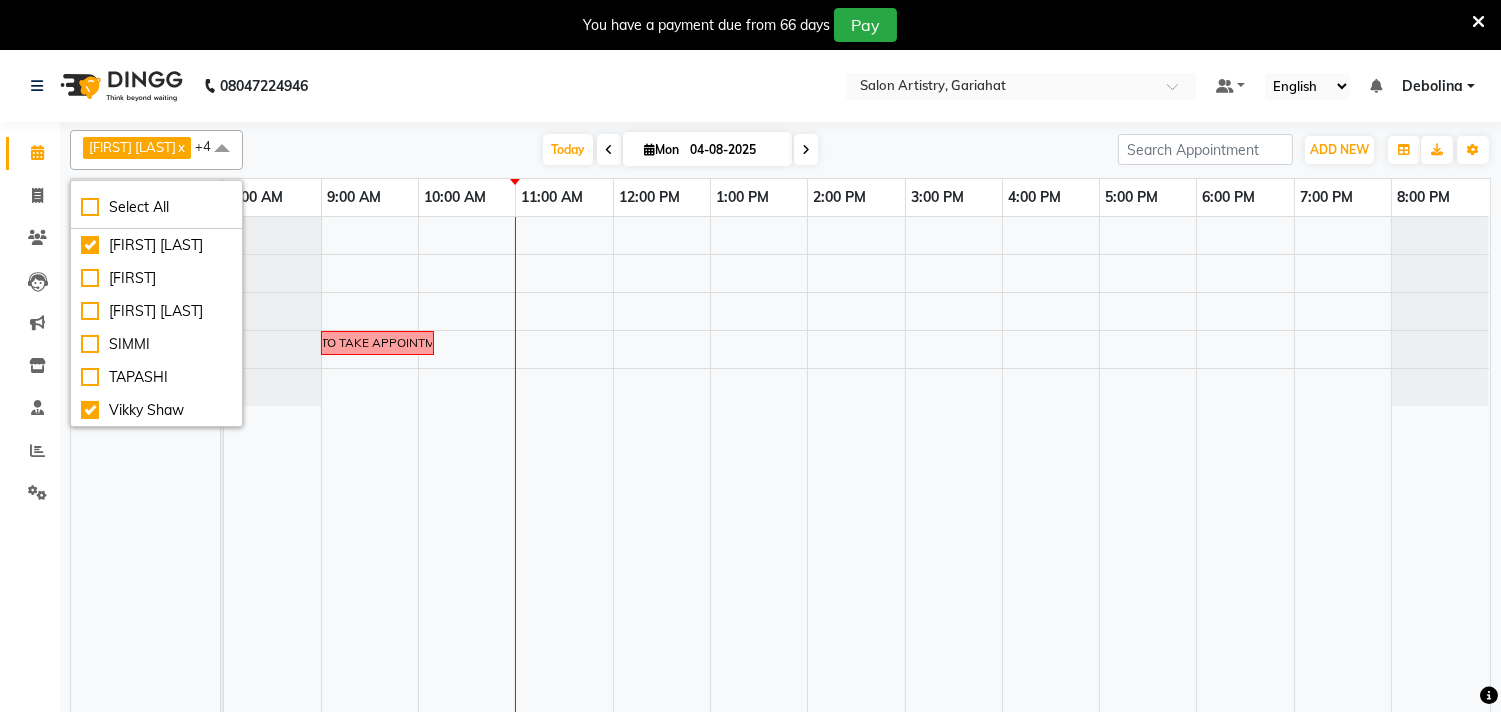 click on "[NAME] [NAME] [NAME] [NAME]" at bounding box center [154, 477] 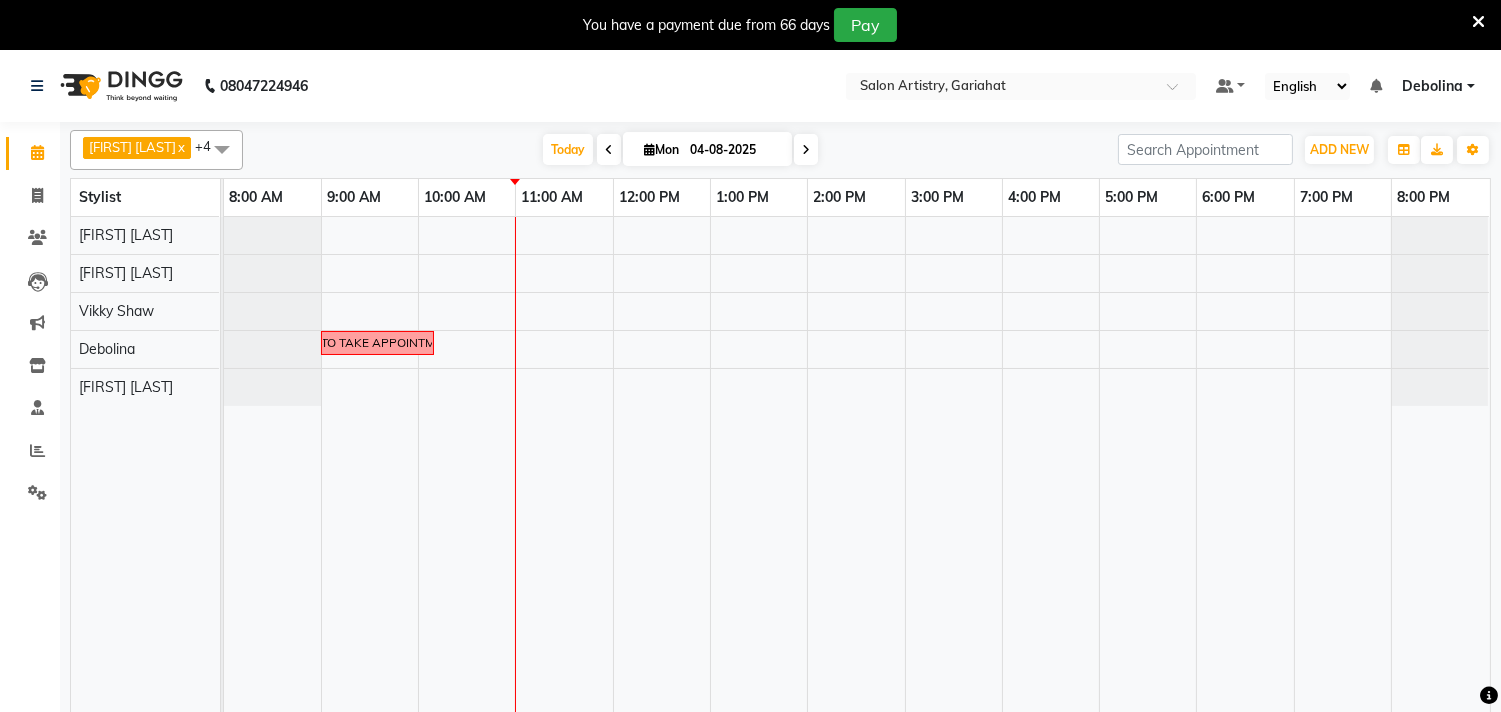 click on "[NAME] [NAME] [NAME] [NAME]" at bounding box center [154, 477] 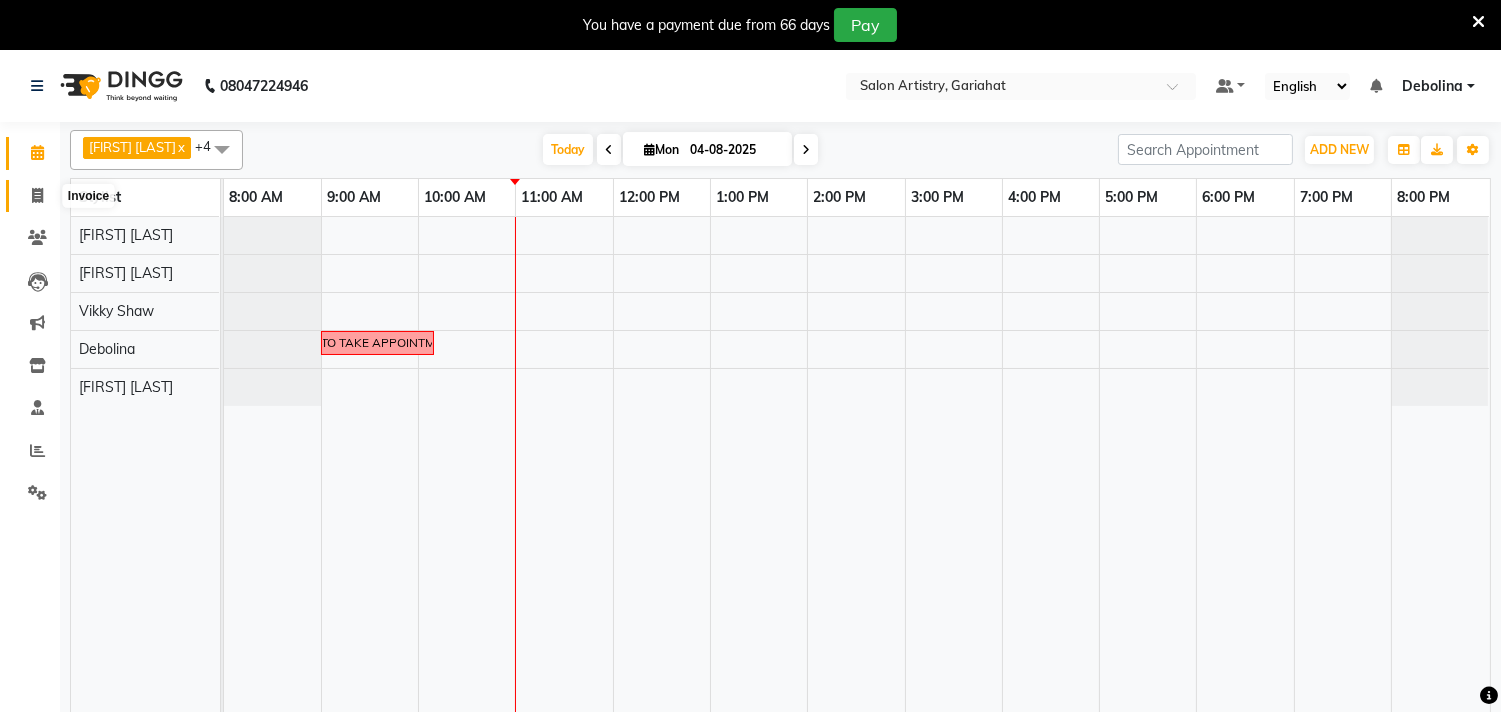 click 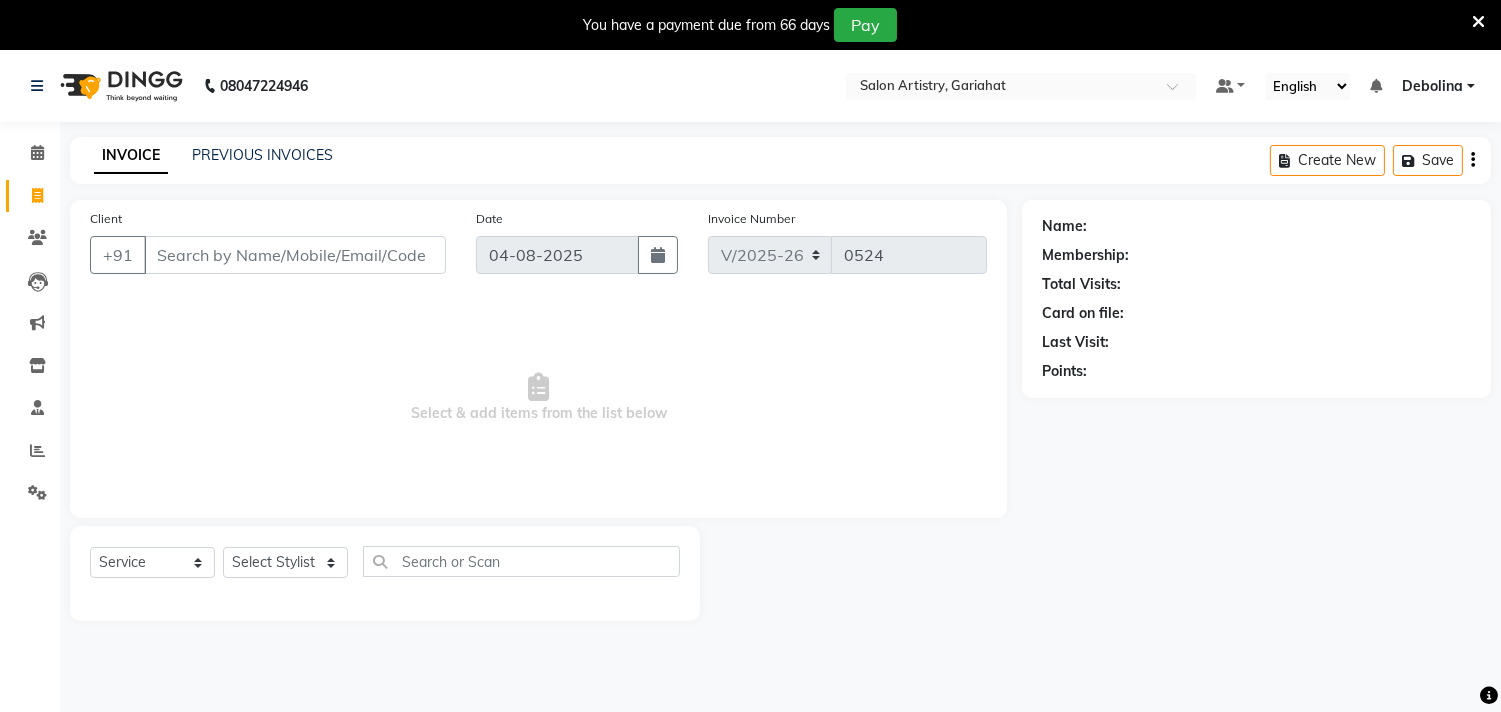 click on "Client" at bounding box center (295, 255) 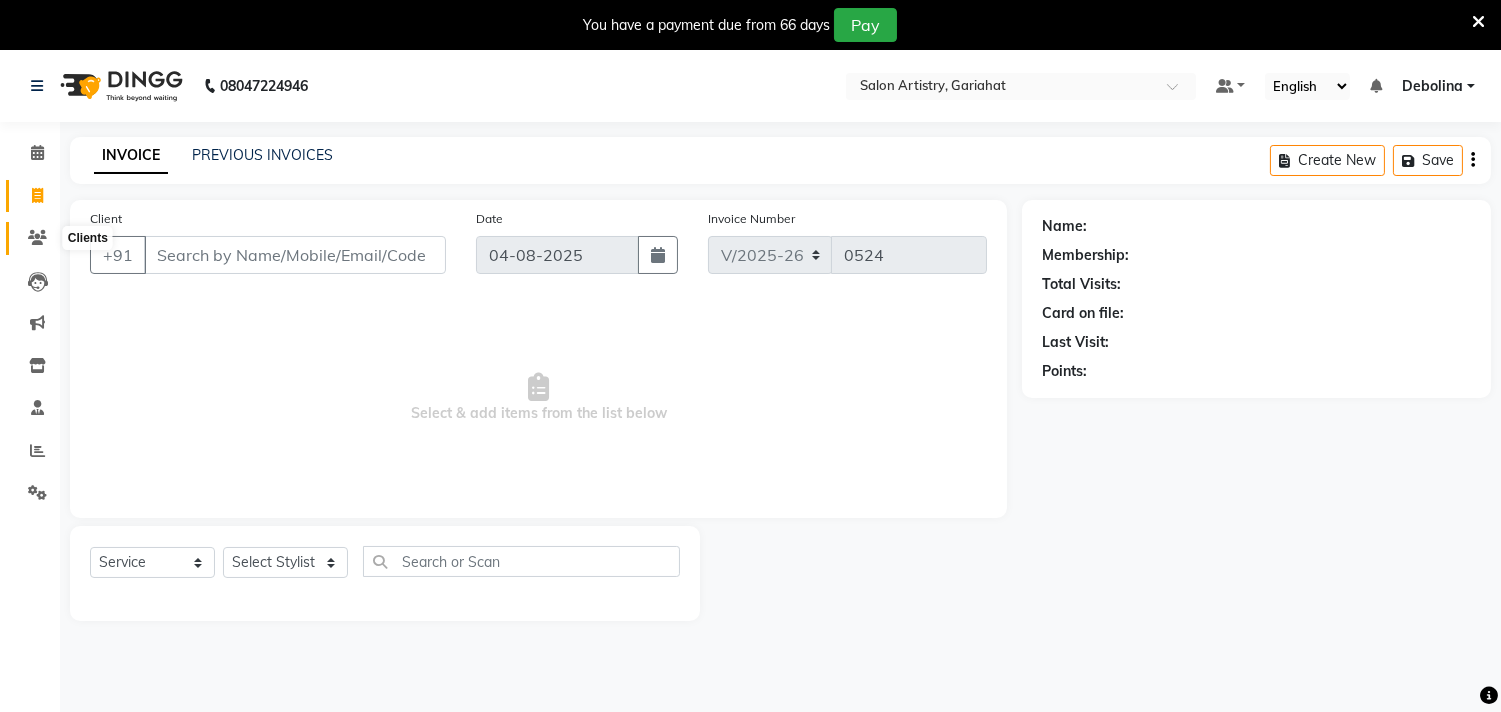 click 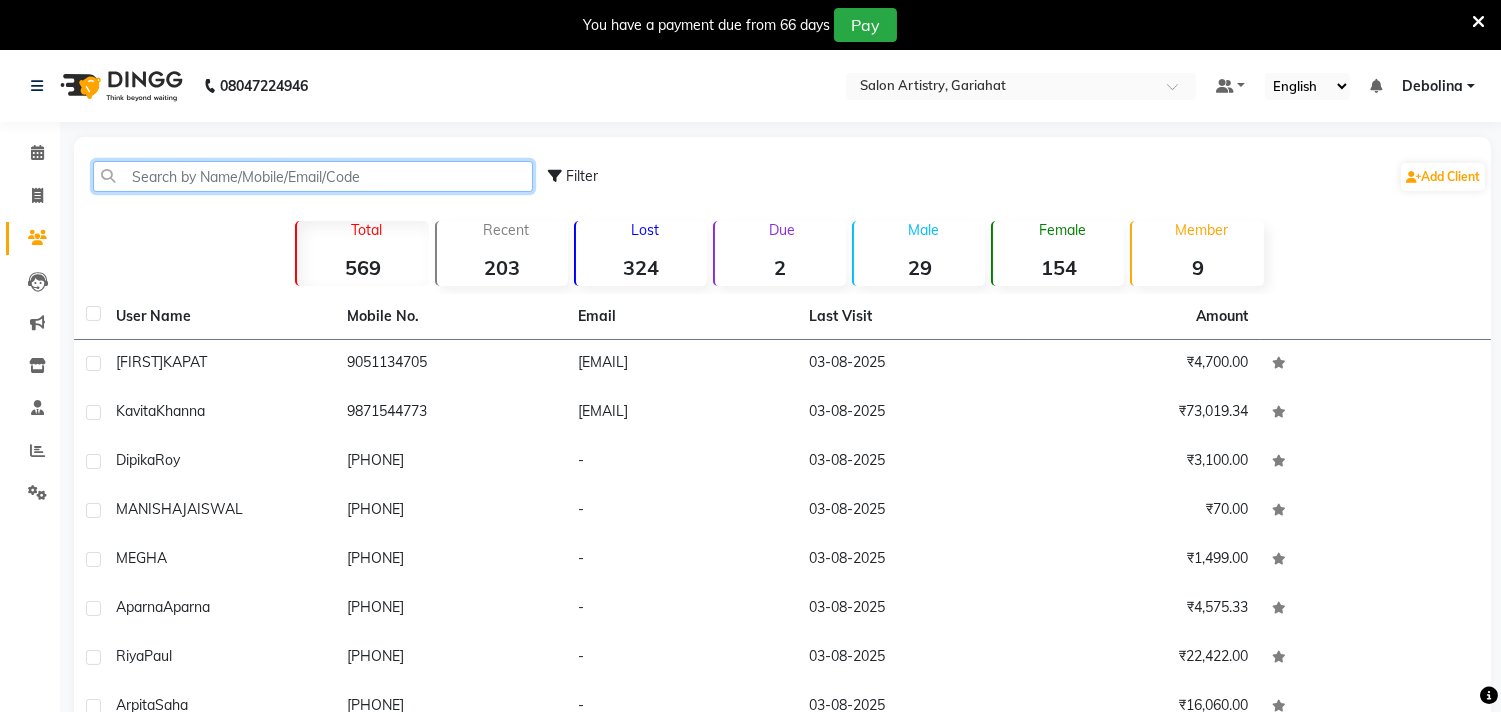 click 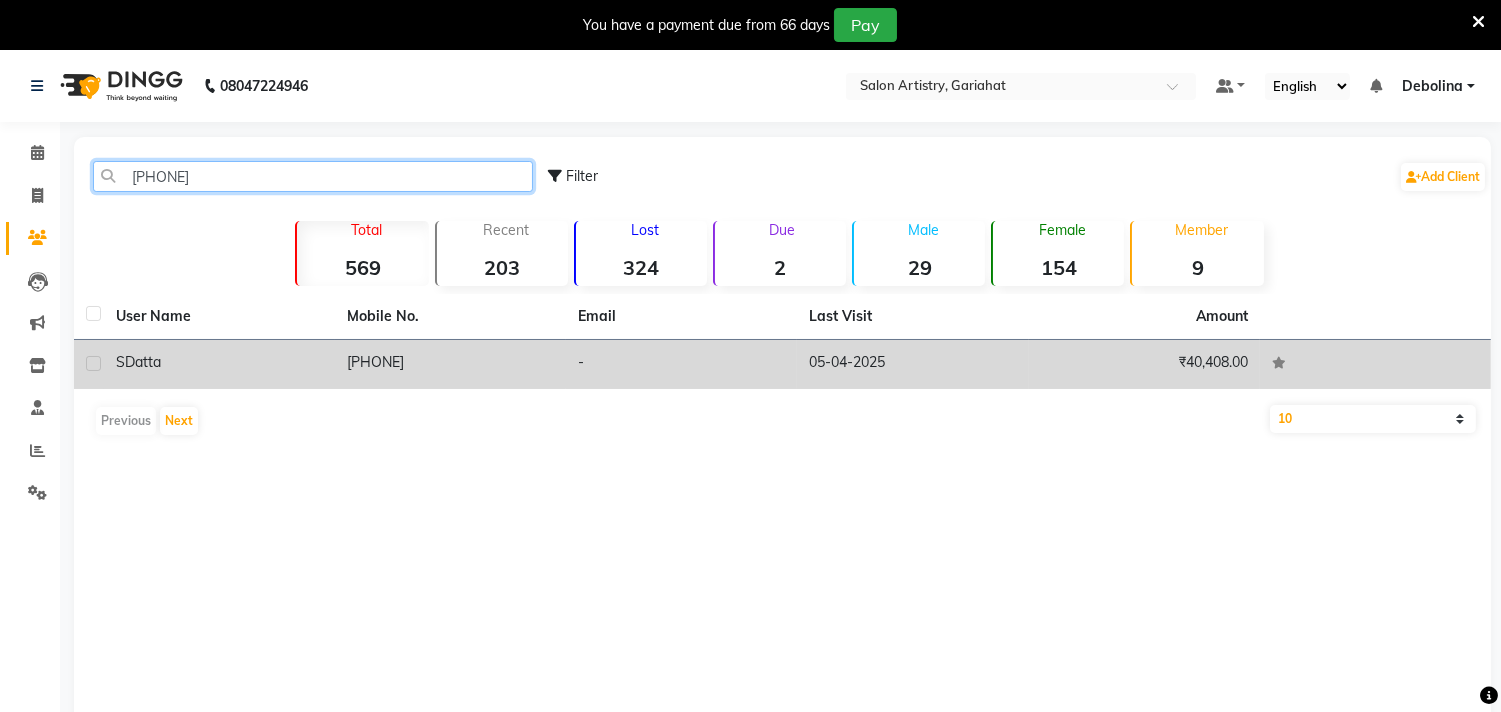 type on "[PHONE]" 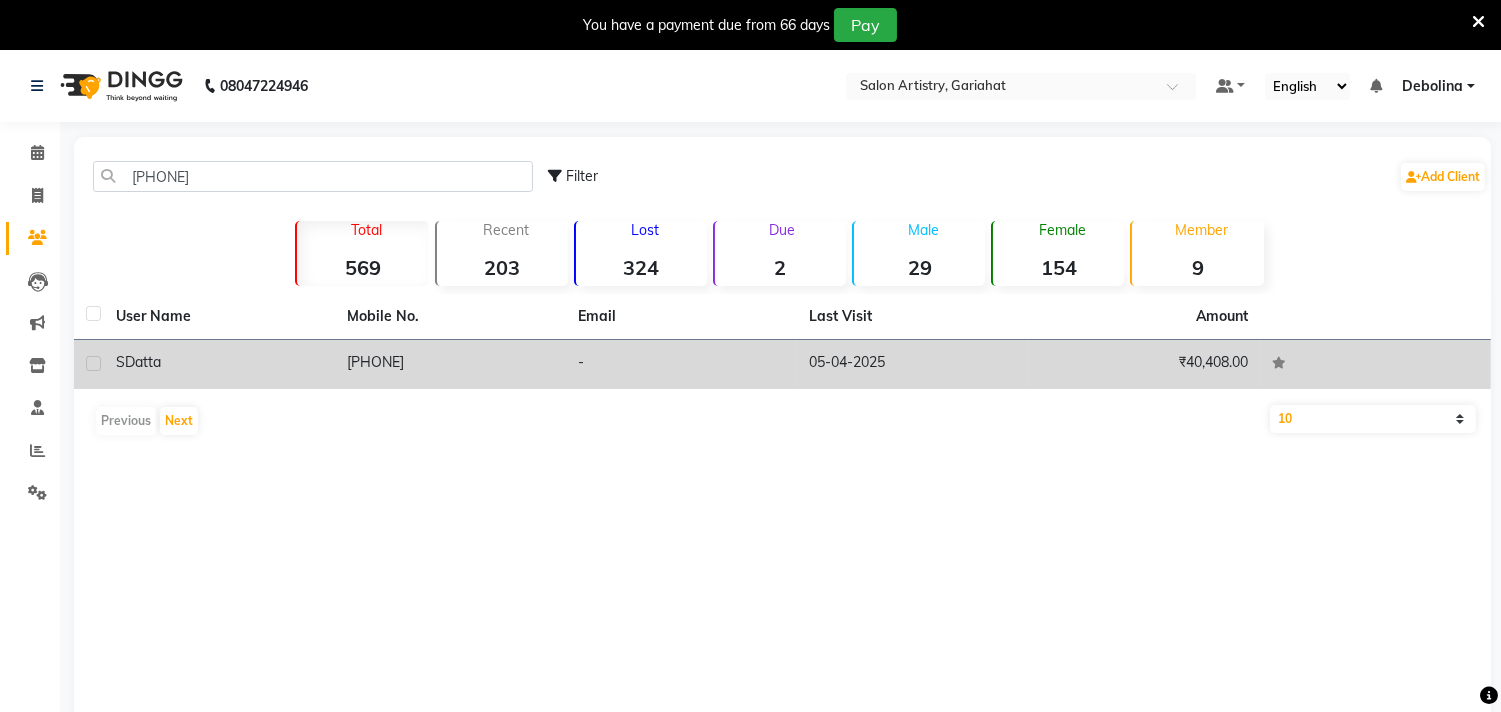 click on "[PHONE]" 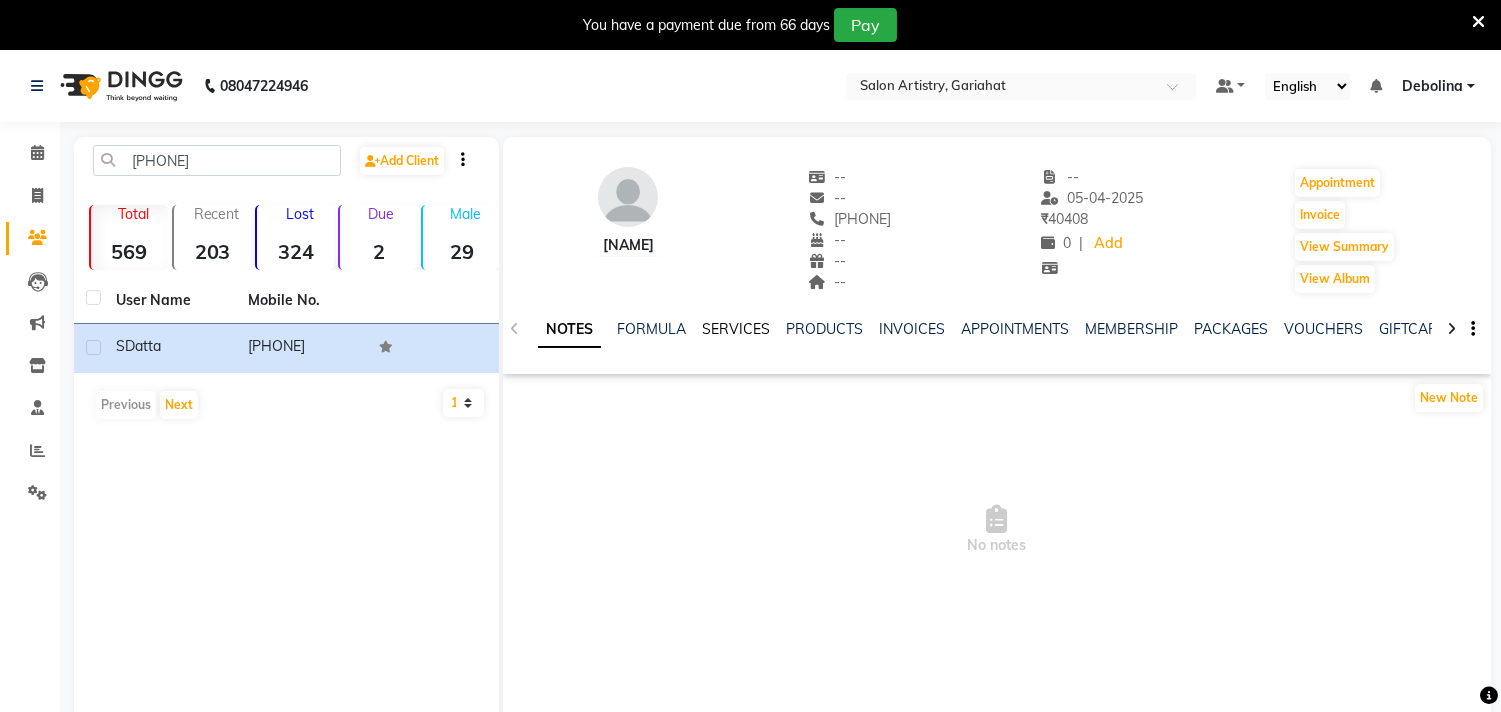 click on "SERVICES" 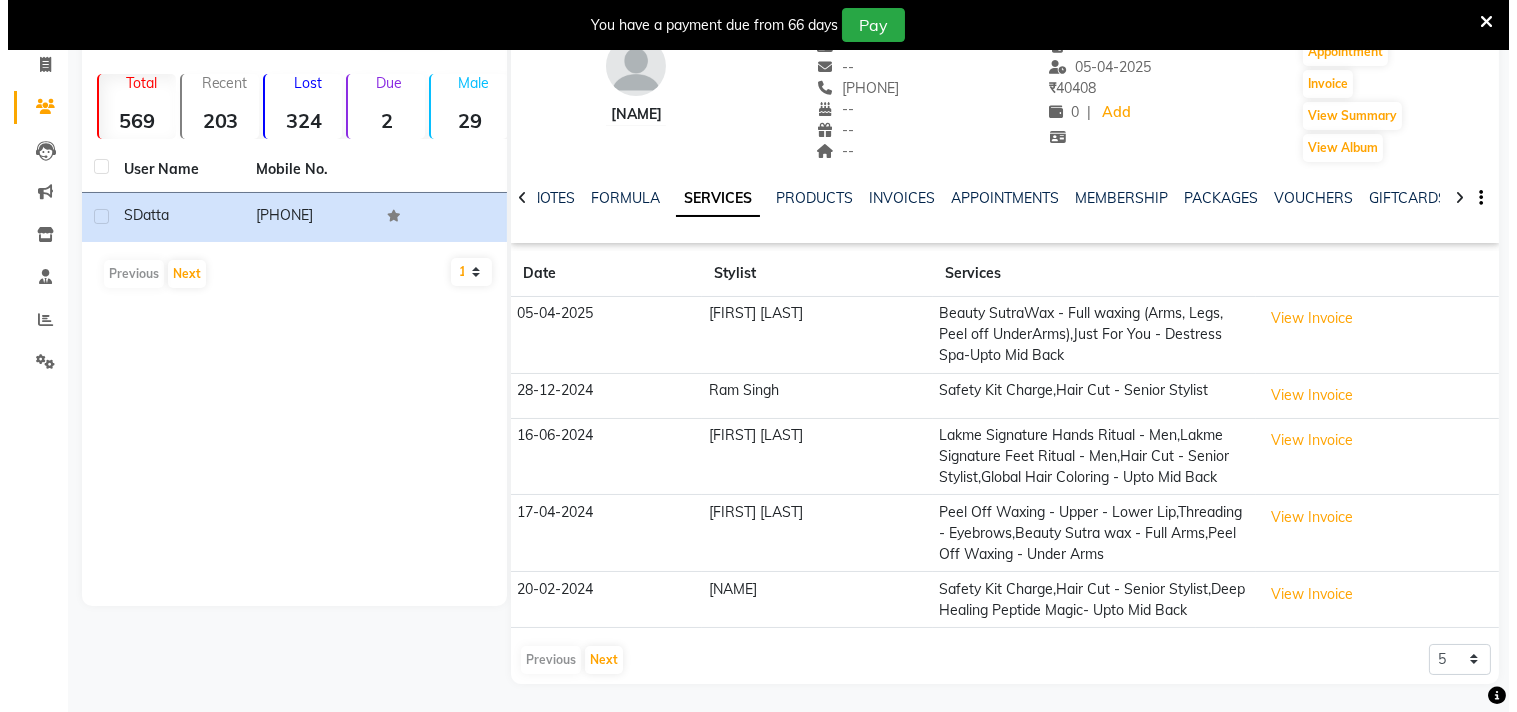 scroll, scrollTop: 154, scrollLeft: 0, axis: vertical 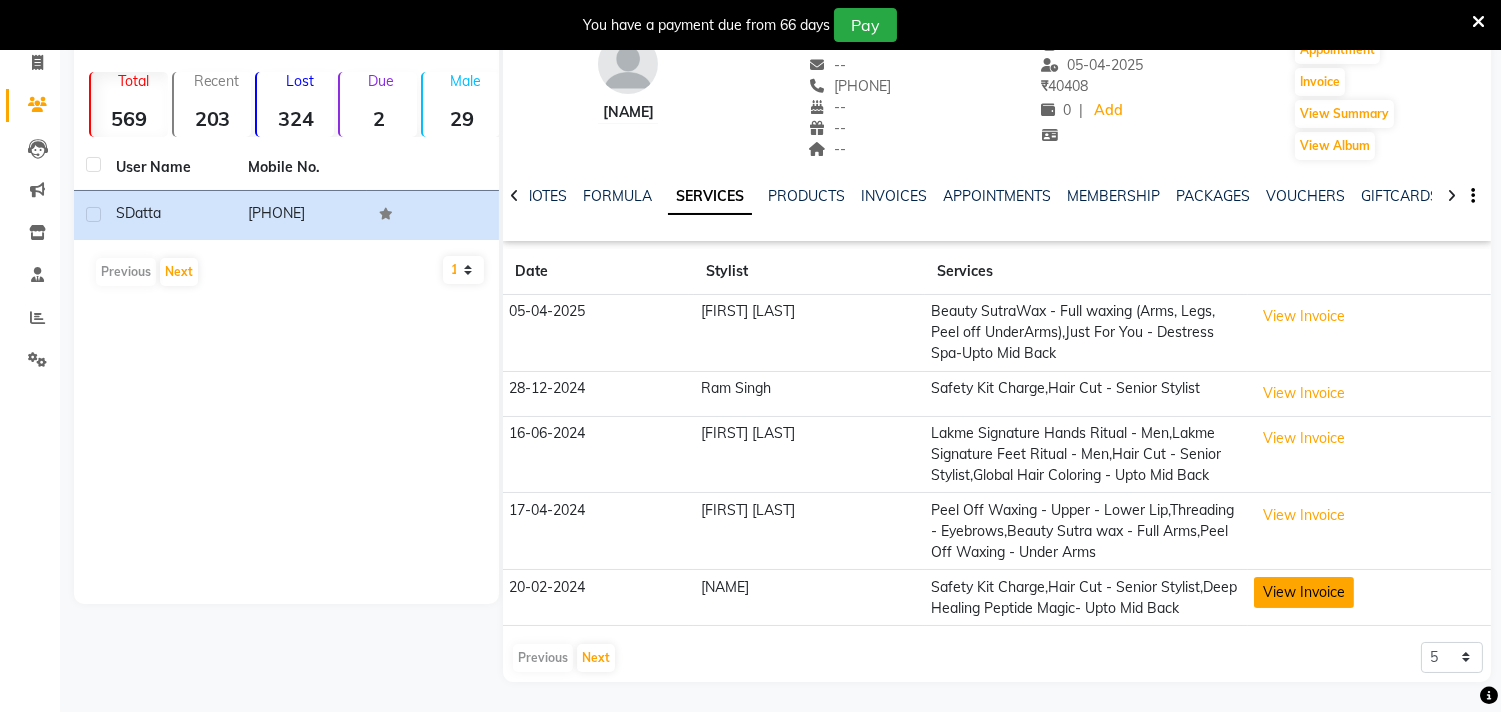 click on "View Invoice" 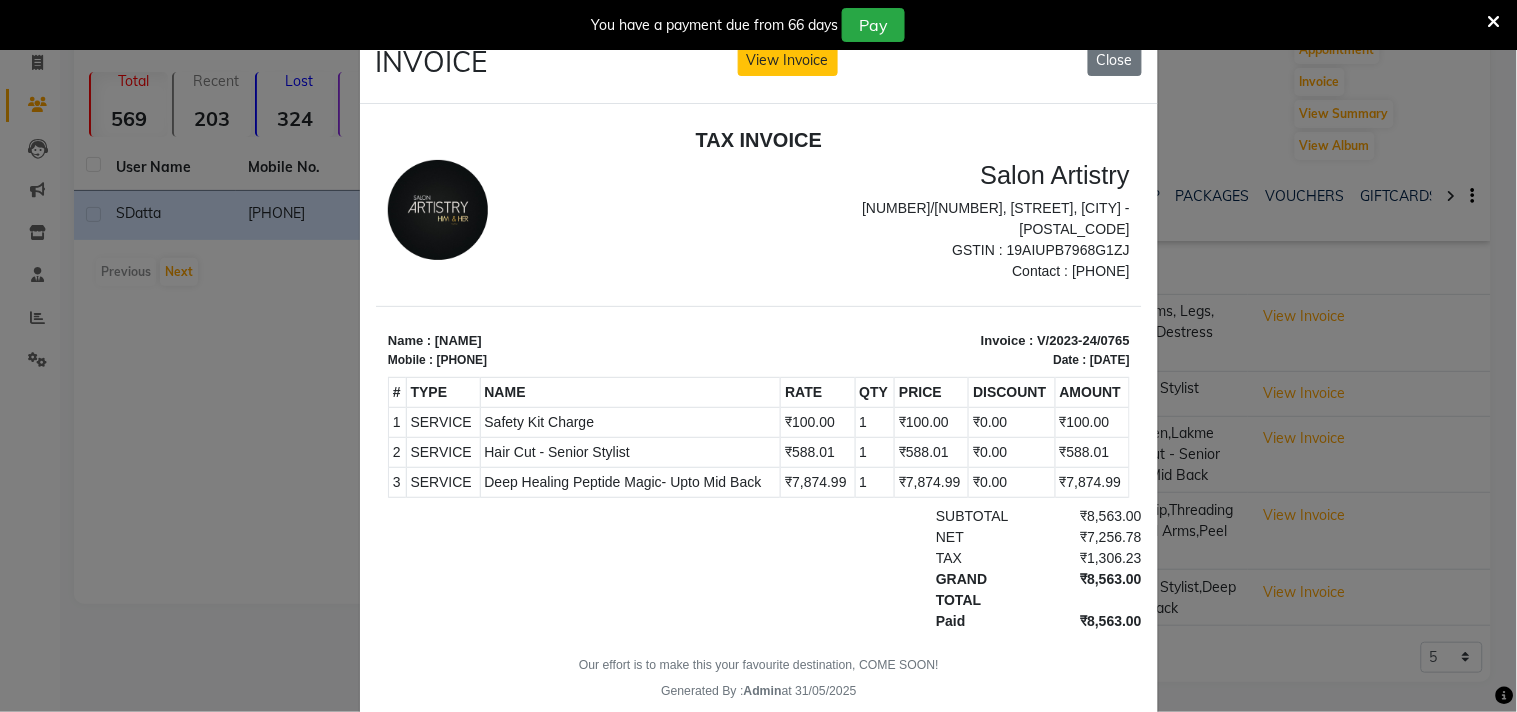 scroll, scrollTop: 0, scrollLeft: 0, axis: both 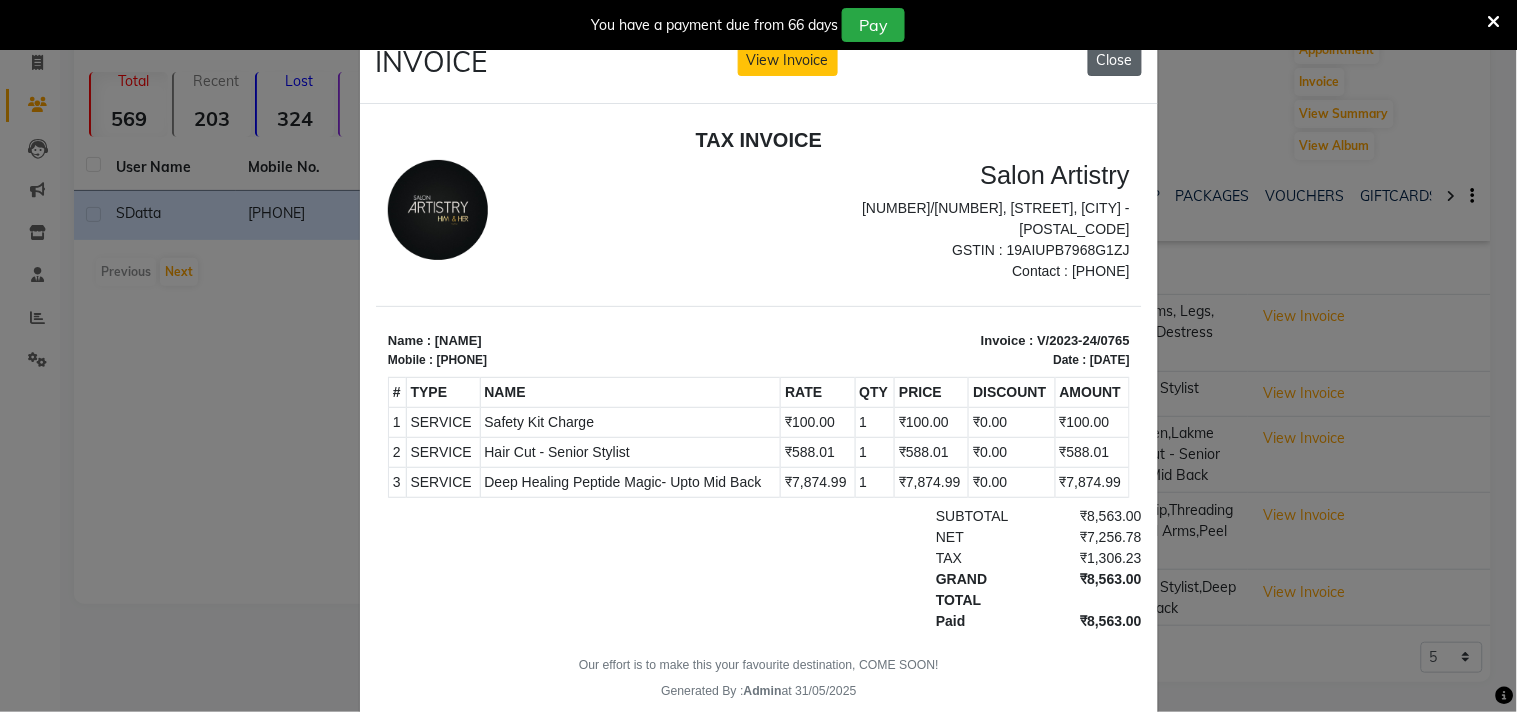click on "Close" 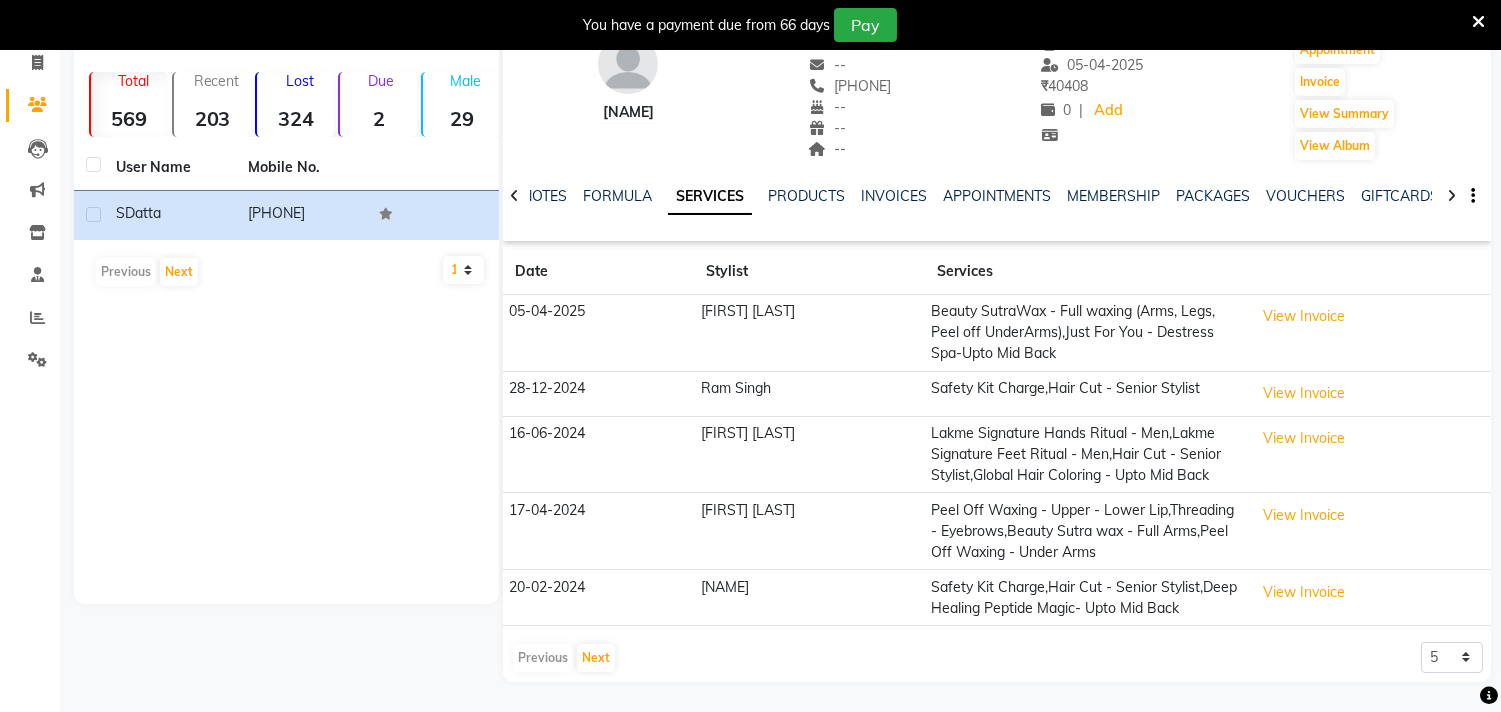 scroll, scrollTop: 154, scrollLeft: 0, axis: vertical 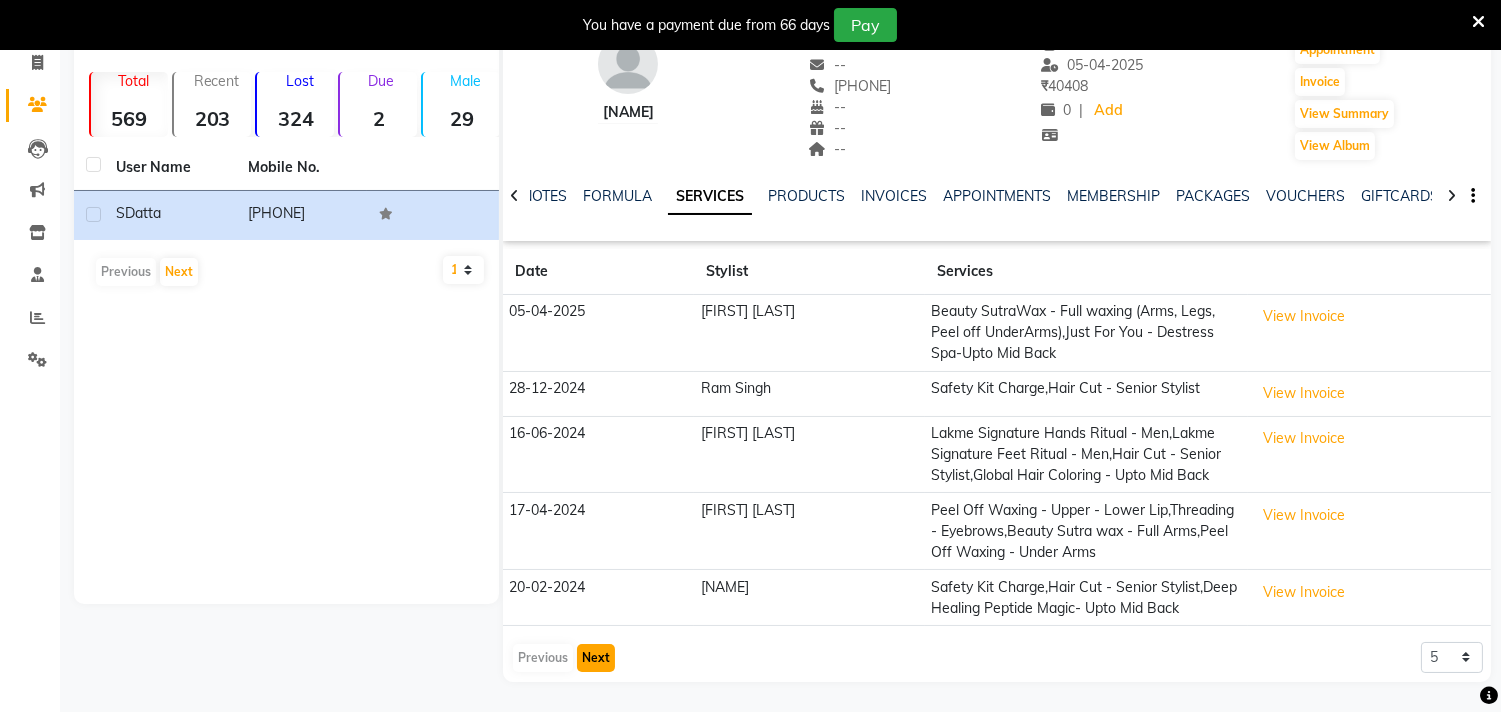 click on "Next" 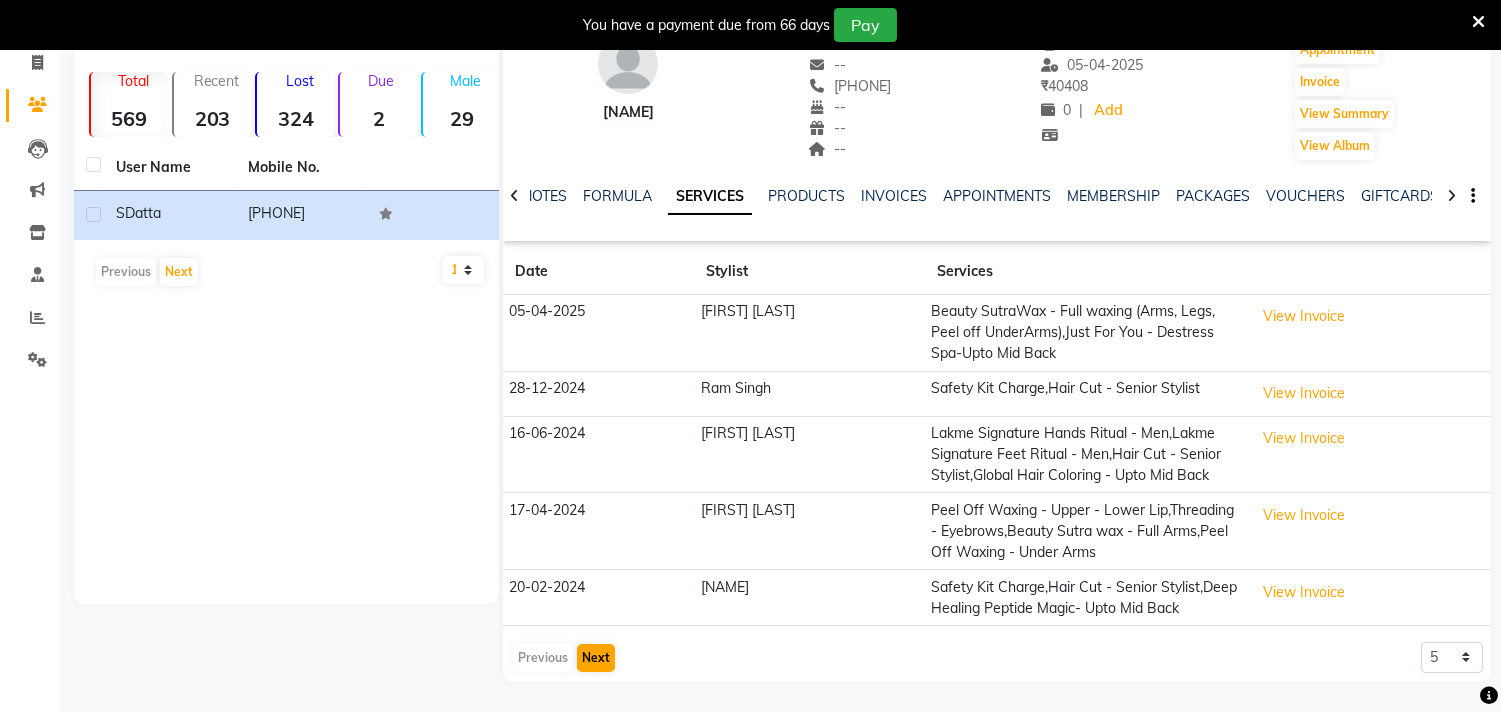 scroll, scrollTop: 56, scrollLeft: 0, axis: vertical 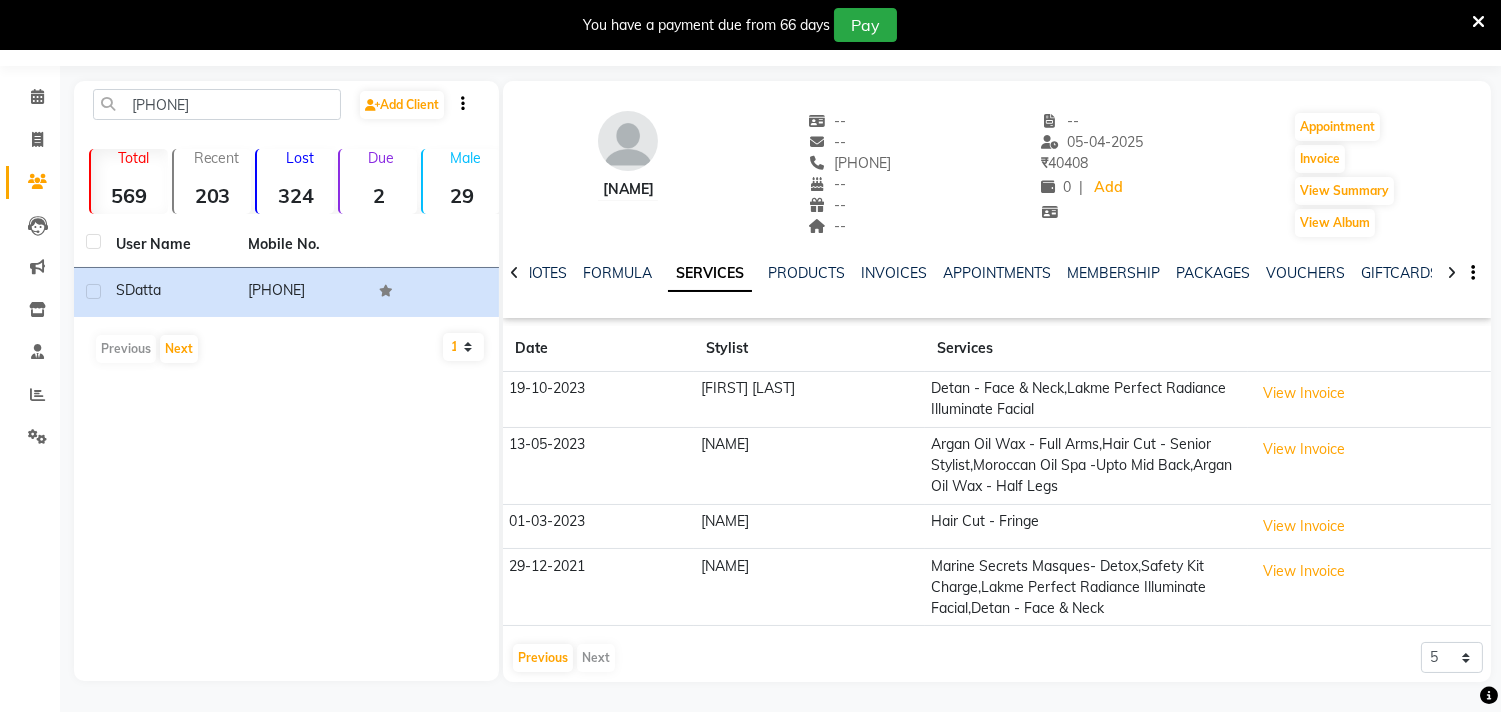 click on "Previous   Next" 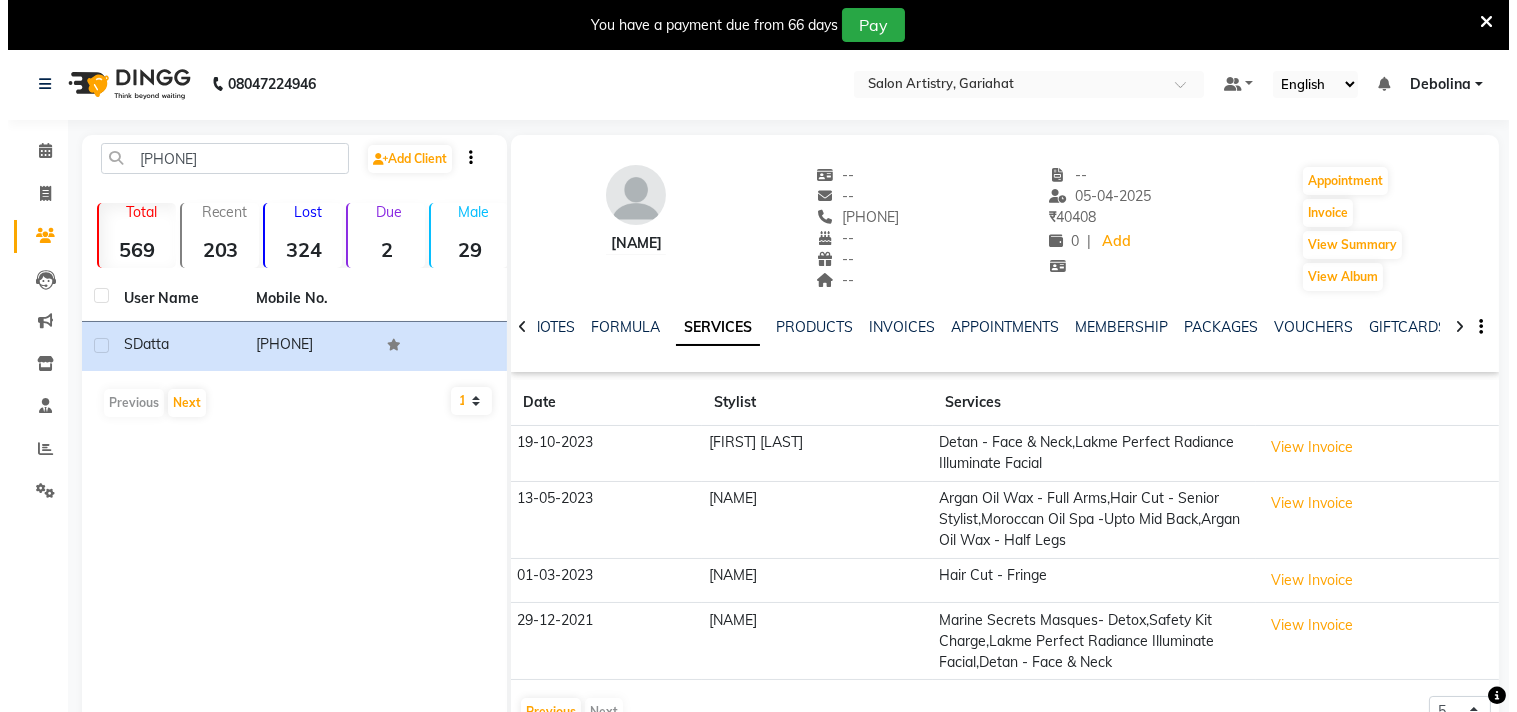 scroll, scrollTop: 0, scrollLeft: 0, axis: both 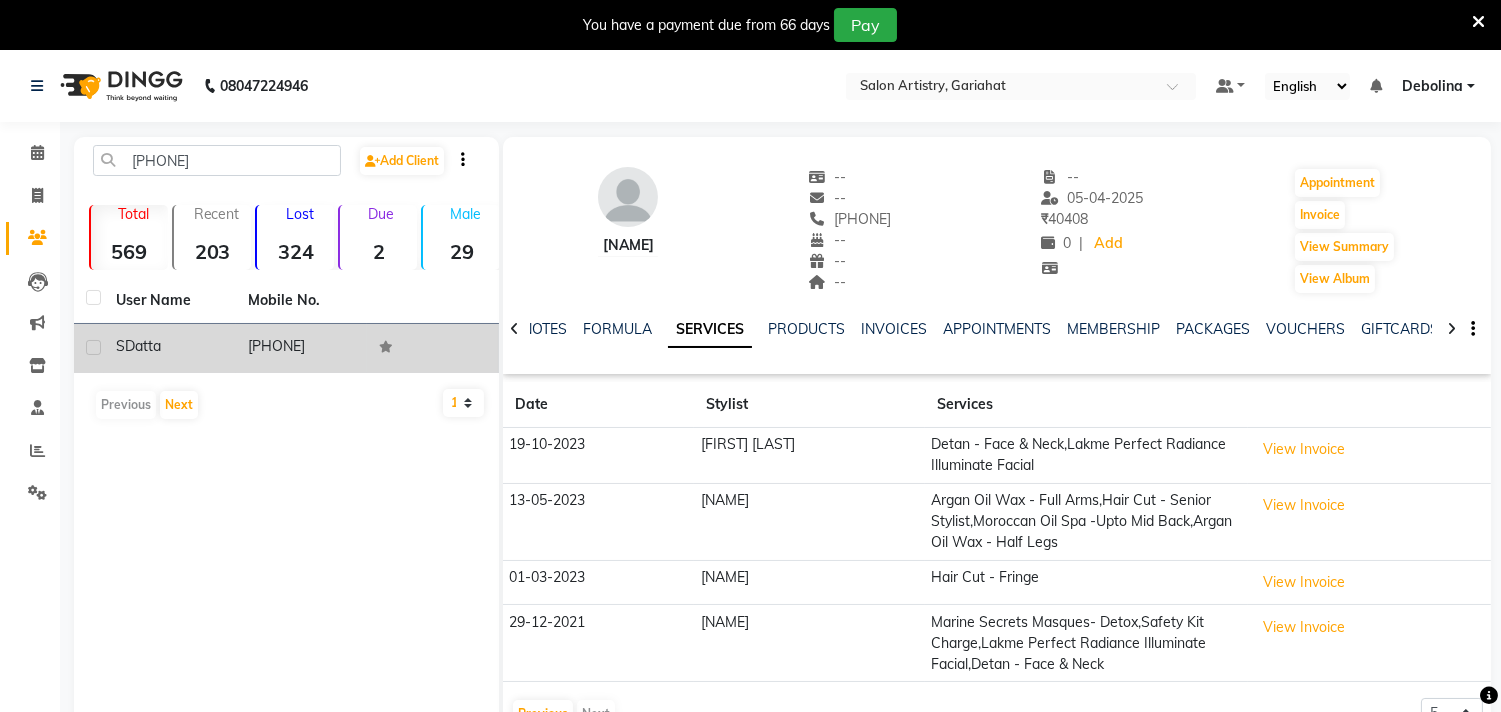 click on "[FIRST] [LAST]" 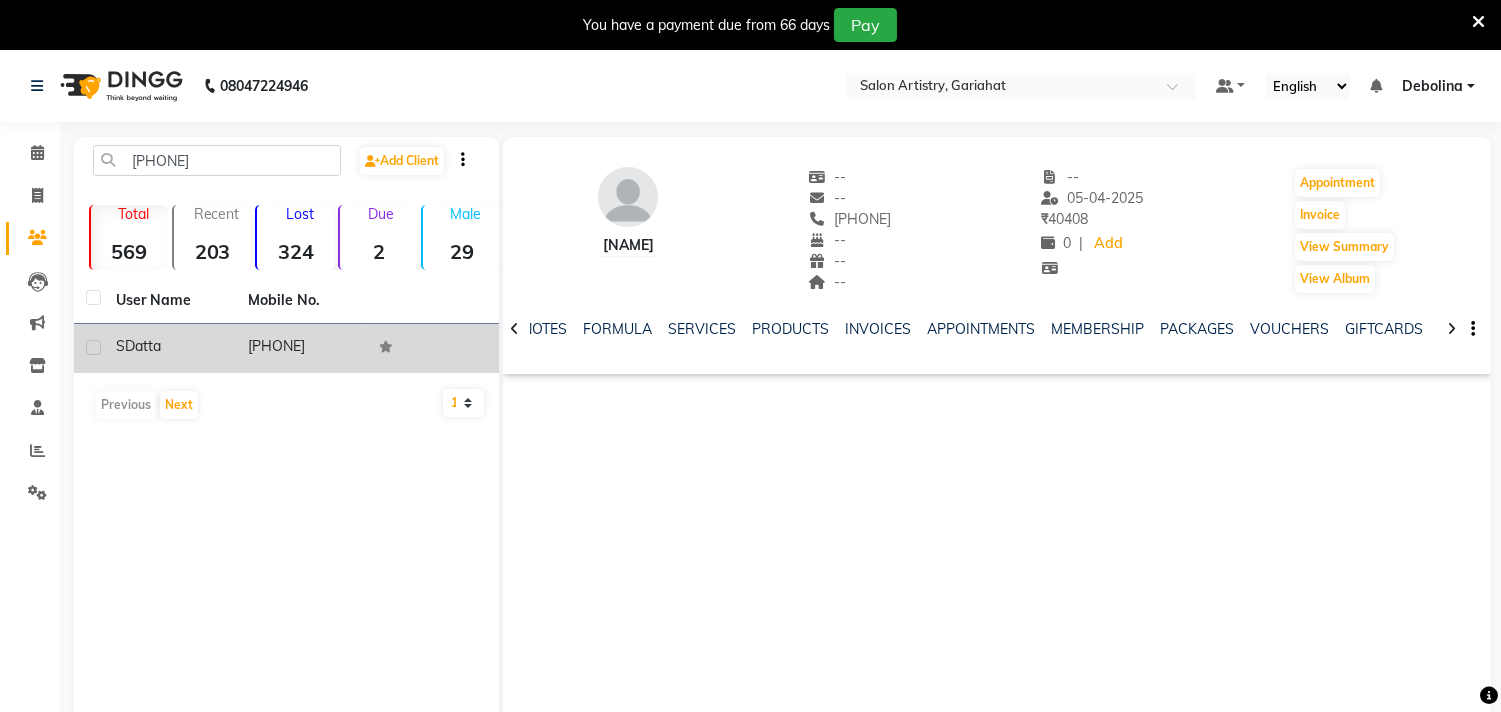 click on "[FIRST] [LAST]" 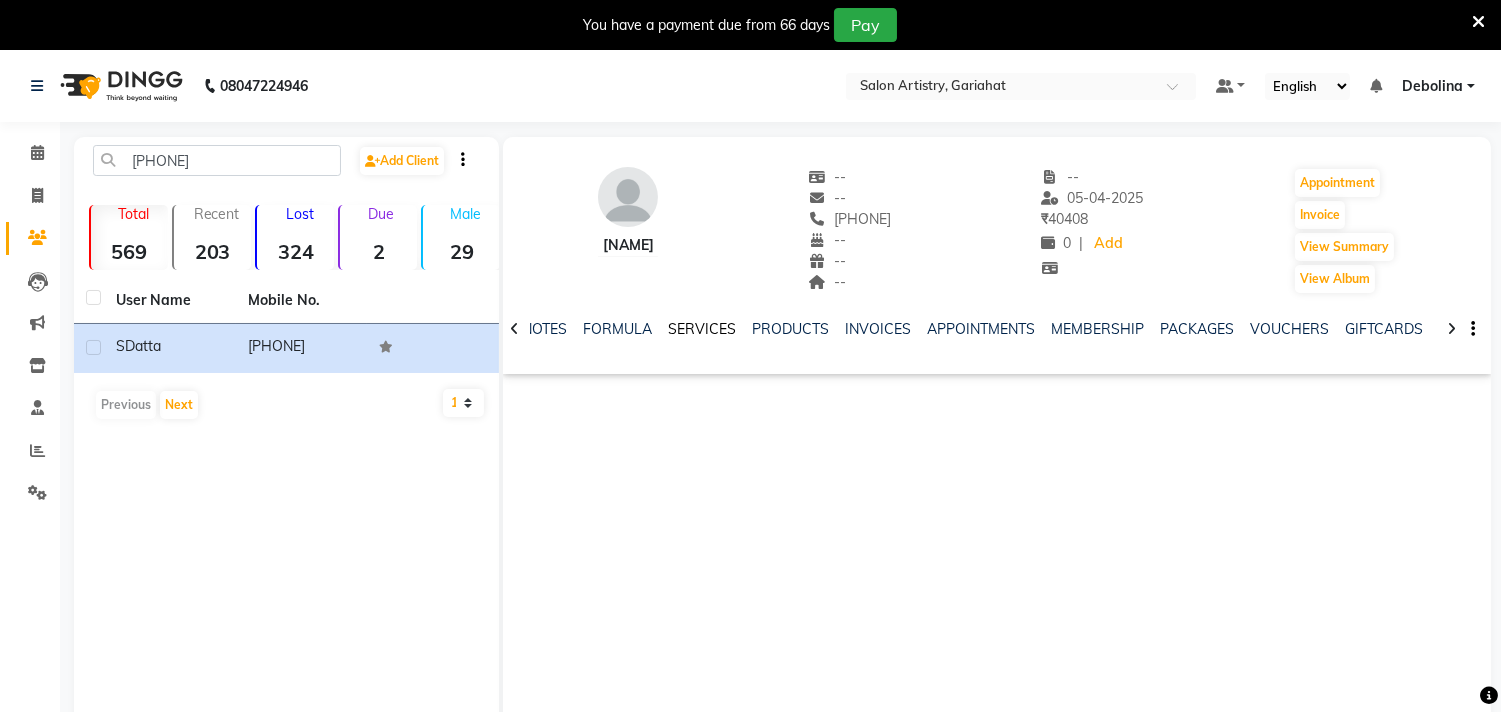 click on "SERVICES" 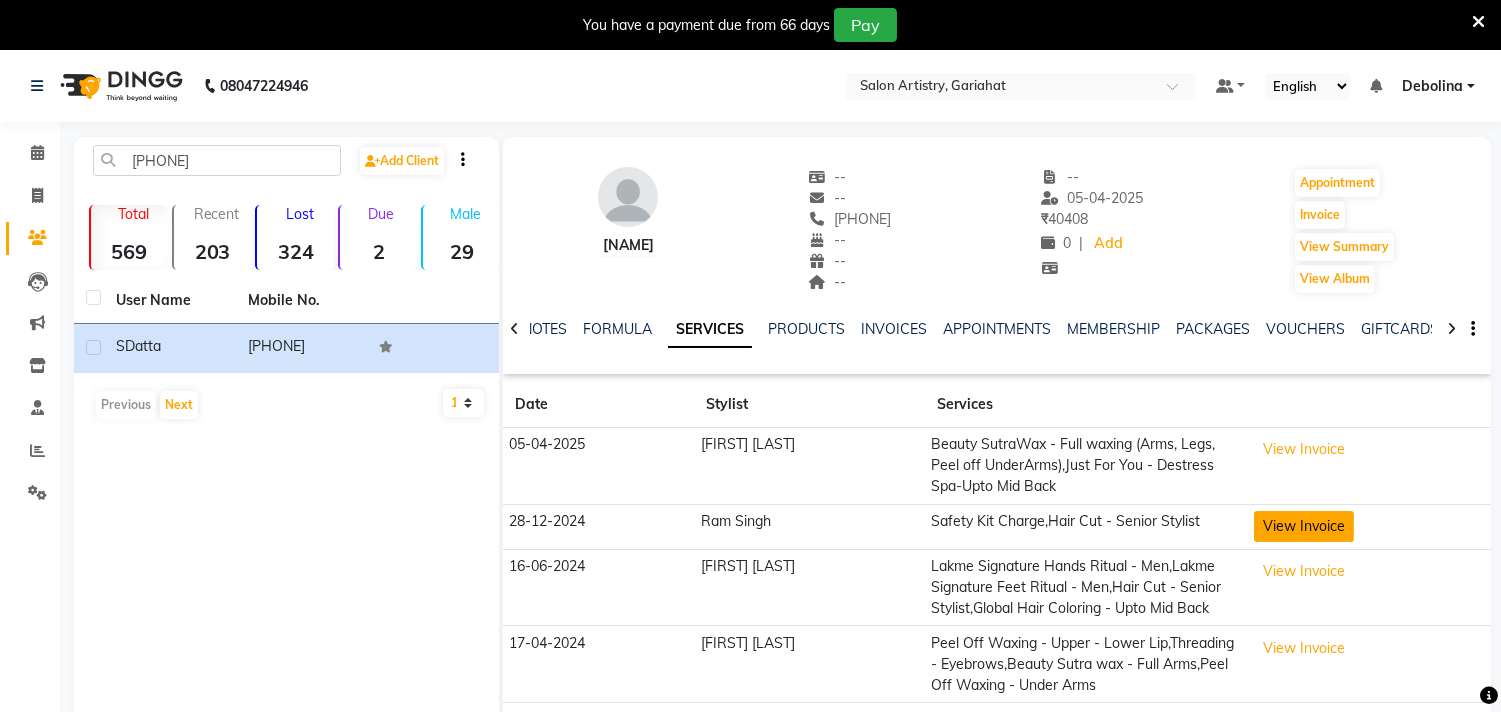 click on "View Invoice" 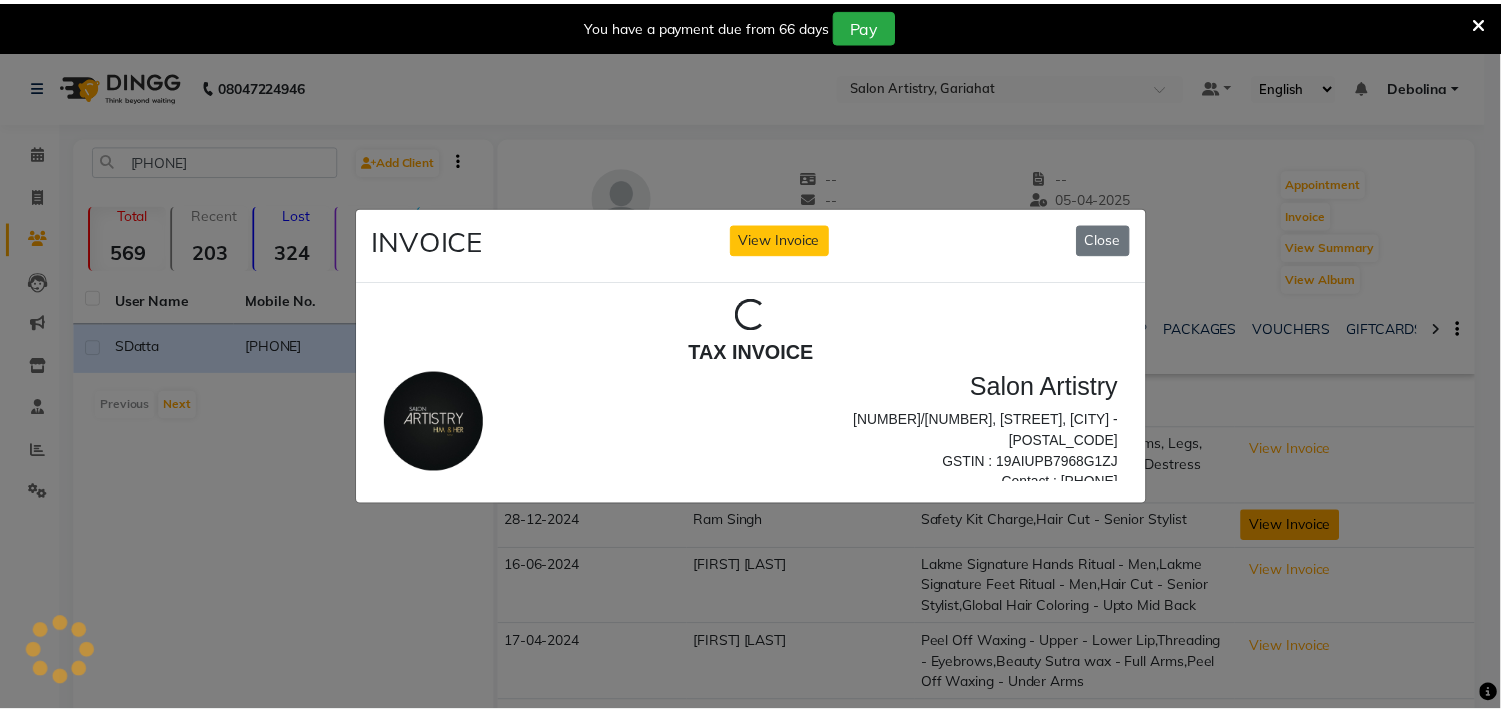 scroll, scrollTop: 0, scrollLeft: 0, axis: both 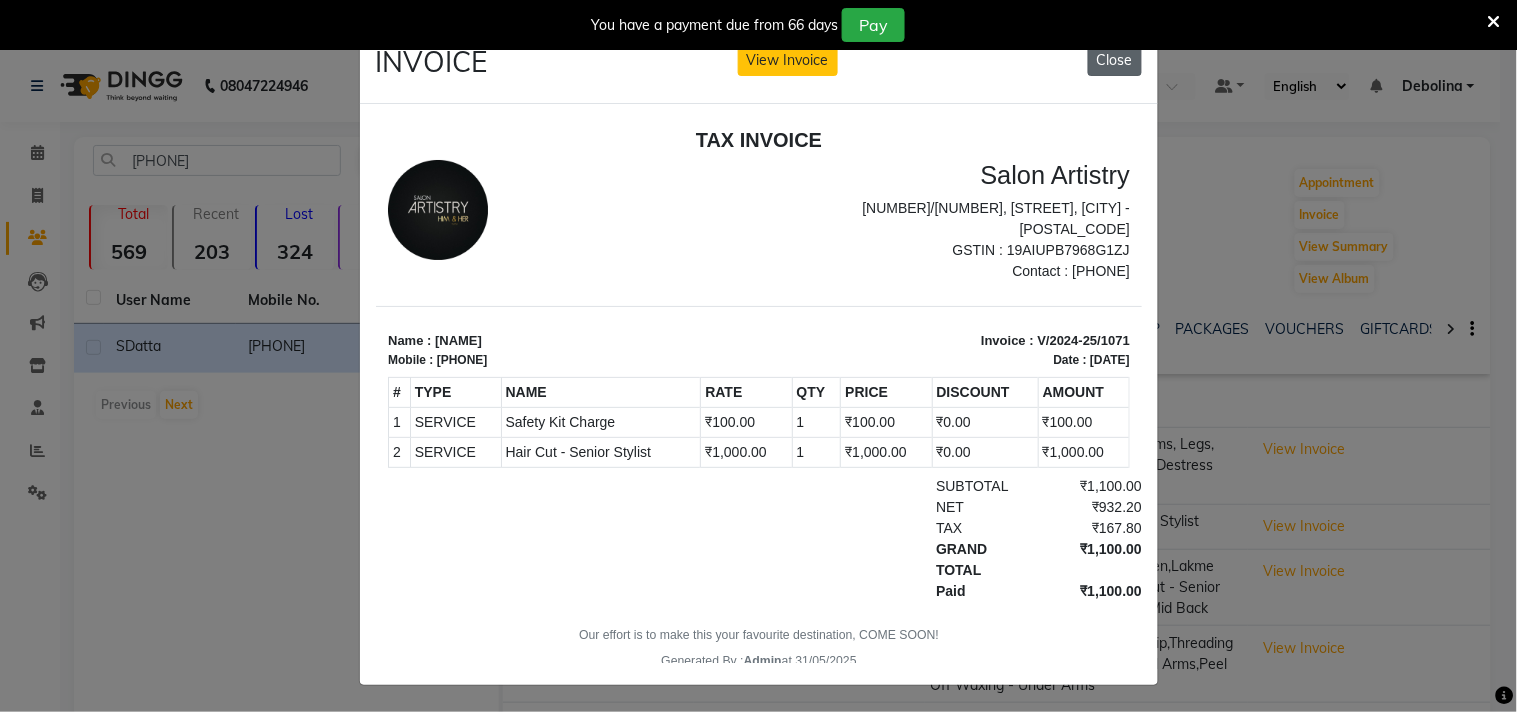 click on "Close" 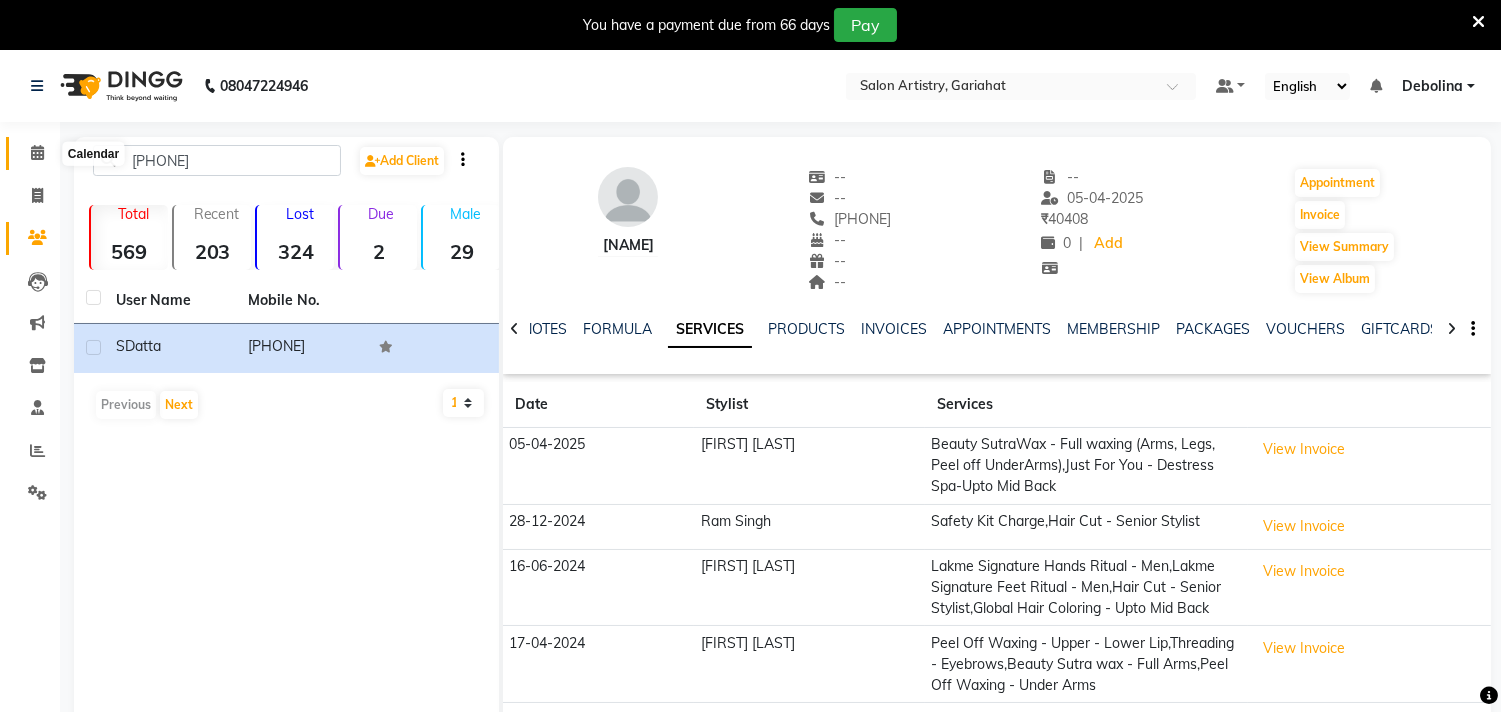 click 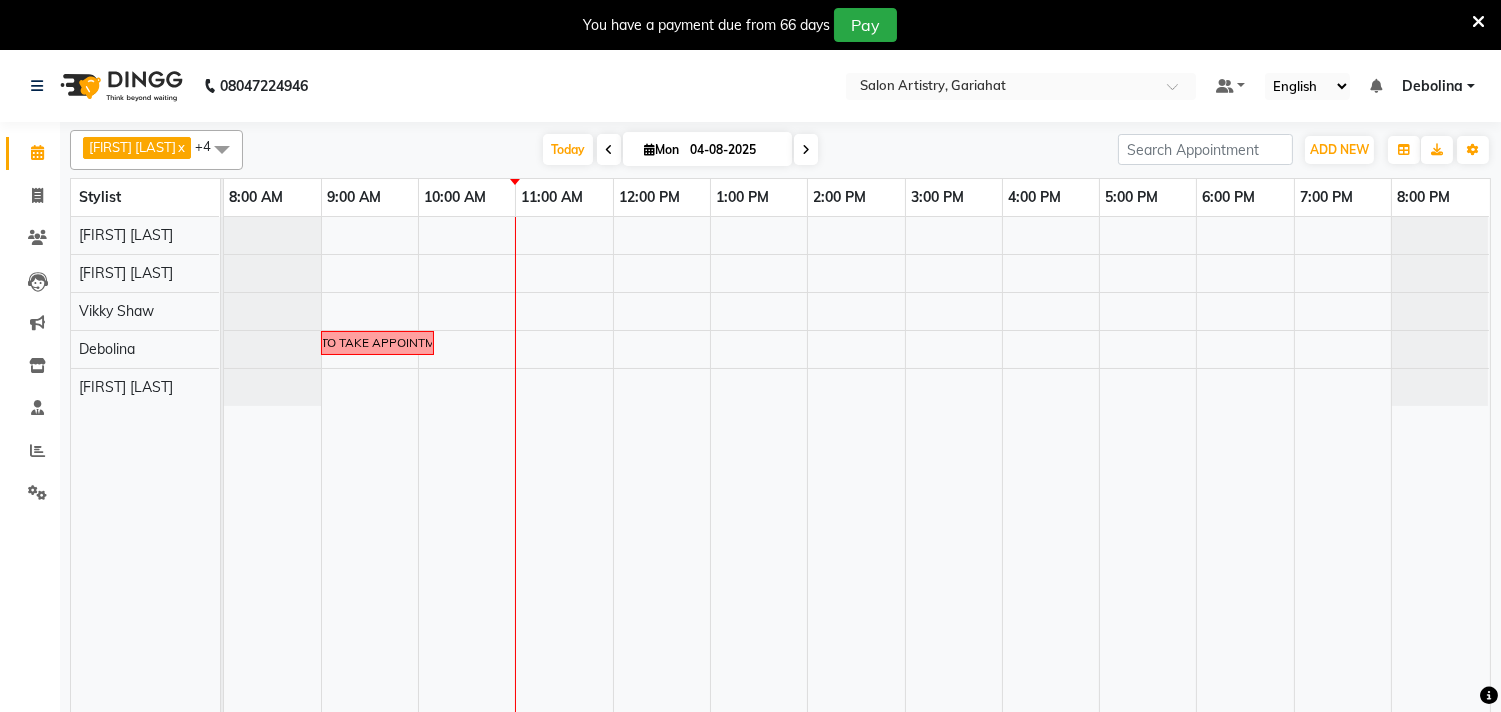 click on "Mon" at bounding box center (661, 149) 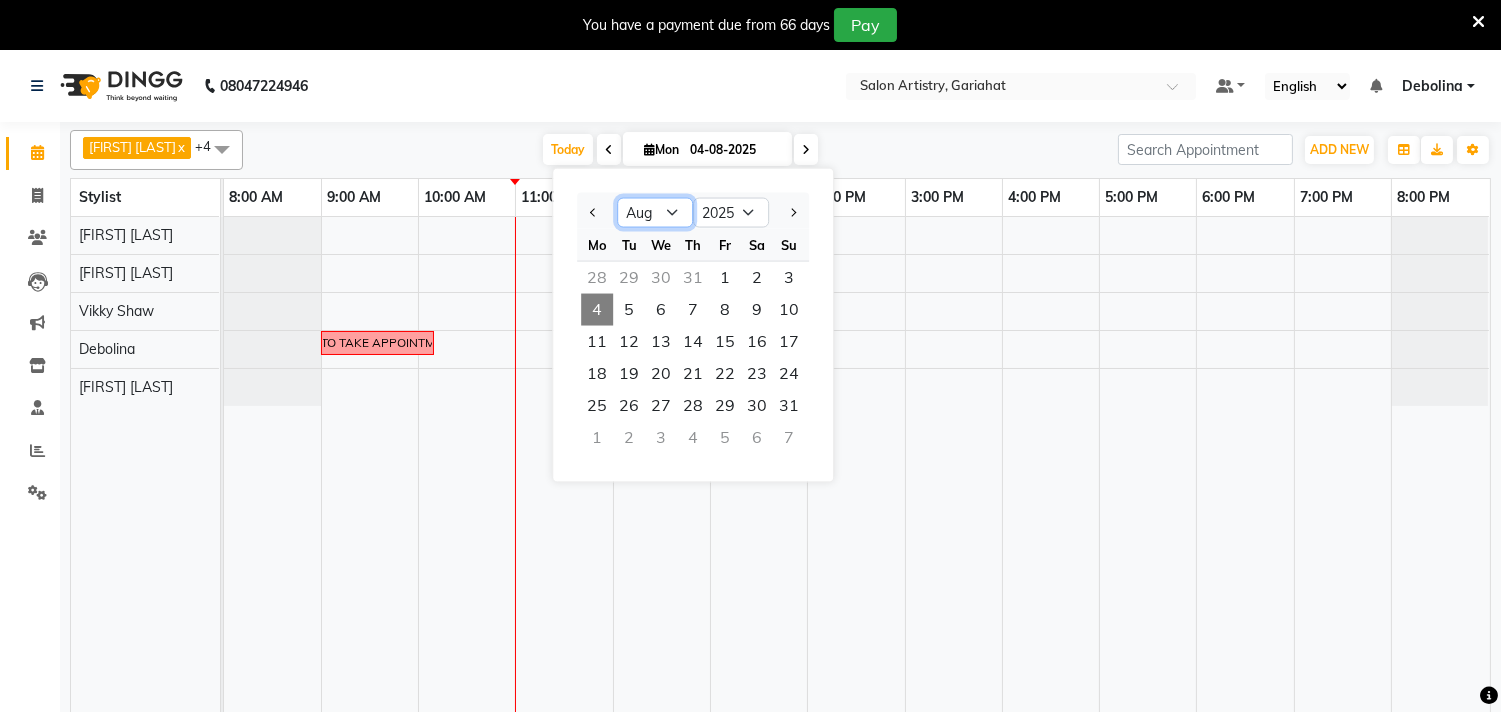 click on "Jan Feb Mar Apr May Jun Jul Aug Sep Oct Nov Dec" at bounding box center (655, 213) 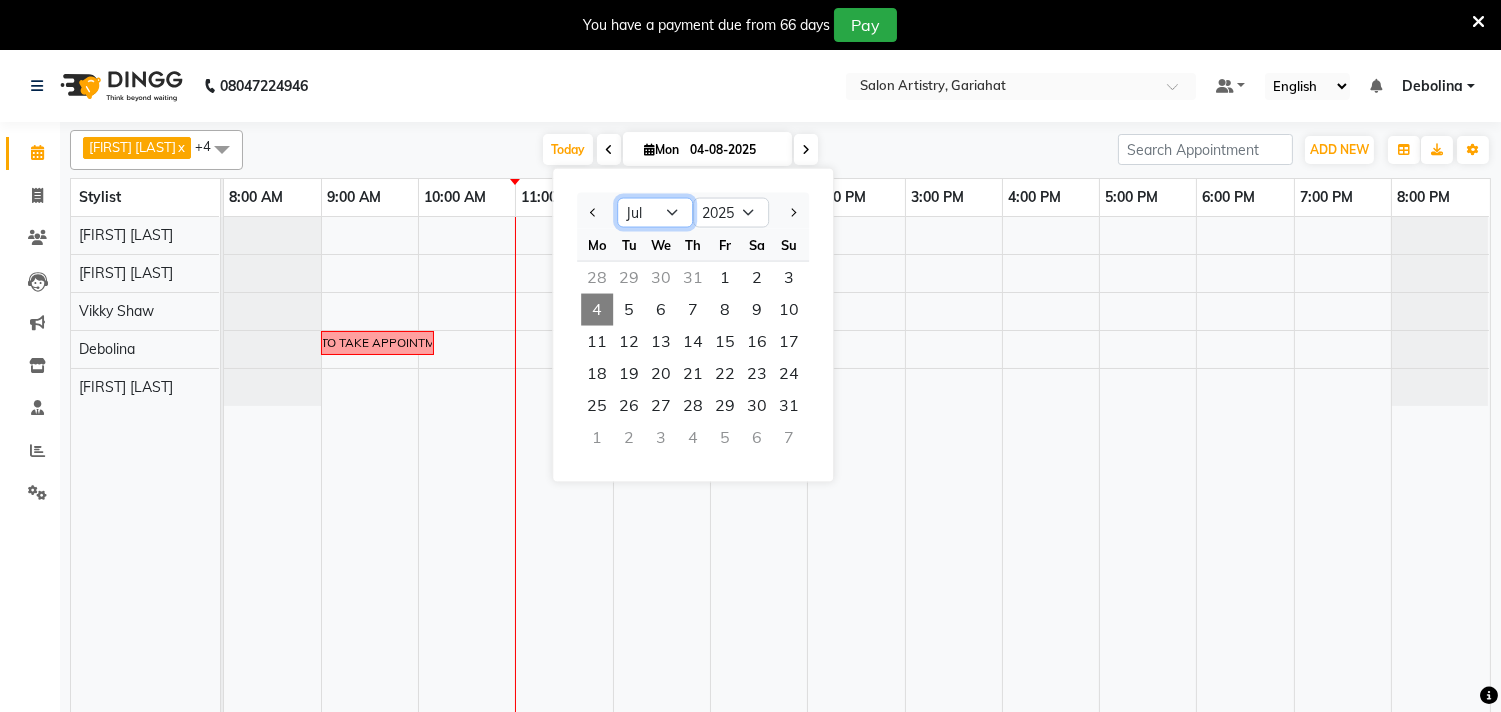click on "Jan Feb Mar Apr May Jun Jul Aug Sep Oct Nov Dec" at bounding box center [655, 213] 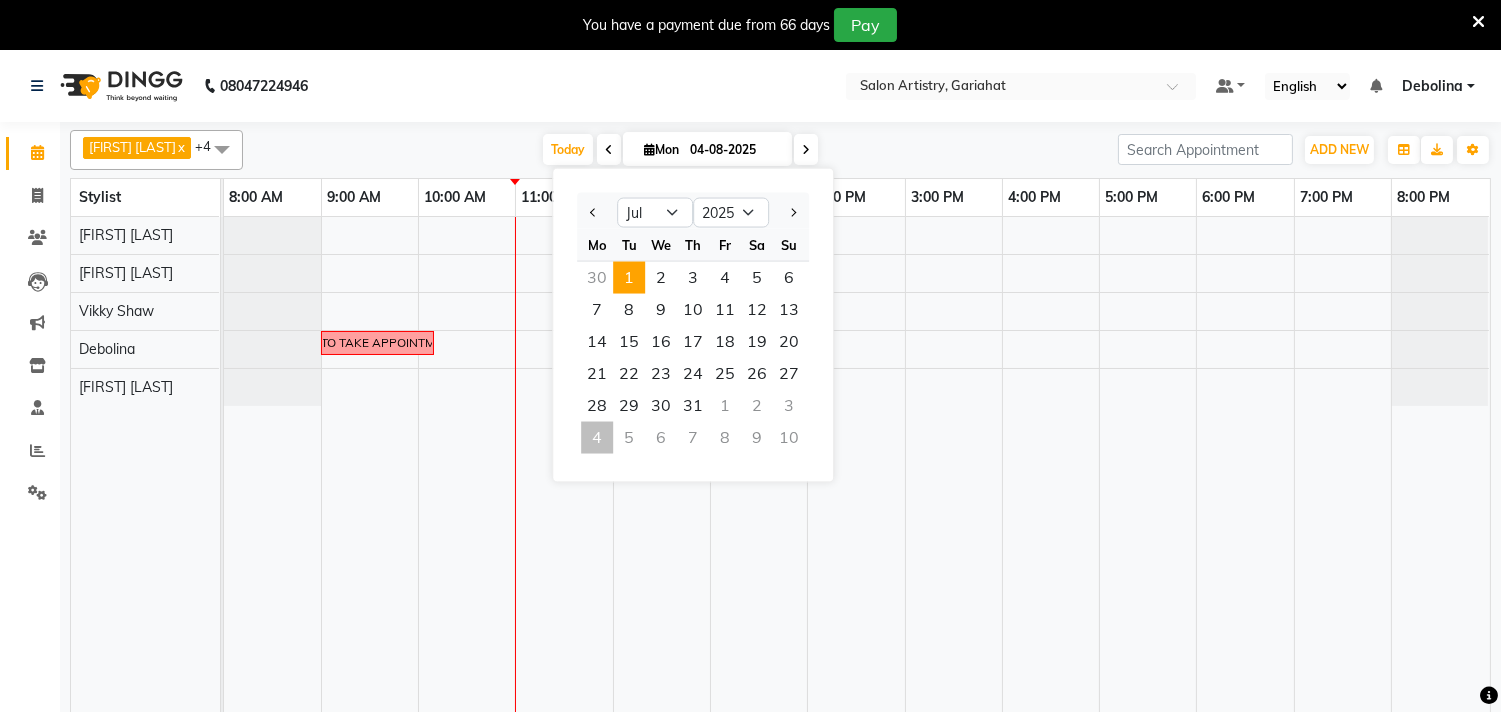 click on "1" at bounding box center [629, 278] 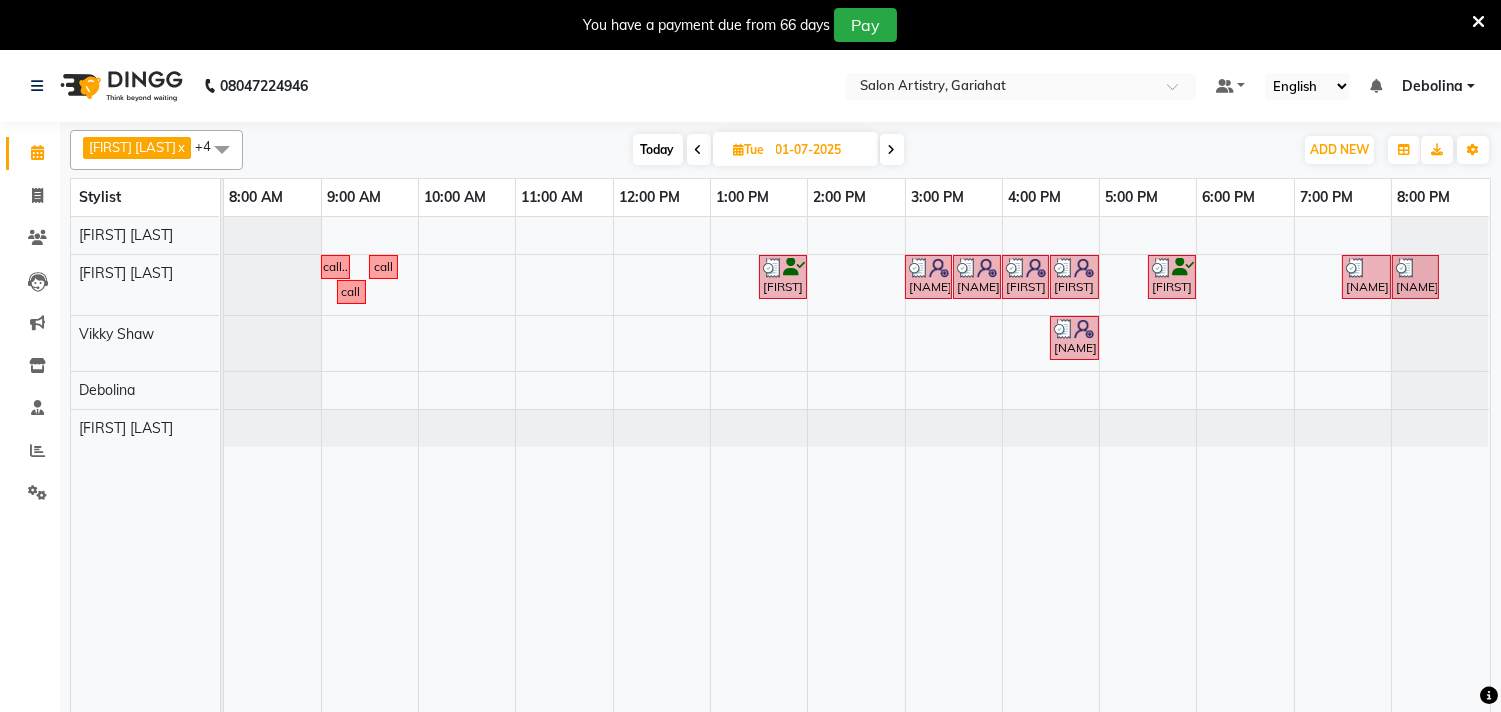 click at bounding box center [892, 150] 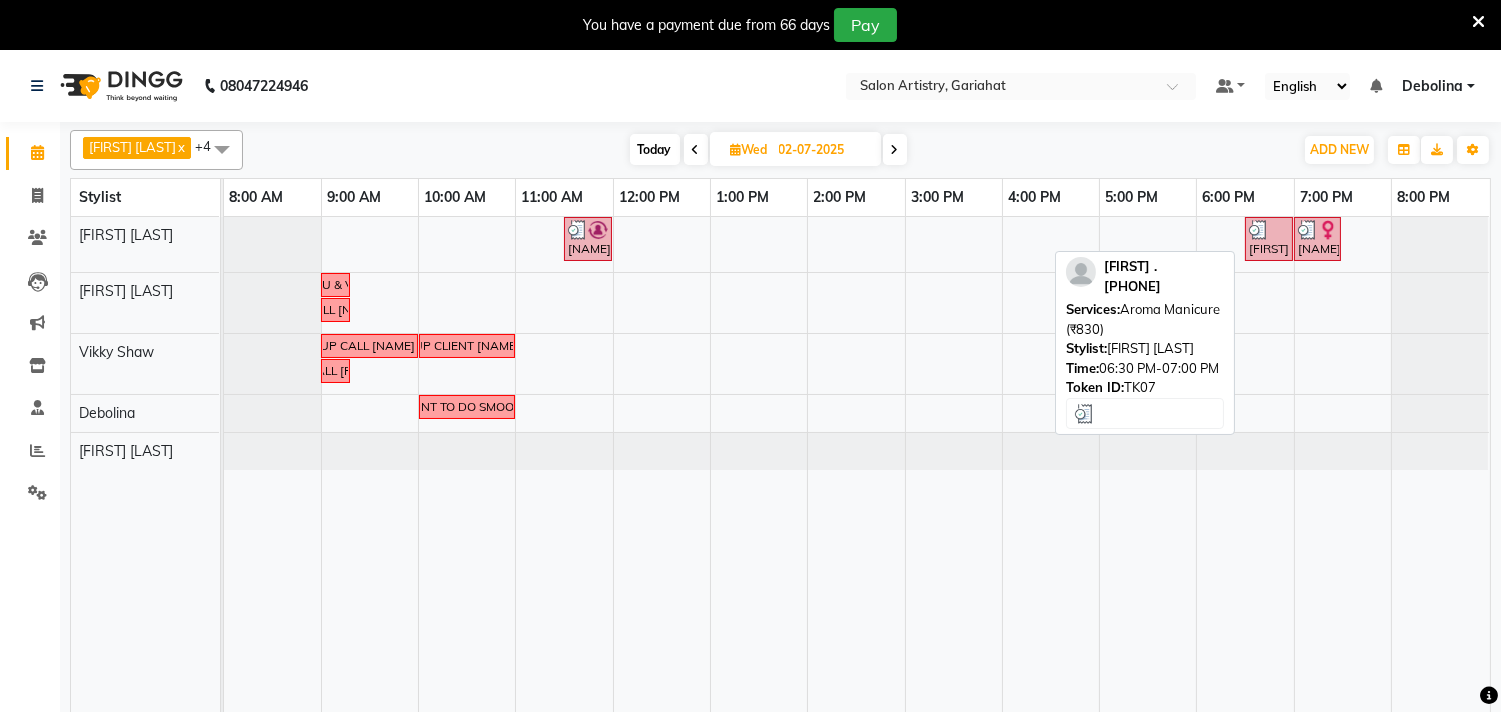 click at bounding box center (1269, 230) 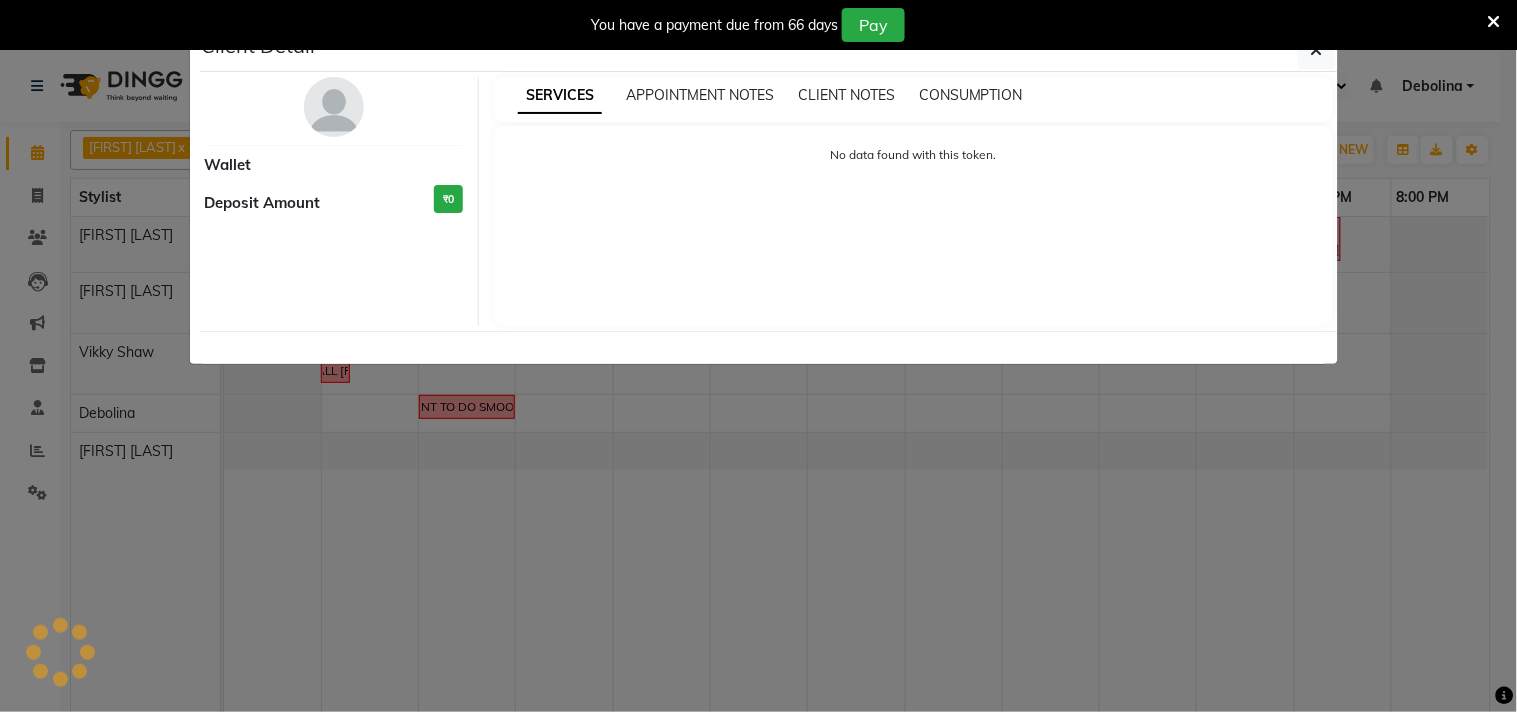 select on "3" 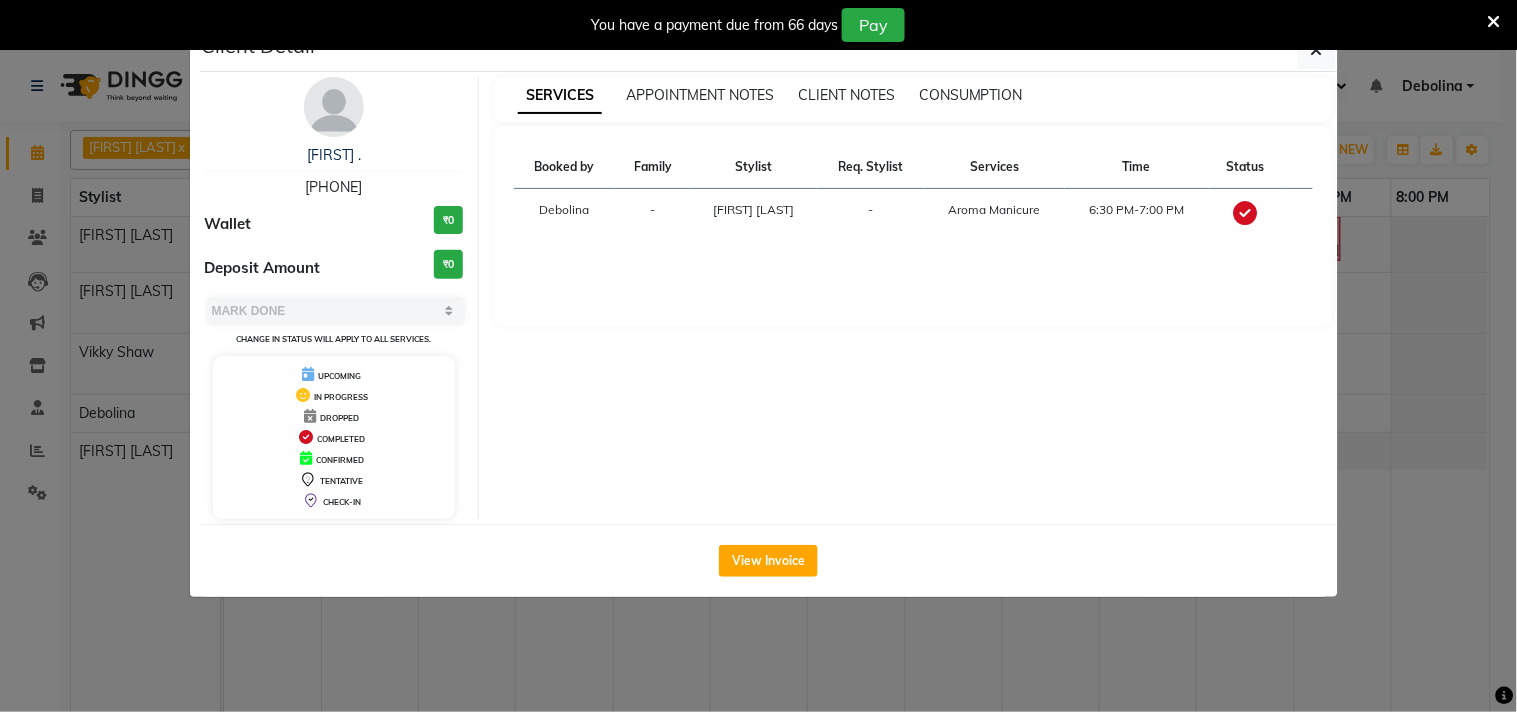drag, startPoint x: 376, startPoint y: 191, endPoint x: 258, endPoint y: 188, distance: 118.03813 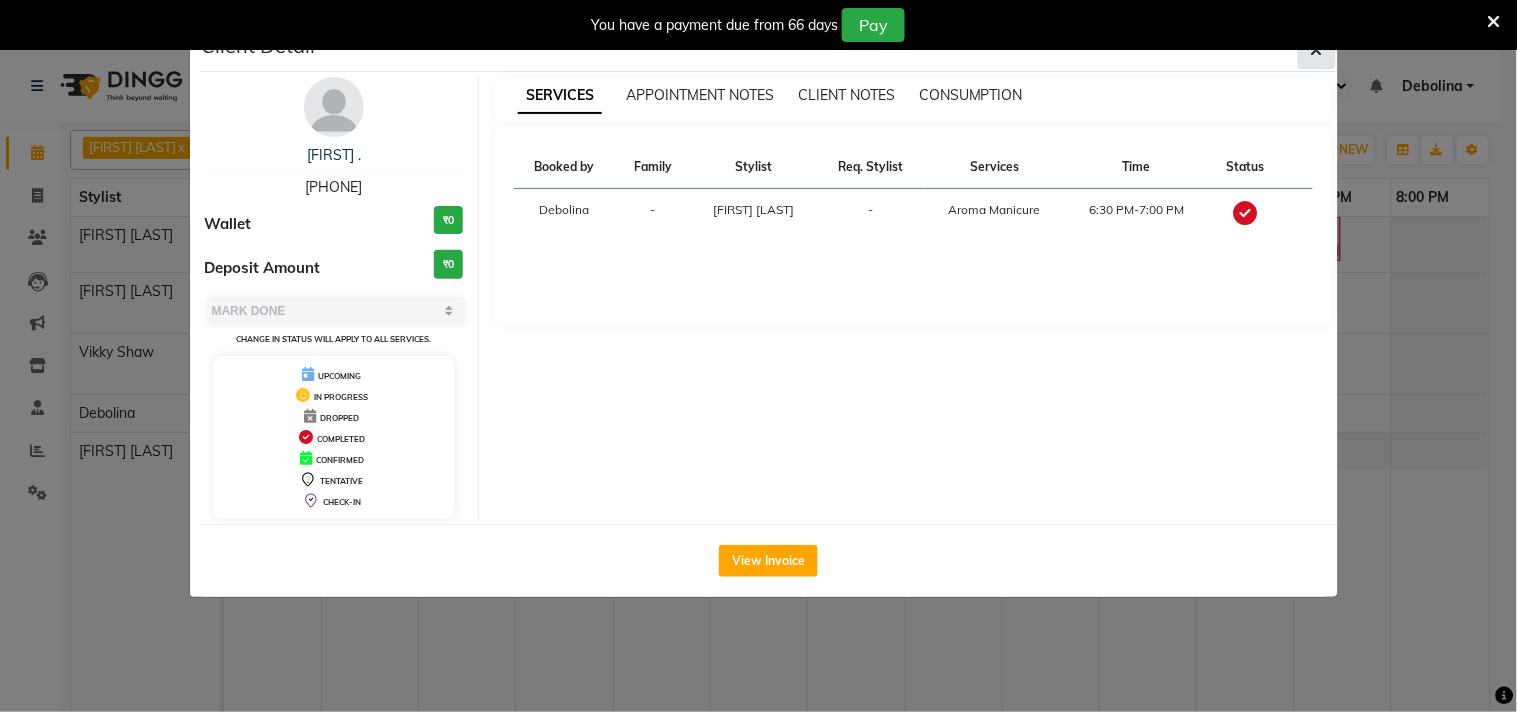 click 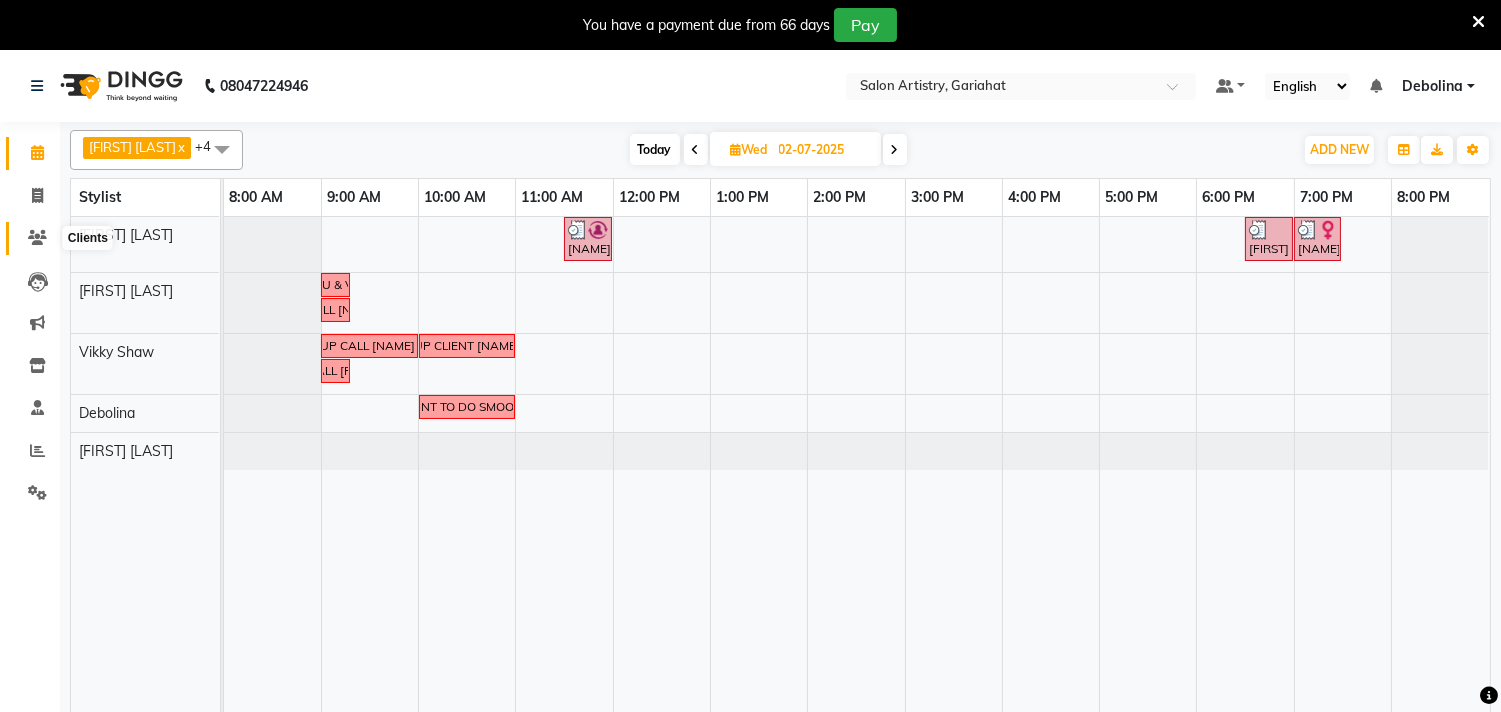 click 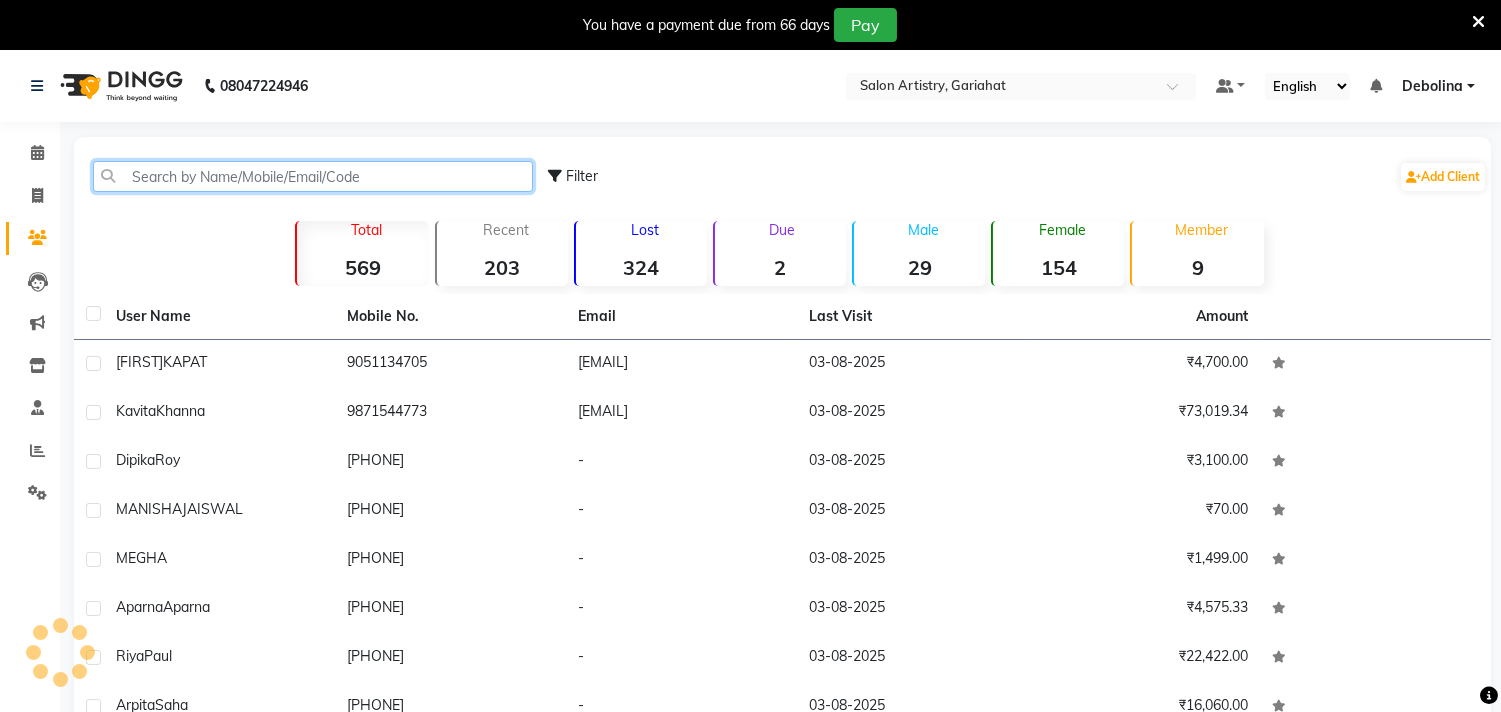 click 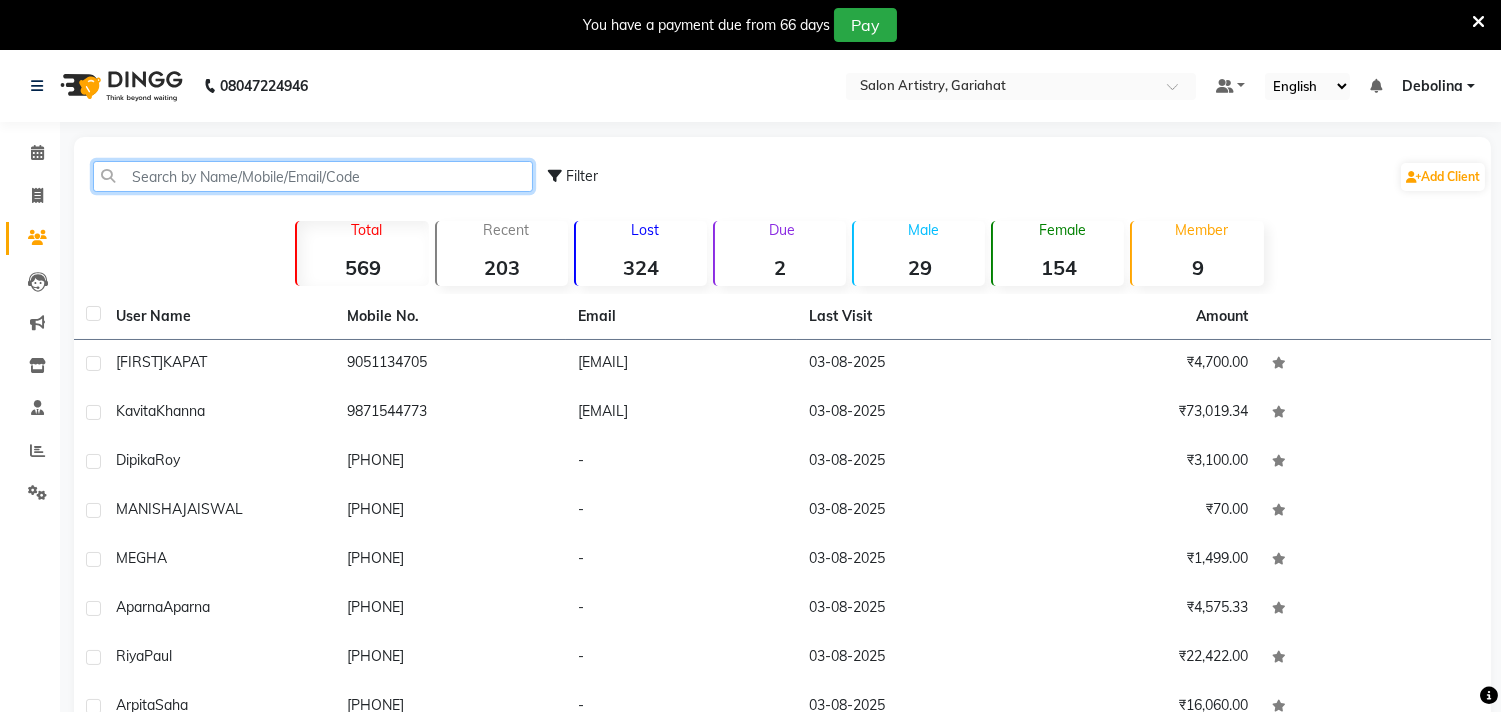 paste on "[PHONE]" 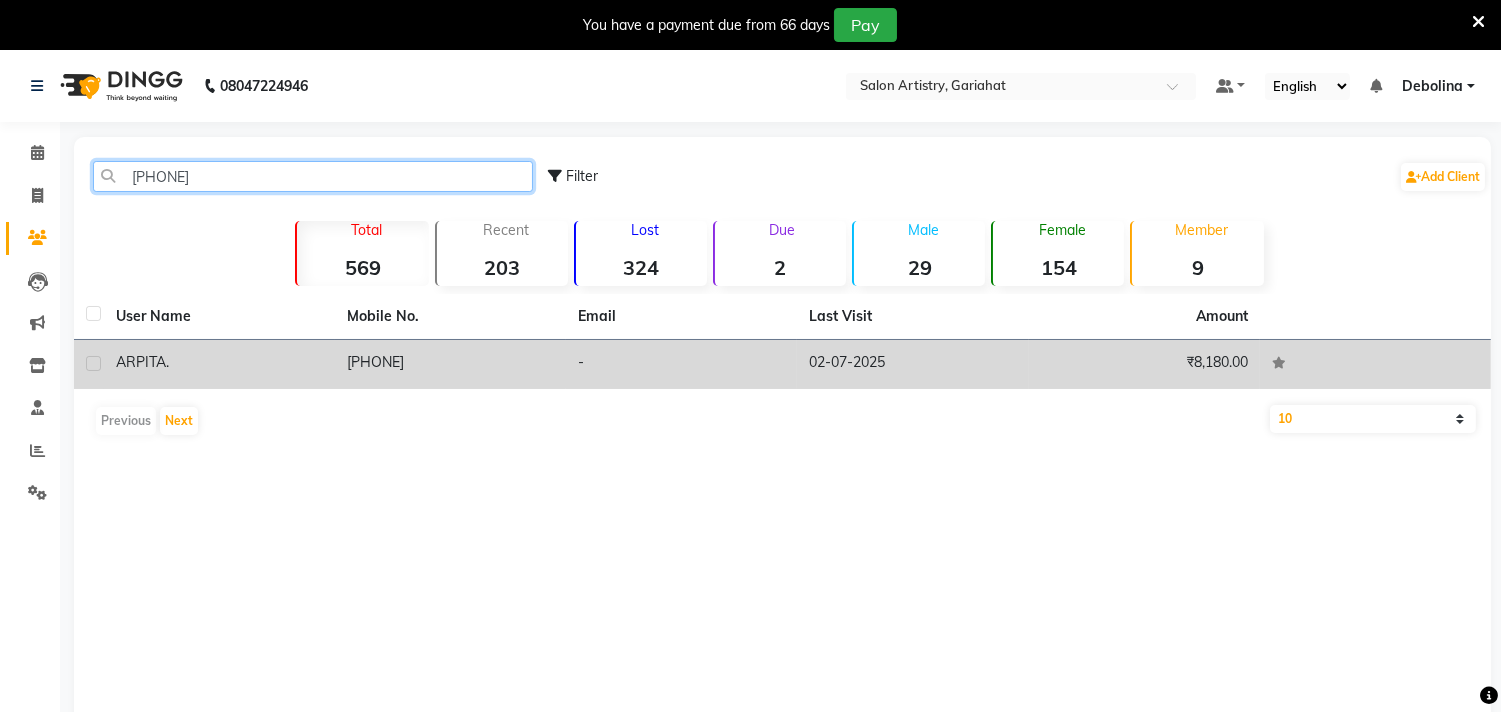 type on "[PHONE]" 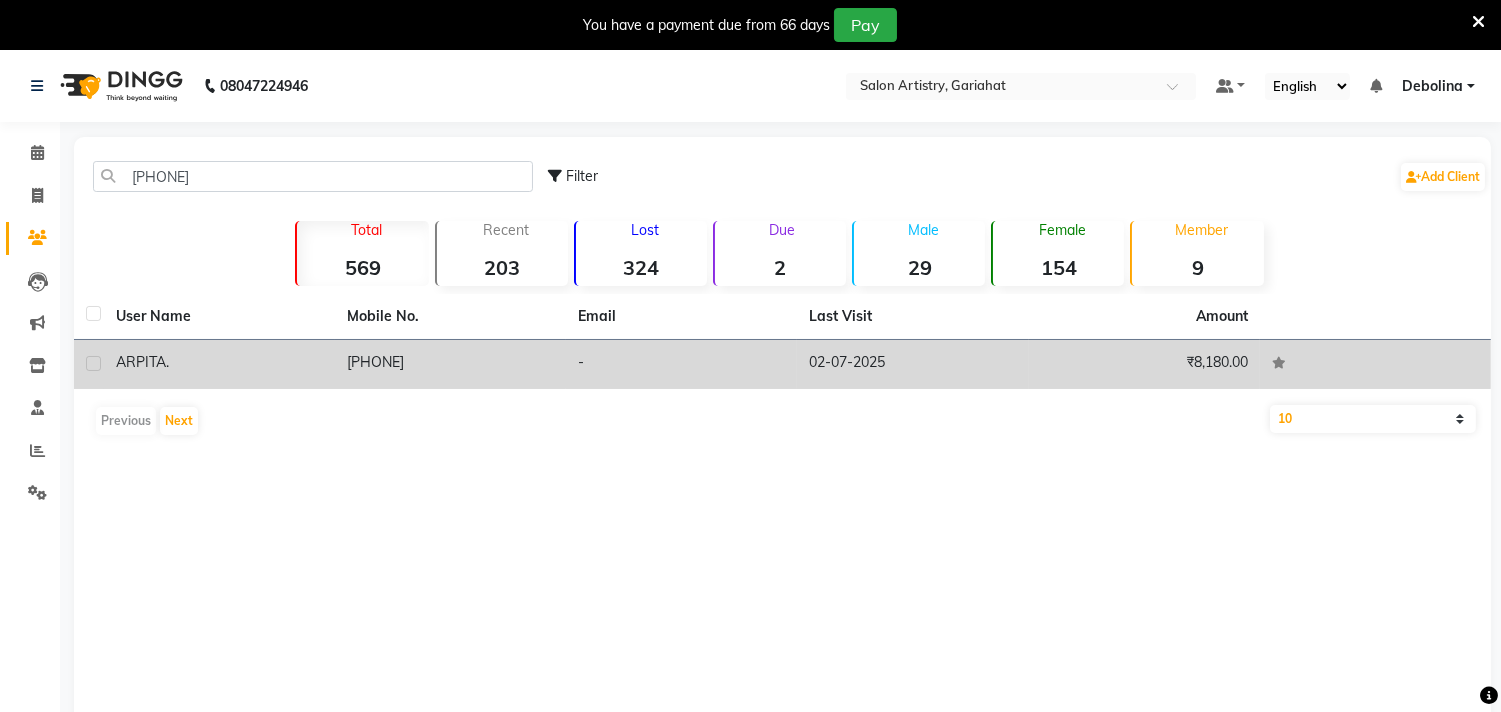 click on "[FIRST]  ." 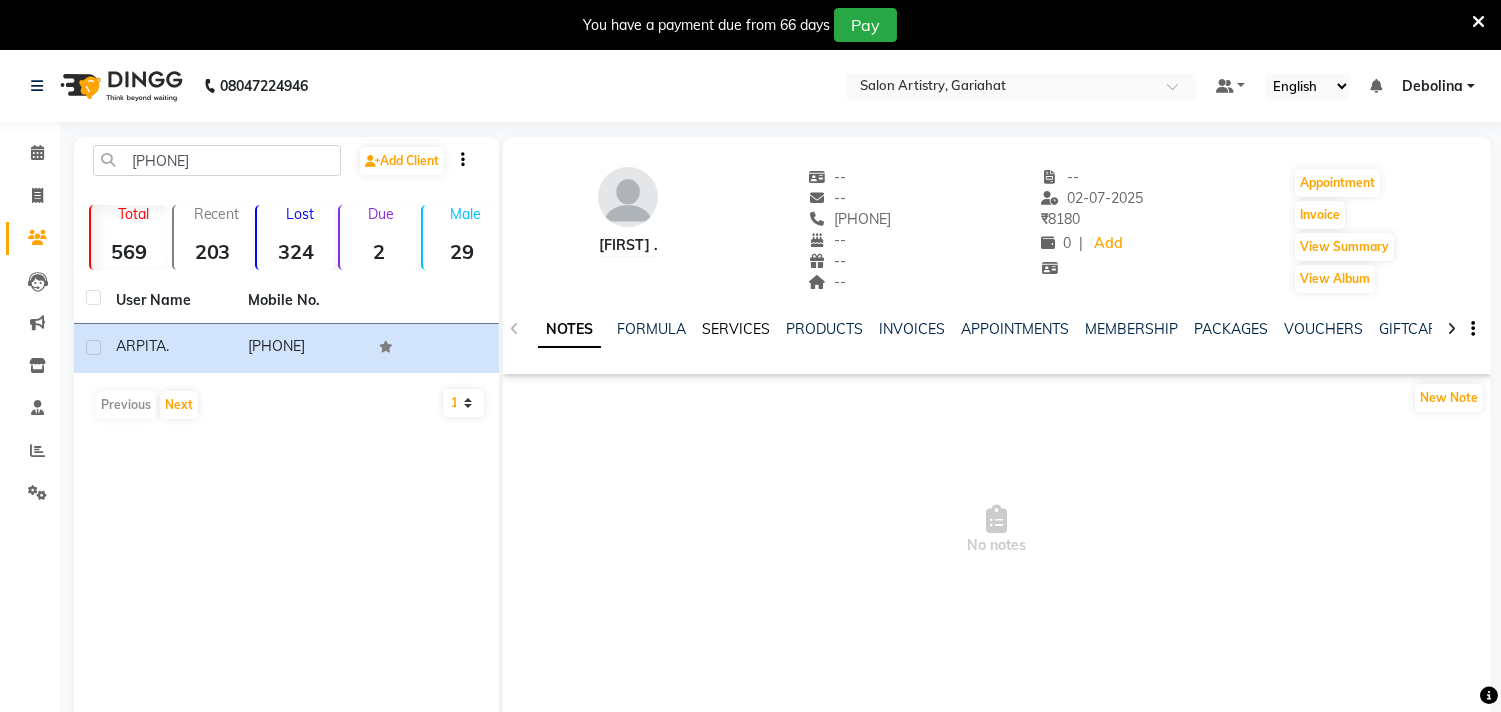 click on "SERVICES" 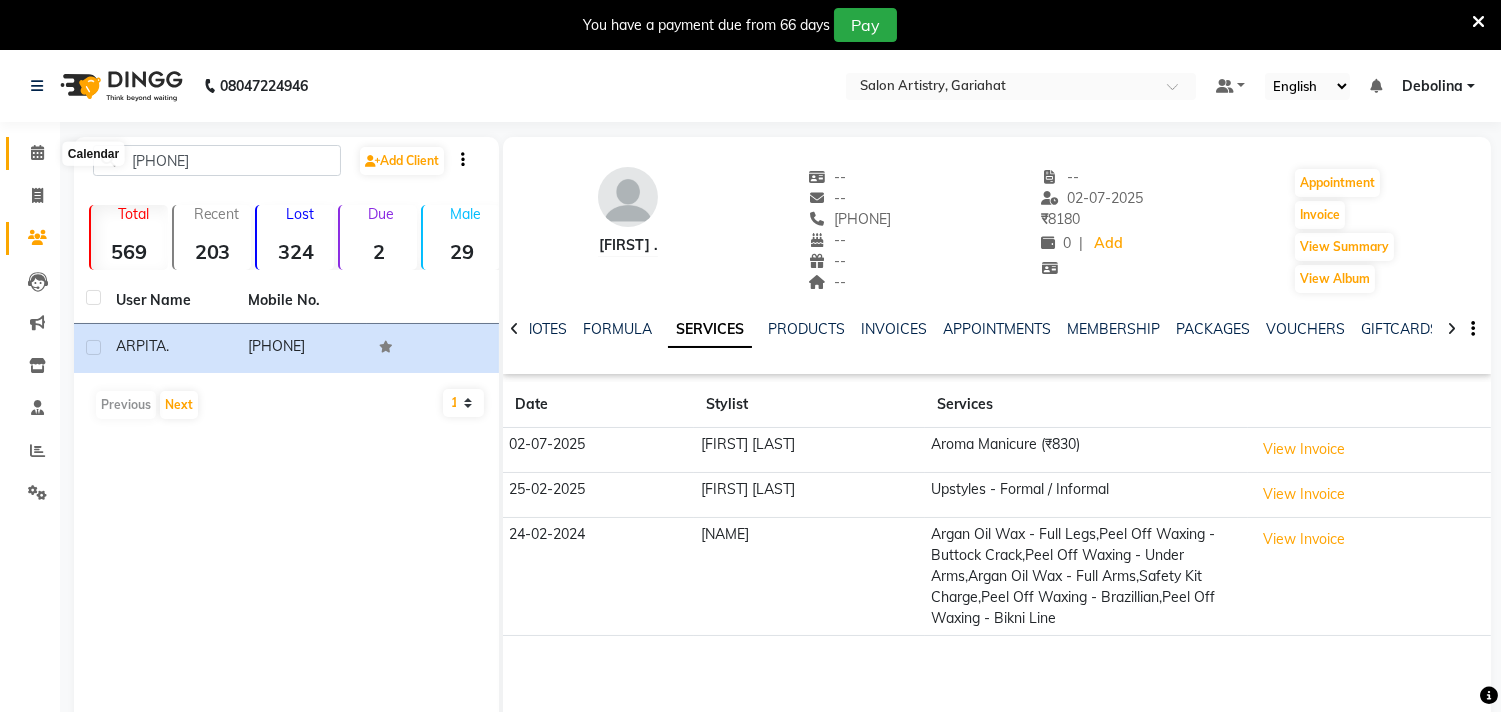 click 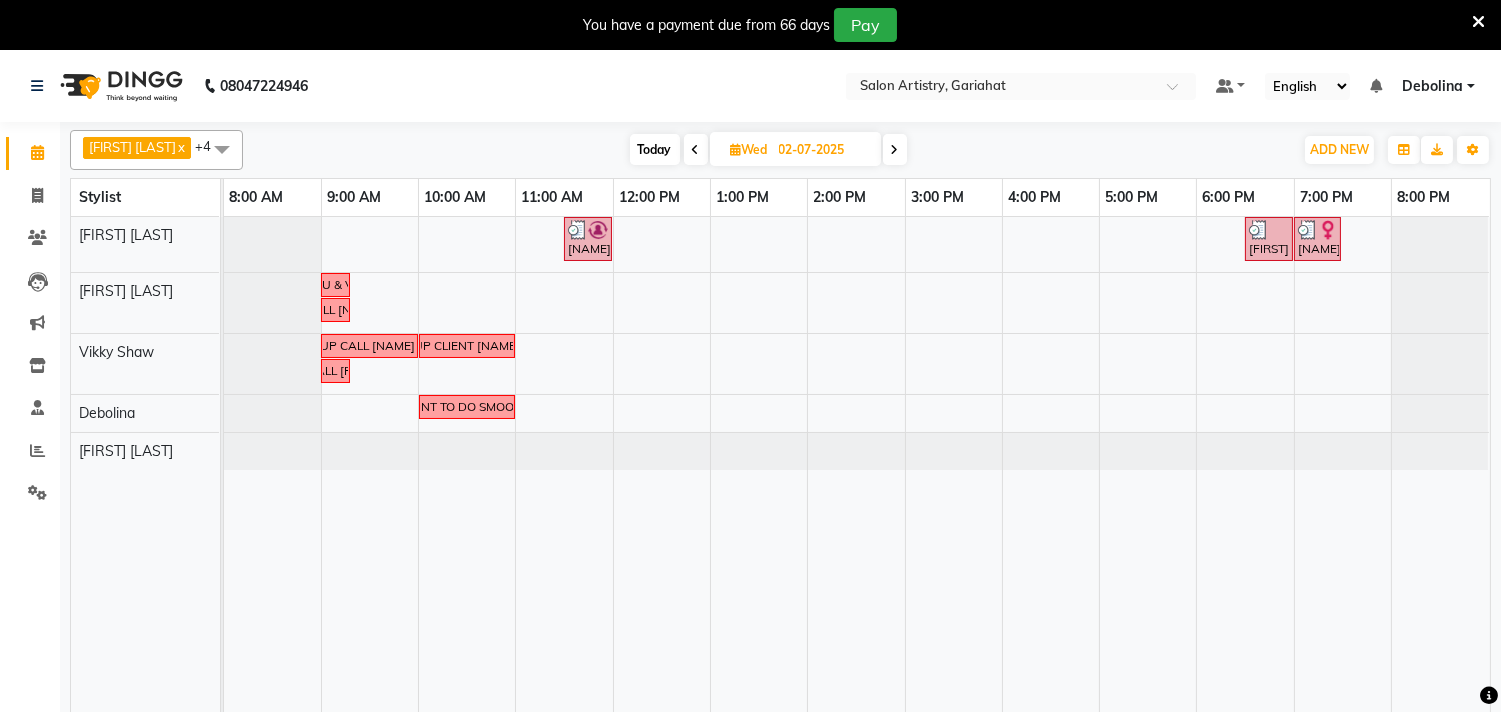 click on "Today" at bounding box center [655, 149] 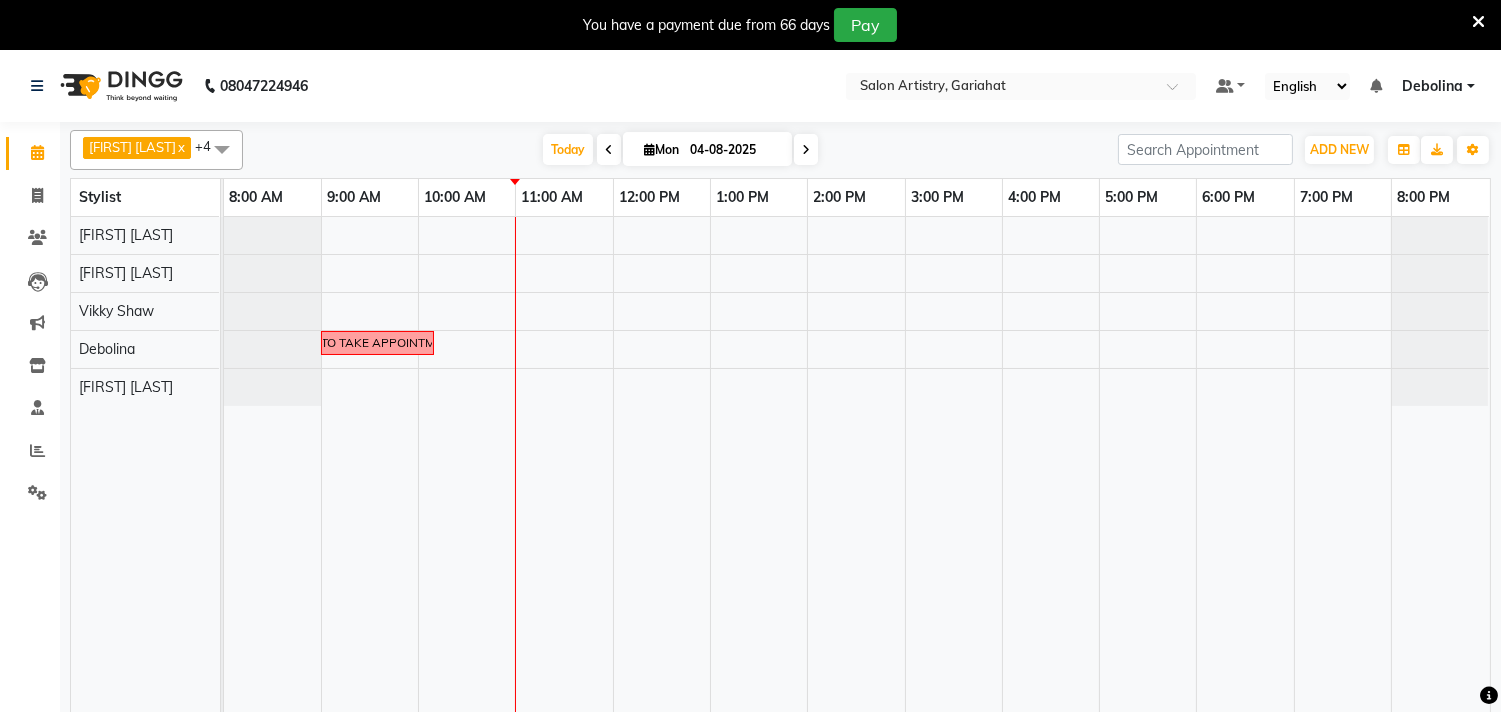 click at bounding box center [609, 149] 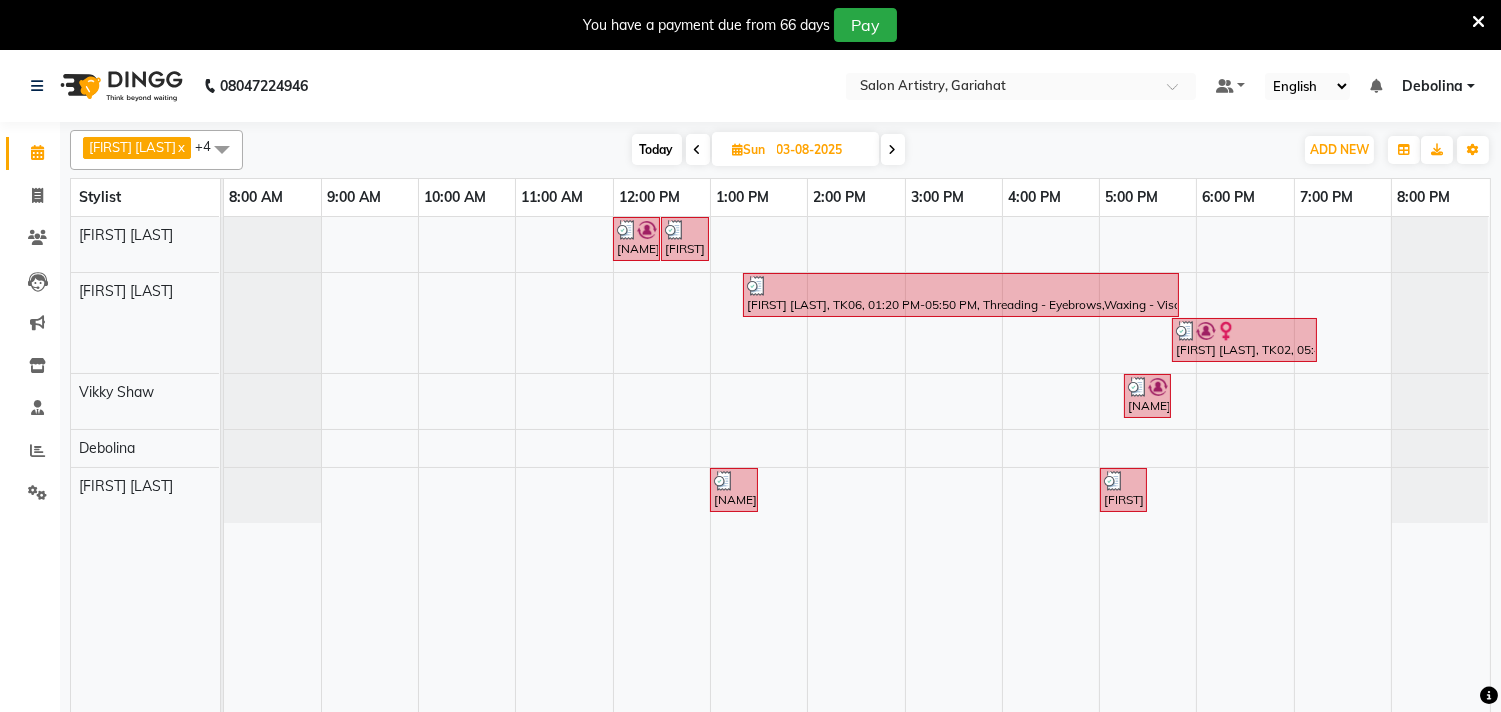 click at bounding box center (698, 149) 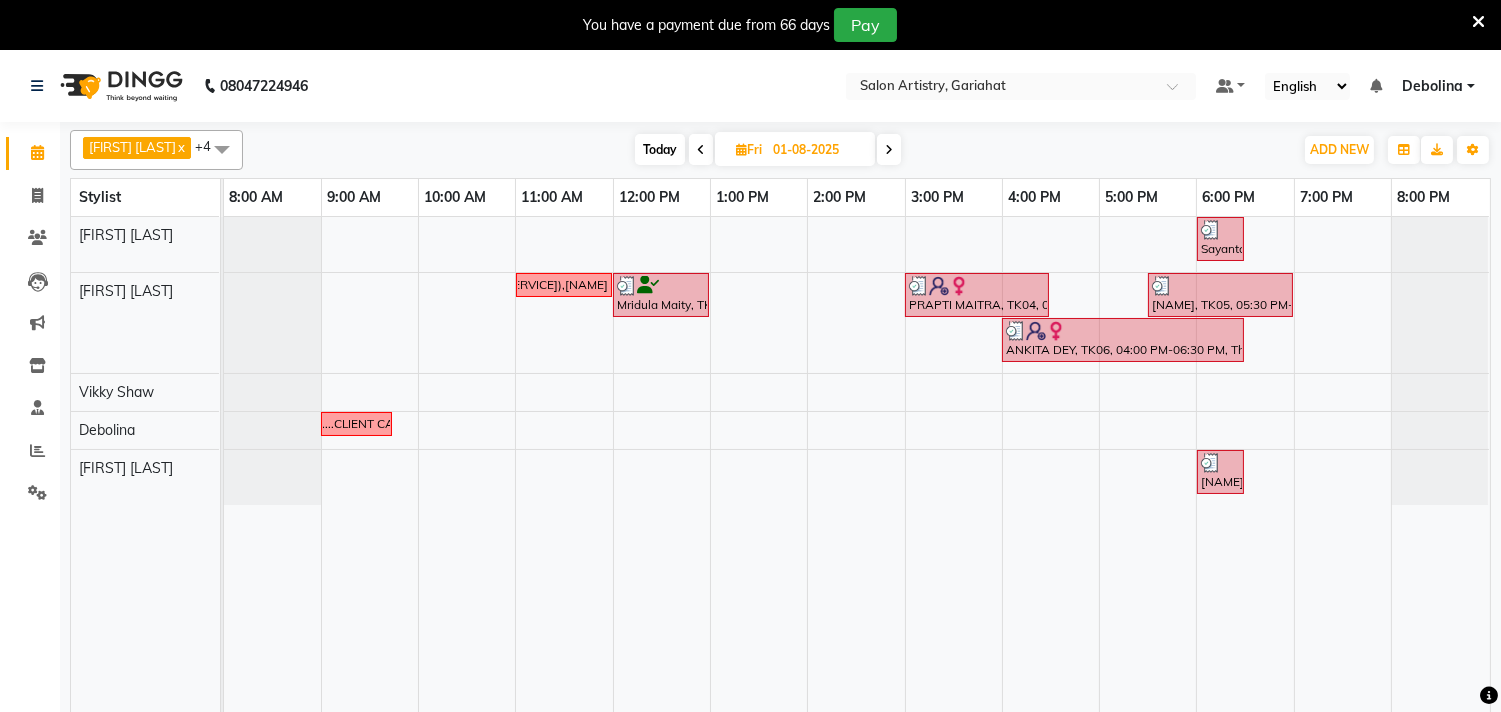 click on "Today" at bounding box center [660, 149] 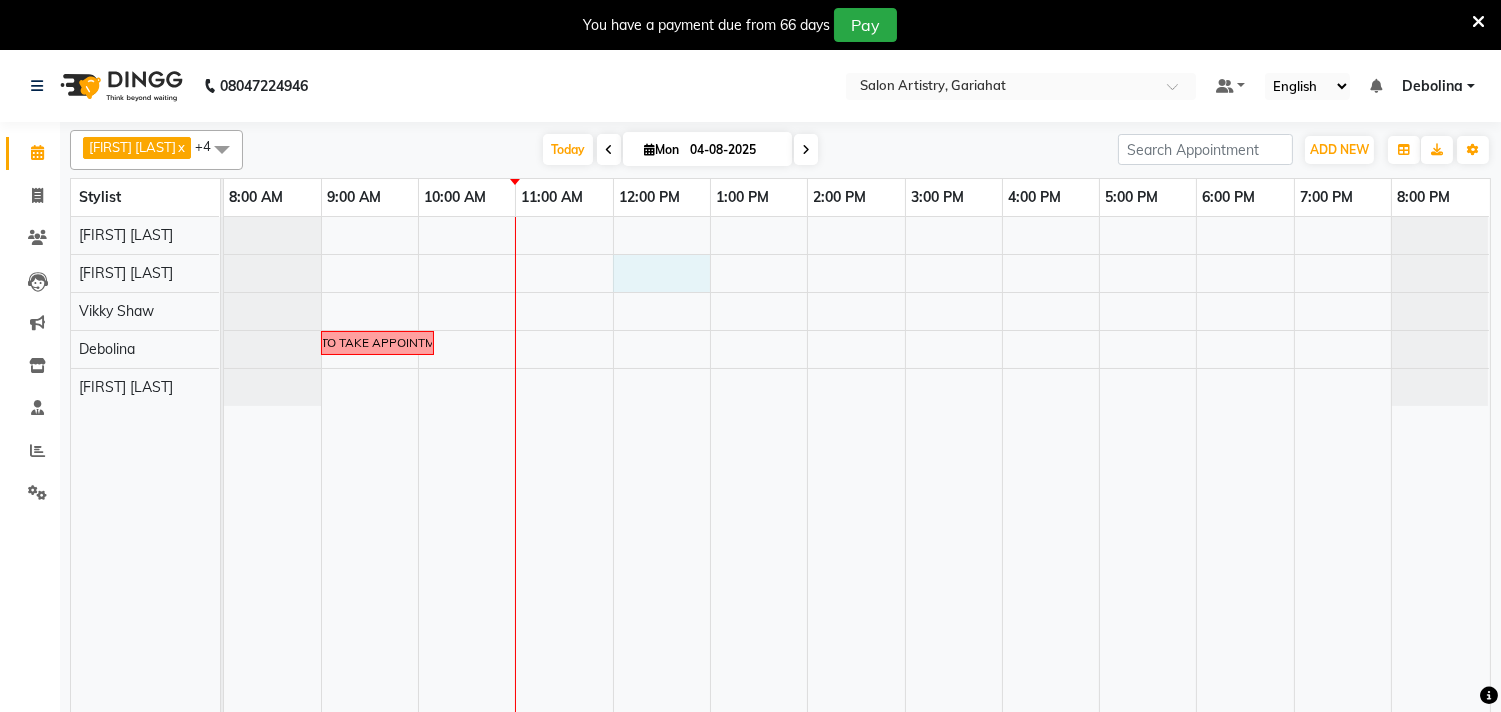 click on "[NAME] [PHONE]..... CLIEN WILL WANT TO TAKE APPOINTMENT FOR TUESDAY...KNOCK HER ONCE" at bounding box center (857, 477) 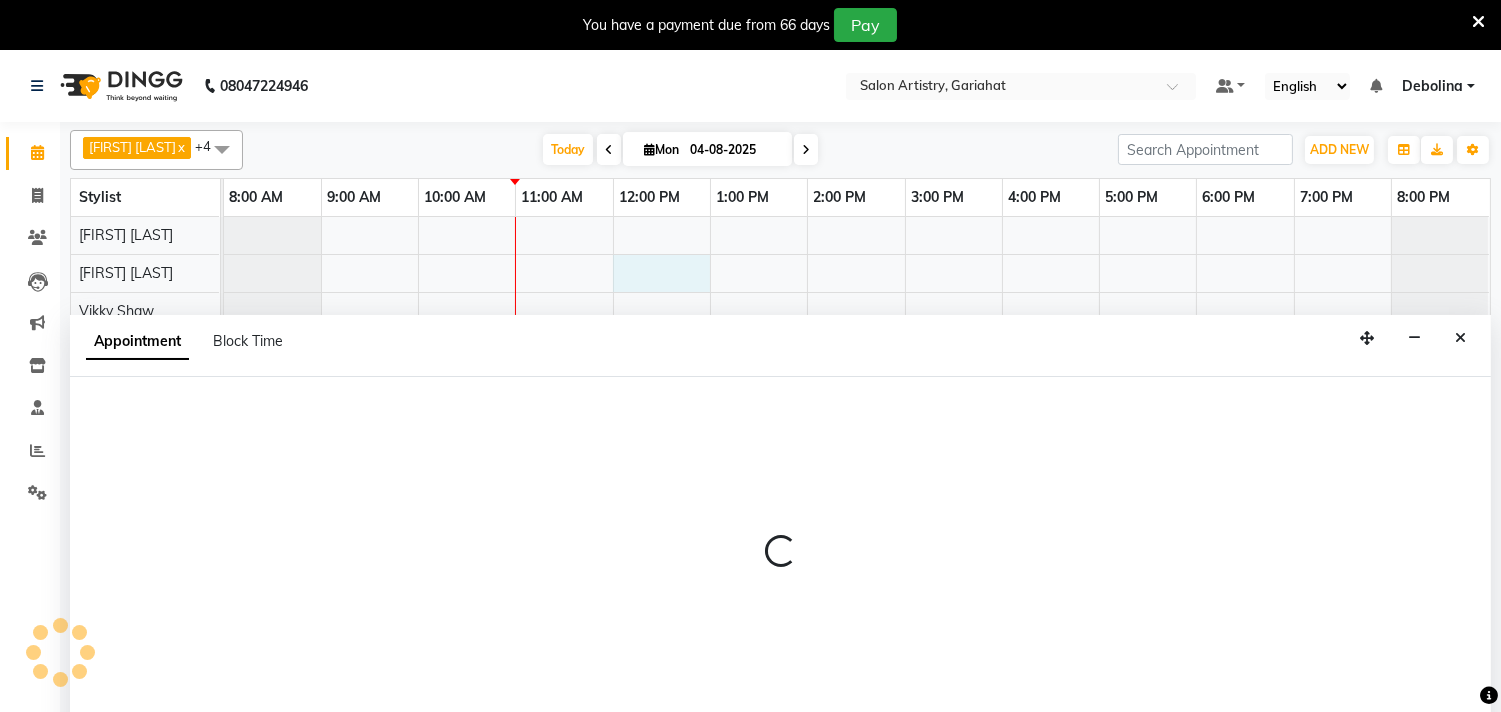 scroll, scrollTop: 50, scrollLeft: 0, axis: vertical 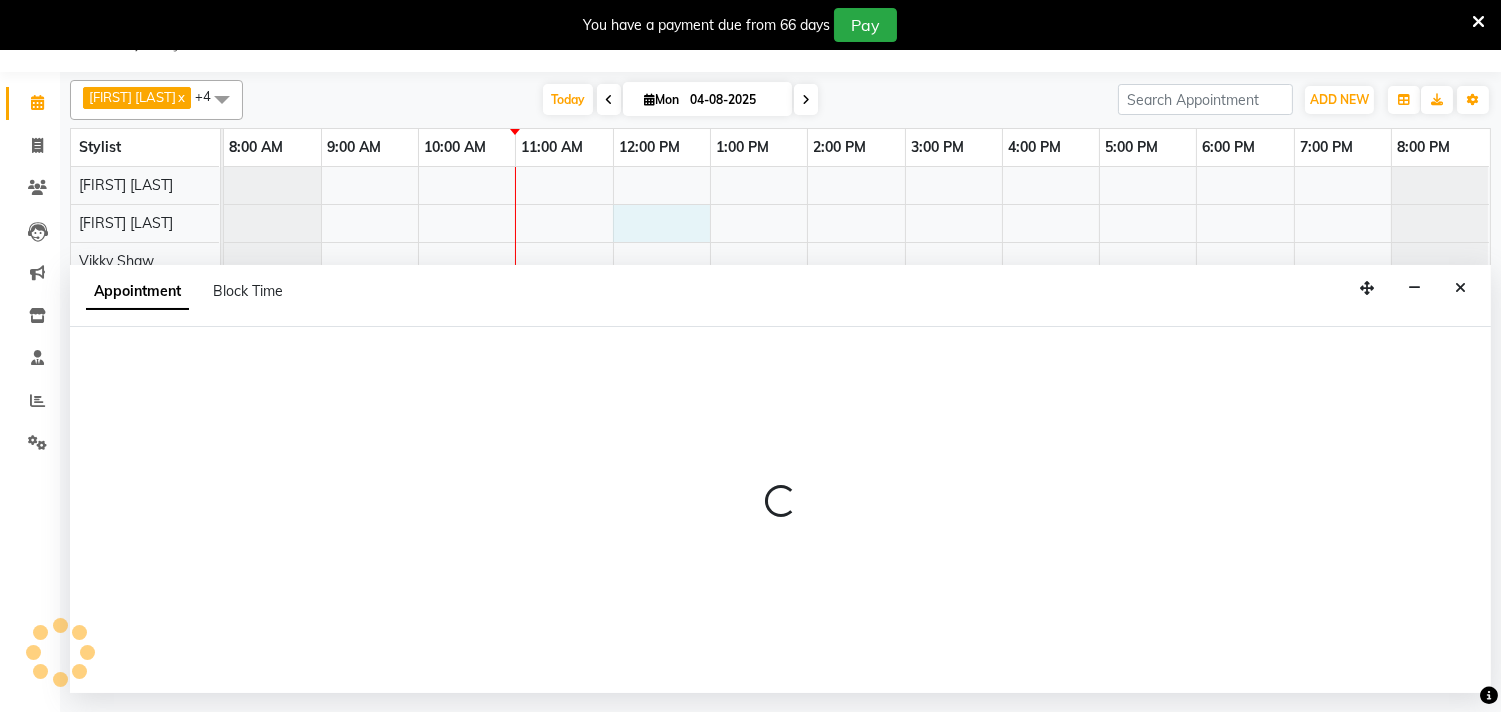 select on "82200" 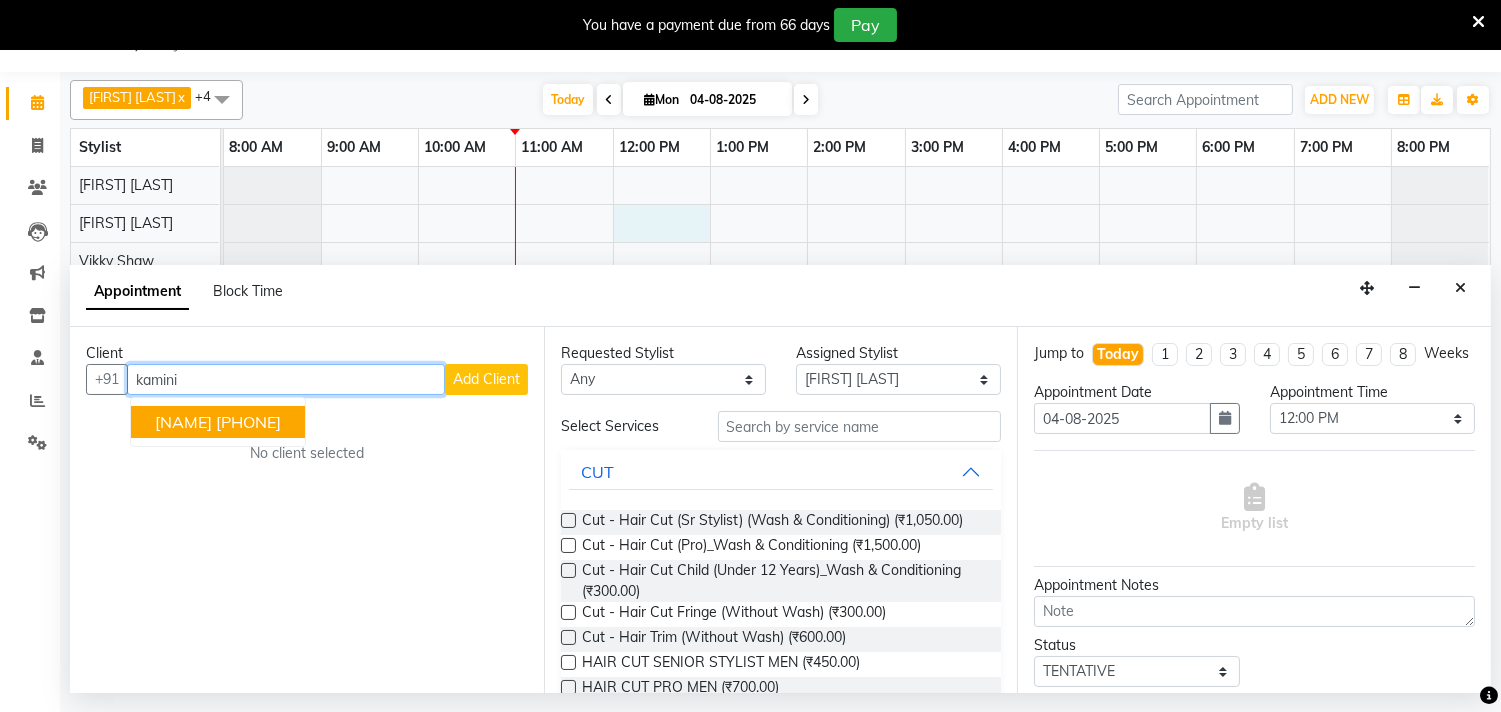 click on "[PHONE]" at bounding box center [248, 422] 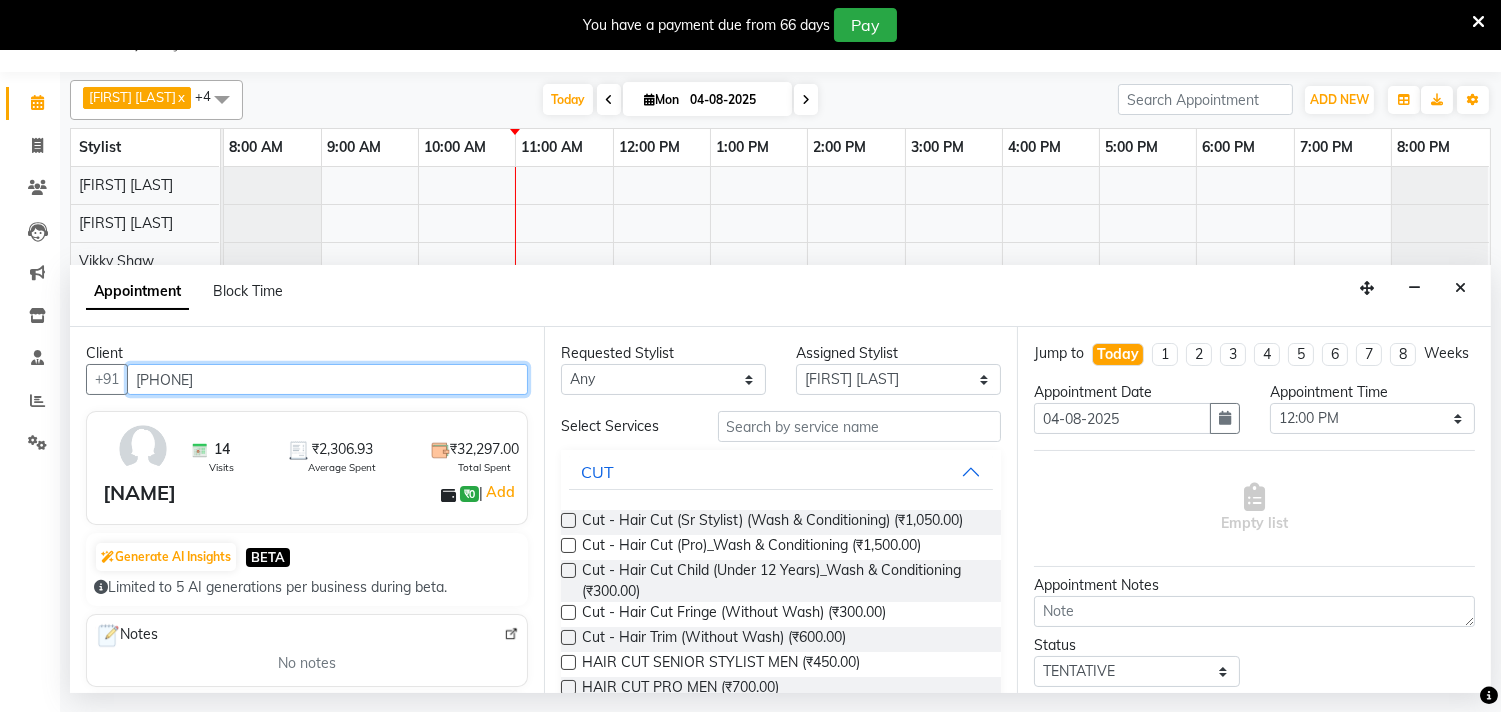 type on "[PHONE]" 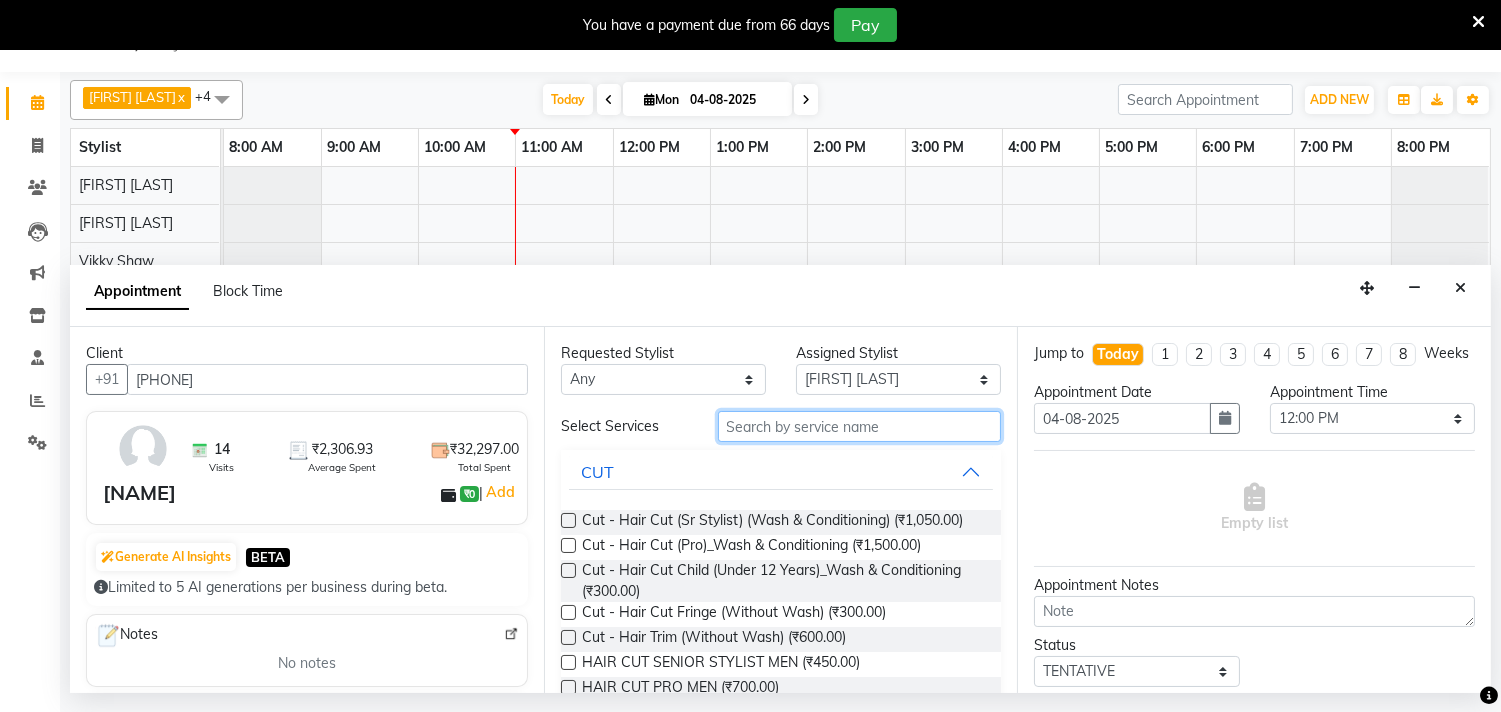 drag, startPoint x: 818, startPoint y: 427, endPoint x: 804, endPoint y: 434, distance: 15.652476 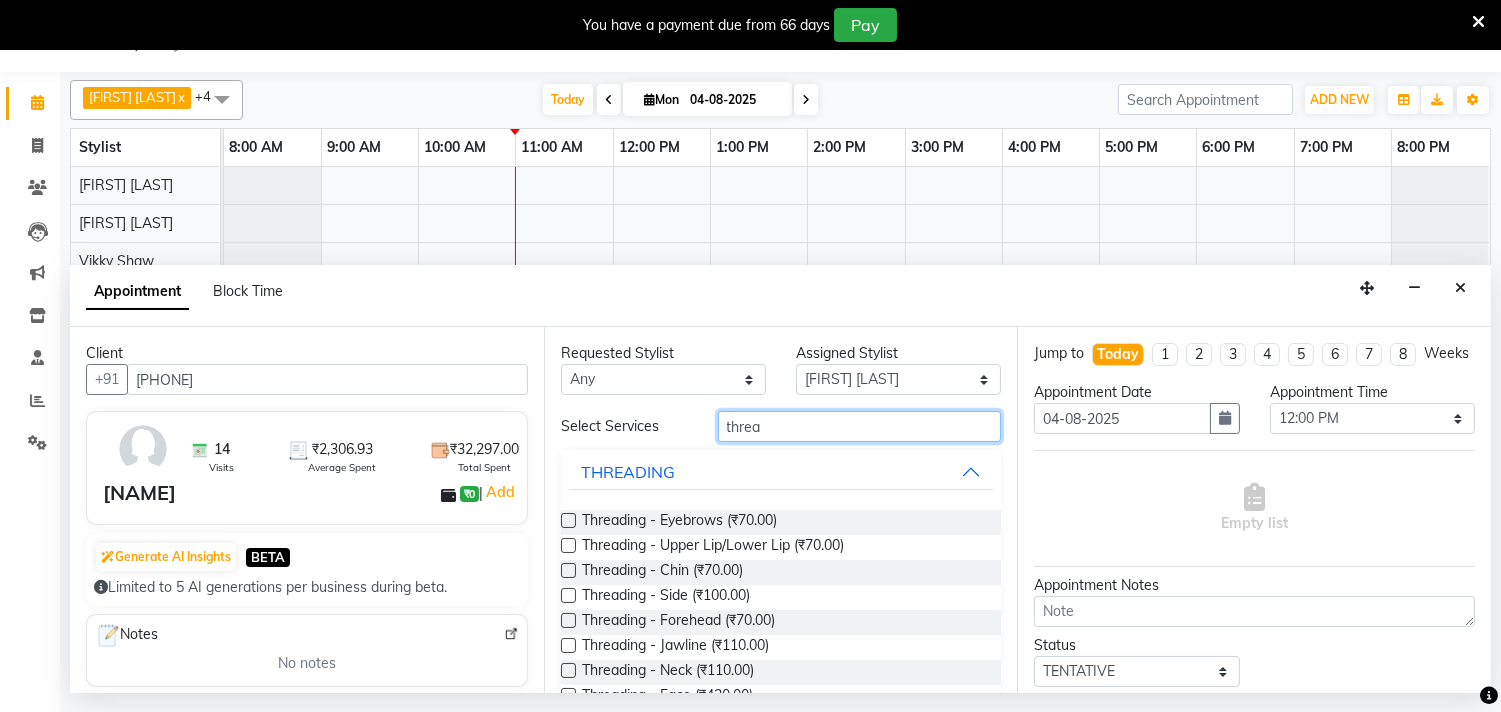 type on "threa" 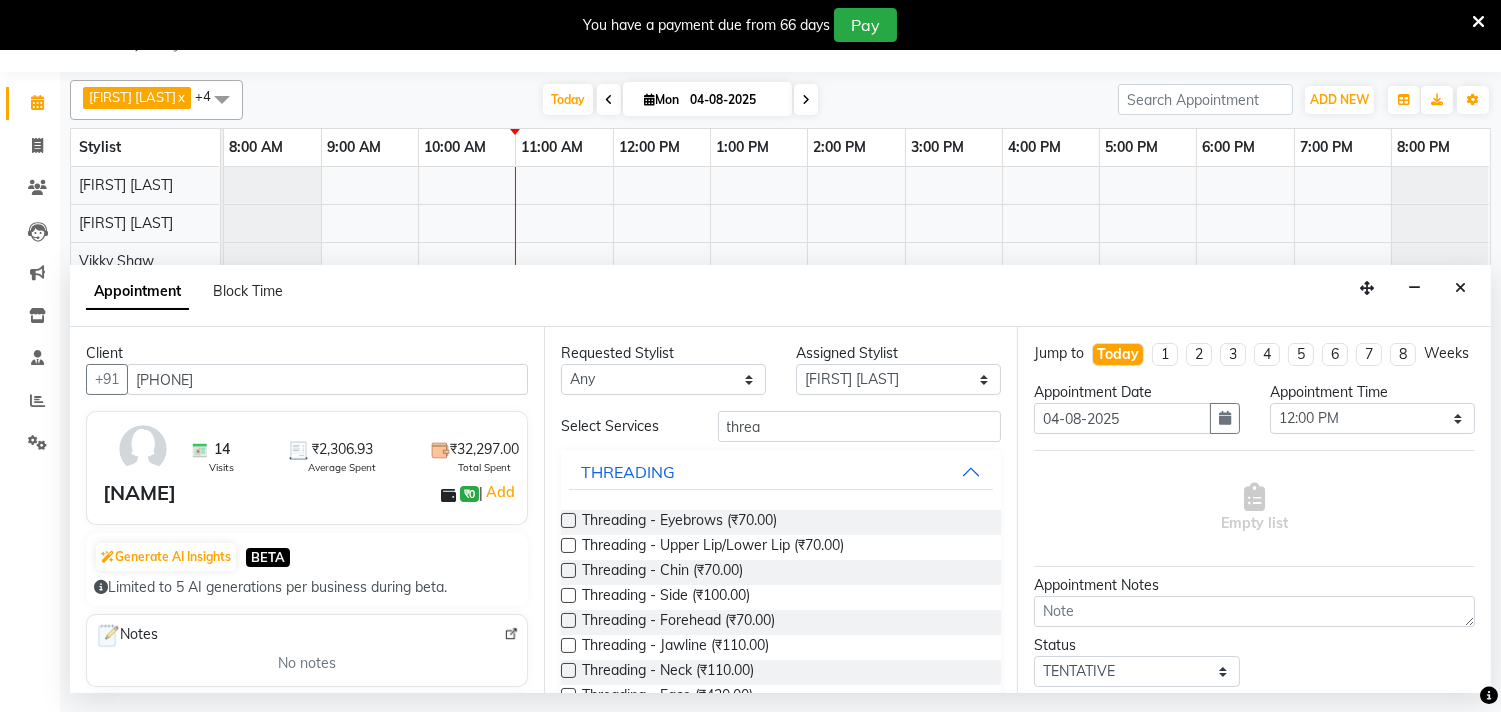 click at bounding box center [568, 520] 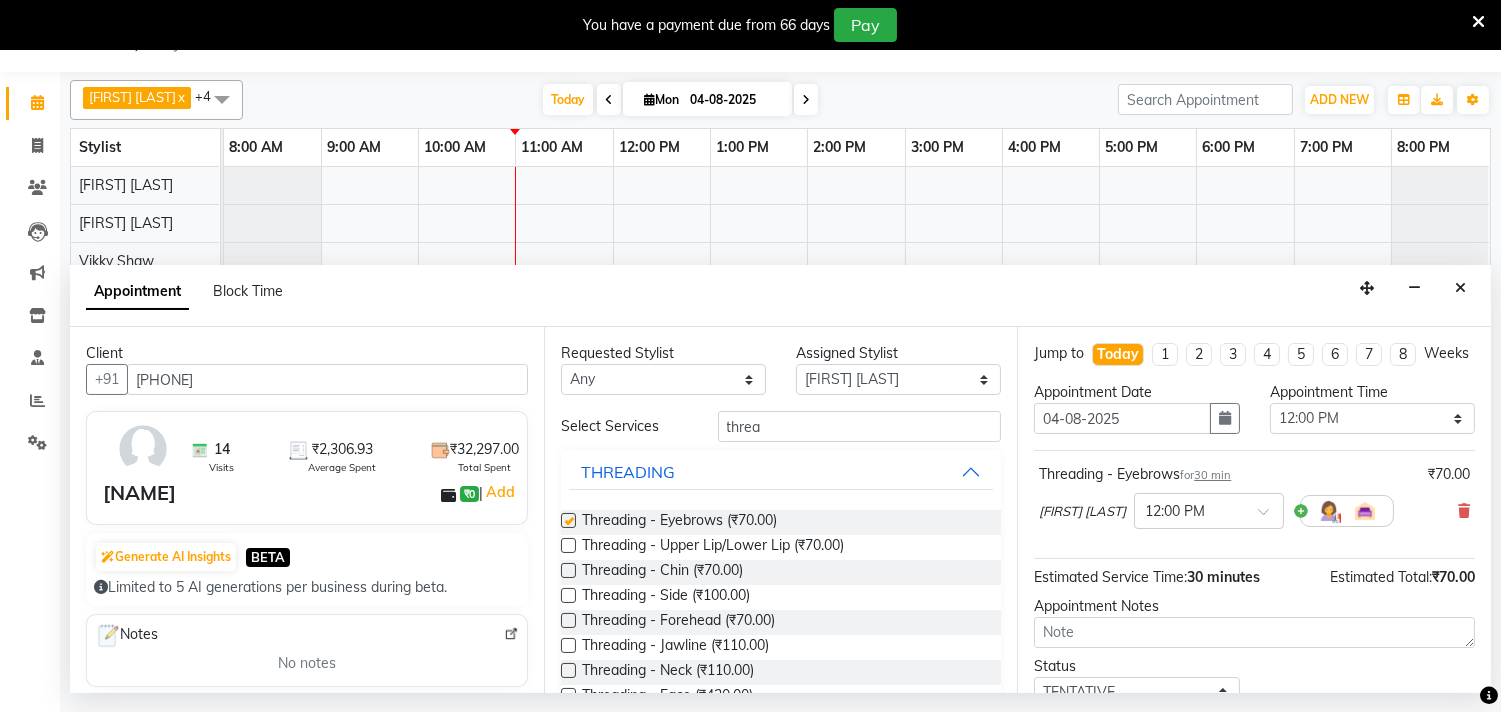 checkbox on "false" 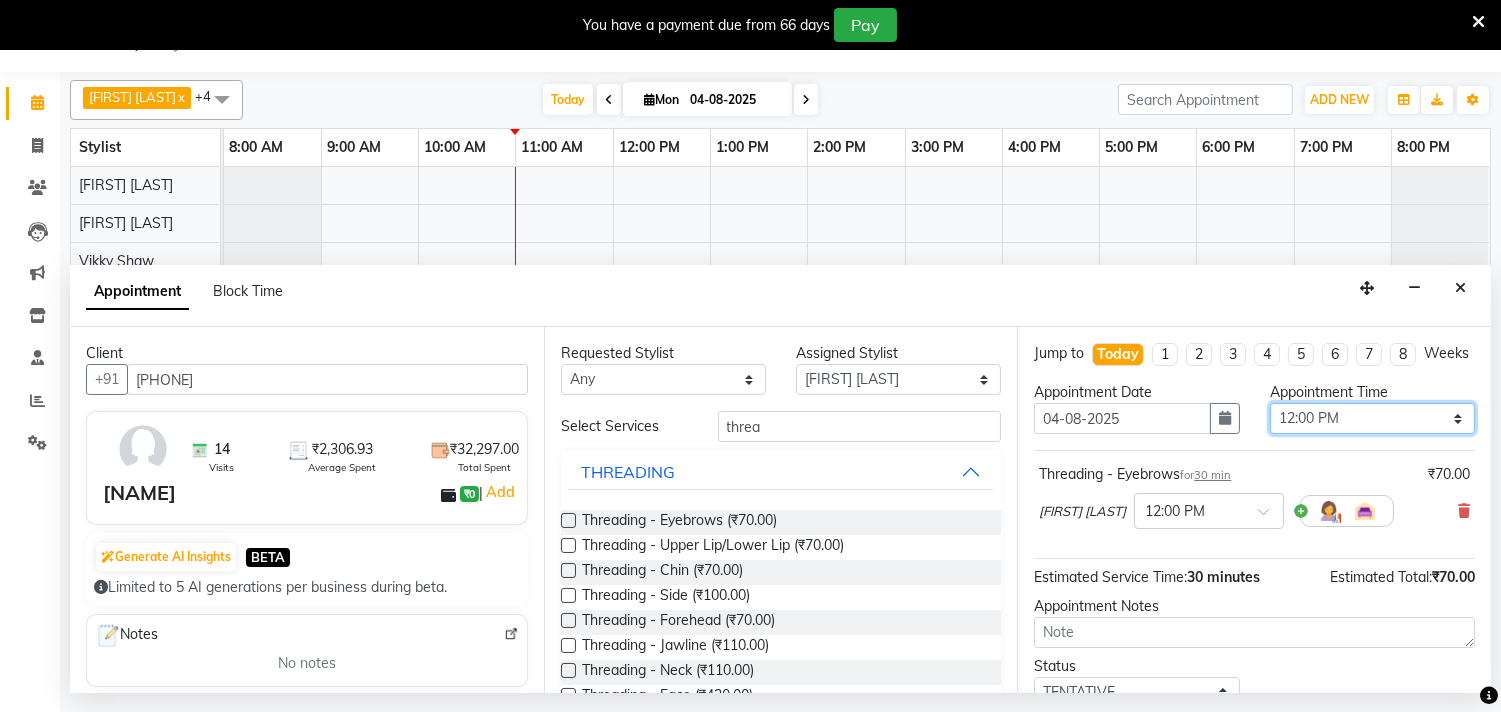 drag, startPoint x: 1438, startPoint y: 434, endPoint x: 1448, endPoint y: 426, distance: 12.806249 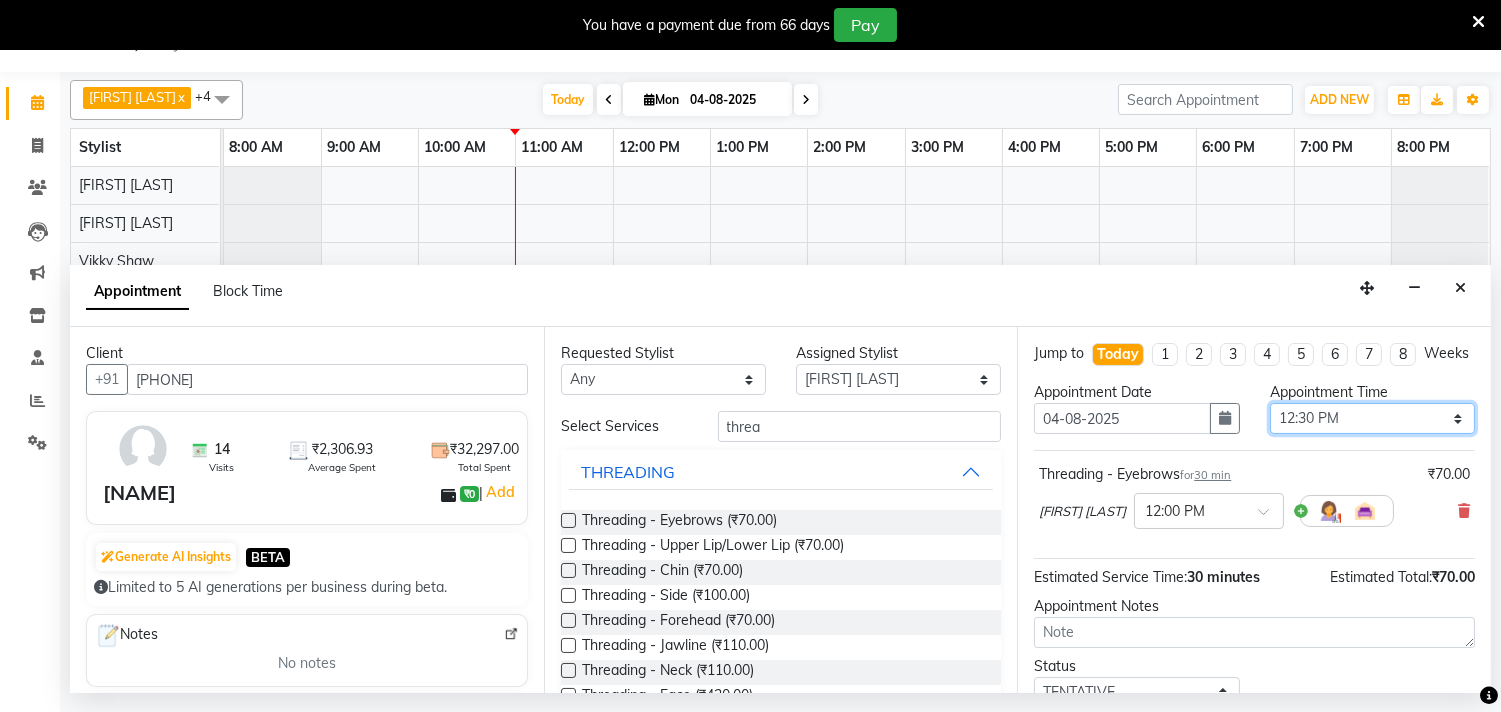 click on "Select 09:00 AM 09:05 AM 09:10 AM 09:15 AM 09:20 AM 09:25 AM 09:30 AM 09:35 AM 09:40 AM 09:45 AM 09:50 AM 09:55 AM 10:00 AM 10:05 AM 10:10 AM 10:15 AM 10:20 AM 10:25 AM 10:30 AM 10:35 AM 10:40 AM 10:45 AM 10:50 AM 10:55 AM 11:00 AM 11:05 AM 11:10 AM 11:15 AM 11:20 AM 11:25 AM 11:30 AM 11:35 AM 11:40 AM 11:45 AM 11:50 AM 11:55 AM 12:00 PM 12:05 PM 12:10 PM 12:15 PM 12:20 PM 12:25 PM 12:30 PM 12:35 PM 12:40 PM 12:45 PM 12:50 PM 12:55 PM 01:00 PM 01:05 PM 01:10 PM 01:15 PM 01:20 PM 01:25 PM 01:30 PM 01:35 PM 01:40 PM 01:45 PM 01:50 PM 01:55 PM 02:00 PM 02:05 PM 02:10 PM 02:15 PM 02:20 PM 02:25 PM 02:30 PM 02:35 PM 02:40 PM 02:45 PM 02:50 PM 02:55 PM 03:00 PM 03:05 PM 03:10 PM 03:15 PM 03:20 PM 03:25 PM 03:30 PM 03:35 PM 03:40 PM 03:45 PM 03:50 PM 03:55 PM 04:00 PM 04:05 PM 04:10 PM 04:15 PM 04:20 PM 04:25 PM 04:30 PM 04:35 PM 04:40 PM 04:45 PM 04:50 PM 04:55 PM 05:00 PM 05:05 PM 05:10 PM 05:15 PM 05:20 PM 05:25 PM 05:30 PM 05:35 PM 05:40 PM 05:45 PM 05:50 PM 05:55 PM 06:00 PM 06:05 PM 06:10 PM 06:15 PM 06:20 PM" at bounding box center (1372, 418) 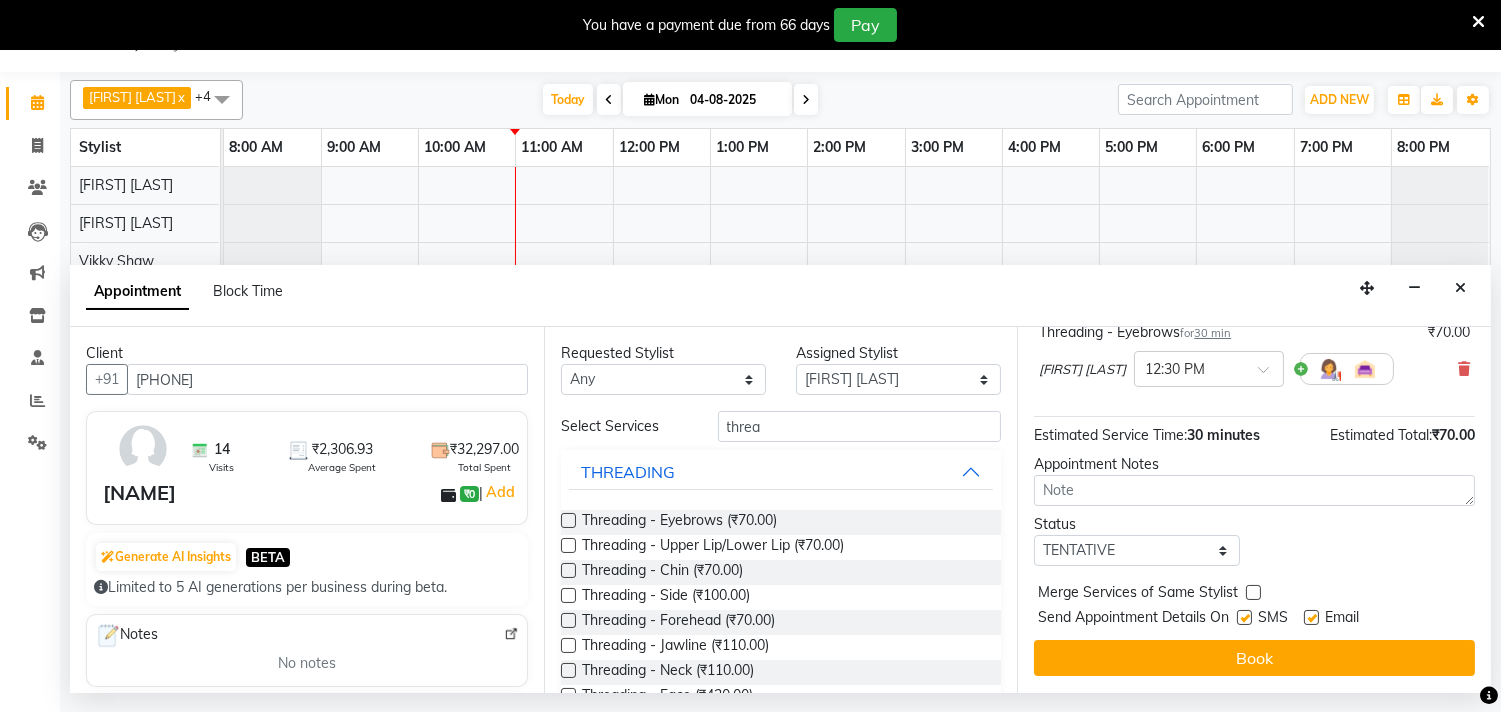 scroll, scrollTop: 161, scrollLeft: 0, axis: vertical 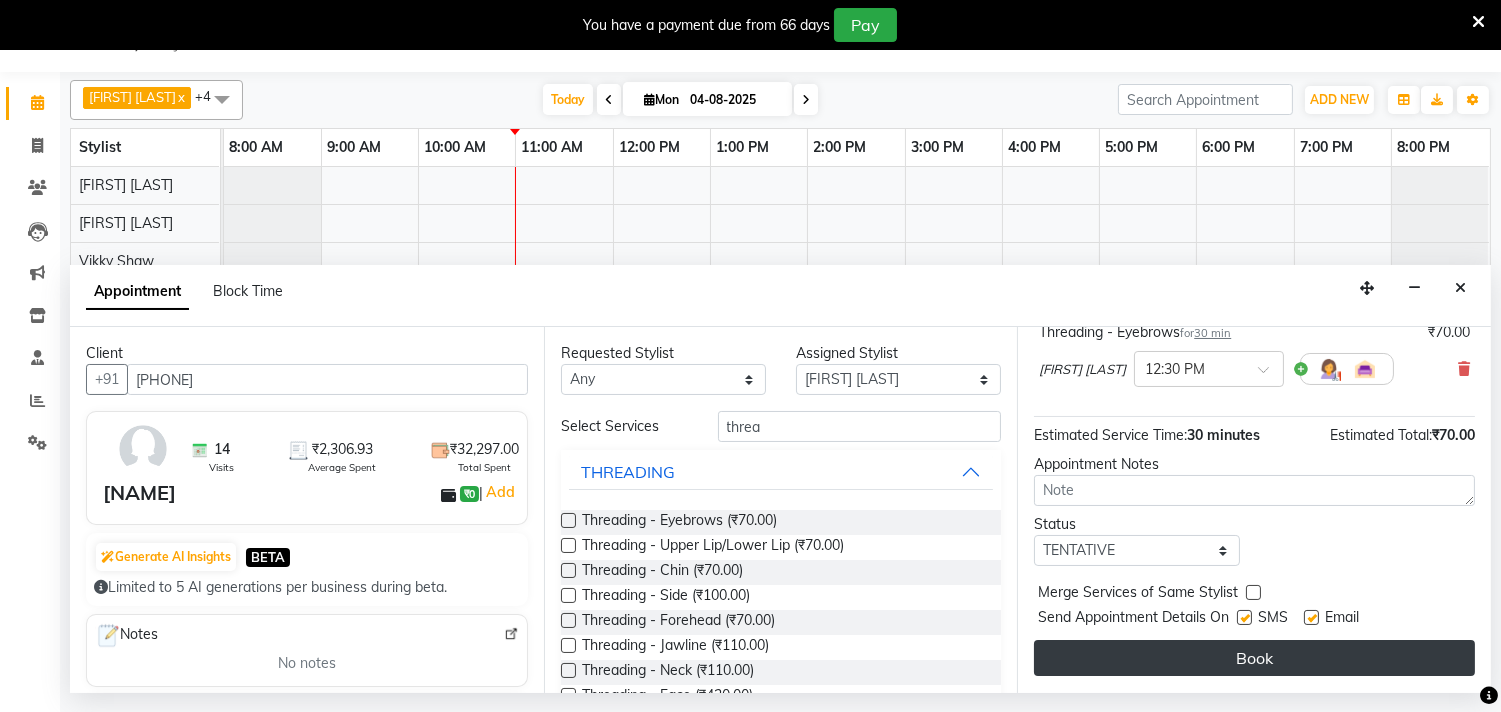 click on "Book" at bounding box center (1254, 658) 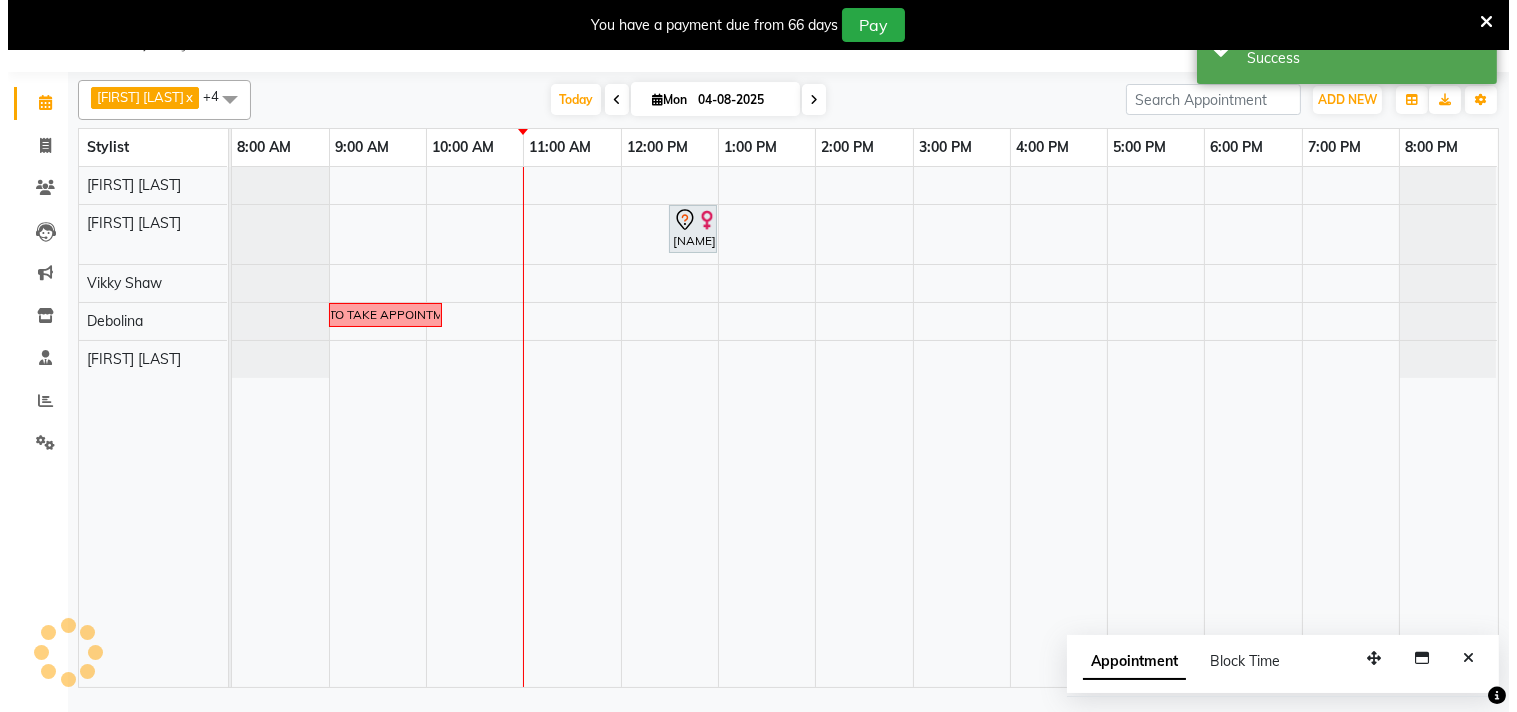 scroll, scrollTop: 0, scrollLeft: 0, axis: both 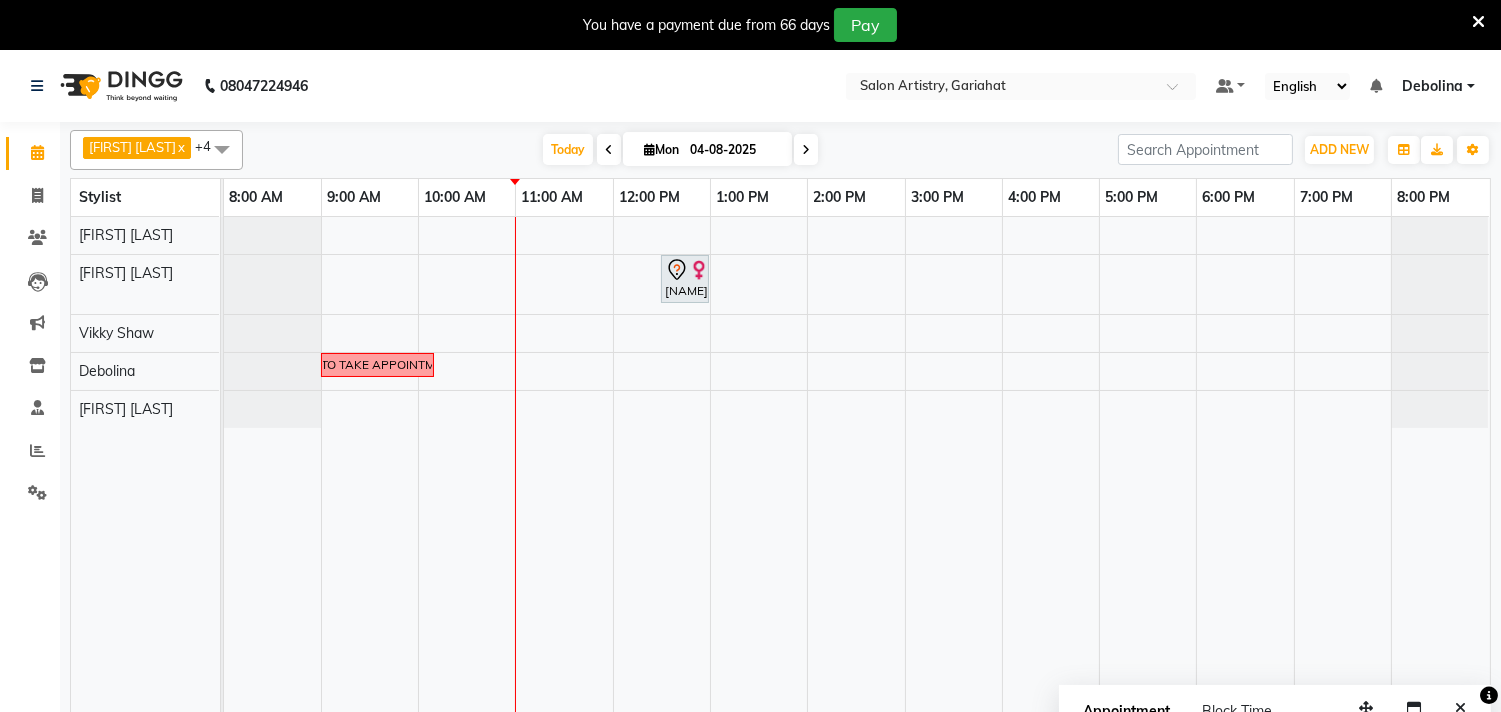 click on "Mon" at bounding box center [661, 149] 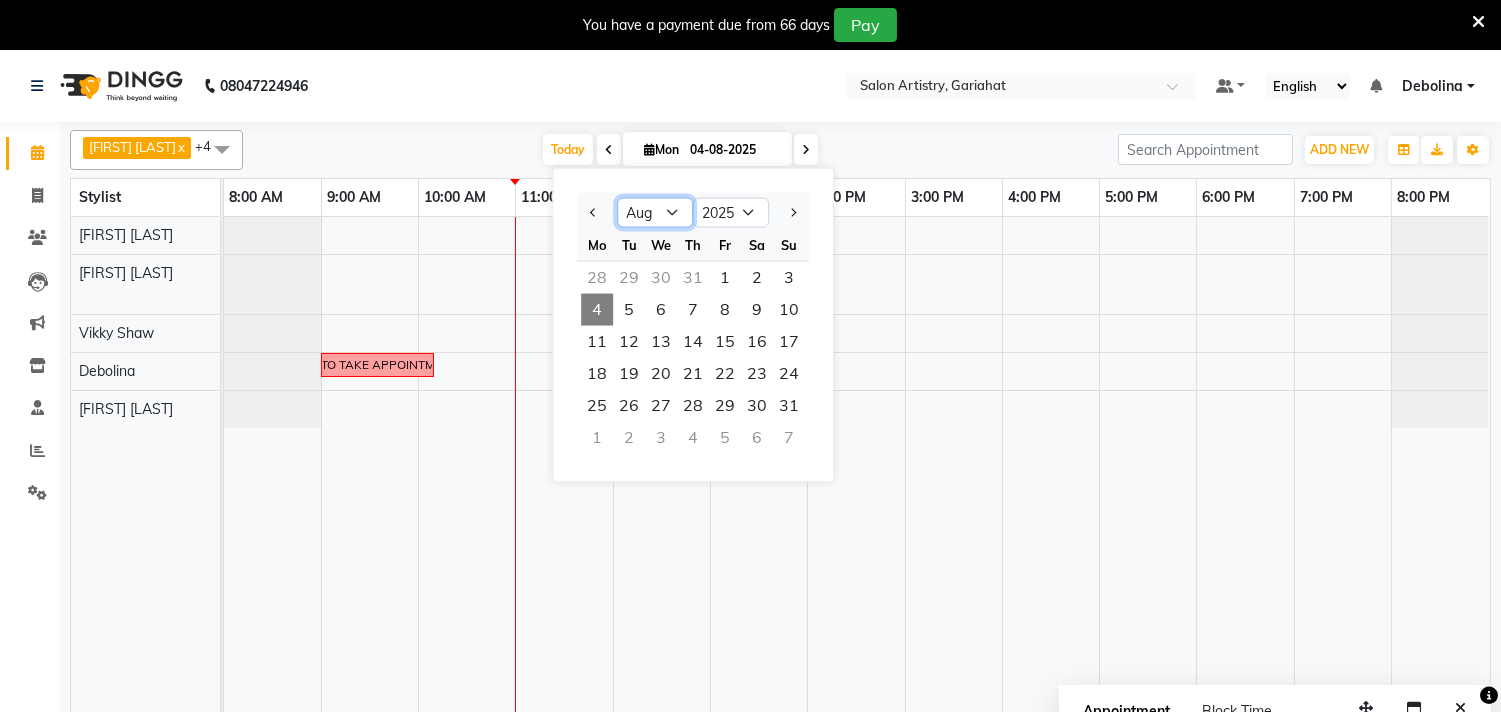 click on "Jan Feb Mar Apr May Jun Jul Aug Sep Oct Nov Dec" at bounding box center [655, 213] 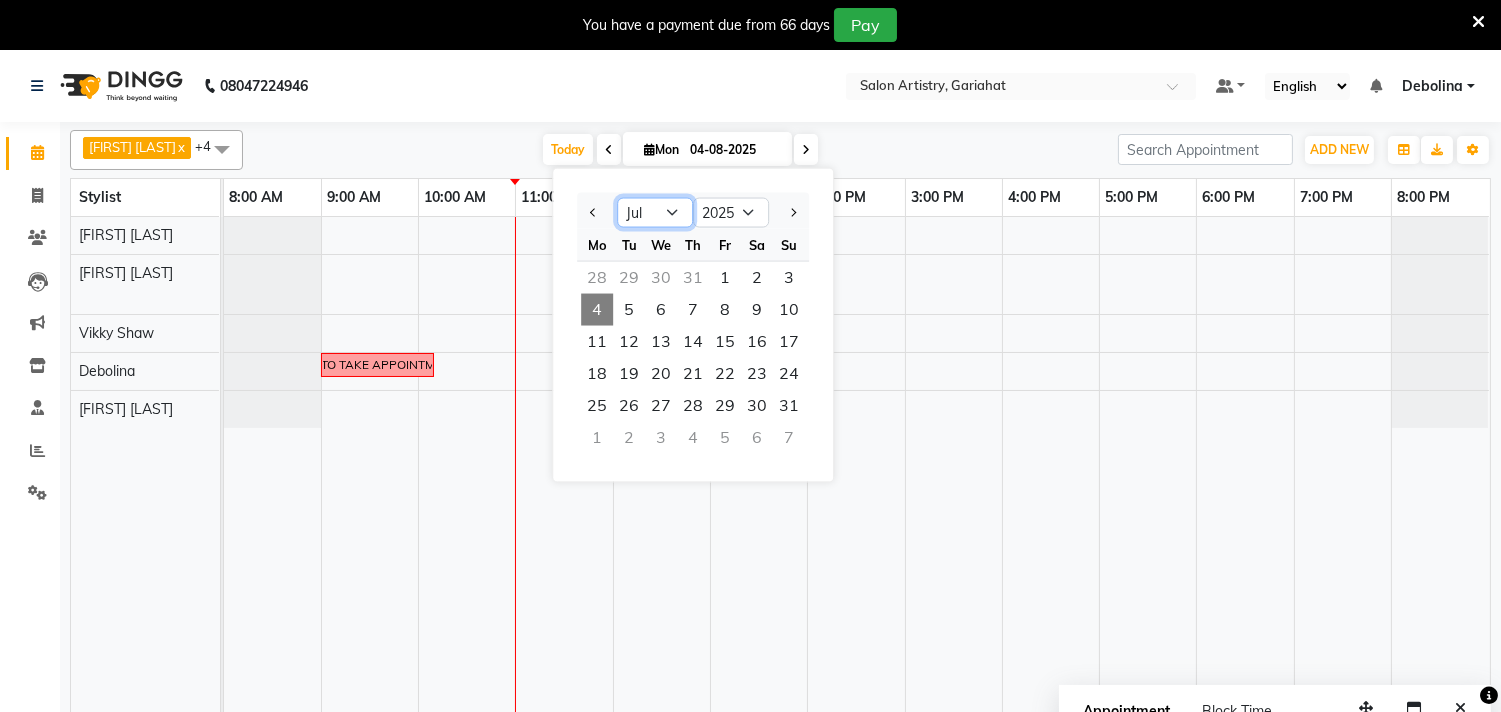 click on "Jan Feb Mar Apr May Jun Jul Aug Sep Oct Nov Dec" at bounding box center [655, 213] 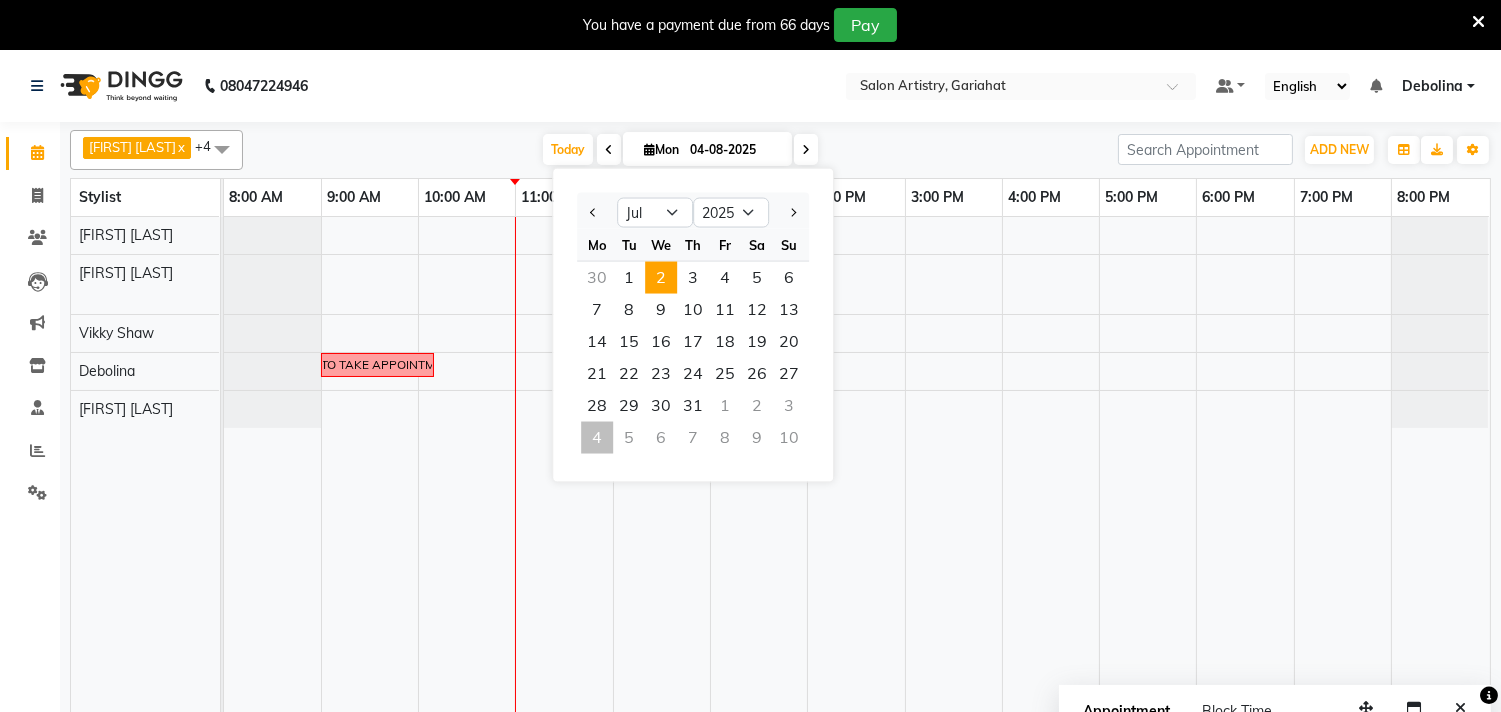 click on "2" at bounding box center (661, 278) 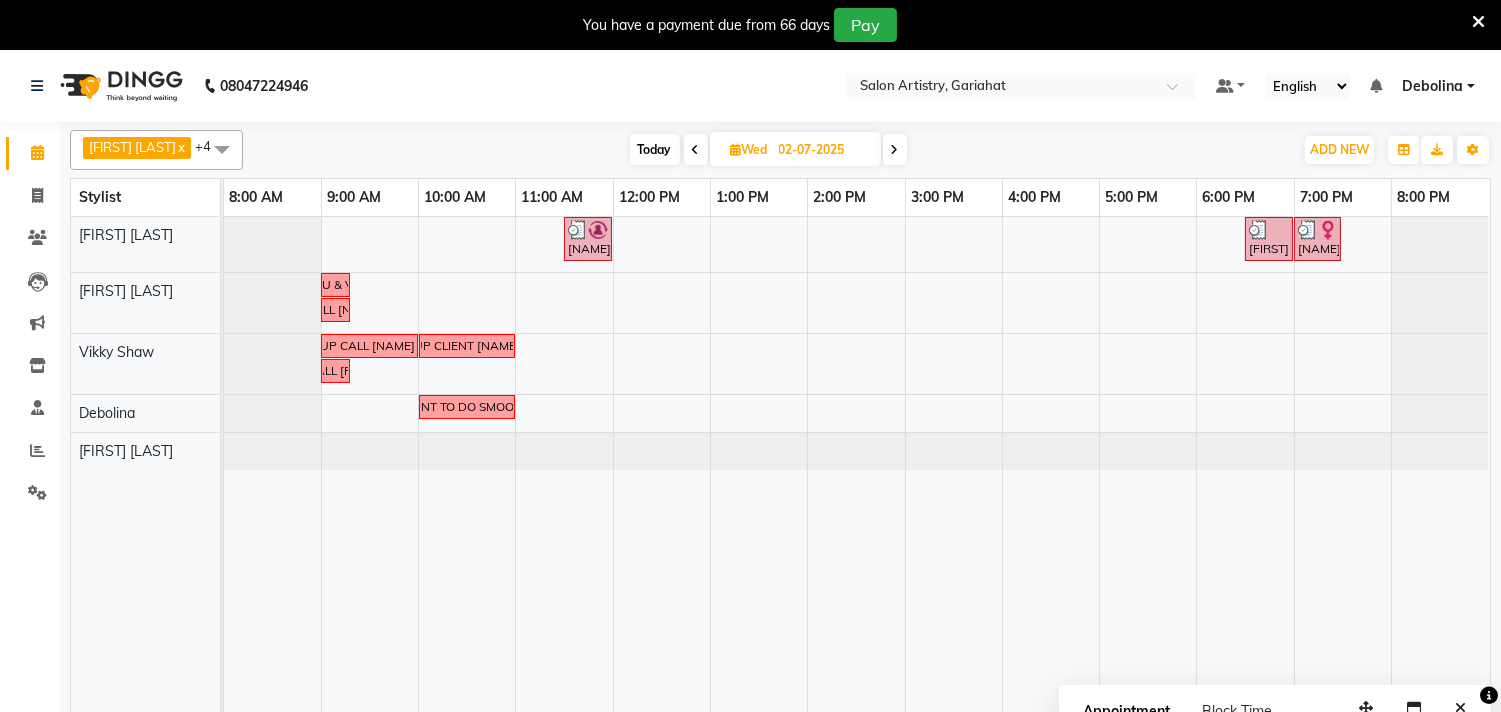 click at bounding box center [895, 149] 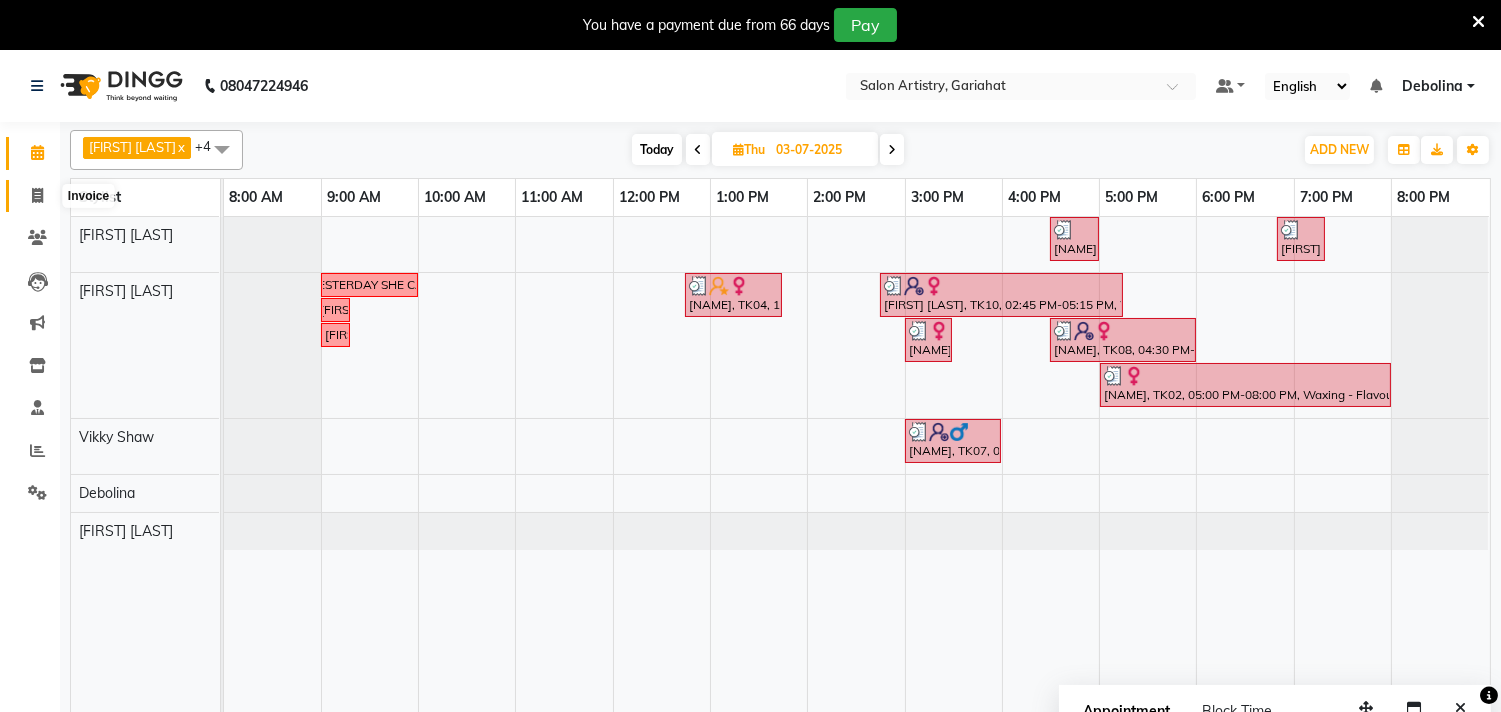click 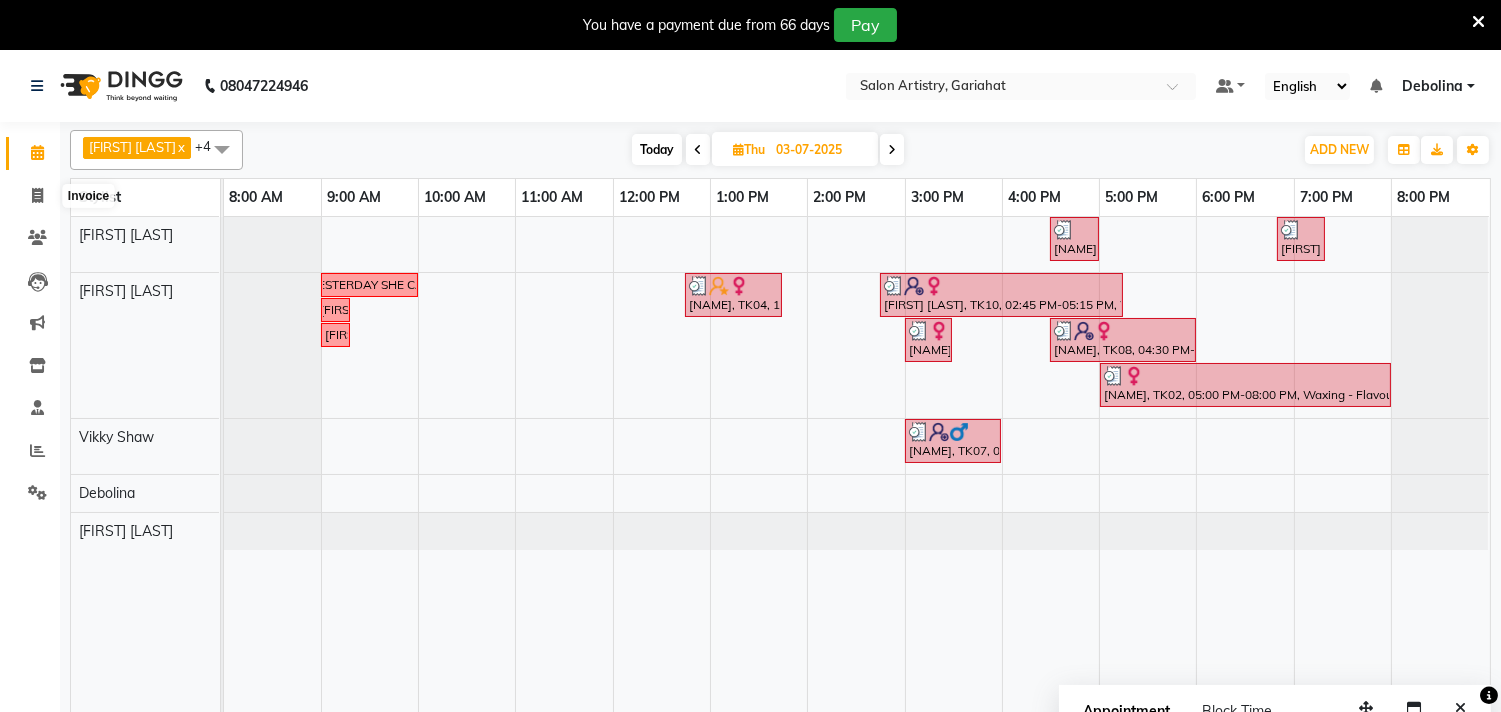 select on "service" 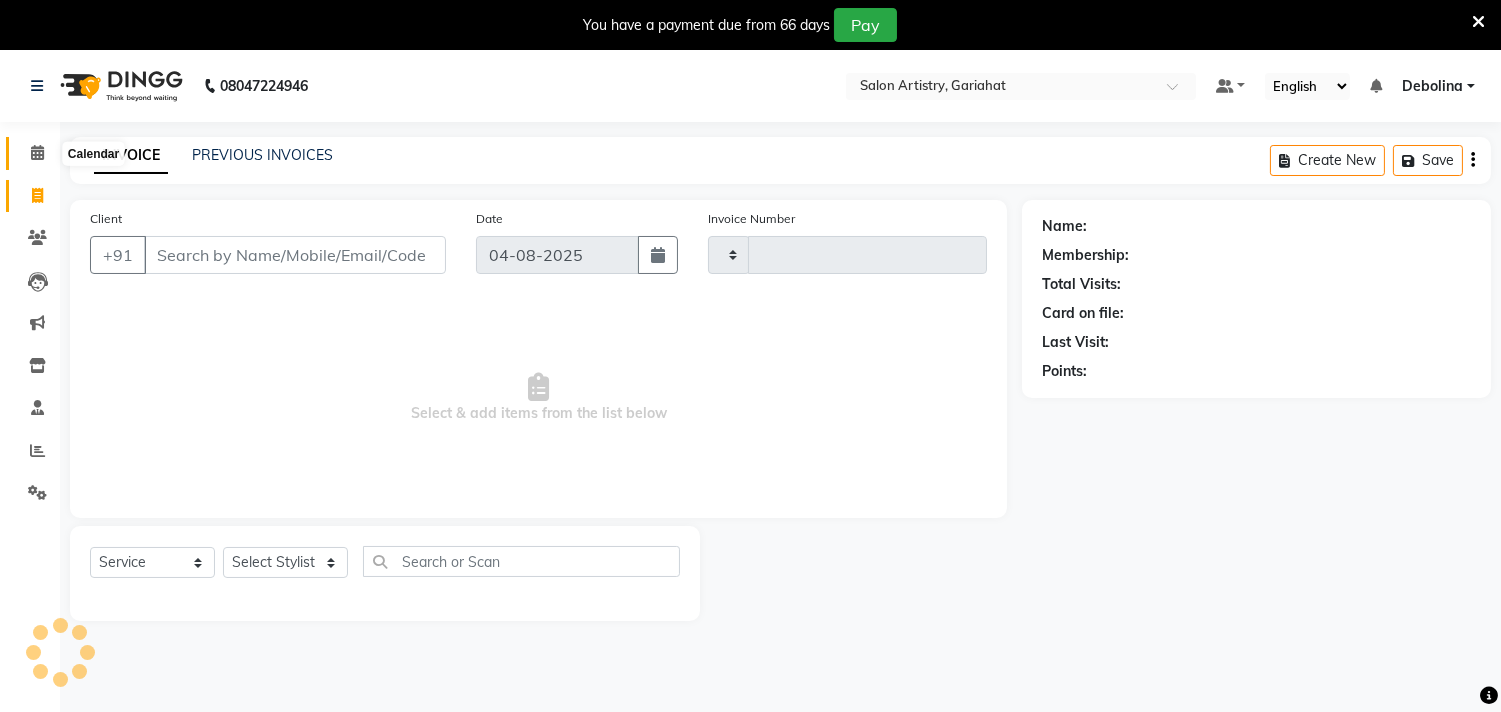 type on "0524" 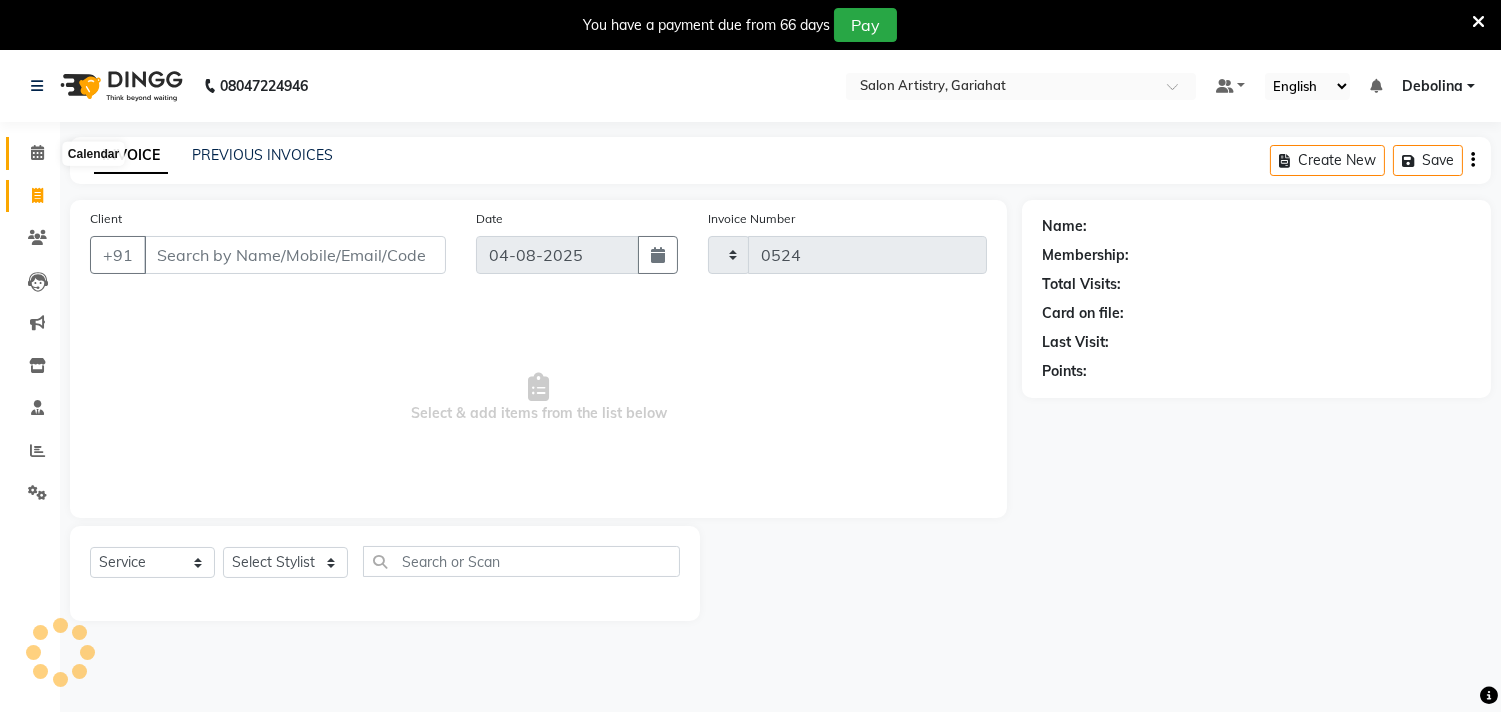 select on "8368" 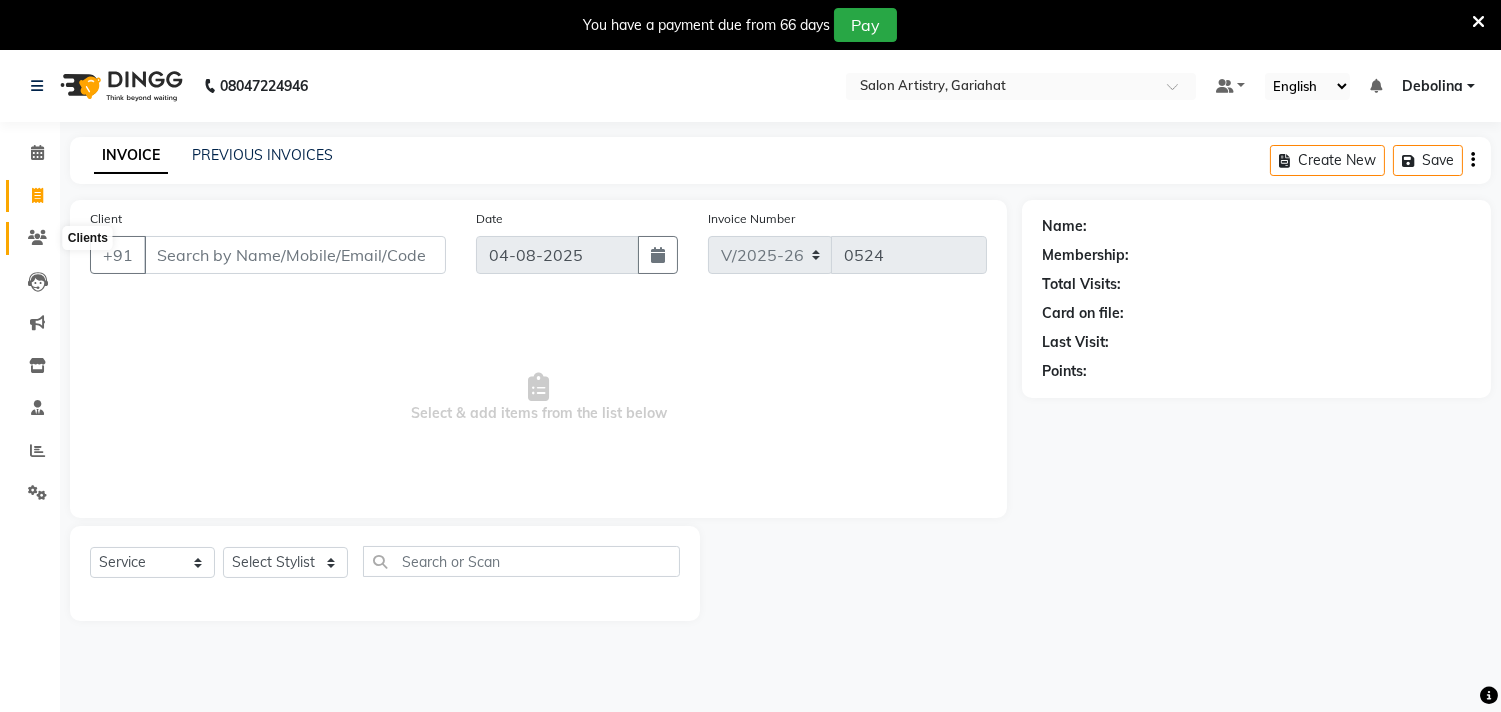 click 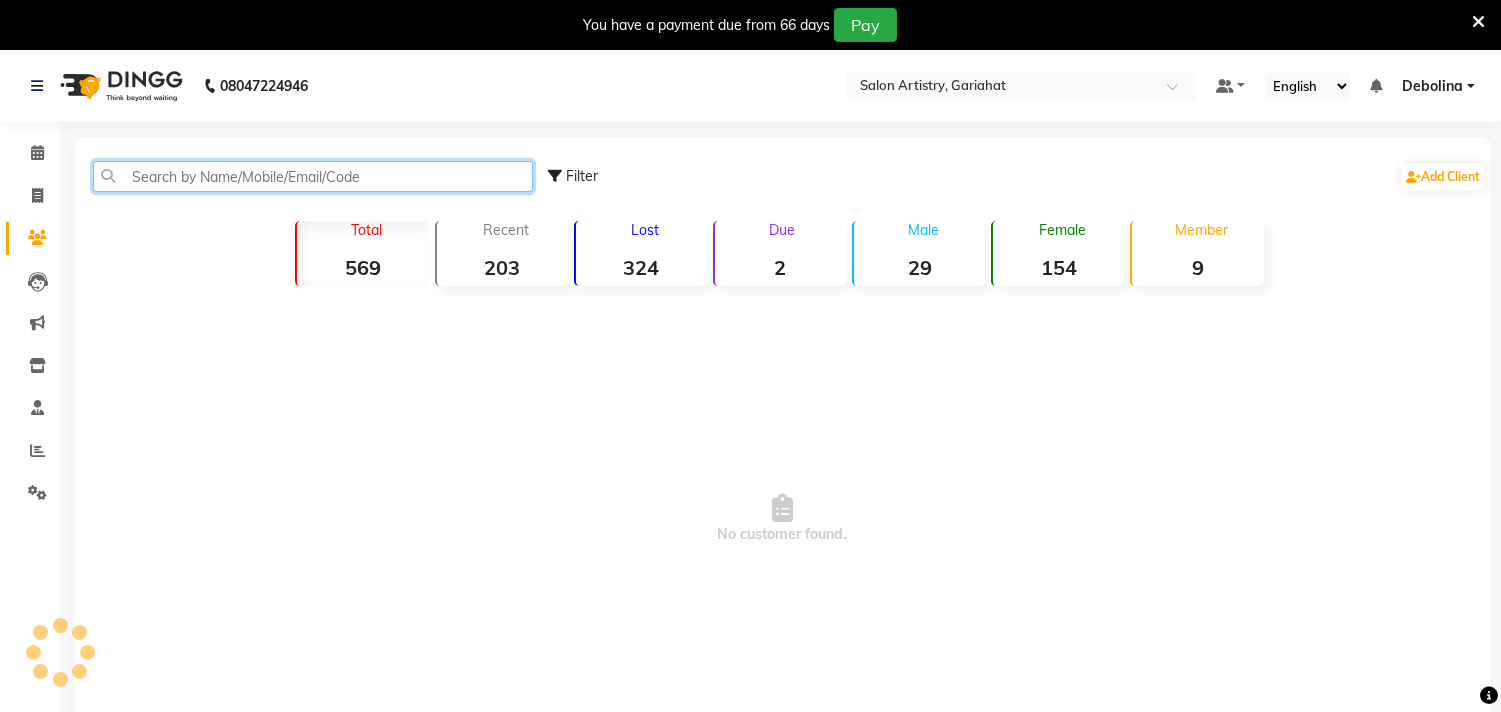 click 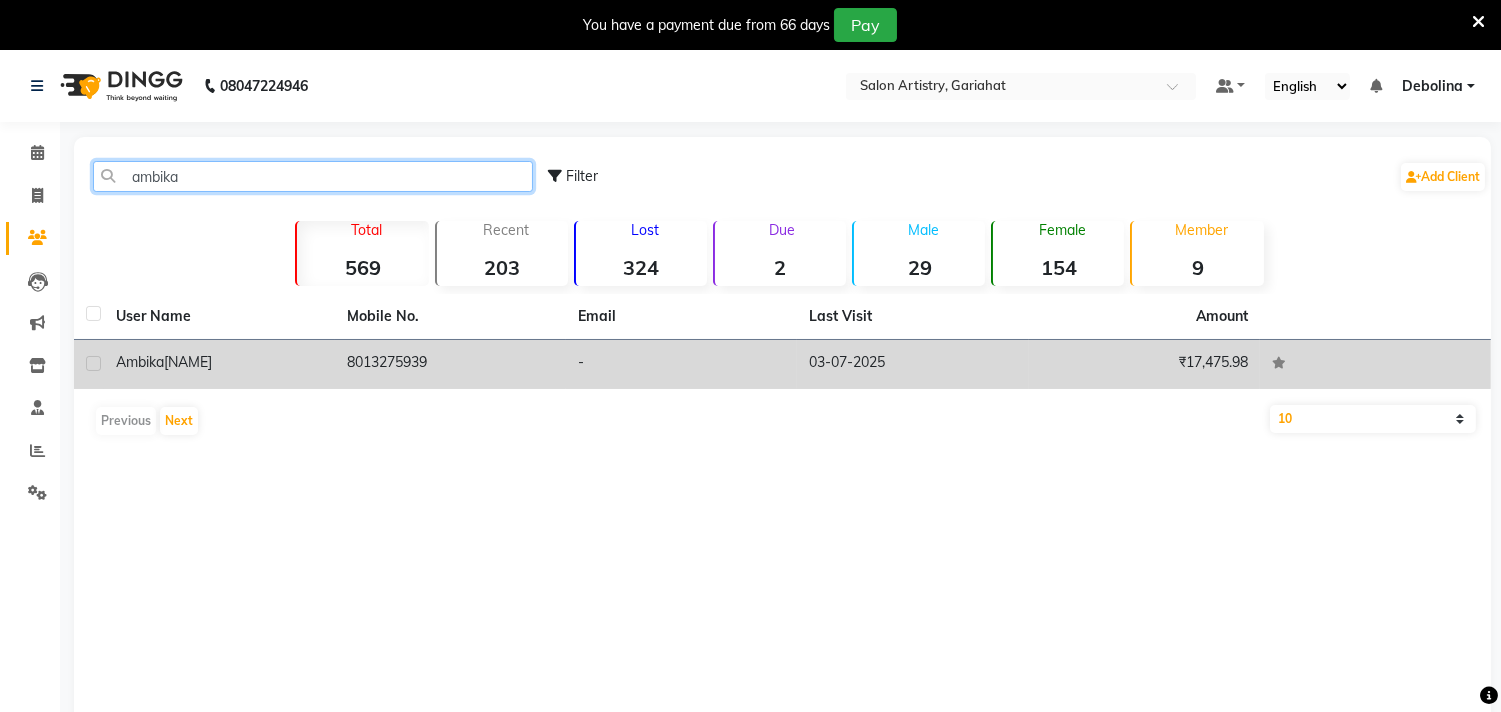 type on "ambika" 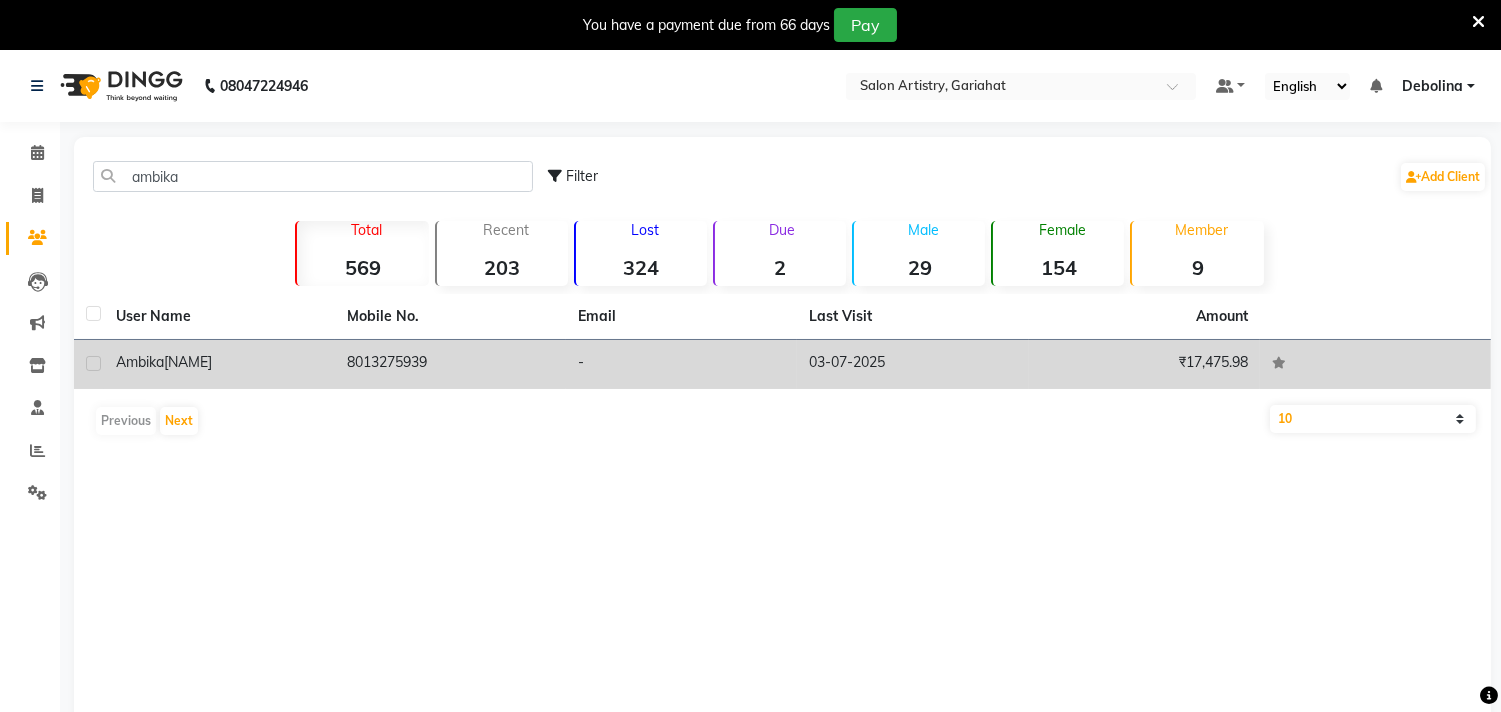 click on "[NAME]" 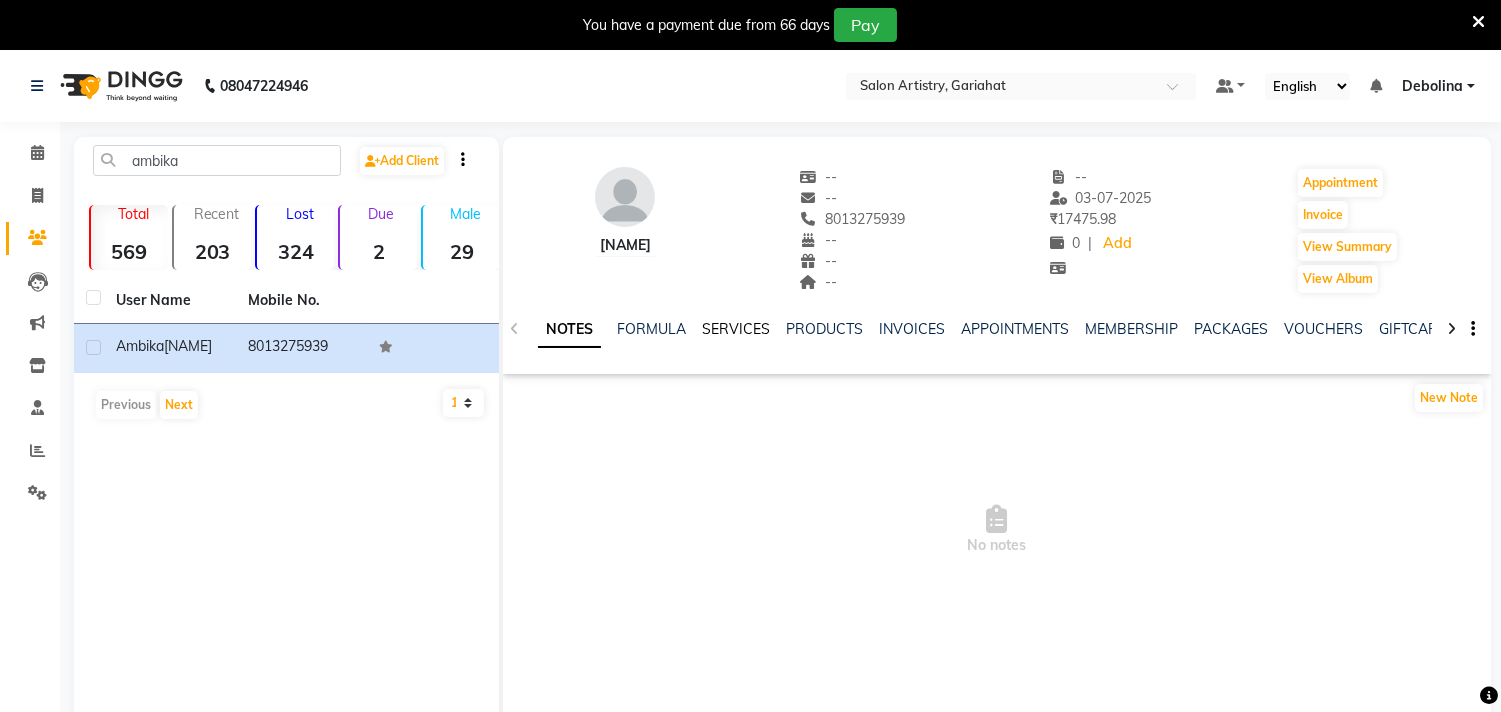 click on "SERVICES" 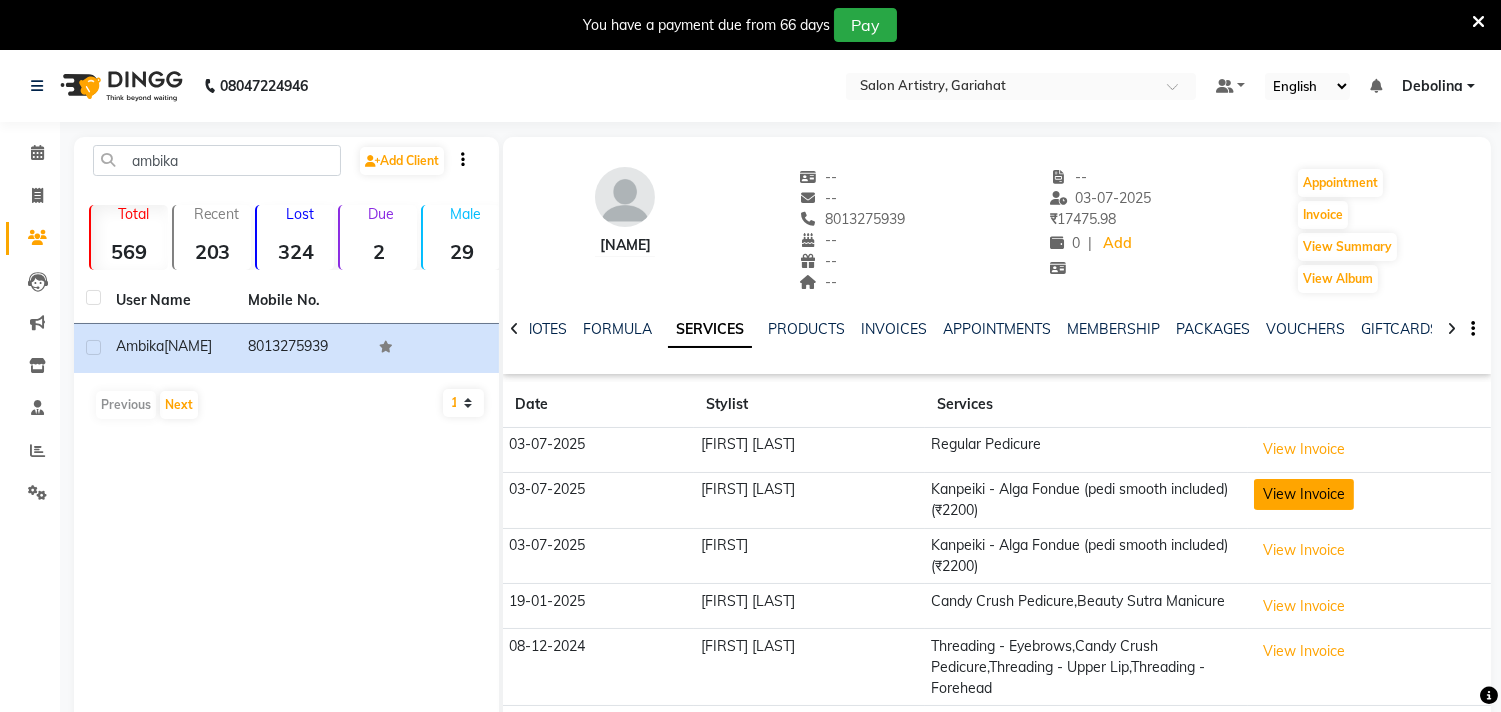 click on "View Invoice" 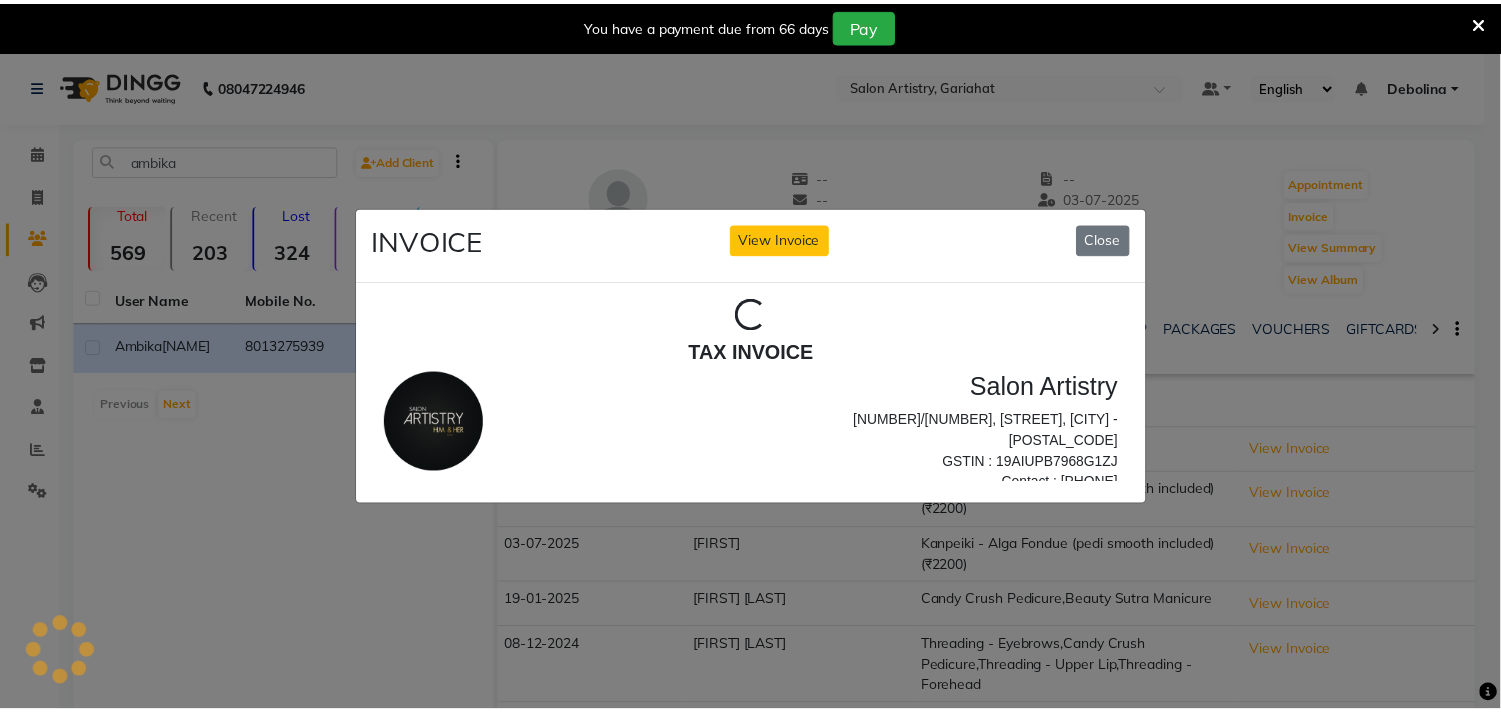 scroll, scrollTop: 0, scrollLeft: 0, axis: both 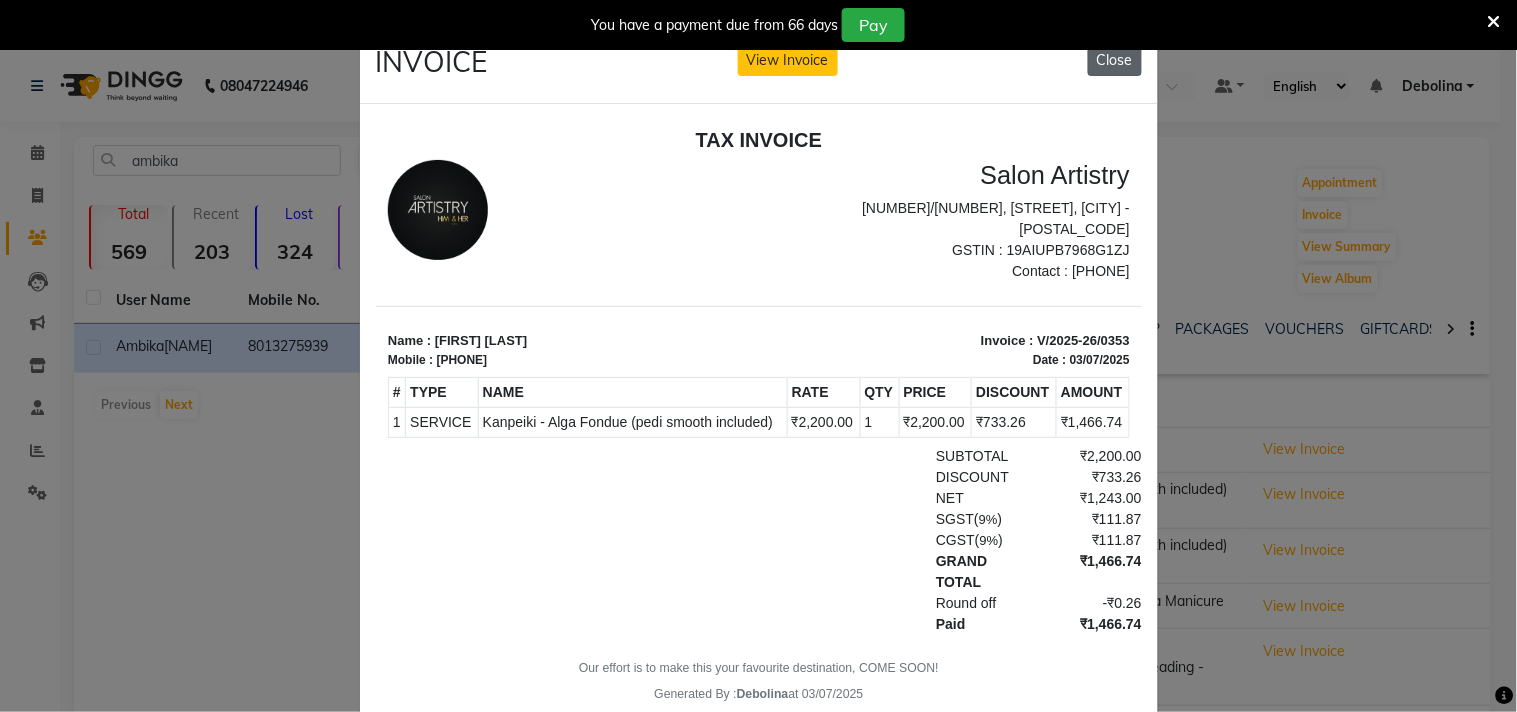 click on "Close" 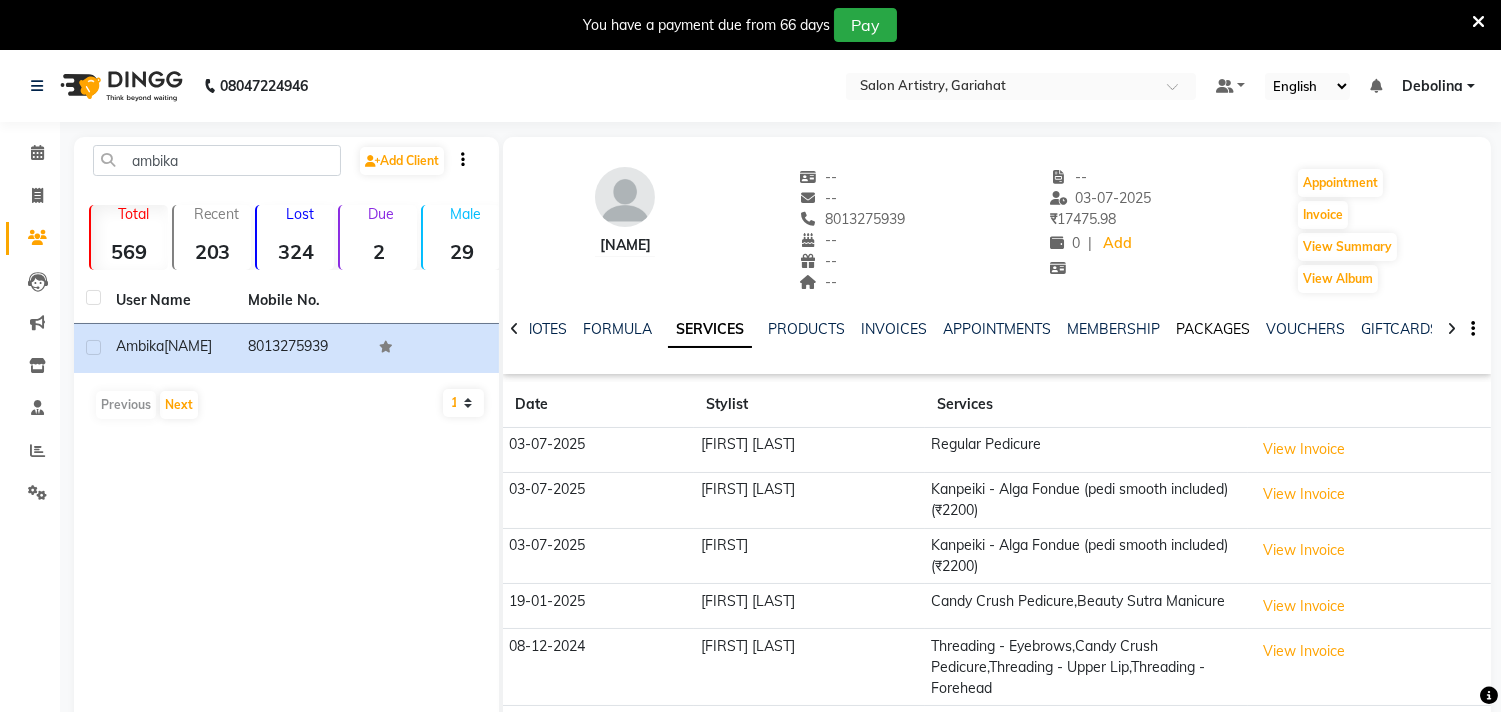 click on "PACKAGES" 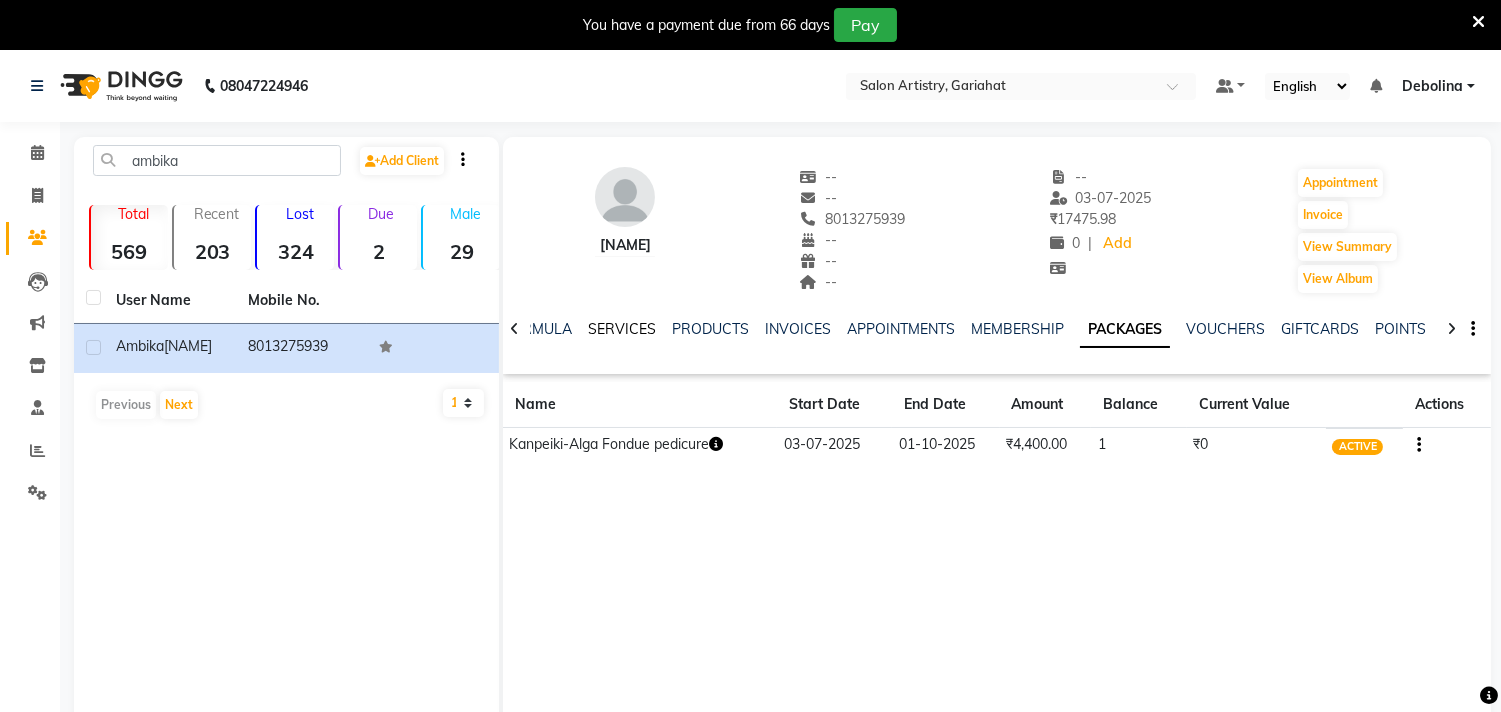 click on "SERVICES" 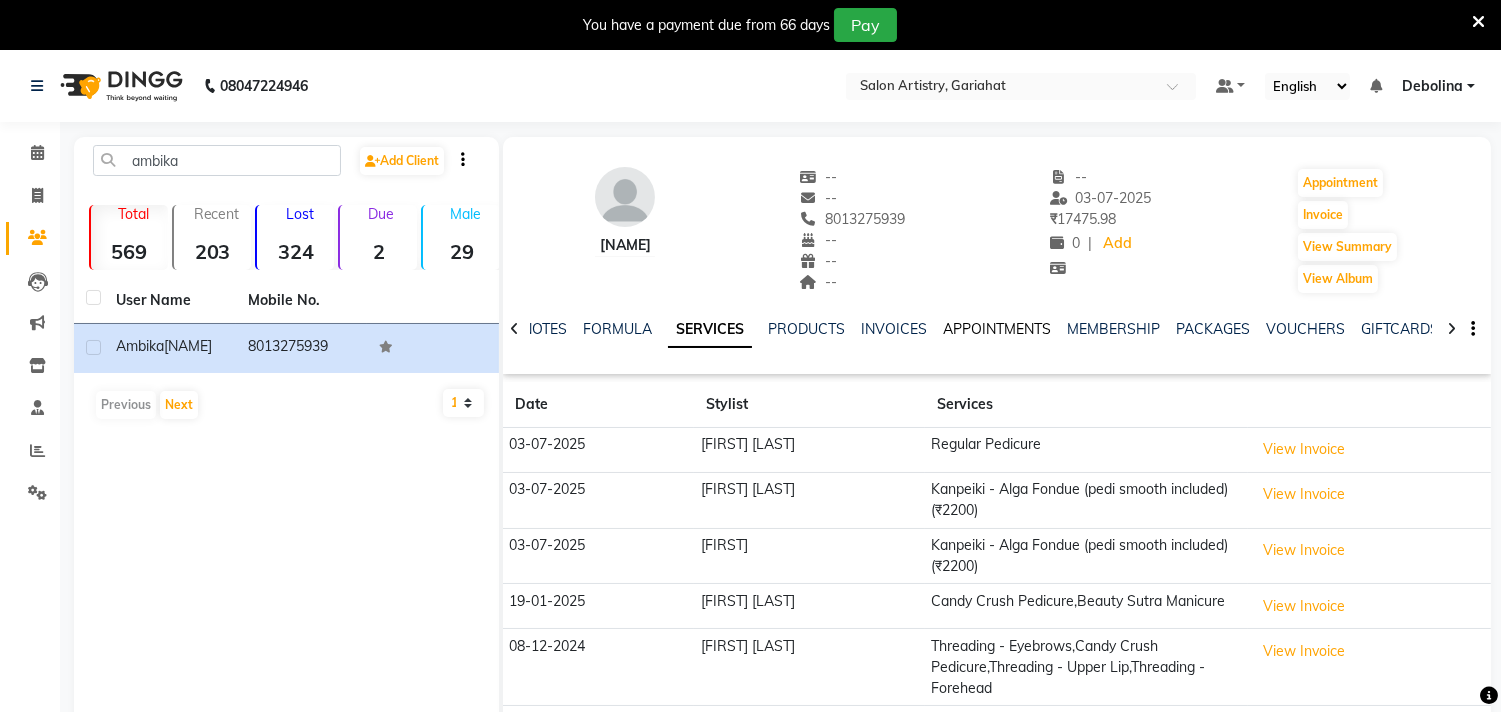 click on "APPOINTMENTS" 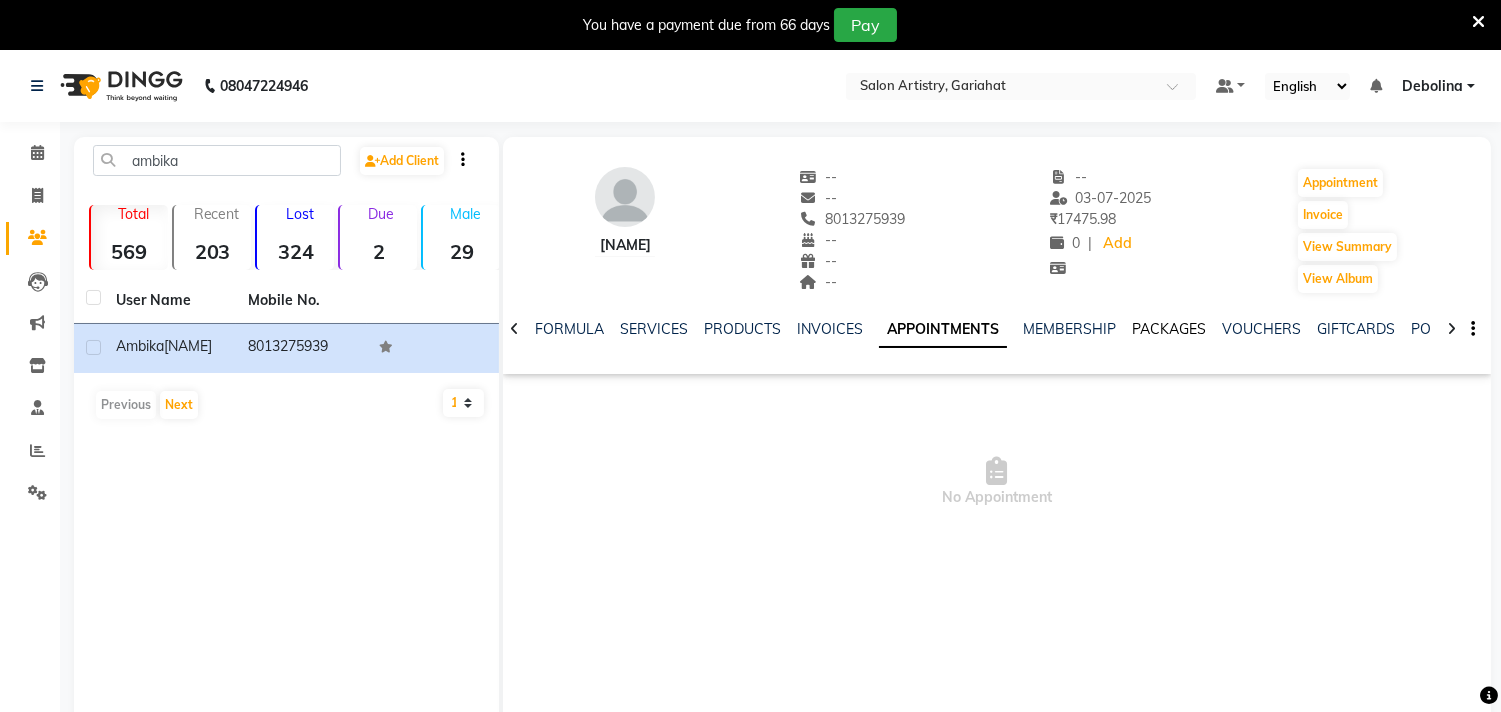 click on "PACKAGES" 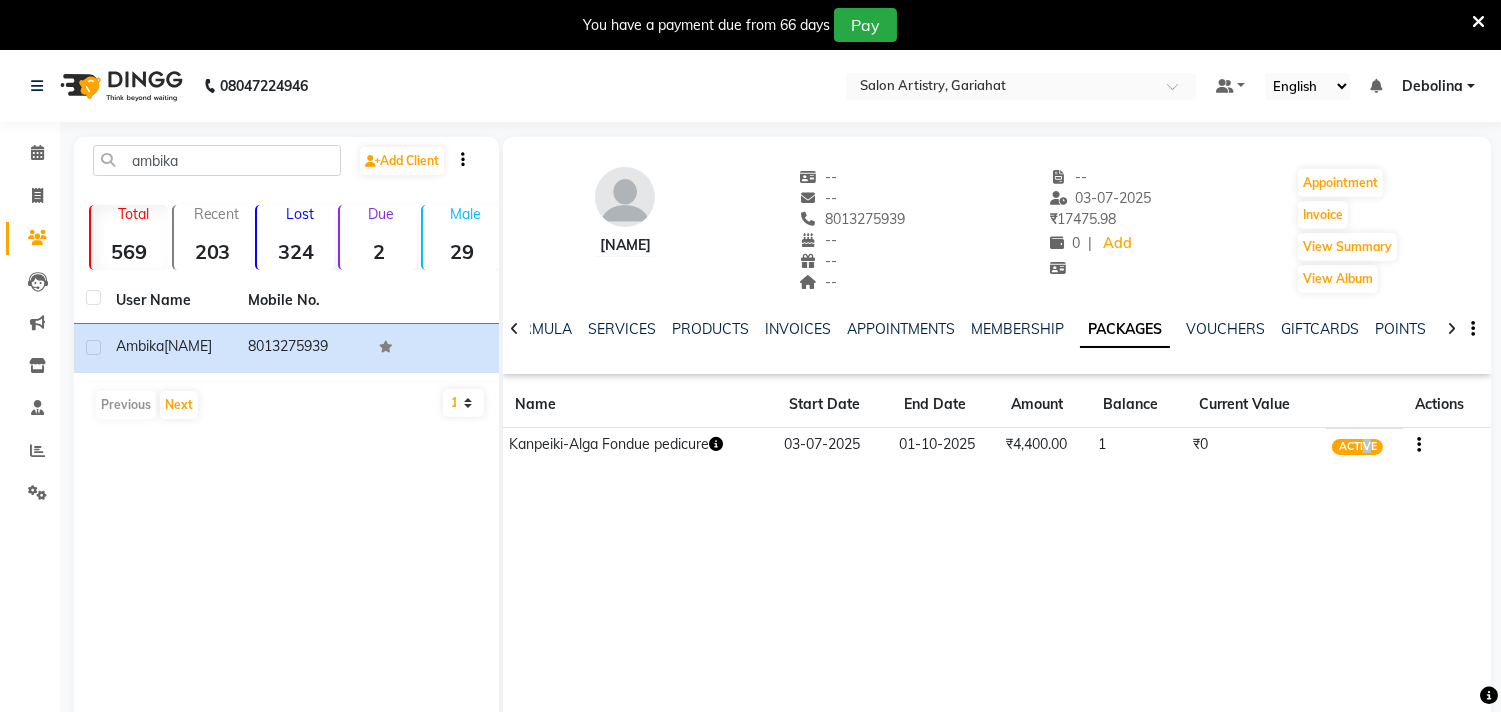 click on "ACTIVE" 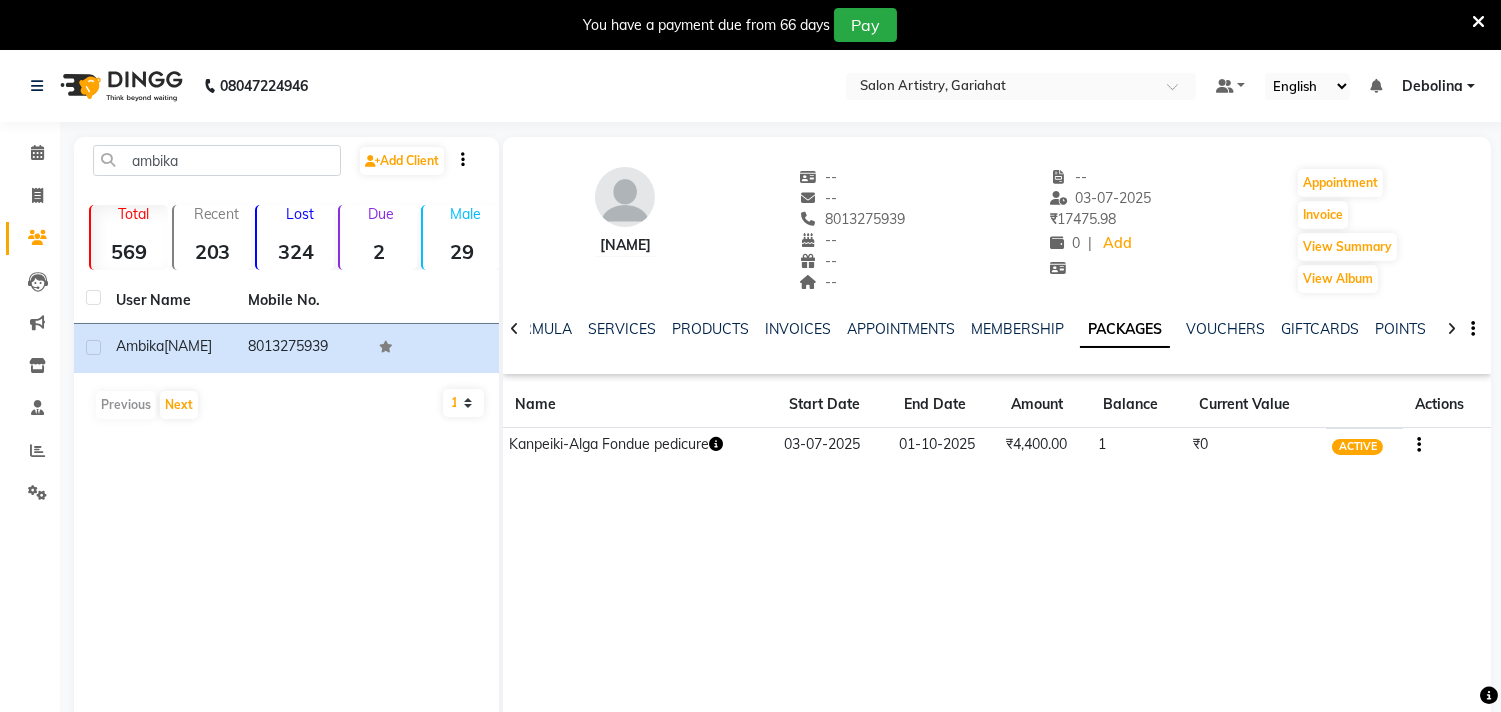 click 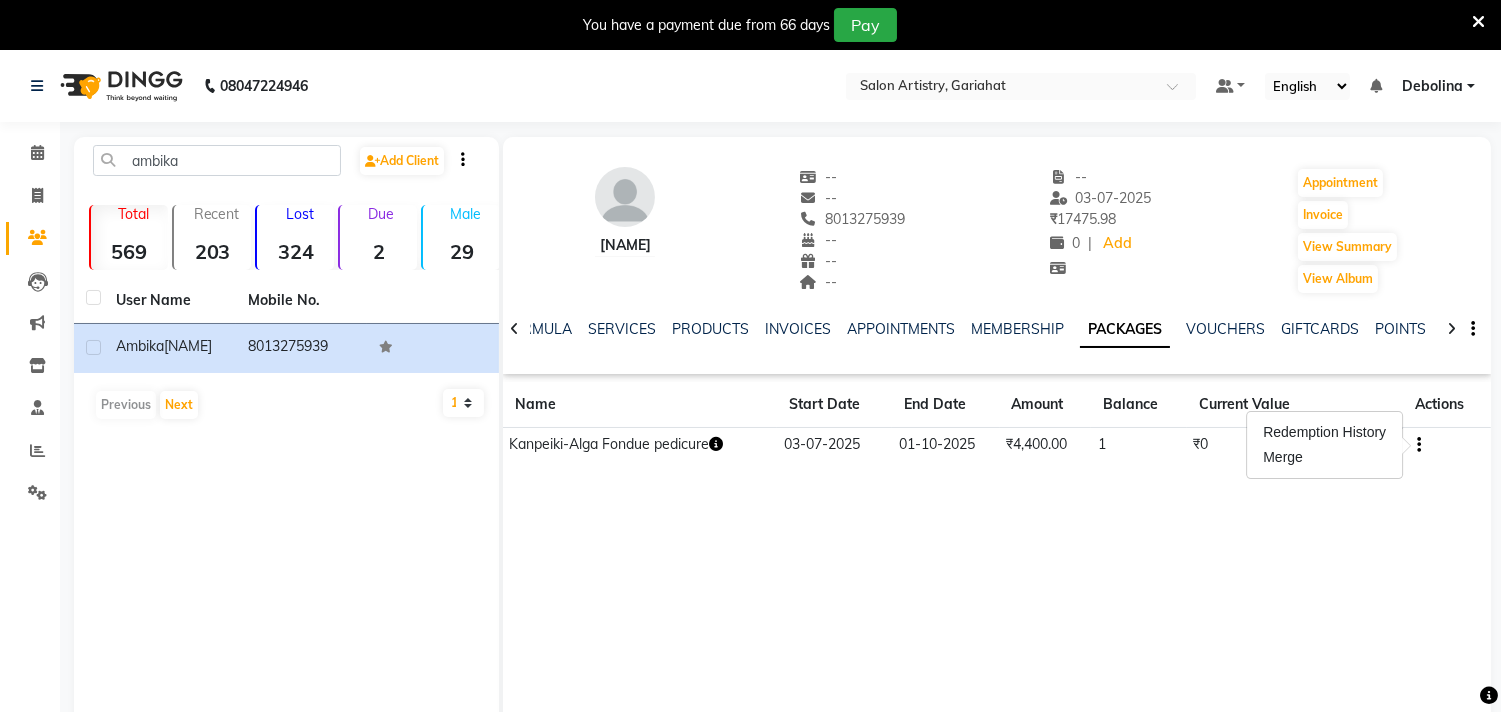 click 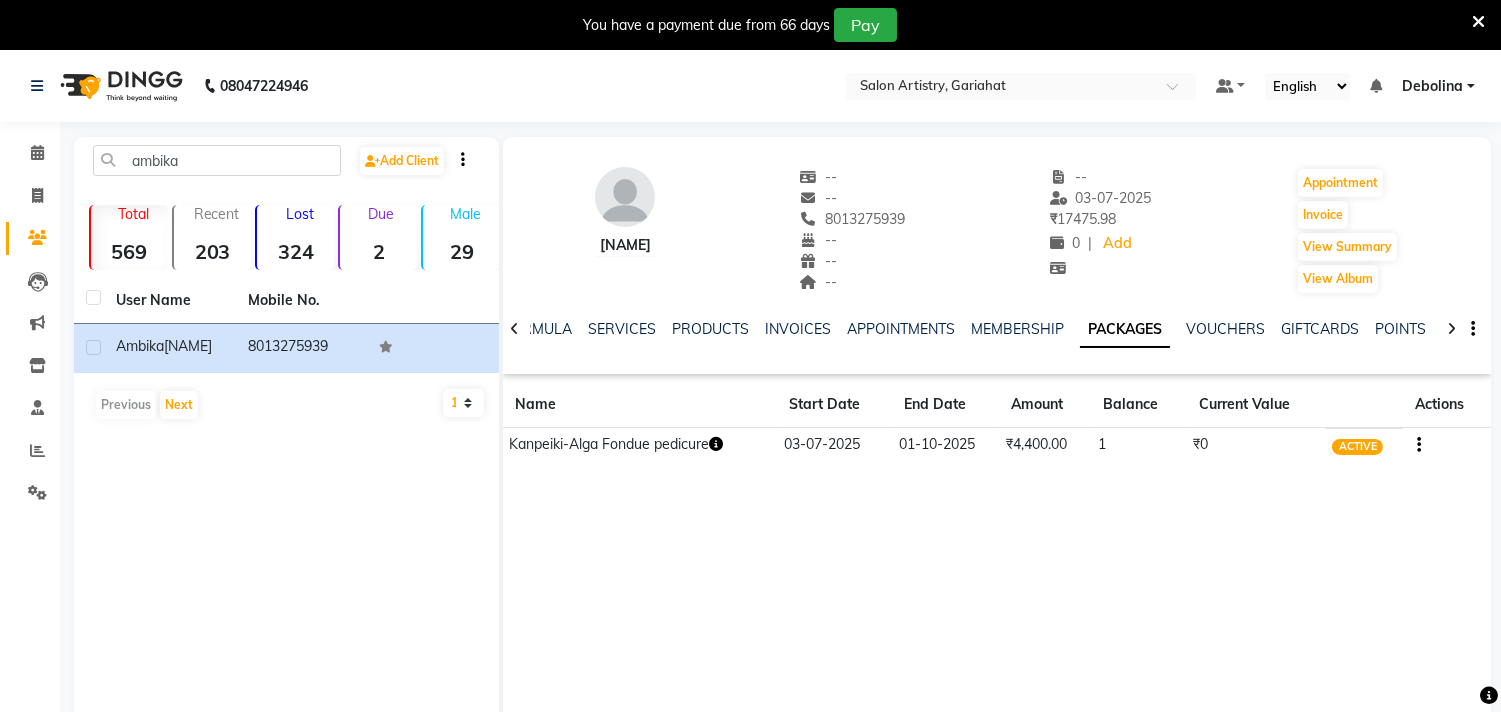 click on "Kanpeiki-Alga Fondue pedicure" 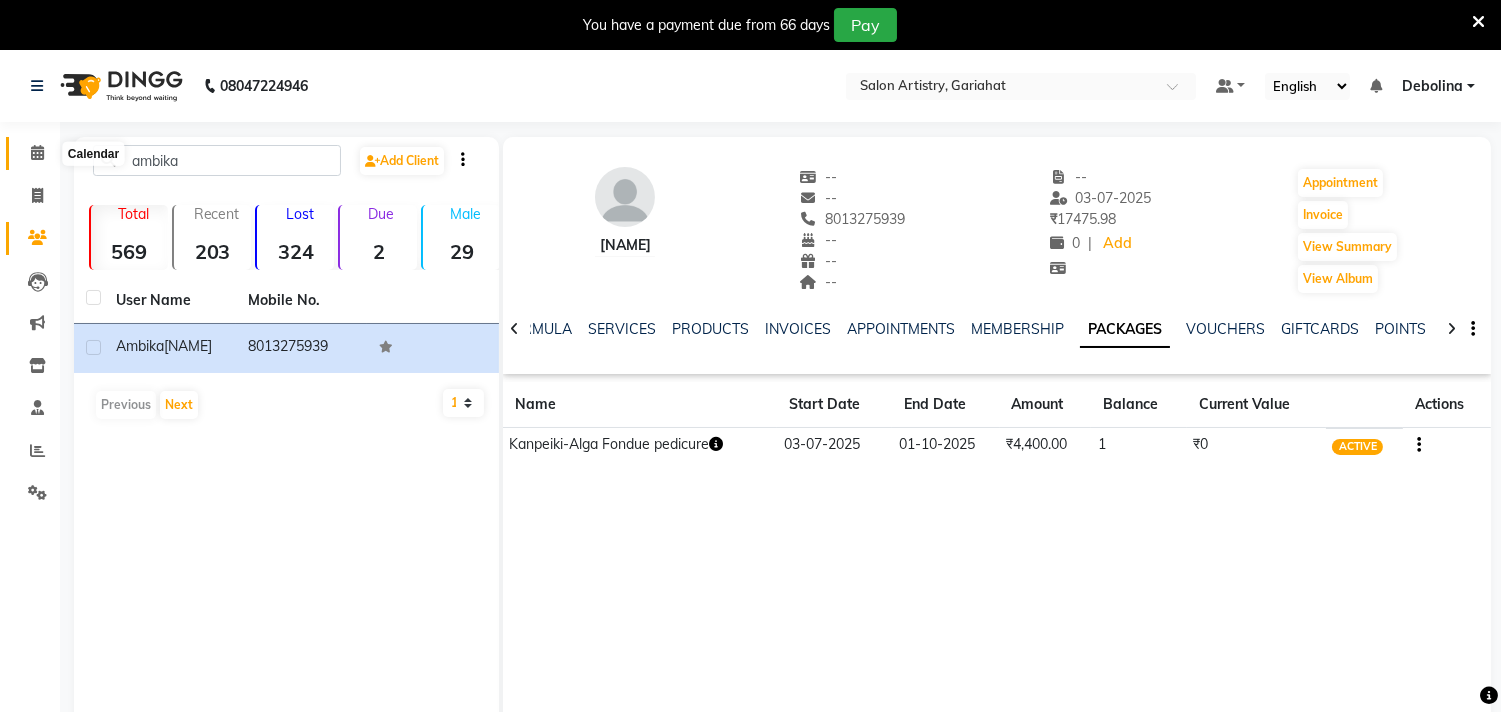 click 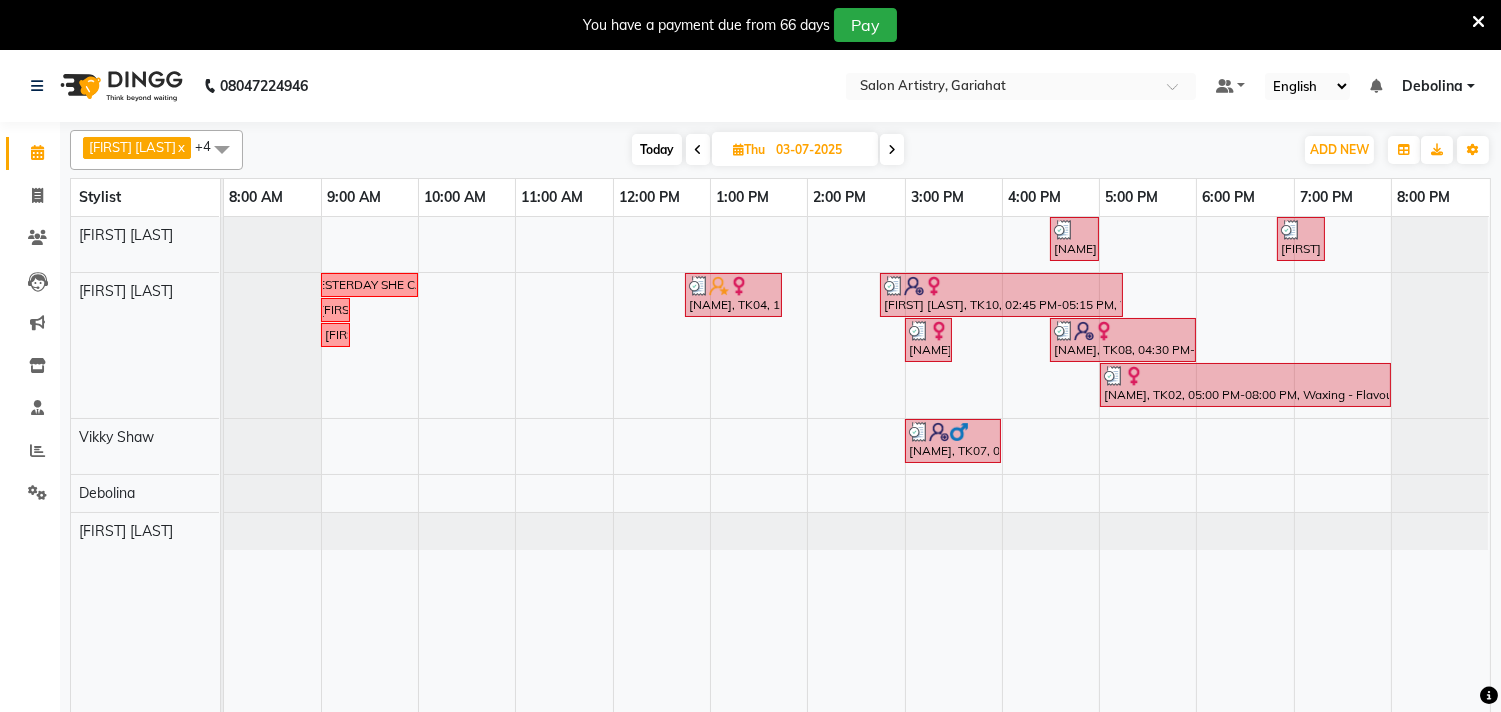 click at bounding box center (892, 150) 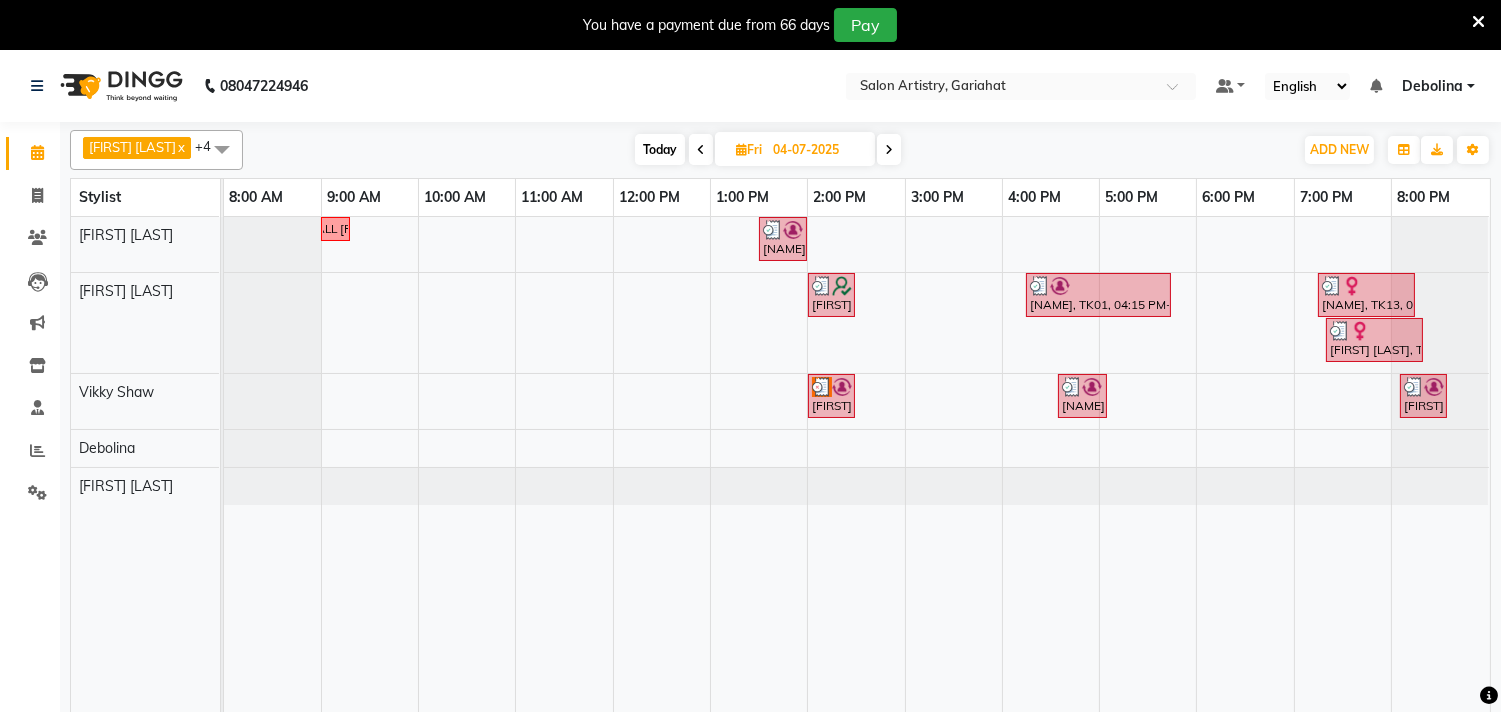 click at bounding box center [889, 150] 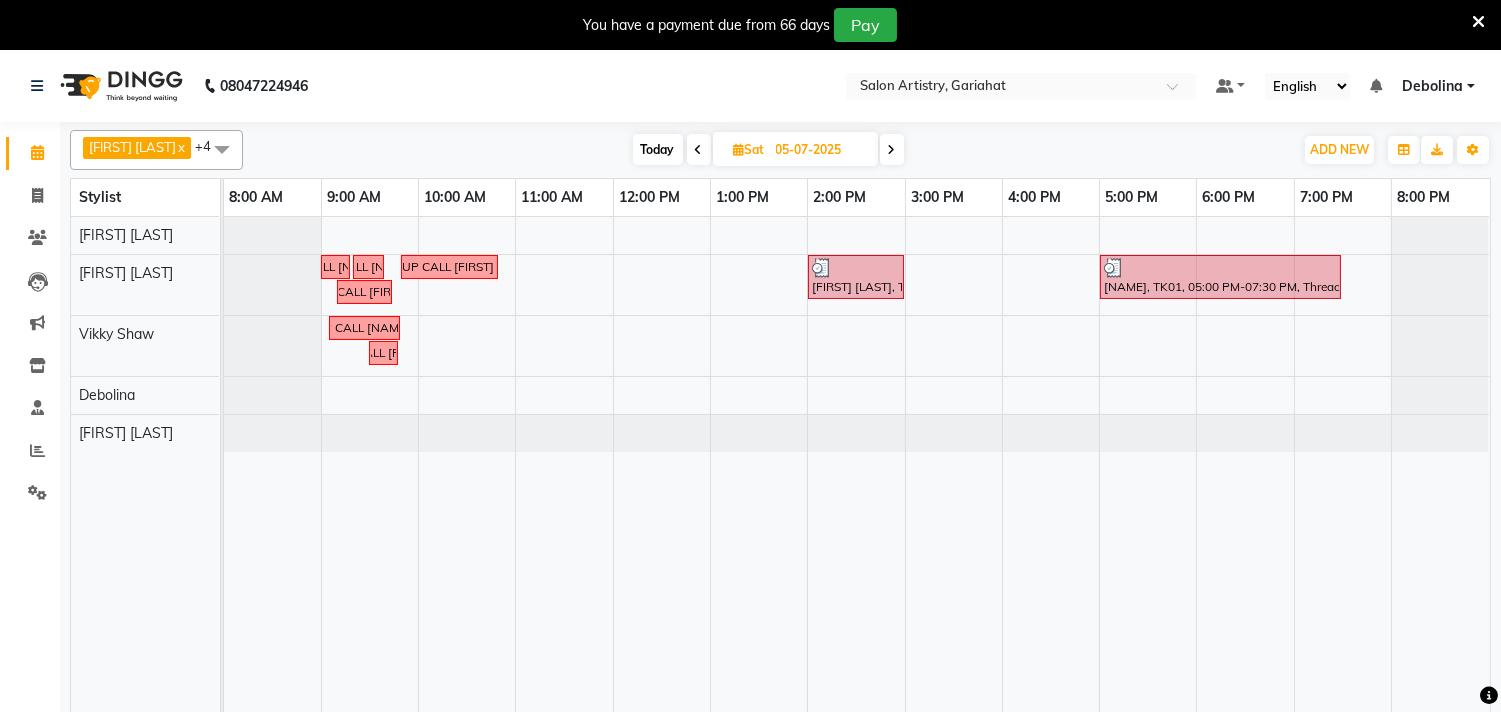 click at bounding box center (892, 149) 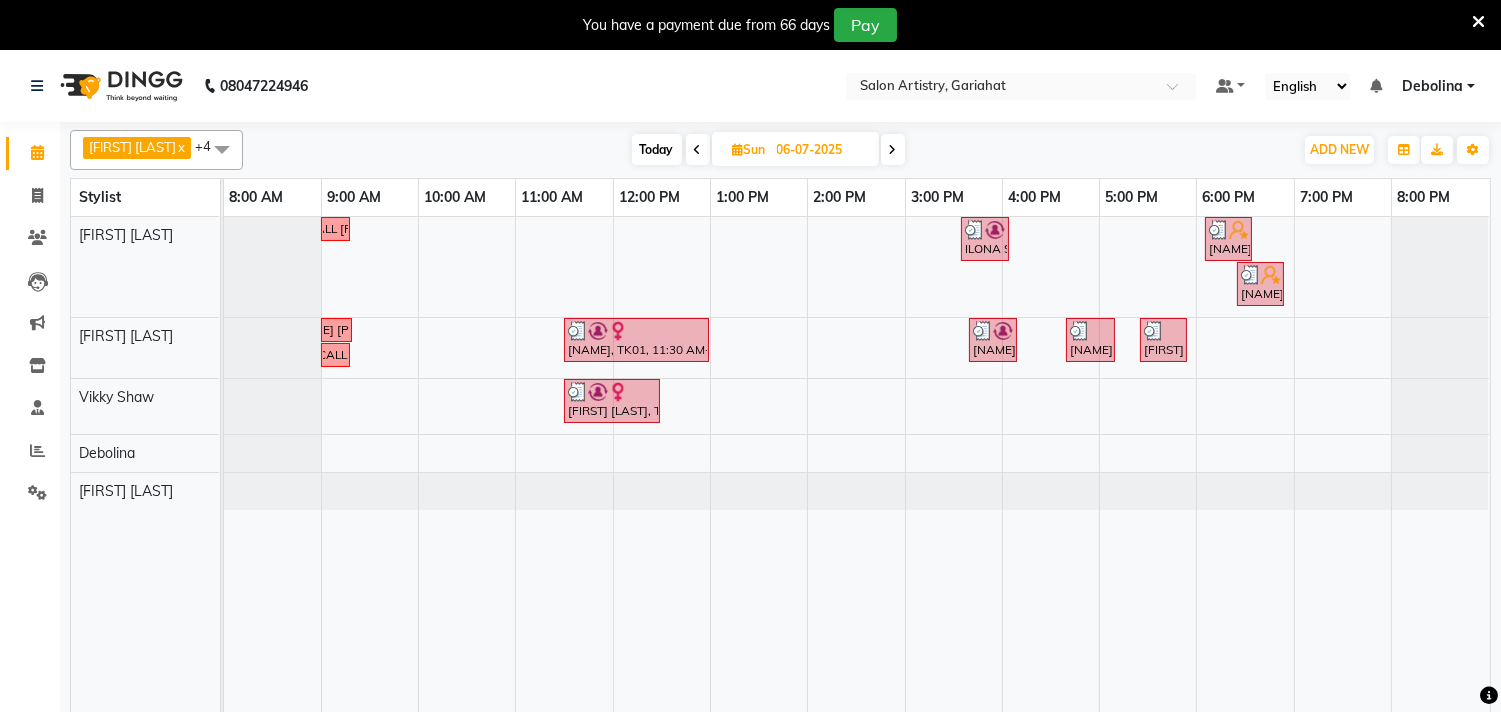 click at bounding box center (893, 149) 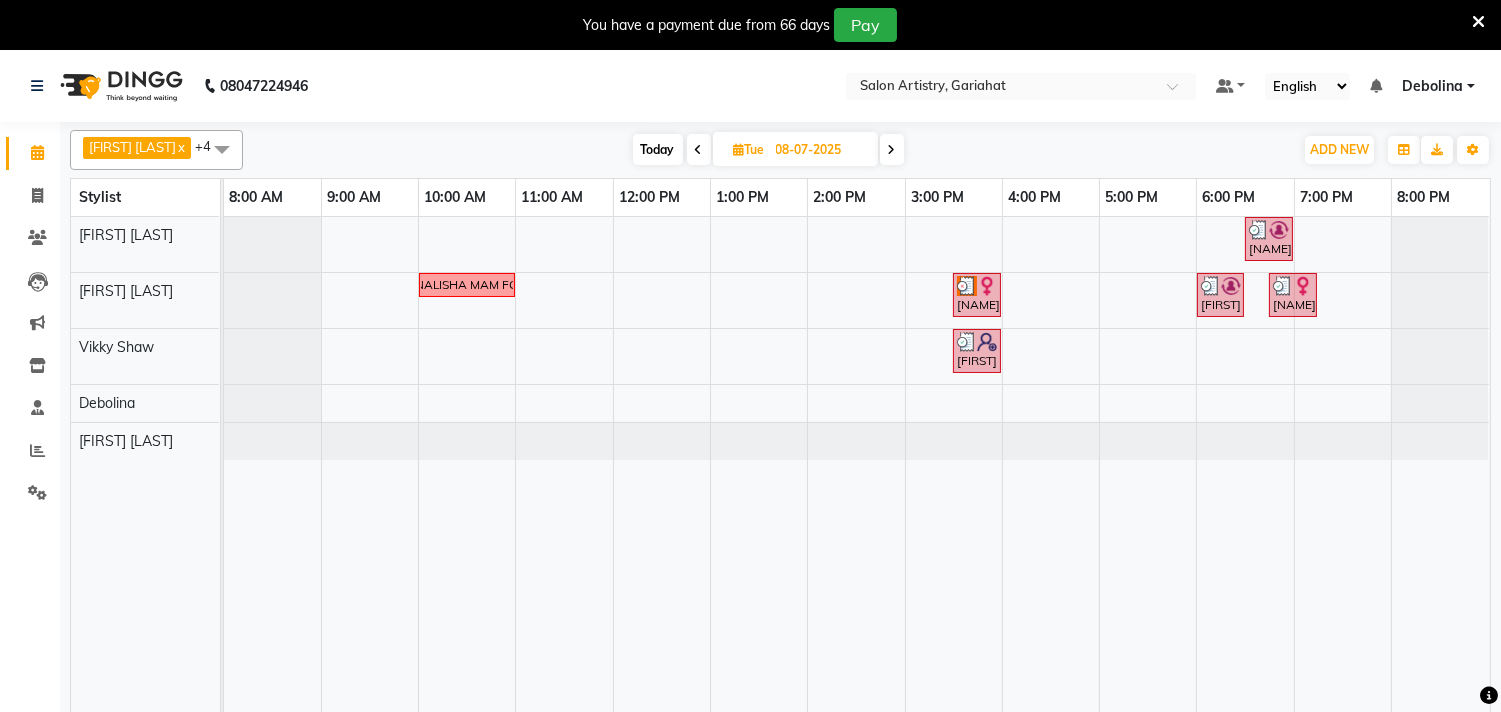 click at bounding box center (892, 149) 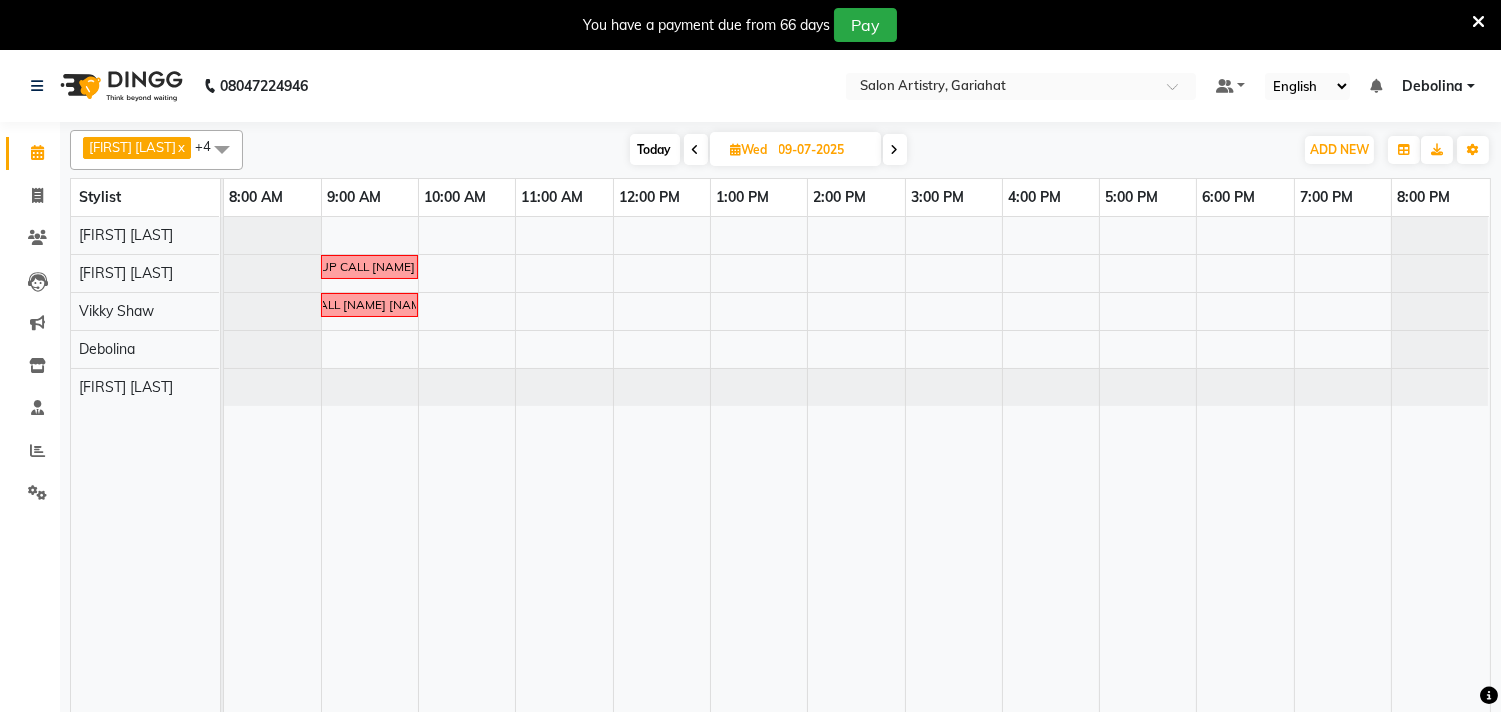 click at bounding box center [895, 150] 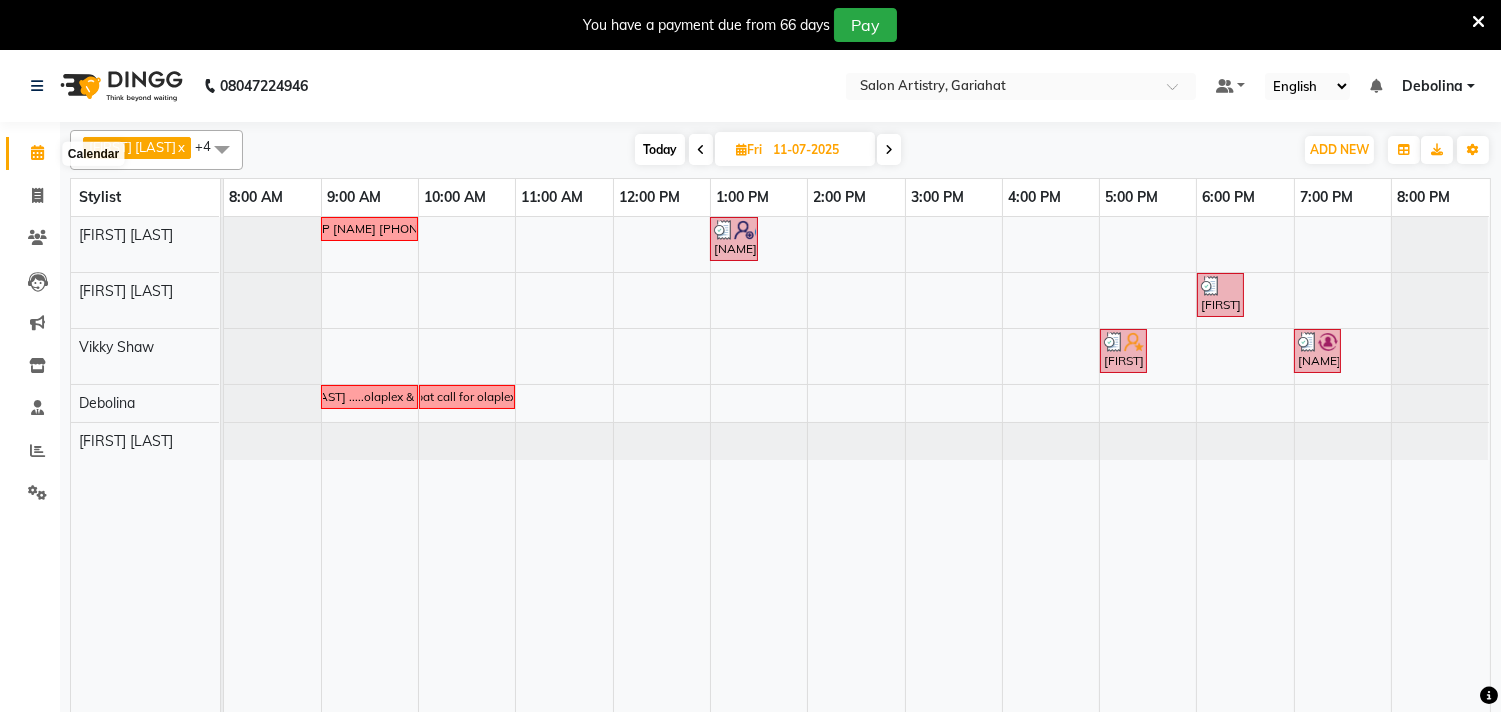 click 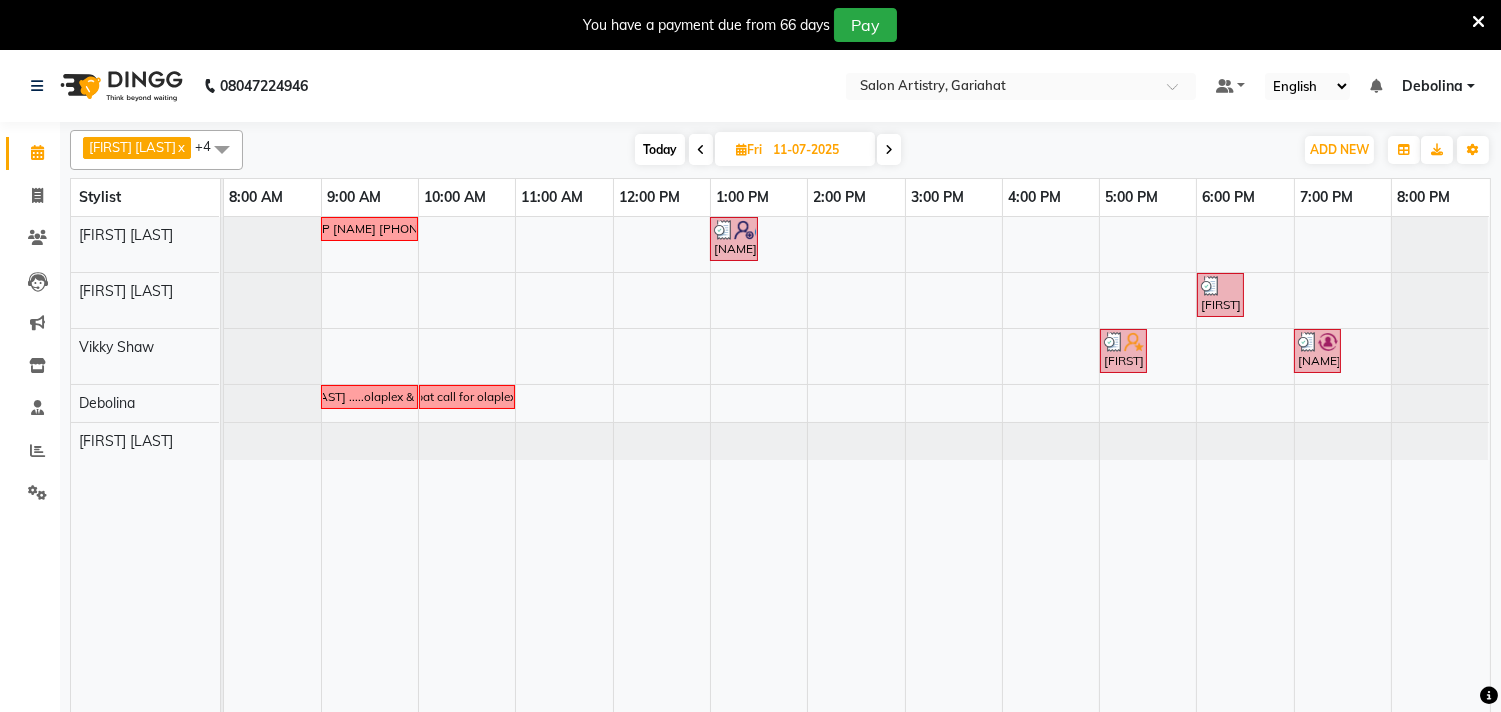 click 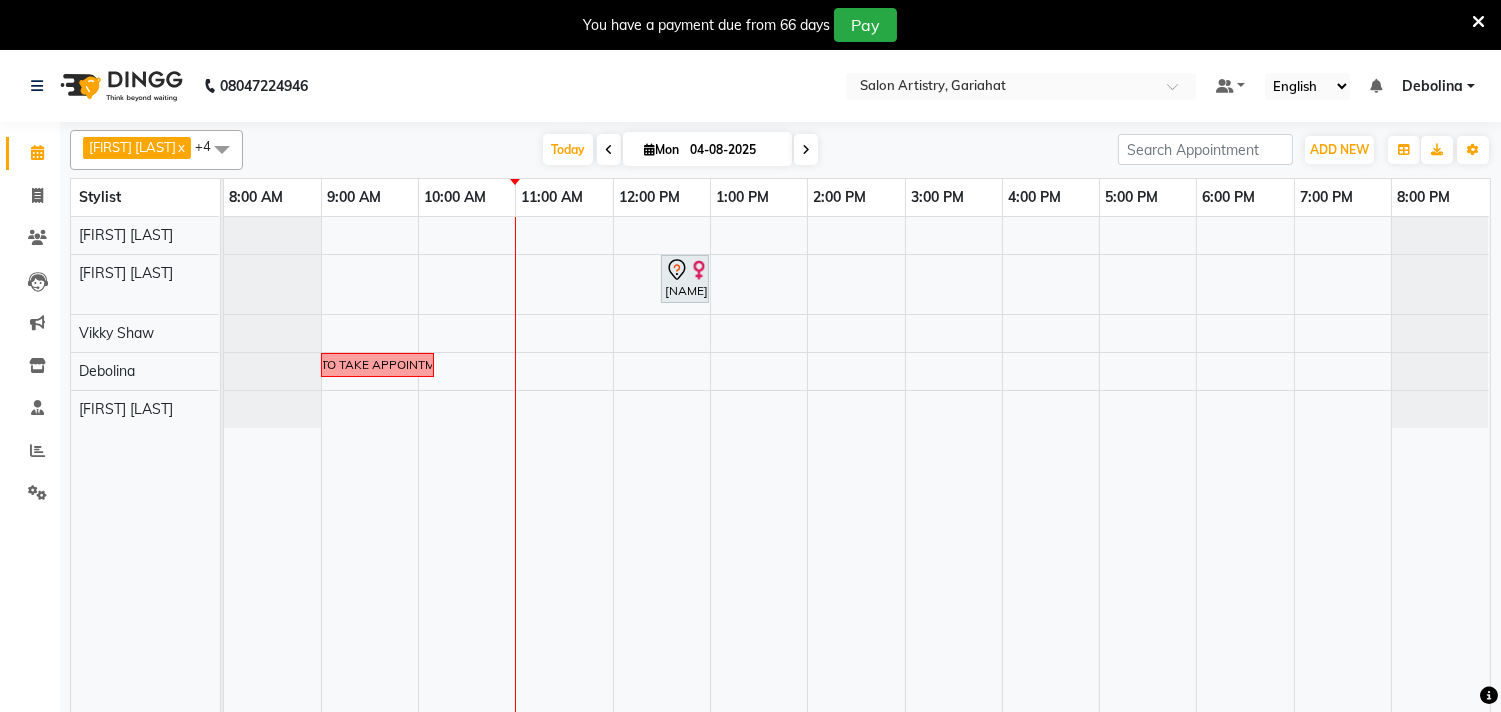 click on "[NAME], TK01, 12:30 PM-01:00 PM, Threading - Eyebrows [NAME] [PHONE]..... CLIEN WILL WANT TO TAKE APPOINTMENT FOR TUESDAY...KNOCK HER ONCE" at bounding box center (857, 477) 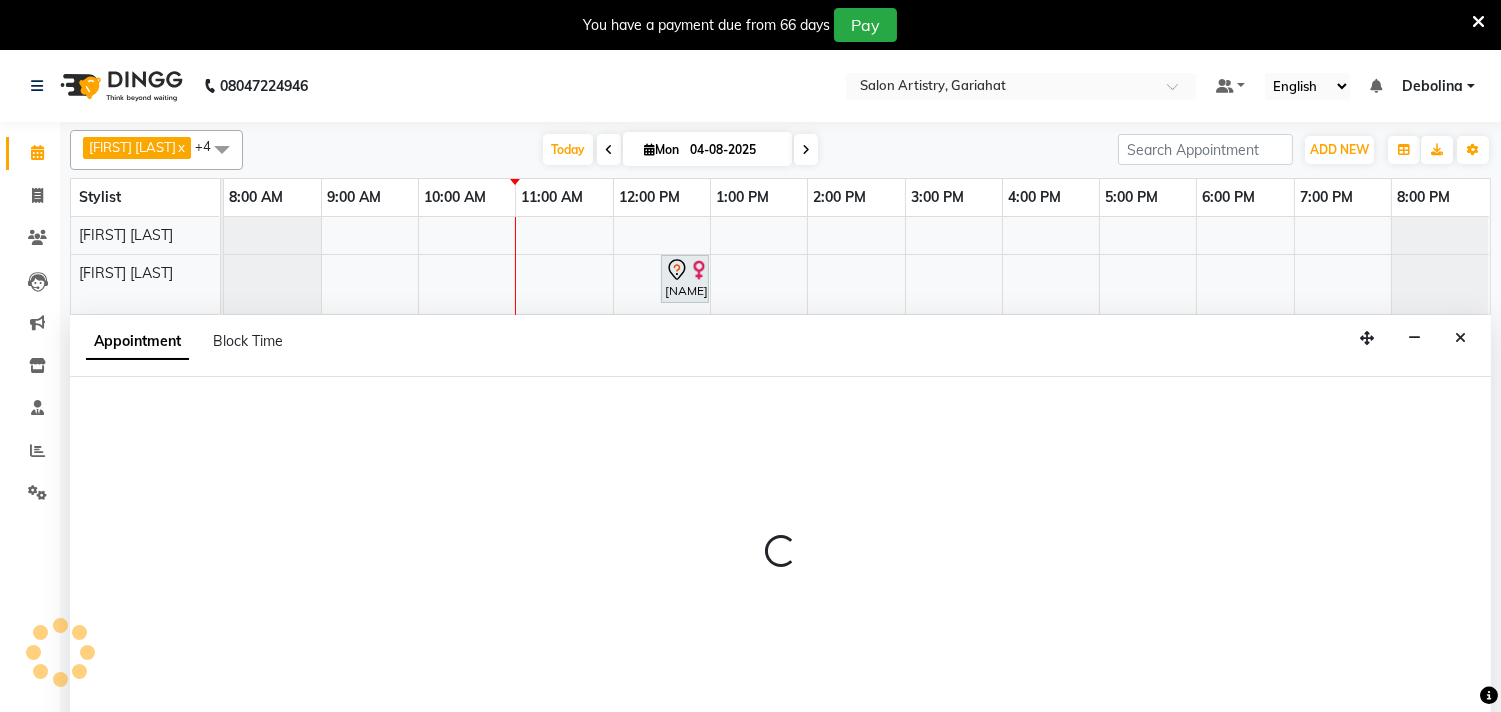 scroll, scrollTop: 50, scrollLeft: 0, axis: vertical 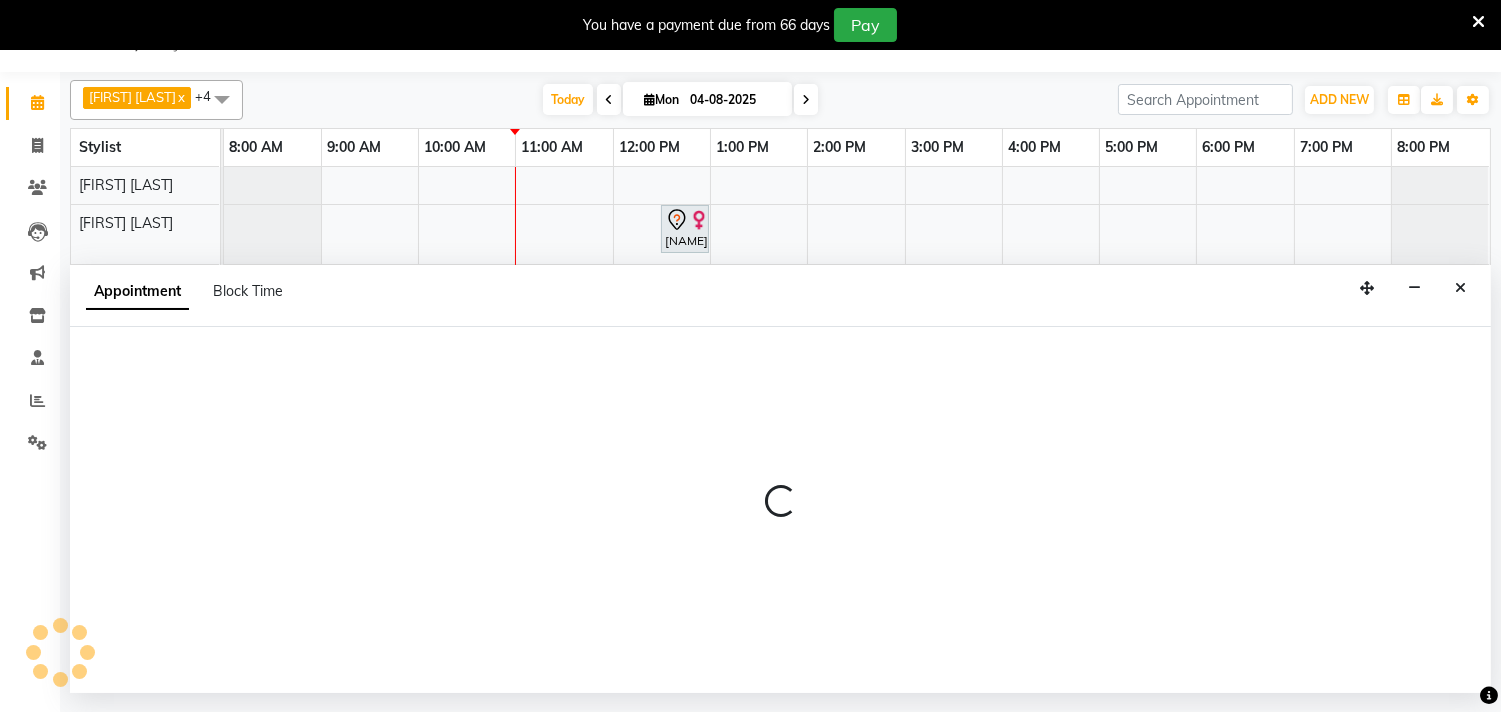 select on "82202" 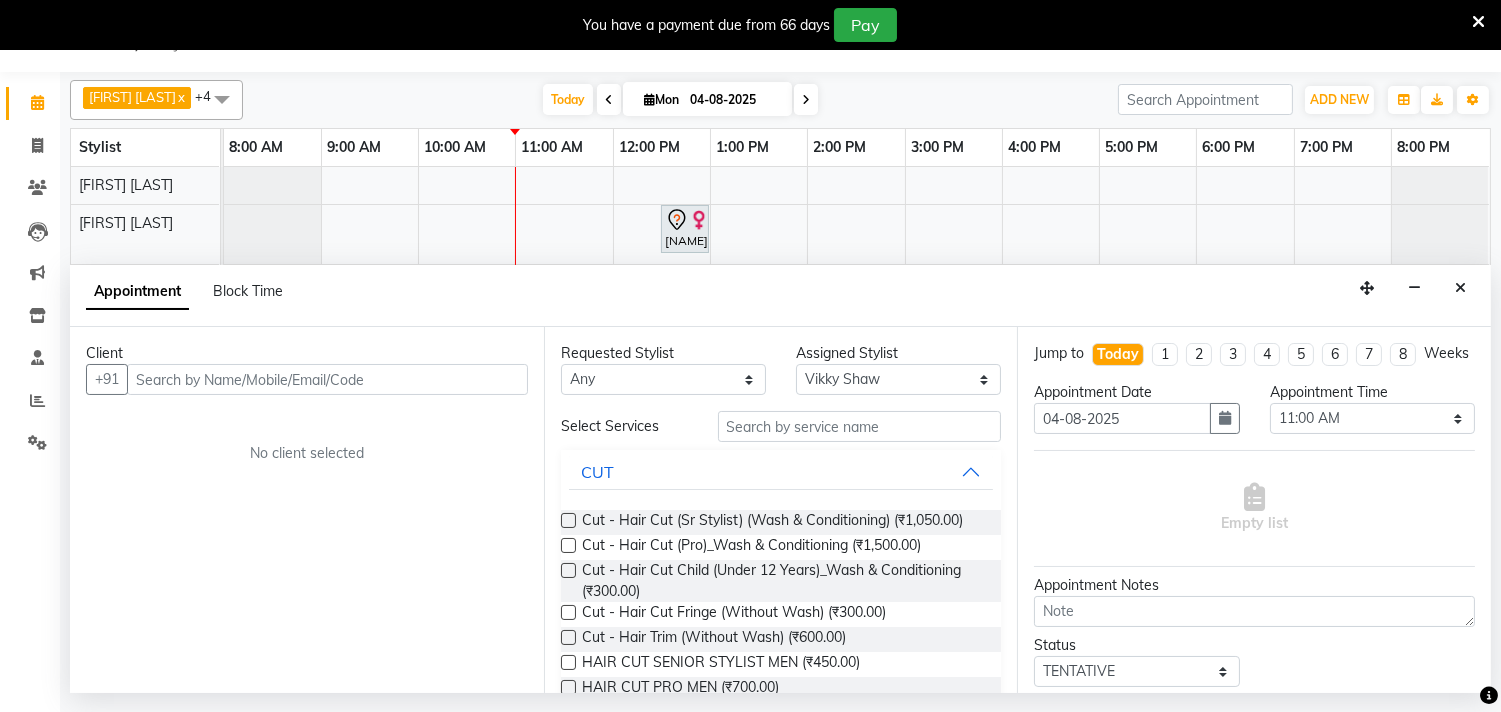 click at bounding box center (327, 379) 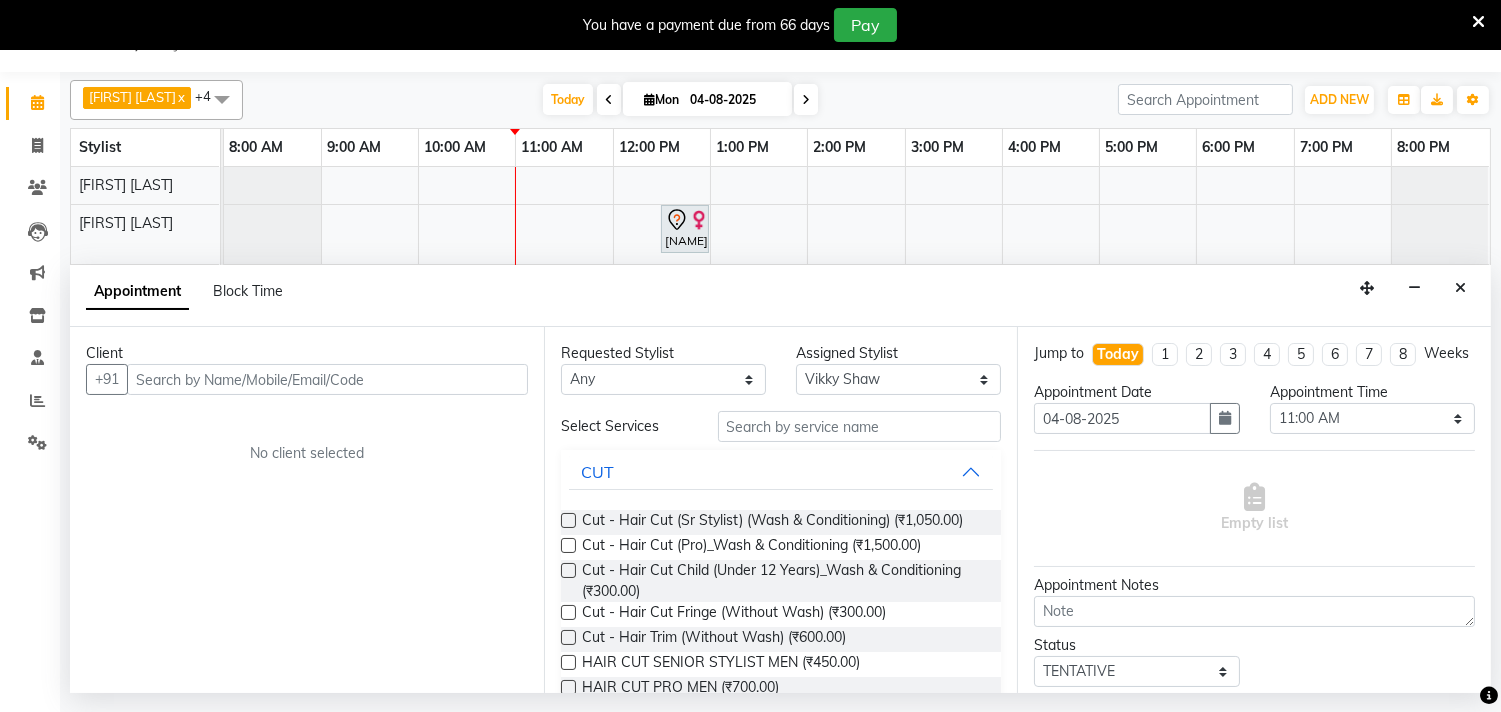 type on "a" 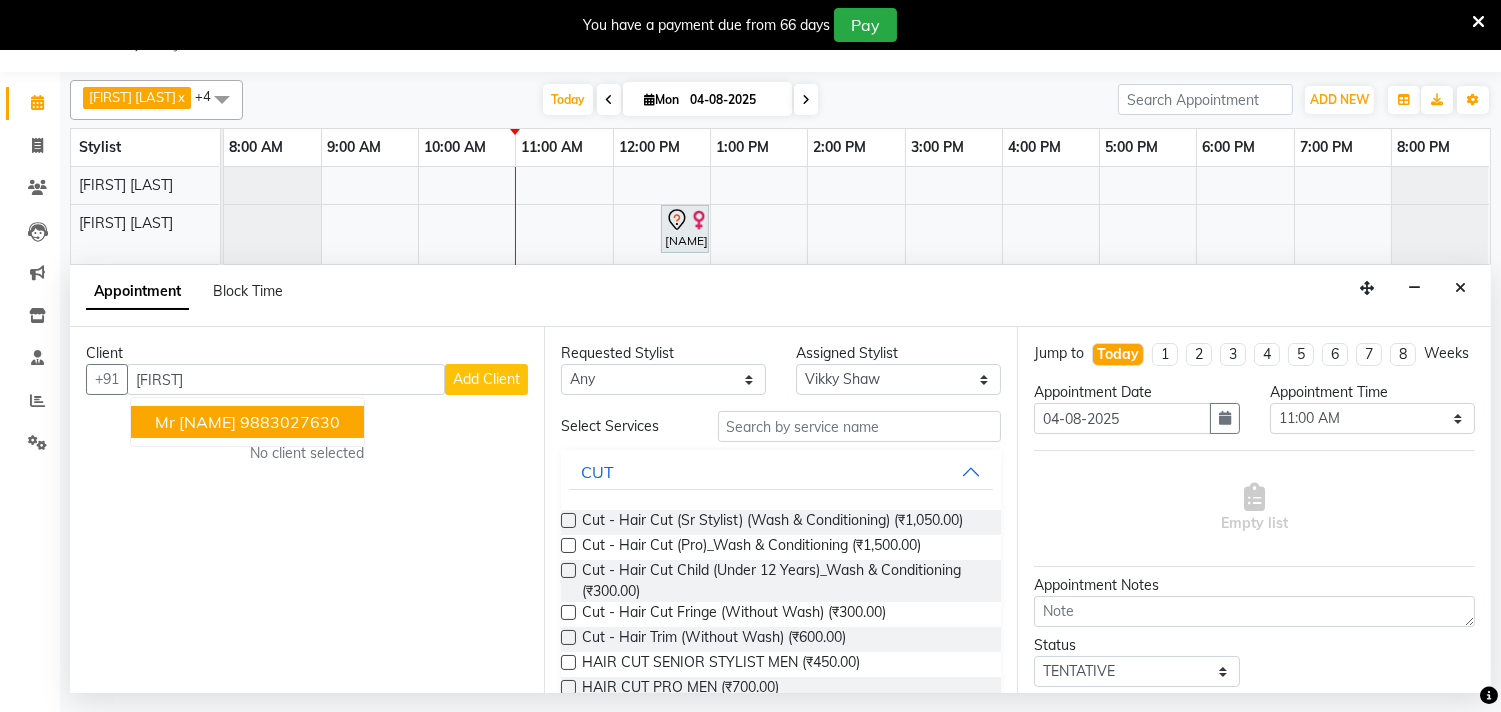 click on "Mr [NAME]" at bounding box center [195, 422] 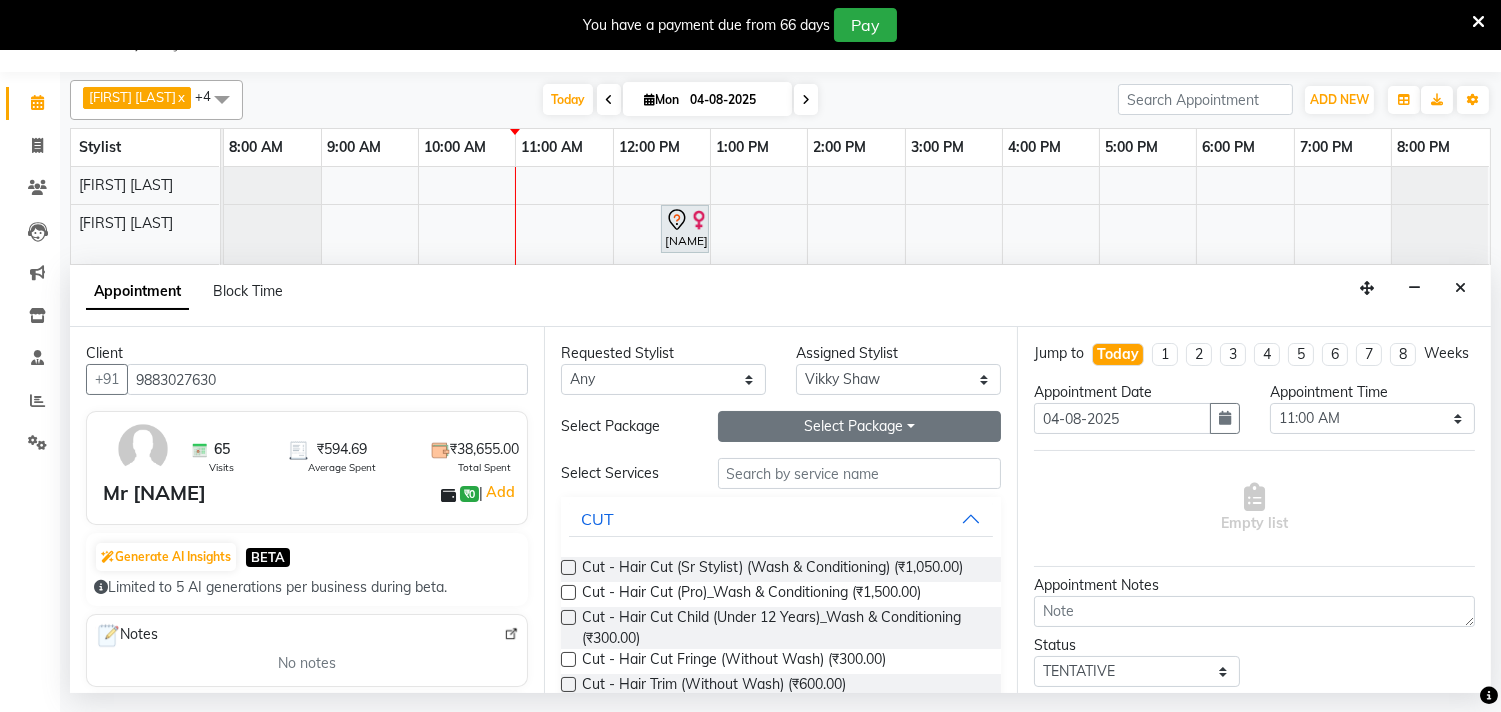 type on "9883027630" 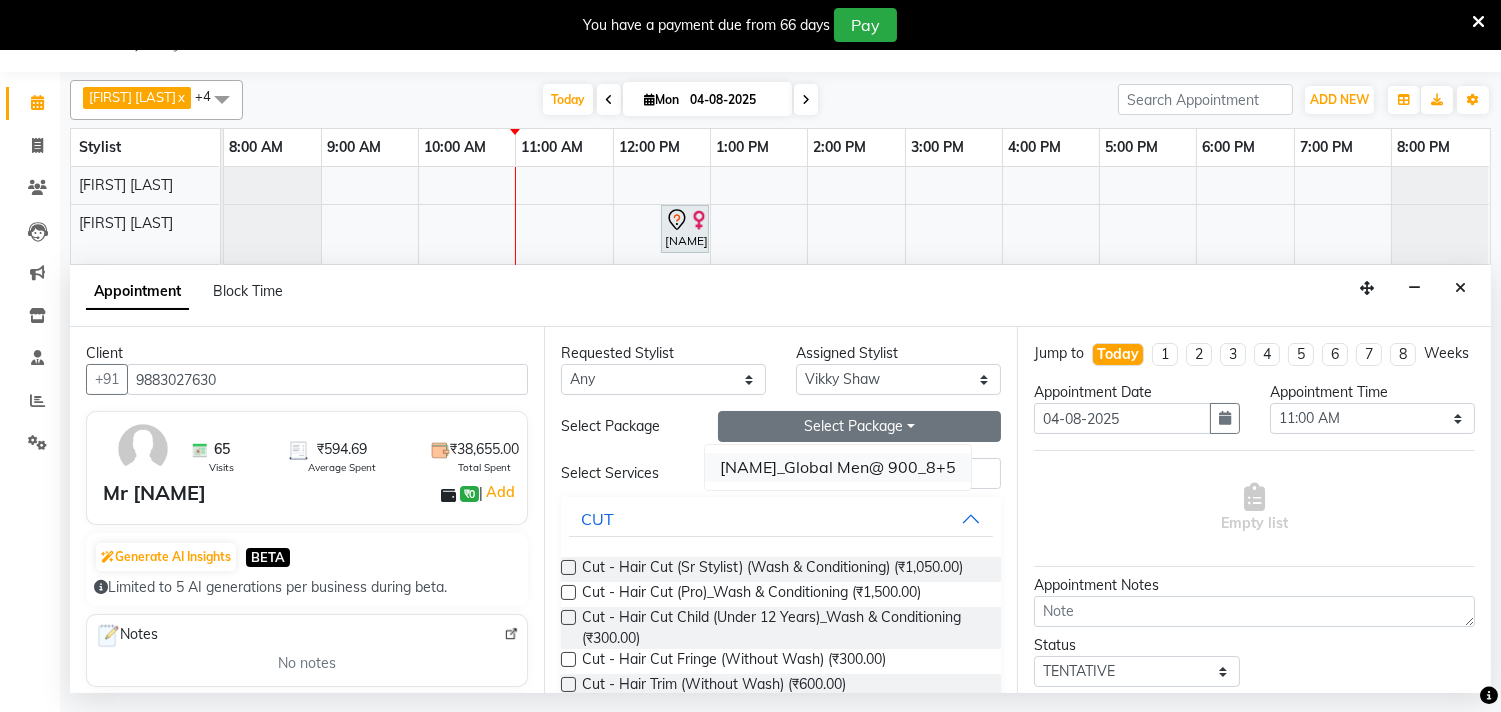 click on "[NAME]_Global Men@ 900_8+5" at bounding box center (838, 467) 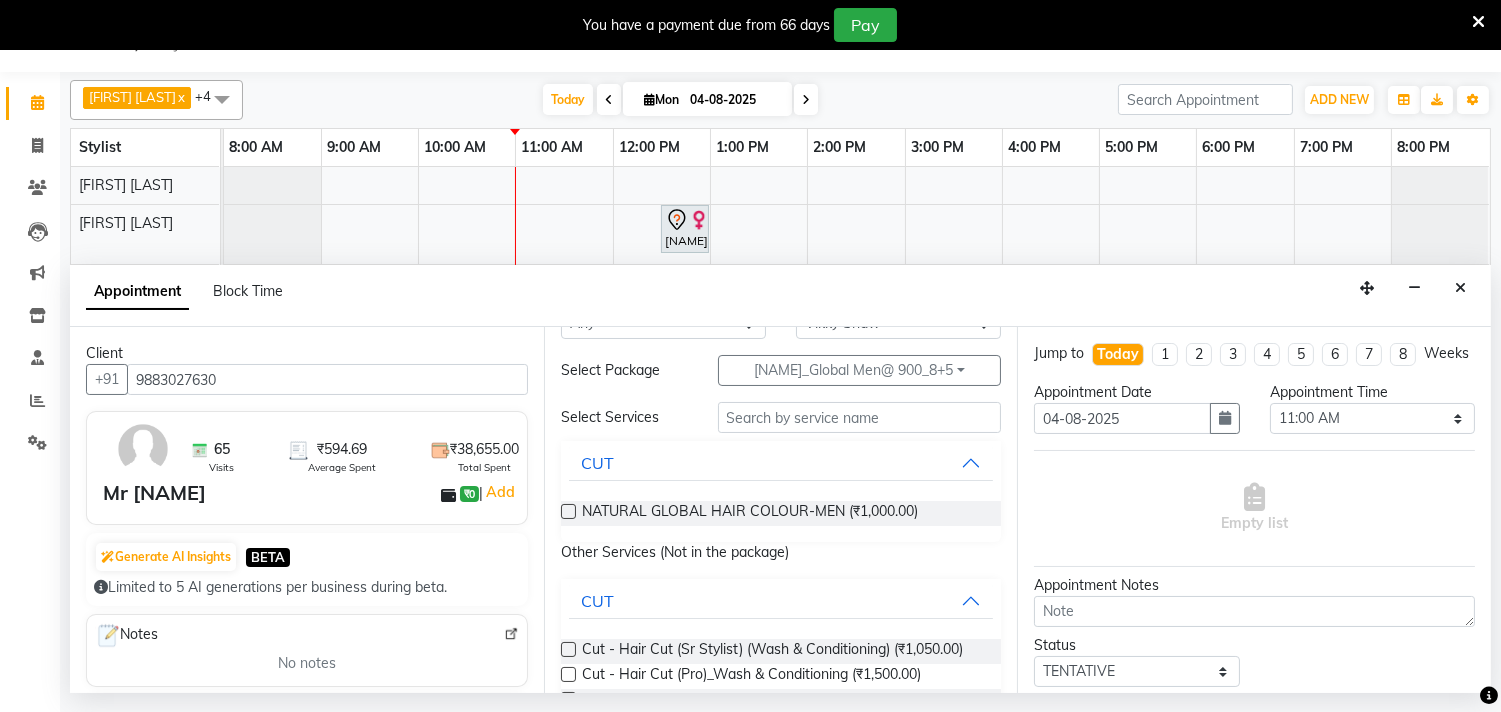 scroll, scrollTop: 0, scrollLeft: 0, axis: both 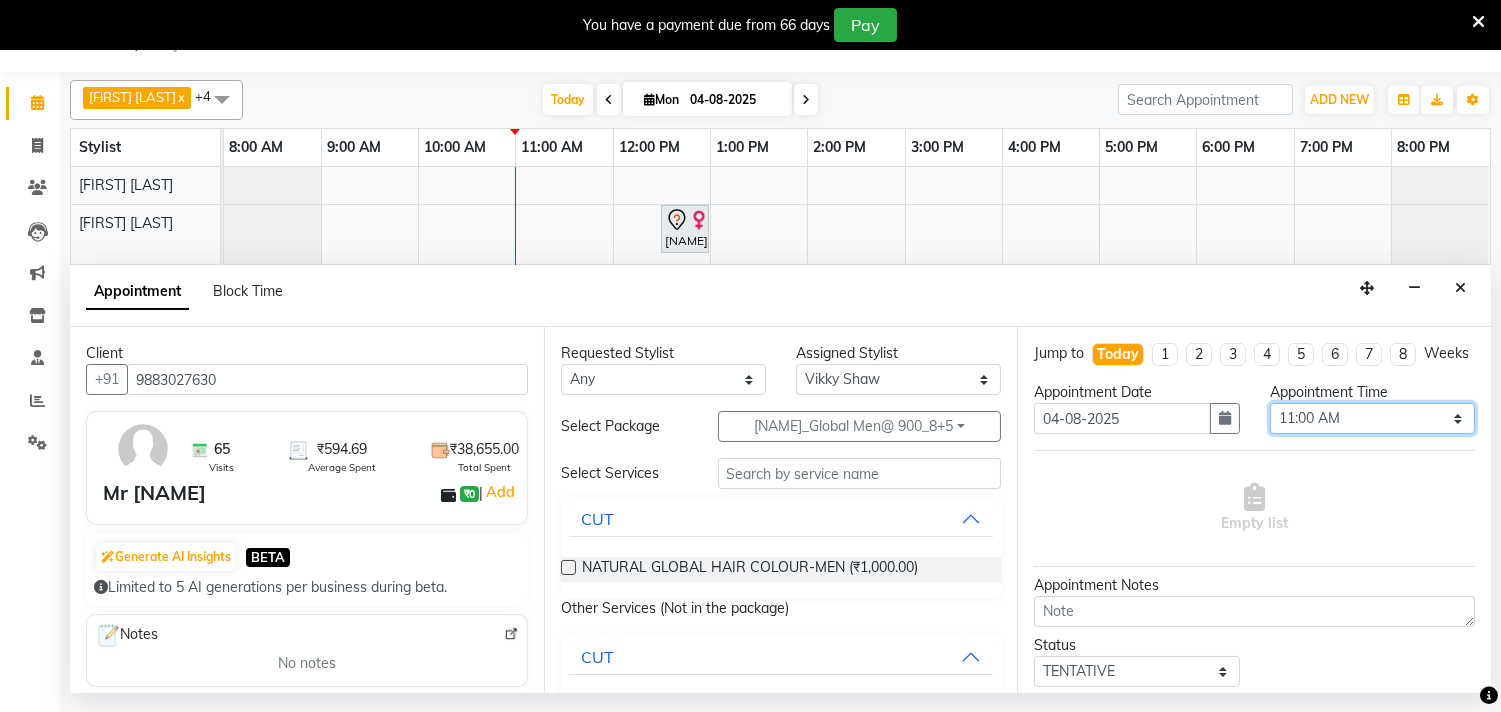 click on "Select 09:00 AM 09:05 AM 09:10 AM 09:15 AM 09:20 AM 09:25 AM 09:30 AM 09:35 AM 09:40 AM 09:45 AM 09:50 AM 09:55 AM 10:00 AM 10:05 AM 10:10 AM 10:15 AM 10:20 AM 10:25 AM 10:30 AM 10:35 AM 10:40 AM 10:45 AM 10:50 AM 10:55 AM 11:00 AM 11:05 AM 11:10 AM 11:15 AM 11:20 AM 11:25 AM 11:30 AM 11:35 AM 11:40 AM 11:45 AM 11:50 AM 11:55 AM 12:00 PM 12:05 PM 12:10 PM 12:15 PM 12:20 PM 12:25 PM 12:30 PM 12:35 PM 12:40 PM 12:45 PM 12:50 PM 12:55 PM 01:00 PM 01:05 PM 01:10 PM 01:15 PM 01:20 PM 01:25 PM 01:30 PM 01:35 PM 01:40 PM 01:45 PM 01:50 PM 01:55 PM 02:00 PM 02:05 PM 02:10 PM 02:15 PM 02:20 PM 02:25 PM 02:30 PM 02:35 PM 02:40 PM 02:45 PM 02:50 PM 02:55 PM 03:00 PM 03:05 PM 03:10 PM 03:15 PM 03:20 PM 03:25 PM 03:30 PM 03:35 PM 03:40 PM 03:45 PM 03:50 PM 03:55 PM 04:00 PM 04:05 PM 04:10 PM 04:15 PM 04:20 PM 04:25 PM 04:30 PM 04:35 PM 04:40 PM 04:45 PM 04:50 PM 04:55 PM 05:00 PM 05:05 PM 05:10 PM 05:15 PM 05:20 PM 05:25 PM 05:30 PM 05:35 PM 05:40 PM 05:45 PM 05:50 PM 05:55 PM 06:00 PM 06:05 PM 06:10 PM 06:15 PM 06:20 PM" at bounding box center [1372, 418] 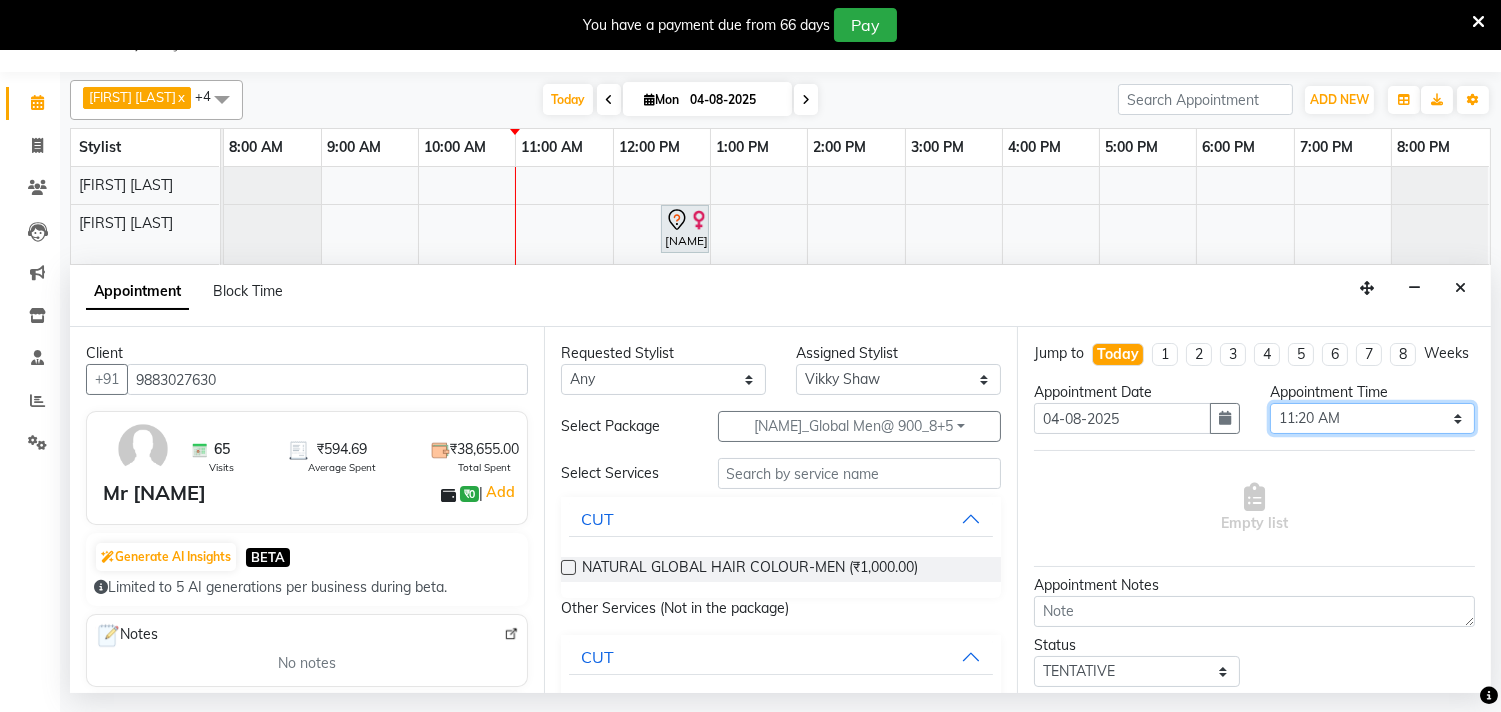 click on "Select 09:00 AM 09:05 AM 09:10 AM 09:15 AM 09:20 AM 09:25 AM 09:30 AM 09:35 AM 09:40 AM 09:45 AM 09:50 AM 09:55 AM 10:00 AM 10:05 AM 10:10 AM 10:15 AM 10:20 AM 10:25 AM 10:30 AM 10:35 AM 10:40 AM 10:45 AM 10:50 AM 10:55 AM 11:00 AM 11:05 AM 11:10 AM 11:15 AM 11:20 AM 11:25 AM 11:30 AM 11:35 AM 11:40 AM 11:45 AM 11:50 AM 11:55 AM 12:00 PM 12:05 PM 12:10 PM 12:15 PM 12:20 PM 12:25 PM 12:30 PM 12:35 PM 12:40 PM 12:45 PM 12:50 PM 12:55 PM 01:00 PM 01:05 PM 01:10 PM 01:15 PM 01:20 PM 01:25 PM 01:30 PM 01:35 PM 01:40 PM 01:45 PM 01:50 PM 01:55 PM 02:00 PM 02:05 PM 02:10 PM 02:15 PM 02:20 PM 02:25 PM 02:30 PM 02:35 PM 02:40 PM 02:45 PM 02:50 PM 02:55 PM 03:00 PM 03:05 PM 03:10 PM 03:15 PM 03:20 PM 03:25 PM 03:30 PM 03:35 PM 03:40 PM 03:45 PM 03:50 PM 03:55 PM 04:00 PM 04:05 PM 04:10 PM 04:15 PM 04:20 PM 04:25 PM 04:30 PM 04:35 PM 04:40 PM 04:45 PM 04:50 PM 04:55 PM 05:00 PM 05:05 PM 05:10 PM 05:15 PM 05:20 PM 05:25 PM 05:30 PM 05:35 PM 05:40 PM 05:45 PM 05:50 PM 05:55 PM 06:00 PM 06:05 PM 06:10 PM 06:15 PM 06:20 PM" at bounding box center [1372, 418] 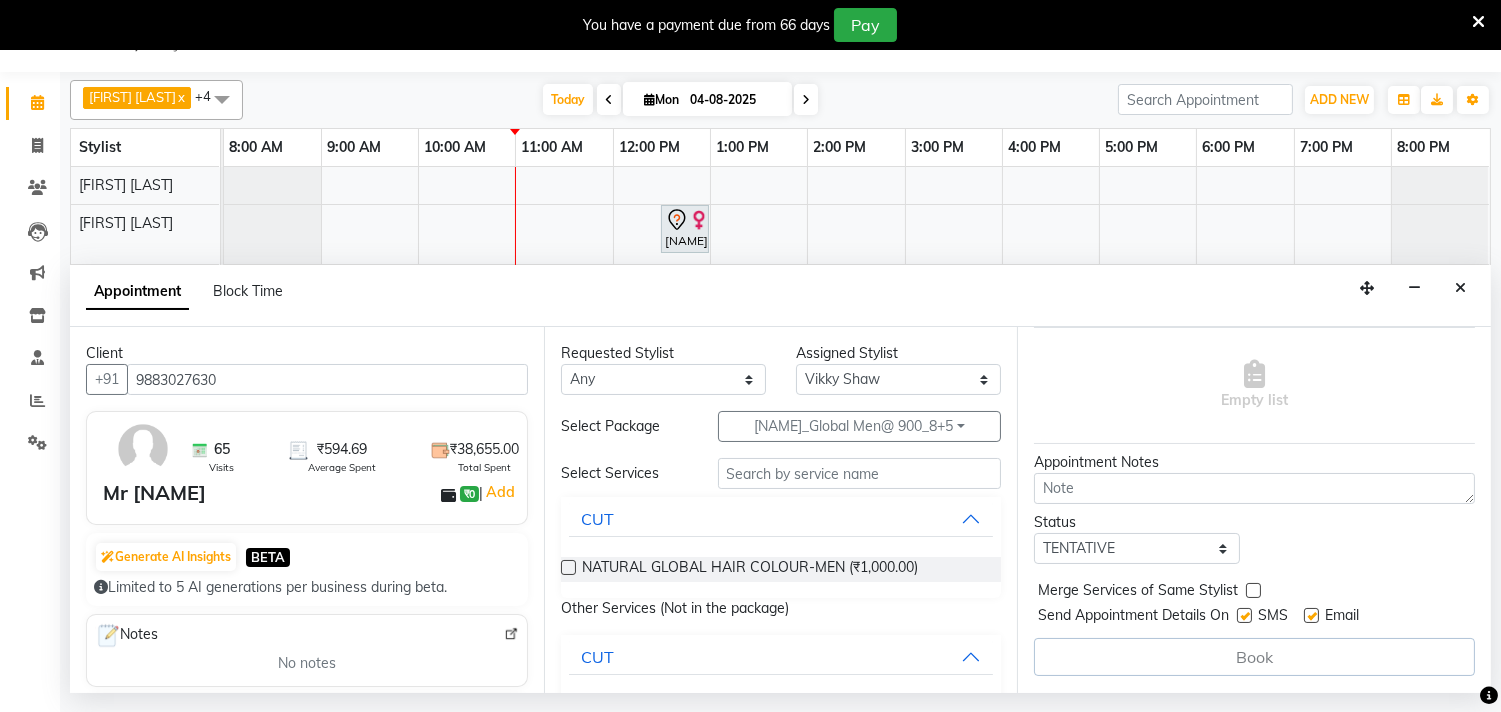 scroll, scrollTop: 142, scrollLeft: 0, axis: vertical 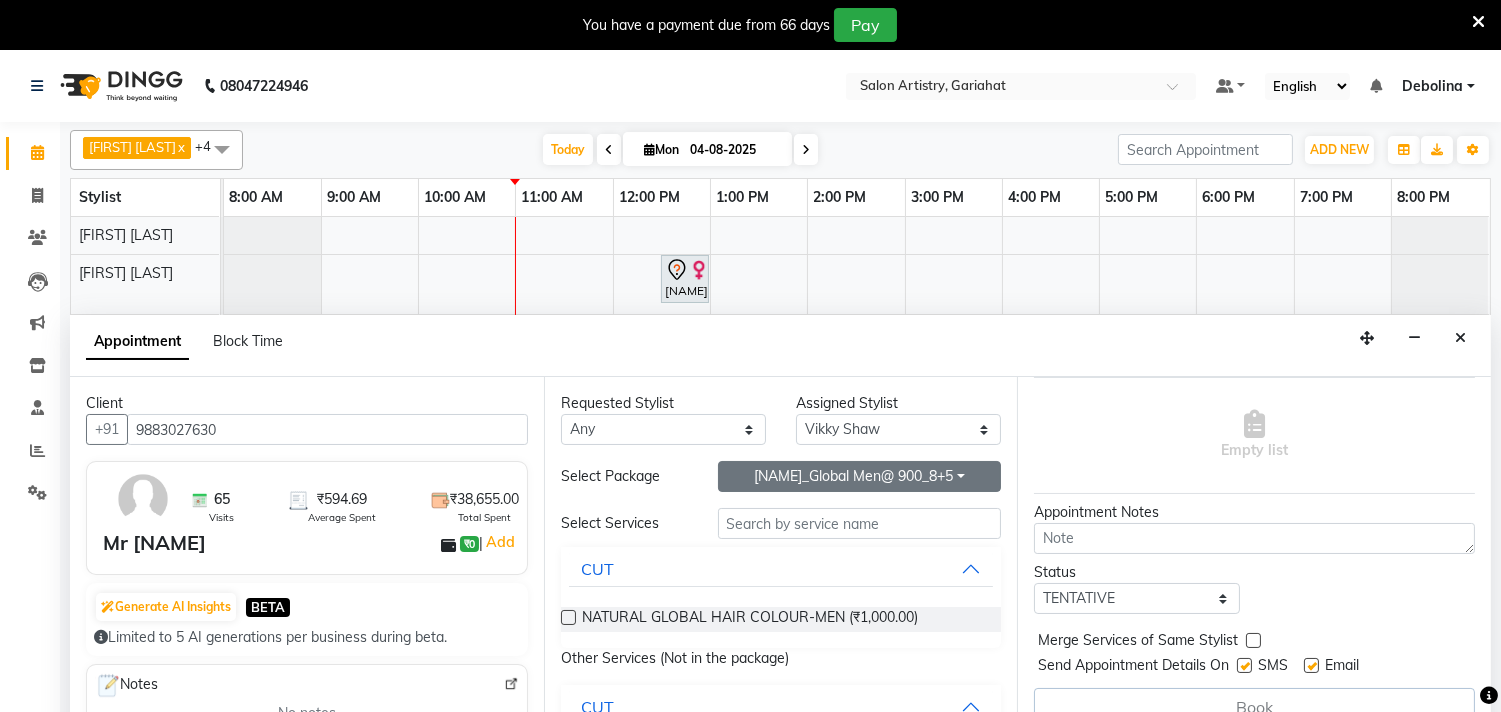 click on "[NAME]_Global Men@ 900_8+5" at bounding box center [860, 476] 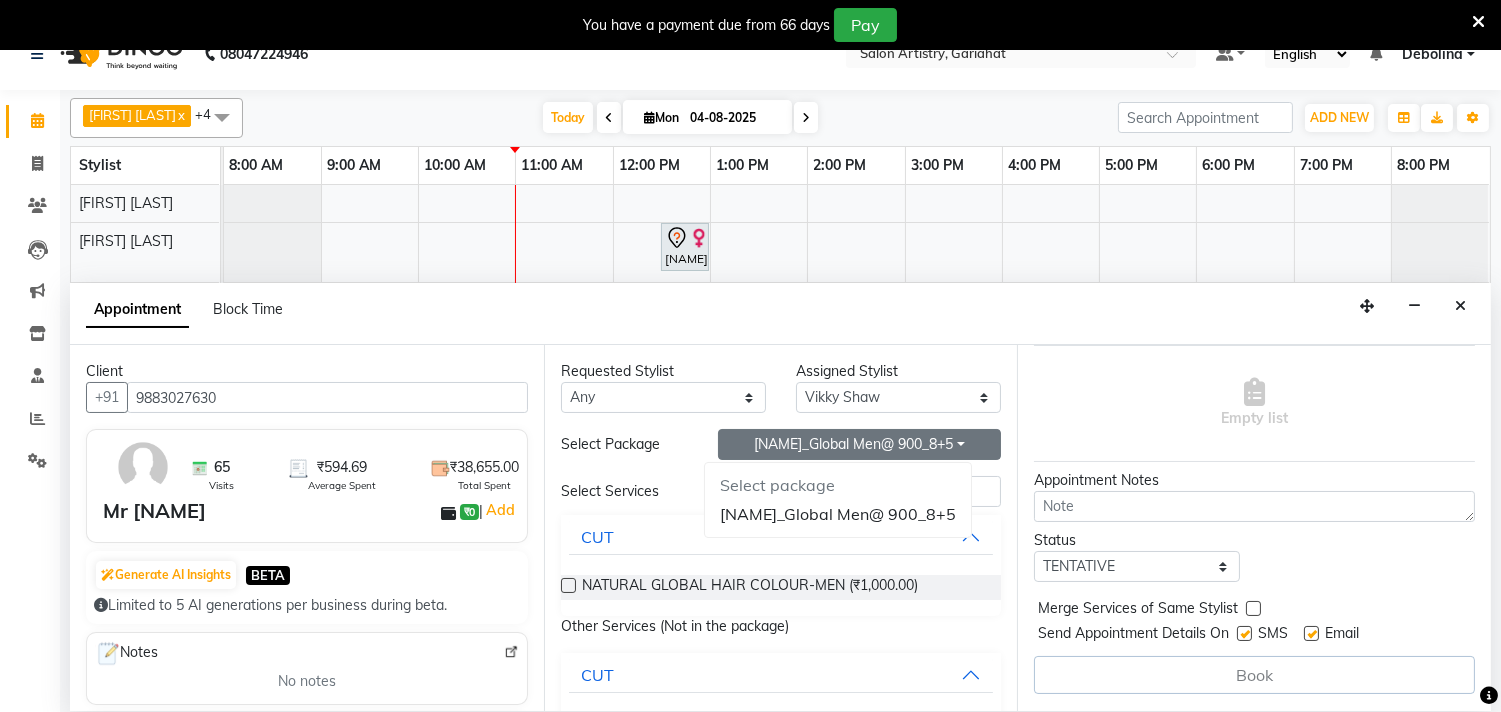 scroll, scrollTop: 50, scrollLeft: 0, axis: vertical 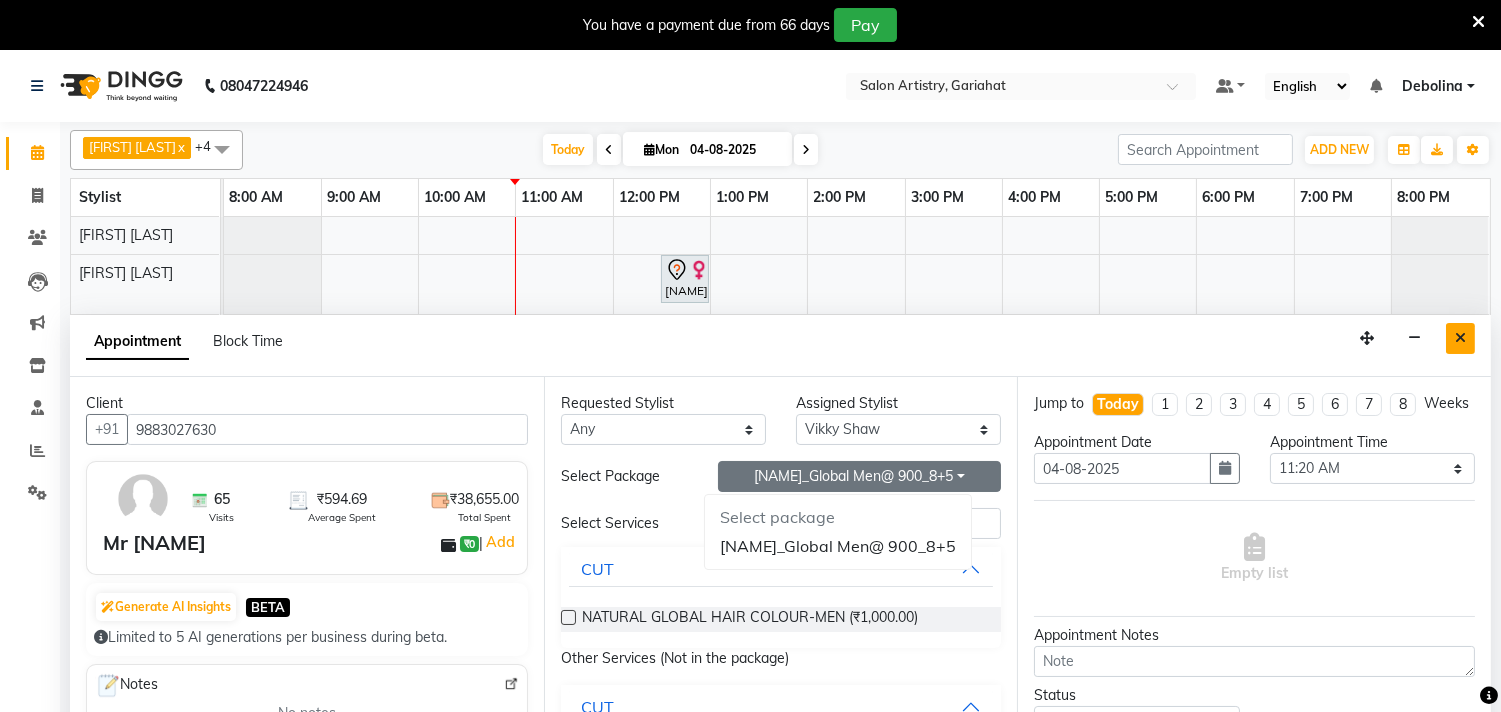 click at bounding box center [1460, 338] 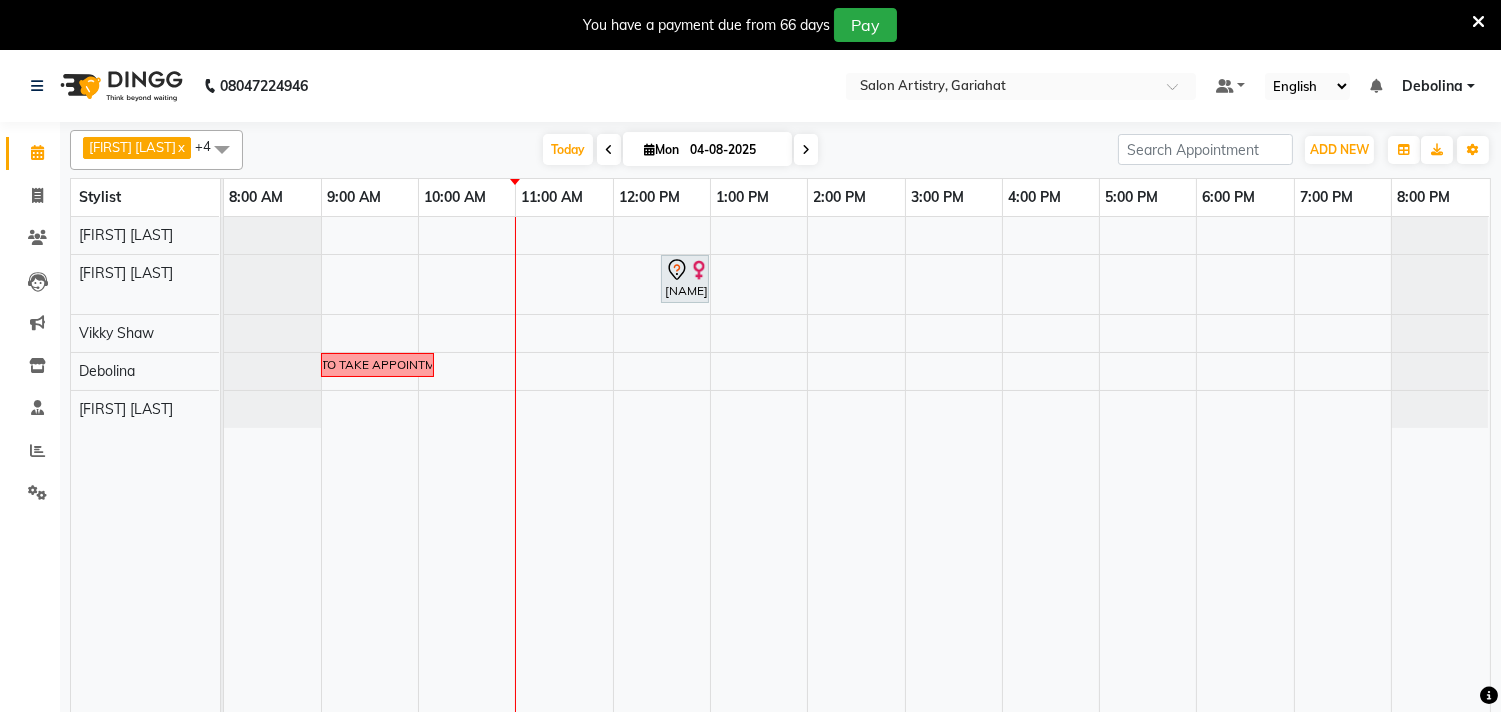 click on "[NAME], TK01, 12:30 PM-01:00 PM, Threading - Eyebrows [NAME] [PHONE]..... CLIEN WILL WANT TO TAKE APPOINTMENT FOR TUESDAY...KNOCK HER ONCE" at bounding box center (857, 477) 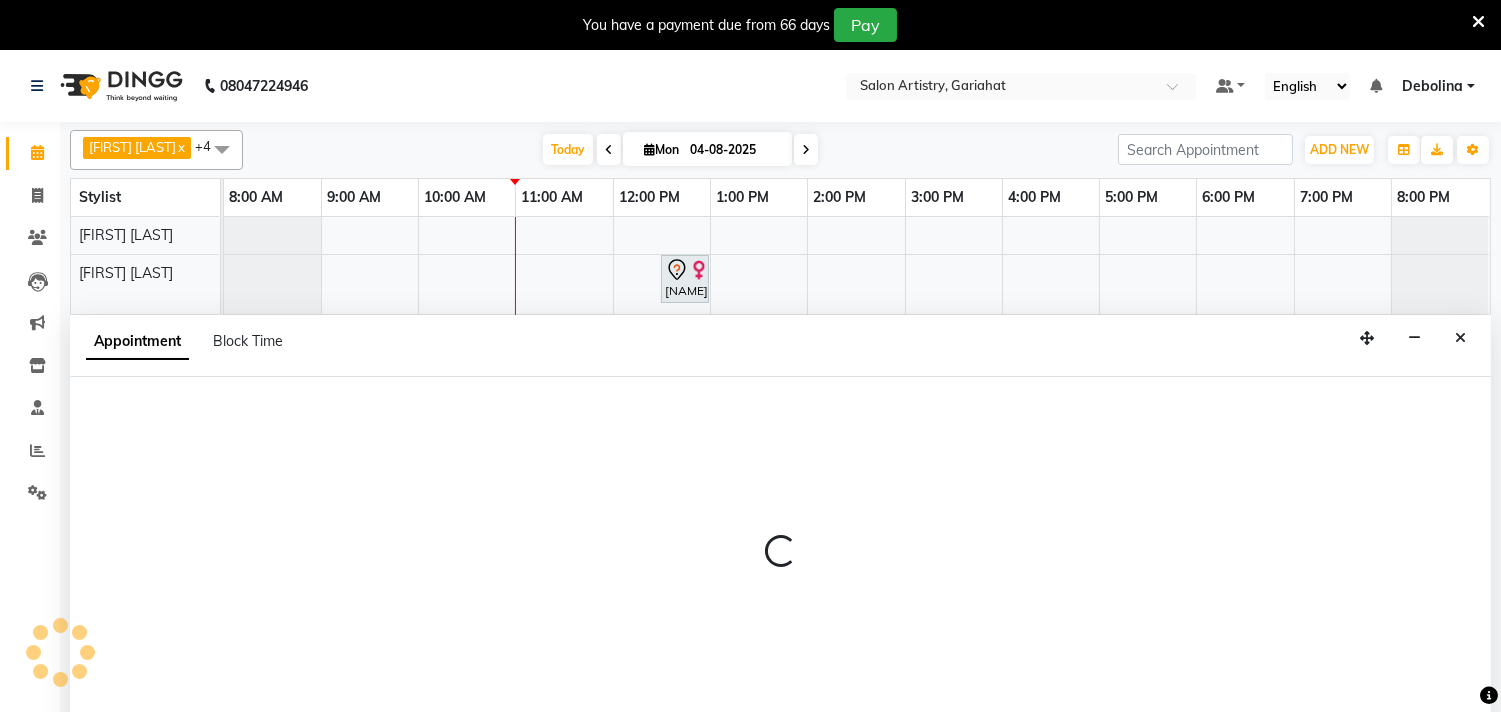 scroll, scrollTop: 50, scrollLeft: 0, axis: vertical 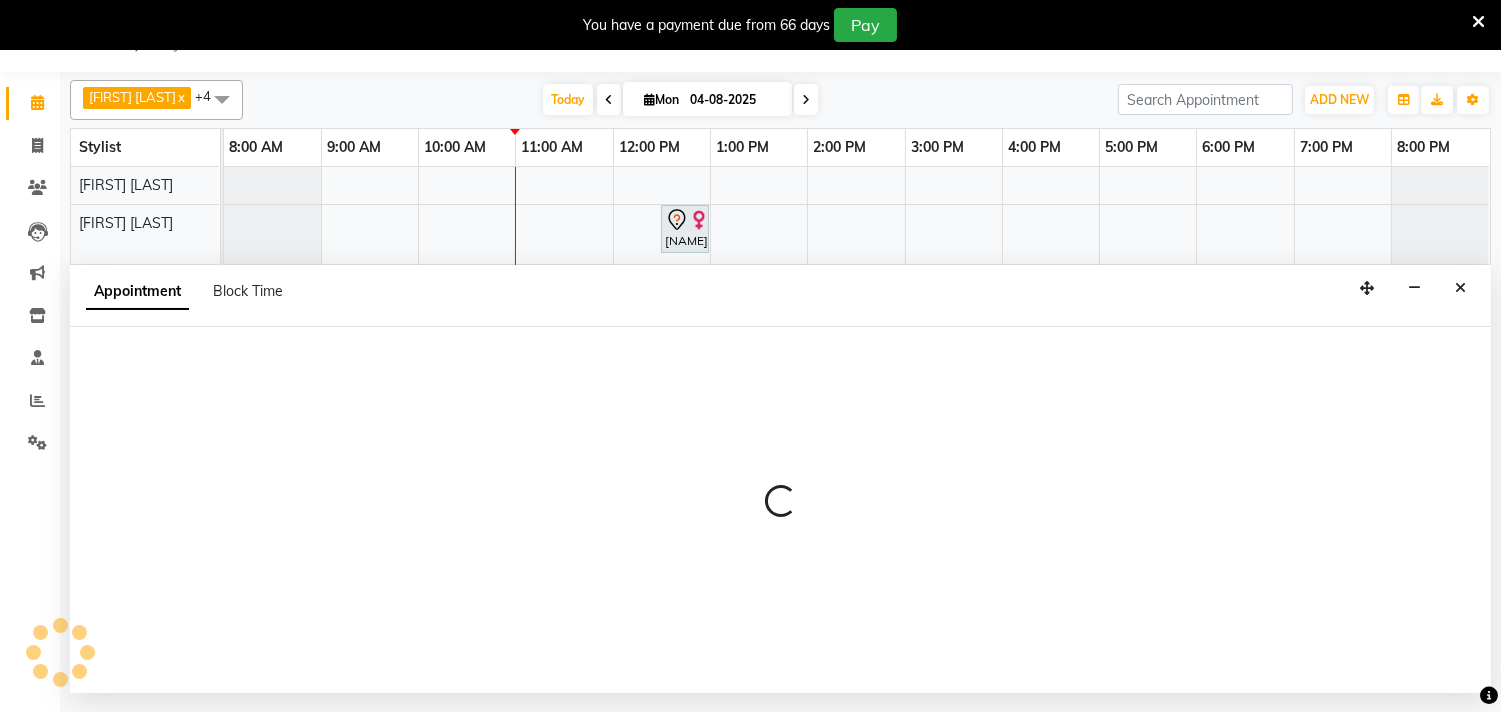 select on "82202" 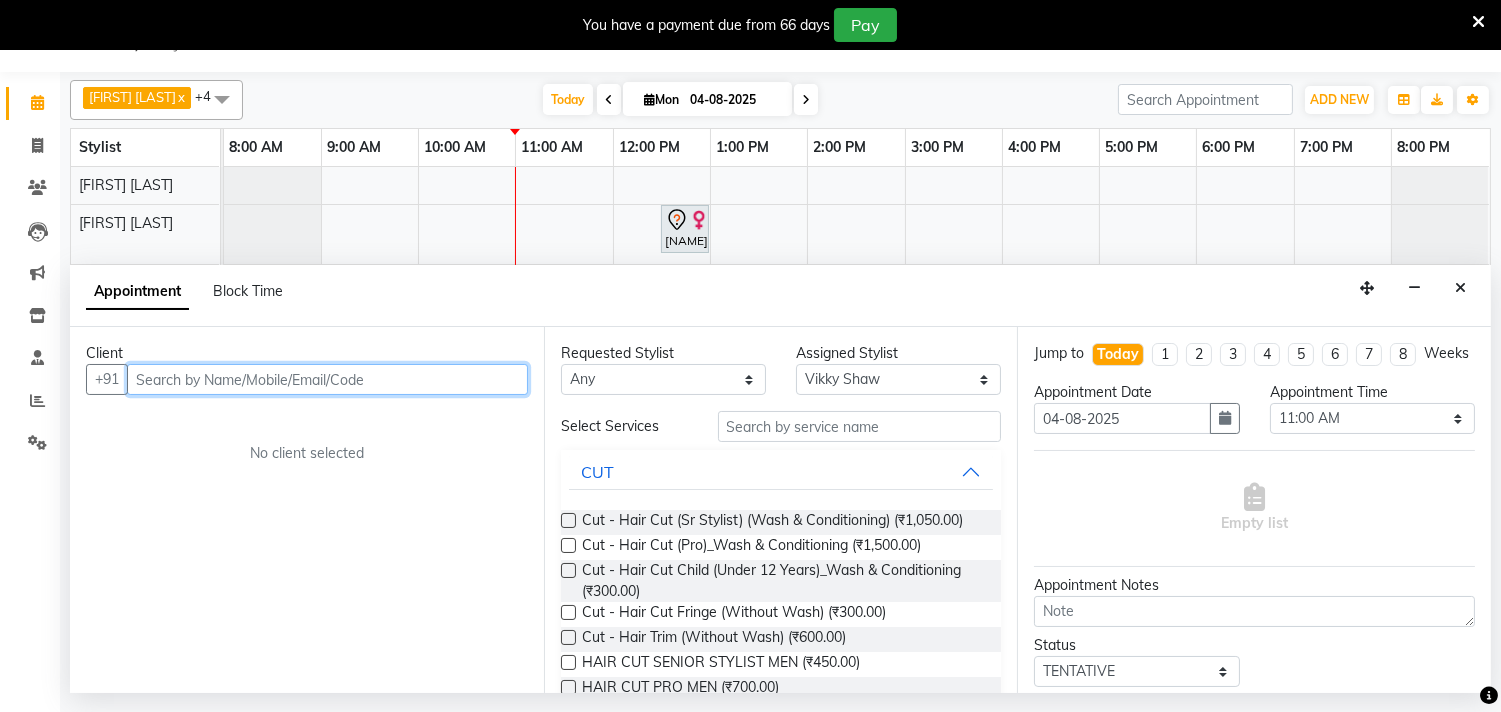click at bounding box center [327, 379] 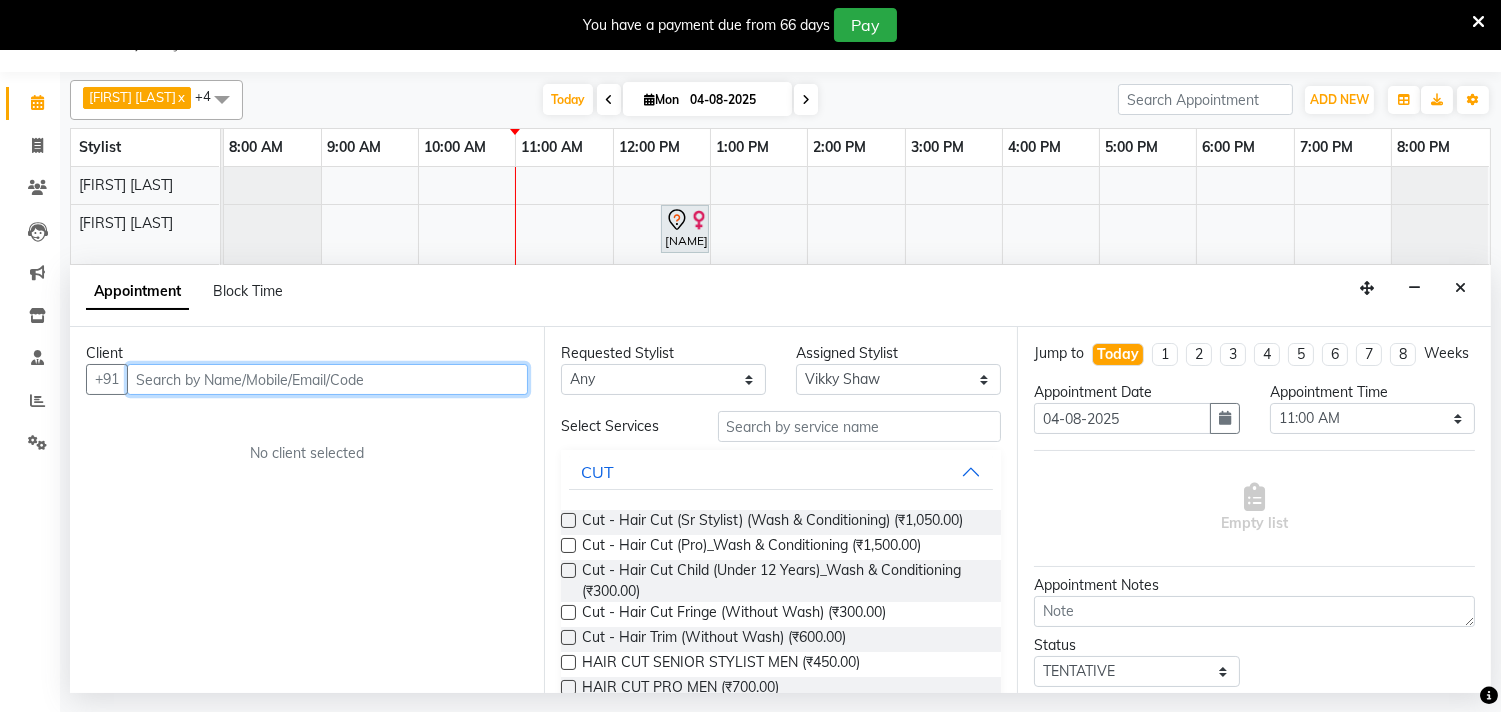 click at bounding box center [327, 379] 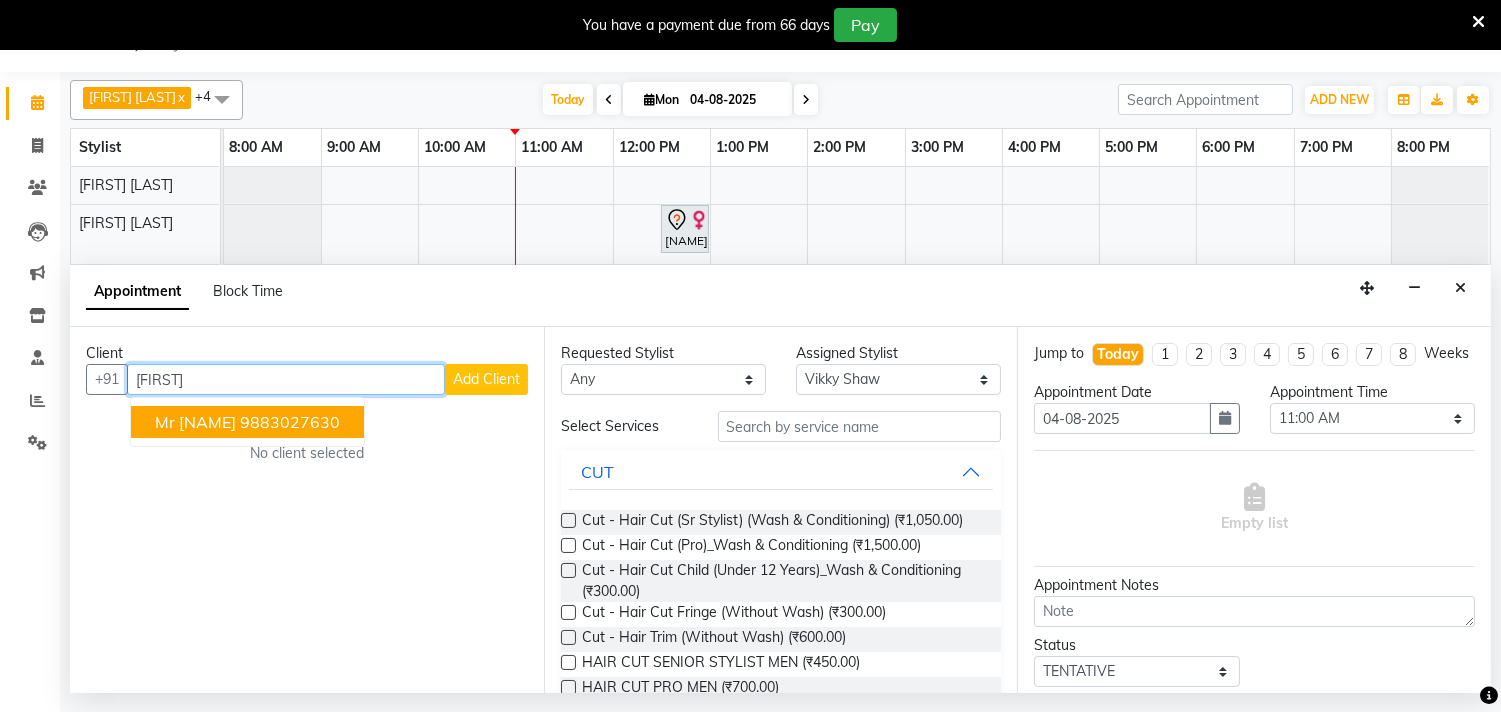 click on "Mr [NAME] [PHONE]" at bounding box center (247, 422) 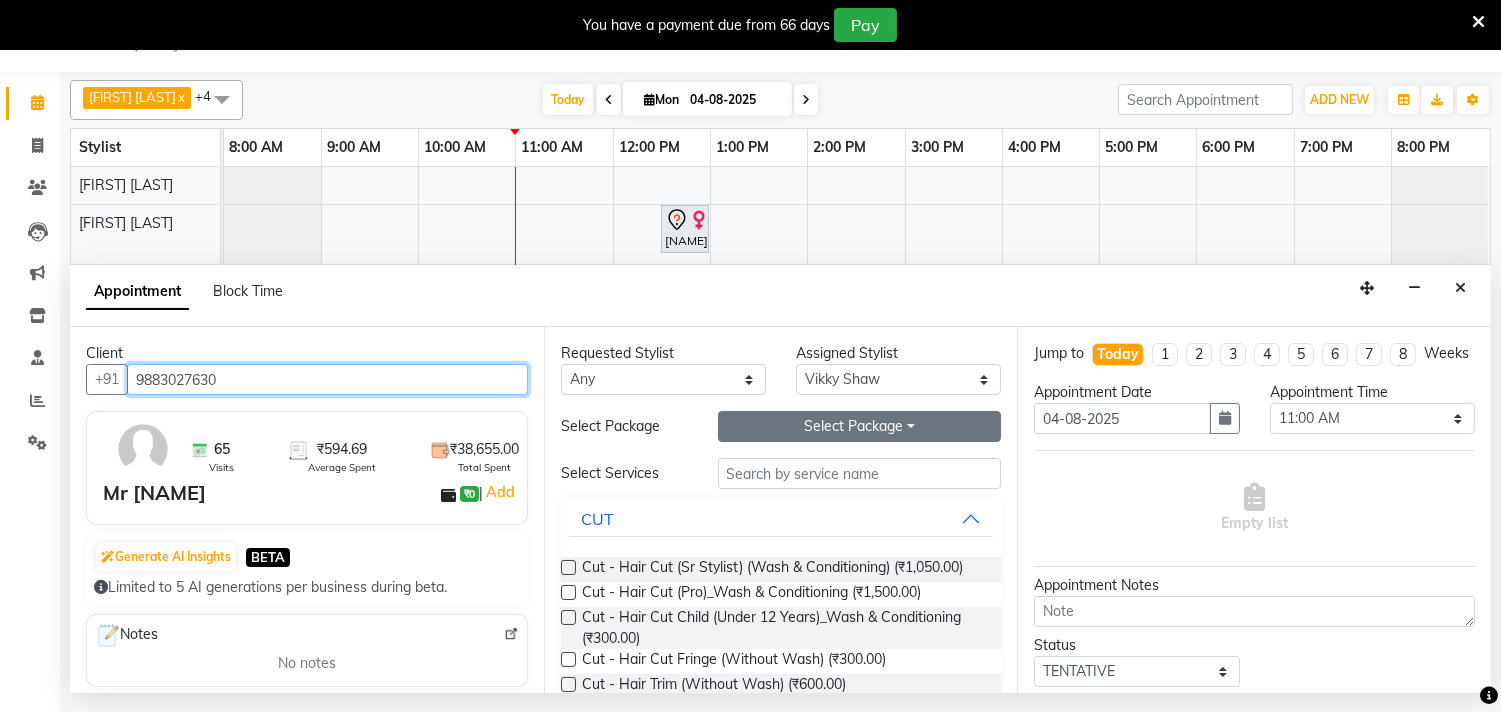 type on "9883027630" 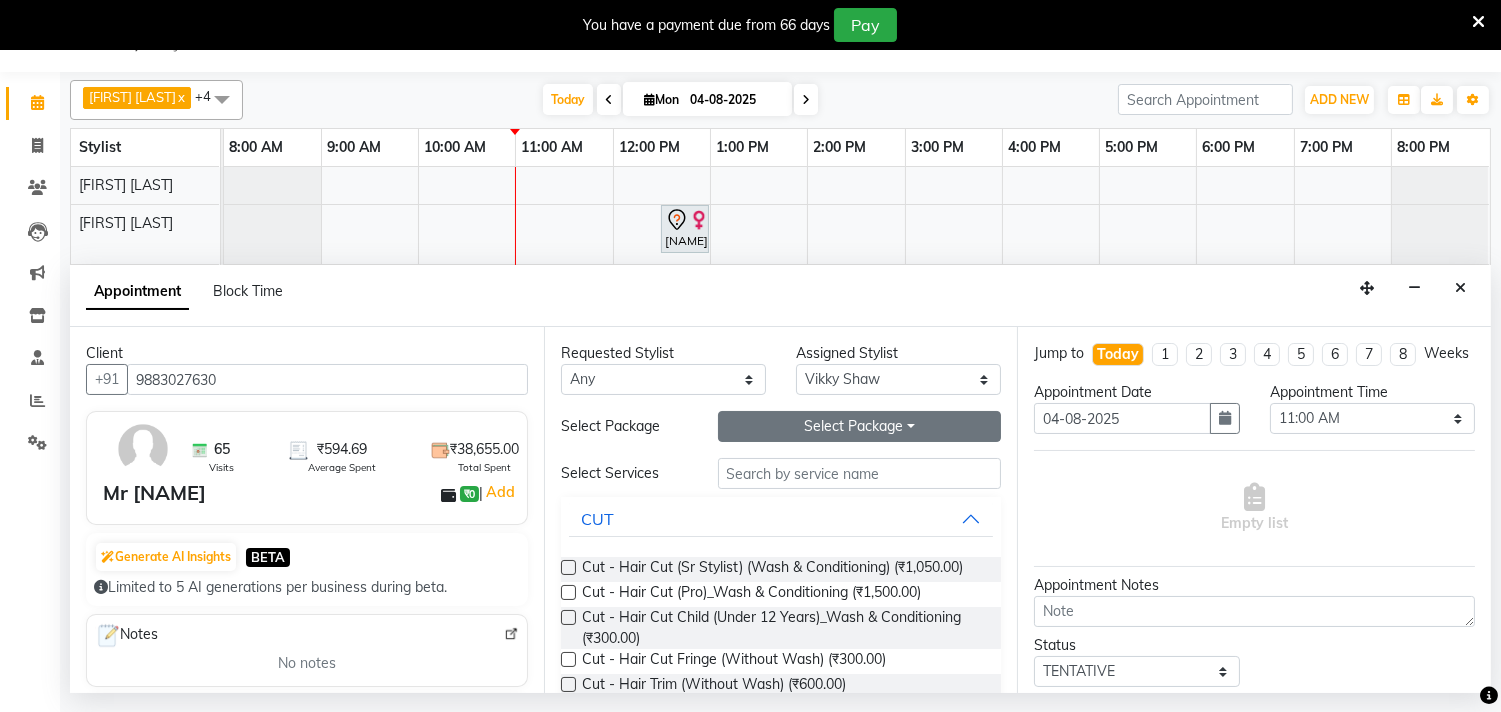 click on "Select Package  Toggle Dropdown" at bounding box center [860, 426] 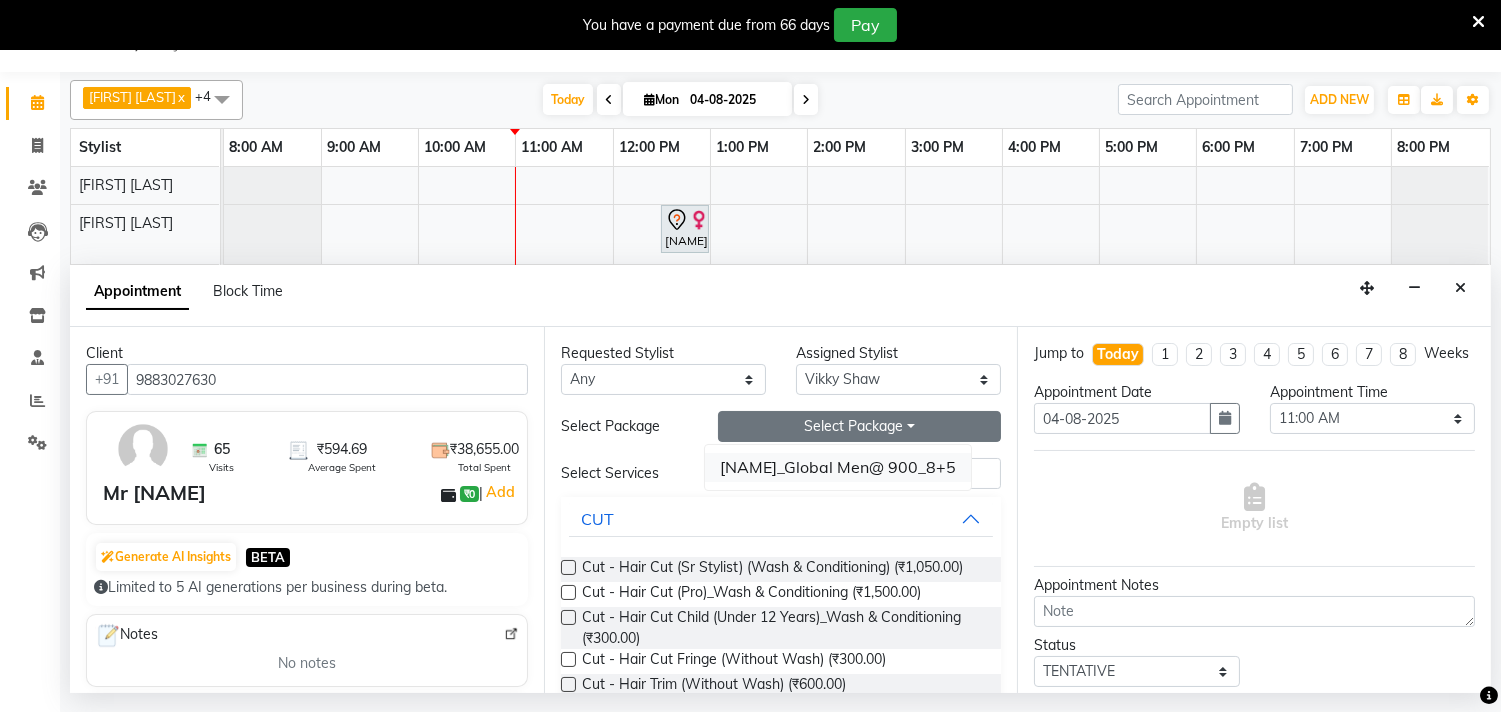 click on "[NAME]_Global Men@ 900_8+5" at bounding box center [838, 467] 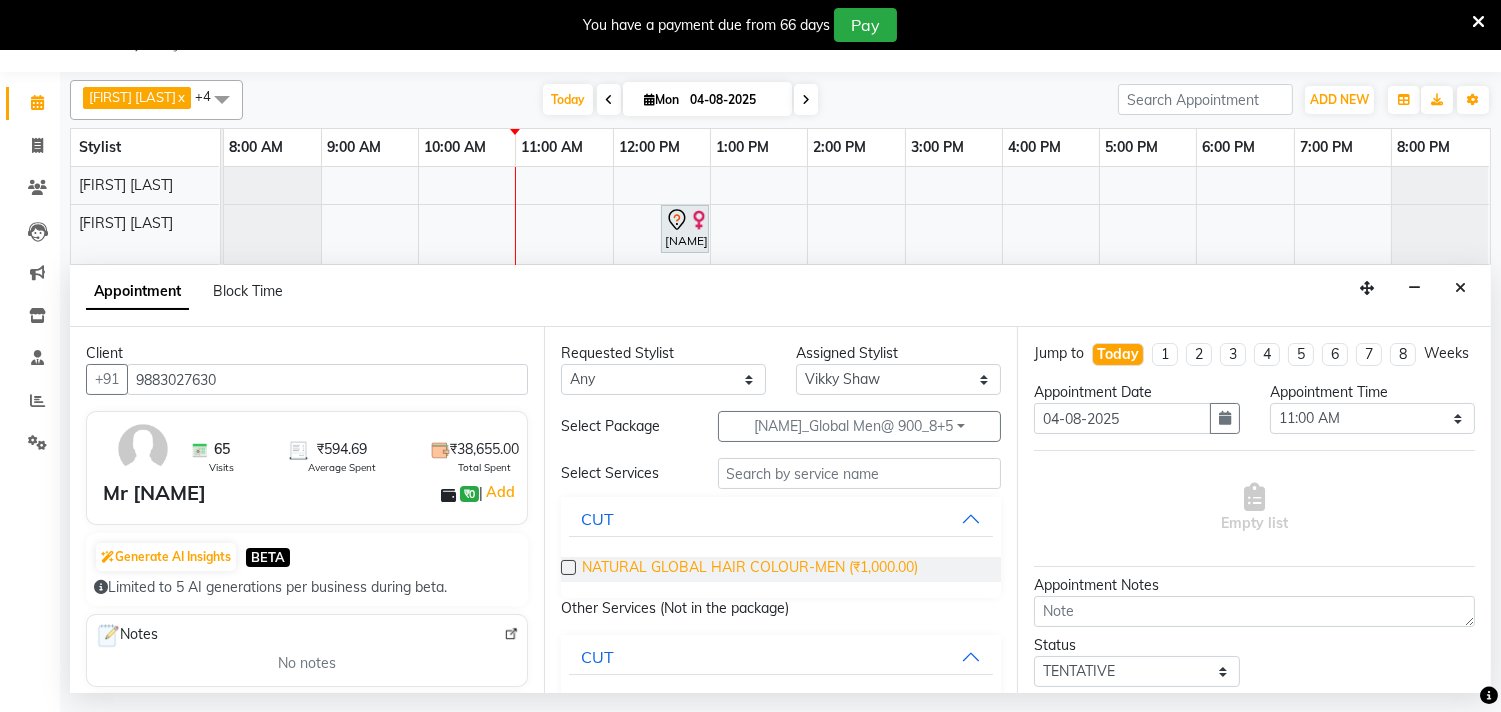 click on "NATURAL GLOBAL HAIR COLOUR-MEN (₹1,000.00)" at bounding box center [750, 569] 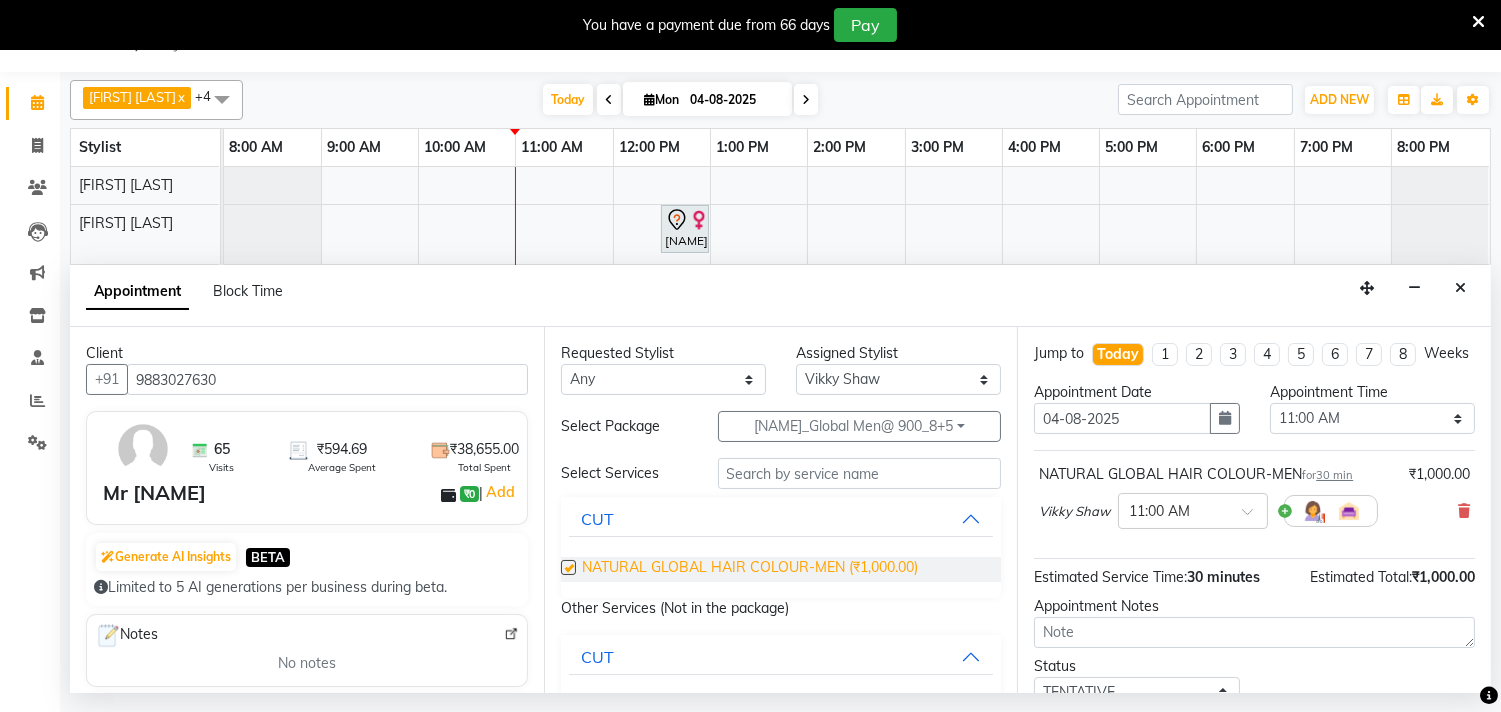 checkbox on "false" 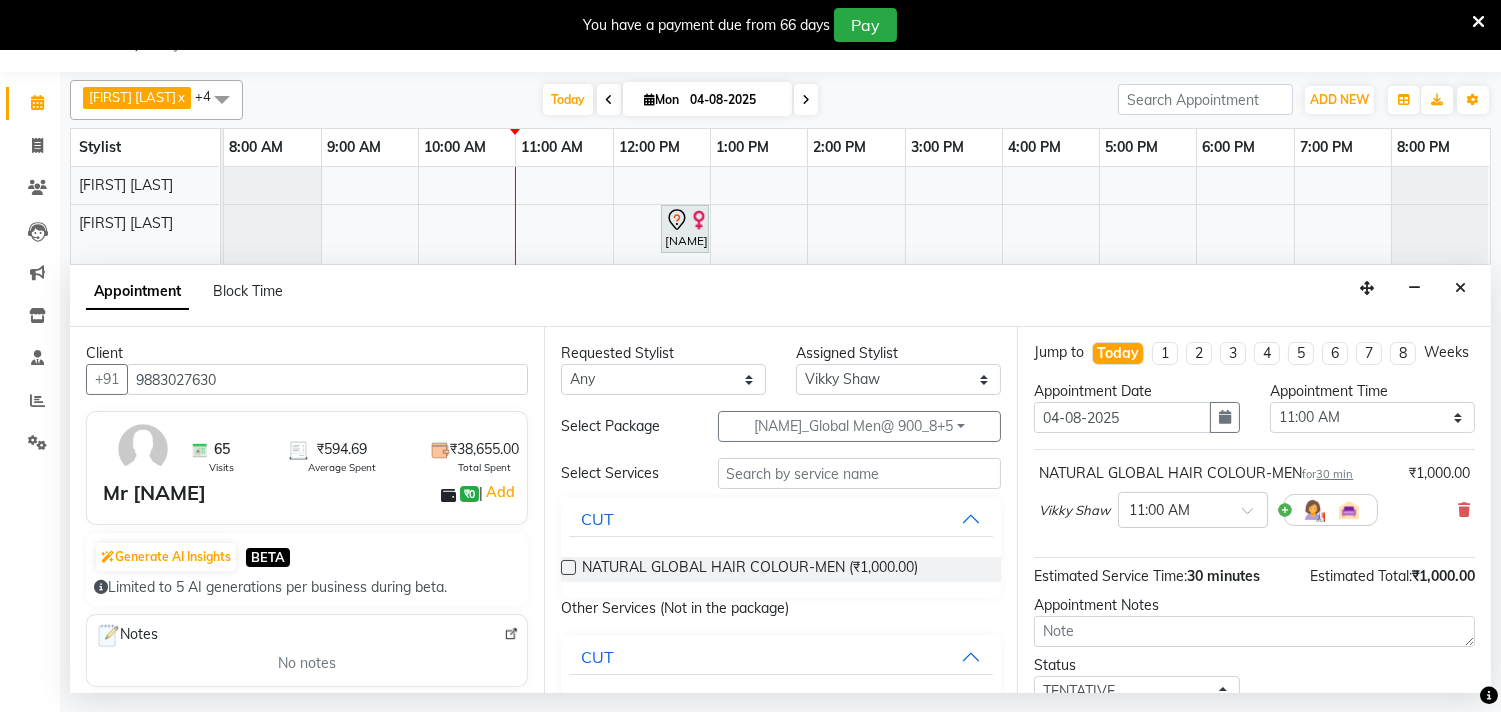 scroll, scrollTop: 0, scrollLeft: 0, axis: both 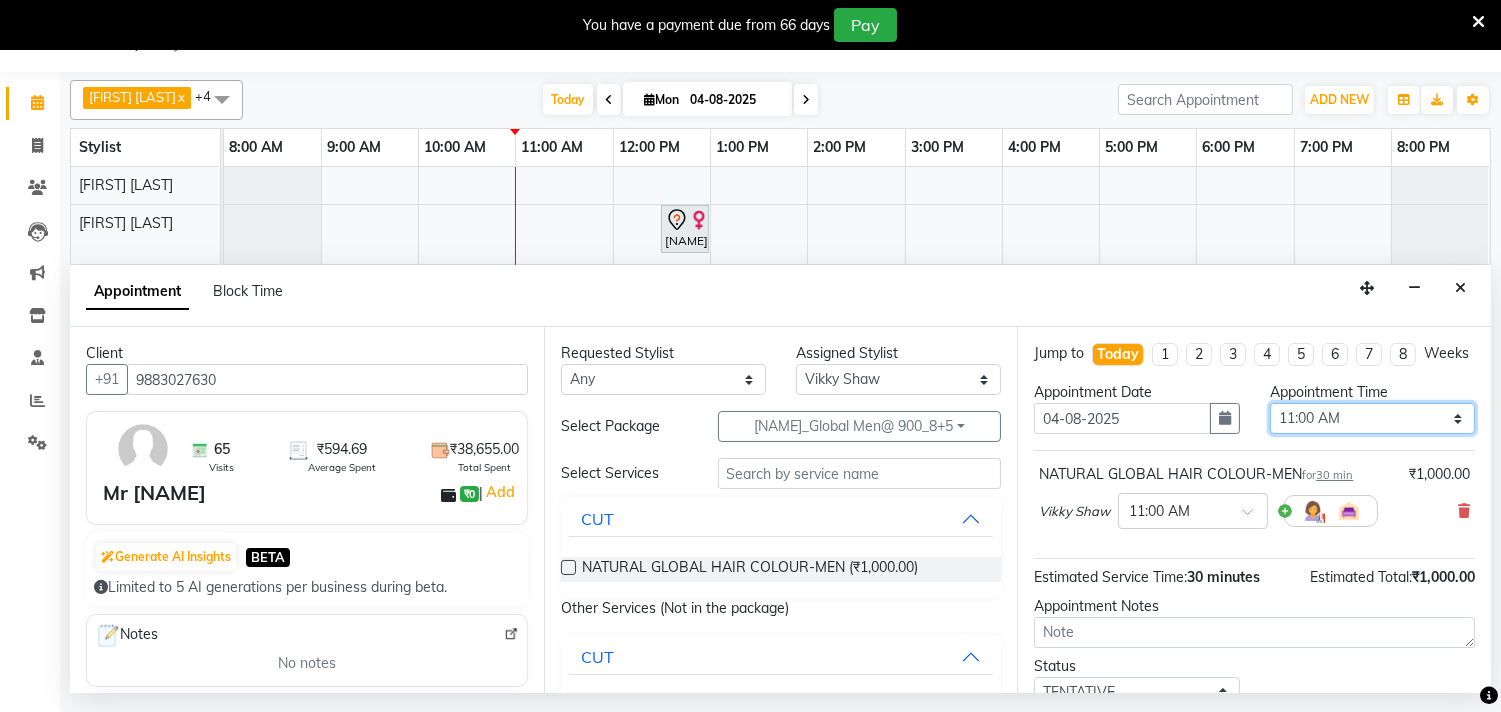 click on "Select 09:00 AM 09:05 AM 09:10 AM 09:15 AM 09:20 AM 09:25 AM 09:30 AM 09:35 AM 09:40 AM 09:45 AM 09:50 AM 09:55 AM 10:00 AM 10:05 AM 10:10 AM 10:15 AM 10:20 AM 10:25 AM 10:30 AM 10:35 AM 10:40 AM 10:45 AM 10:50 AM 10:55 AM 11:00 AM 11:05 AM 11:10 AM 11:15 AM 11:20 AM 11:25 AM 11:30 AM 11:35 AM 11:40 AM 11:45 AM 11:50 AM 11:55 AM 12:00 PM 12:05 PM 12:10 PM 12:15 PM 12:20 PM 12:25 PM 12:30 PM 12:35 PM 12:40 PM 12:45 PM 12:50 PM 12:55 PM 01:00 PM 01:05 PM 01:10 PM 01:15 PM 01:20 PM 01:25 PM 01:30 PM 01:35 PM 01:40 PM 01:45 PM 01:50 PM 01:55 PM 02:00 PM 02:05 PM 02:10 PM 02:15 PM 02:20 PM 02:25 PM 02:30 PM 02:35 PM 02:40 PM 02:45 PM 02:50 PM 02:55 PM 03:00 PM 03:05 PM 03:10 PM 03:15 PM 03:20 PM 03:25 PM 03:30 PM 03:35 PM 03:40 PM 03:45 PM 03:50 PM 03:55 PM 04:00 PM 04:05 PM 04:10 PM 04:15 PM 04:20 PM 04:25 PM 04:30 PM 04:35 PM 04:40 PM 04:45 PM 04:50 PM 04:55 PM 05:00 PM 05:05 PM 05:10 PM 05:15 PM 05:20 PM 05:25 PM 05:30 PM 05:35 PM 05:40 PM 05:45 PM 05:50 PM 05:55 PM 06:00 PM 06:05 PM 06:10 PM 06:15 PM 06:20 PM" at bounding box center (1372, 418) 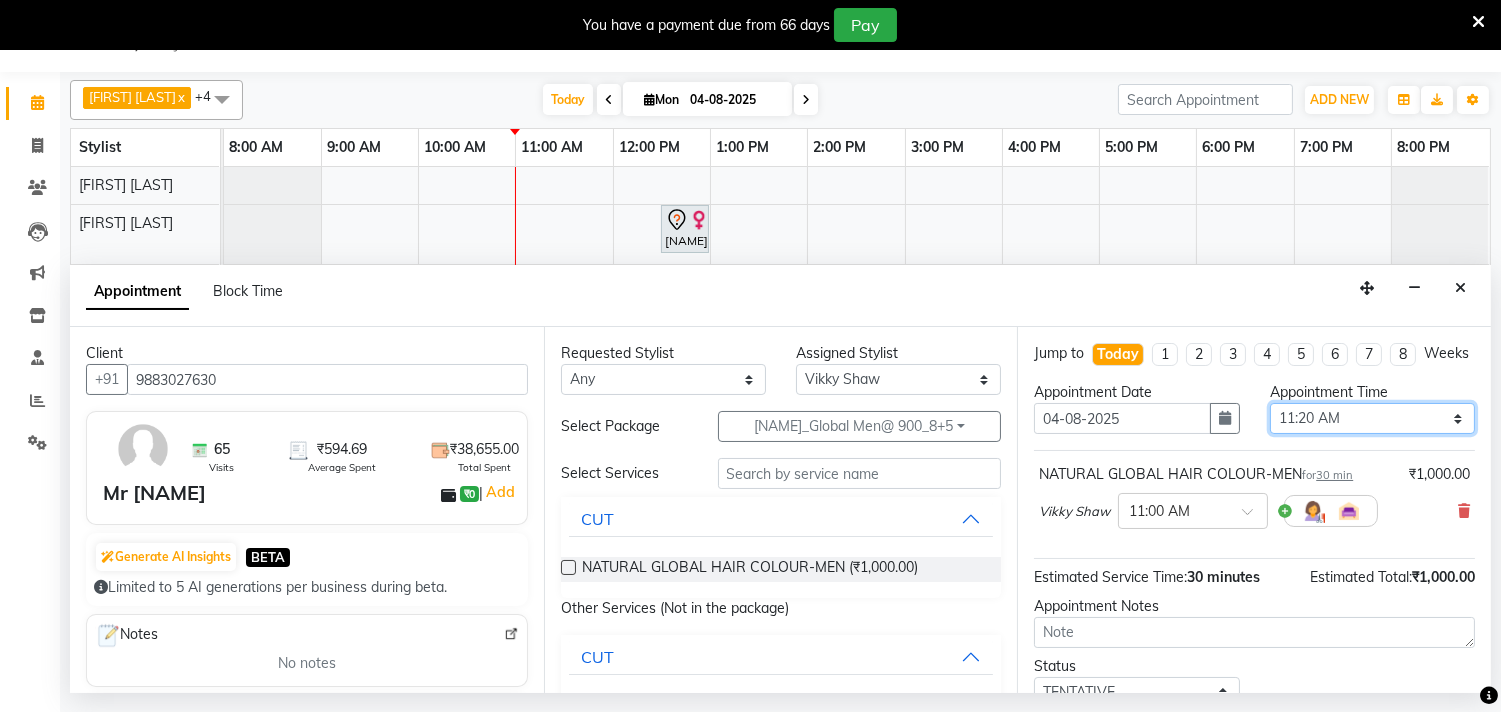 click on "Select 09:00 AM 09:05 AM 09:10 AM 09:15 AM 09:20 AM 09:25 AM 09:30 AM 09:35 AM 09:40 AM 09:45 AM 09:50 AM 09:55 AM 10:00 AM 10:05 AM 10:10 AM 10:15 AM 10:20 AM 10:25 AM 10:30 AM 10:35 AM 10:40 AM 10:45 AM 10:50 AM 10:55 AM 11:00 AM 11:05 AM 11:10 AM 11:15 AM 11:20 AM 11:25 AM 11:30 AM 11:35 AM 11:40 AM 11:45 AM 11:50 AM 11:55 AM 12:00 PM 12:05 PM 12:10 PM 12:15 PM 12:20 PM 12:25 PM 12:30 PM 12:35 PM 12:40 PM 12:45 PM 12:50 PM 12:55 PM 01:00 PM 01:05 PM 01:10 PM 01:15 PM 01:20 PM 01:25 PM 01:30 PM 01:35 PM 01:40 PM 01:45 PM 01:50 PM 01:55 PM 02:00 PM 02:05 PM 02:10 PM 02:15 PM 02:20 PM 02:25 PM 02:30 PM 02:35 PM 02:40 PM 02:45 PM 02:50 PM 02:55 PM 03:00 PM 03:05 PM 03:10 PM 03:15 PM 03:20 PM 03:25 PM 03:30 PM 03:35 PM 03:40 PM 03:45 PM 03:50 PM 03:55 PM 04:00 PM 04:05 PM 04:10 PM 04:15 PM 04:20 PM 04:25 PM 04:30 PM 04:35 PM 04:40 PM 04:45 PM 04:50 PM 04:55 PM 05:00 PM 05:05 PM 05:10 PM 05:15 PM 05:20 PM 05:25 PM 05:30 PM 05:35 PM 05:40 PM 05:45 PM 05:50 PM 05:55 PM 06:00 PM 06:05 PM 06:10 PM 06:15 PM 06:20 PM" at bounding box center [1372, 418] 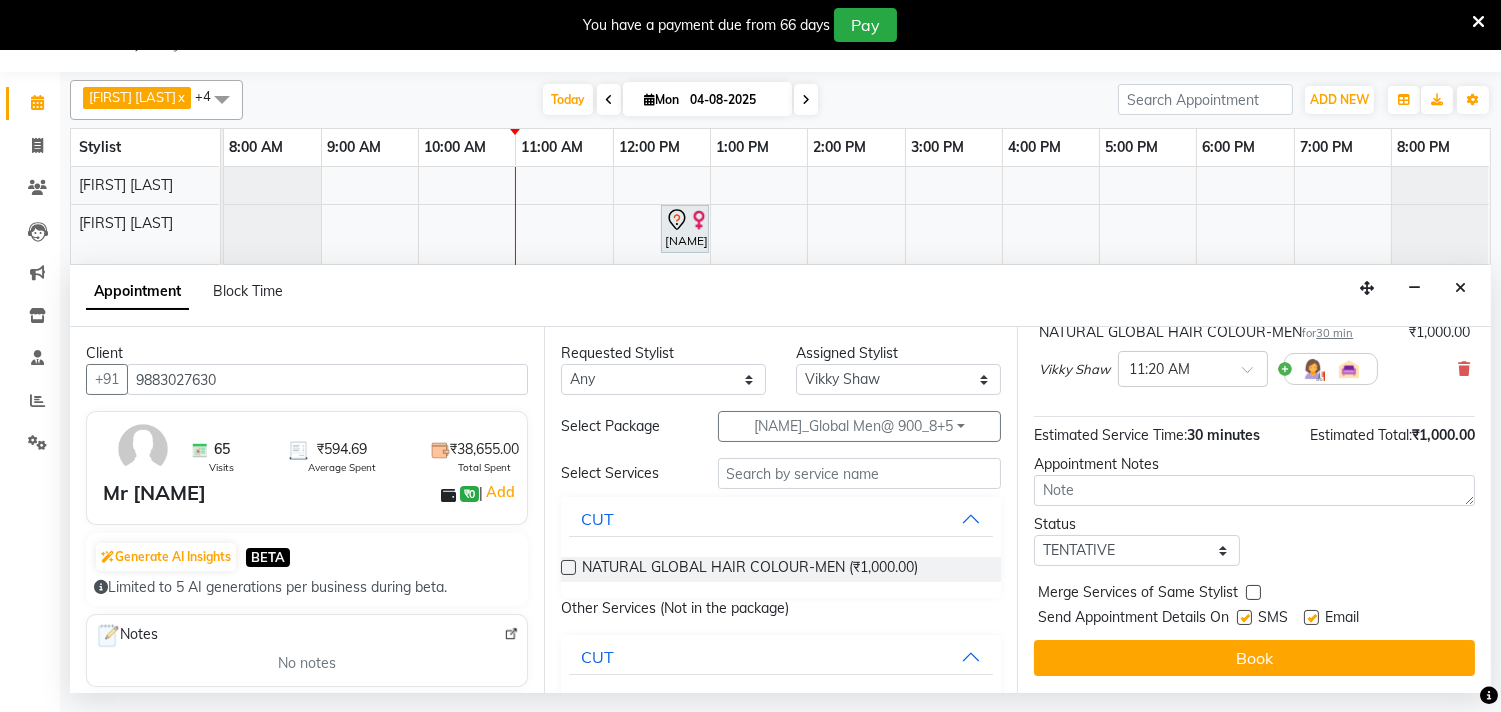 scroll, scrollTop: 161, scrollLeft: 0, axis: vertical 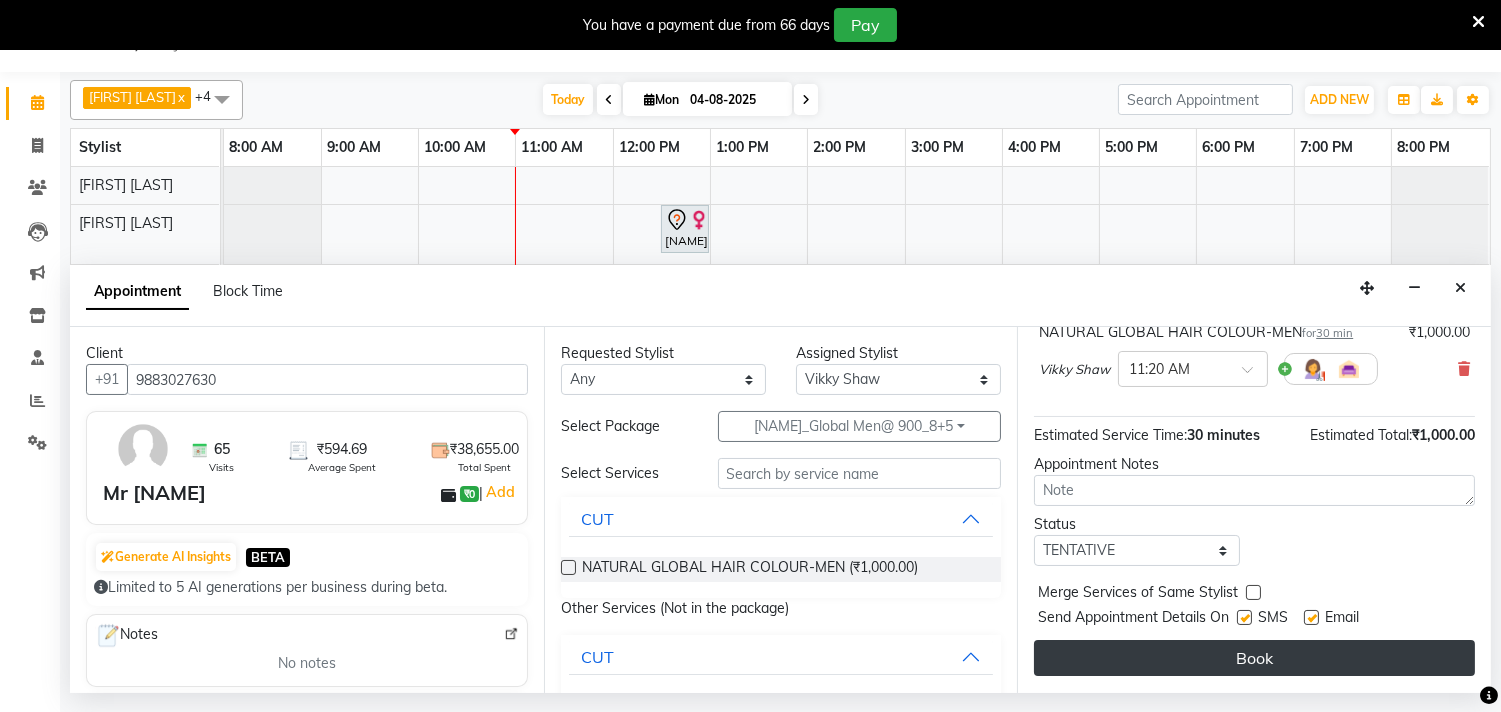 click on "Book" at bounding box center [1254, 658] 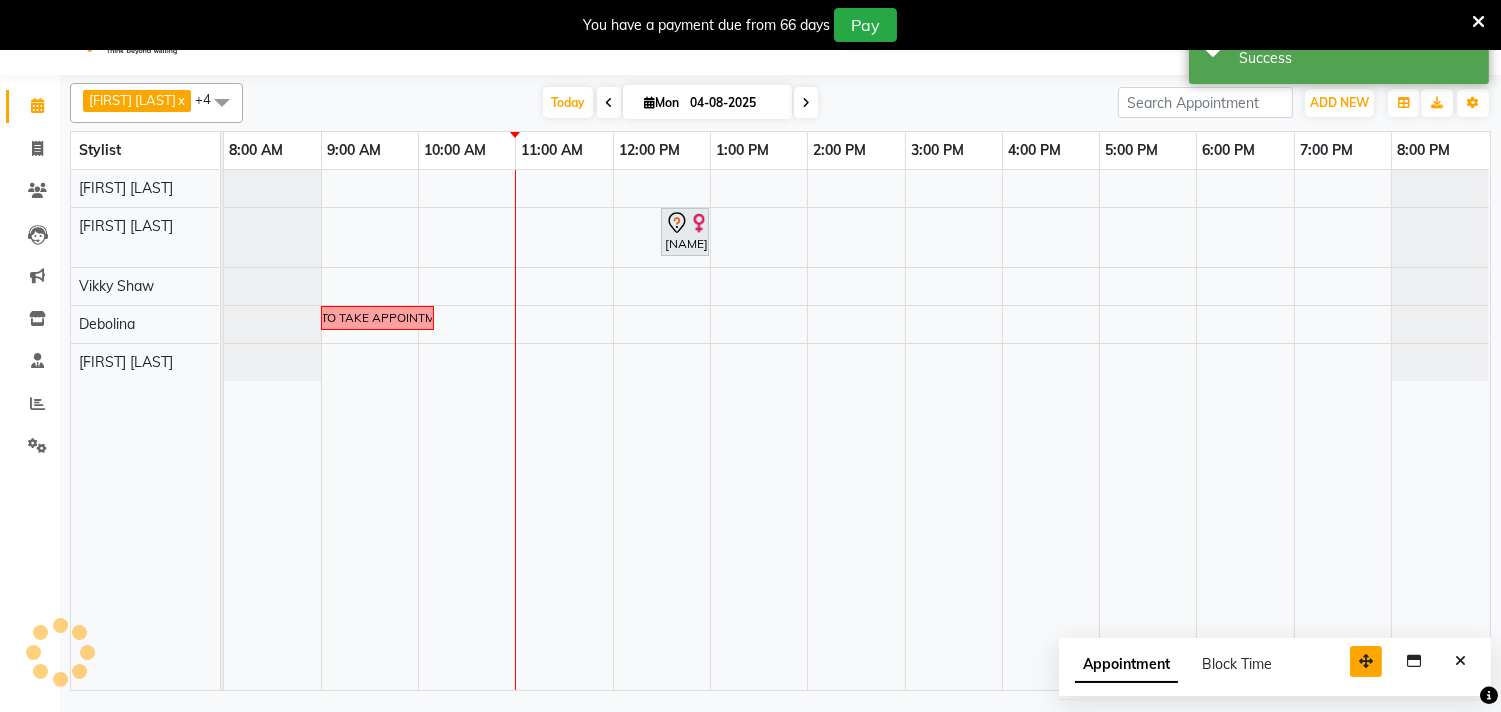 scroll, scrollTop: 0, scrollLeft: 0, axis: both 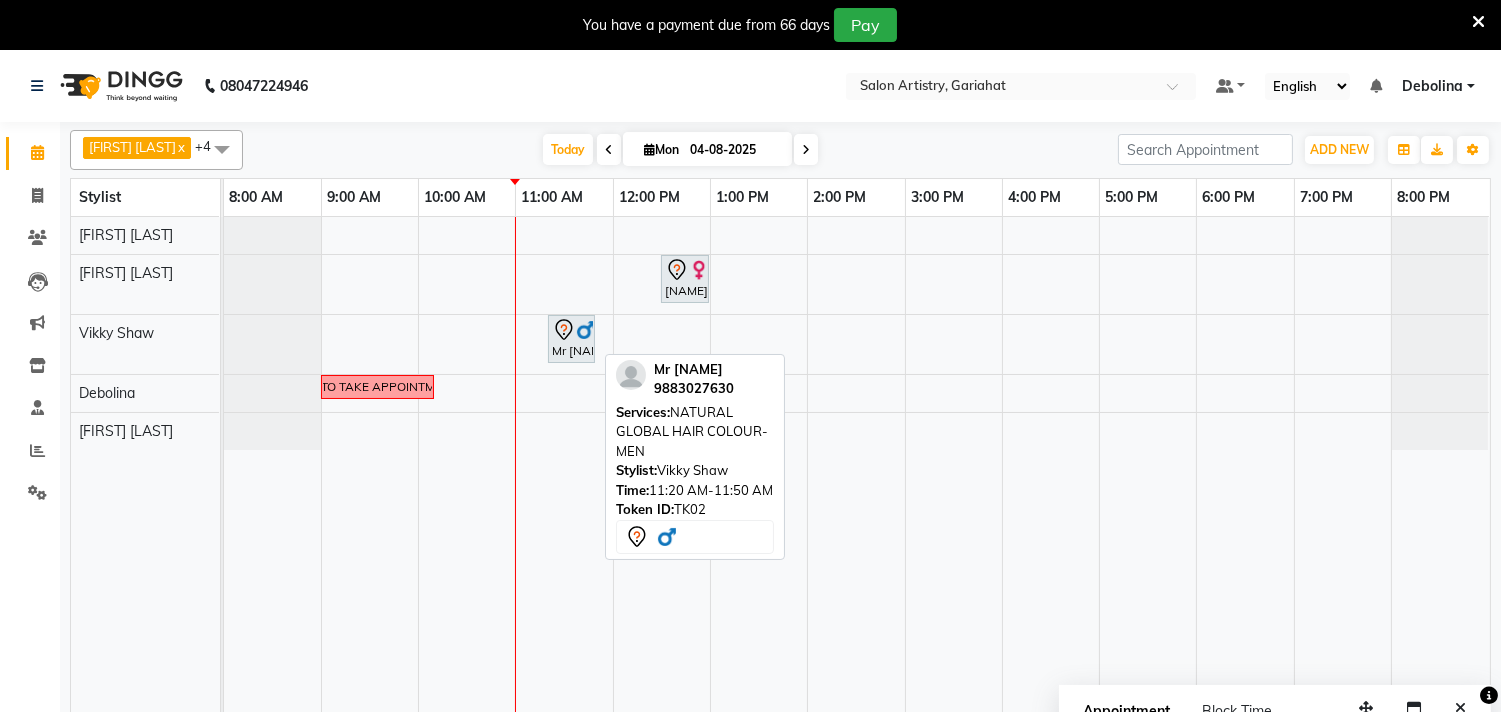 click 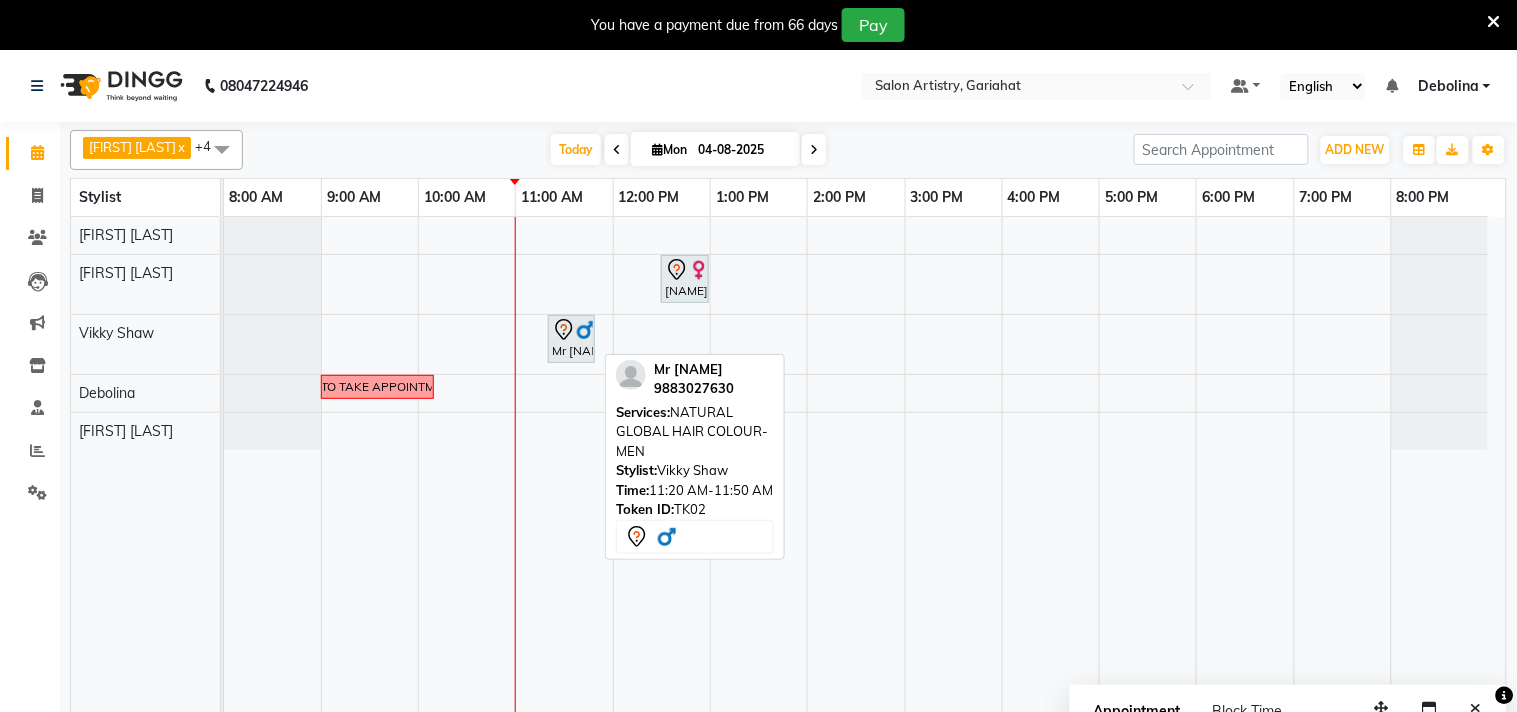 select on "7" 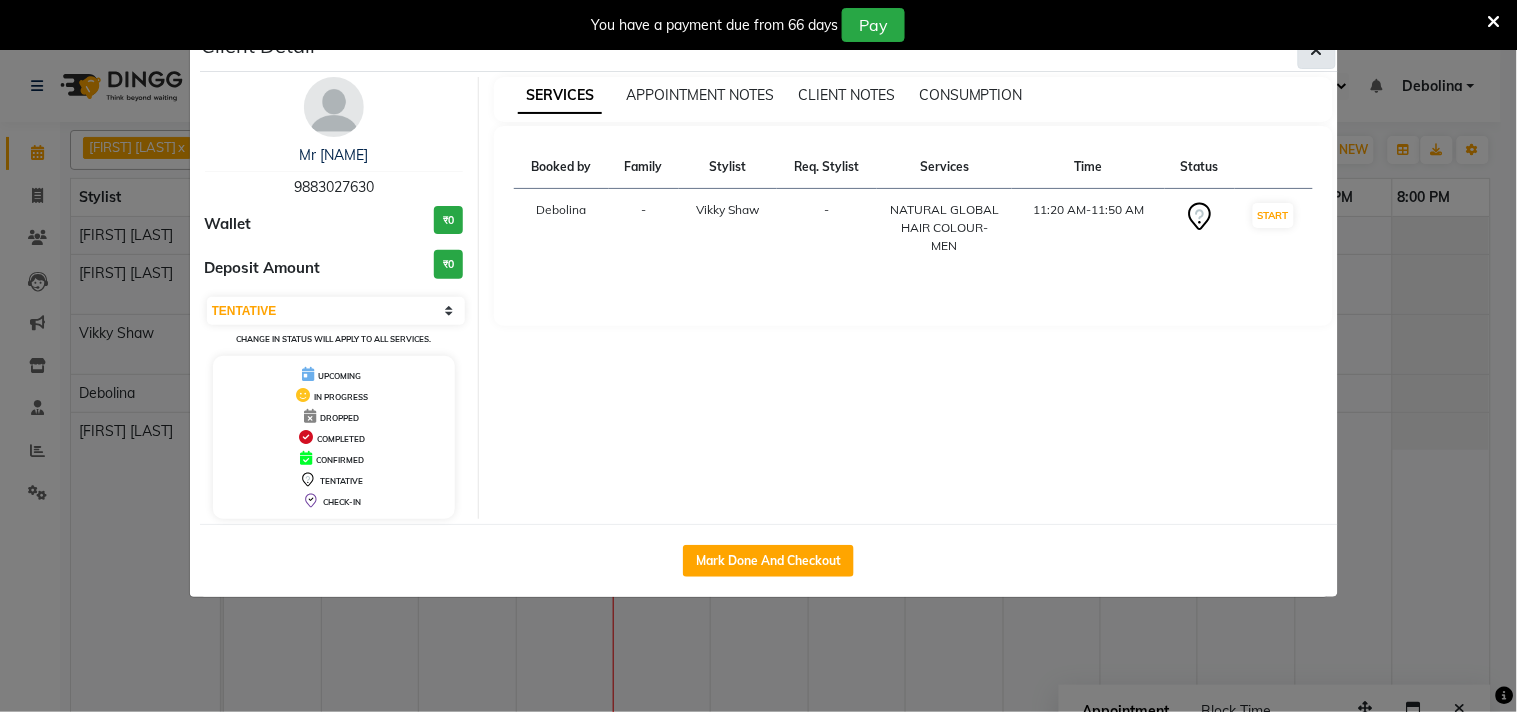 click 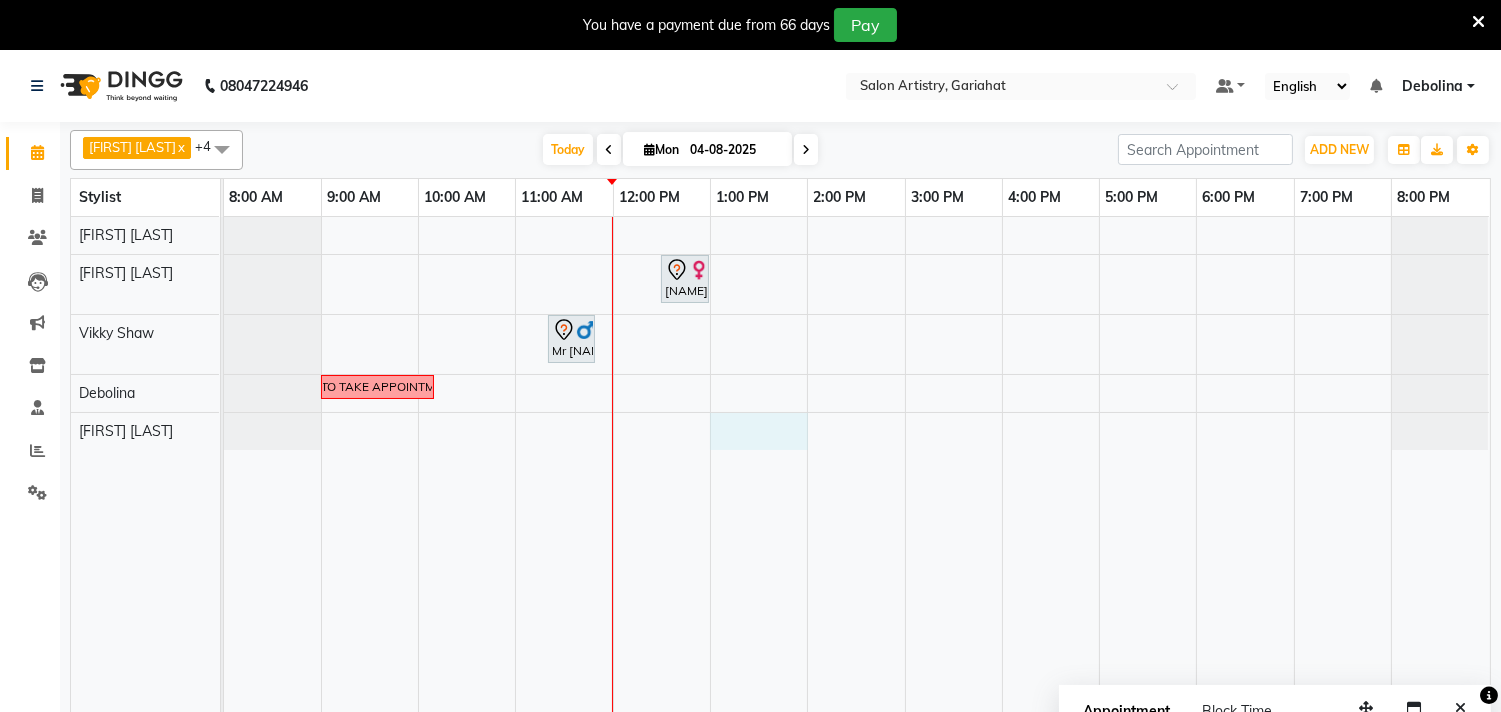 click on "Name  : [FIRST] [LAST]" at bounding box center [857, 477] 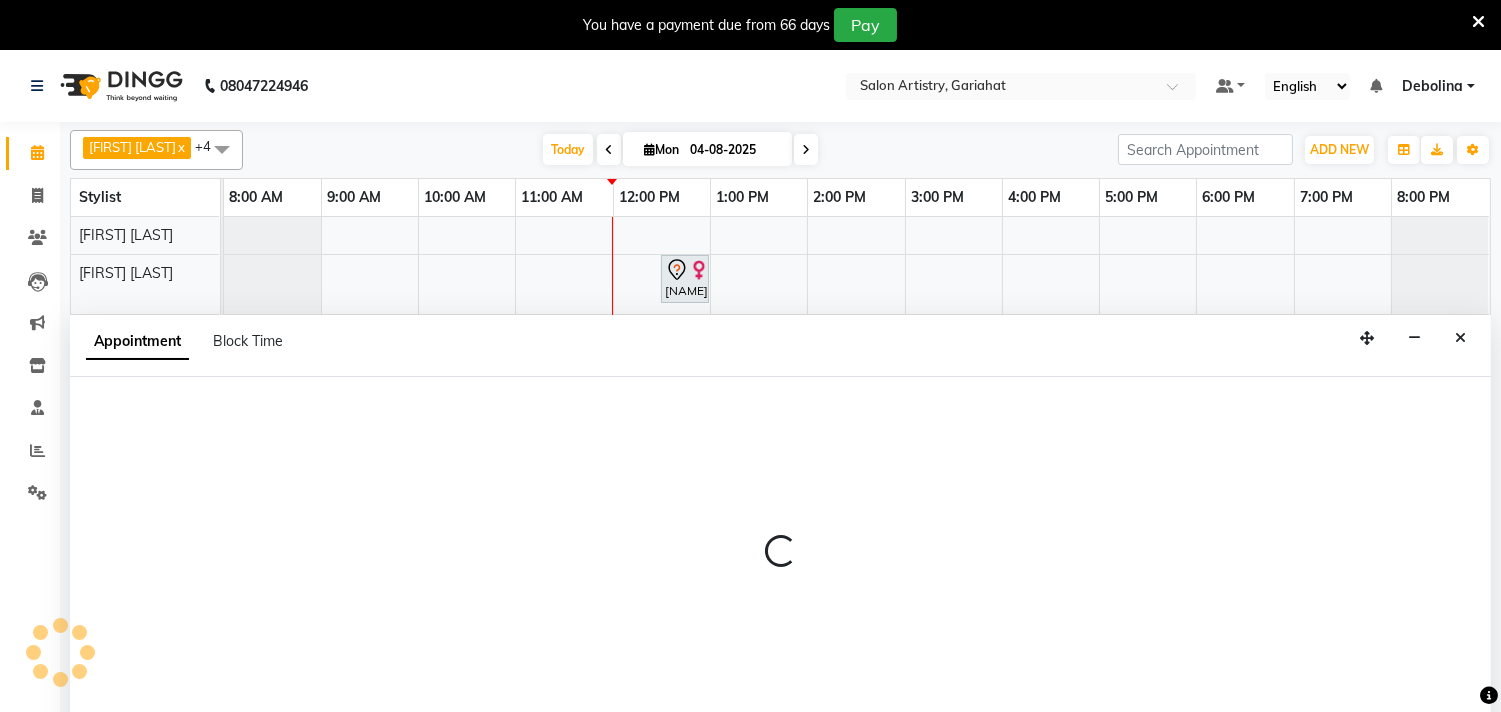 scroll, scrollTop: 50, scrollLeft: 0, axis: vertical 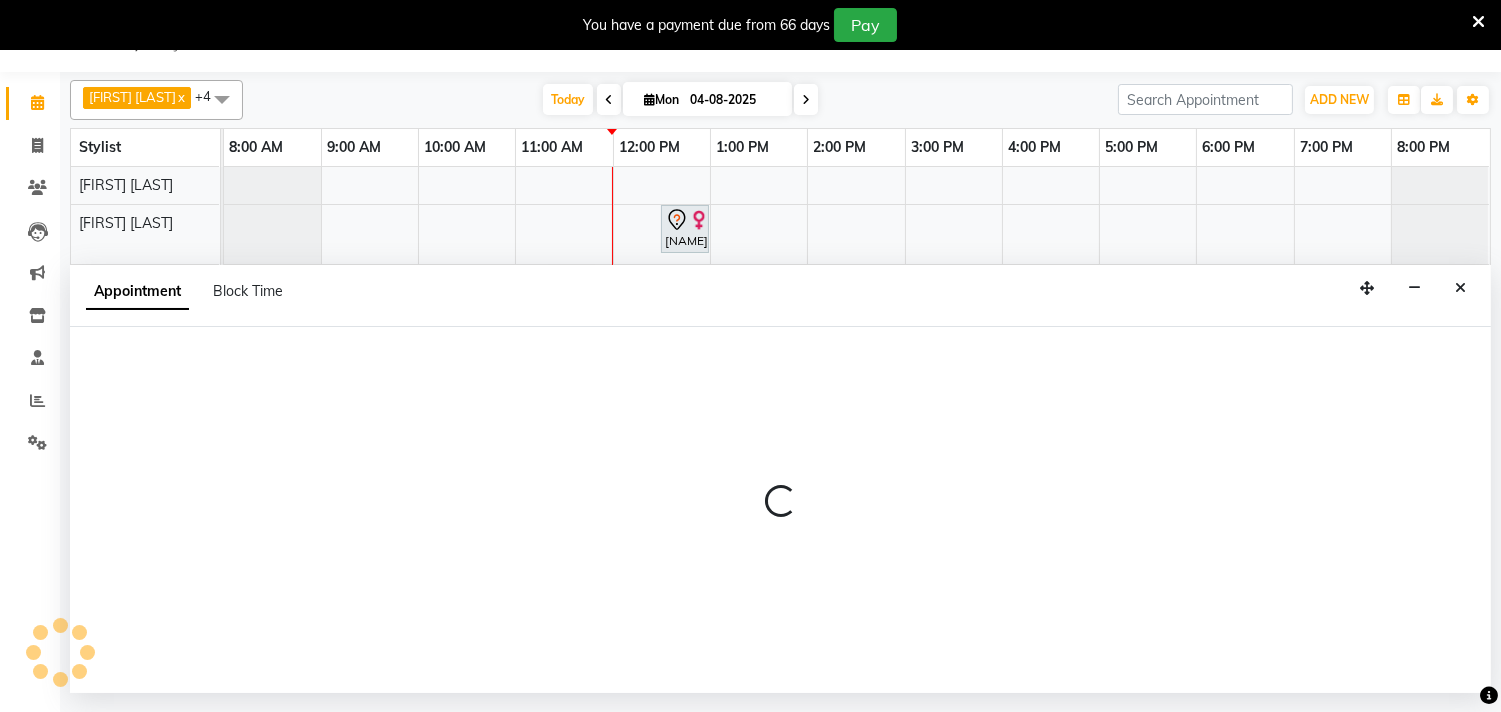 select on "87868" 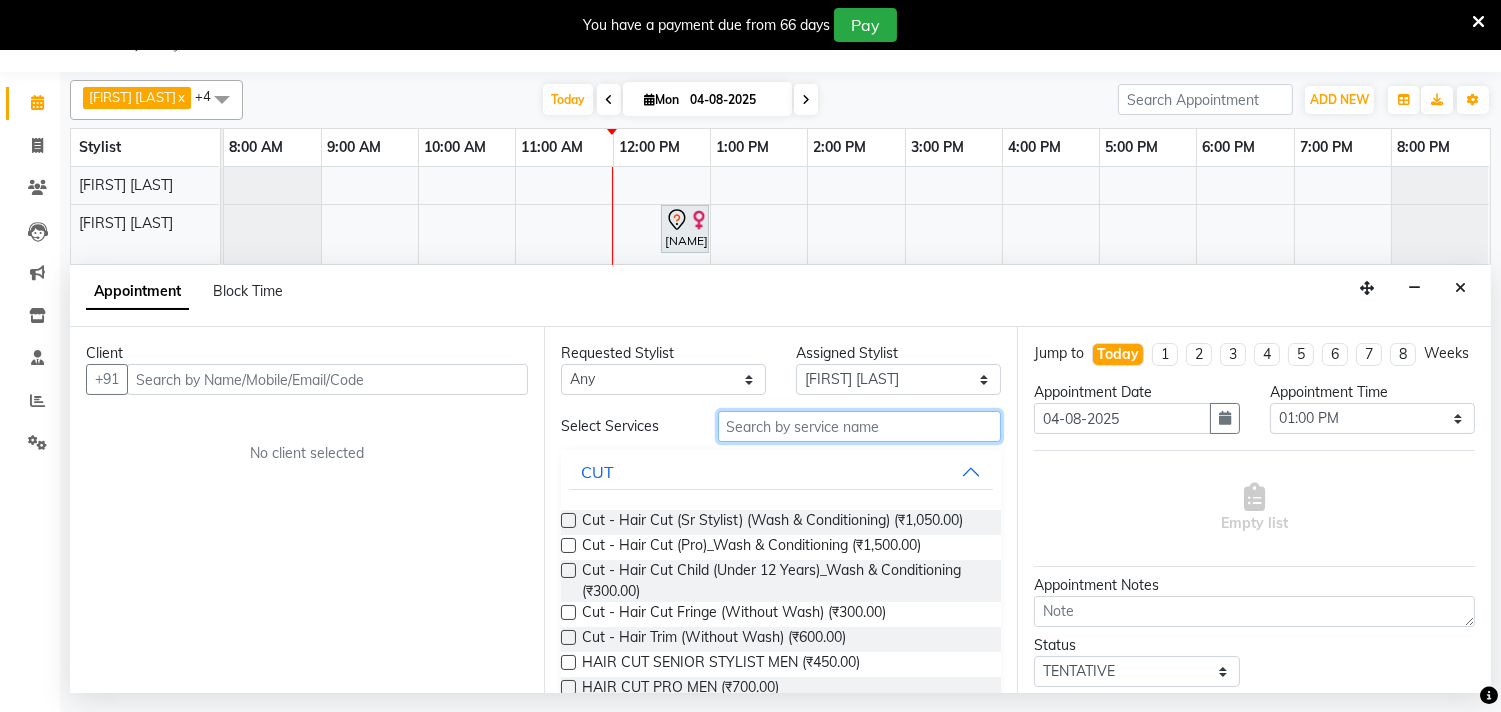click at bounding box center [860, 426] 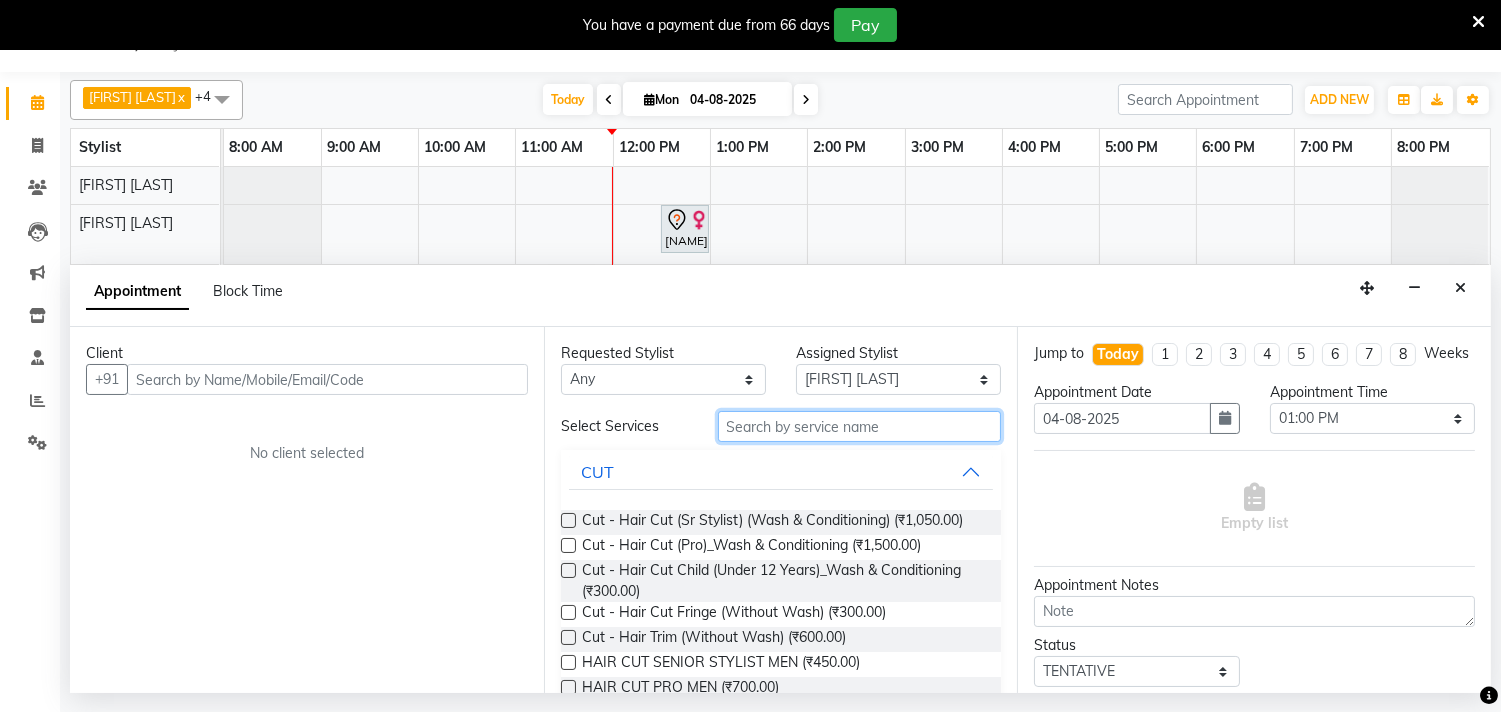 type on "A" 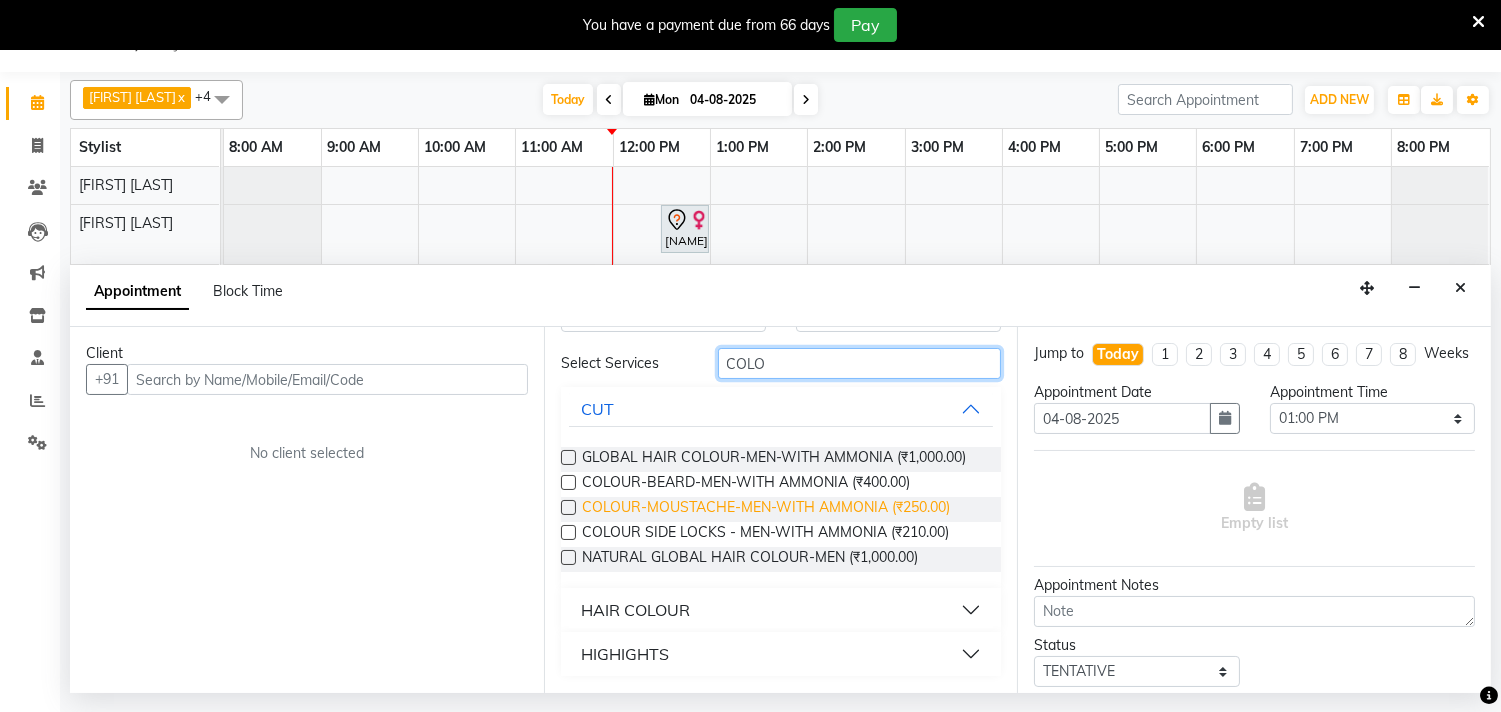 scroll, scrollTop: 78, scrollLeft: 0, axis: vertical 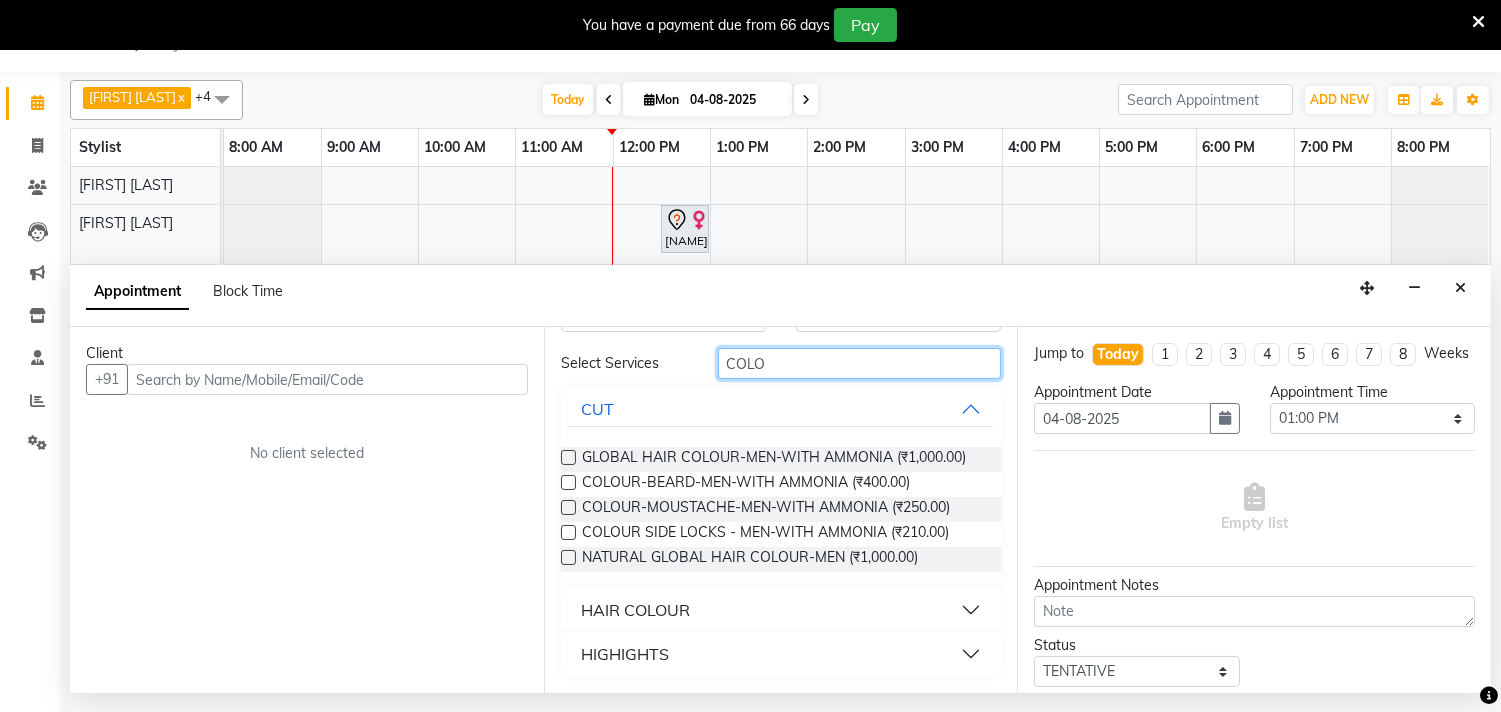 type on "COLO" 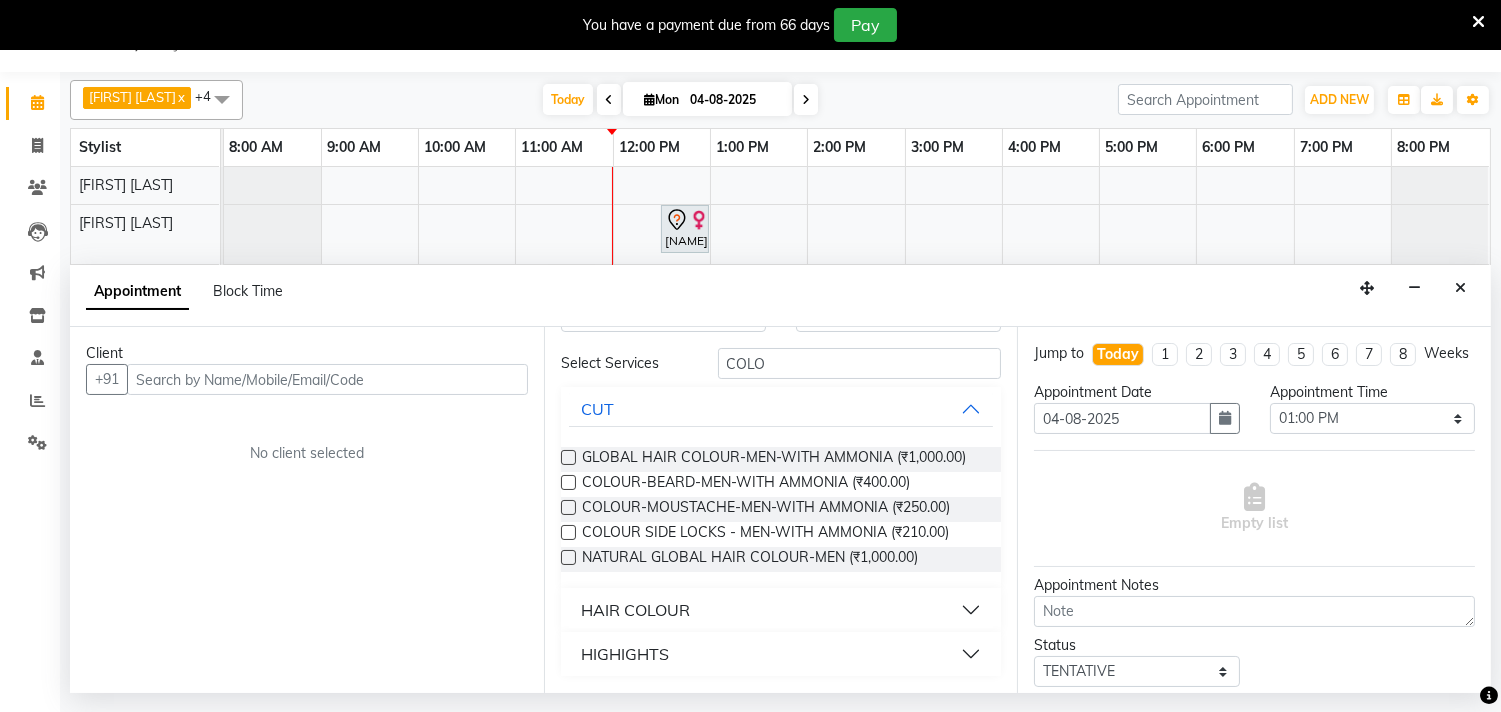 click on "HAIR COLOUR" at bounding box center [635, 610] 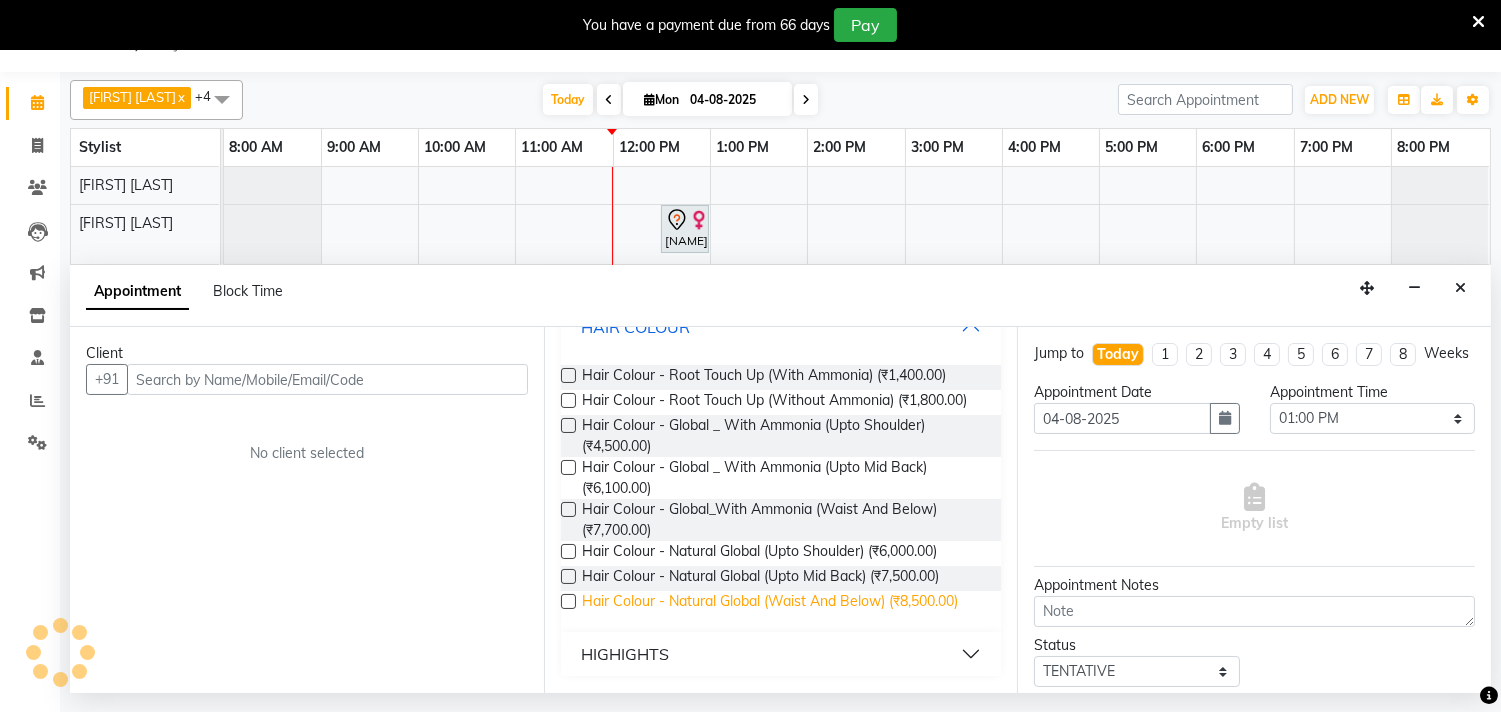 scroll, scrollTop: 378, scrollLeft: 0, axis: vertical 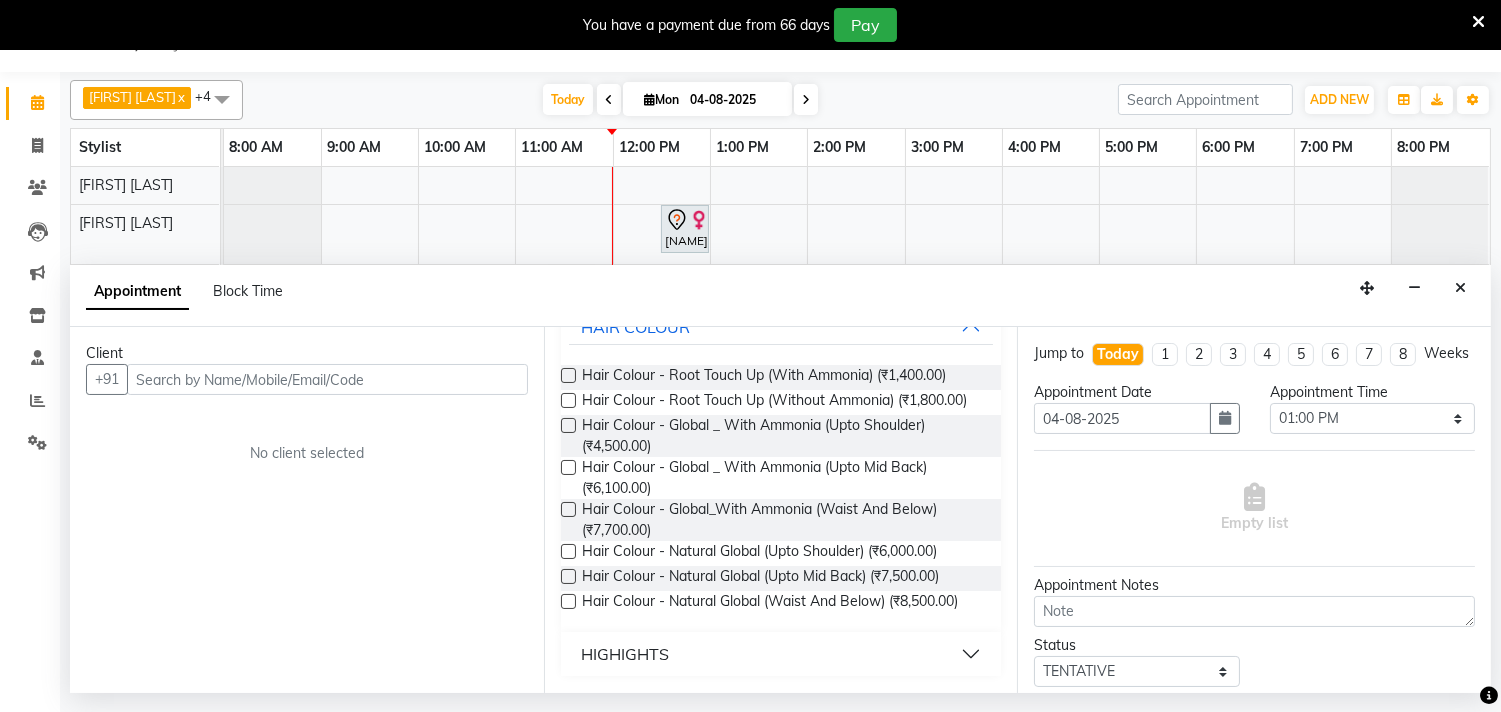 click at bounding box center [568, 467] 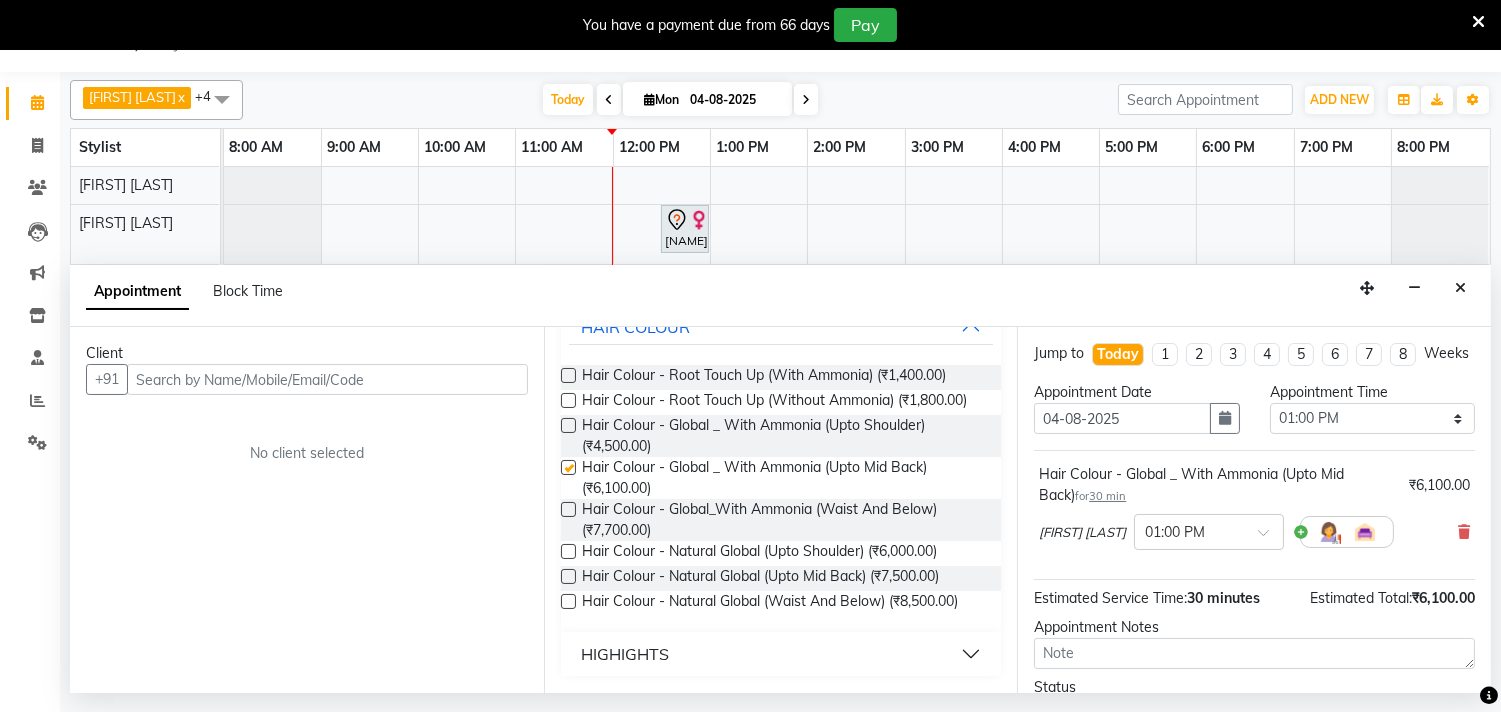 checkbox on "false" 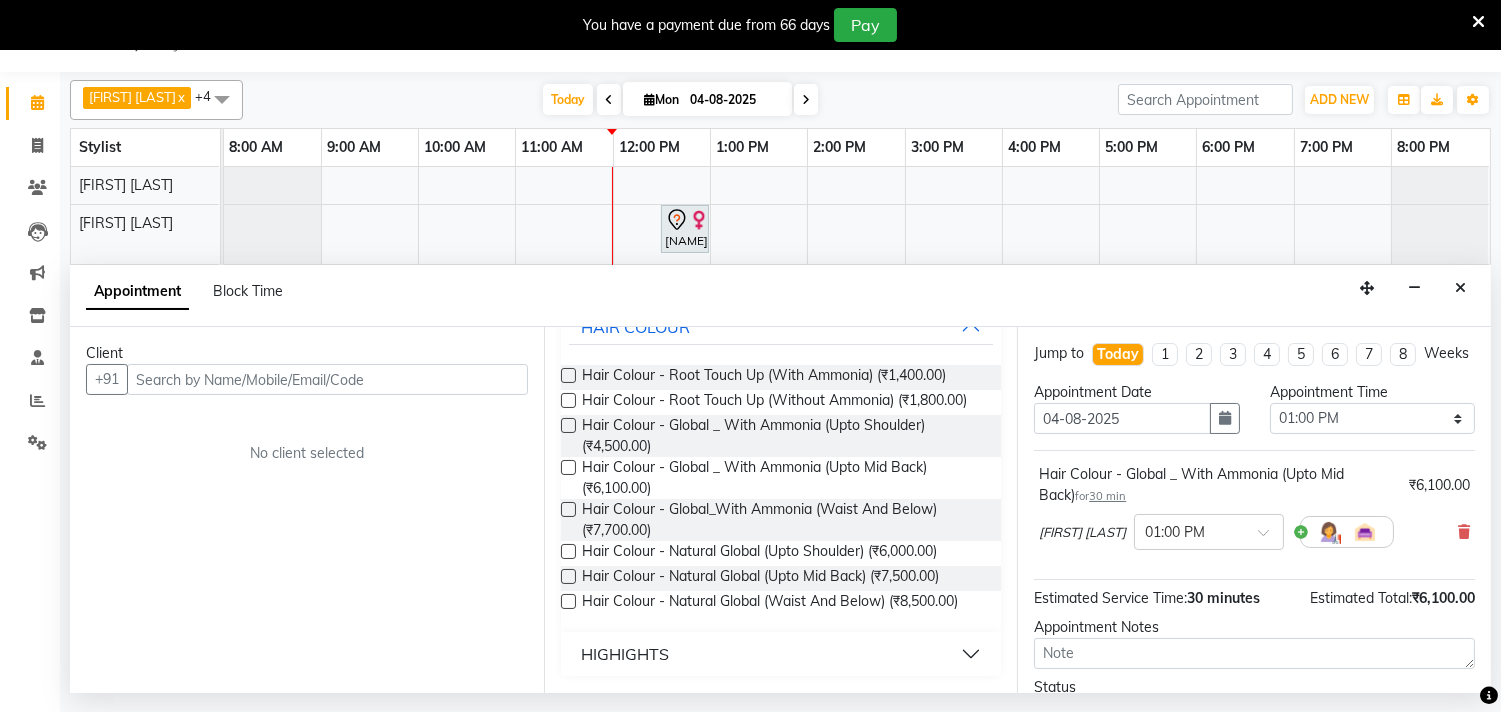scroll, scrollTop: 111, scrollLeft: 0, axis: vertical 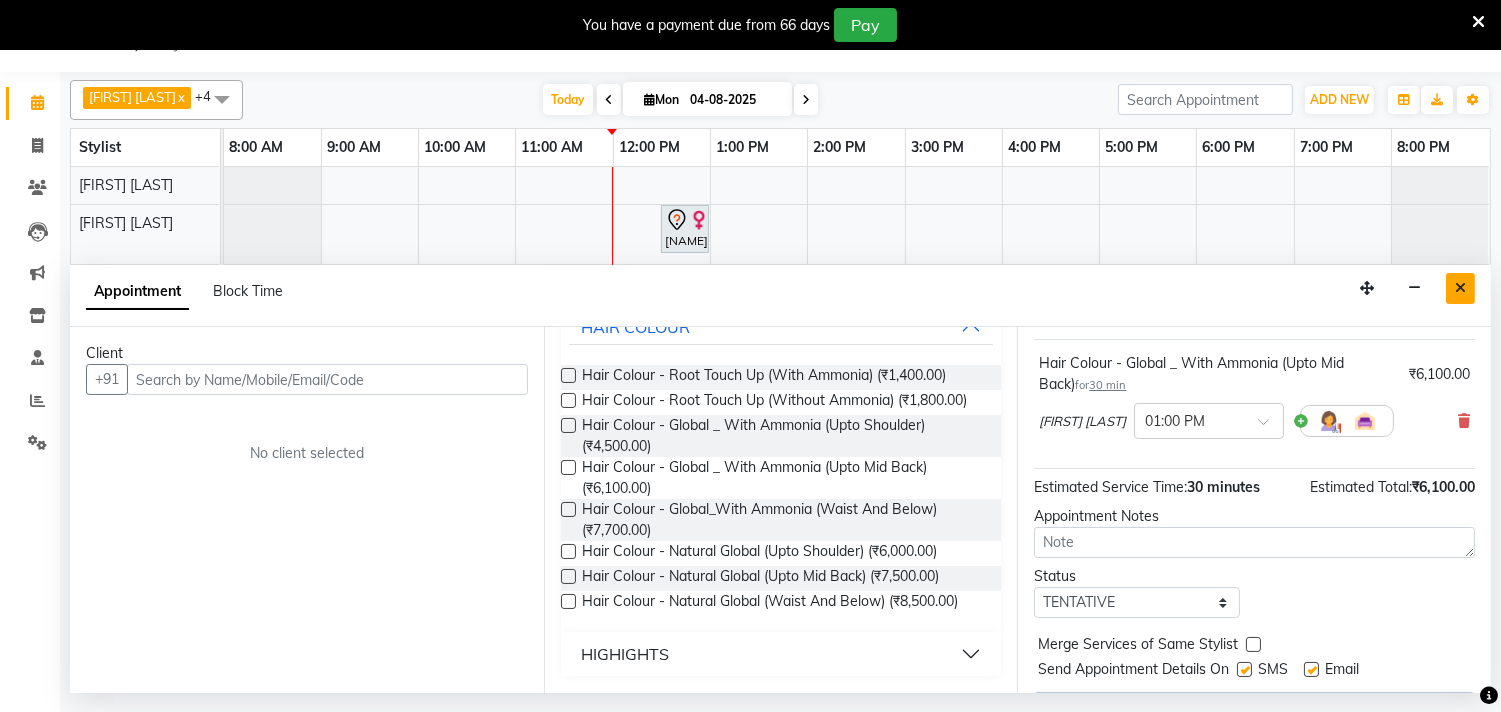 click at bounding box center [1460, 288] 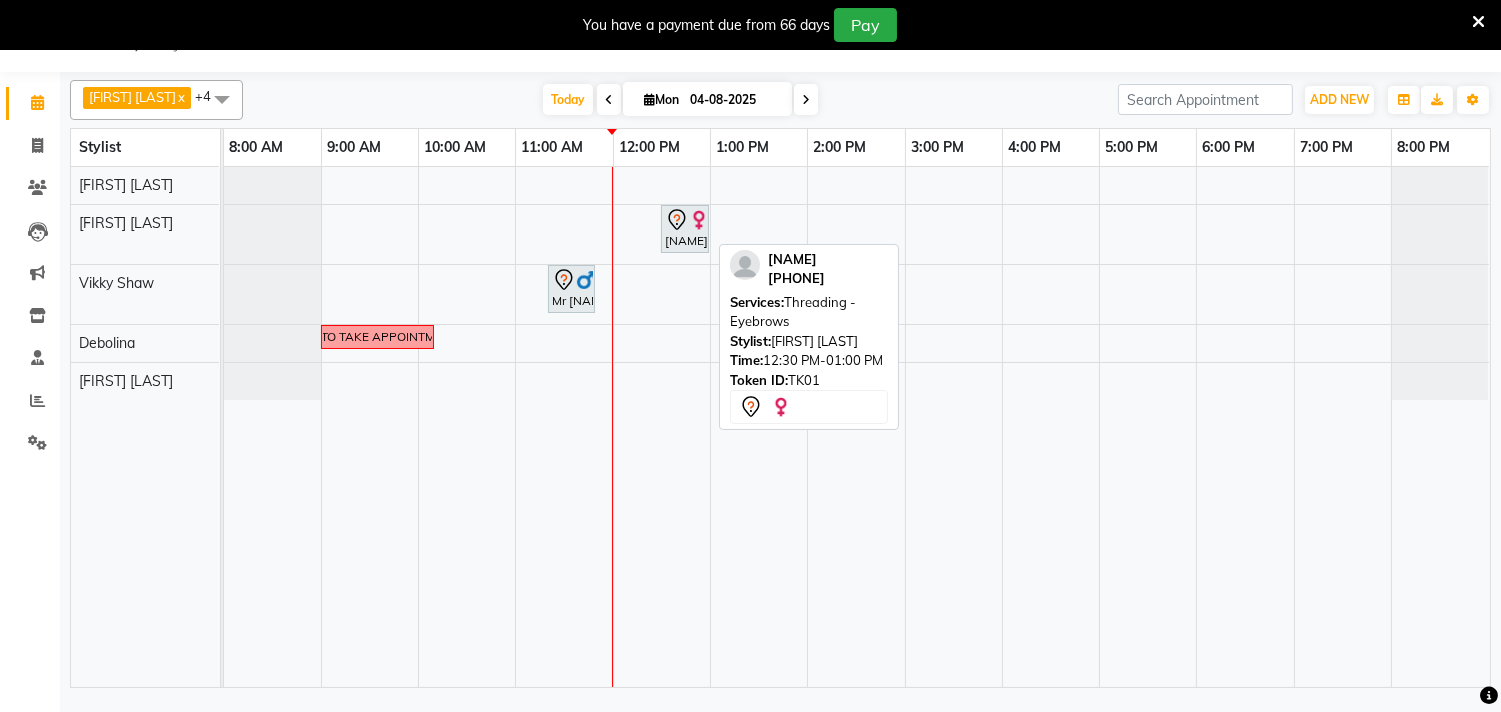click 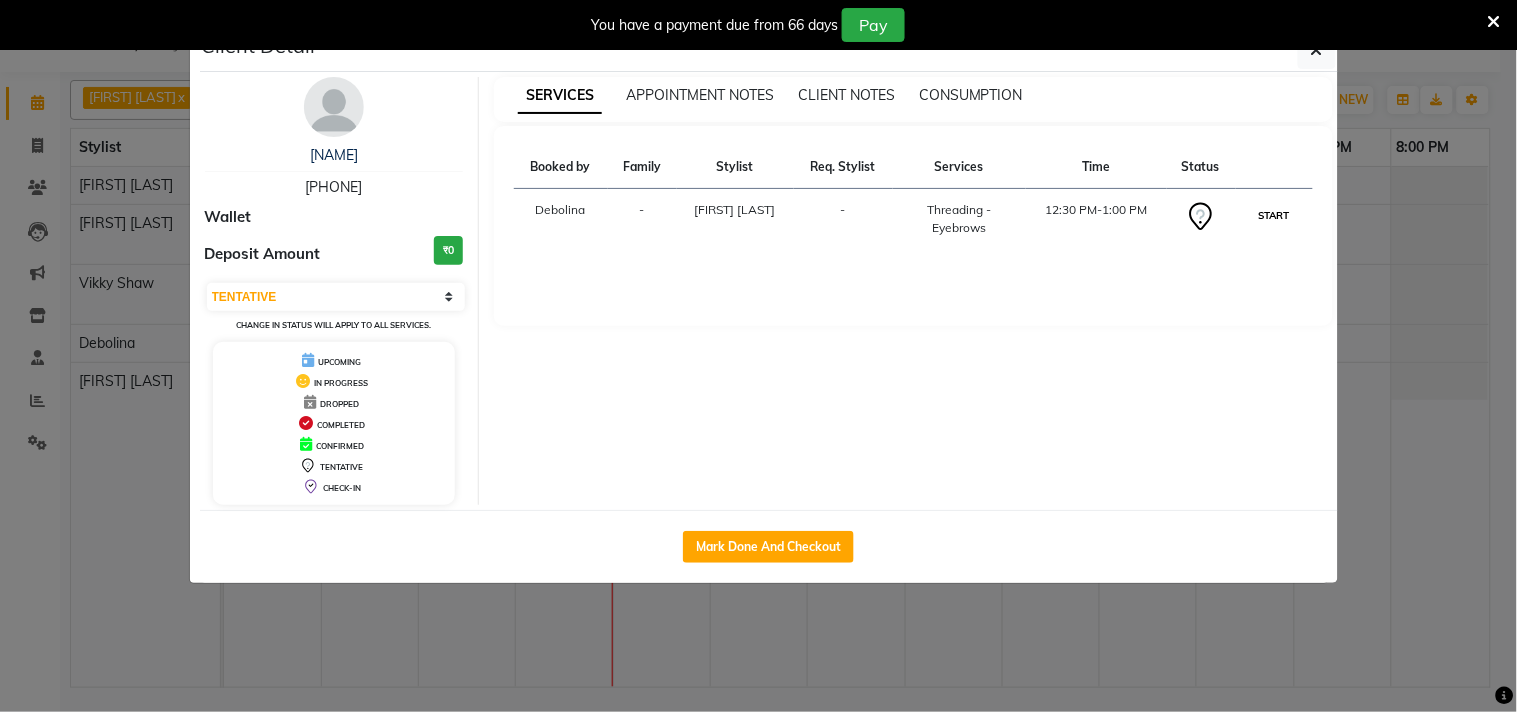 click on "START" at bounding box center (1274, 215) 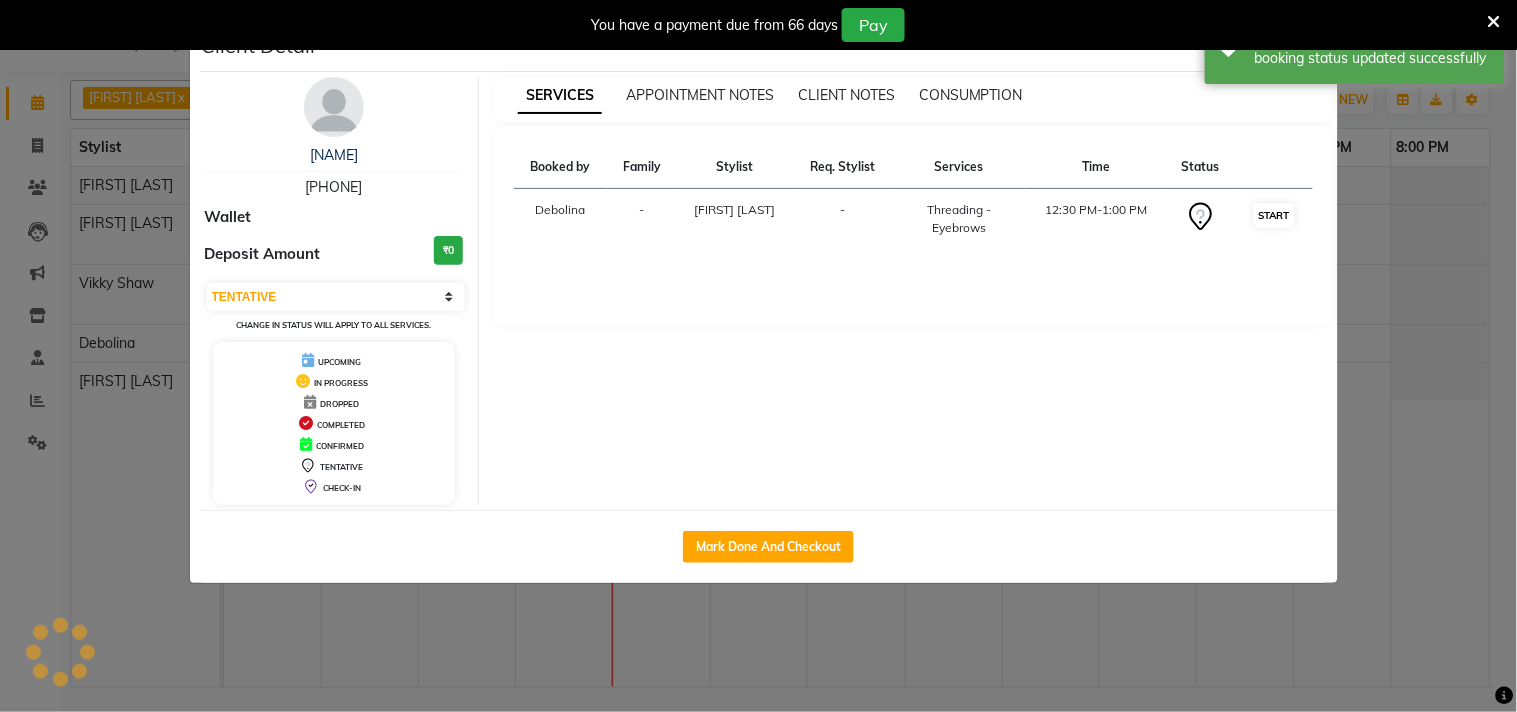 select on "1" 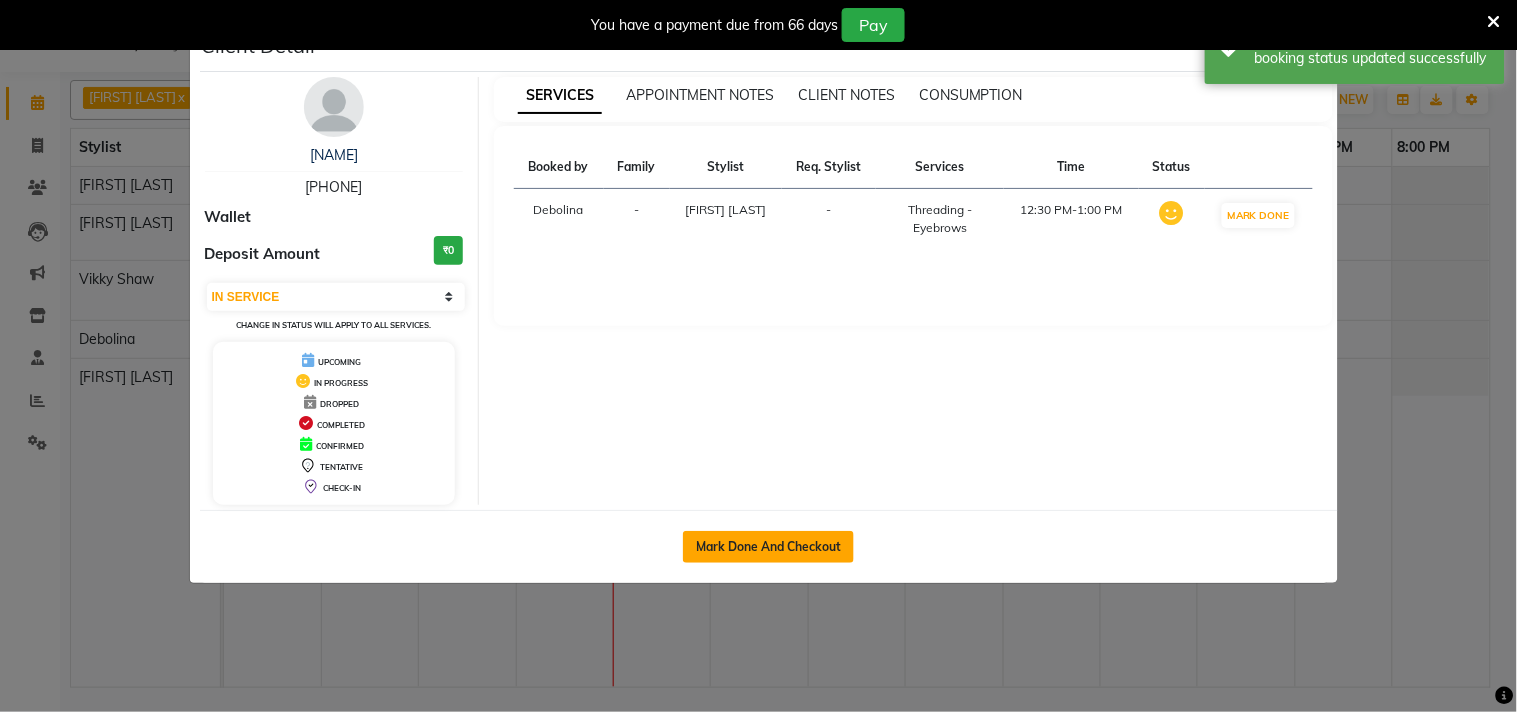 click on "Mark Done And Checkout" 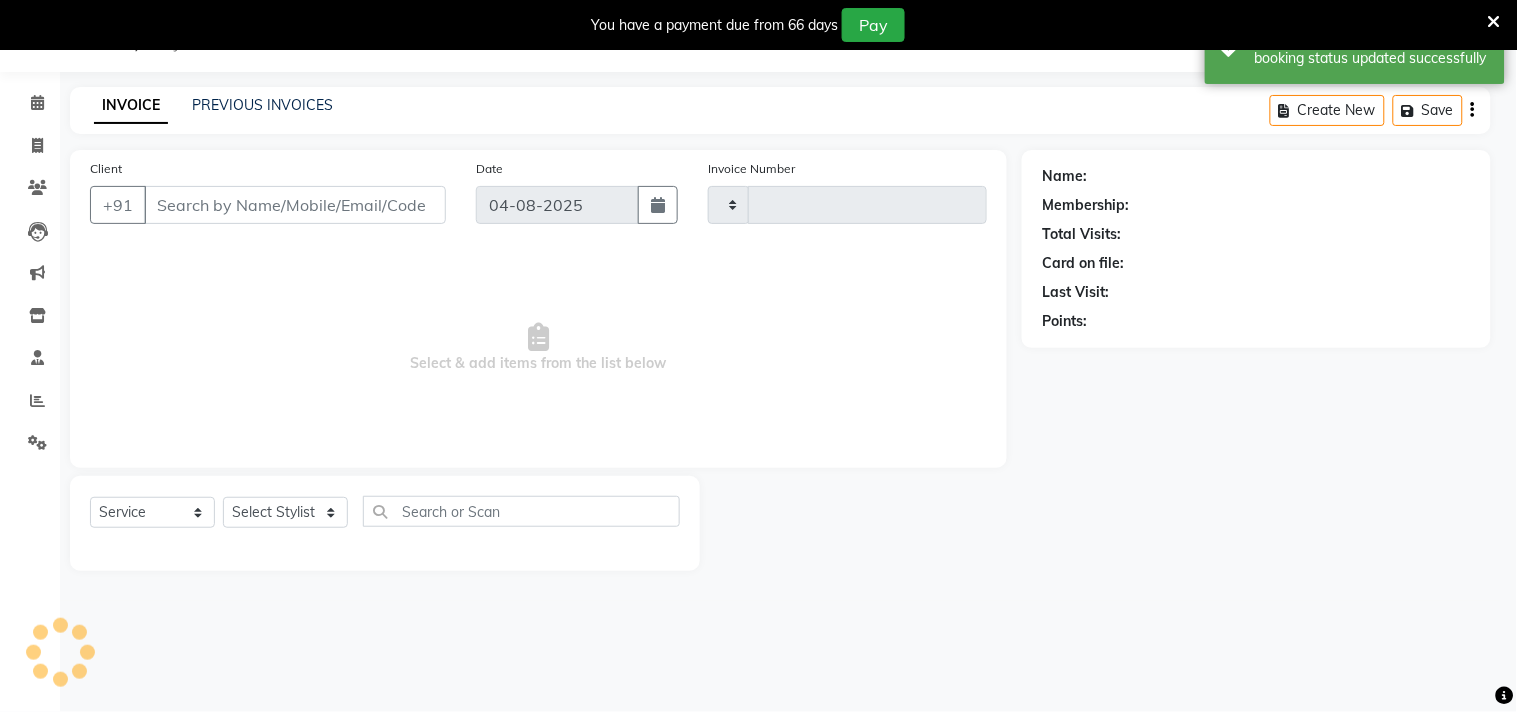 type on "0524" 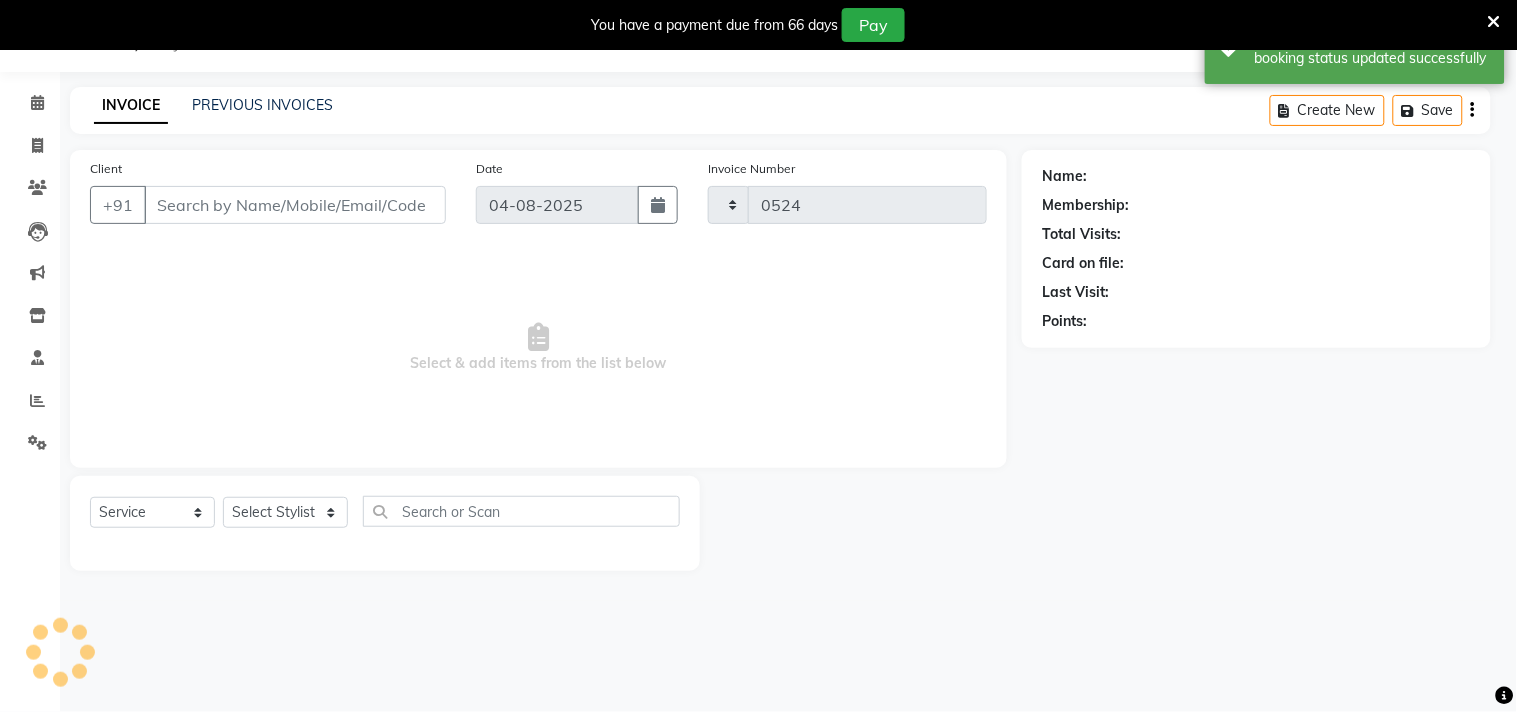 select on "8368" 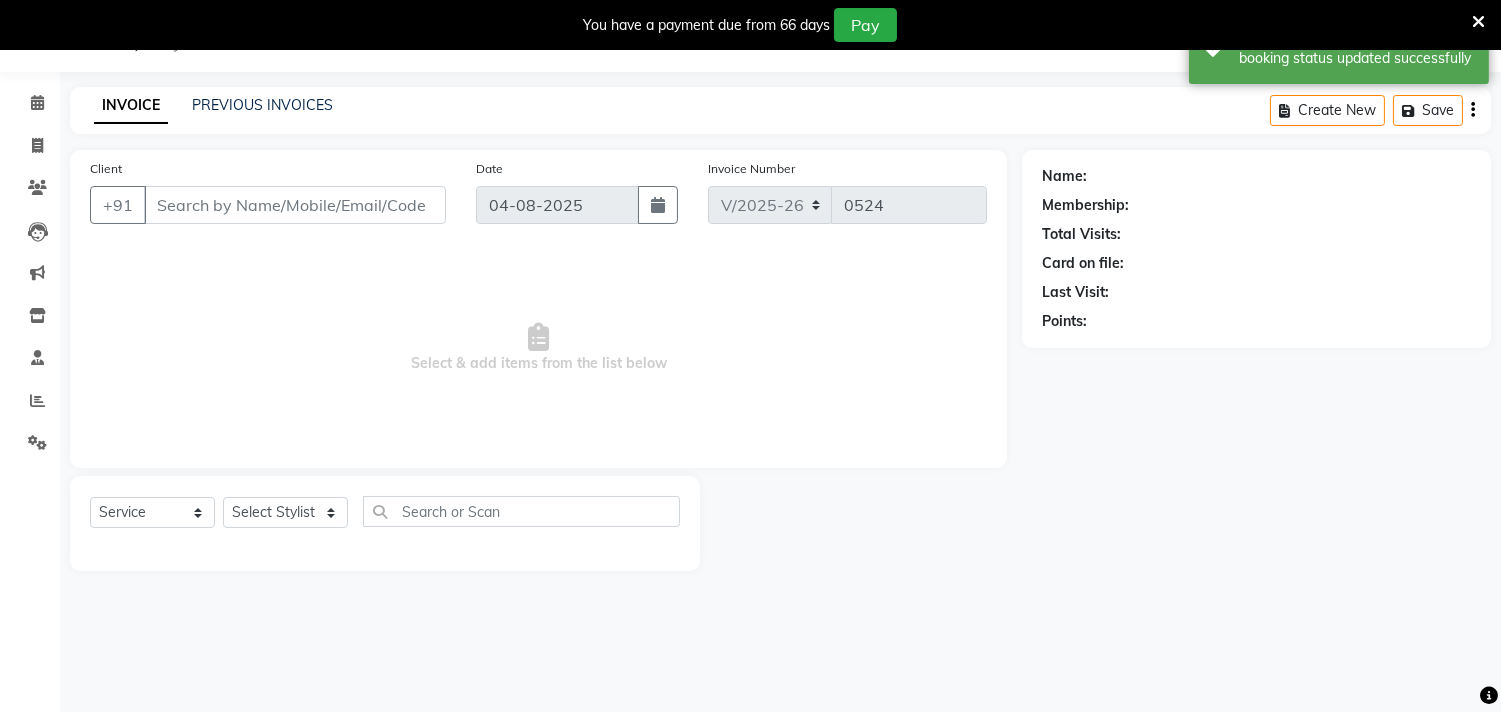type on "[PHONE]" 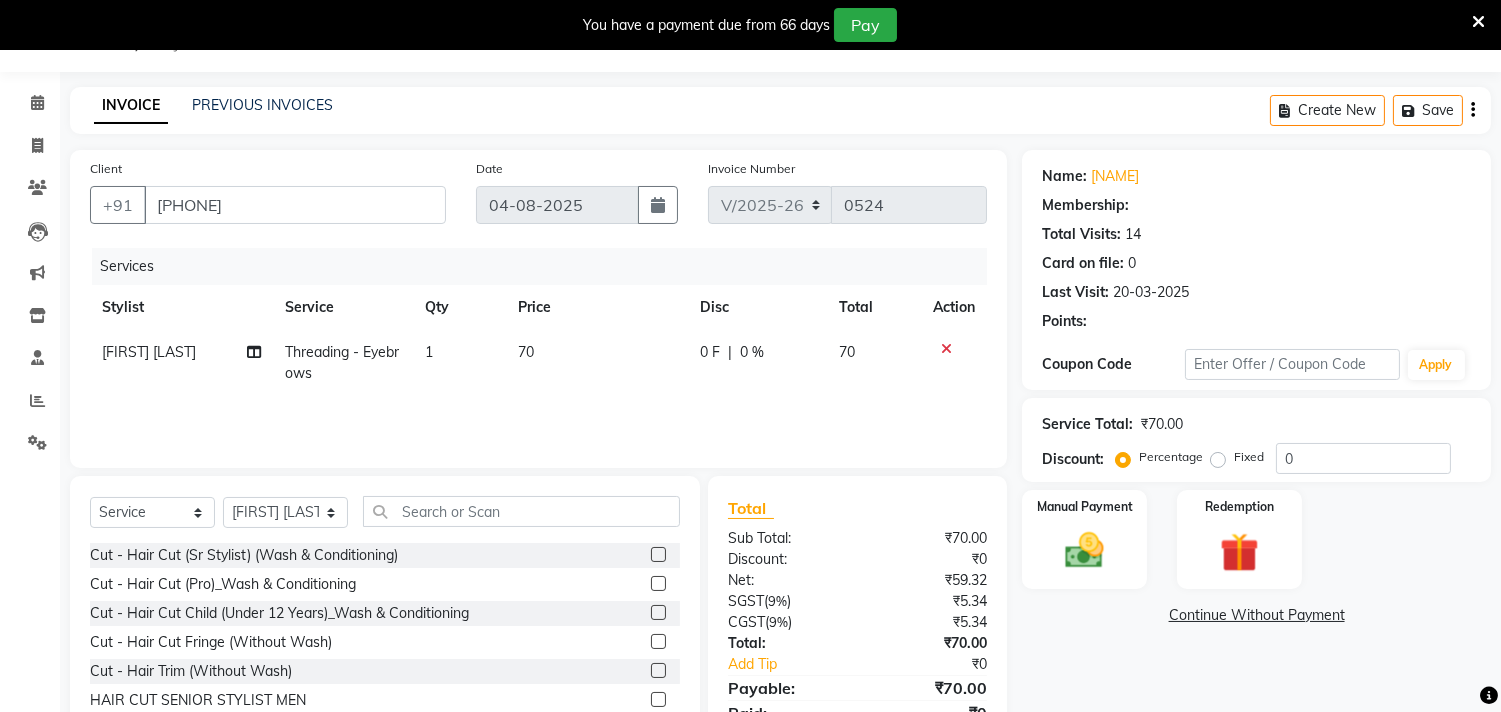 select on "1: Object" 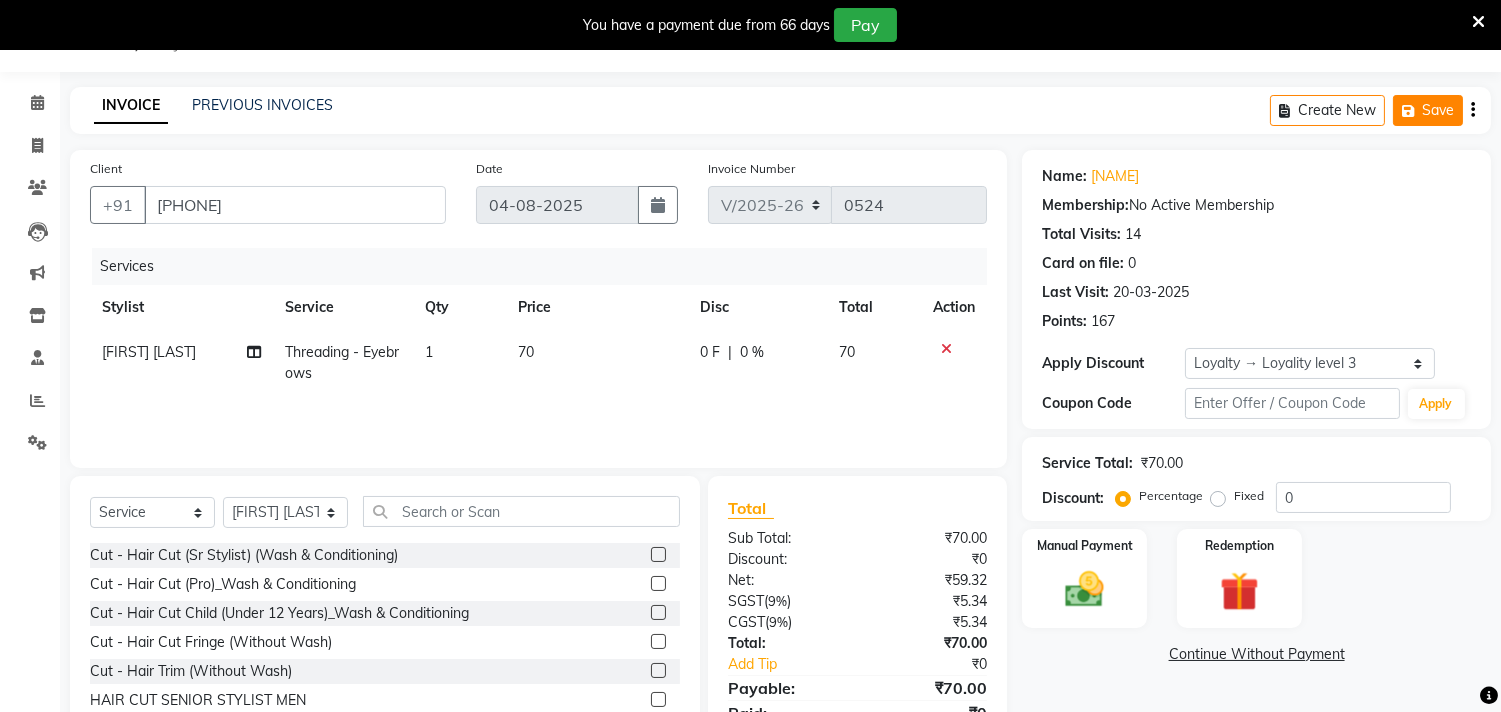 click on "Save" 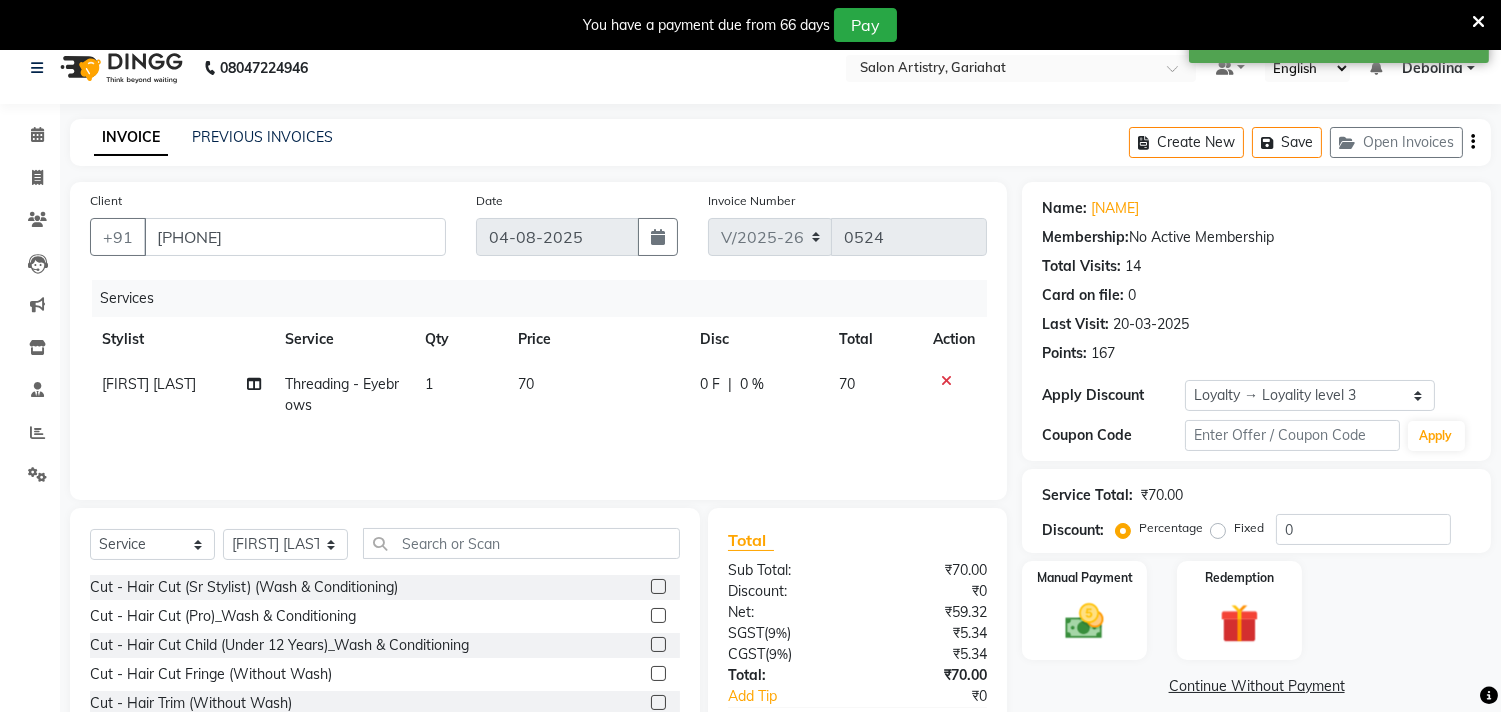 scroll, scrollTop: 0, scrollLeft: 0, axis: both 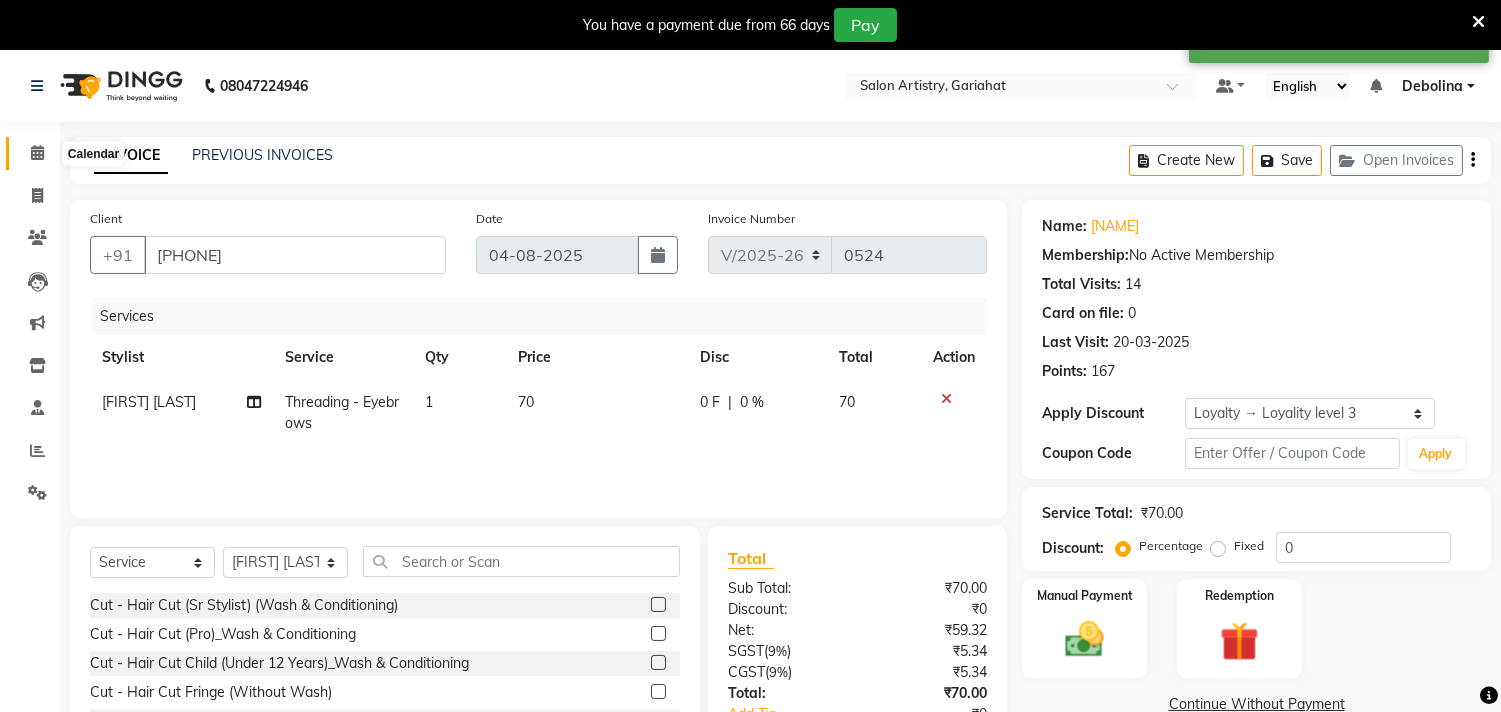 click 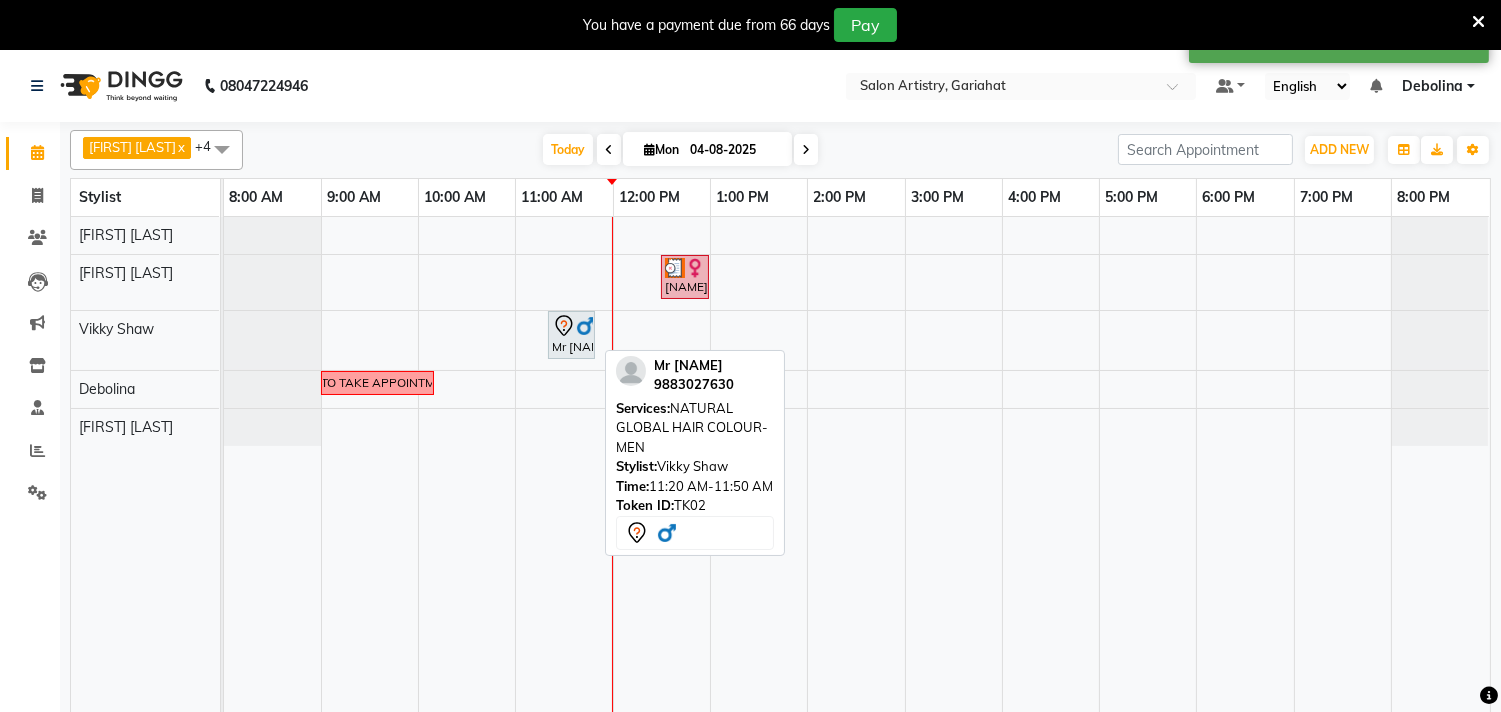 click at bounding box center (586, 326) 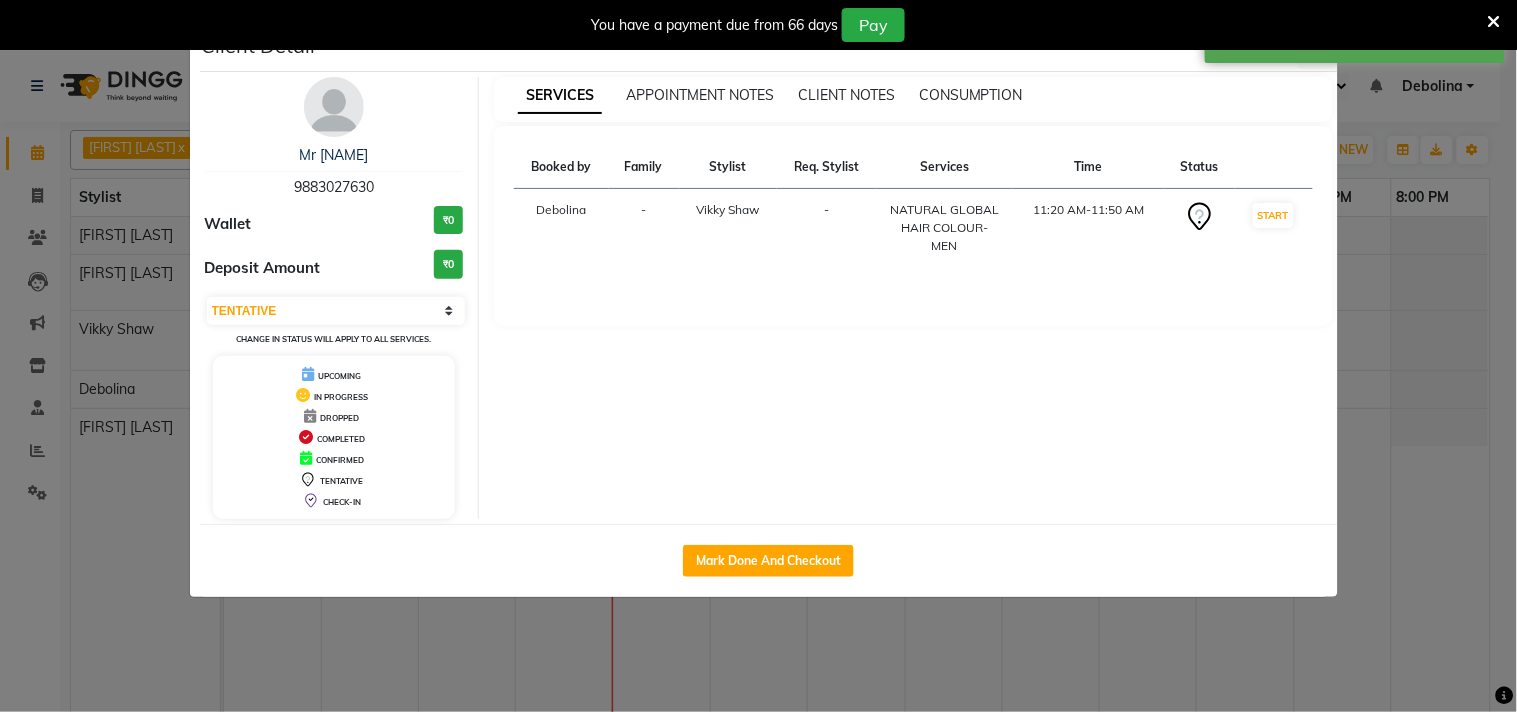 click on "START" at bounding box center (1274, 228) 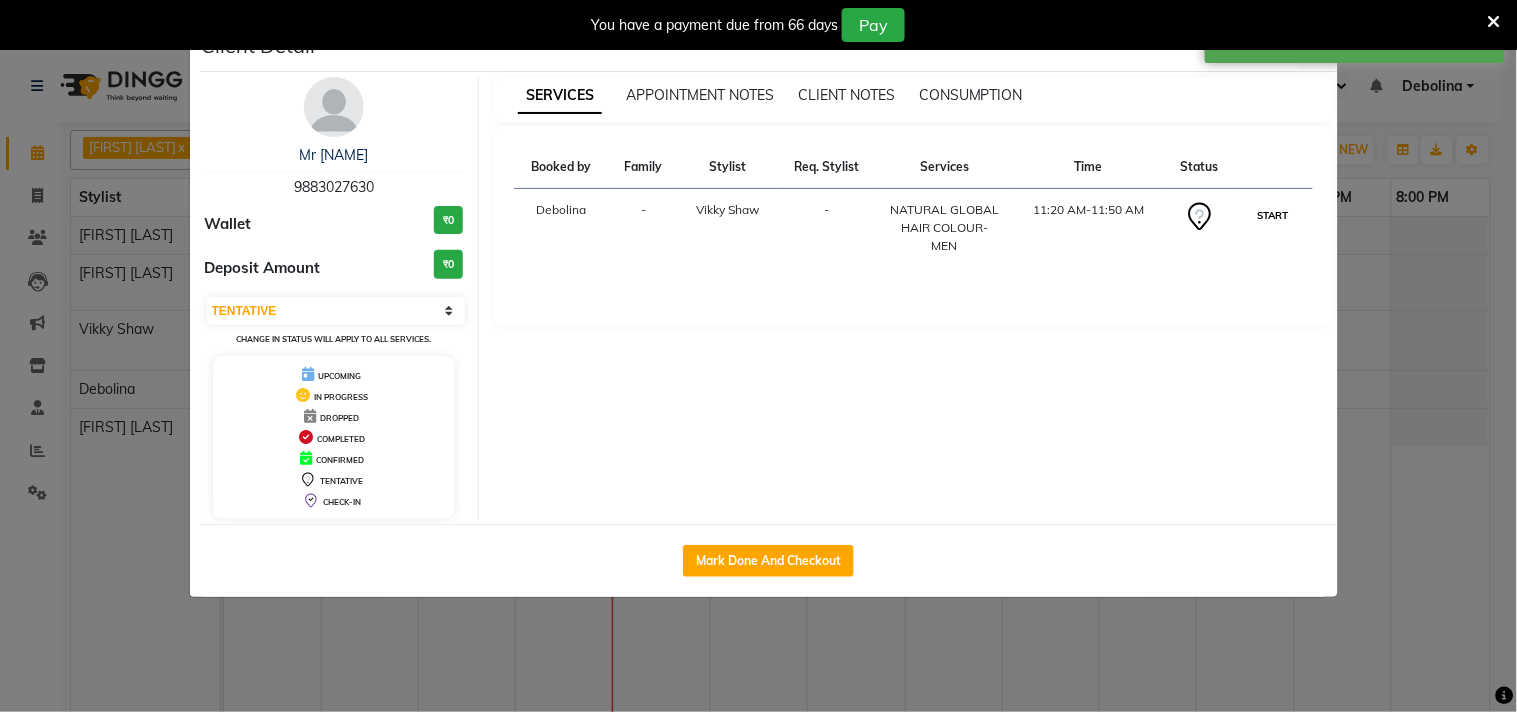 click on "START" at bounding box center (1273, 215) 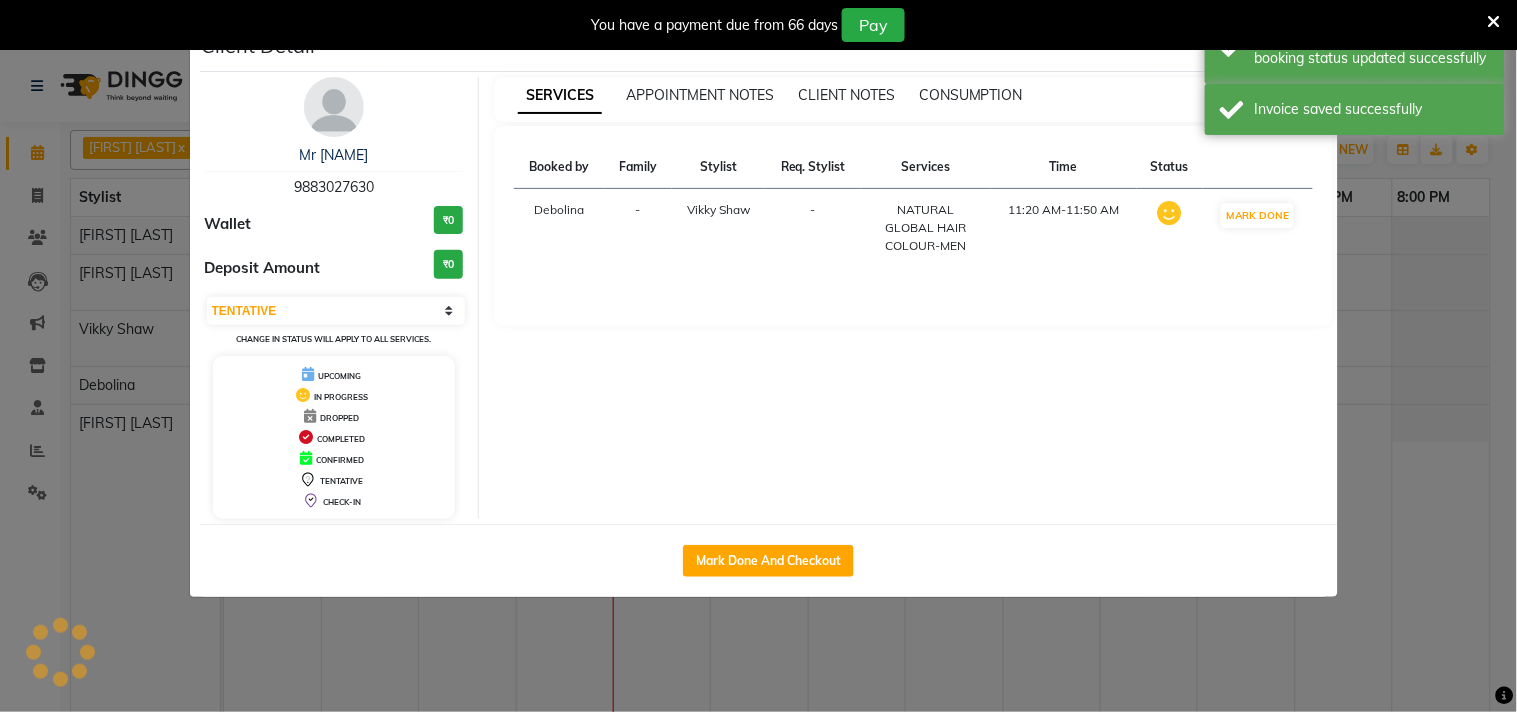 select on "1" 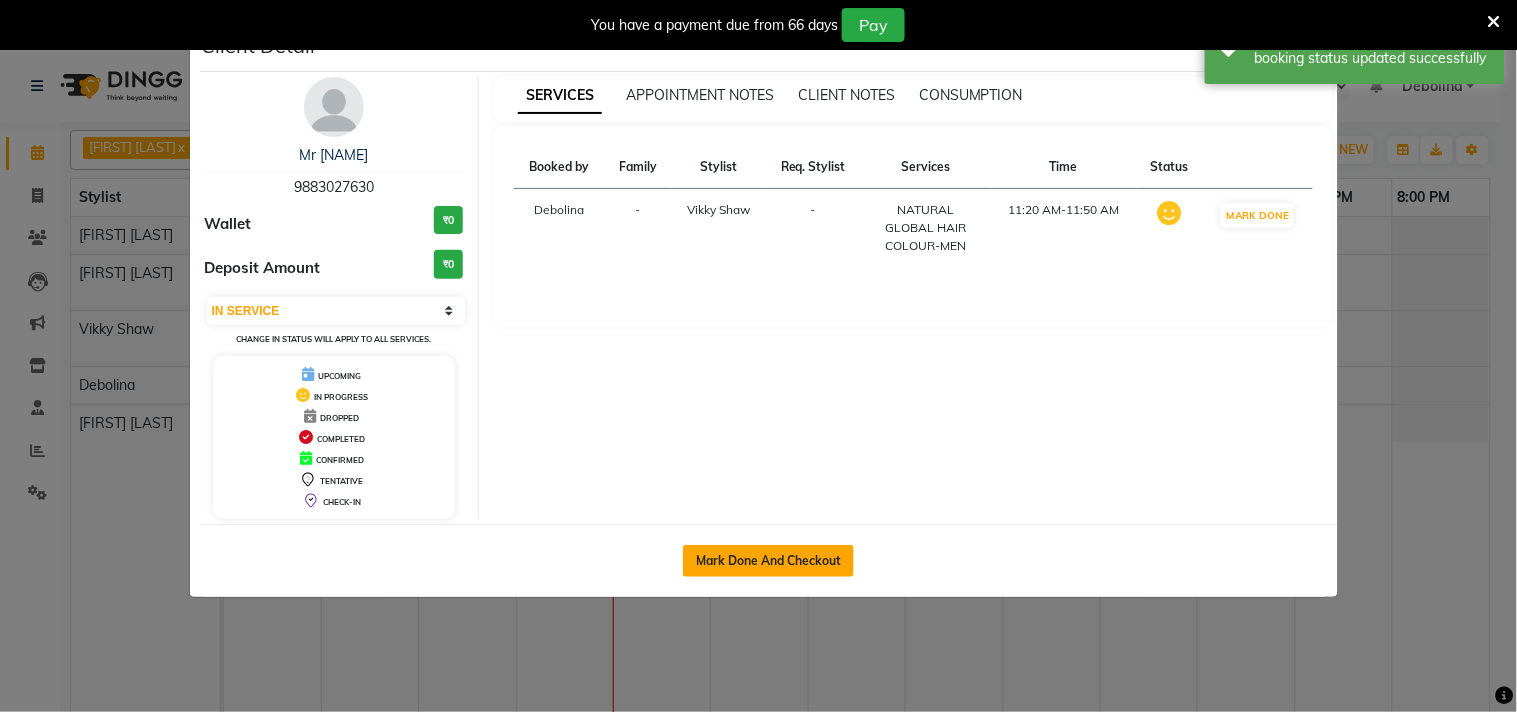 click on "Mark Done And Checkout" 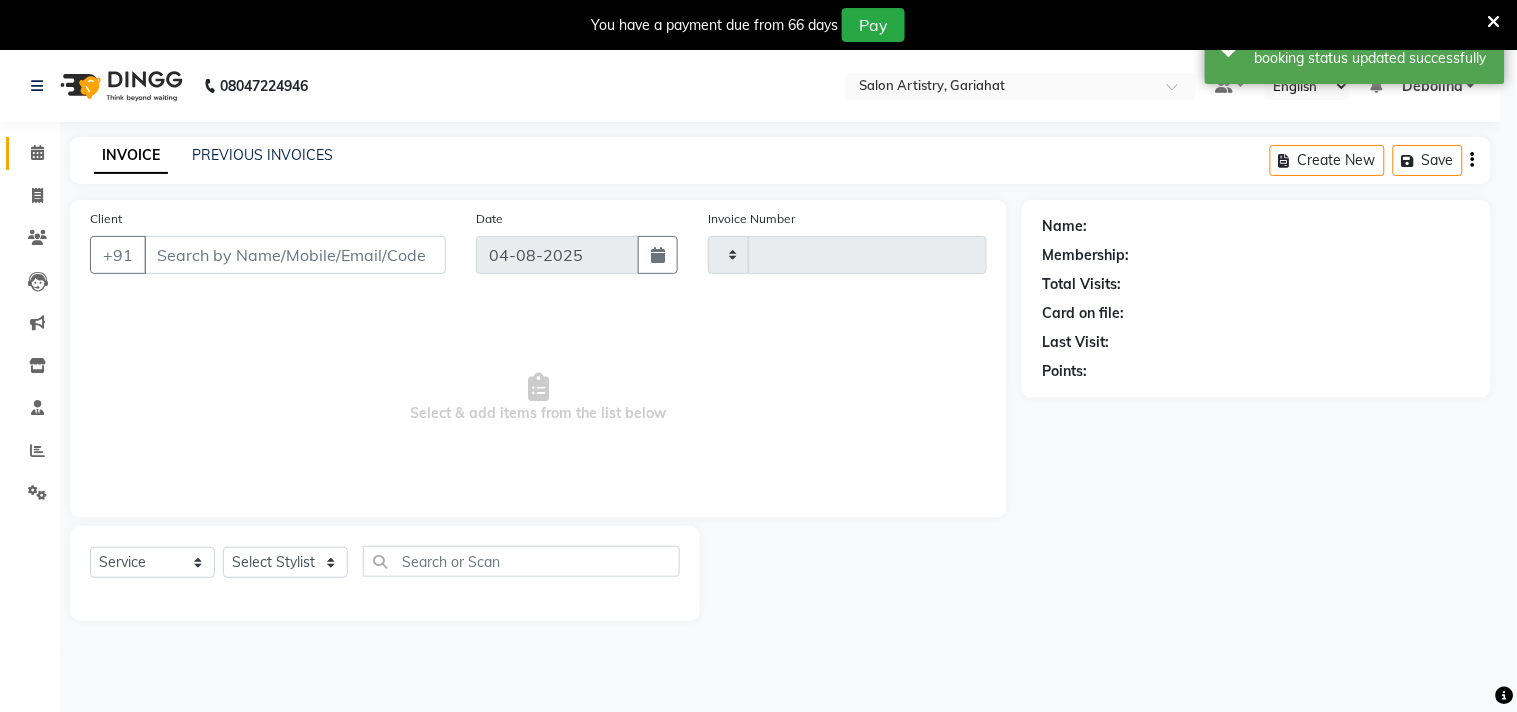 type on "0524" 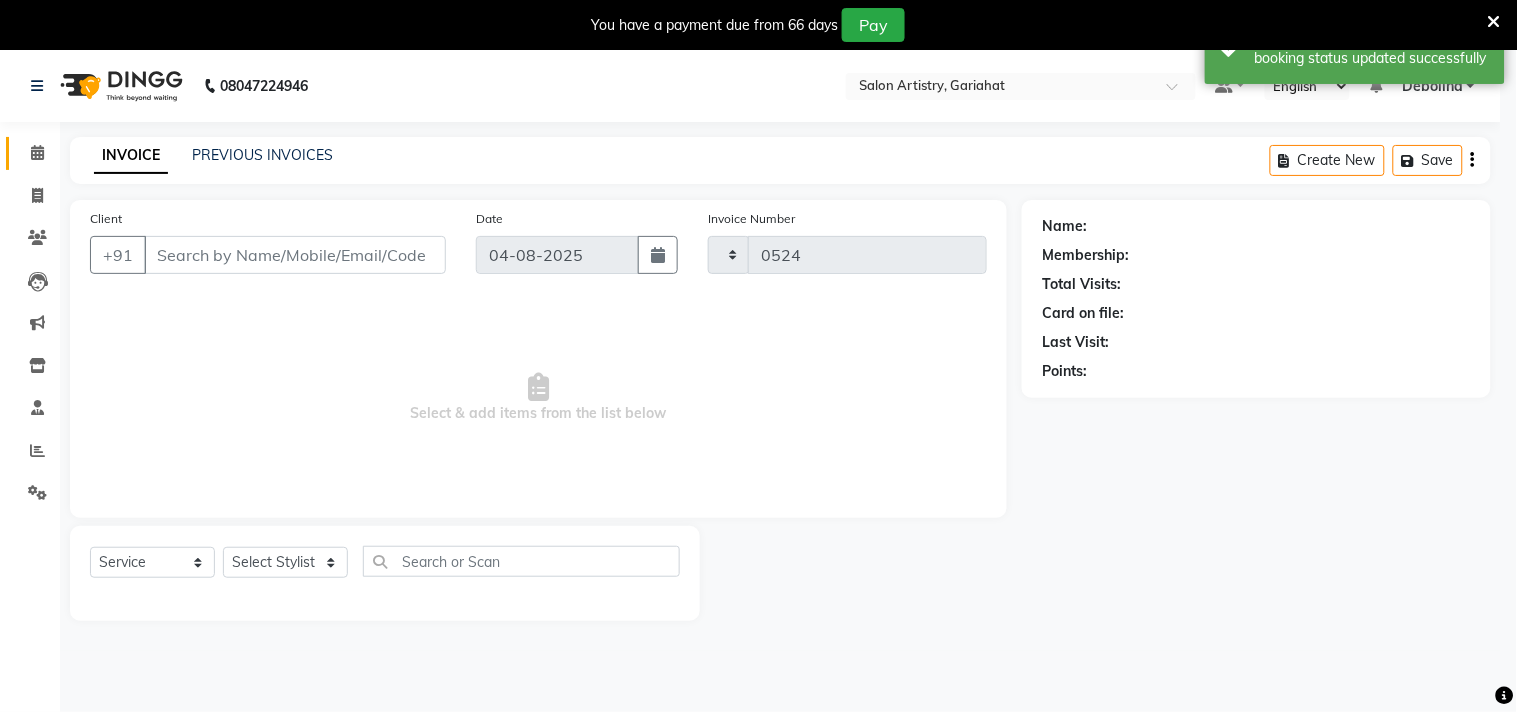select on "8368" 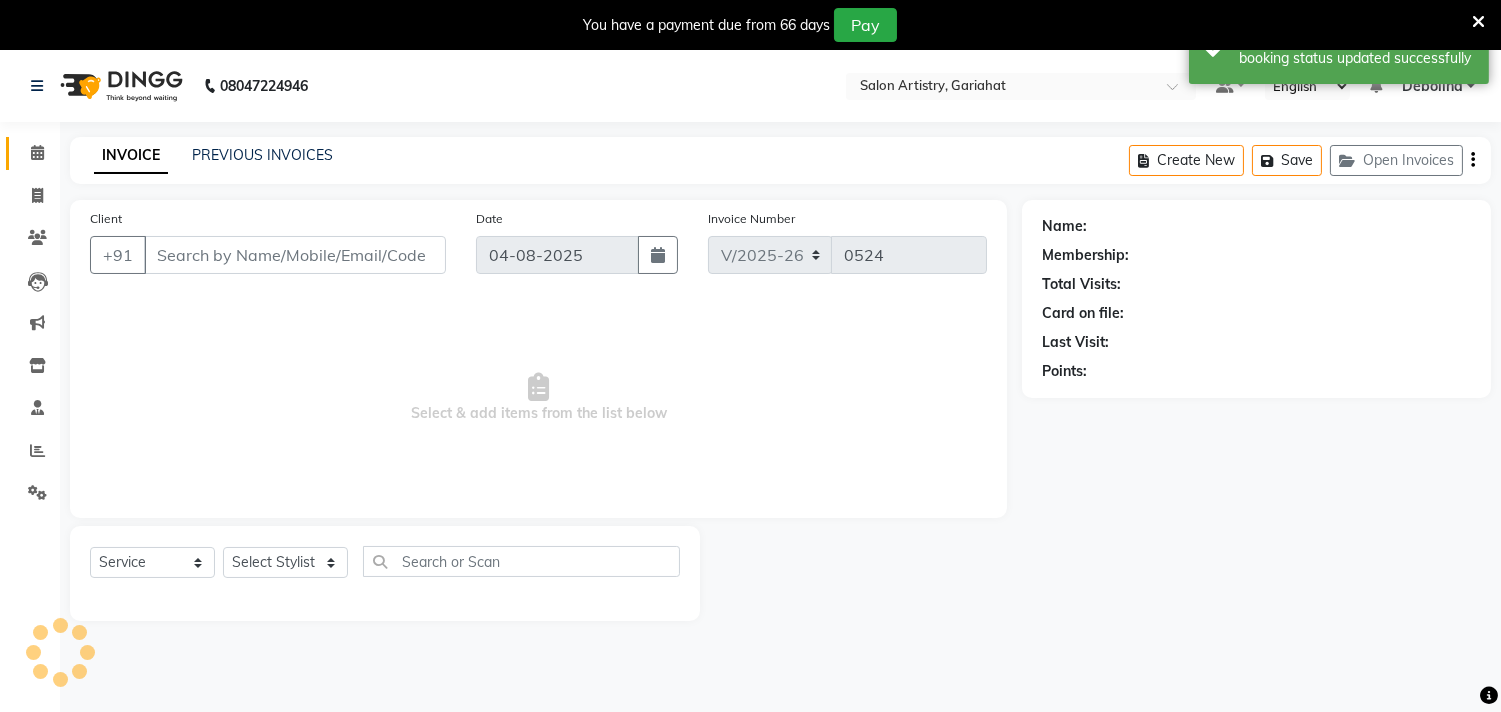 type on "9883027630" 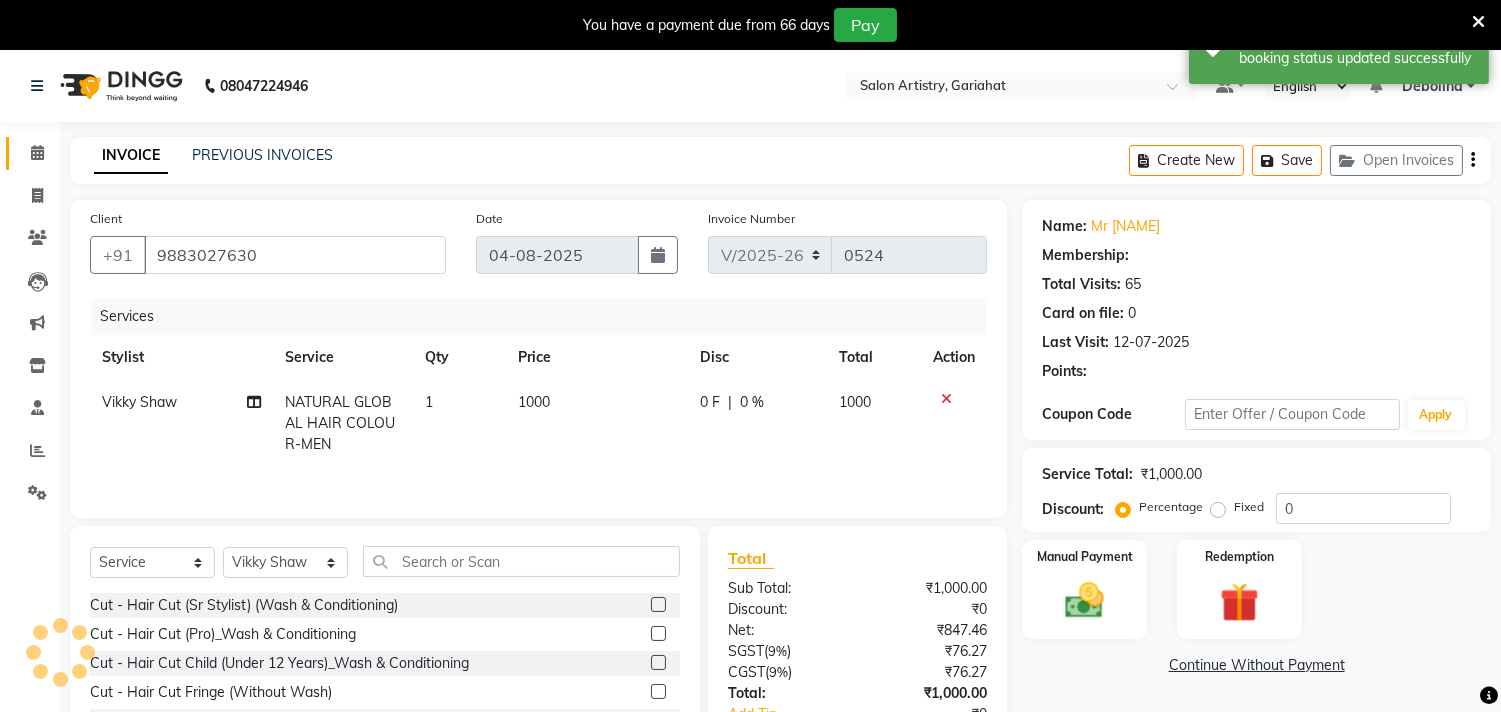 select on "1: Object" 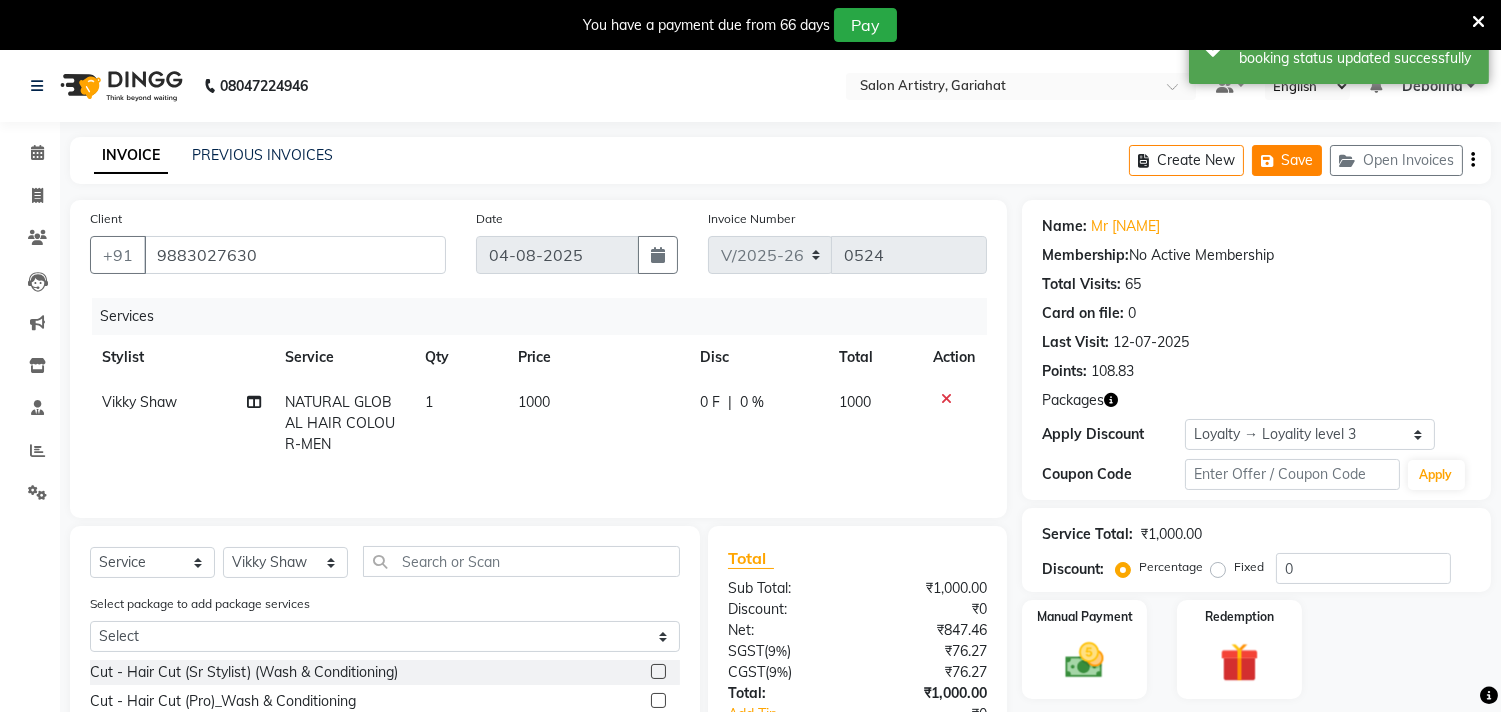 click on "Save" 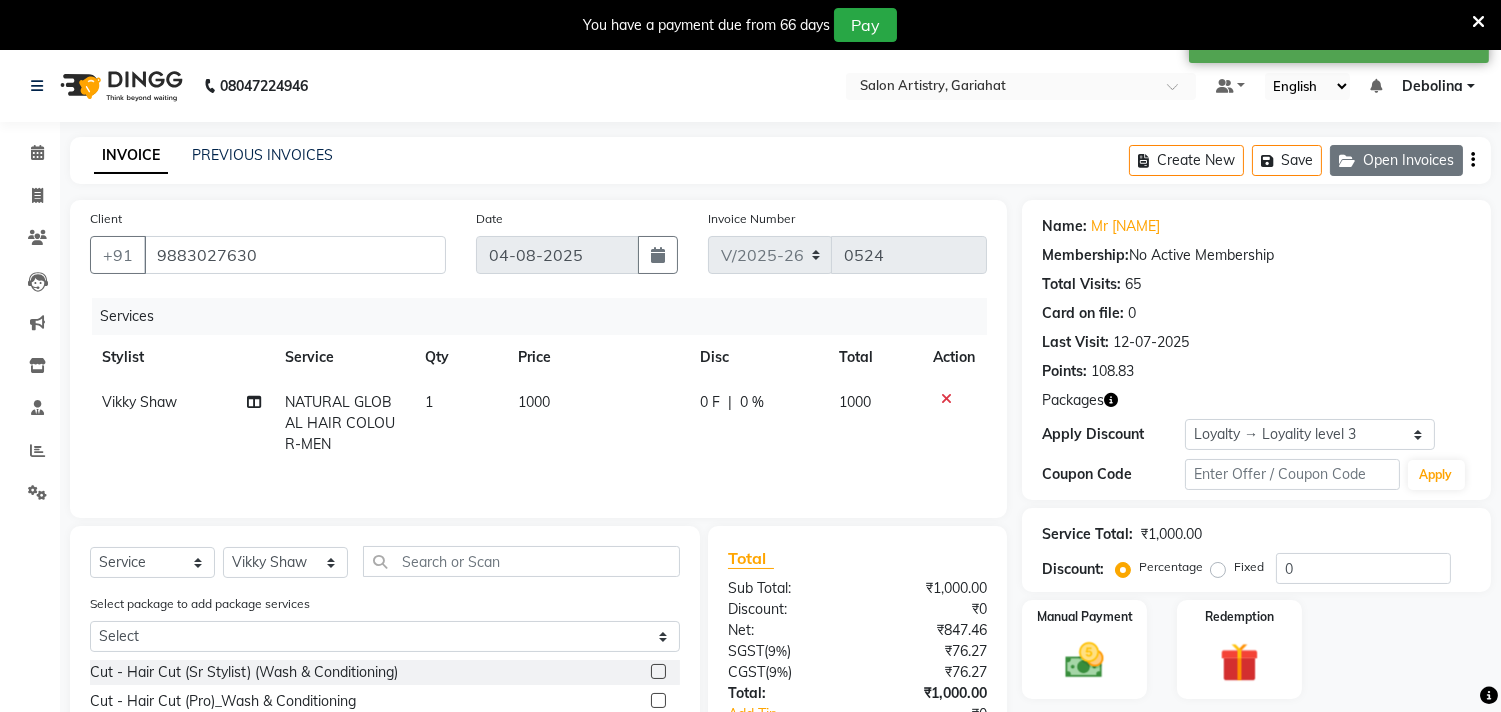 click on "Open Invoices" 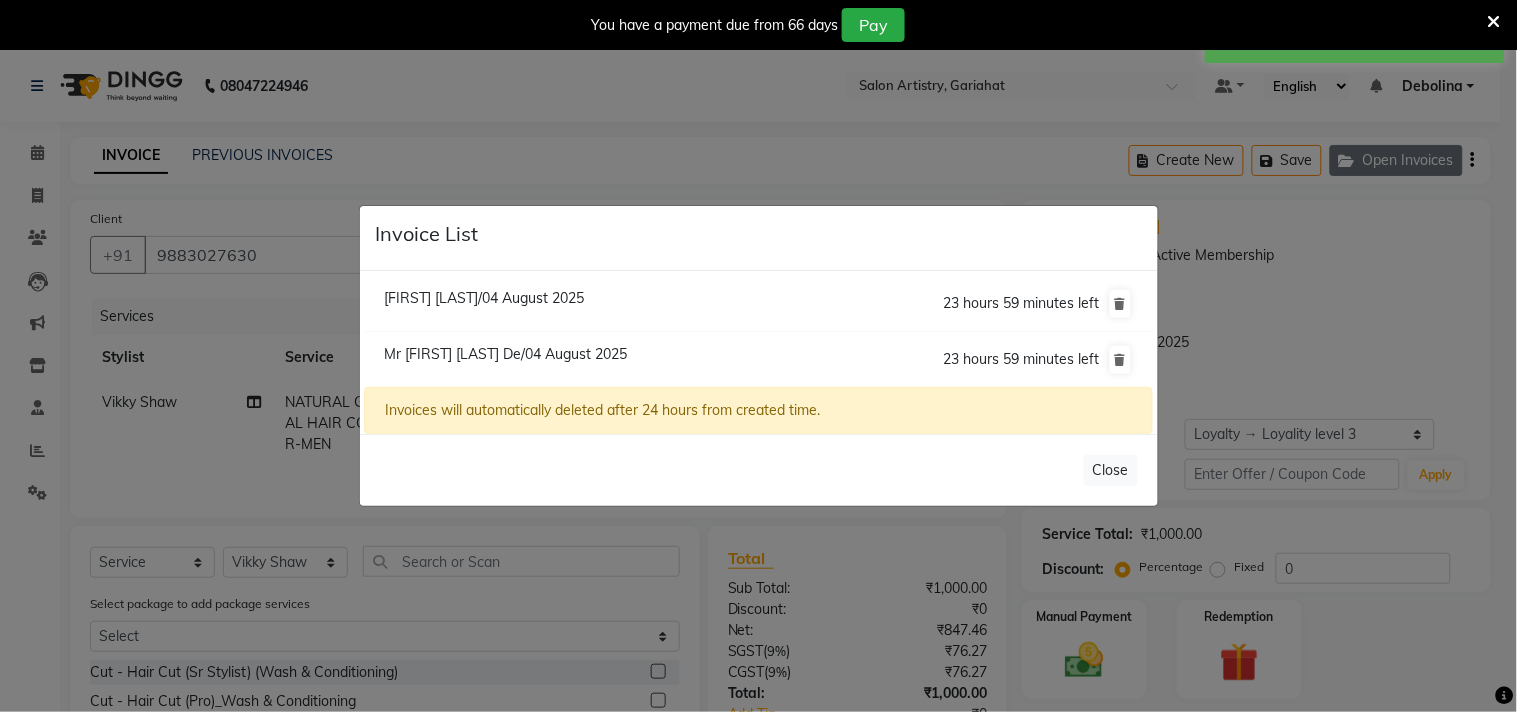click on "Invoice List  [FIRST] [LAST]/04 August 2025  23 hours 59 minutes left  Mr [FIRST] [LAST] De/04 August 2025  23 hours 59 minutes left  Invoices will automatically deleted after 24 hours from created time.   Close" 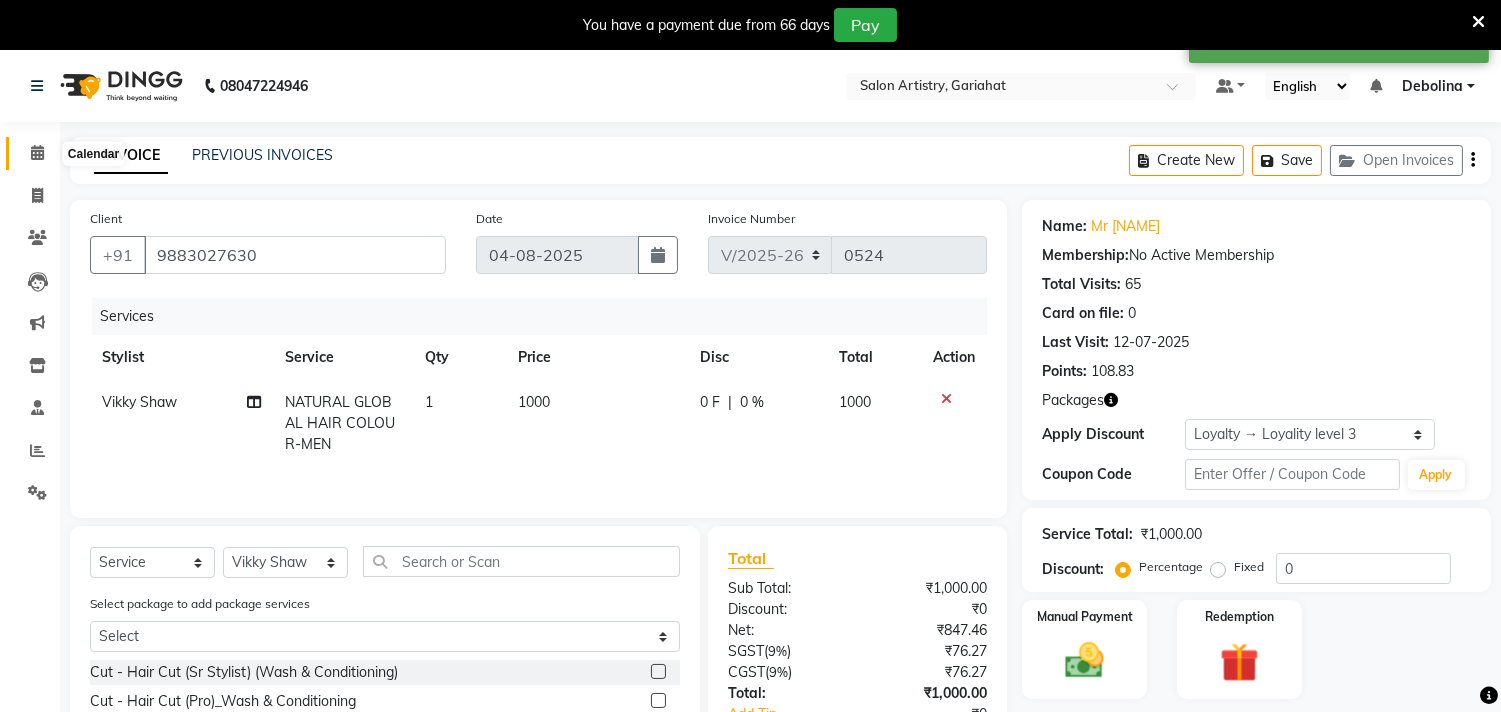 click 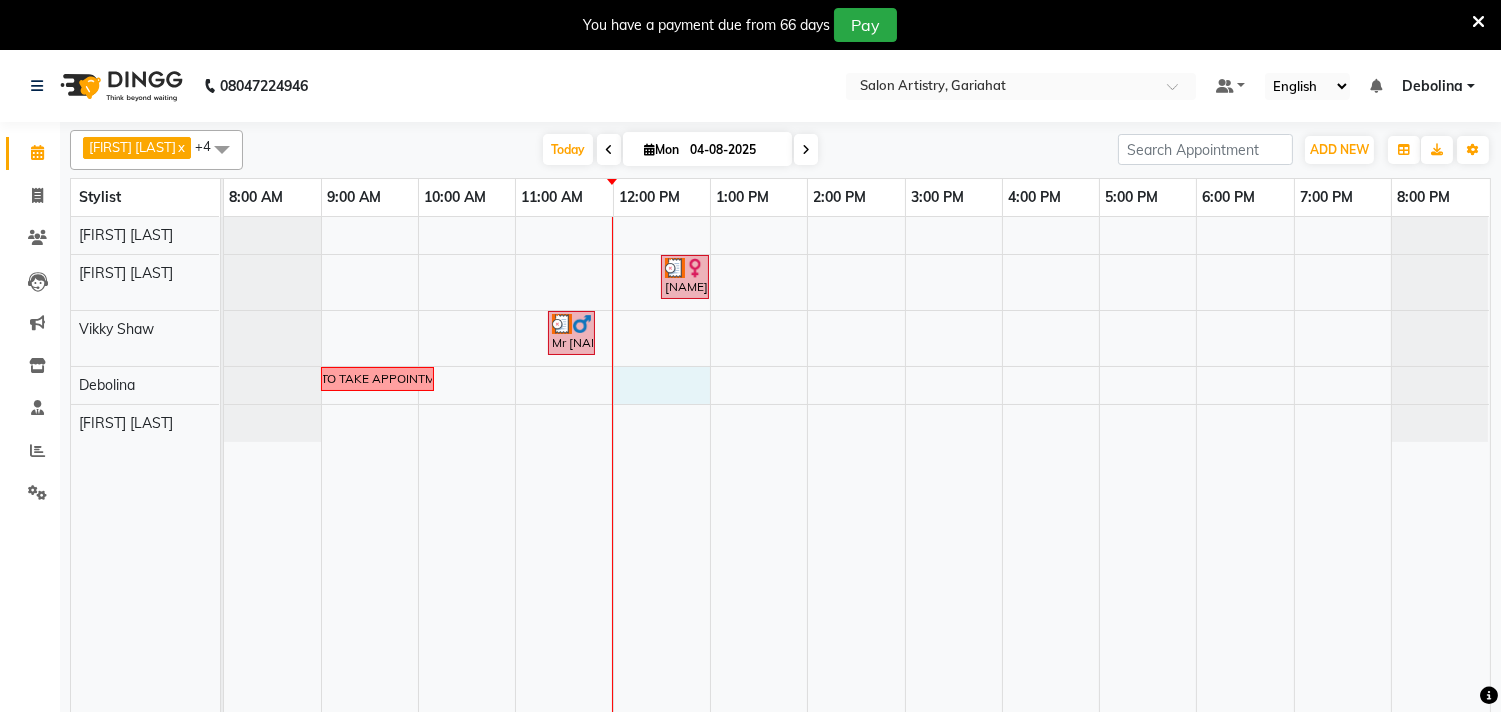 click on "[FIRST] [LAST], TK01, 12:30 PM-01:00 PM, Threading - Eyebrows     Mr [FIRST] [LAST] [LAST], TK02, 11:20 AM-11:50 AM, NATURAL GLOBAL HAIR COLOUR-MEN  [FIRST] [LAST] [PHONE]..... CLIEN WILL WANT TO TAKE APPOINTMENT FOR TUESDAY...KNOCK HER ONCE" at bounding box center (857, 477) 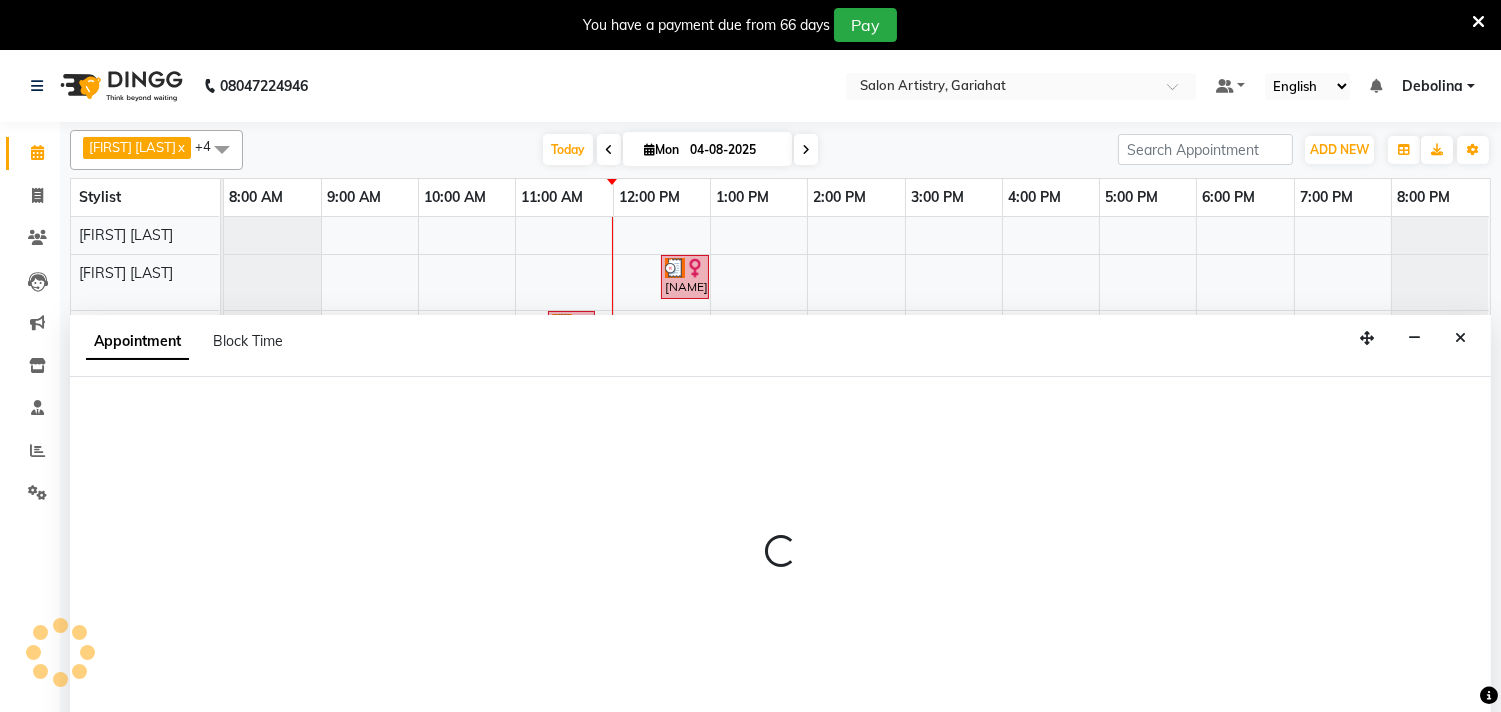 scroll, scrollTop: 50, scrollLeft: 0, axis: vertical 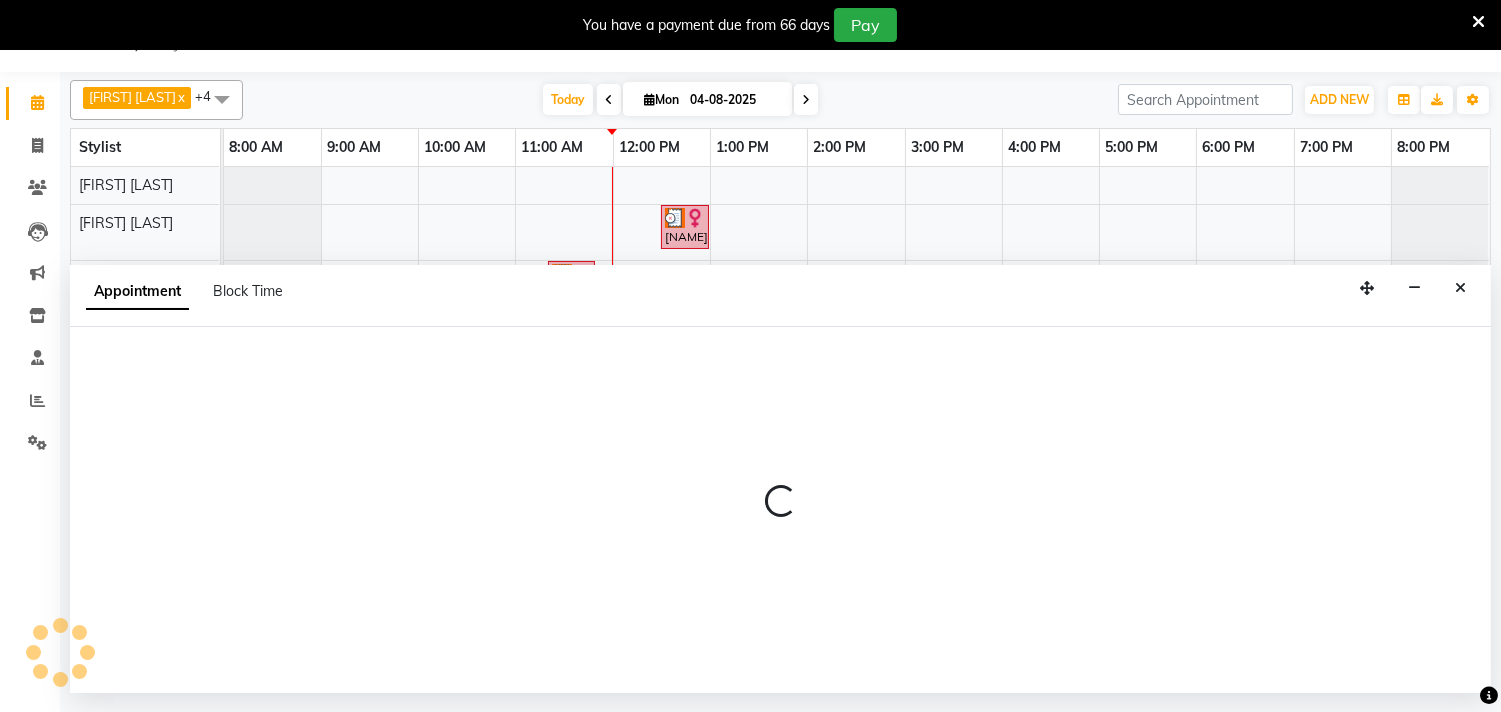select on "[PHONE]" 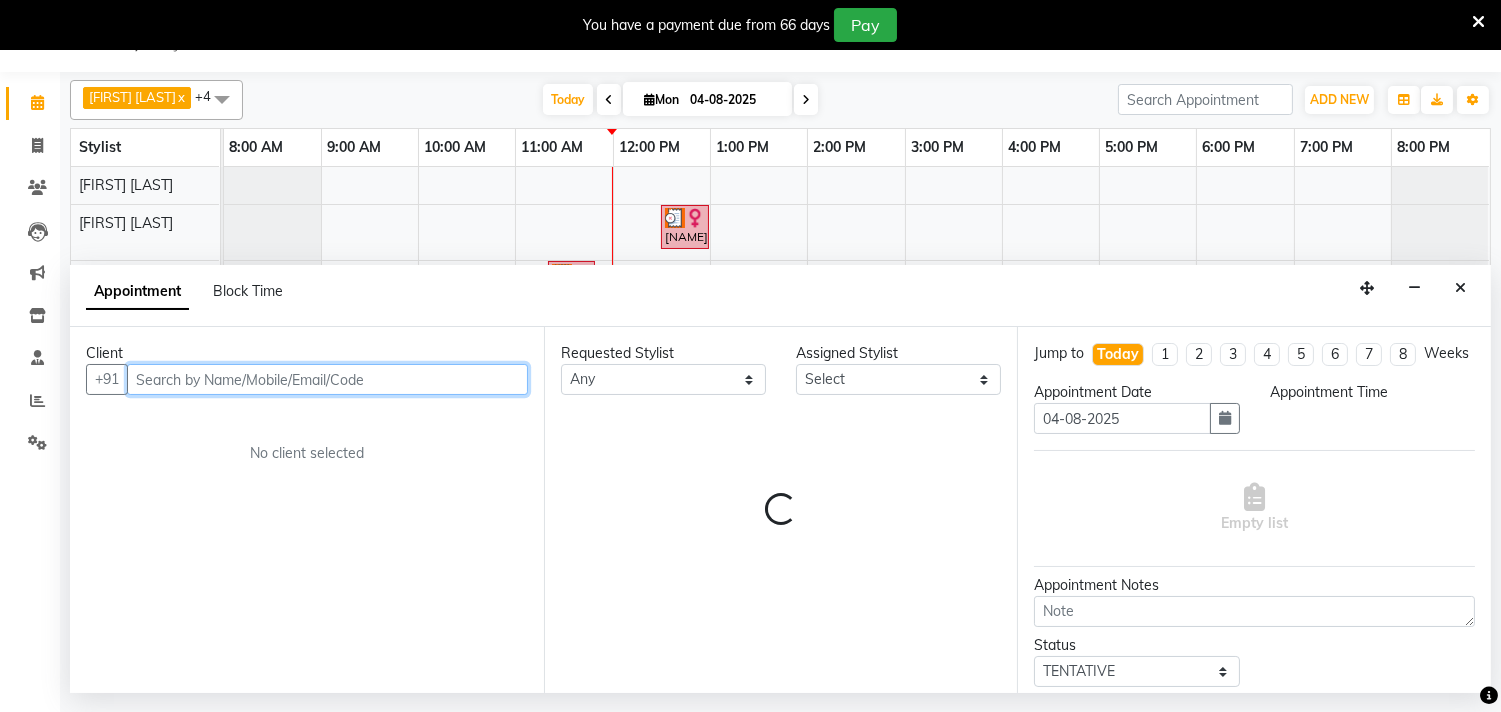 select on "720" 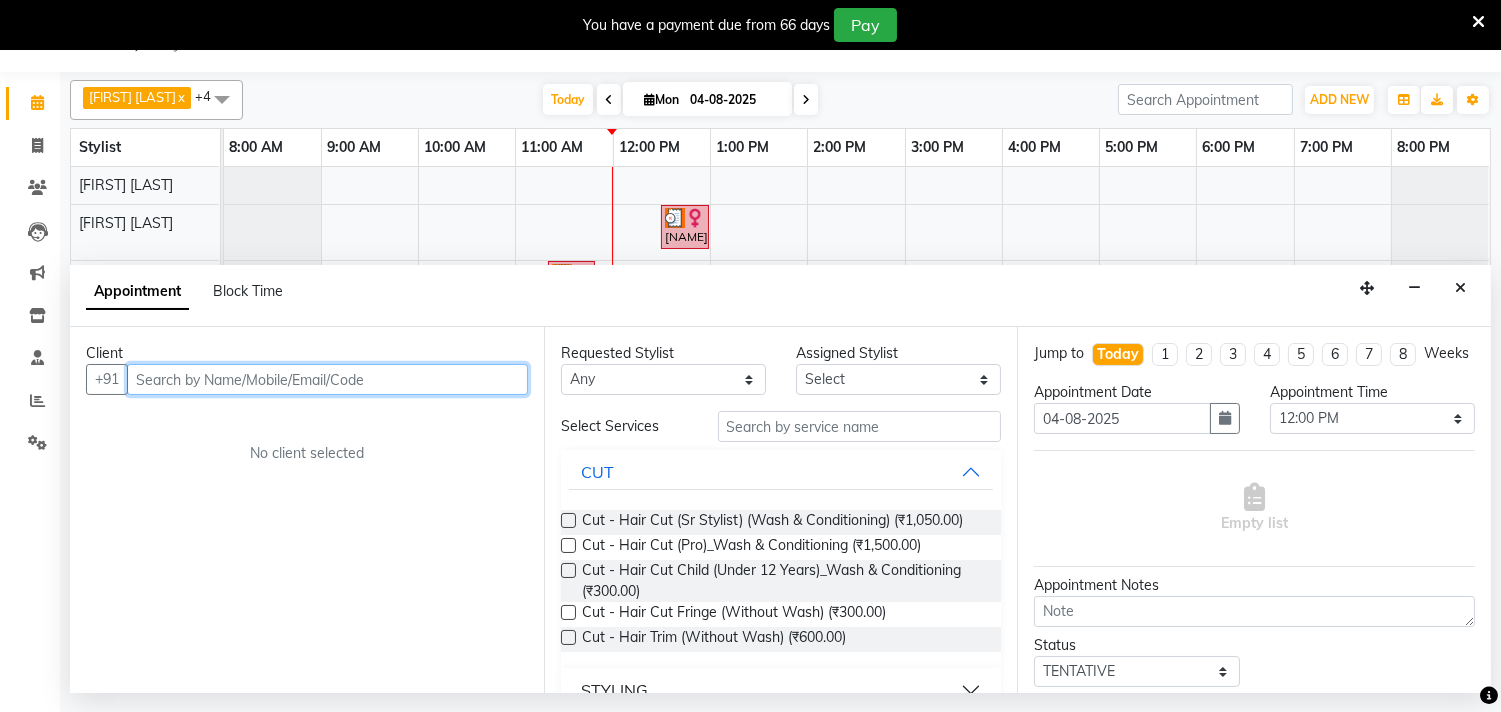 click at bounding box center [327, 379] 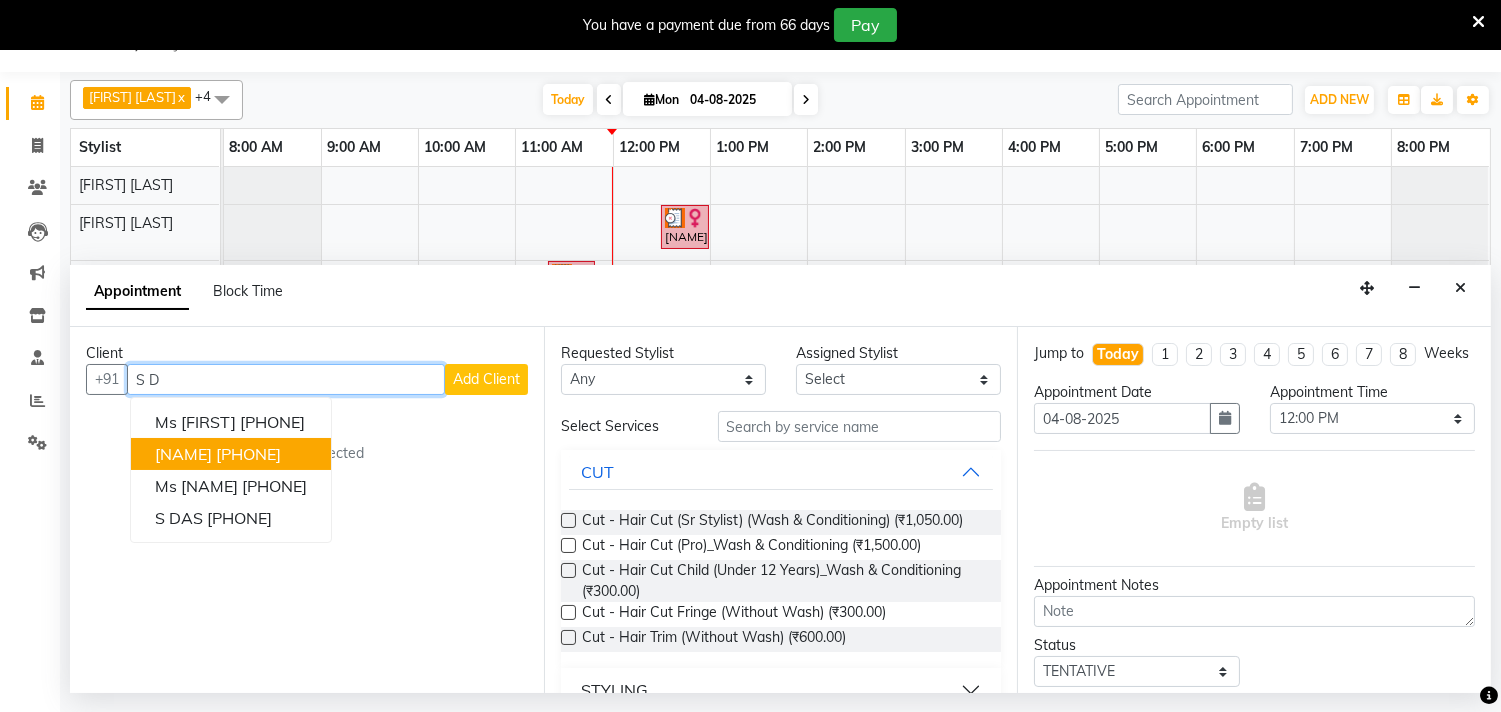 click on "[PHONE]" at bounding box center (248, 454) 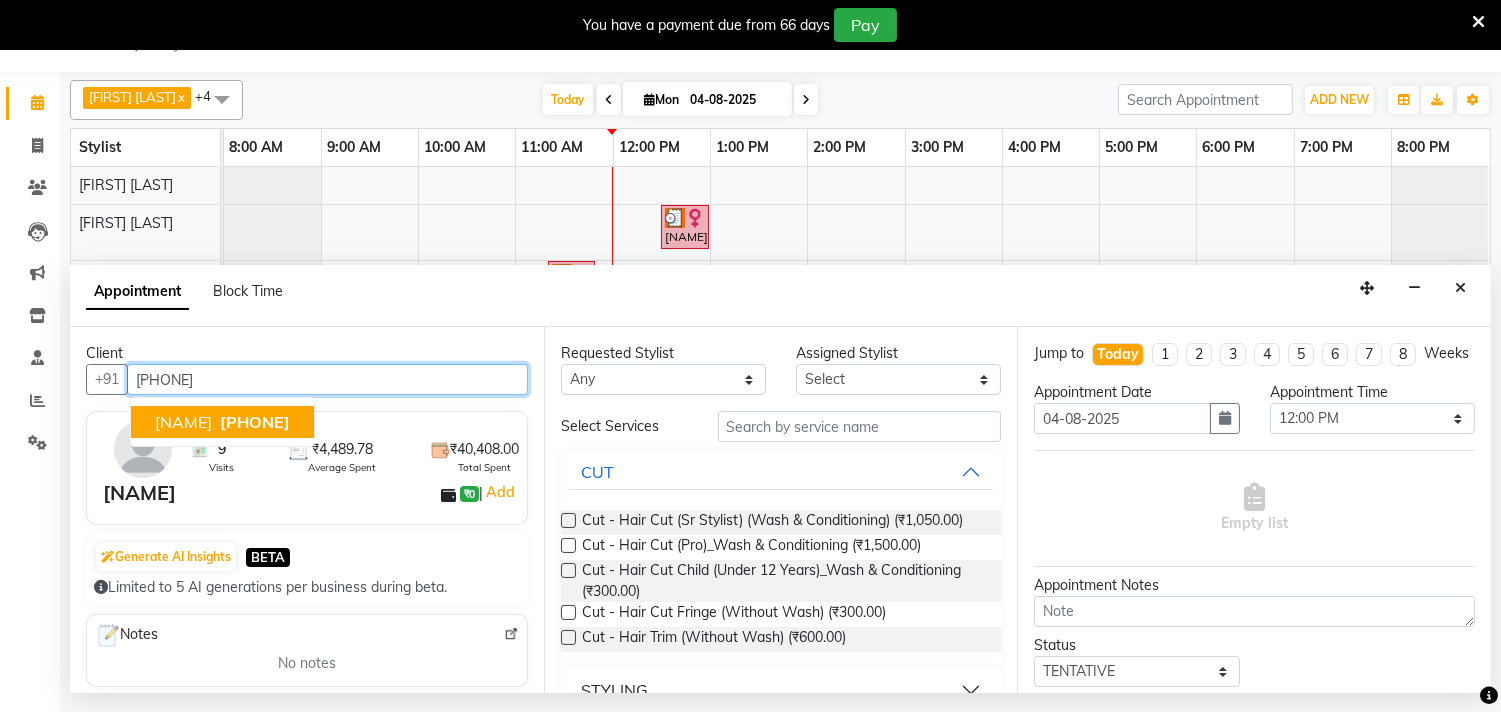 type on "[PHONE]" 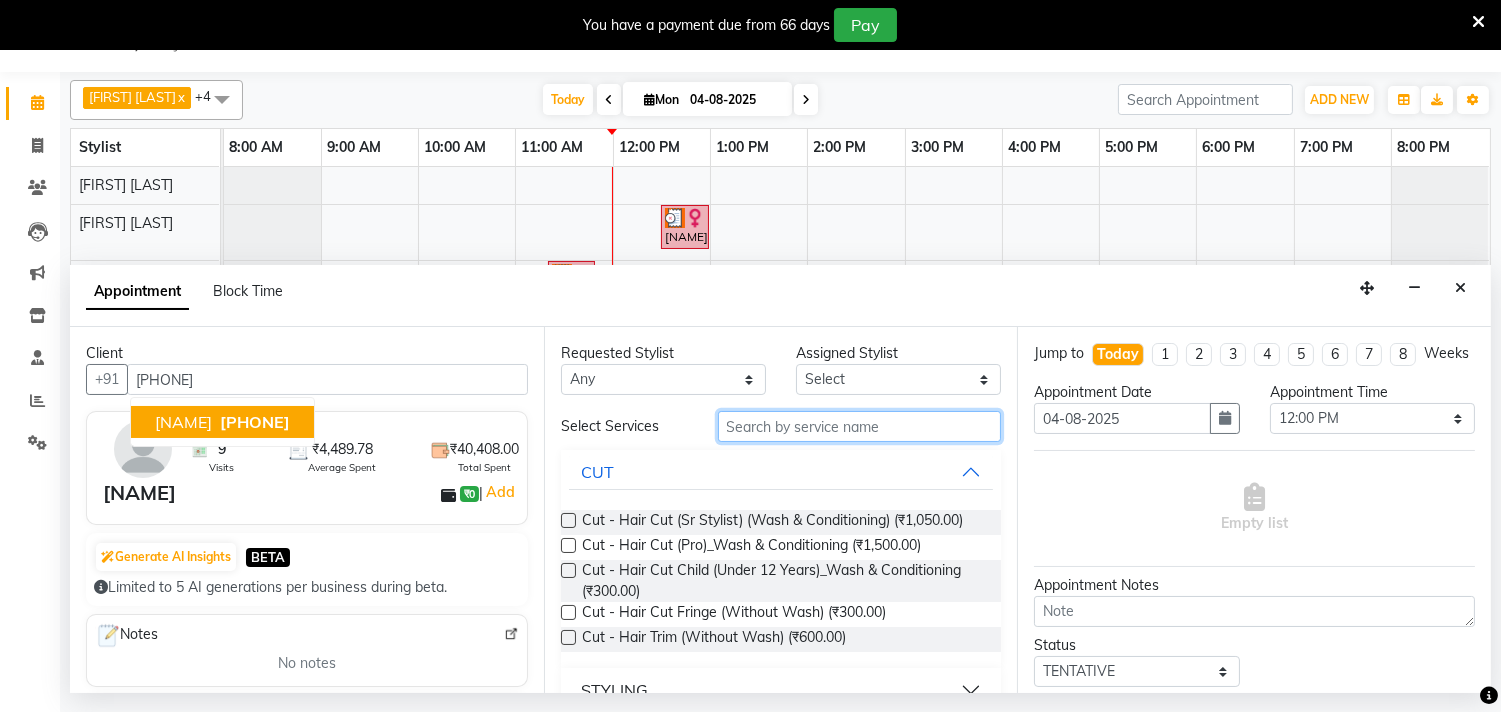 click at bounding box center (860, 426) 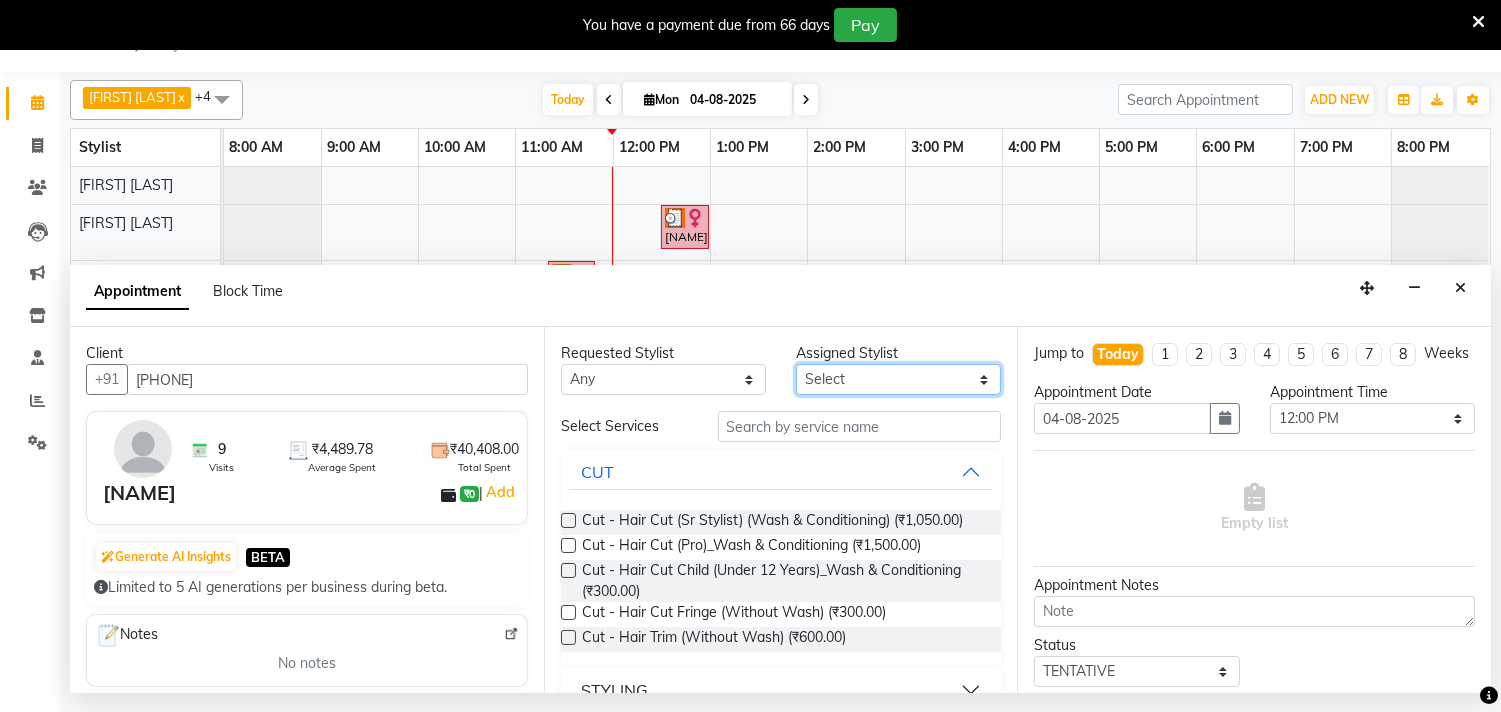 click on "Select [FIRST] [FIRST]  [FIRST] [LAST] [FIRST] [LAST] [FIRST] [LAST] [FIRST] [LAST] [FIRST] [LAST] [FIRST] [LAST] [FIRST] [LAST] [FIRST] [LAST] [FIRST] [LAST]  [FIRST] [LAST]" at bounding box center [898, 379] 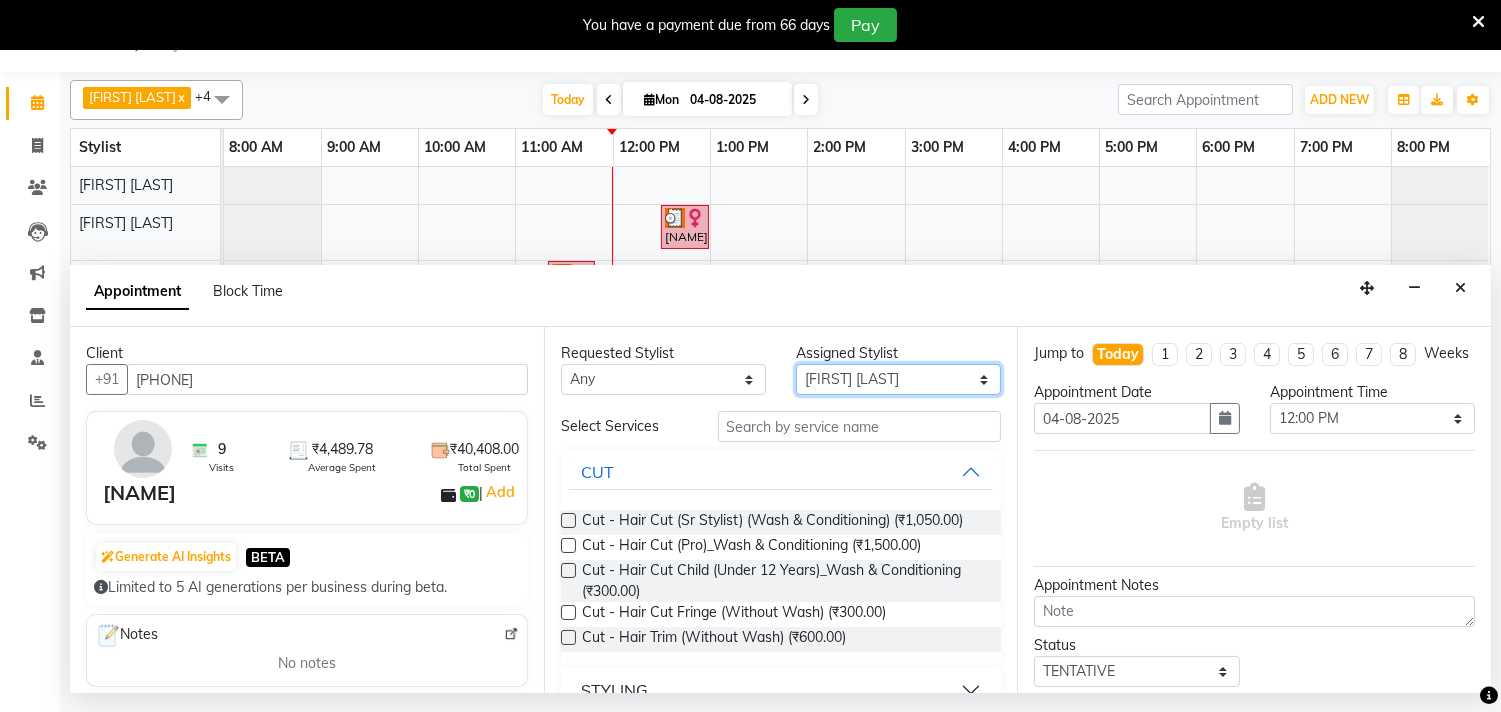 click on "Select [FIRST] [FIRST]  [FIRST] [LAST] [FIRST] [LAST] [FIRST] [LAST] [FIRST] [LAST] [FIRST] [LAST] [FIRST] [LAST] [FIRST] [LAST] [FIRST] [LAST] [FIRST] [LAST]  [FIRST] [LAST]" at bounding box center [898, 379] 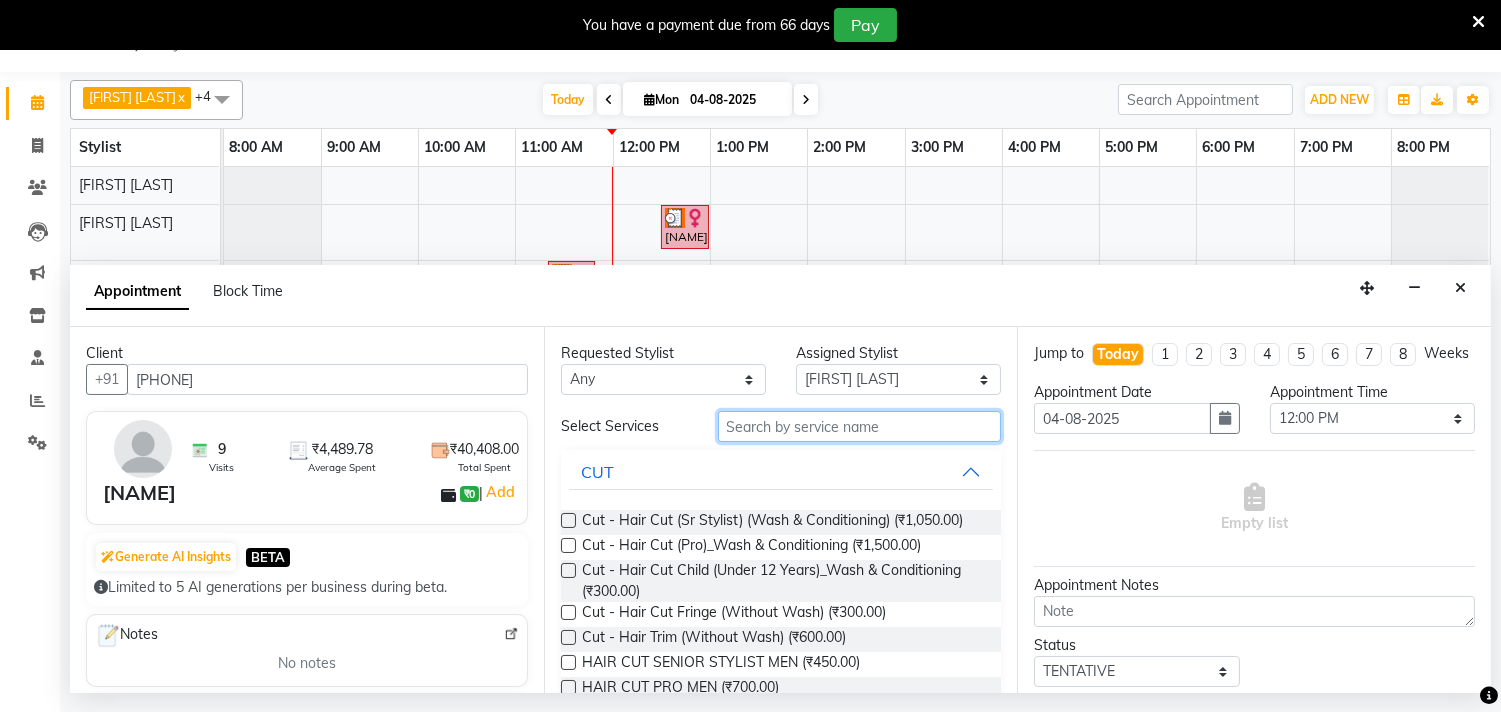 click at bounding box center (860, 426) 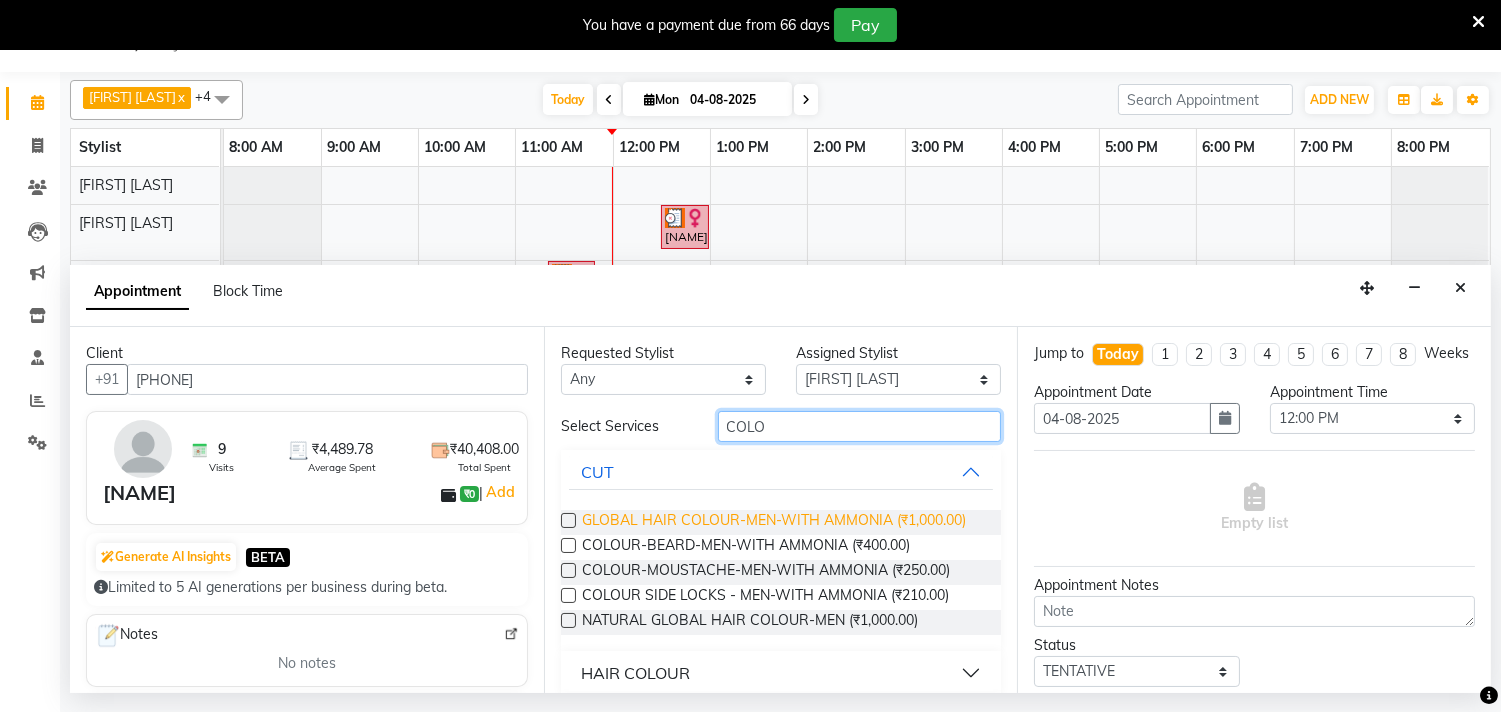 scroll, scrollTop: 78, scrollLeft: 0, axis: vertical 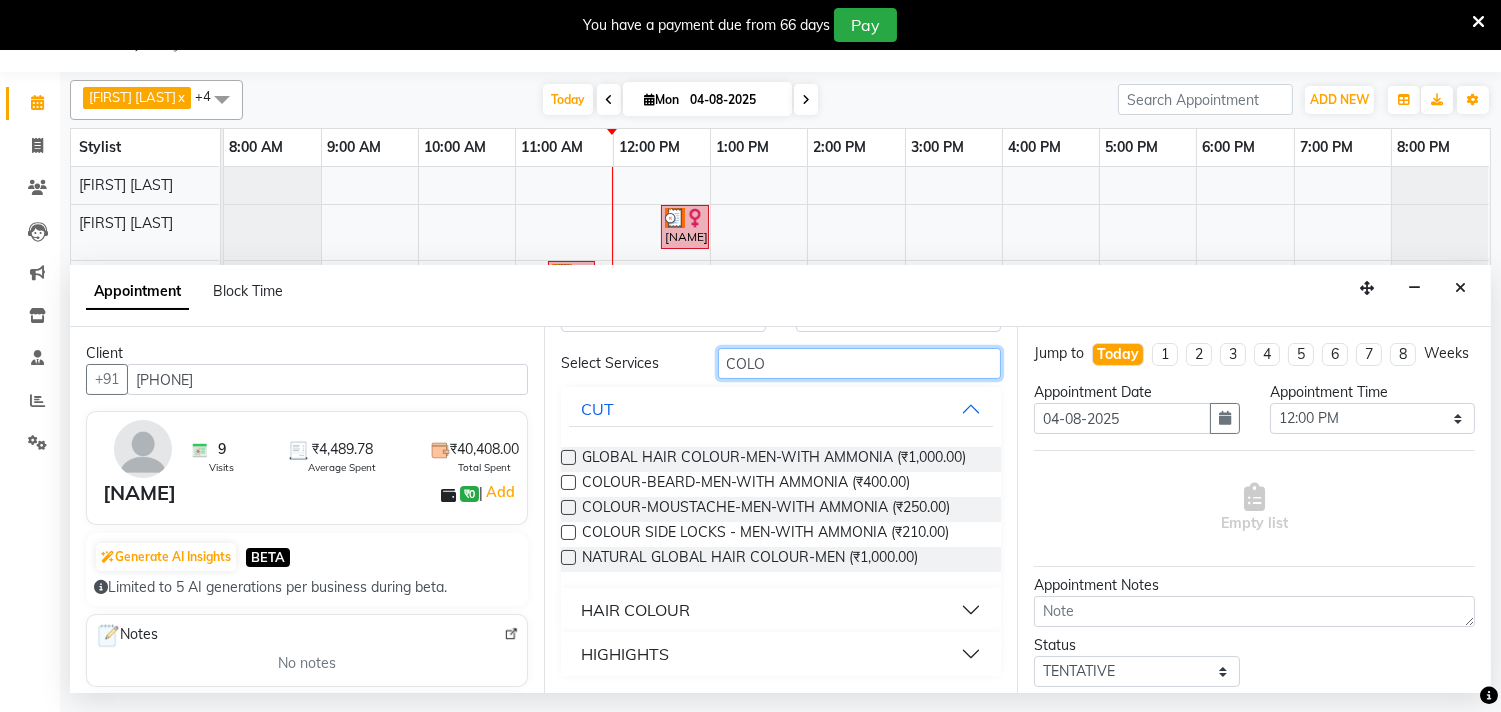 type on "COLO" 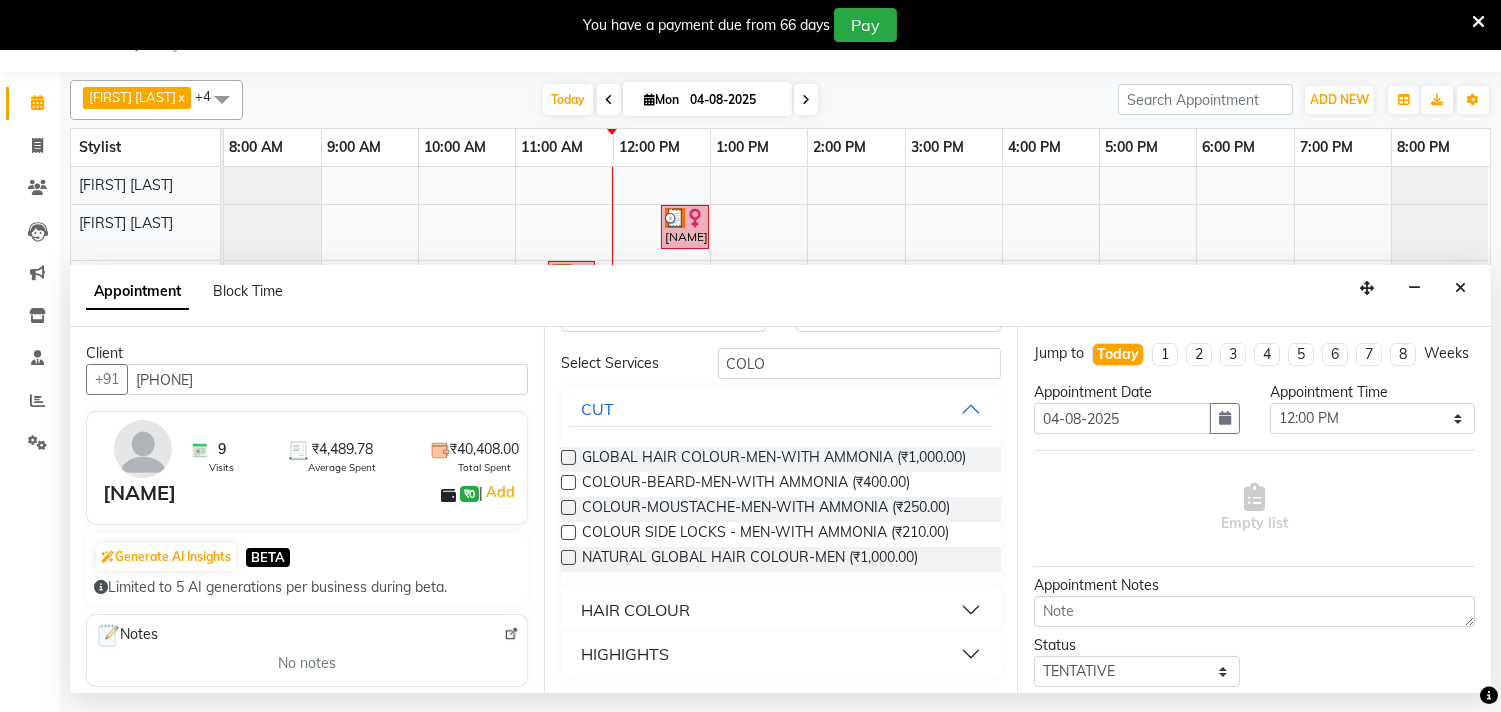click on "HAIR COLOUR" at bounding box center [635, 610] 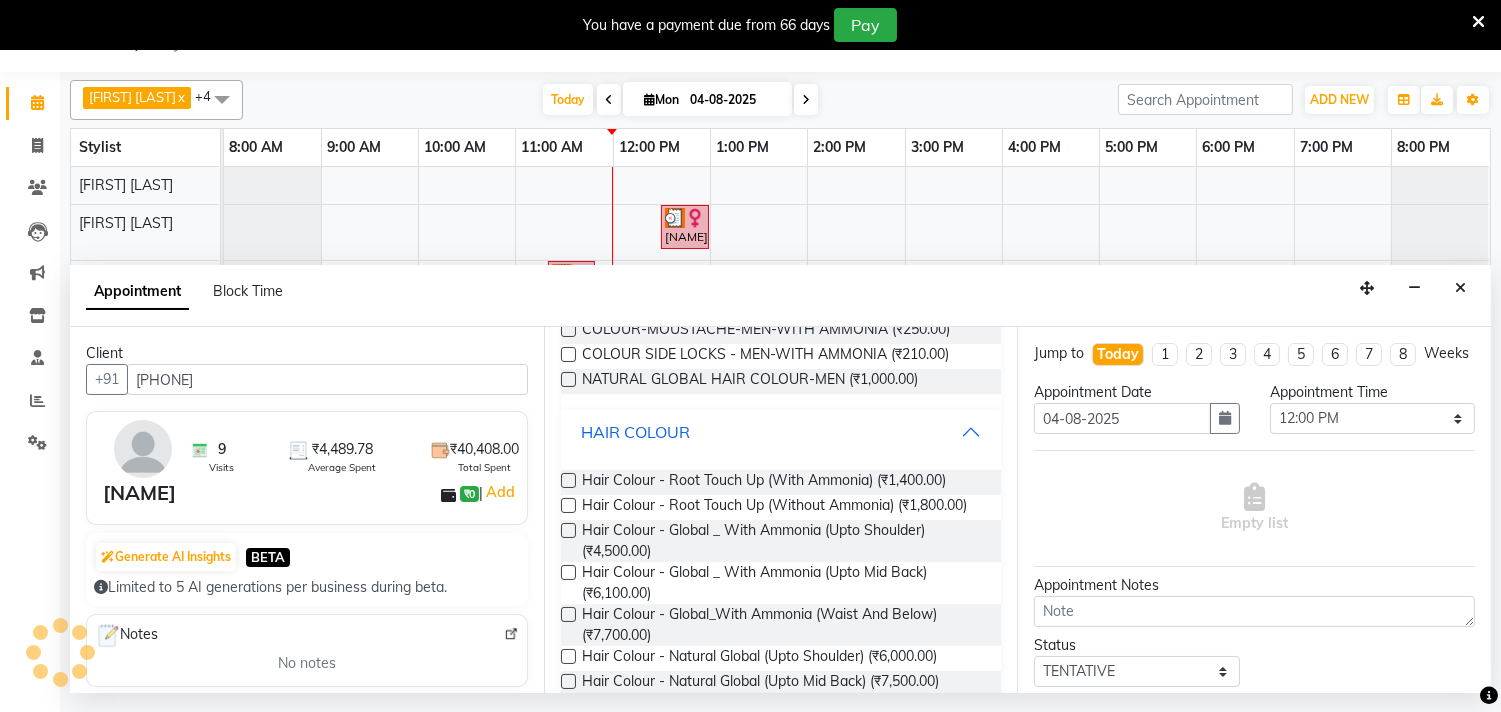 scroll, scrollTop: 301, scrollLeft: 0, axis: vertical 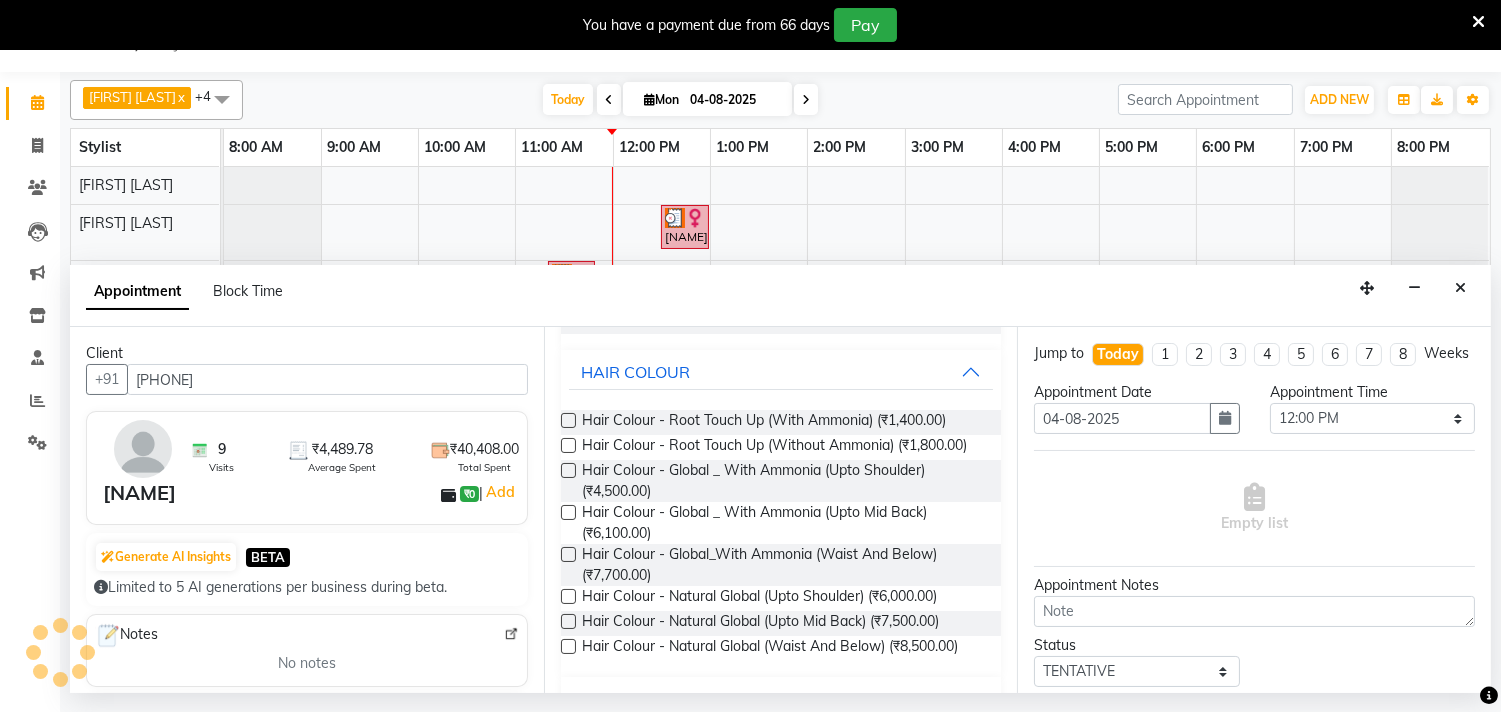 click at bounding box center (568, 512) 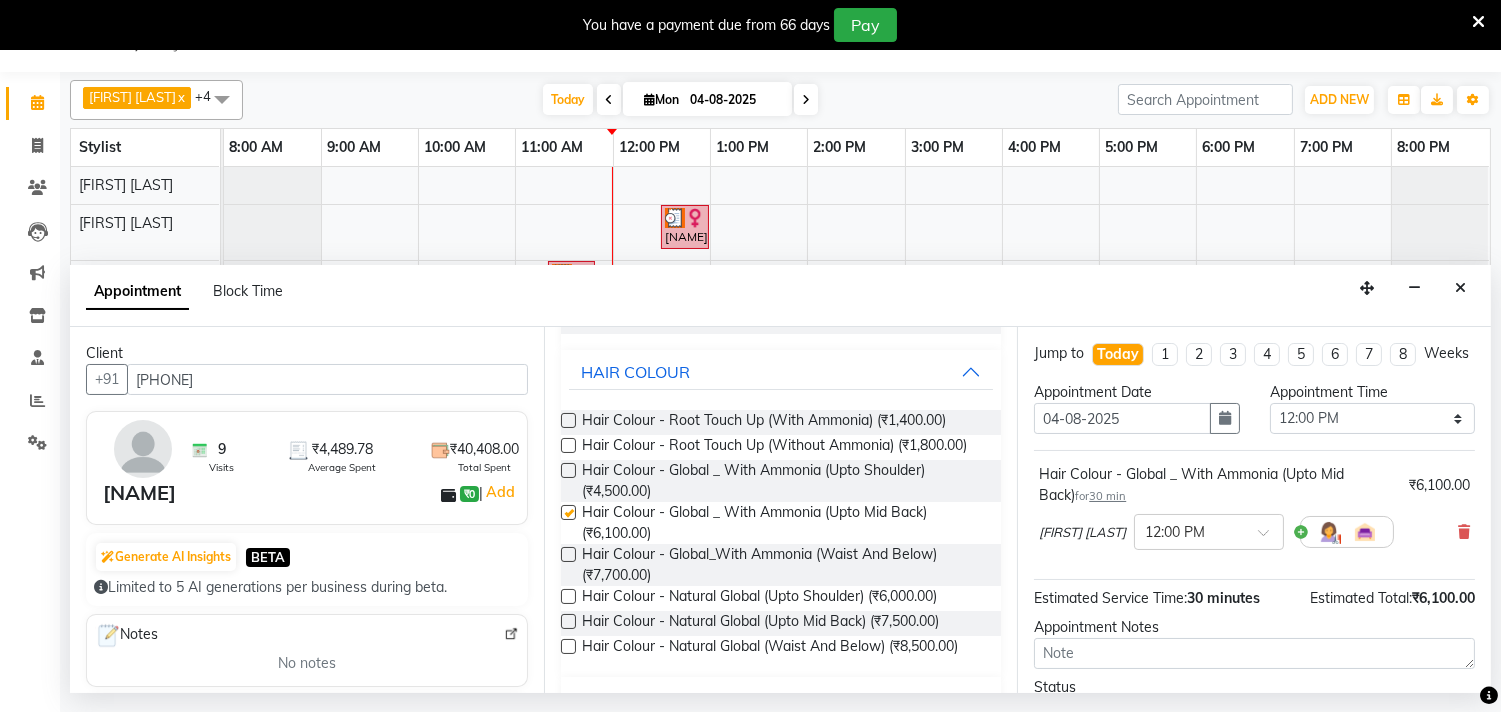 checkbox on "false" 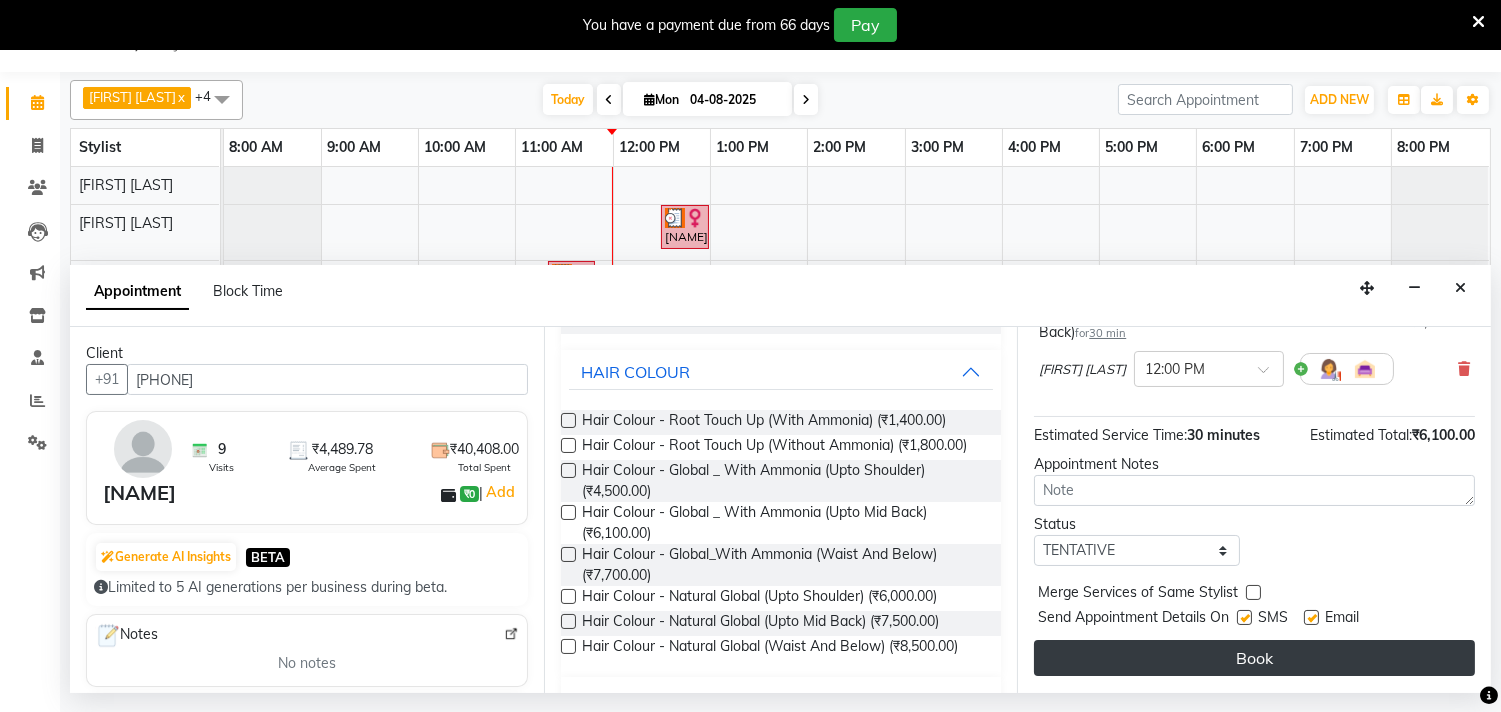 scroll, scrollTop: 181, scrollLeft: 0, axis: vertical 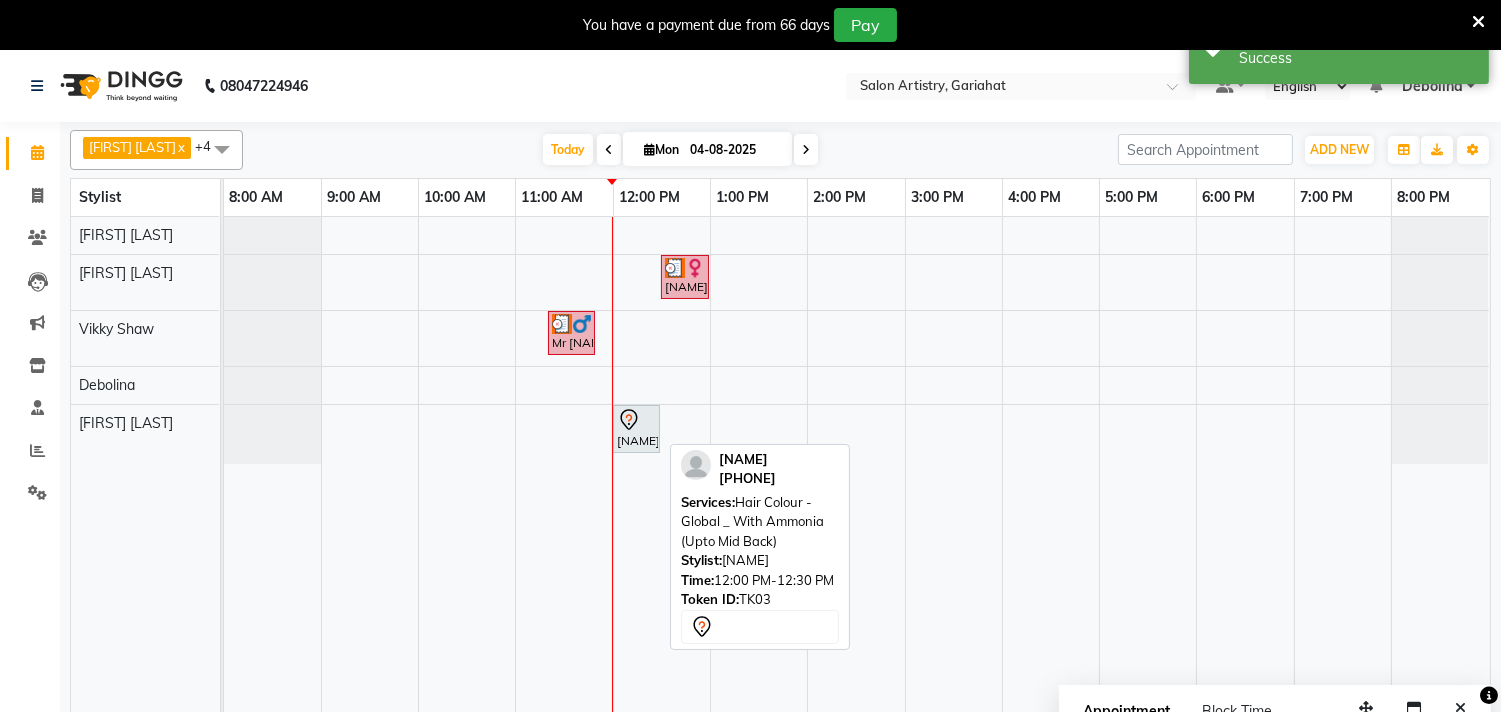 click on "[NAME], TK03, 12:00 PM-12:30 PM, Hair Colour - Global _ With Ammonia (Upto Mid Back)" at bounding box center [636, 429] 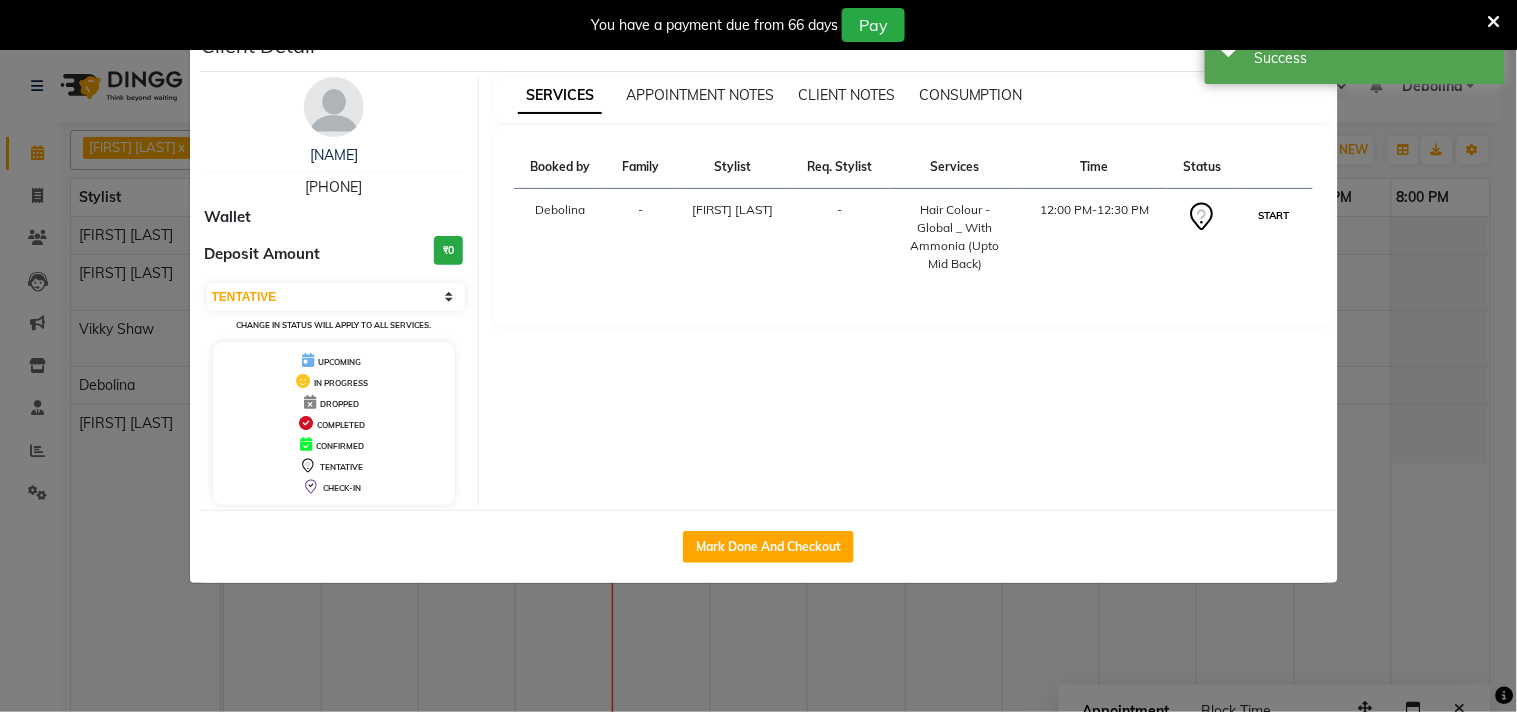 click on "START" at bounding box center [1274, 215] 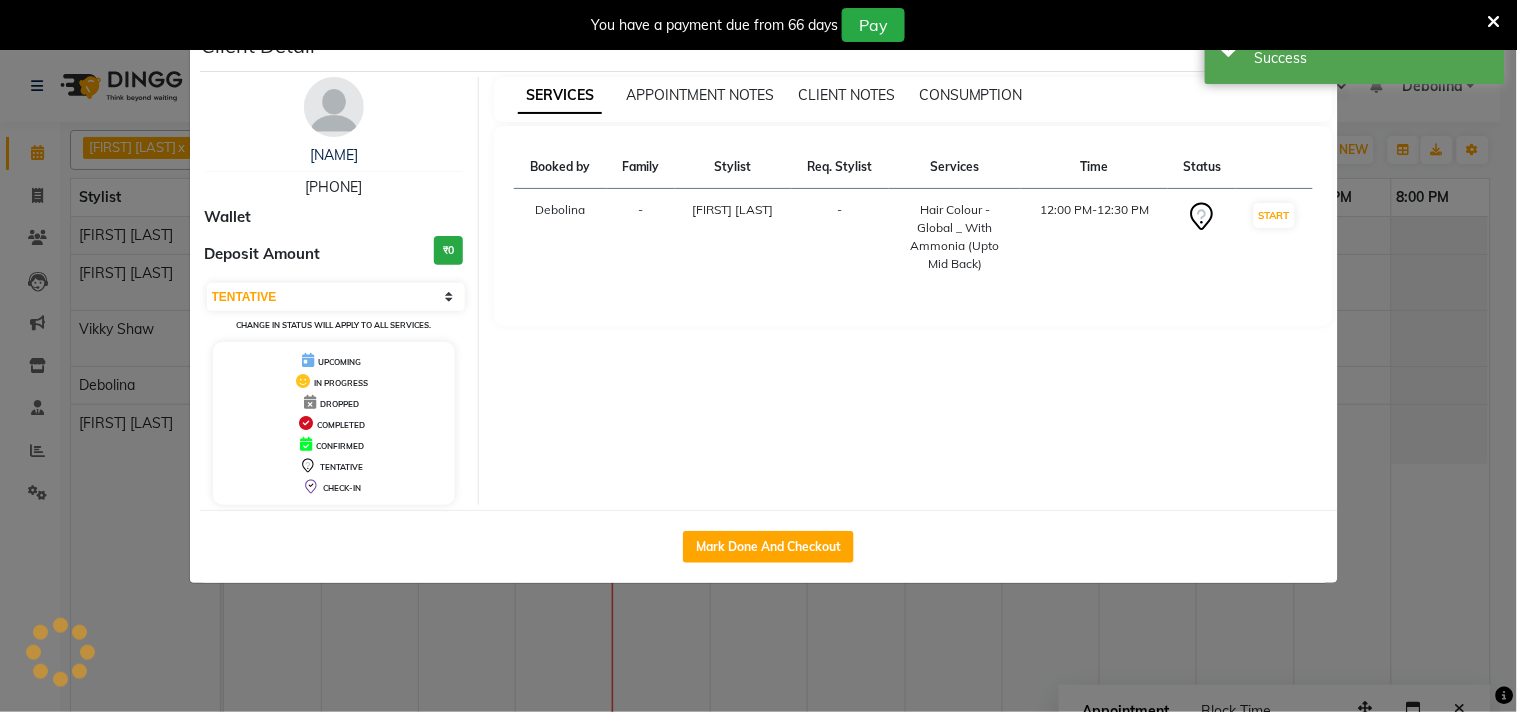 select on "1" 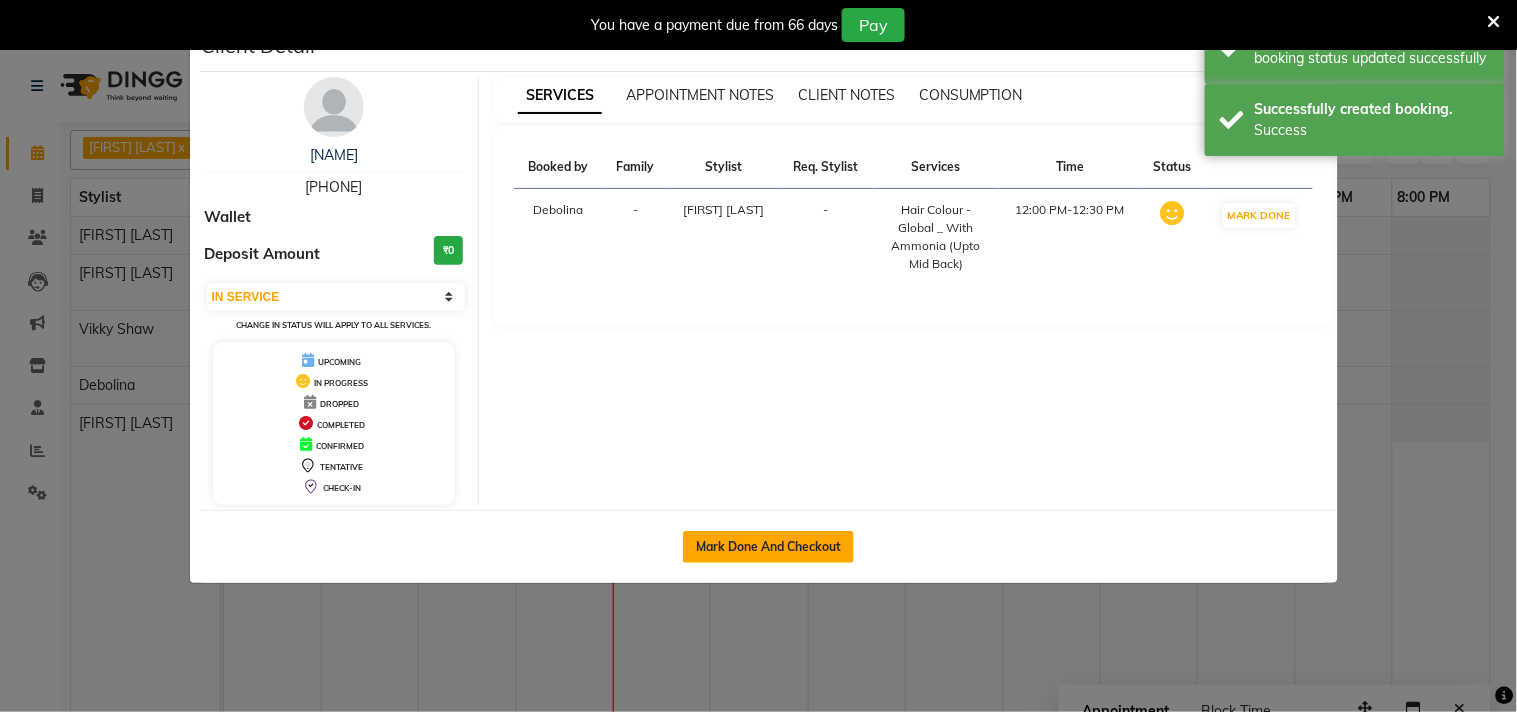 click on "Mark Done And Checkout" 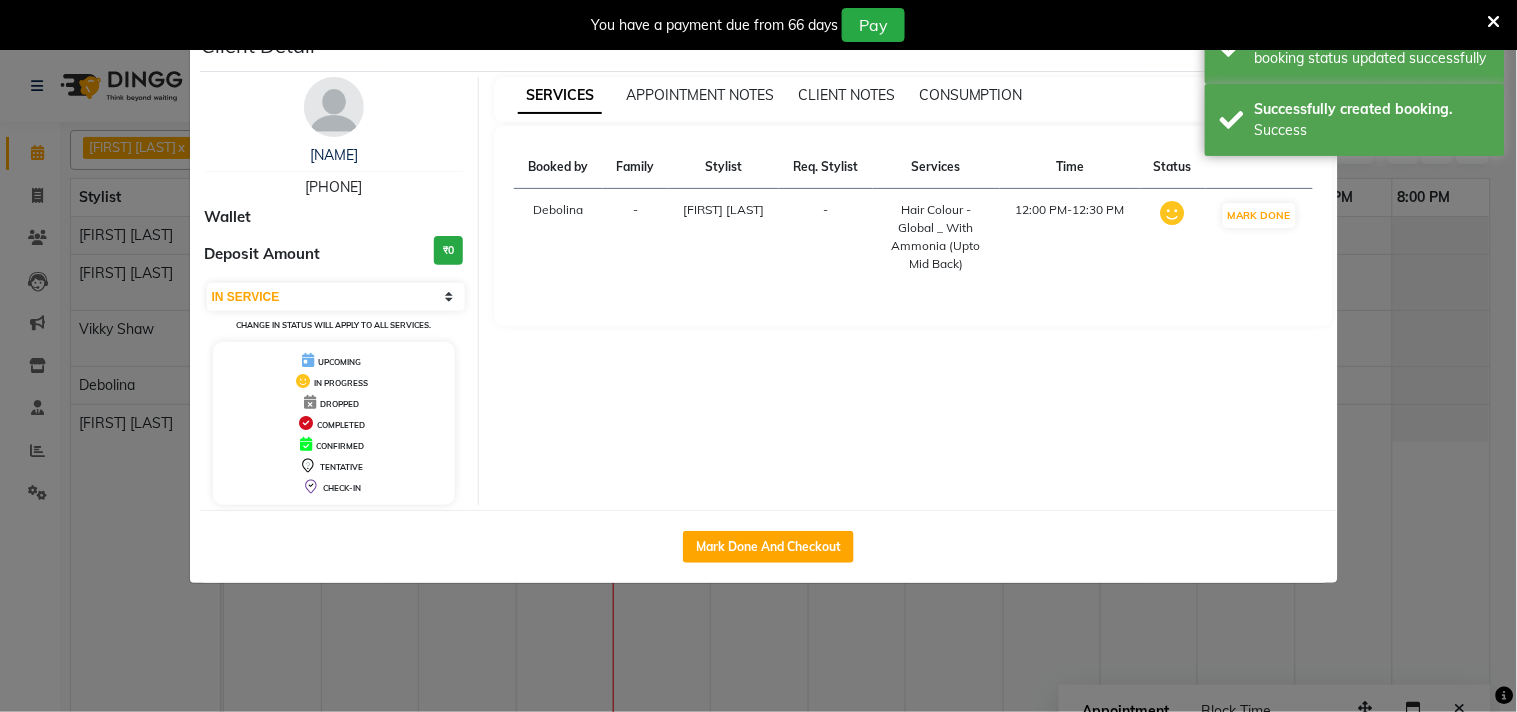 select on "8368" 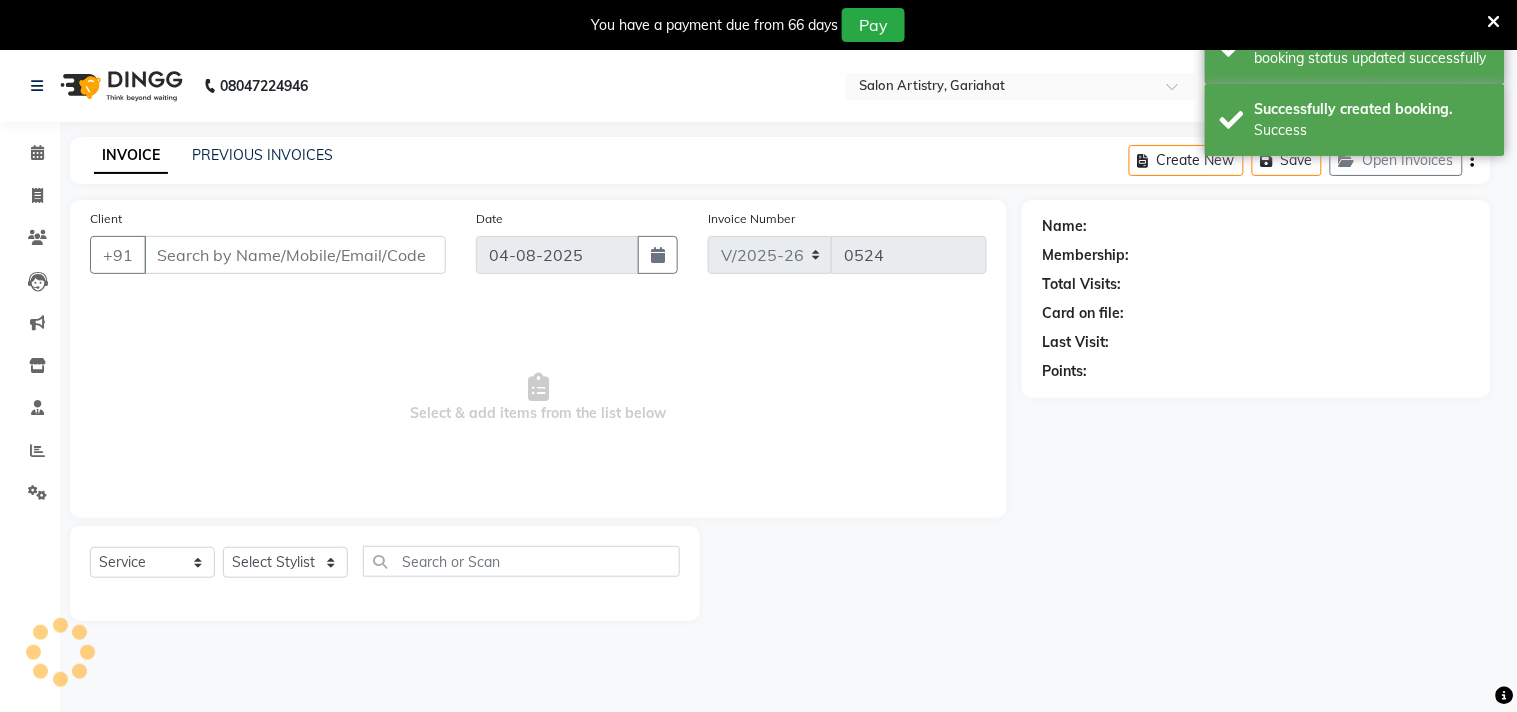 select on "3" 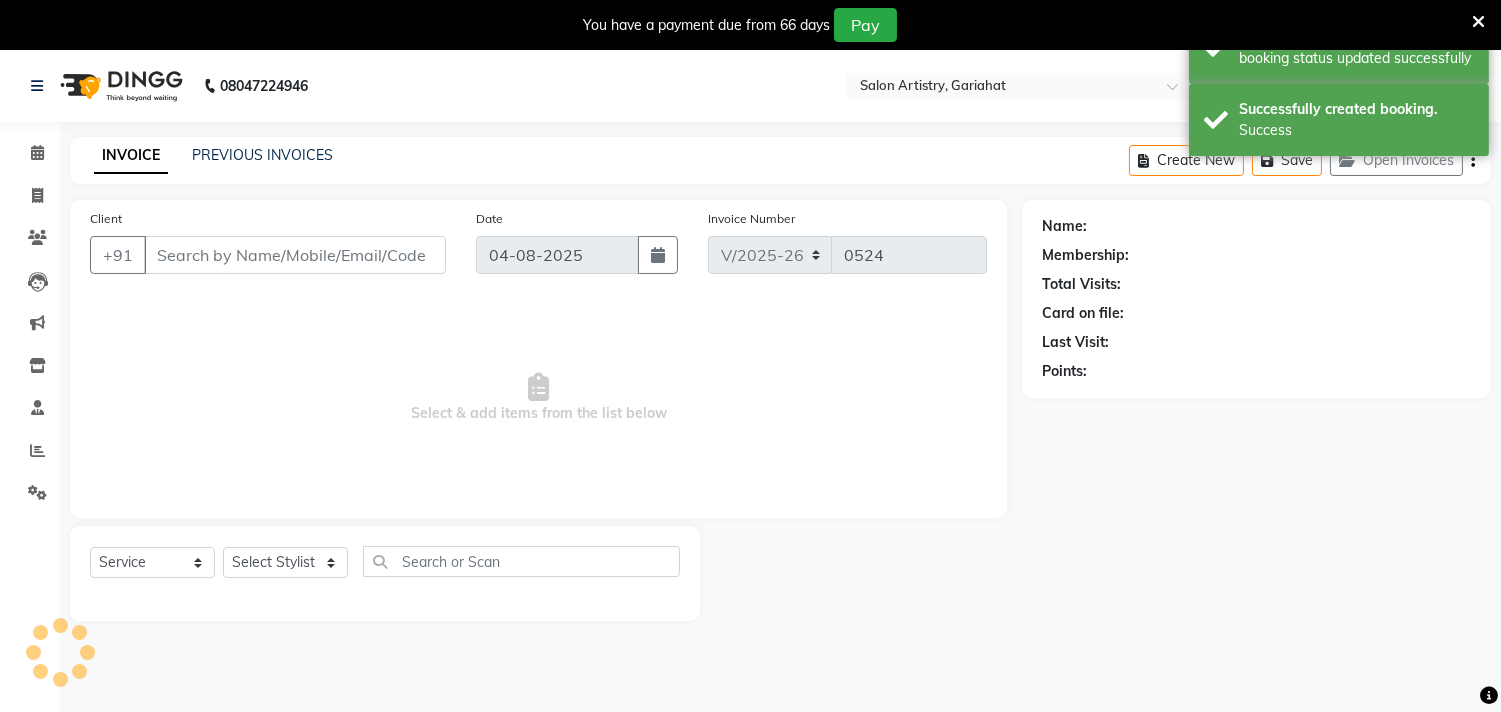 type on "[PHONE]" 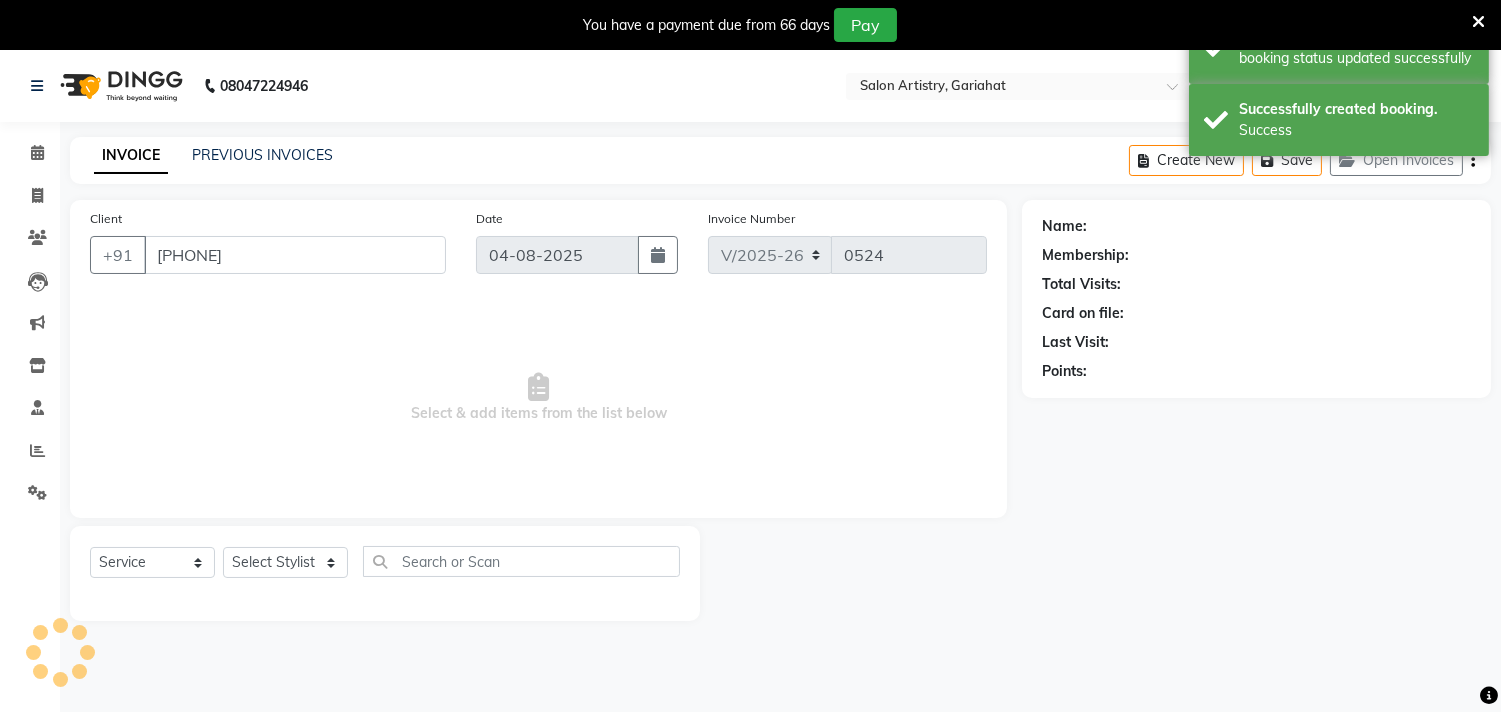 select on "87868" 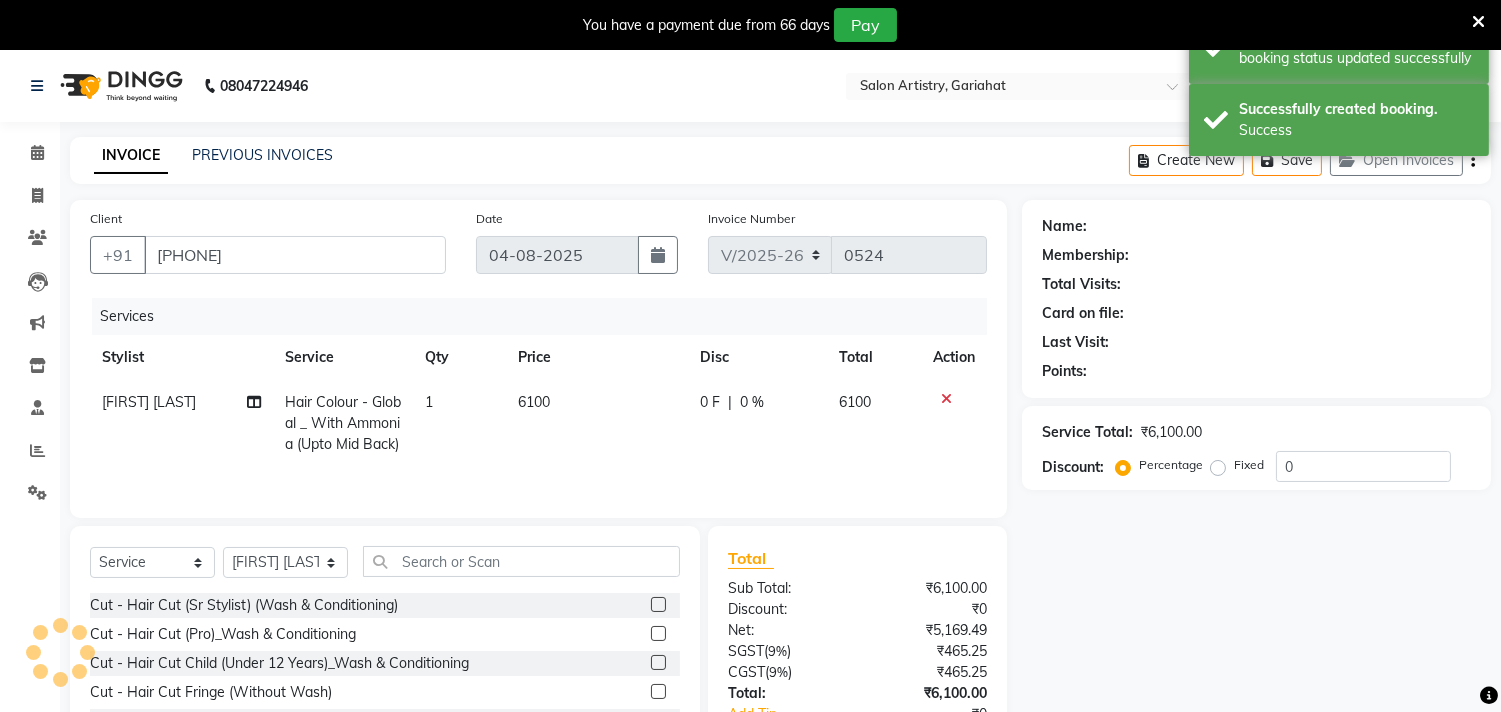 select on "1: Object" 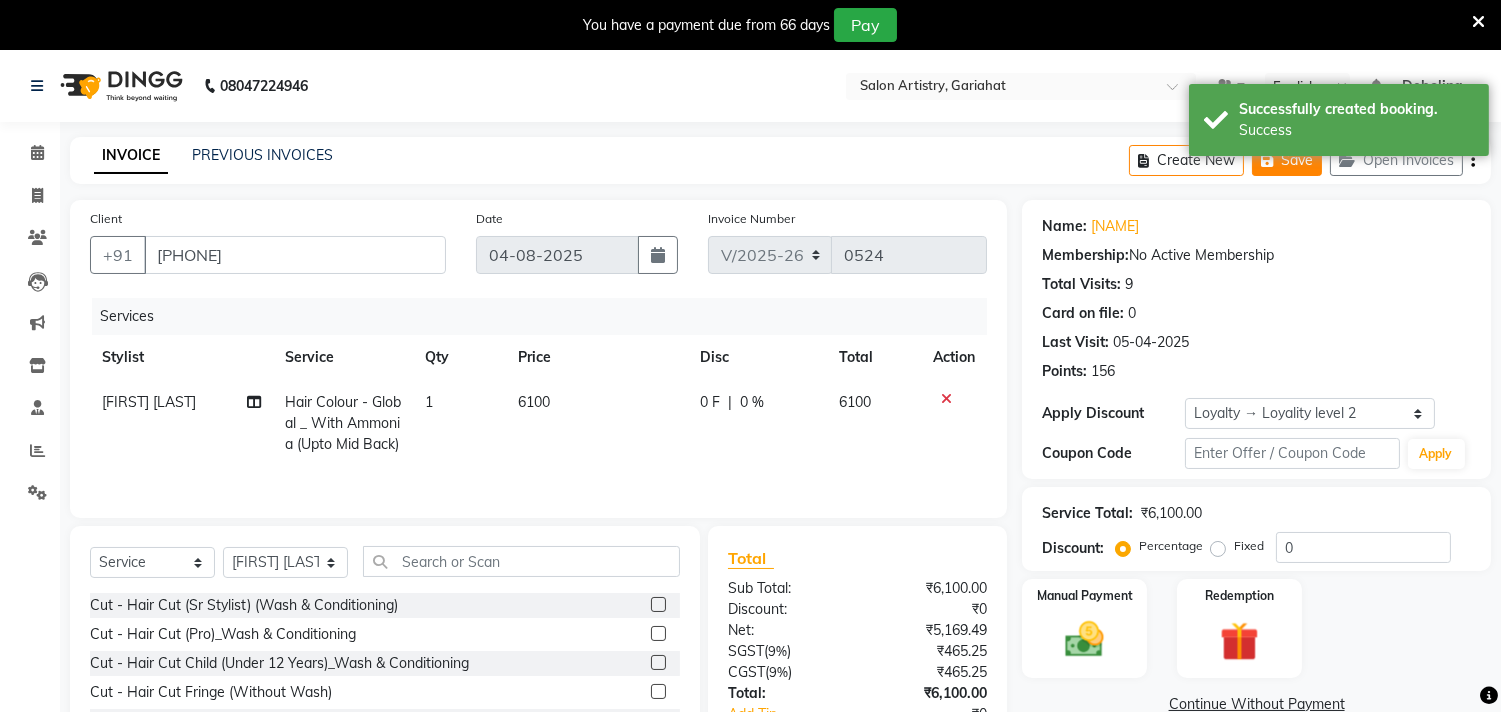 click on "Save" 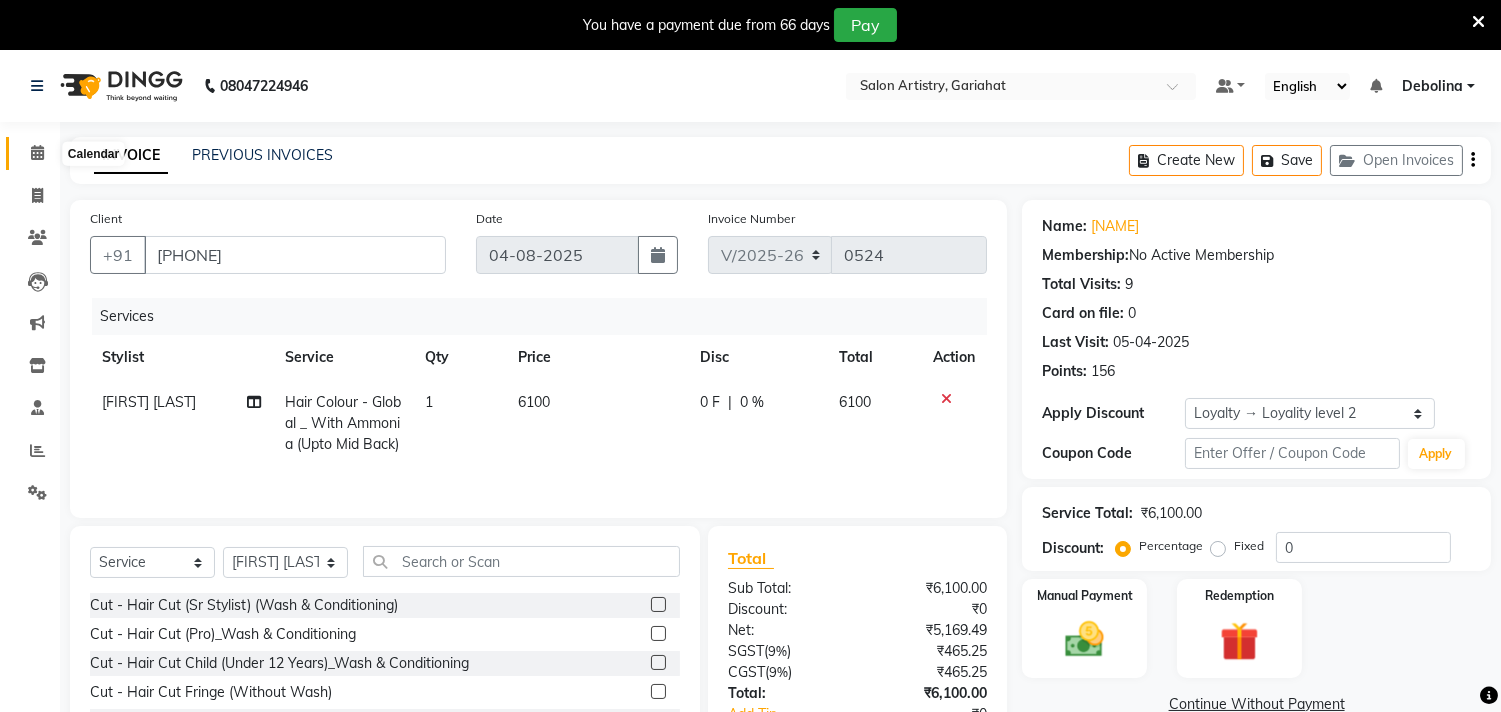 click 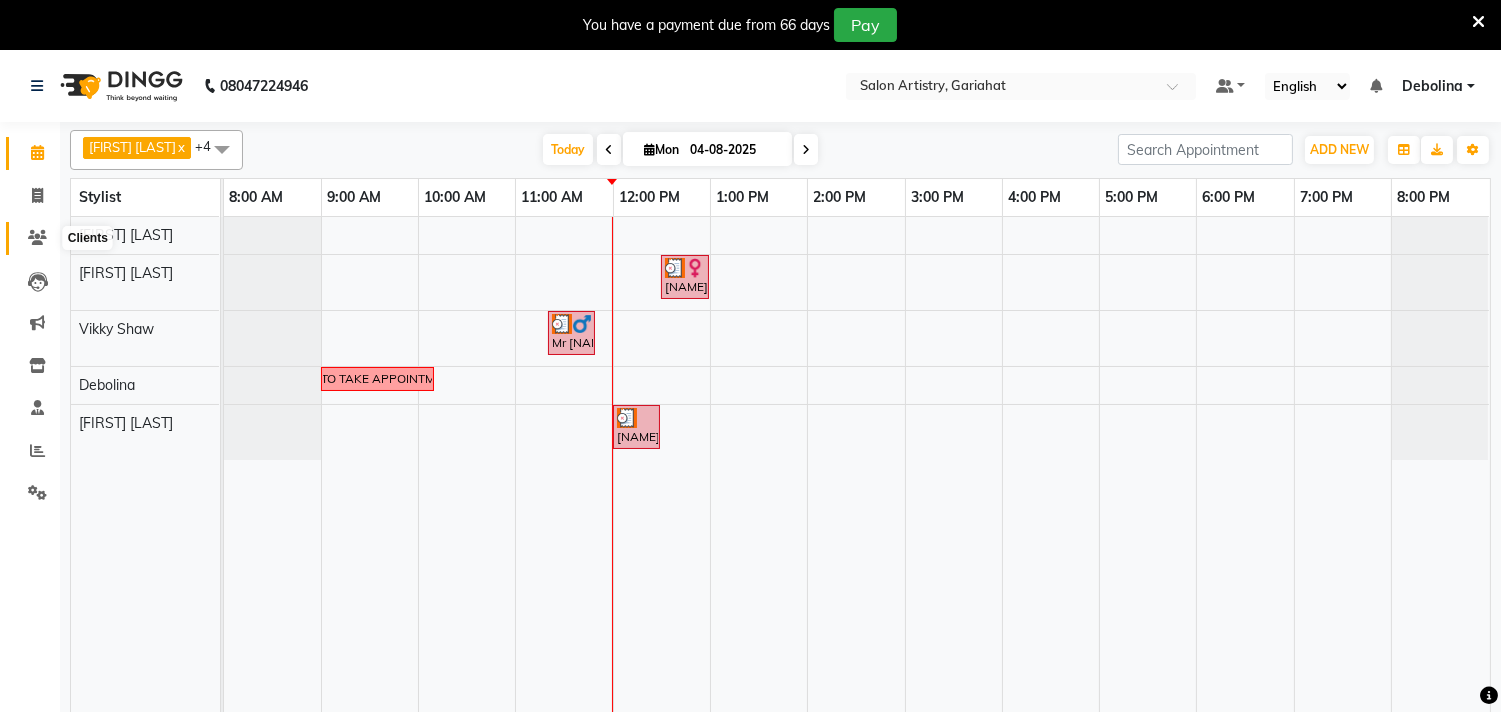 drag, startPoint x: 35, startPoint y: 238, endPoint x: 95, endPoint y: 226, distance: 61.188232 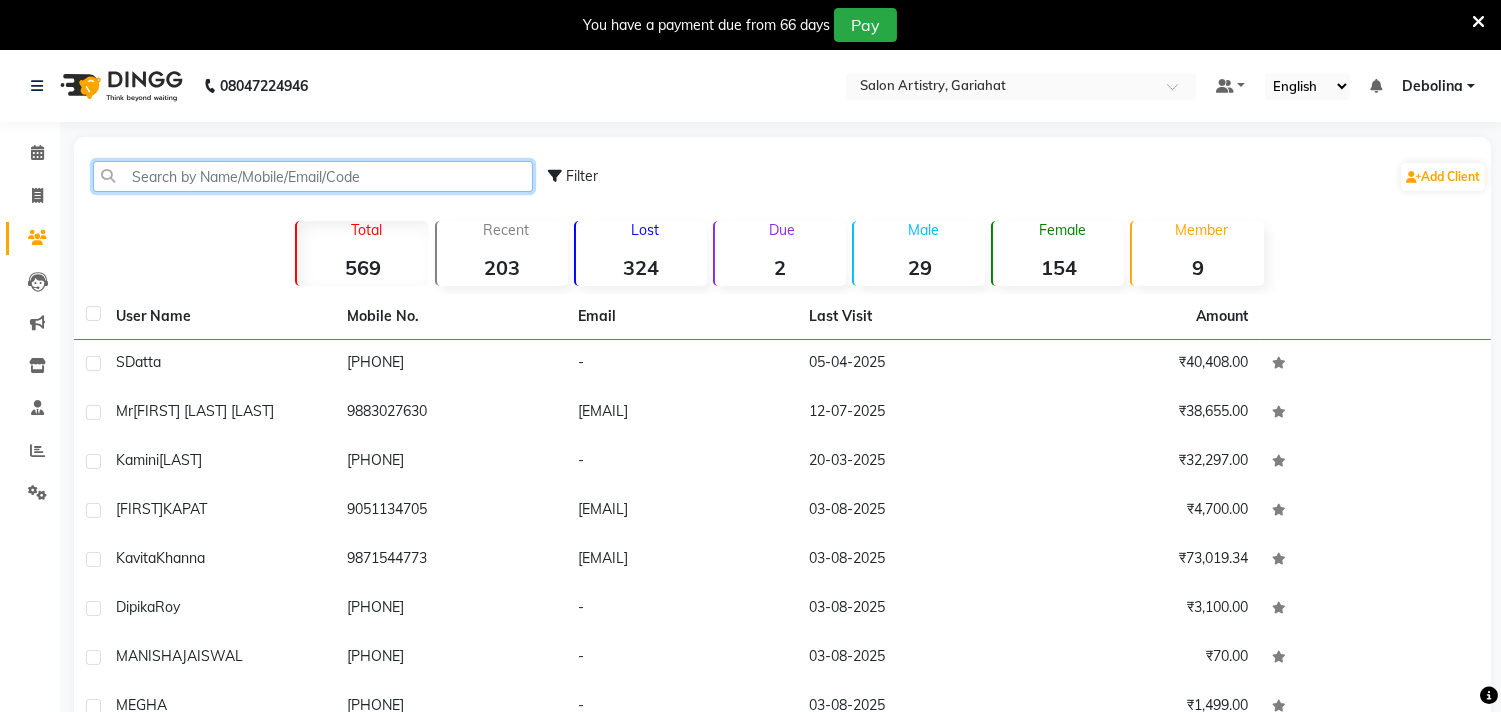 click 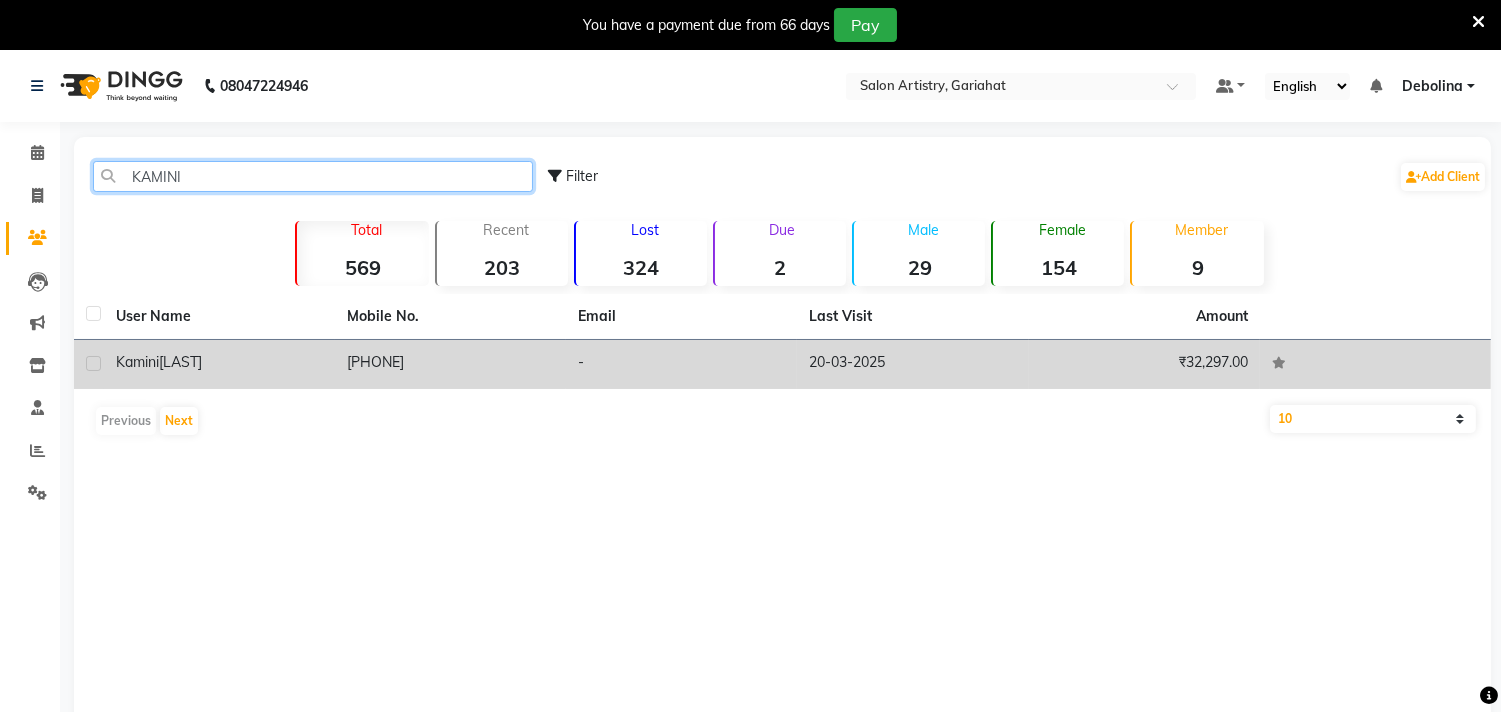 type on "KAMINI" 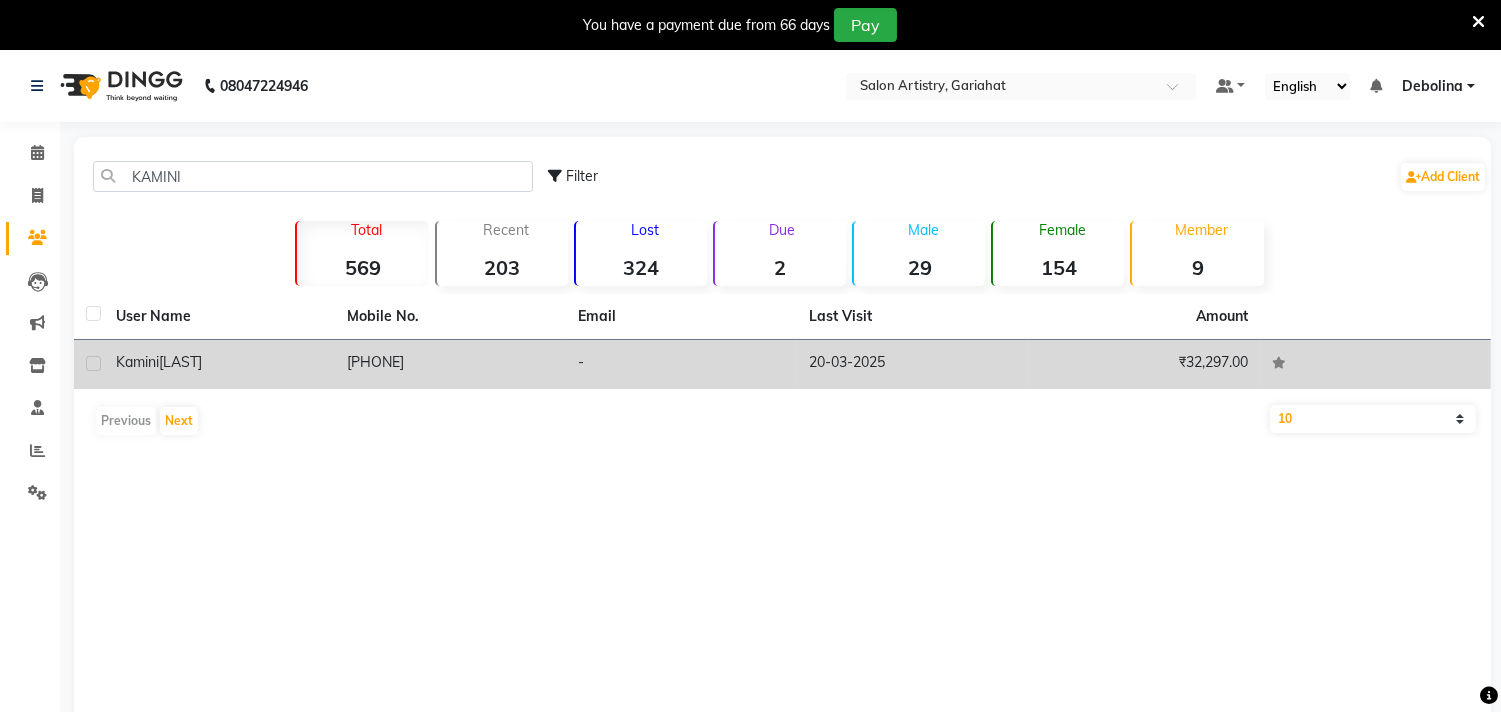 click on "[PHONE]" 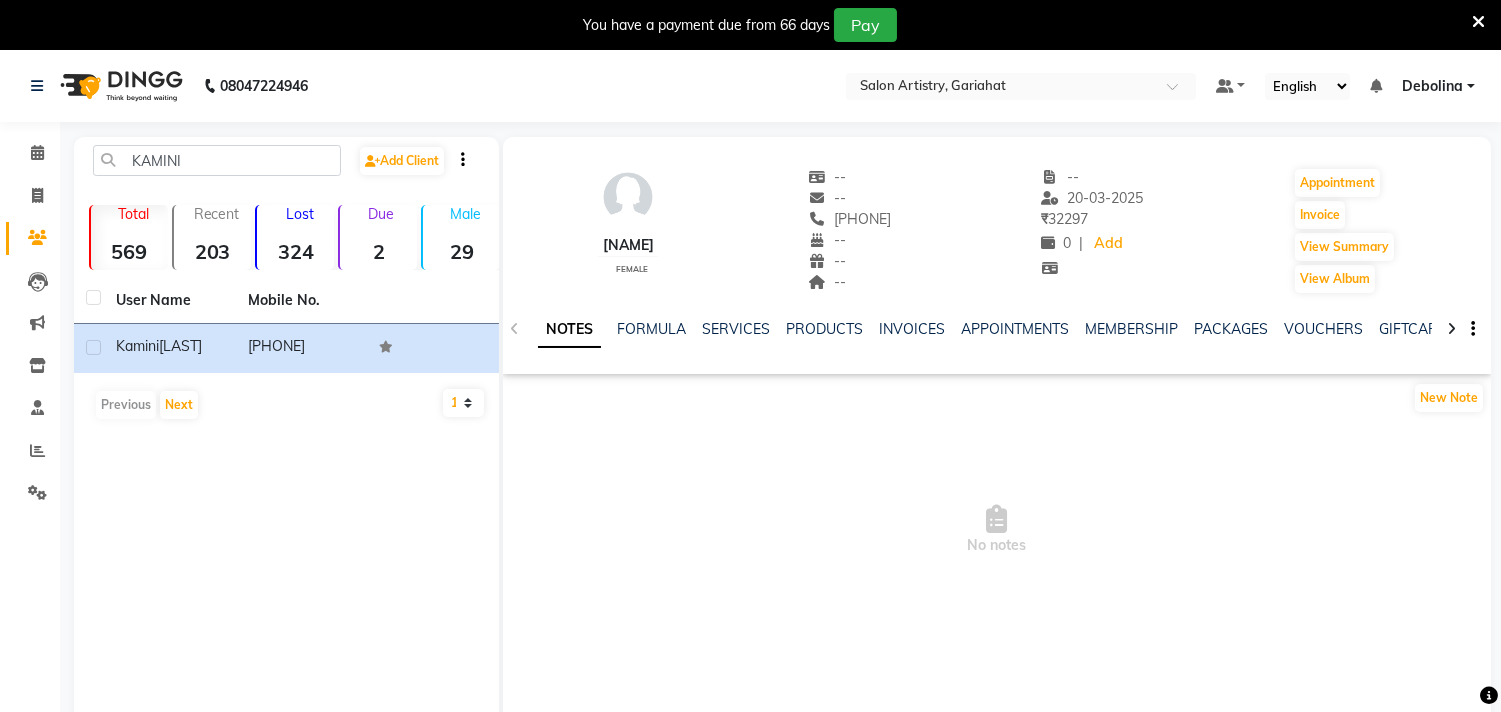 click on "NOTES FORMULA SERVICES PRODUCTS INVOICES APPOINTMENTS MEMBERSHIP PACKAGES VOUCHERS GIFTCARDS POINTS FORMS FAMILY CARDS WALLET" 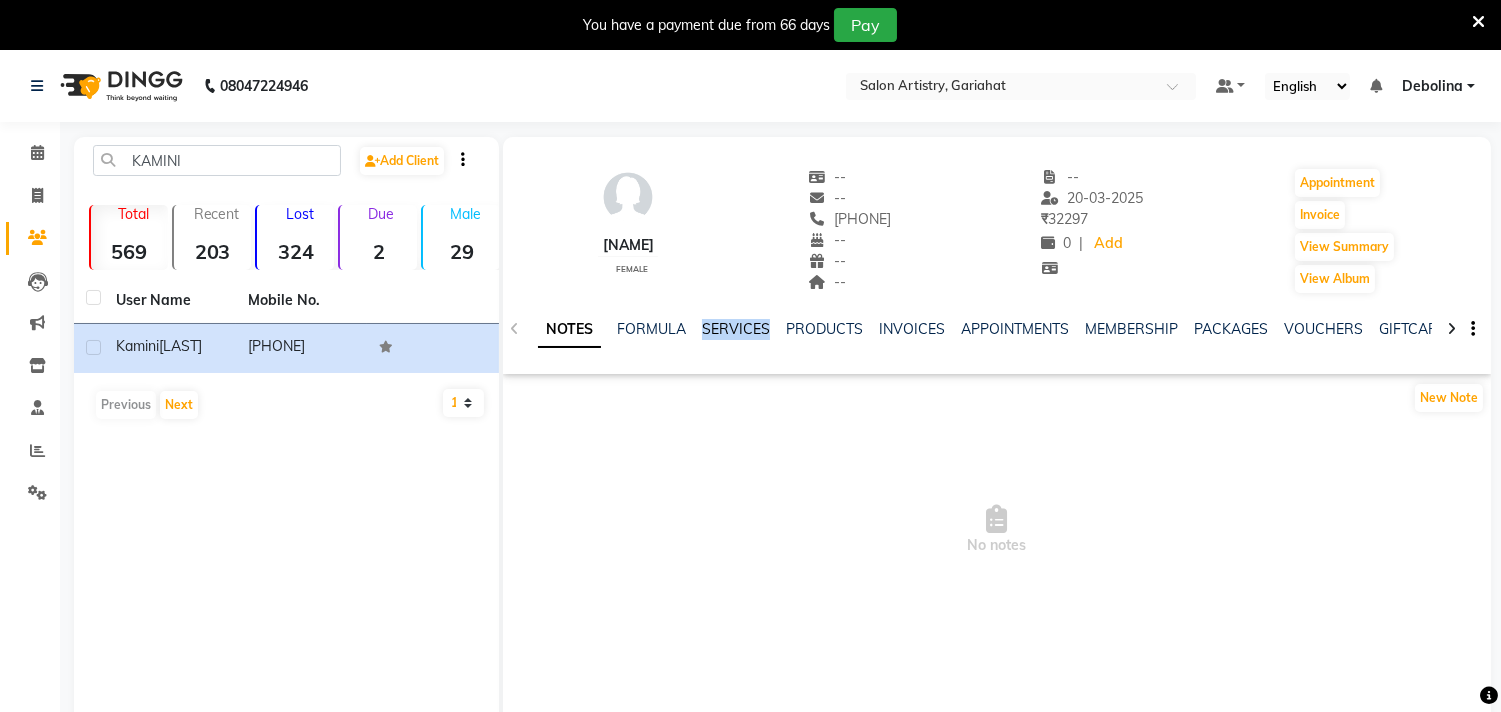 click on "SERVICES" 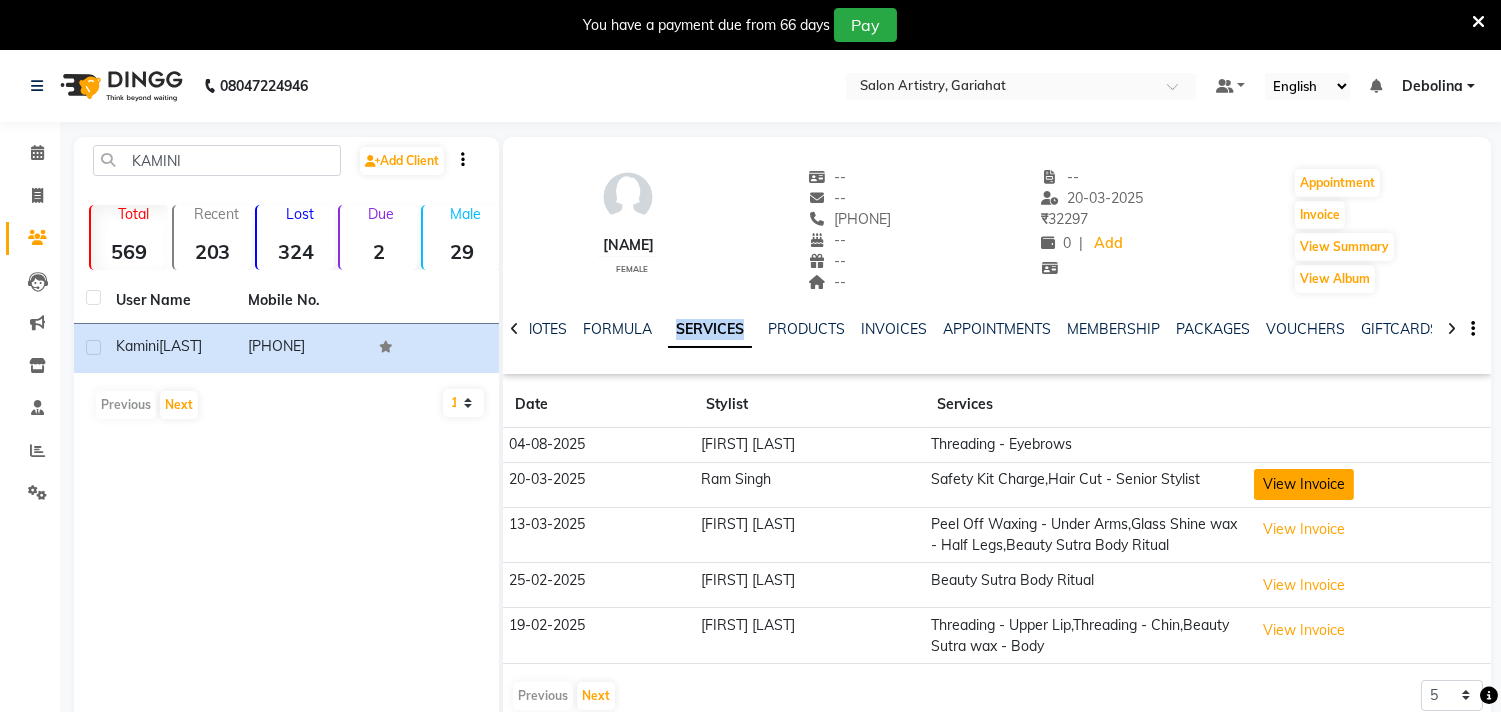 scroll, scrollTop: 54, scrollLeft: 0, axis: vertical 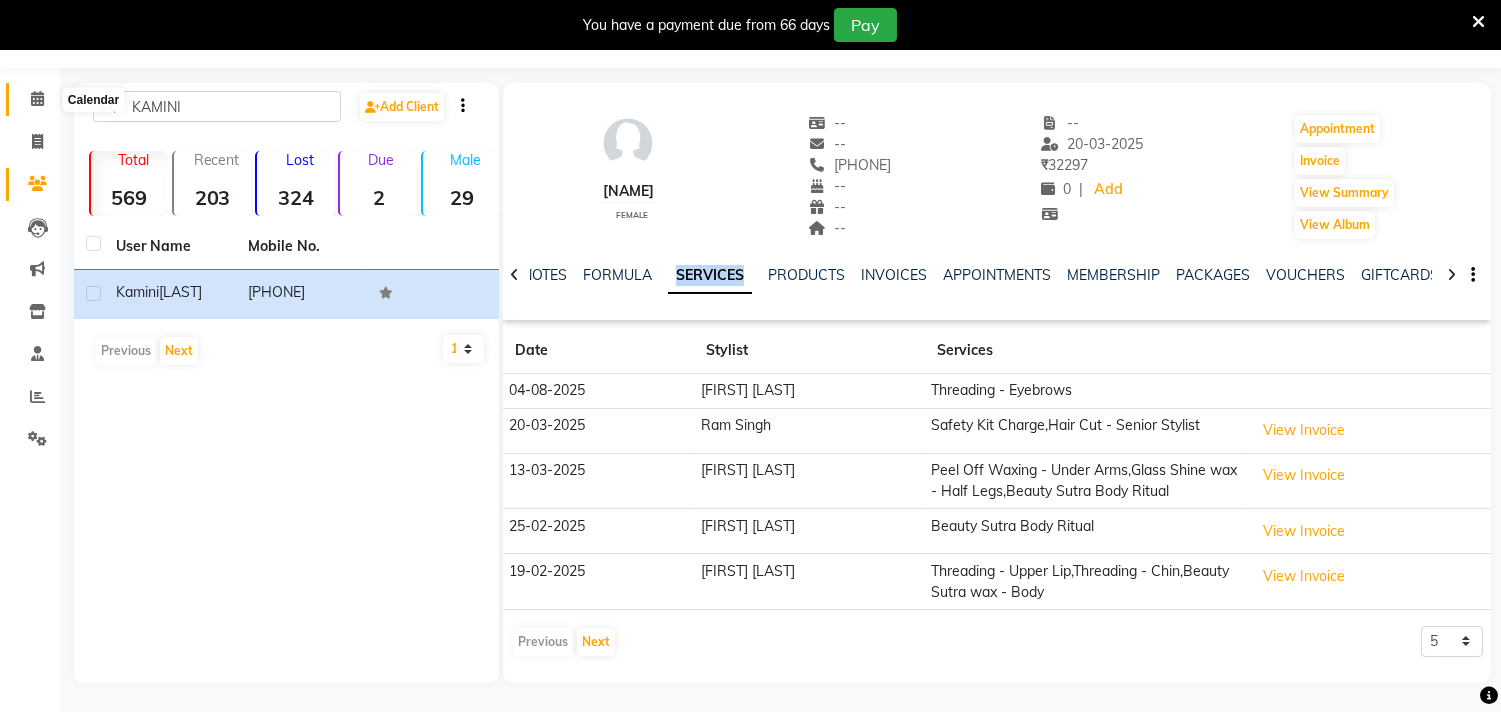 click 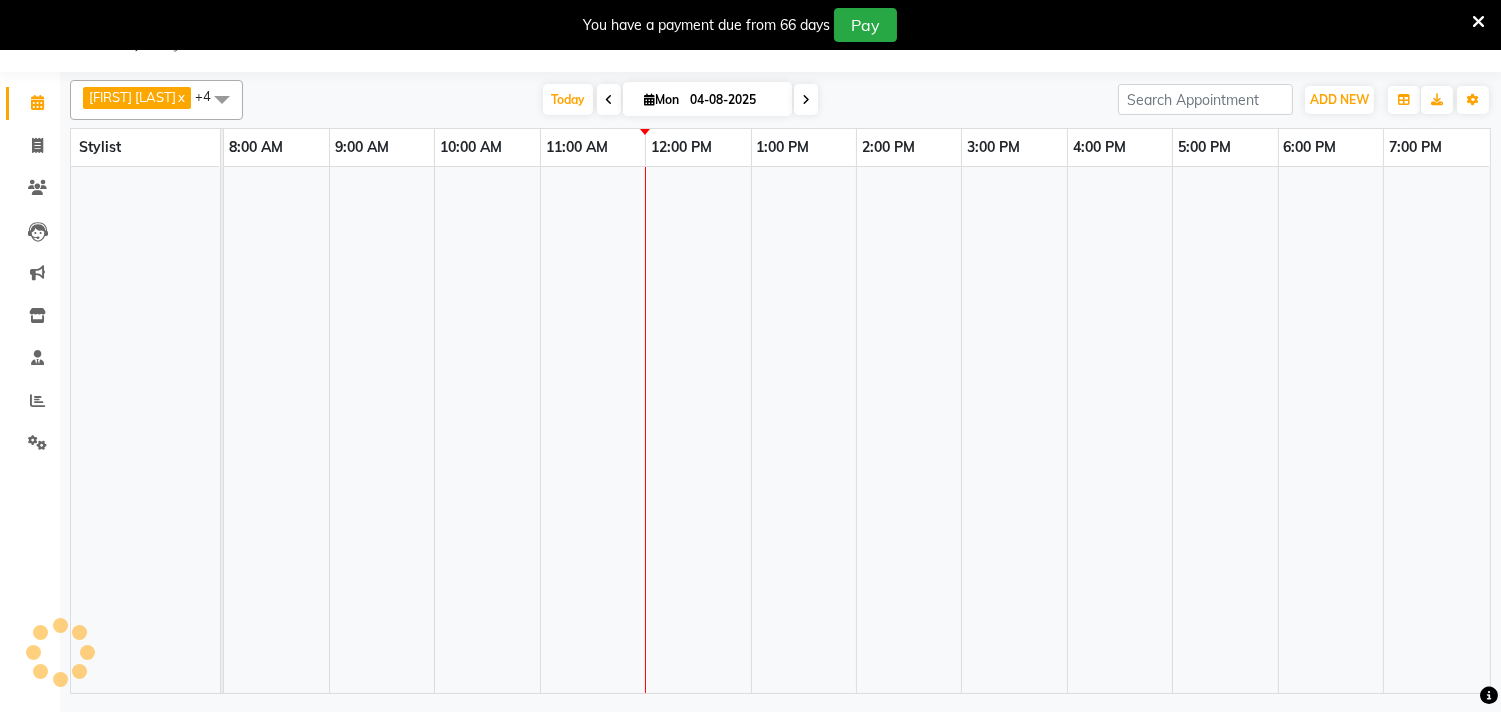 scroll, scrollTop: 50, scrollLeft: 0, axis: vertical 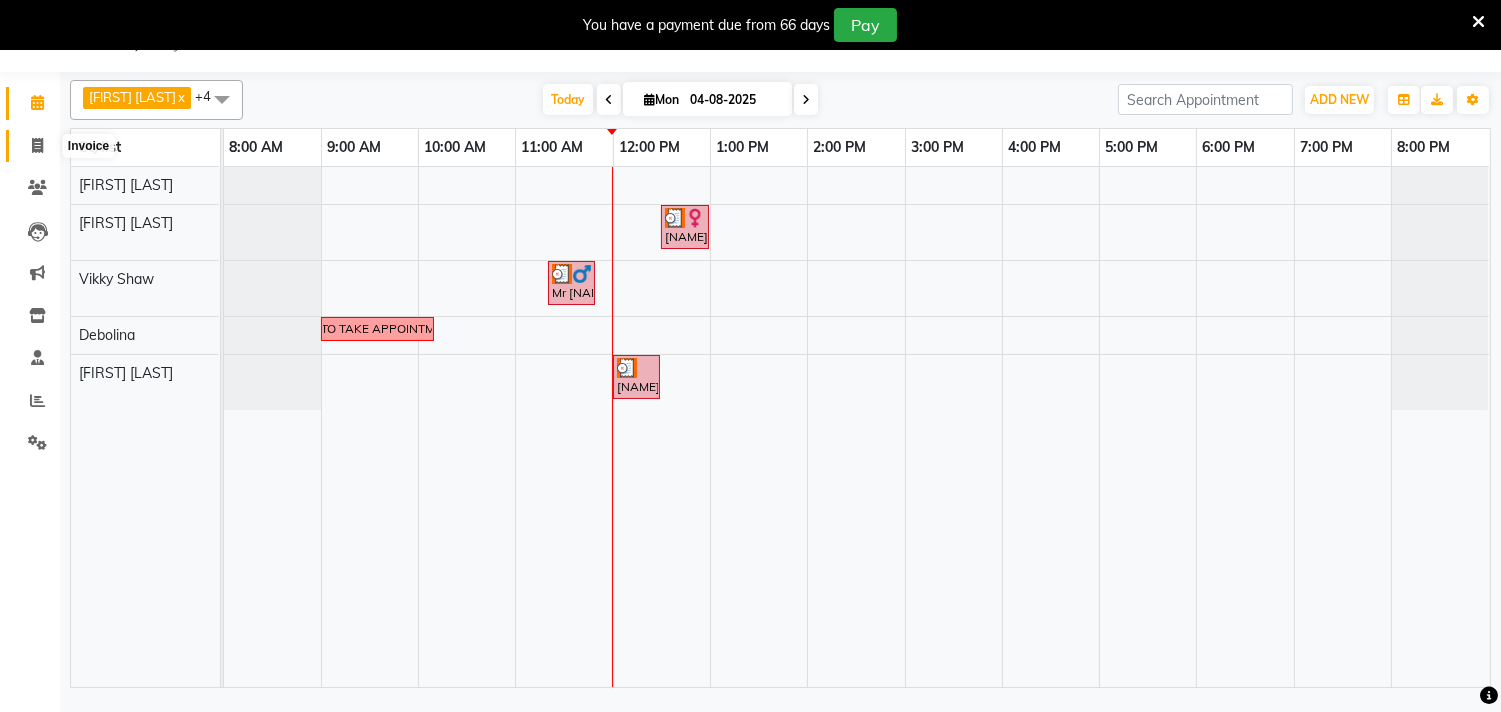 click 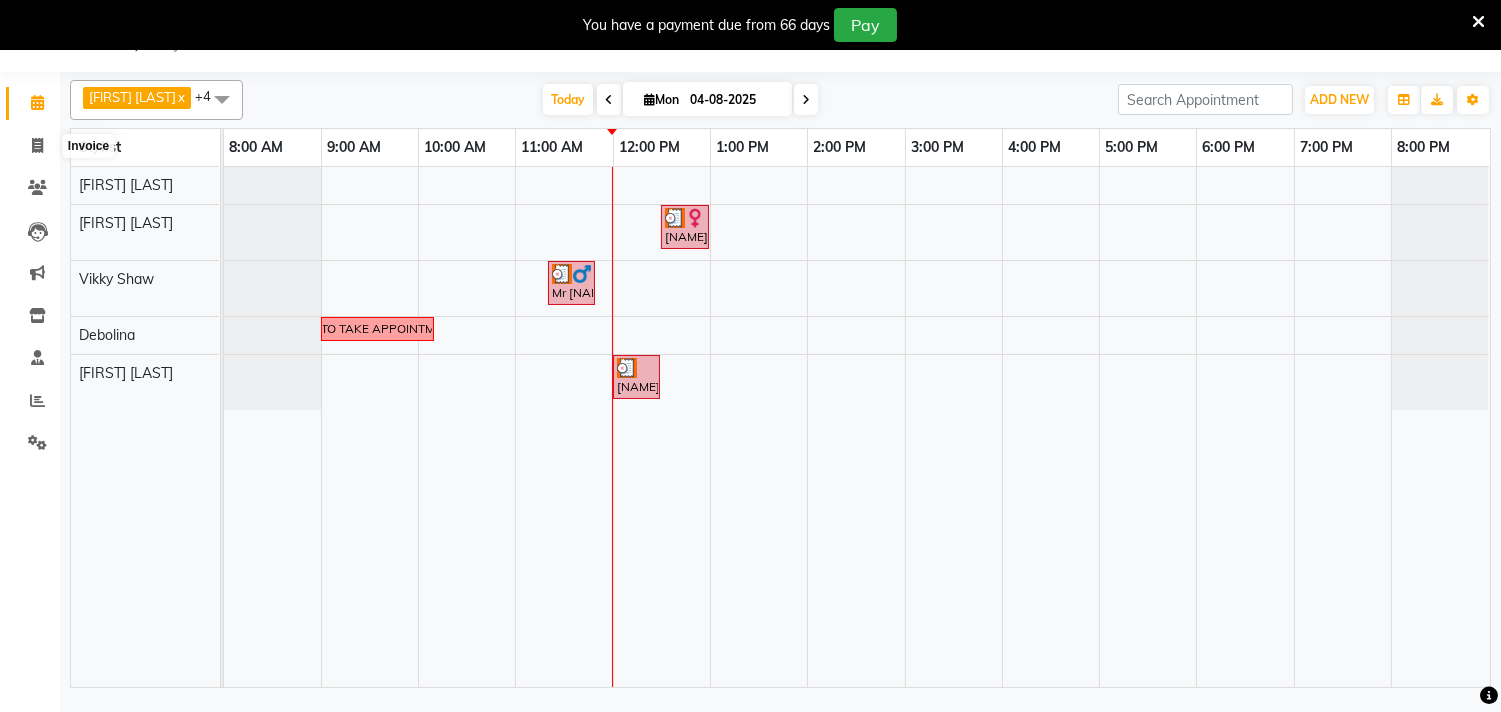 select on "service" 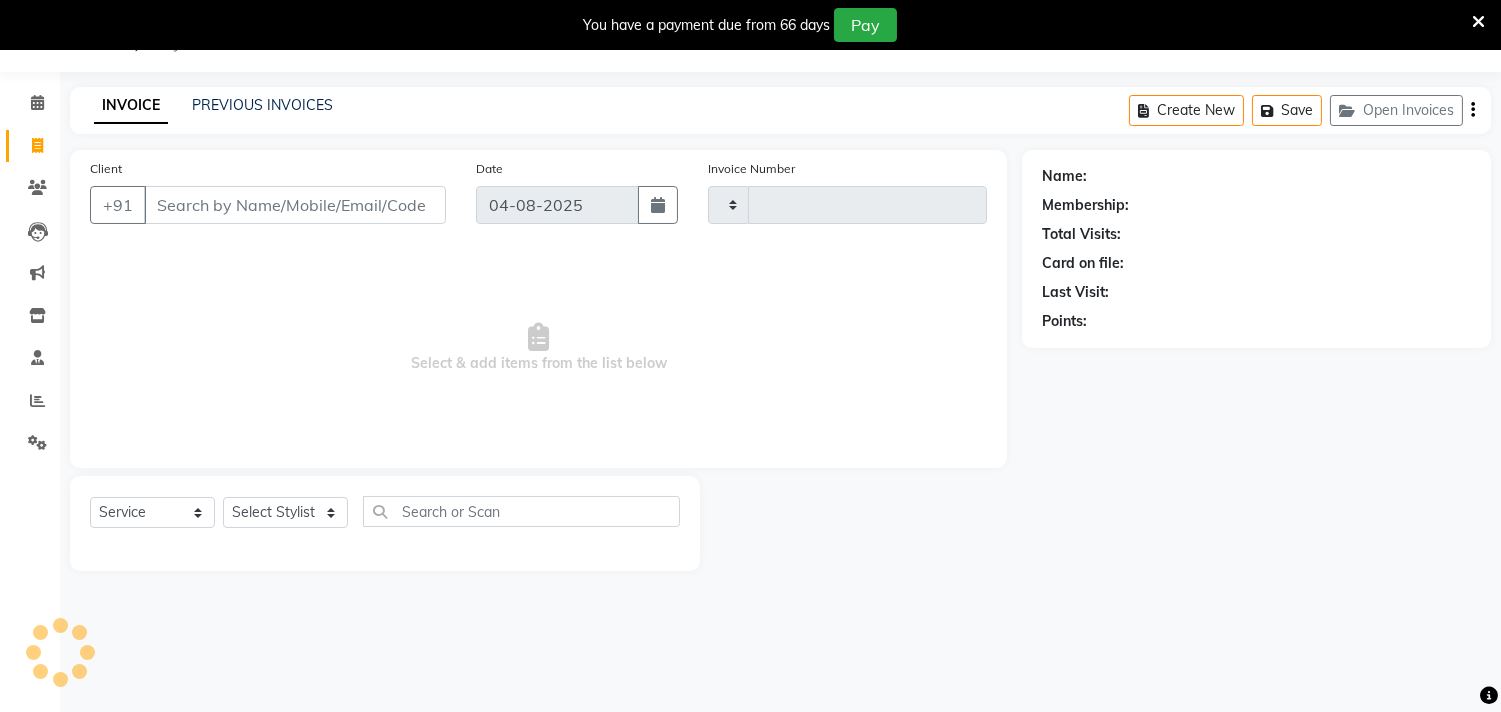 type on "0524" 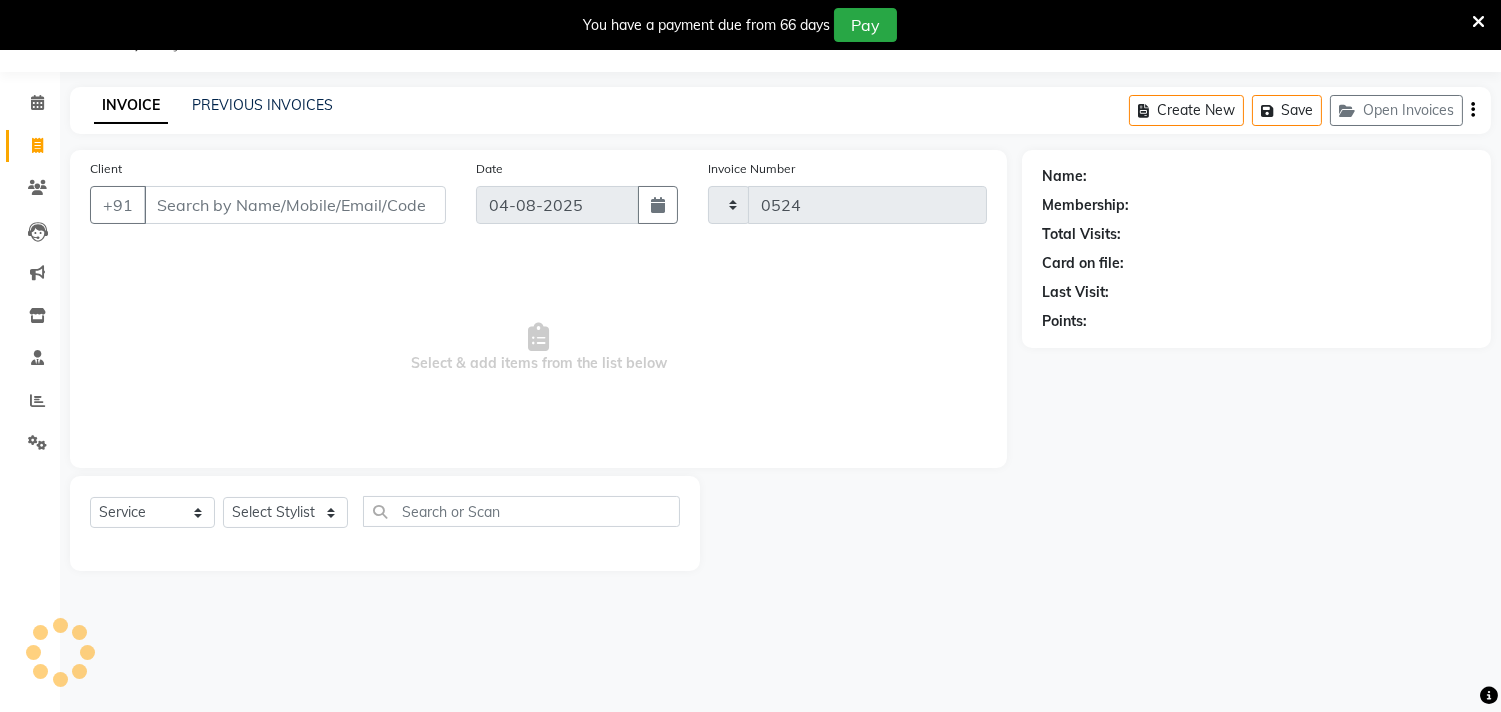 select on "8368" 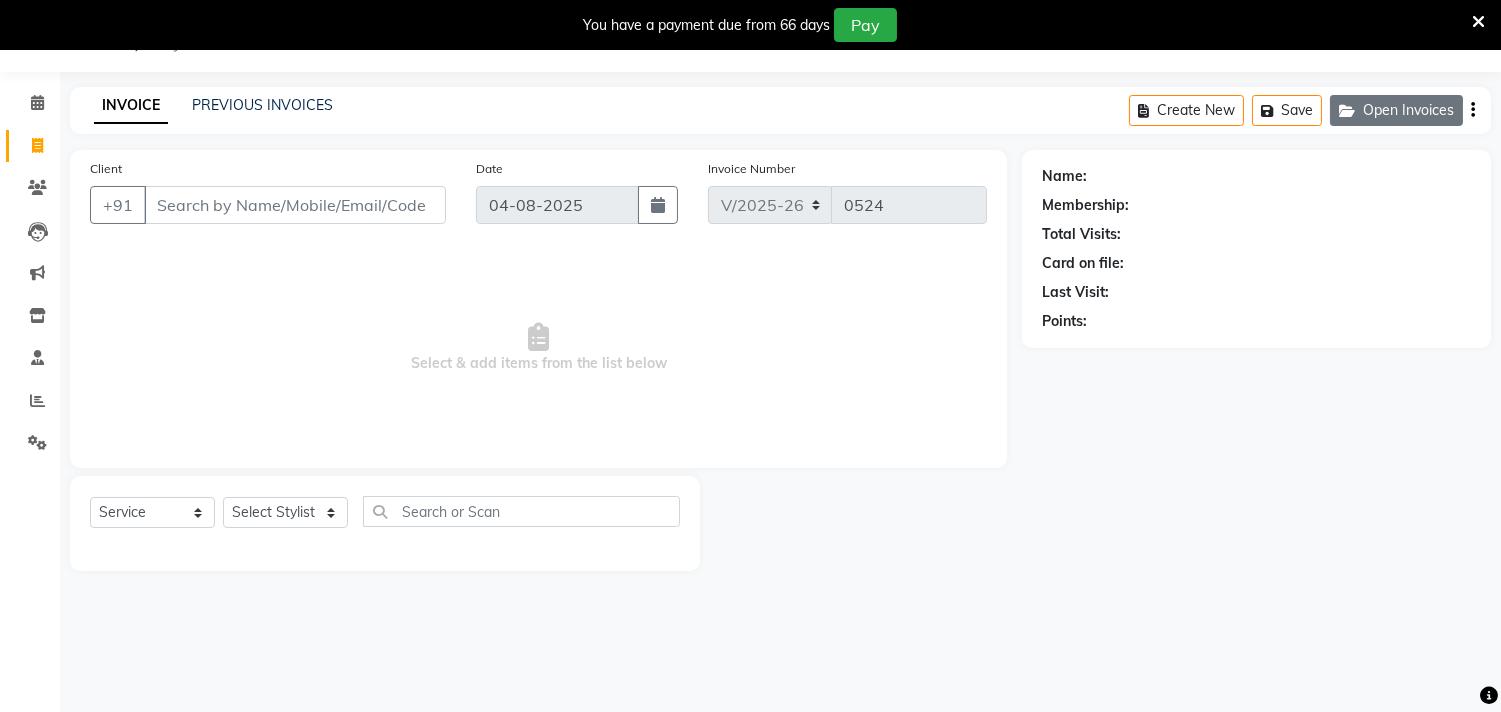click on "Open Invoices" 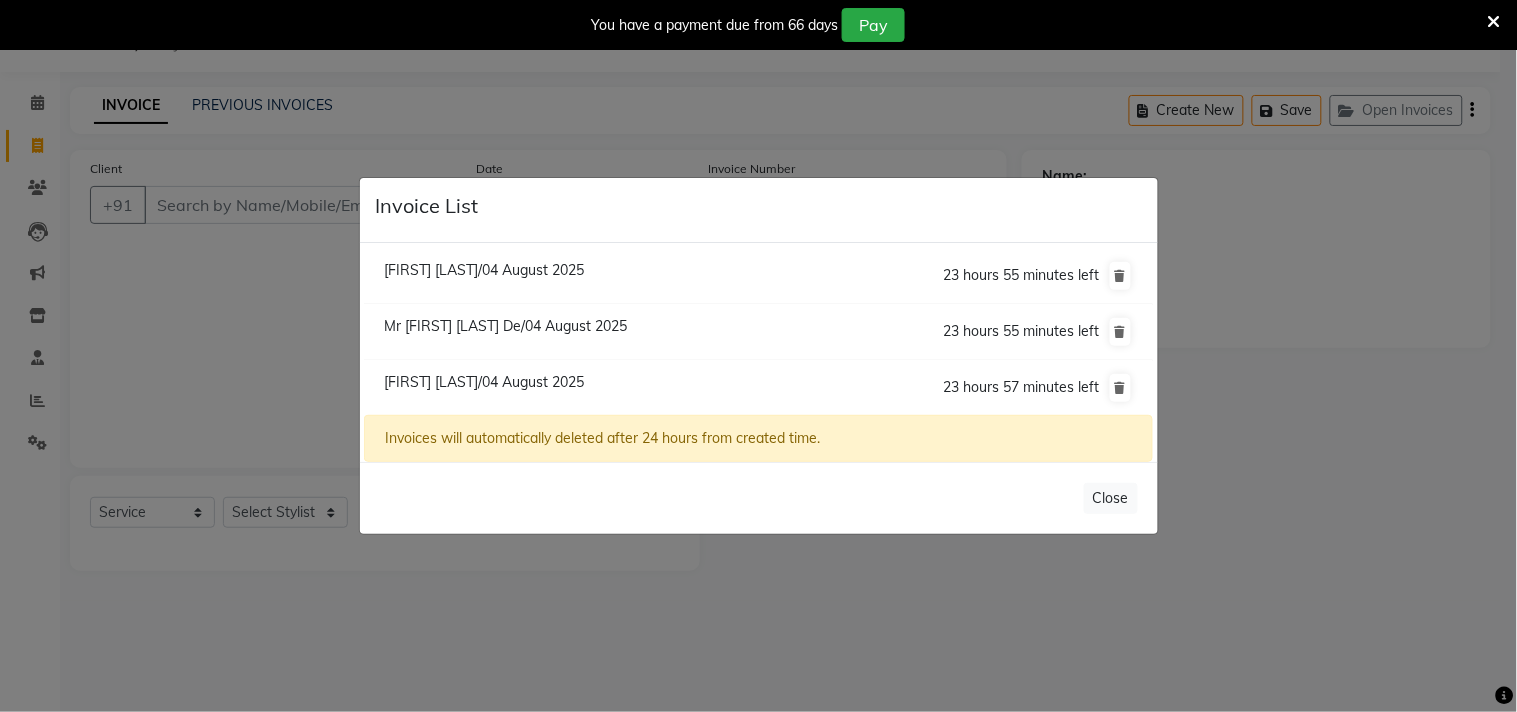 click on "[FIRST] [LAST]/04 August 2025" 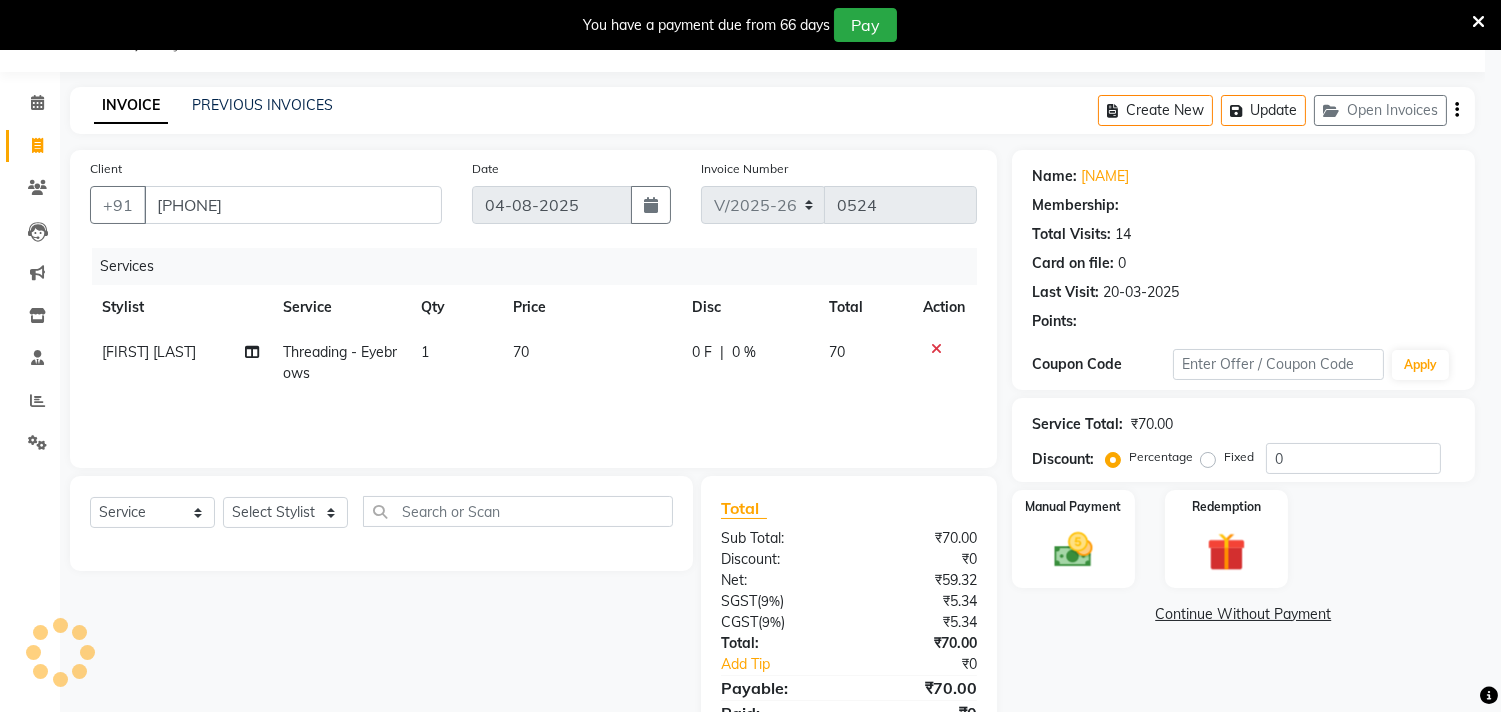 select on "1: Object" 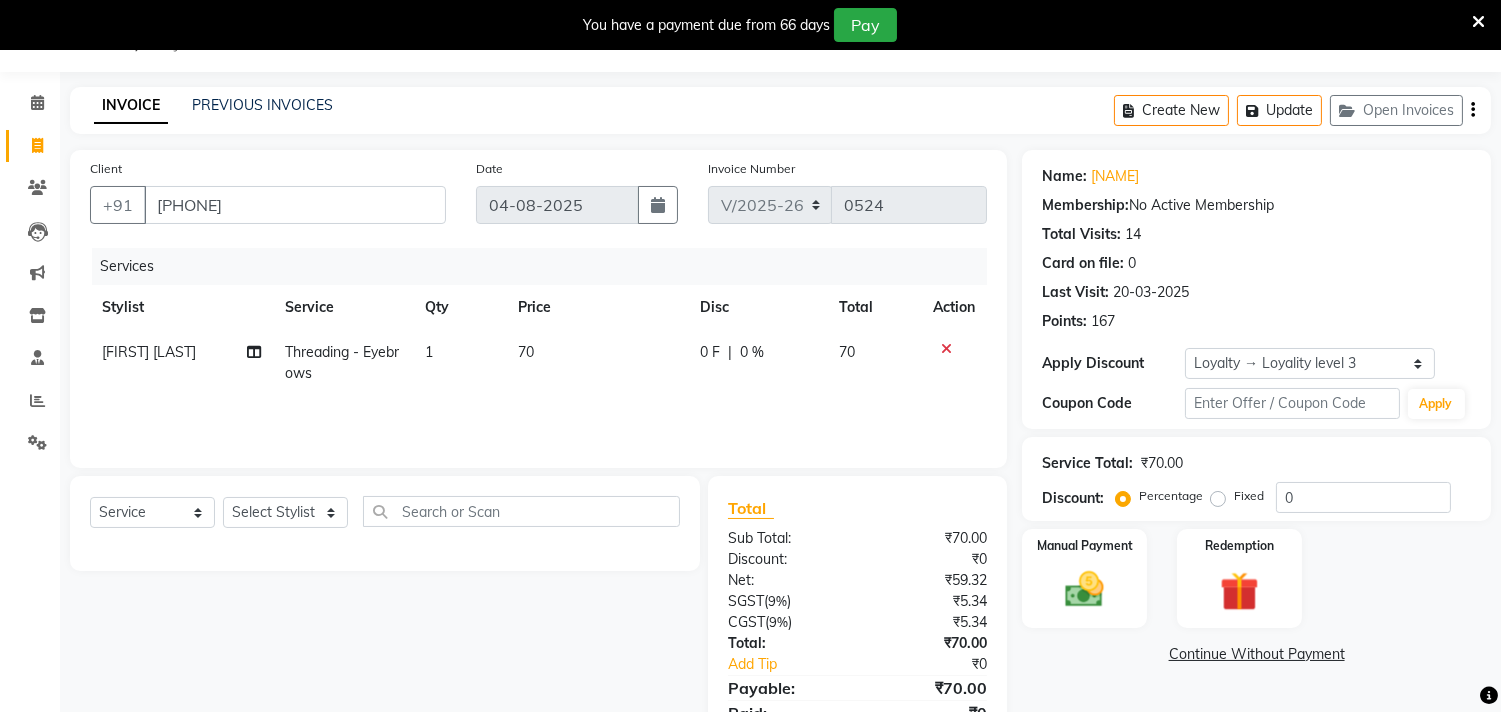 click 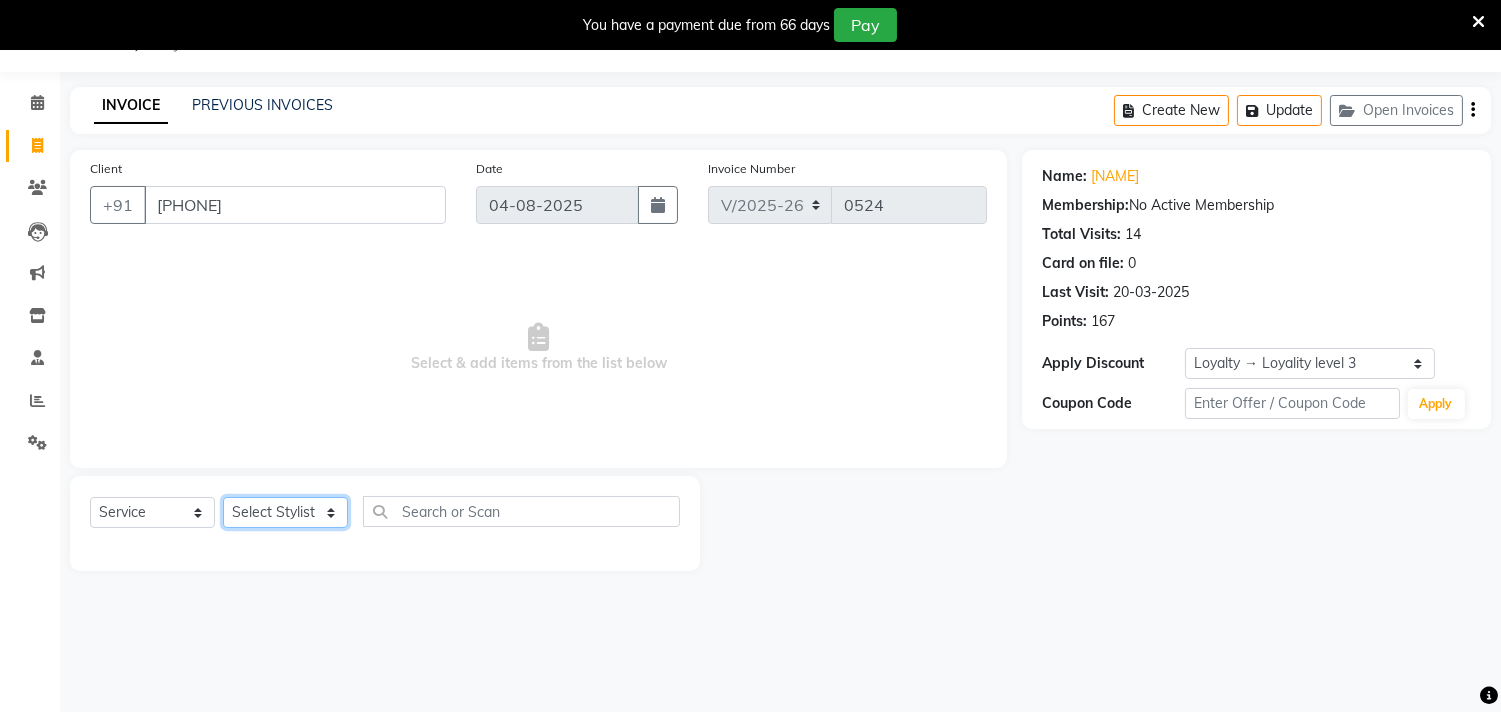 click on "Select Stylist [NAME] [NAME] [NAME] [NAME] [NAME] [NAME] [NAME] [NAME] [NAME] [NAME] [NAME] [NAME]" 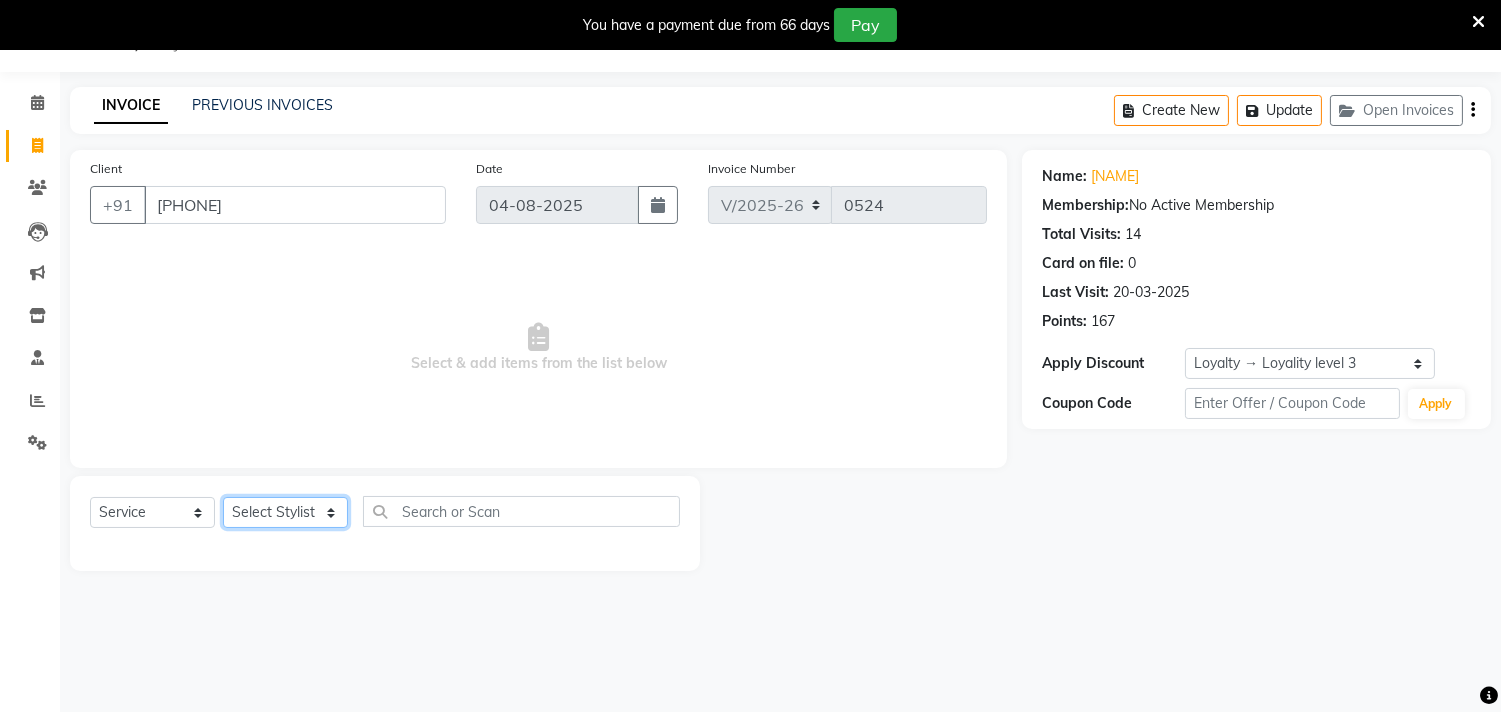 select on "82200" 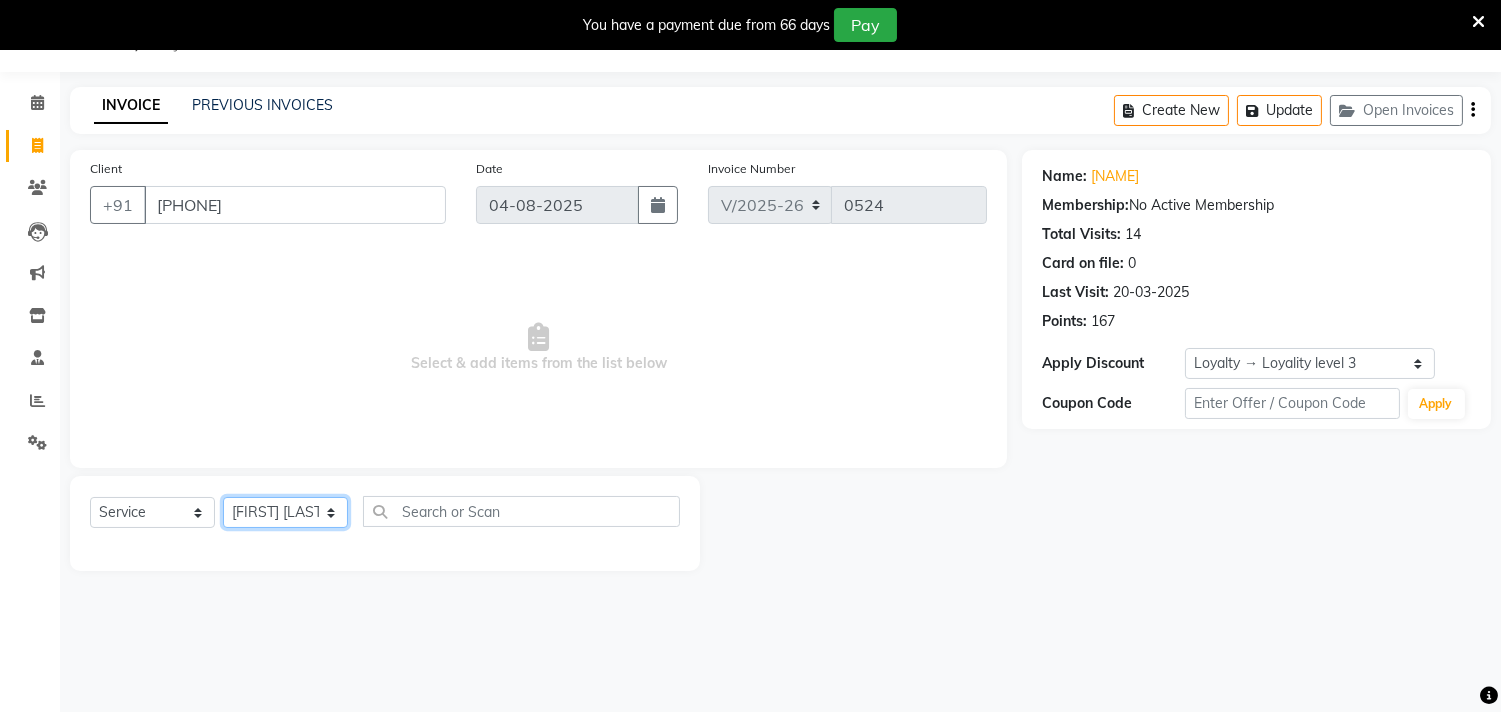click on "Select Stylist [NAME] [NAME] [NAME] [NAME] [NAME] [NAME] [NAME] [NAME] [NAME] [NAME] [NAME] [NAME]" 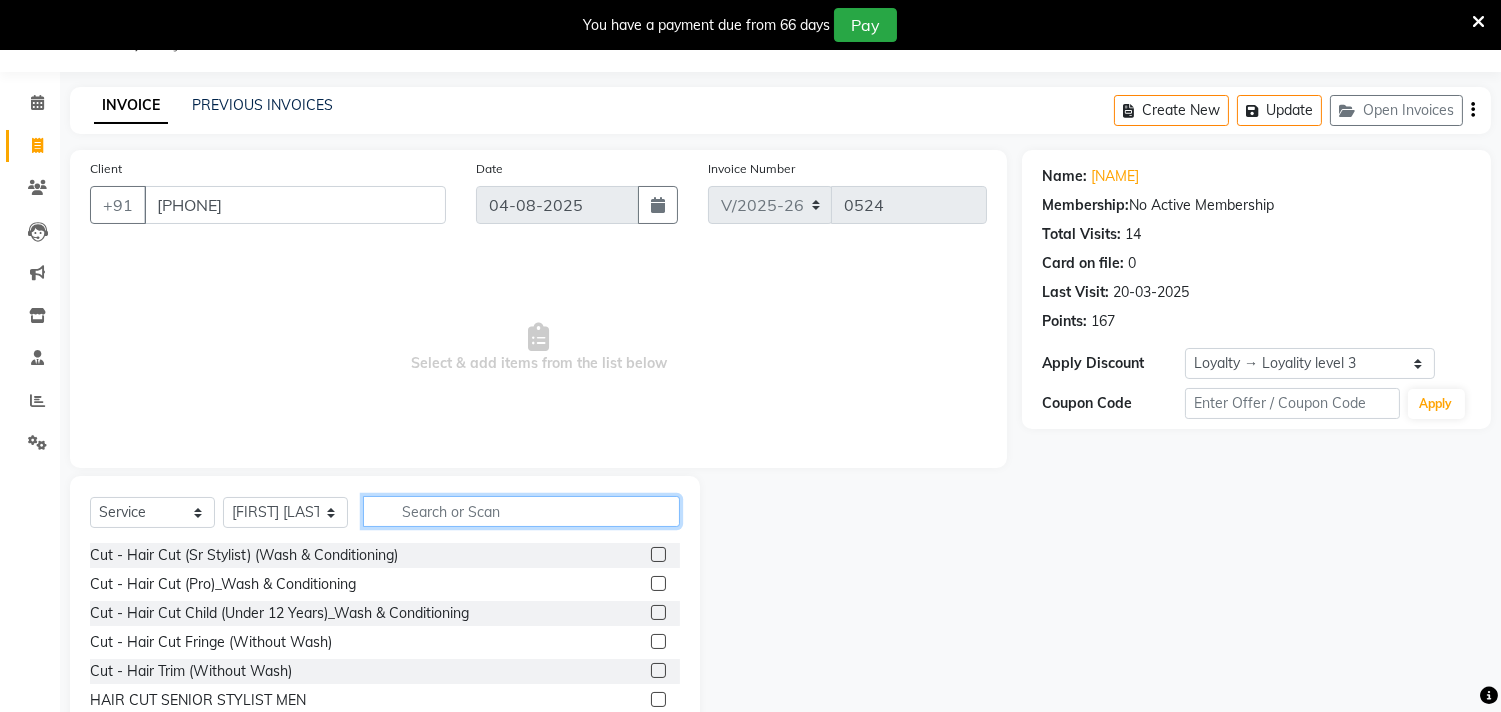 click 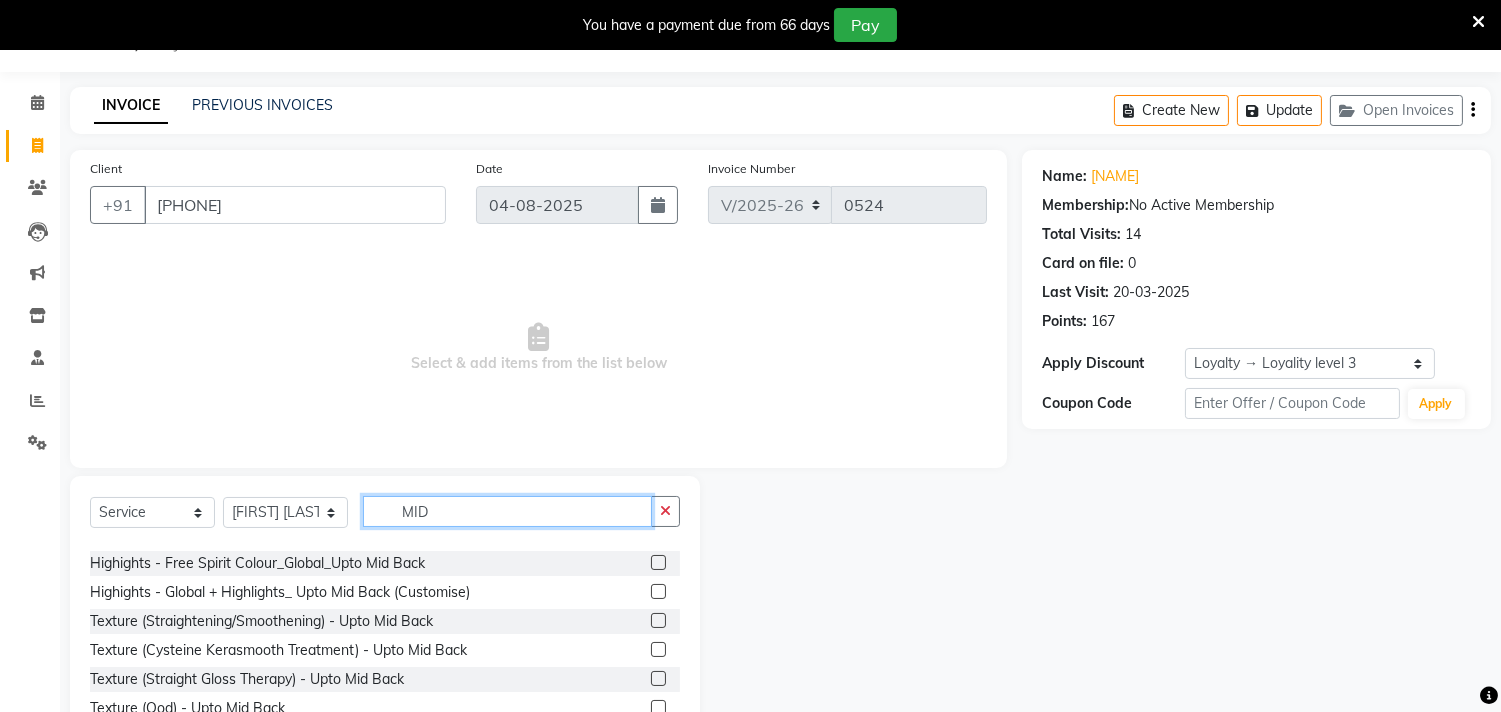 scroll, scrollTop: 444, scrollLeft: 0, axis: vertical 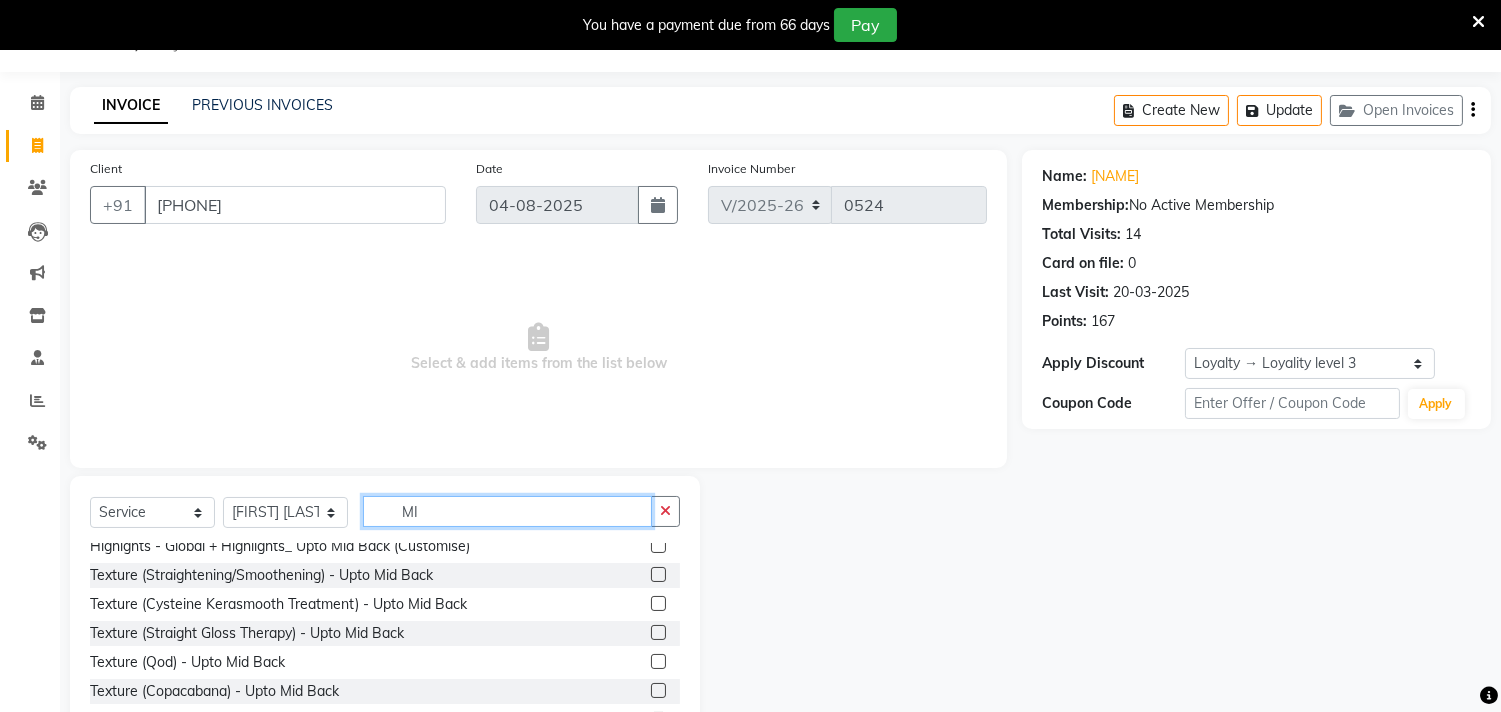 type on "M" 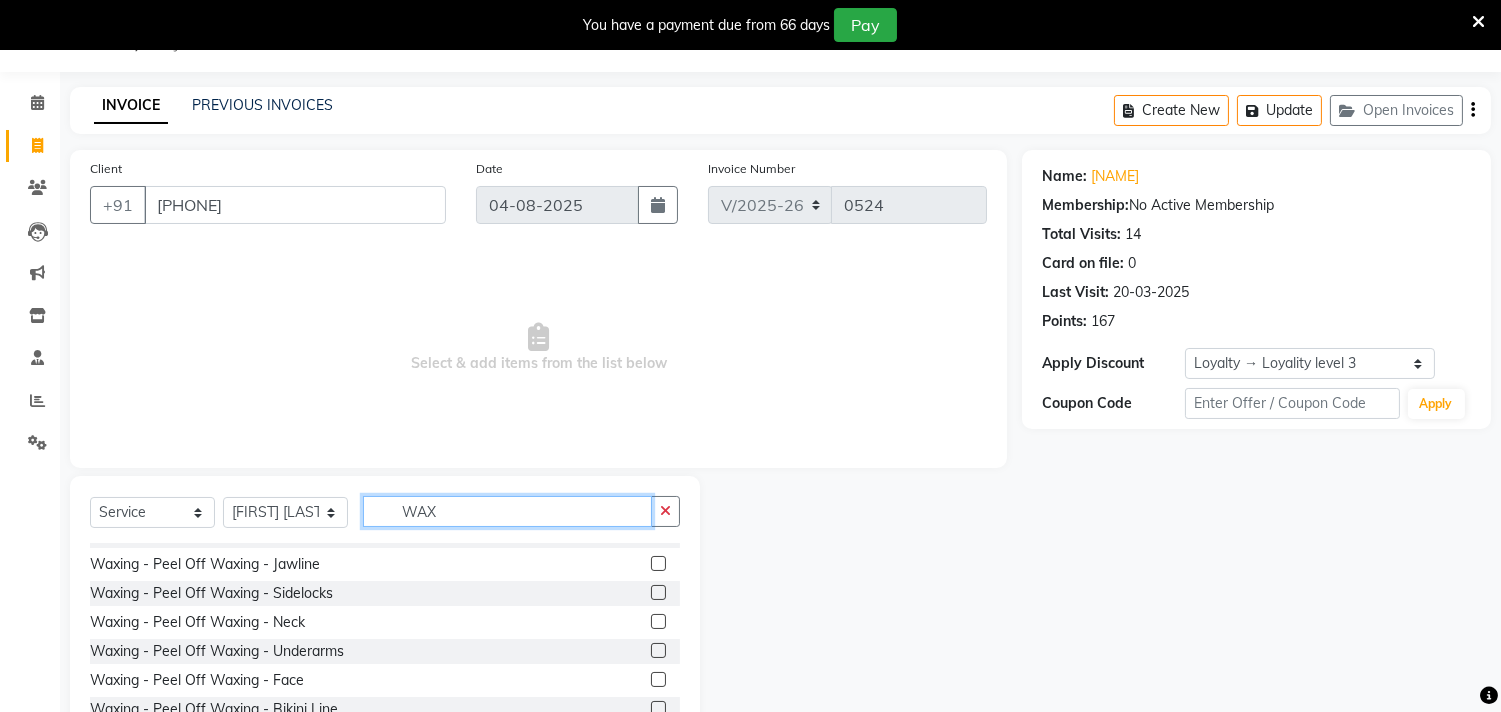 scroll, scrollTop: 517, scrollLeft: 0, axis: vertical 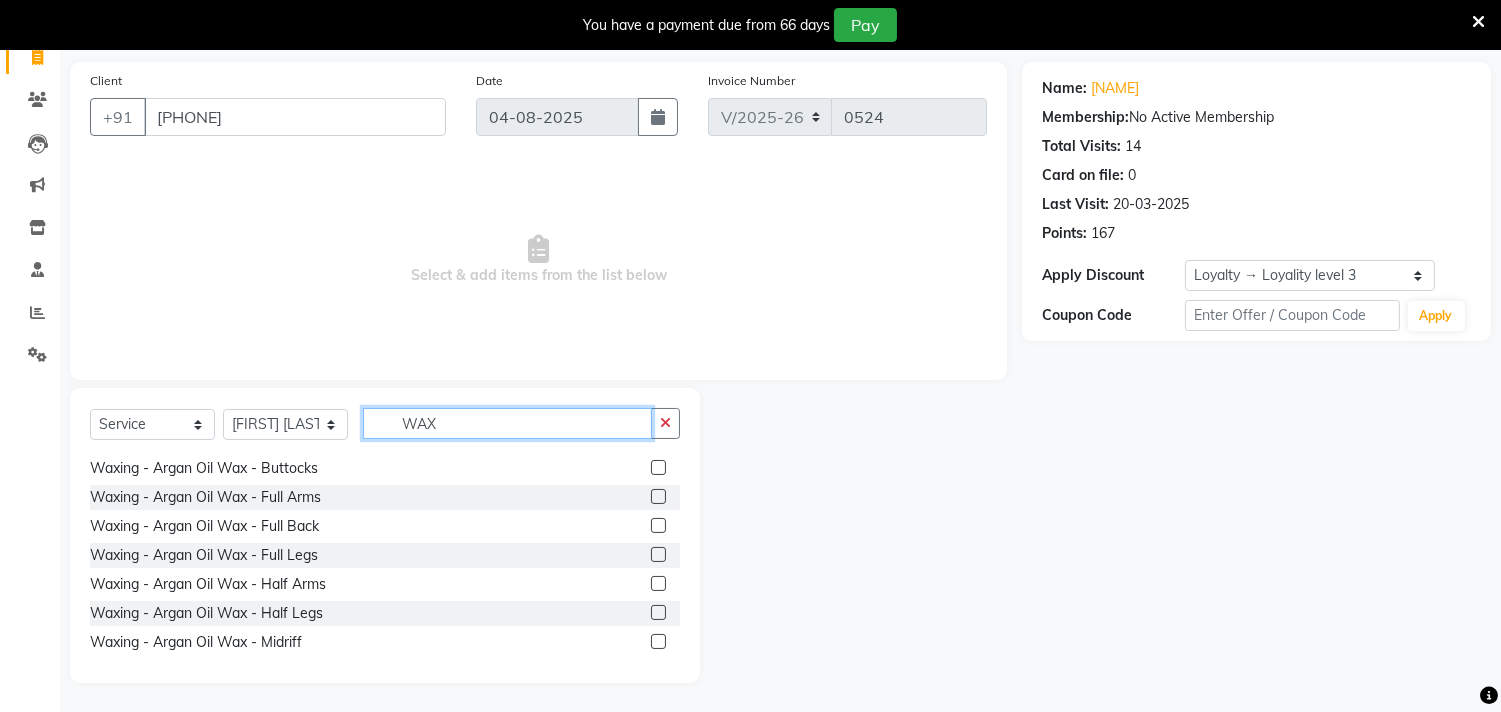 type on "WAX" 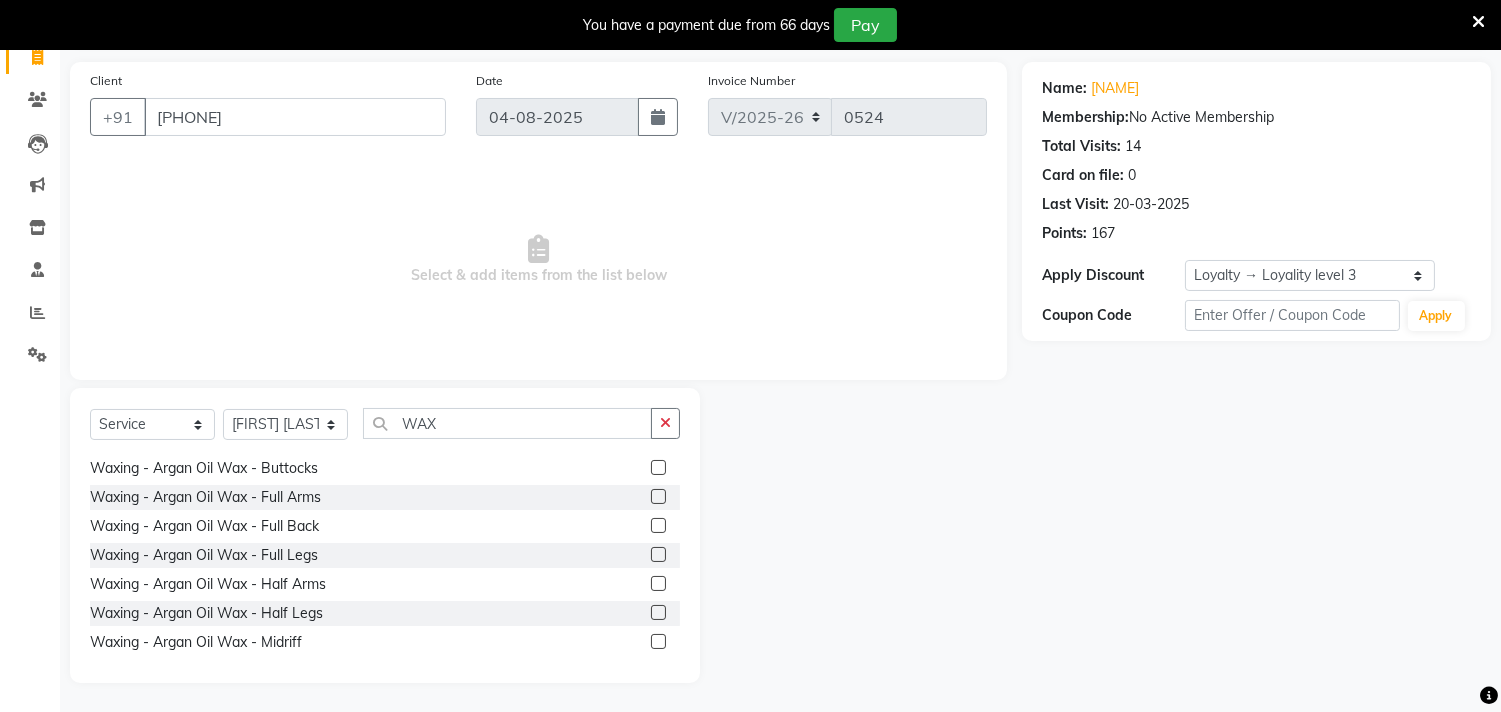 click 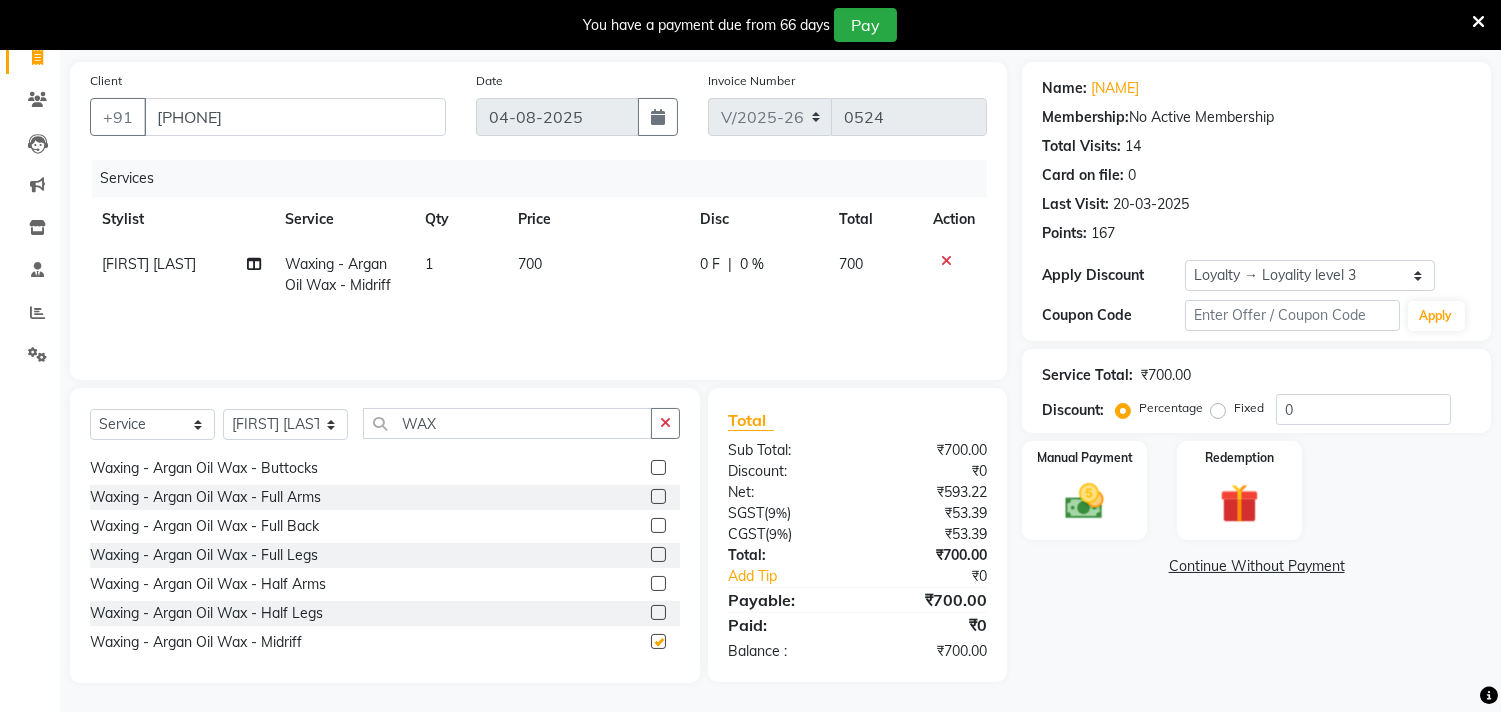 checkbox on "false" 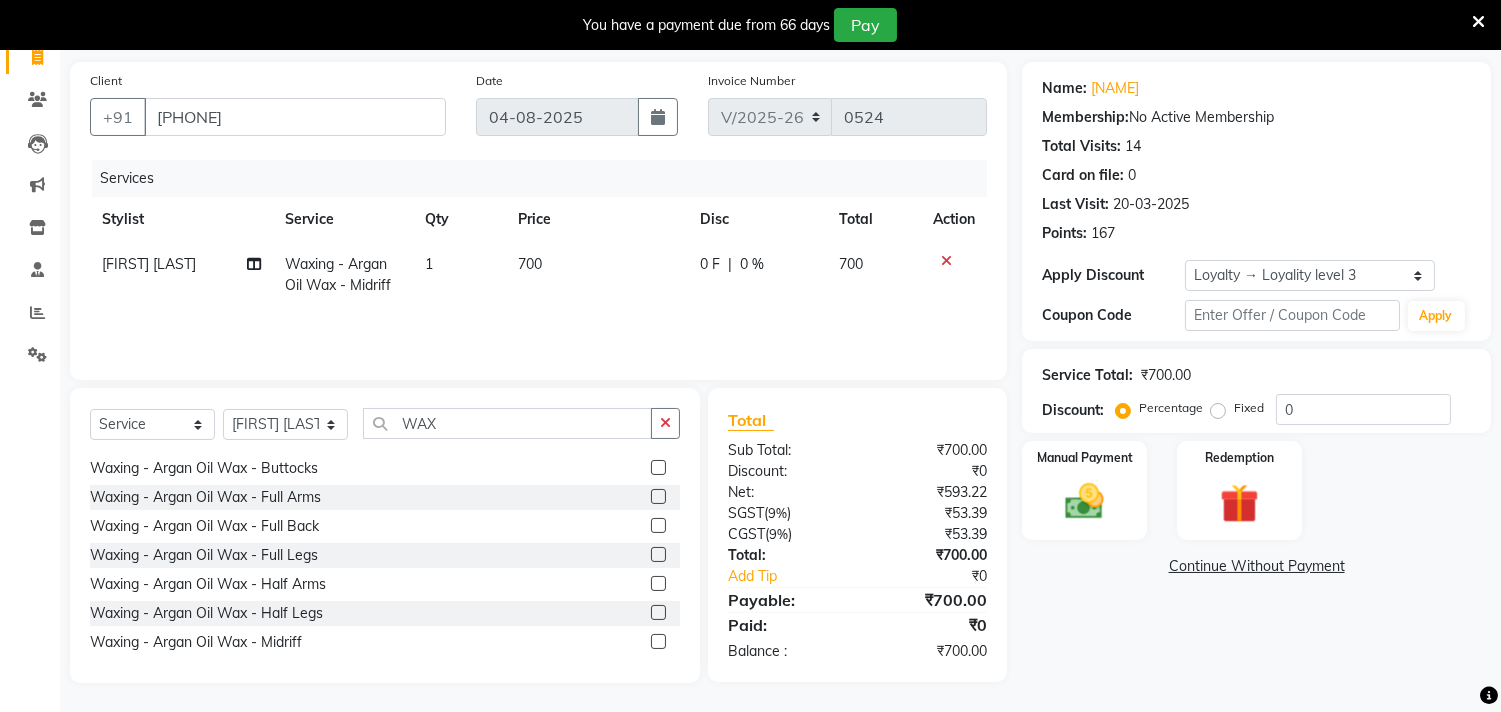 click 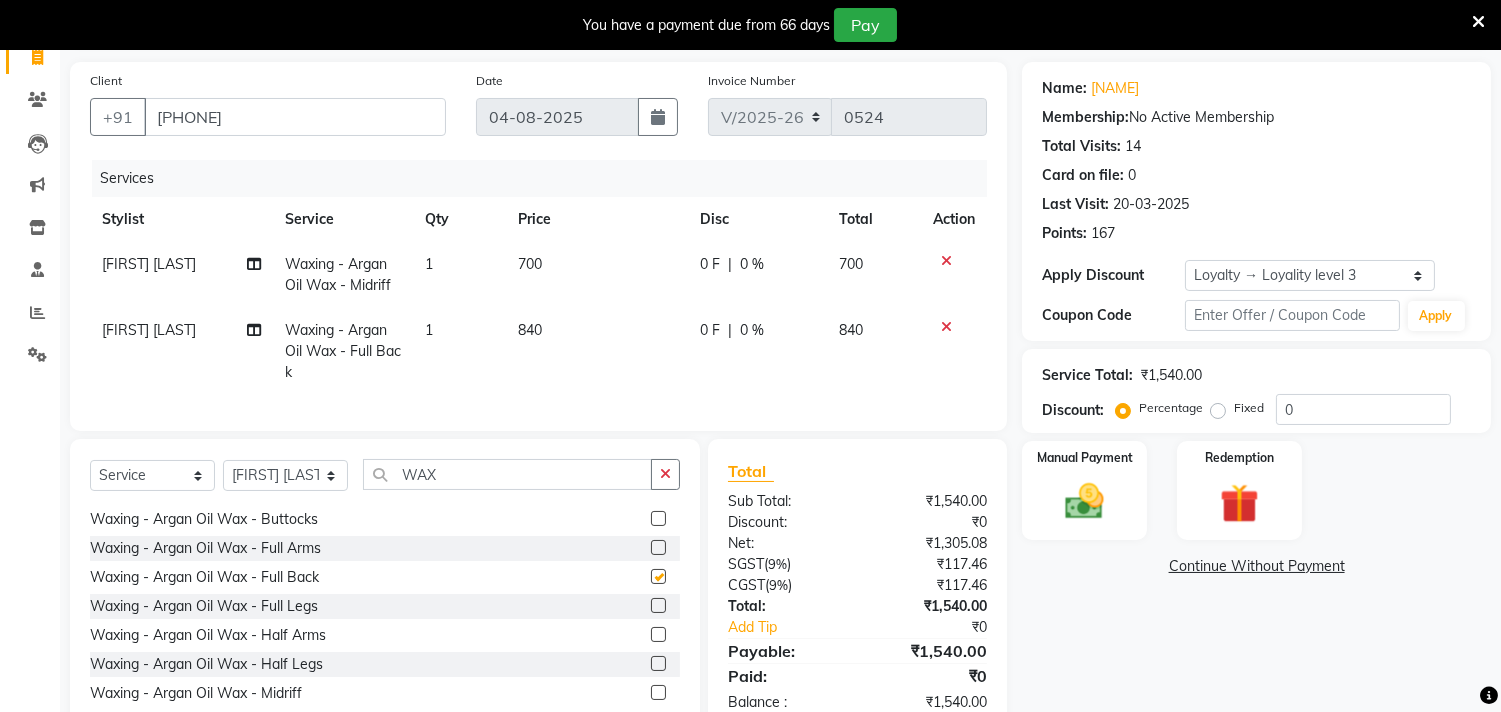 checkbox on "false" 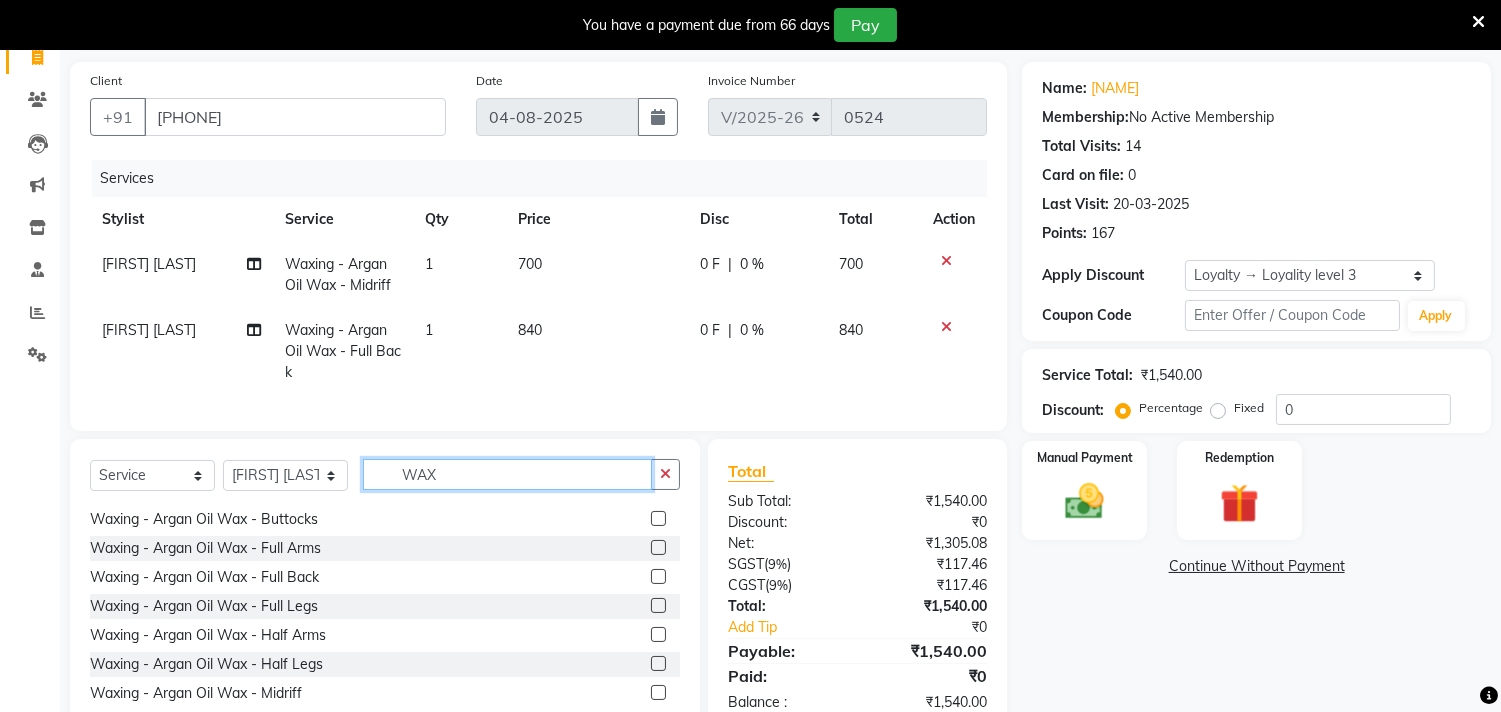 click on "WAX" 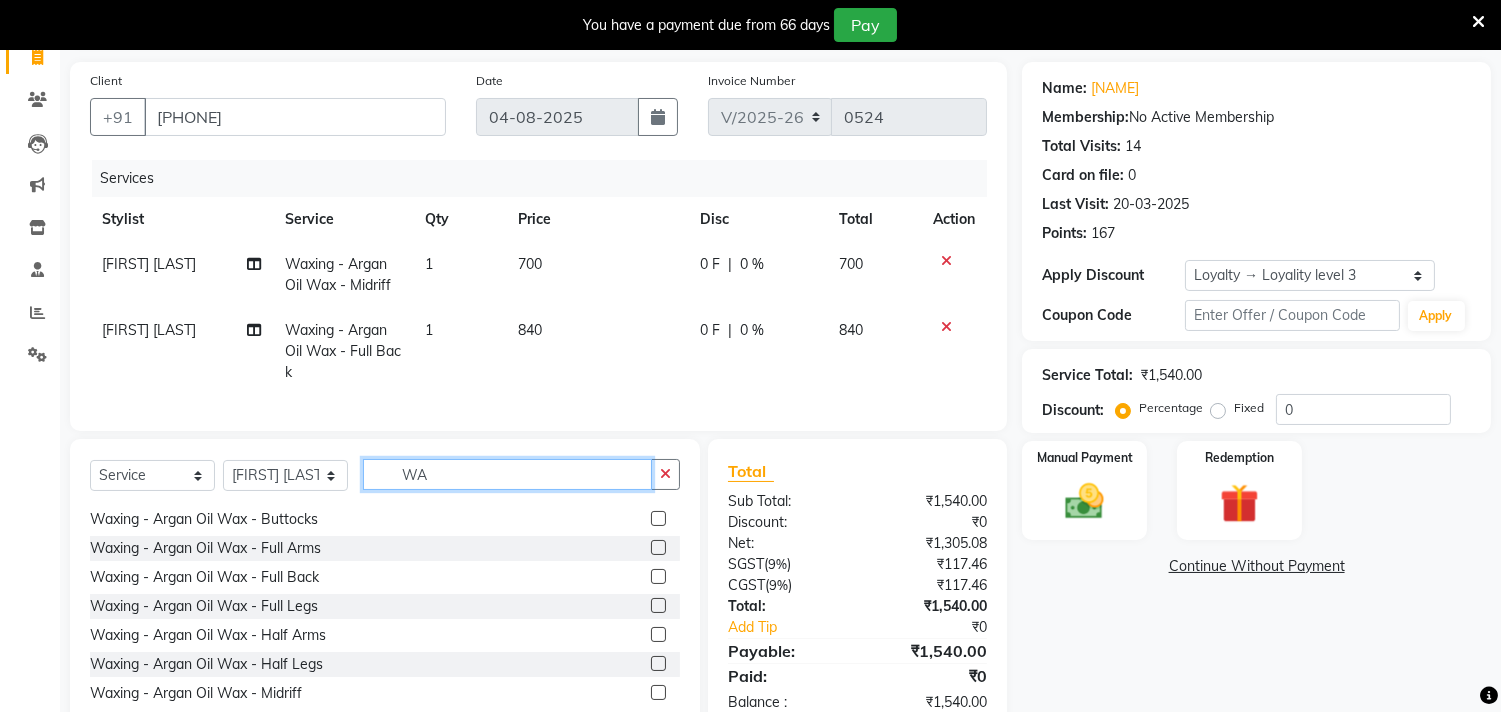 type on "W" 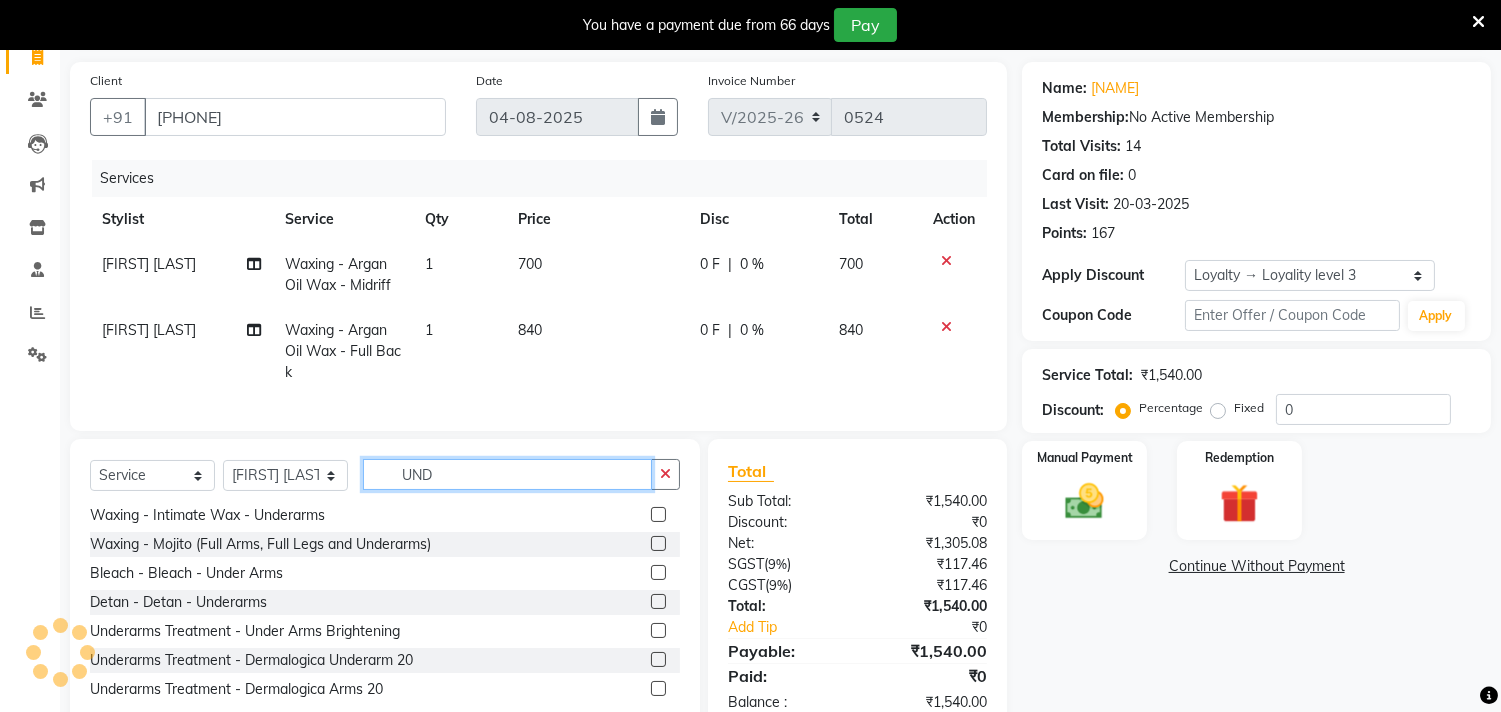 scroll, scrollTop: 147, scrollLeft: 0, axis: vertical 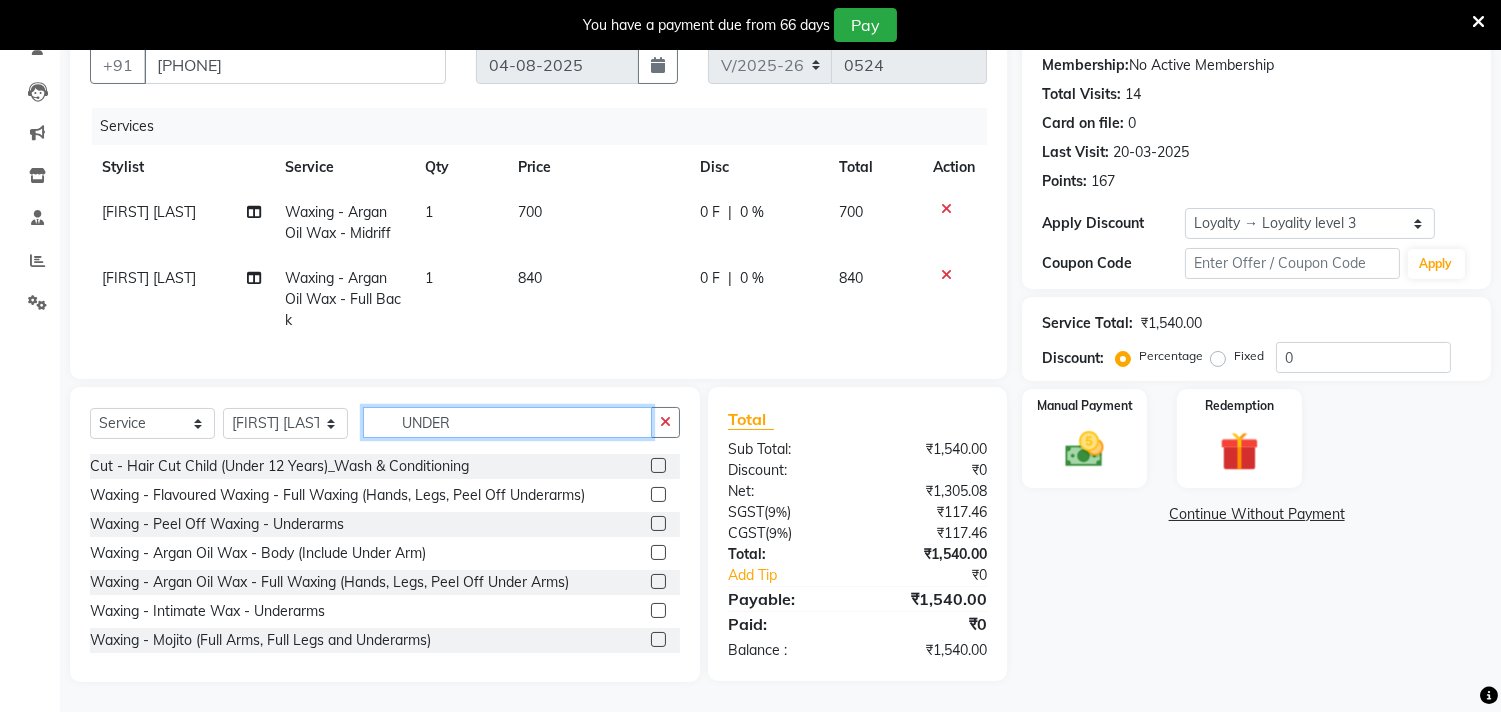 type on "UNDER" 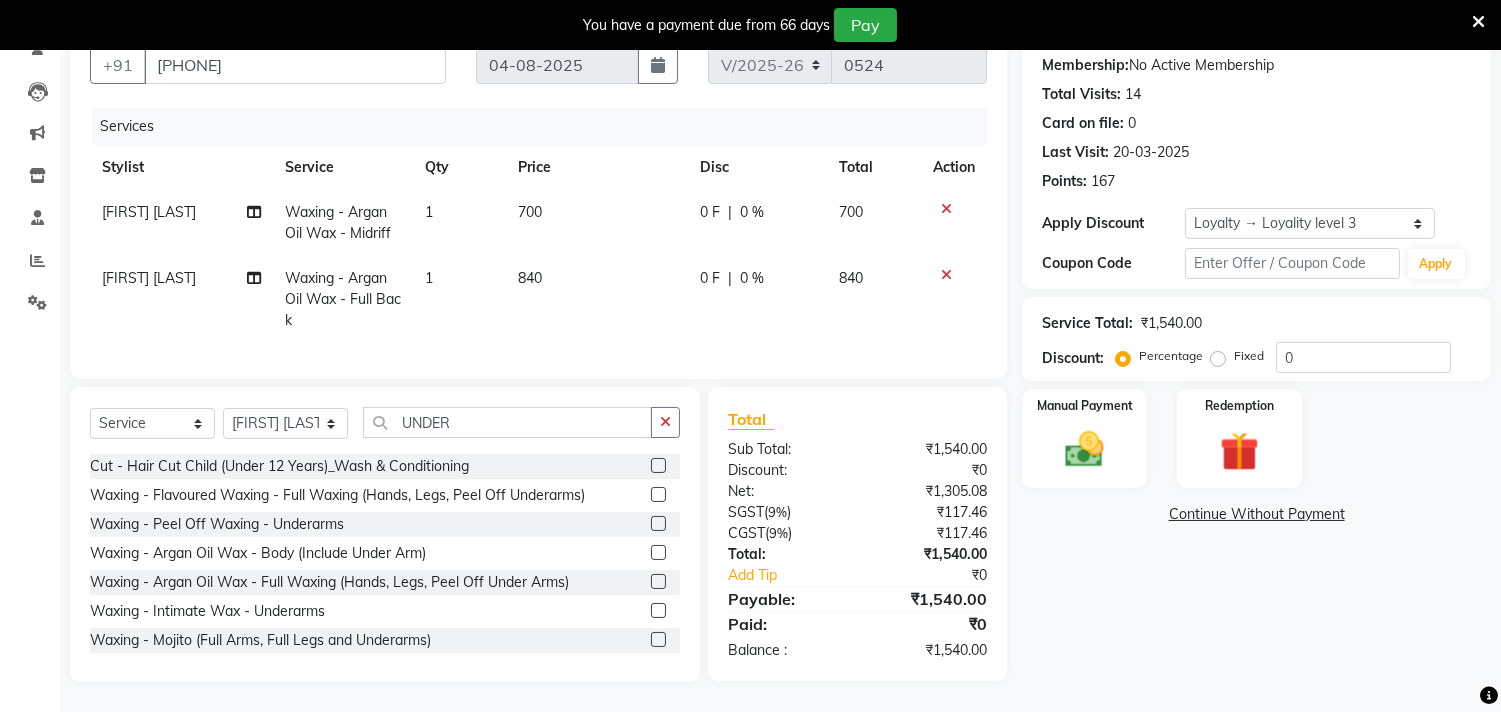 click 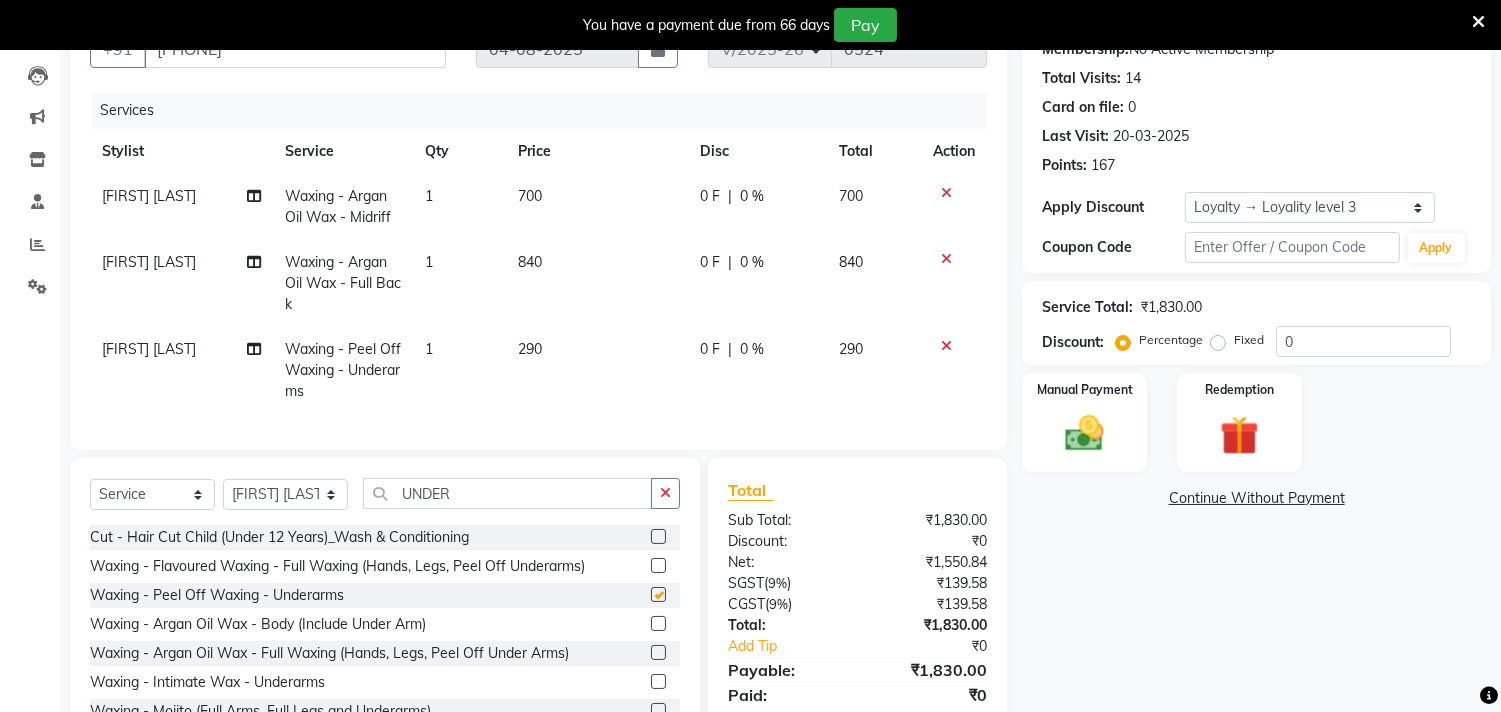 checkbox on "false" 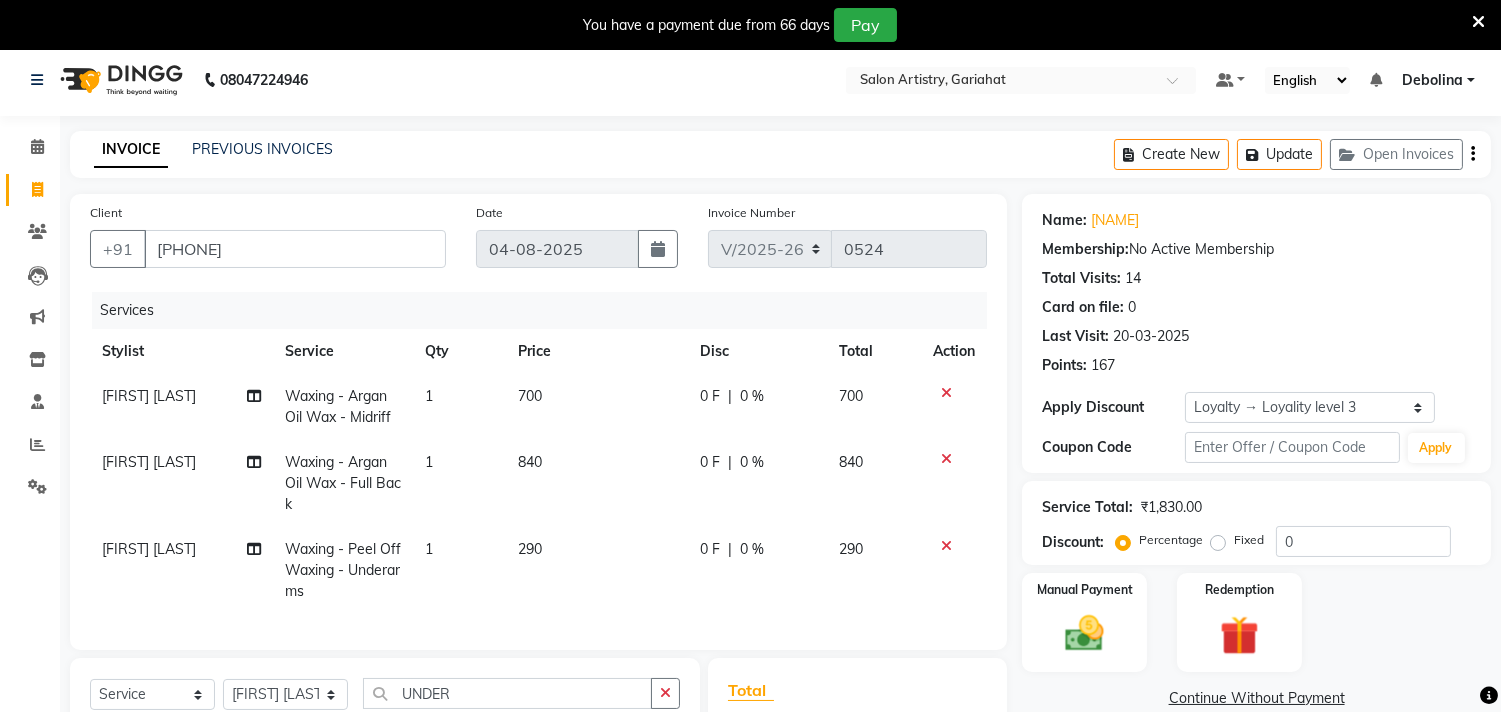 scroll, scrollTop: 0, scrollLeft: 0, axis: both 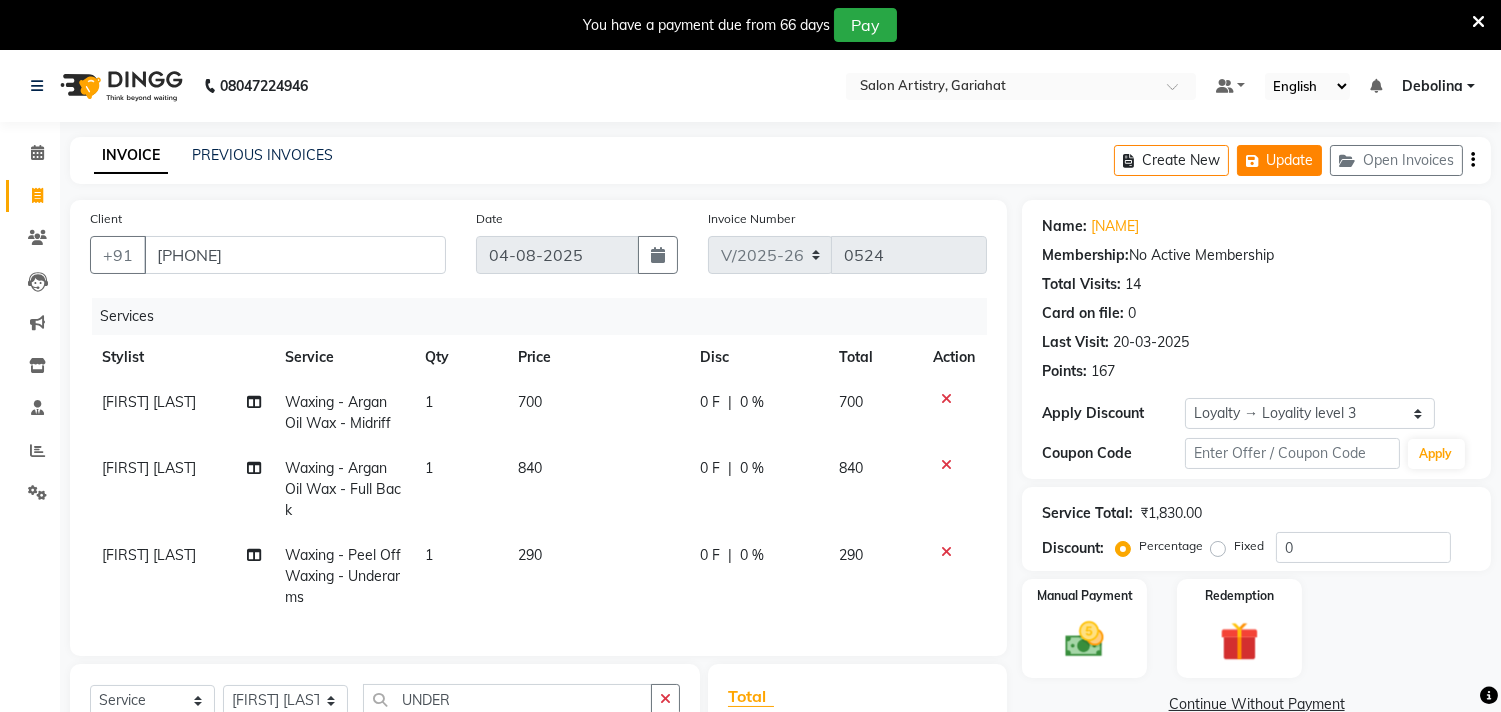 click on "Update" 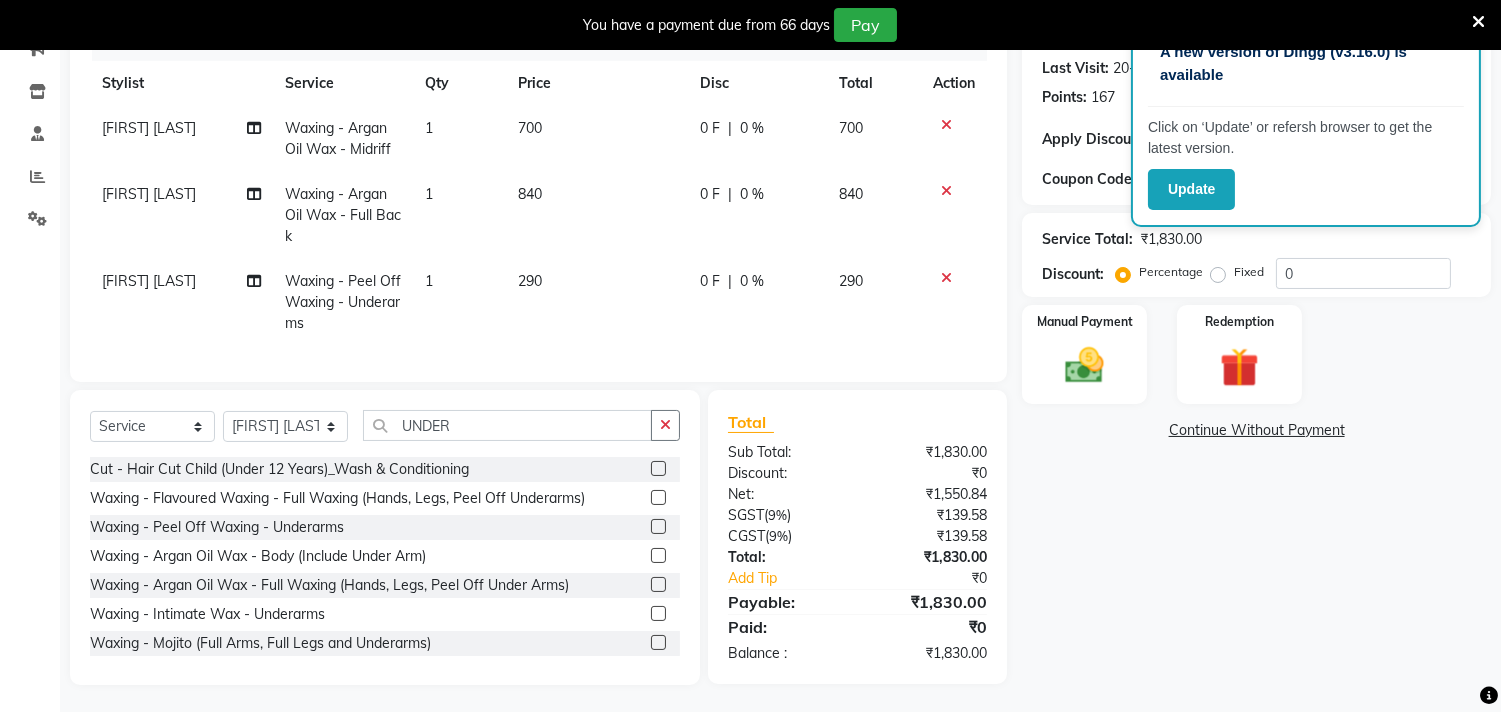 scroll, scrollTop: 293, scrollLeft: 0, axis: vertical 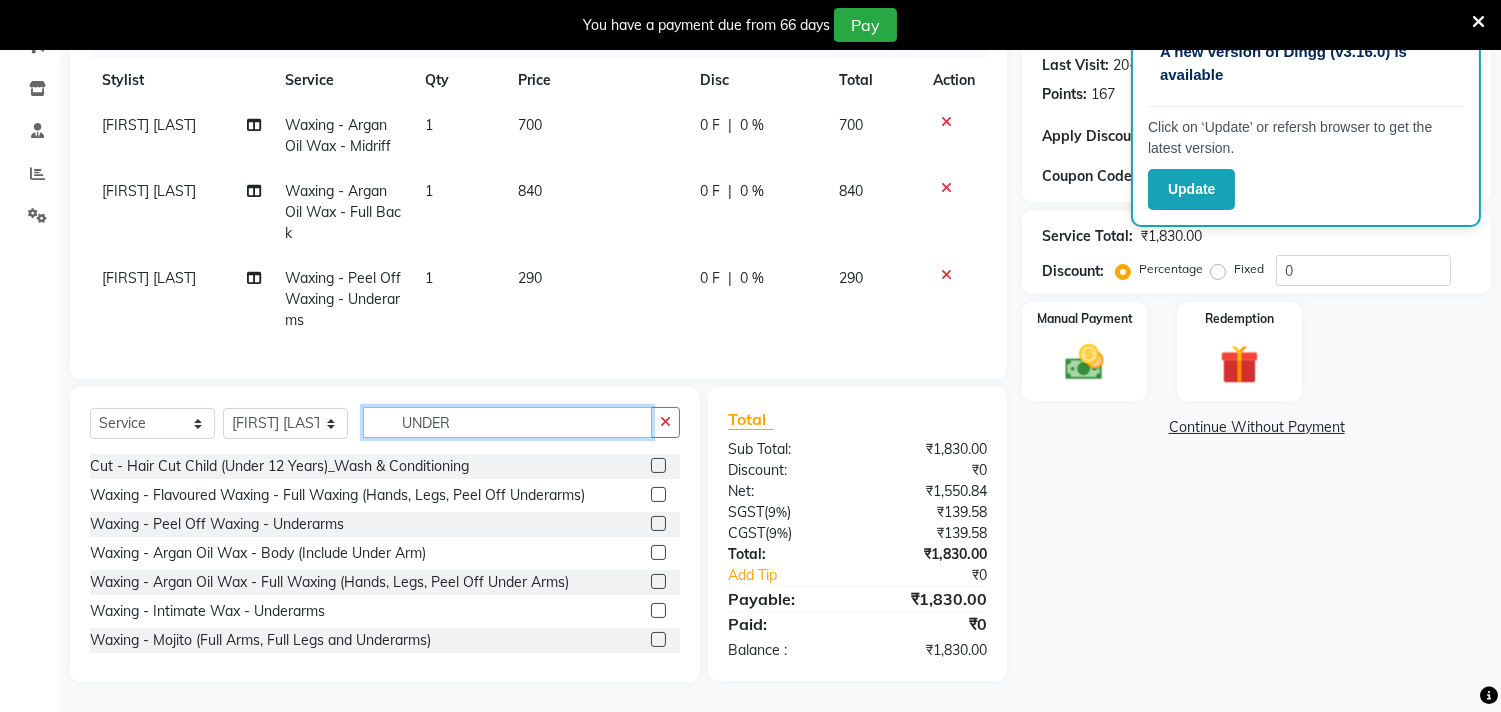 click on "UNDER" 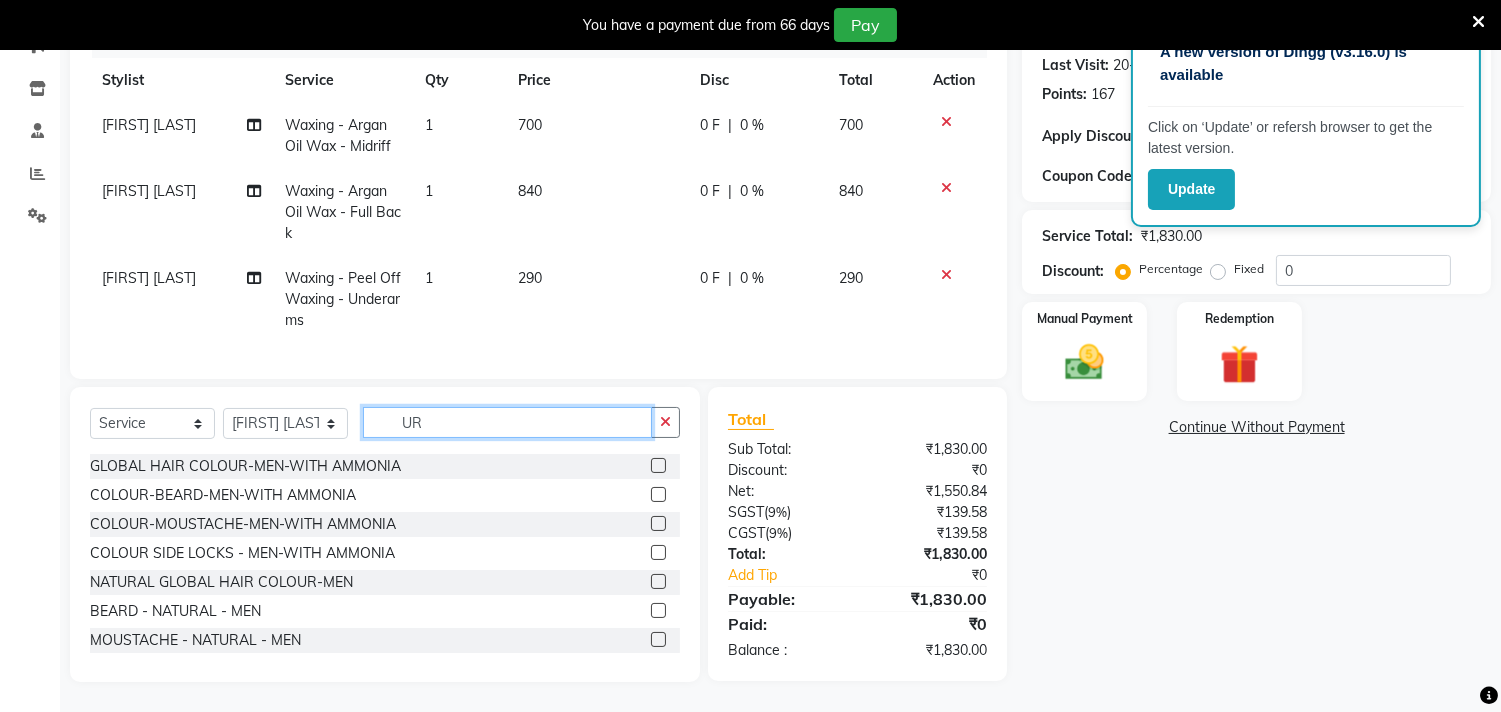 scroll, scrollTop: 293, scrollLeft: 0, axis: vertical 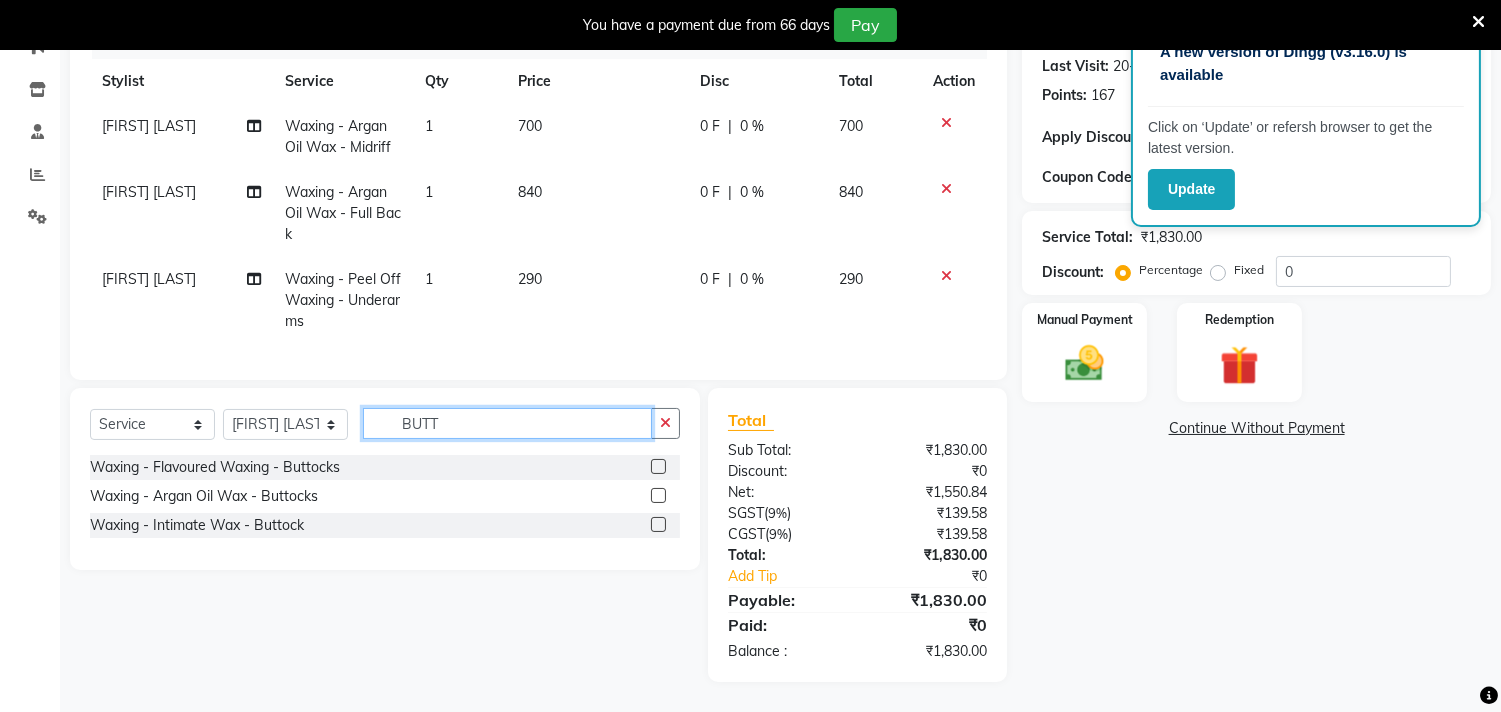 type on "BUTT" 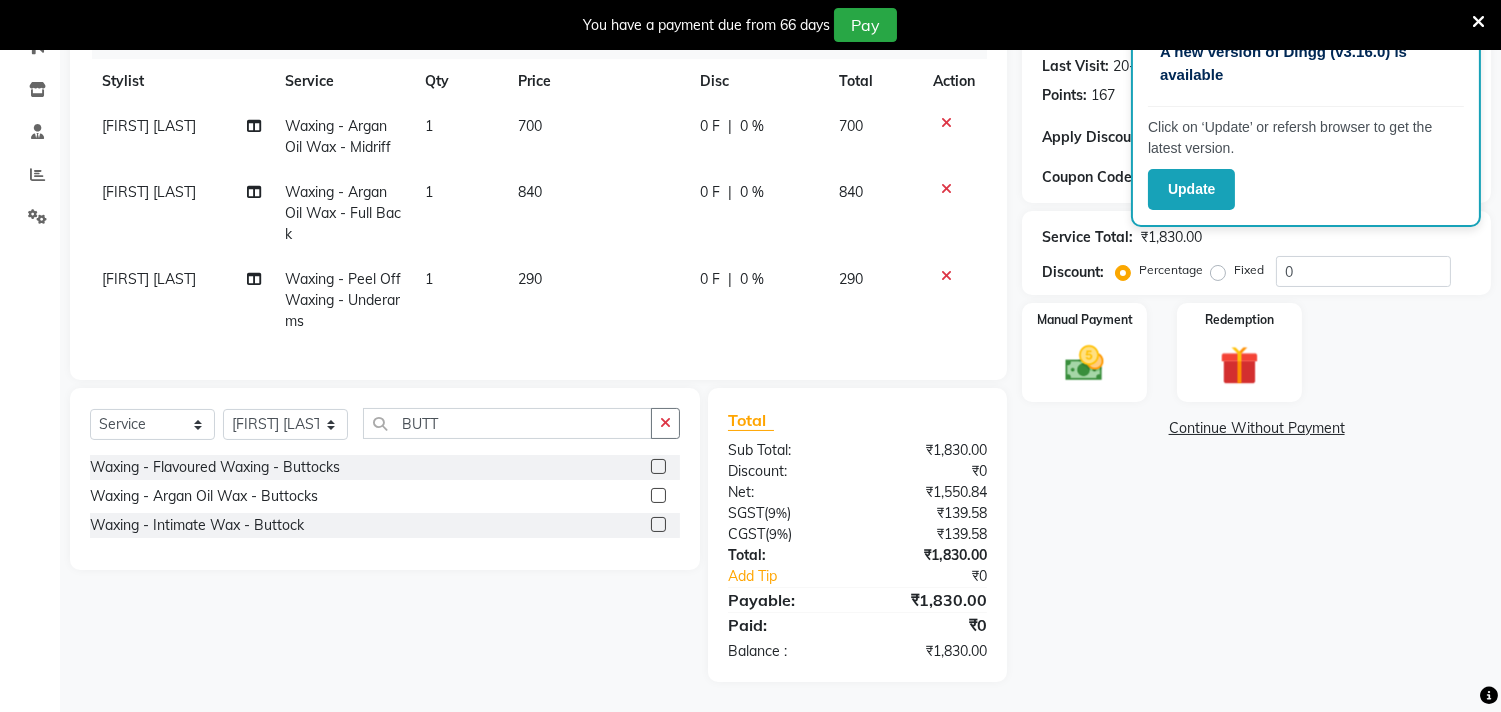 click 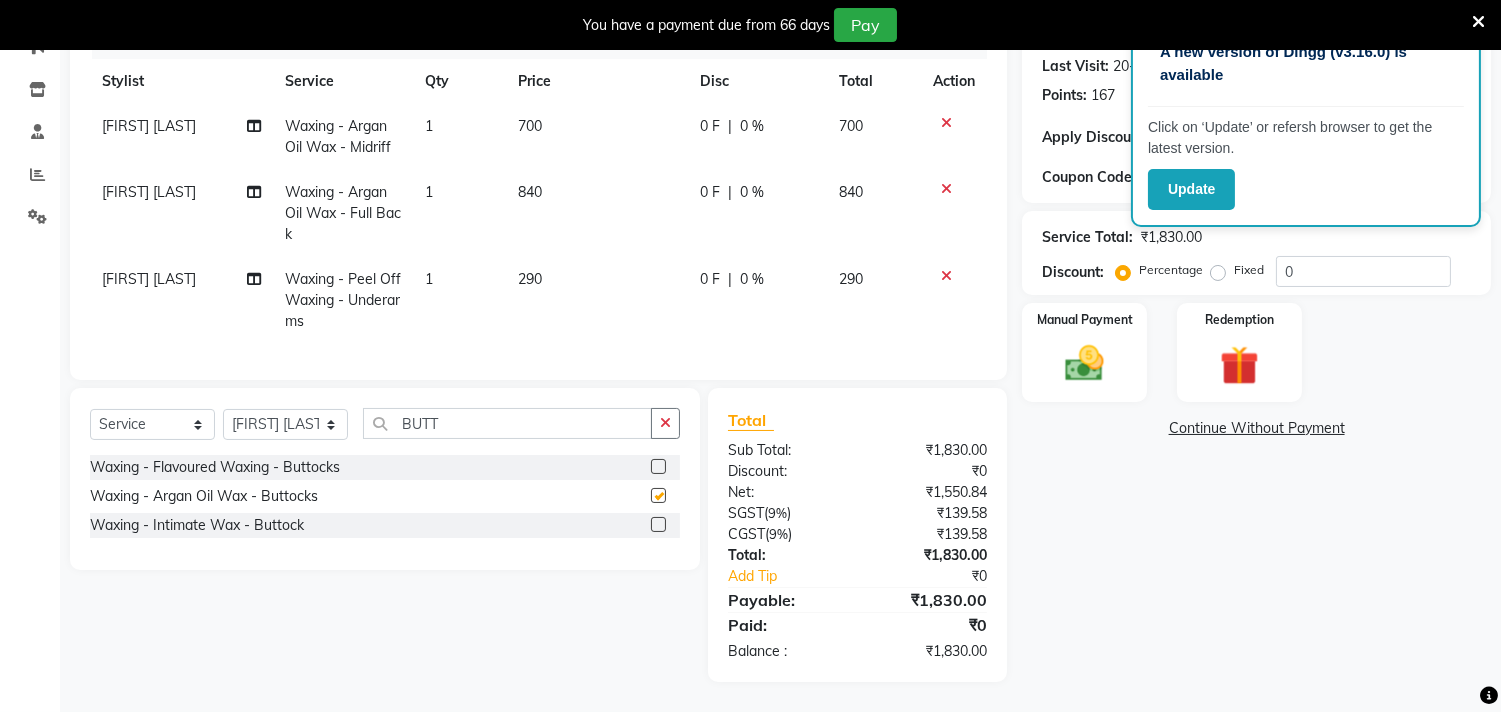click on "Select Service Product Membership Package Voucher Prepaid Gift Card Select Stylist [NAME] [NAME] [NAME] [NAME] [NAME] [NAME] [NAME] [NAME] [NAME] [NAME] [NAME] [NAME] BUTT Waxing - Flavoured Waxing - Buttocks Waxing - Argan Oil Wax - Buttocks Waxing - Intimate Wax - Buttock" 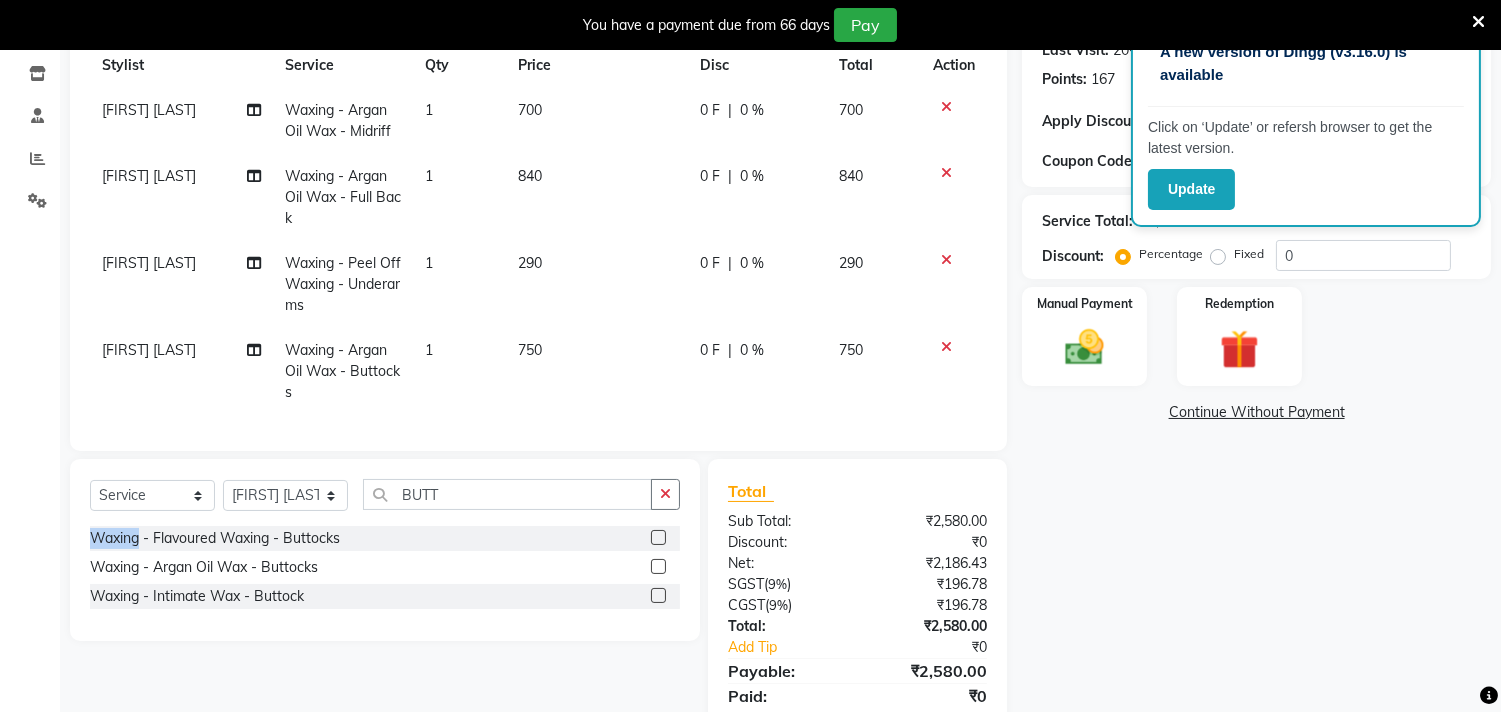 checkbox on "false" 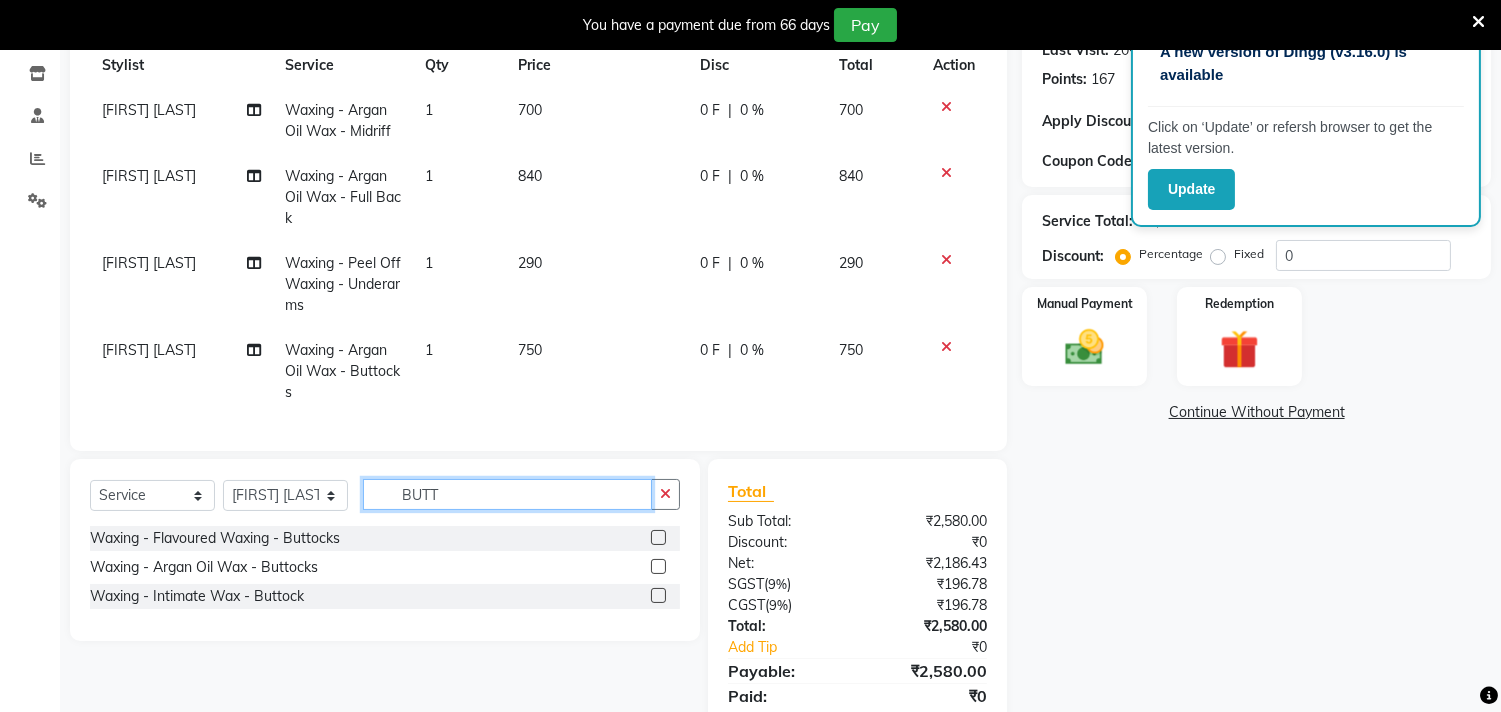 click on "BUTT" 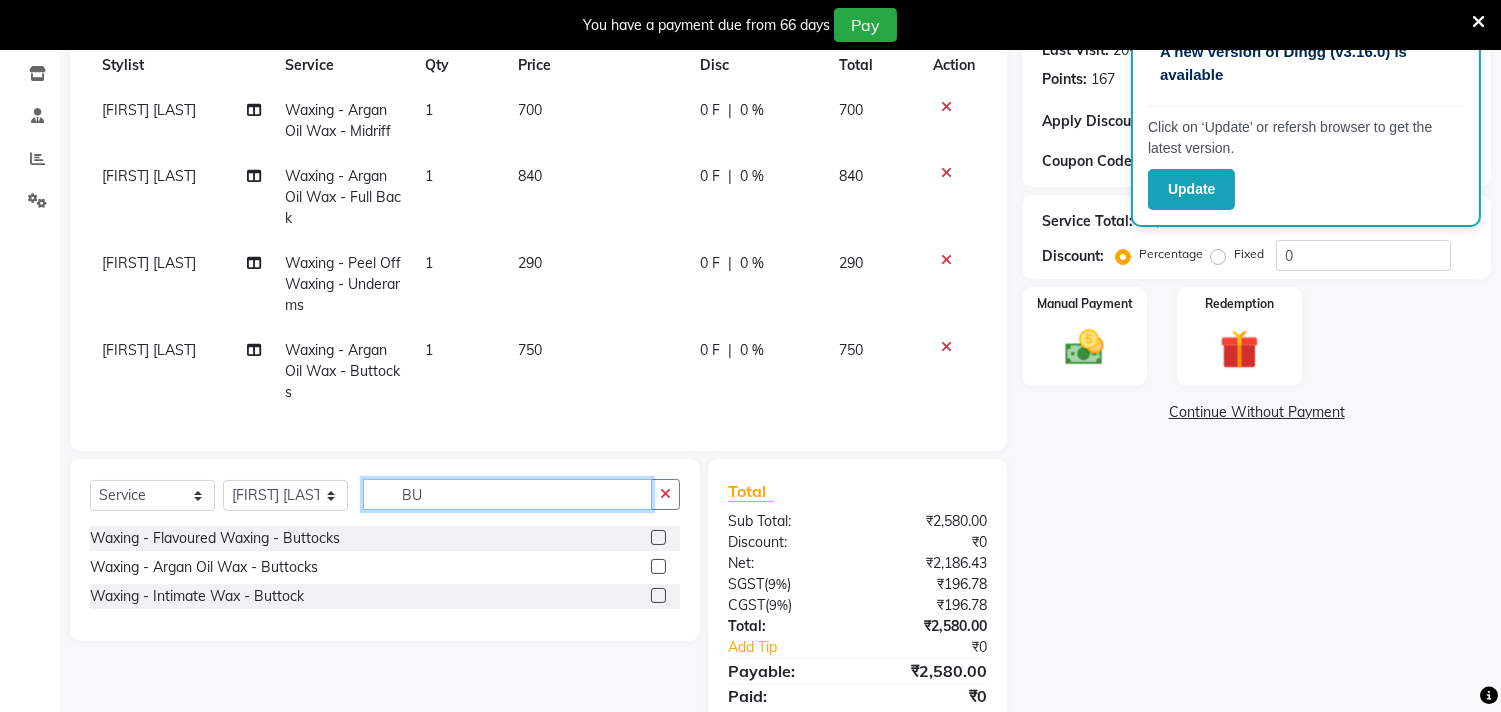 type on "B" 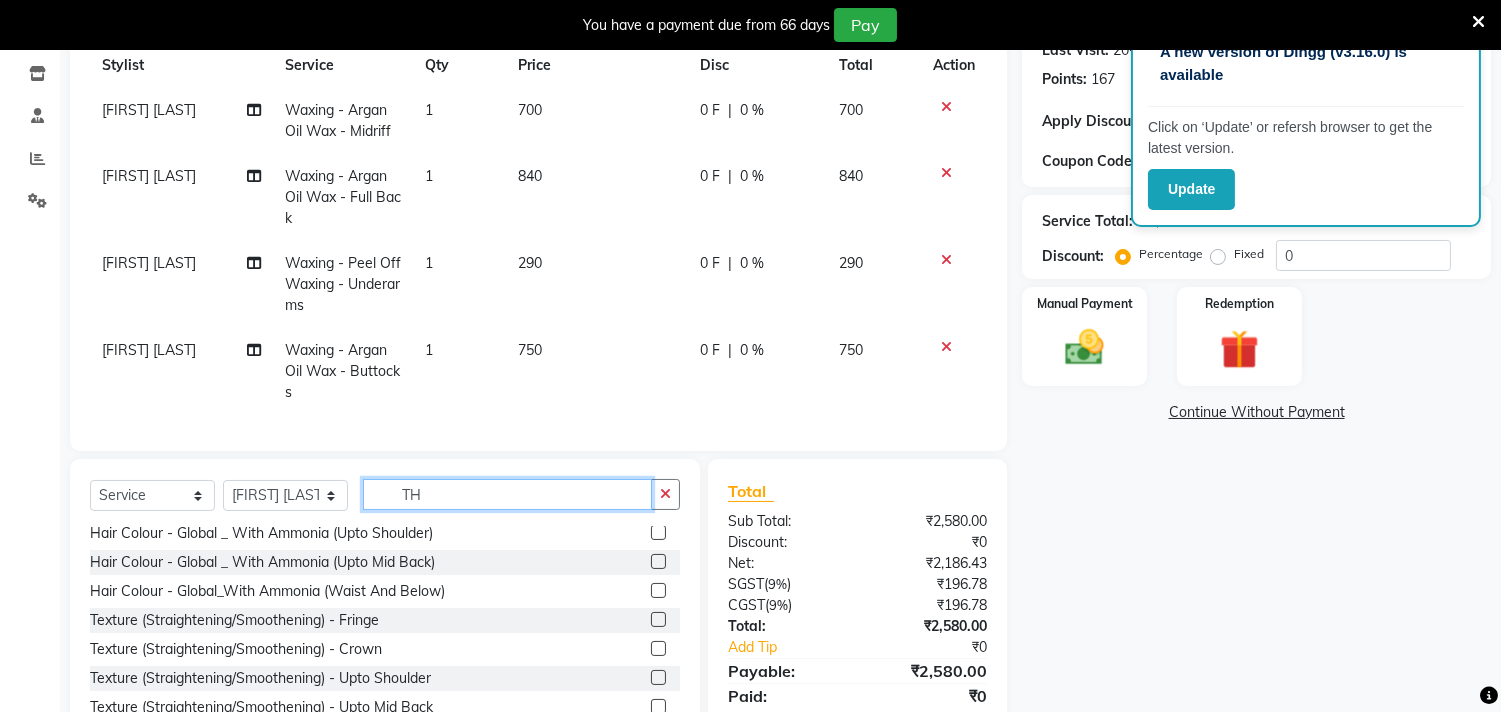 scroll, scrollTop: 0, scrollLeft: 0, axis: both 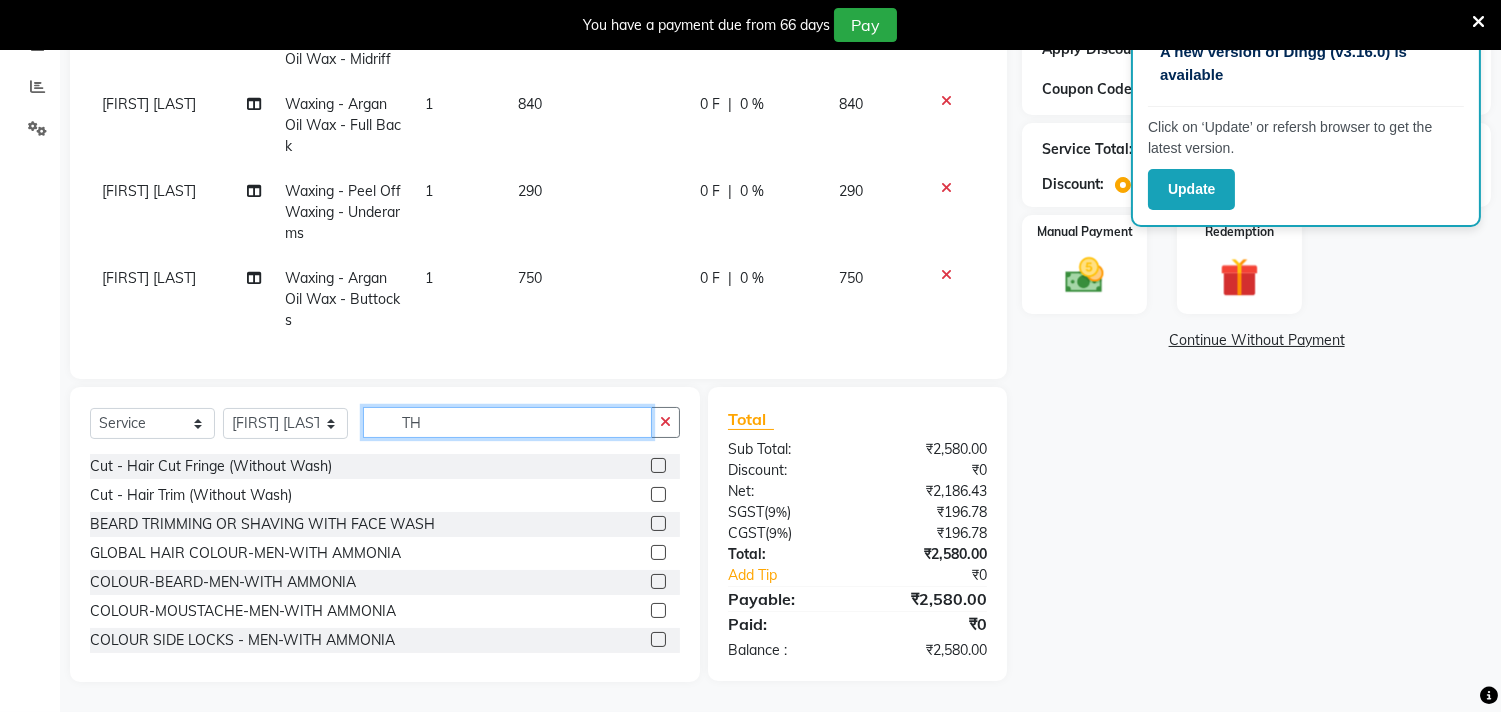 type on "T" 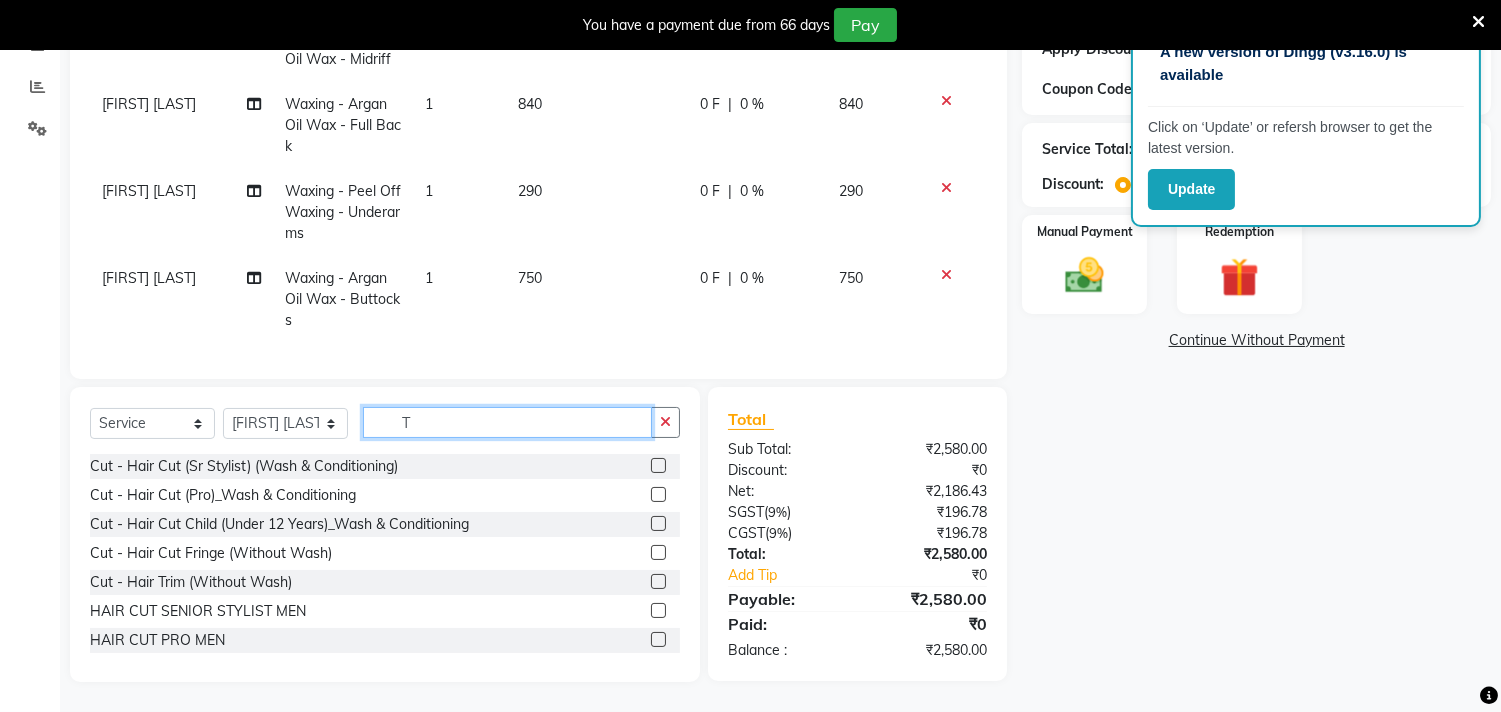 scroll, scrollTop: 381, scrollLeft: 0, axis: vertical 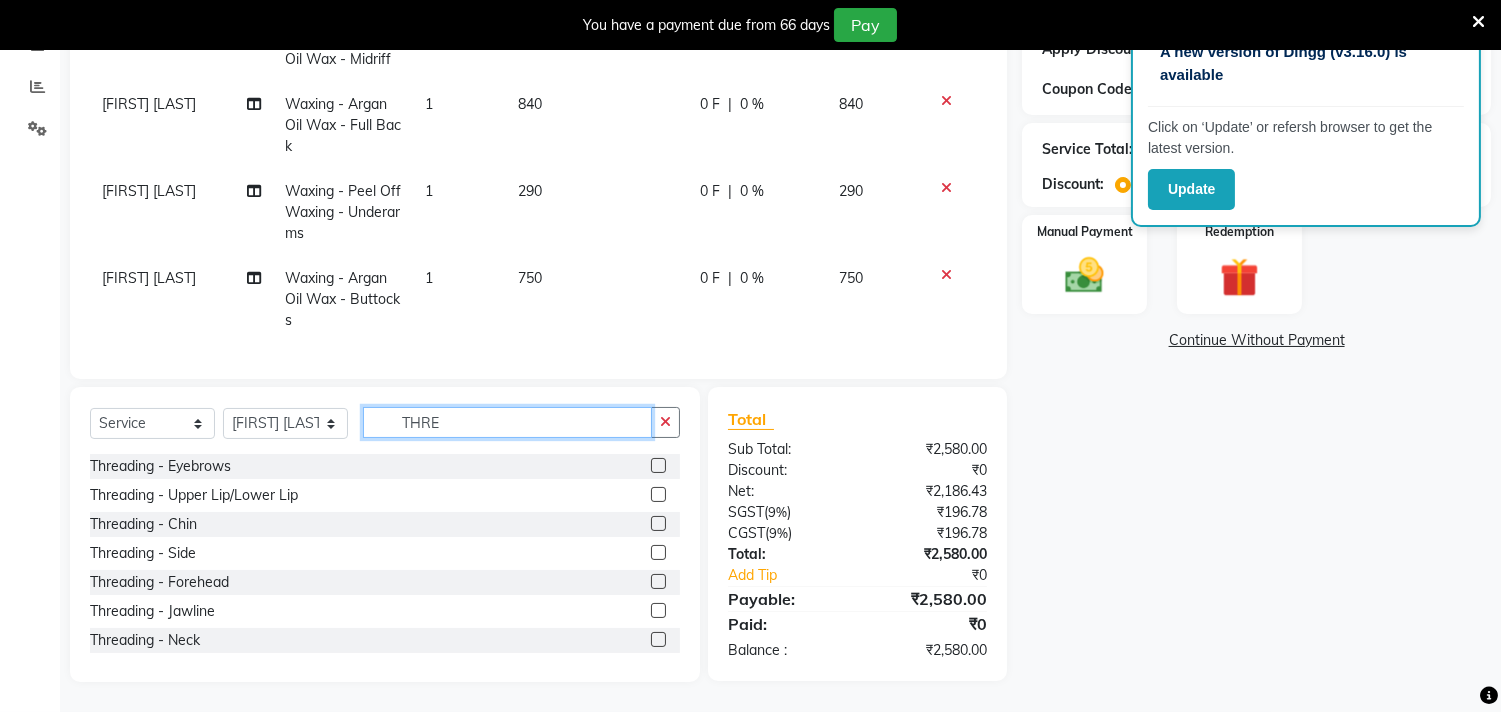 type on "THRE" 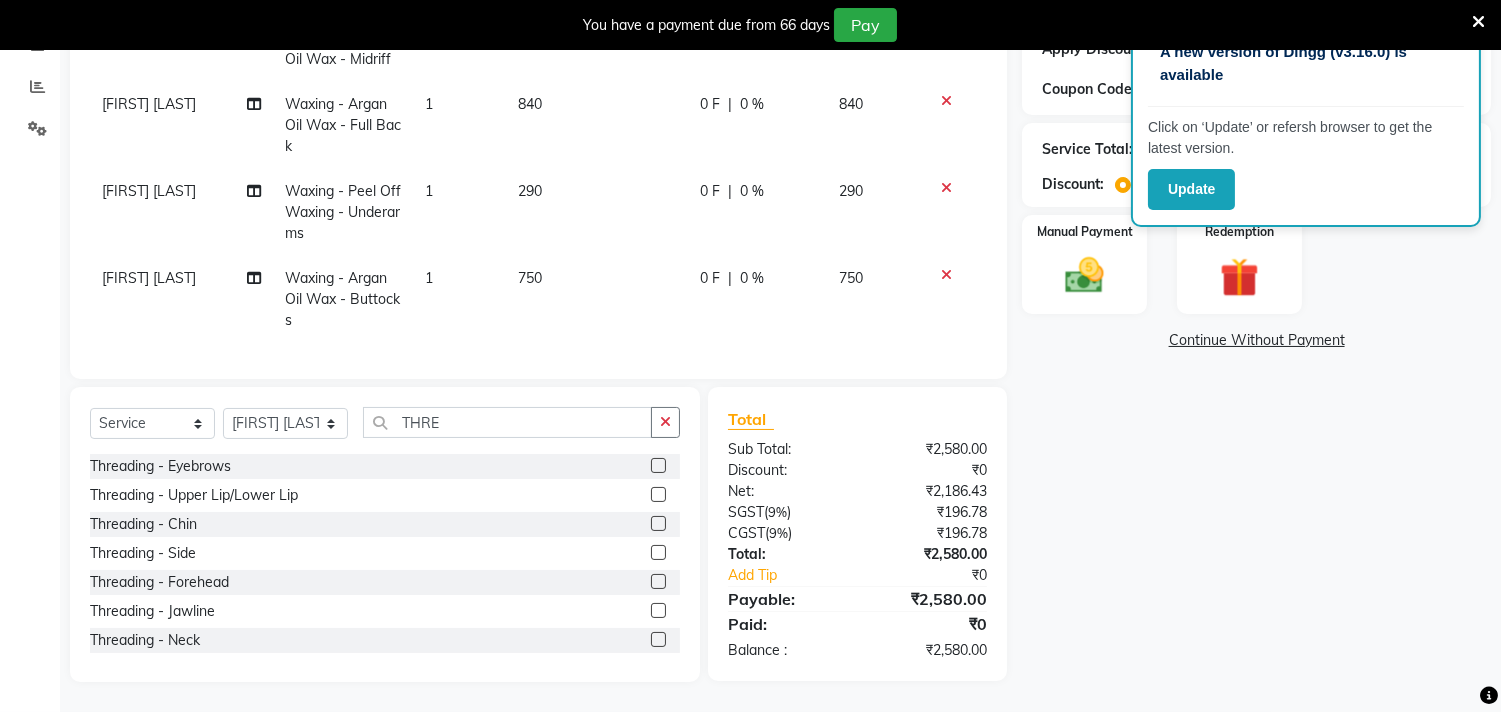 click 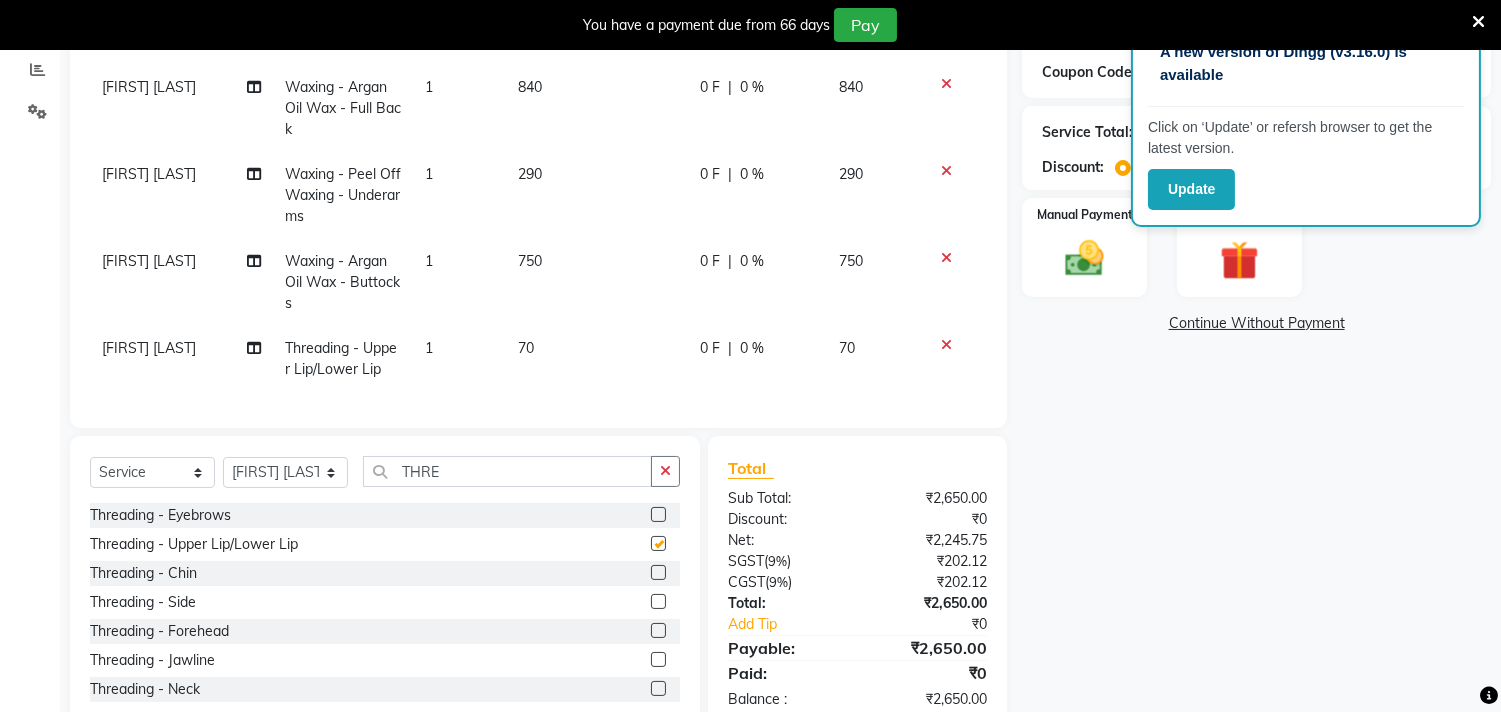 checkbox on "false" 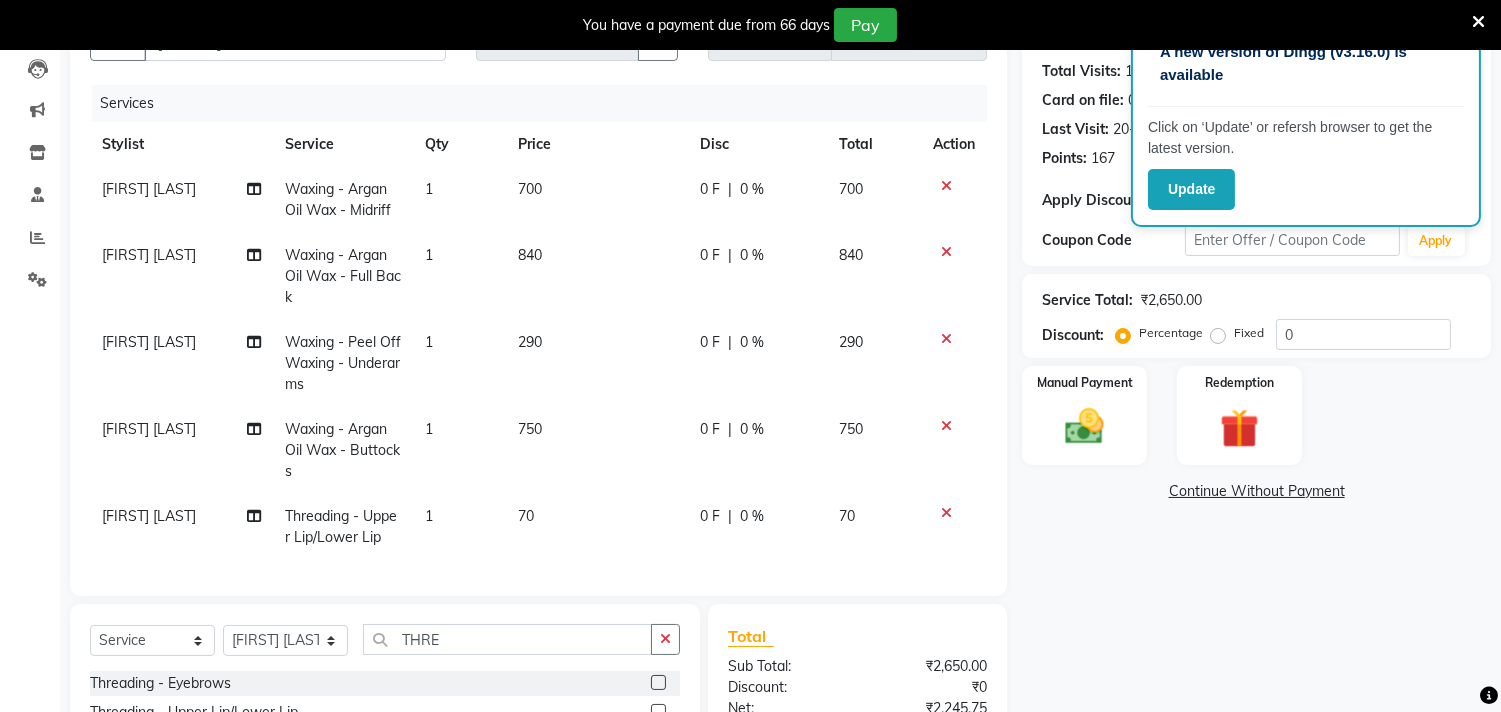 scroll, scrollTop: 207, scrollLeft: 0, axis: vertical 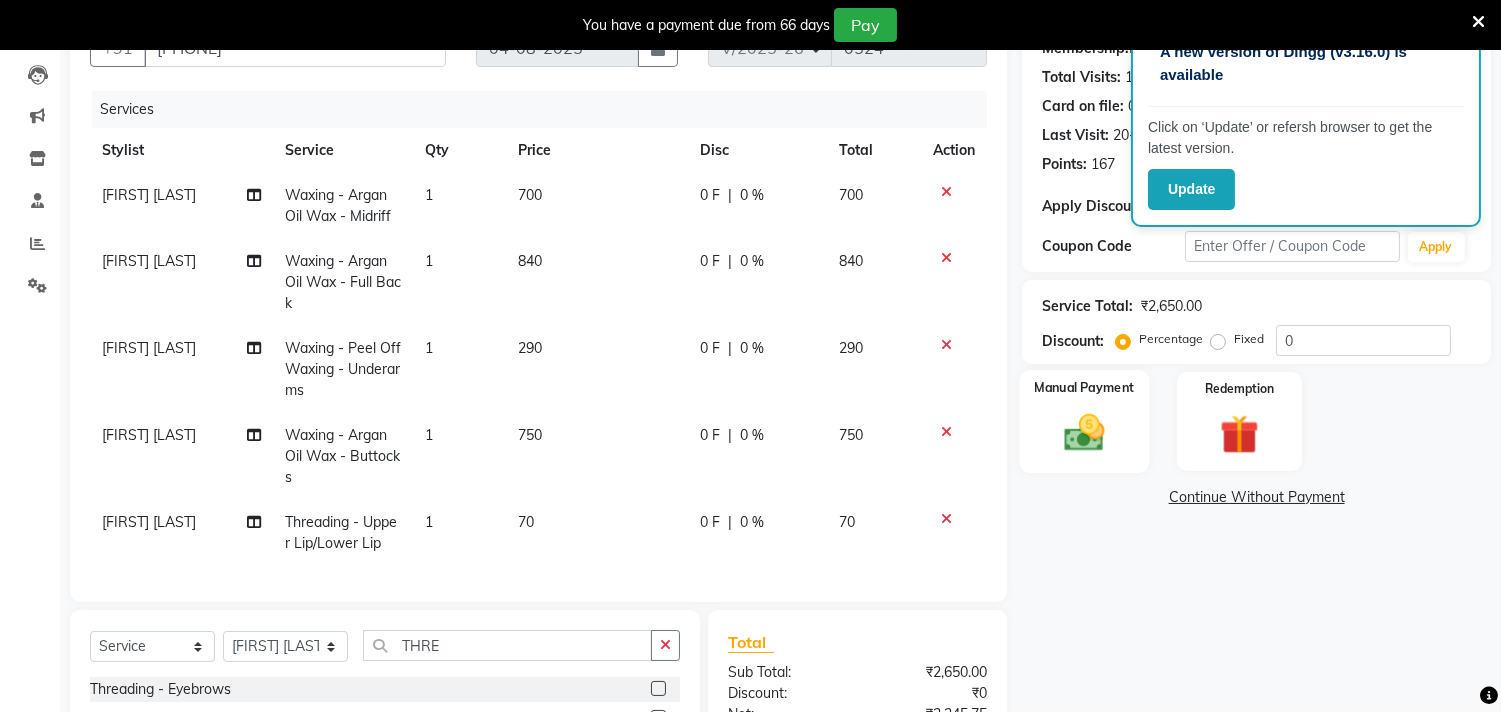 click on "Manual Payment" 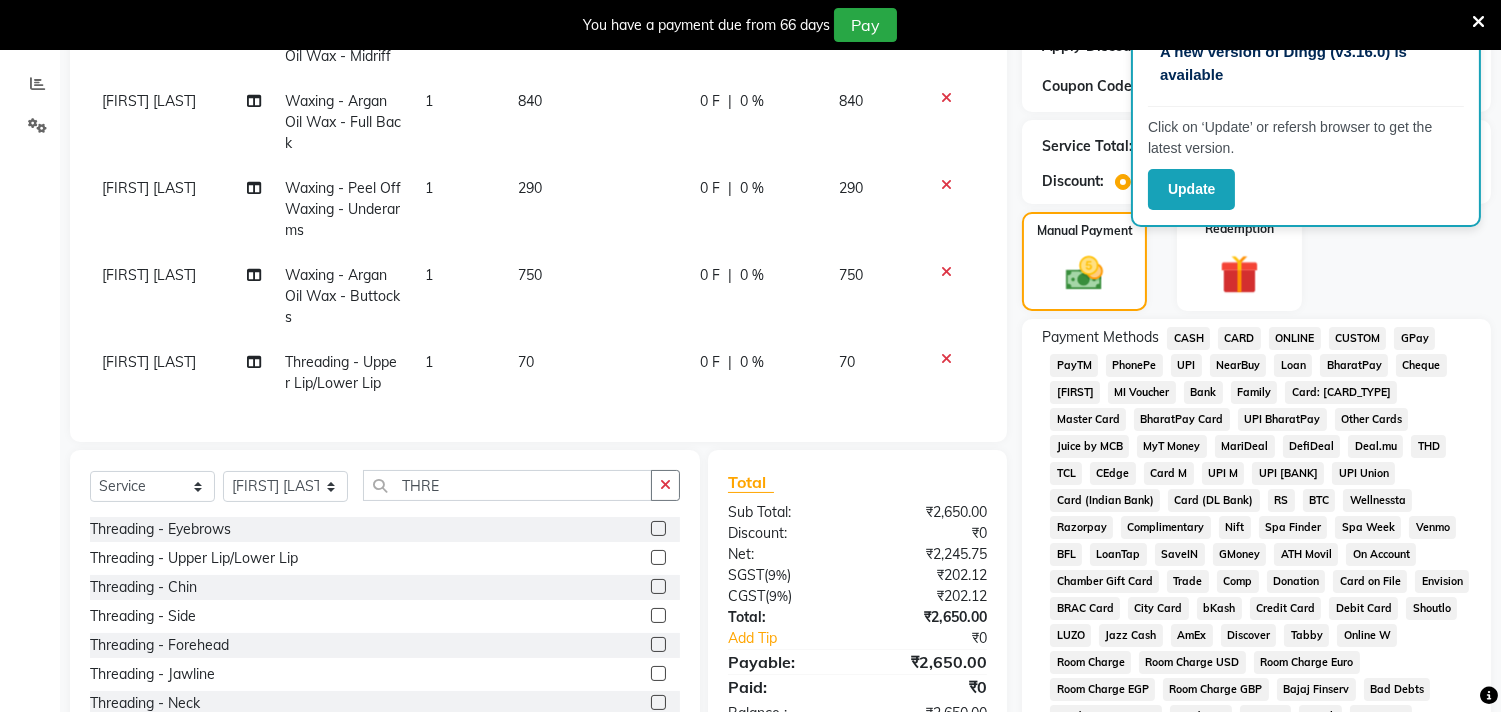 scroll, scrollTop: 207, scrollLeft: 0, axis: vertical 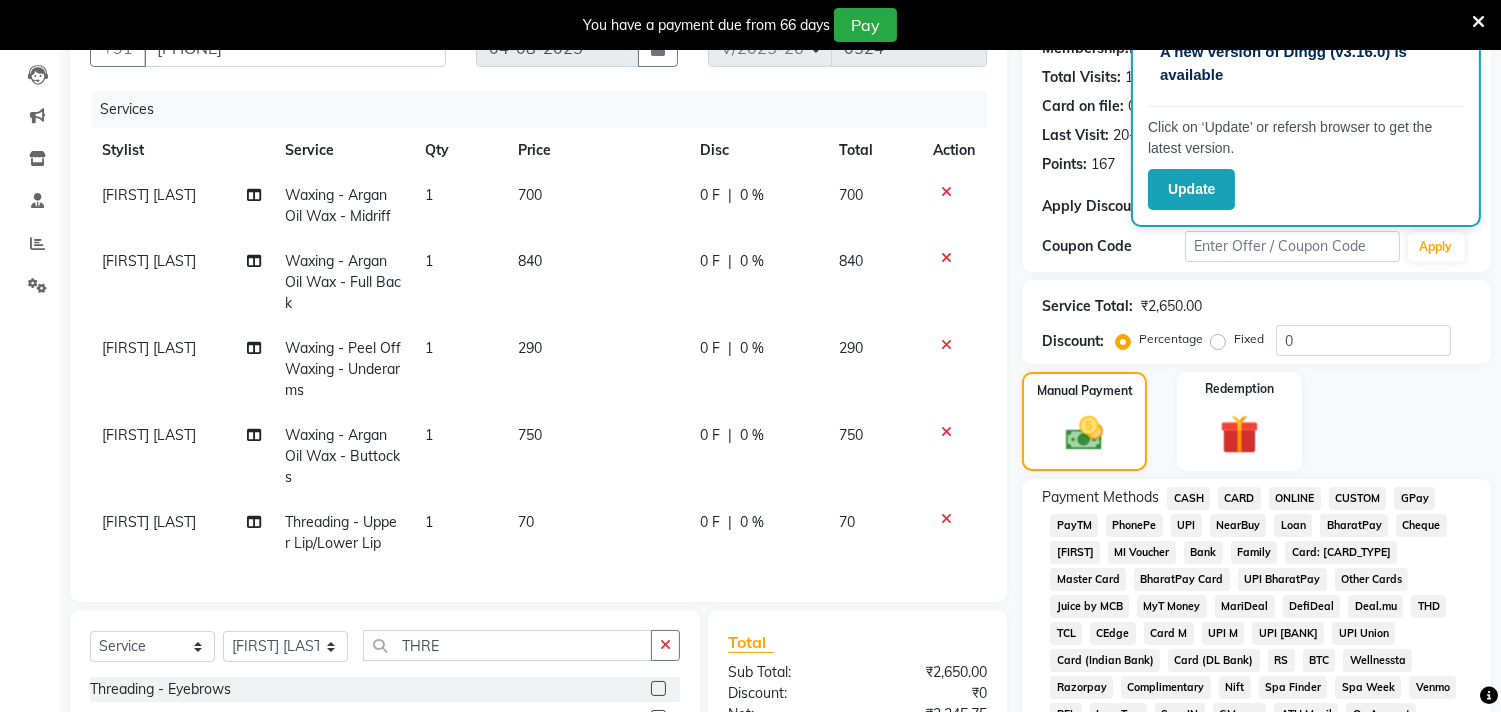 click on "CASH" 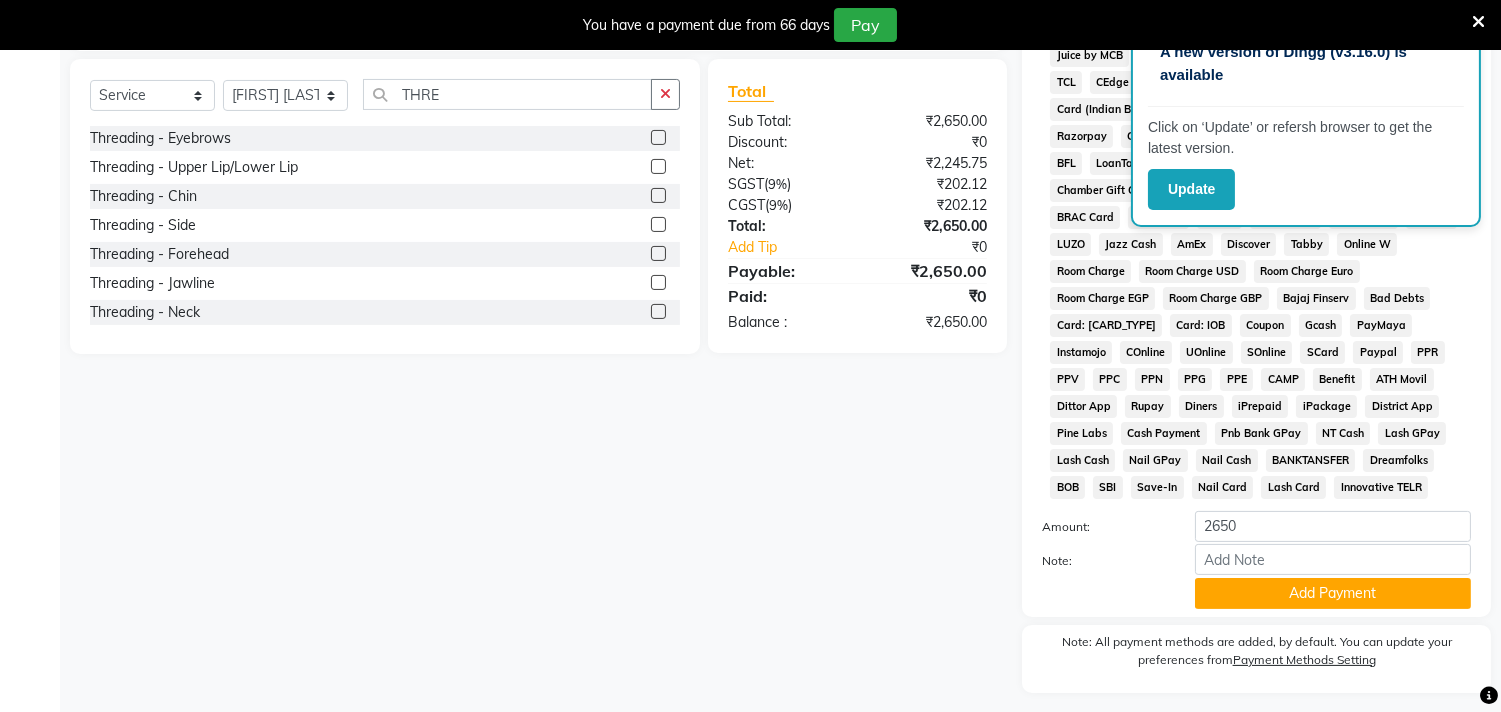 scroll, scrollTop: 787, scrollLeft: 0, axis: vertical 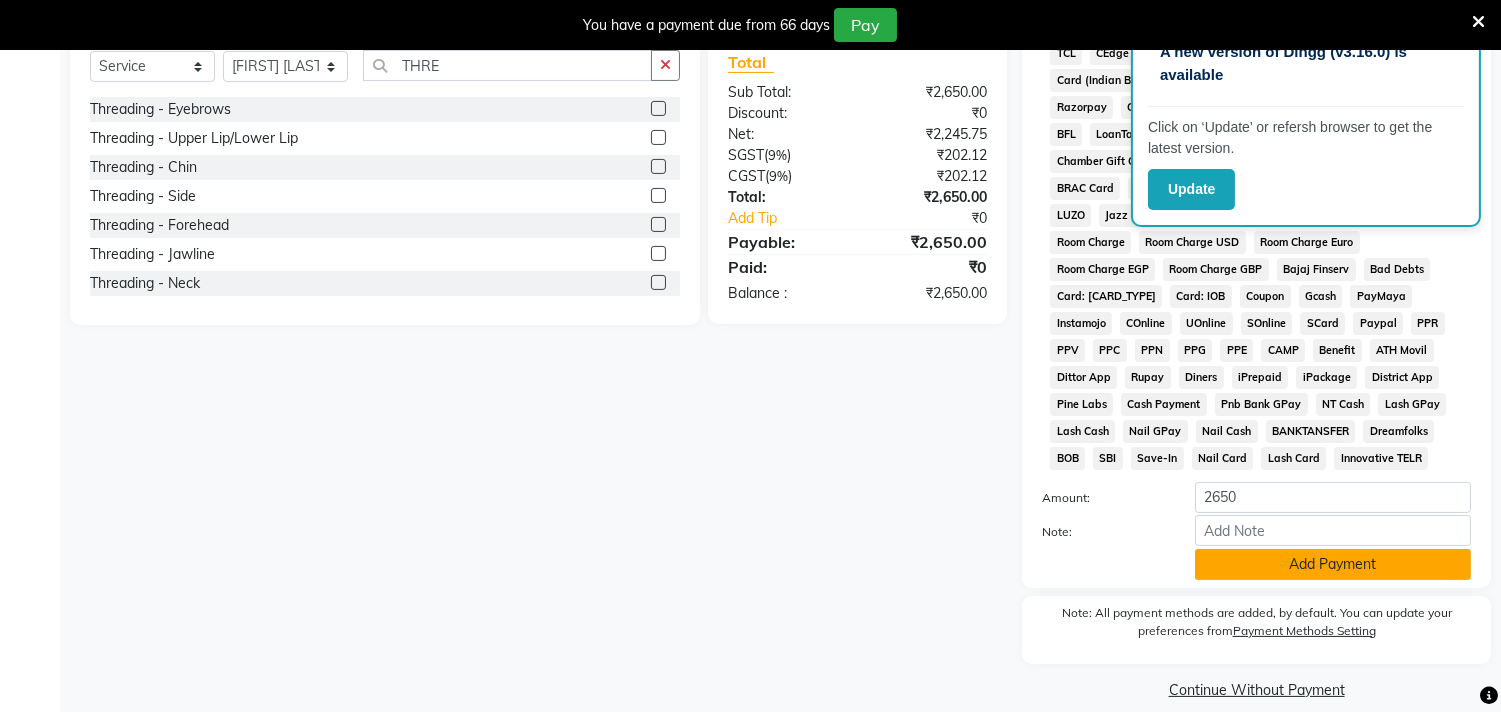 click on "Add Payment" 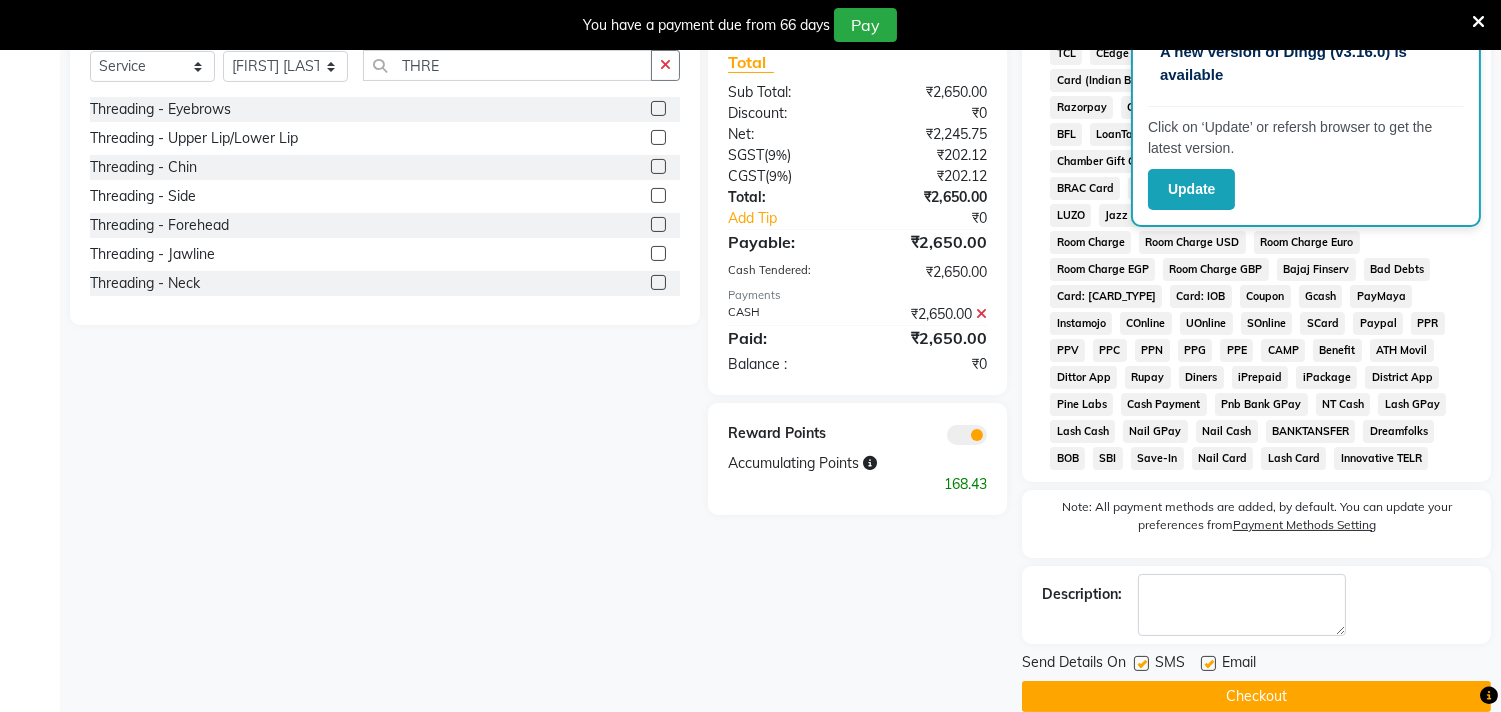scroll, scrollTop: 794, scrollLeft: 0, axis: vertical 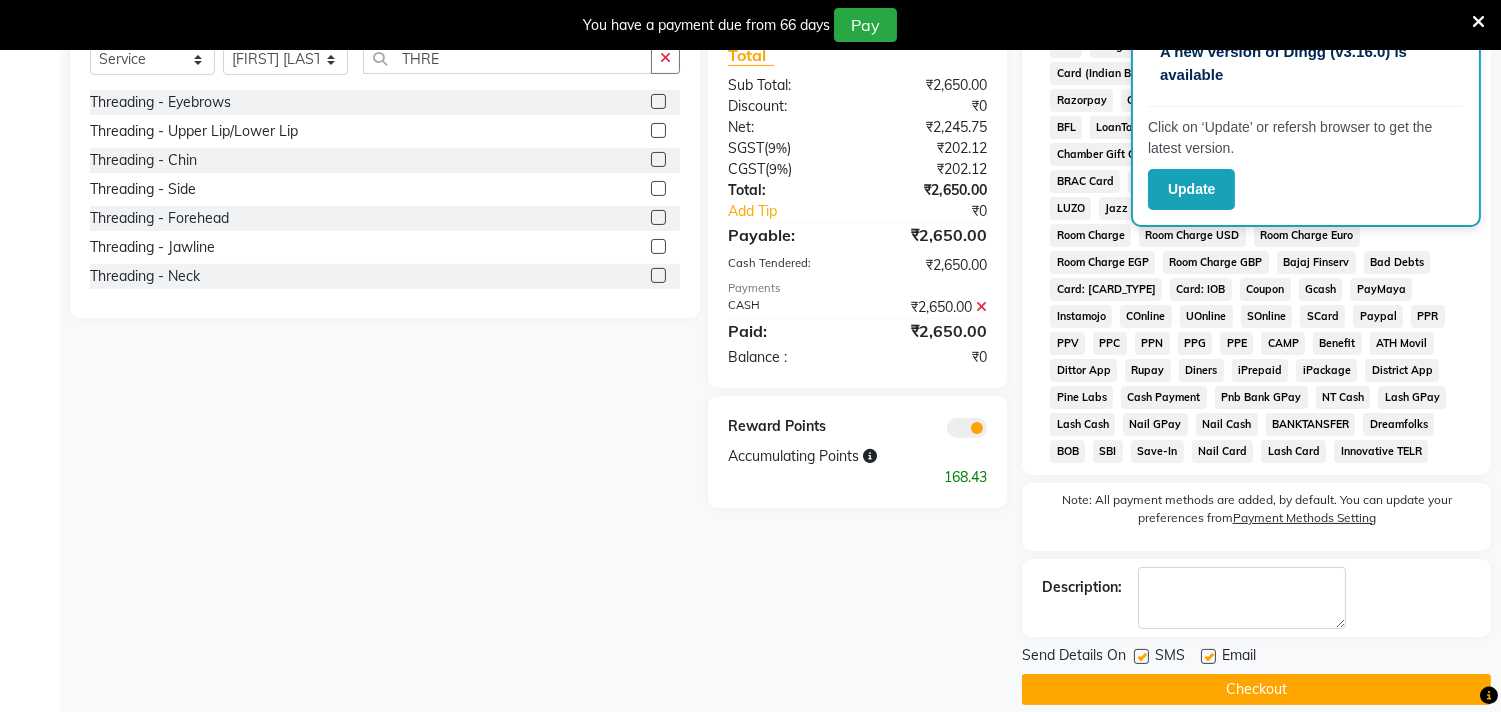 click on "Checkout" 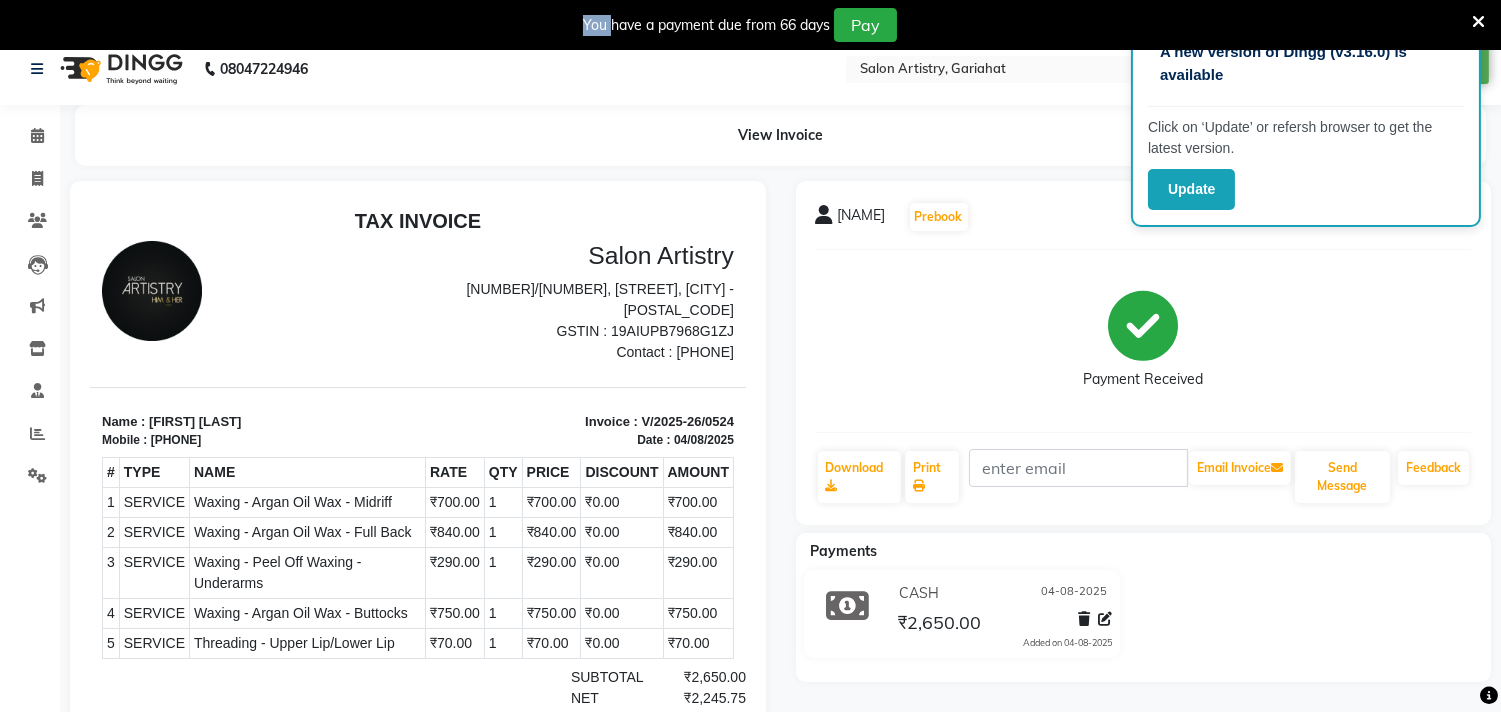 scroll, scrollTop: 0, scrollLeft: 0, axis: both 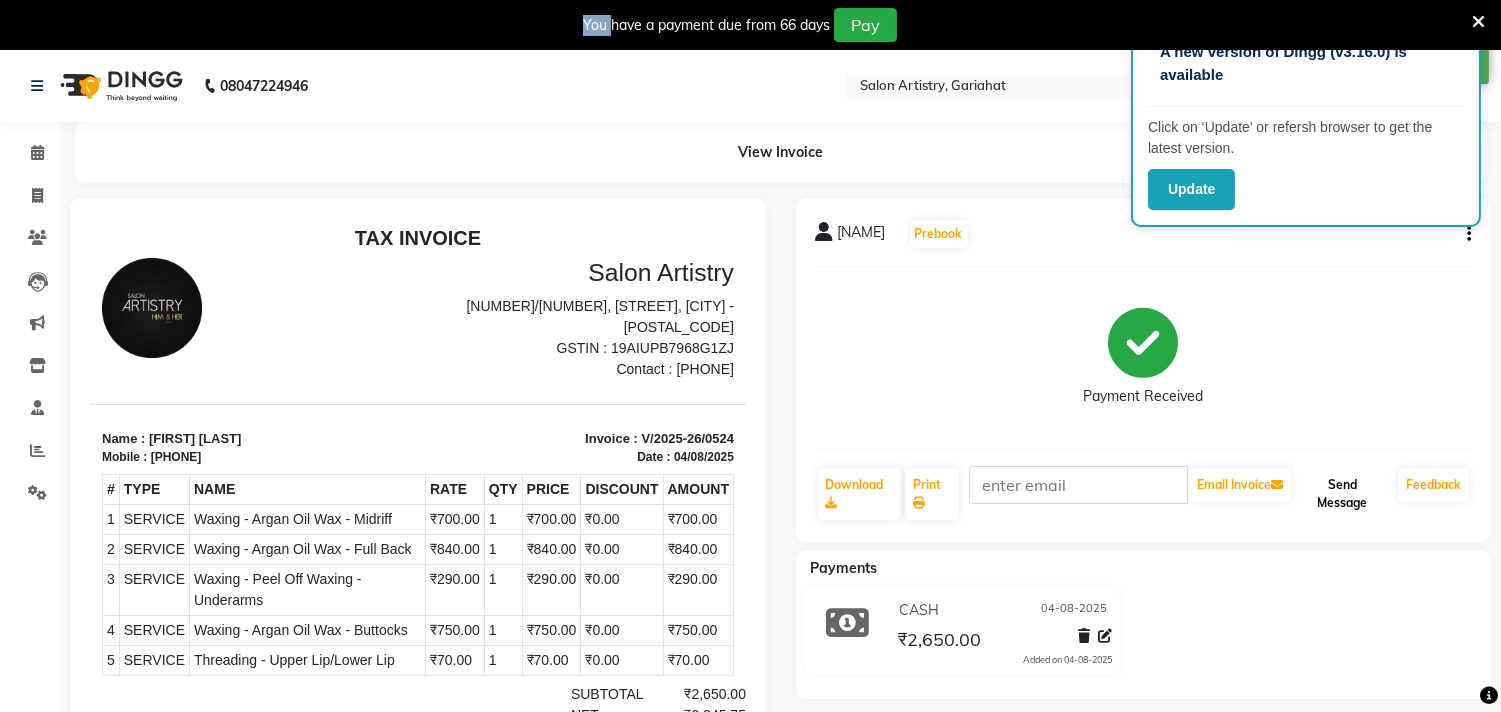 click on "Send Message" 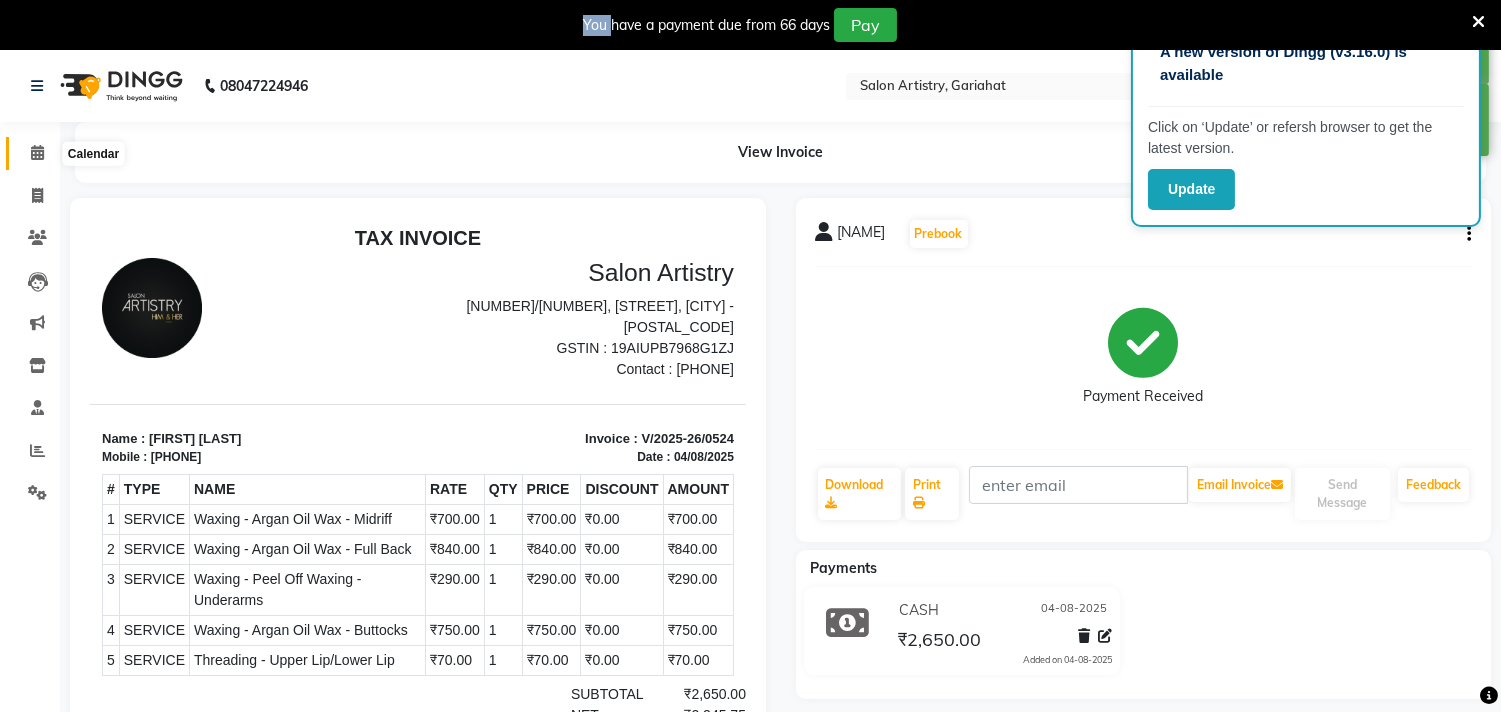 click 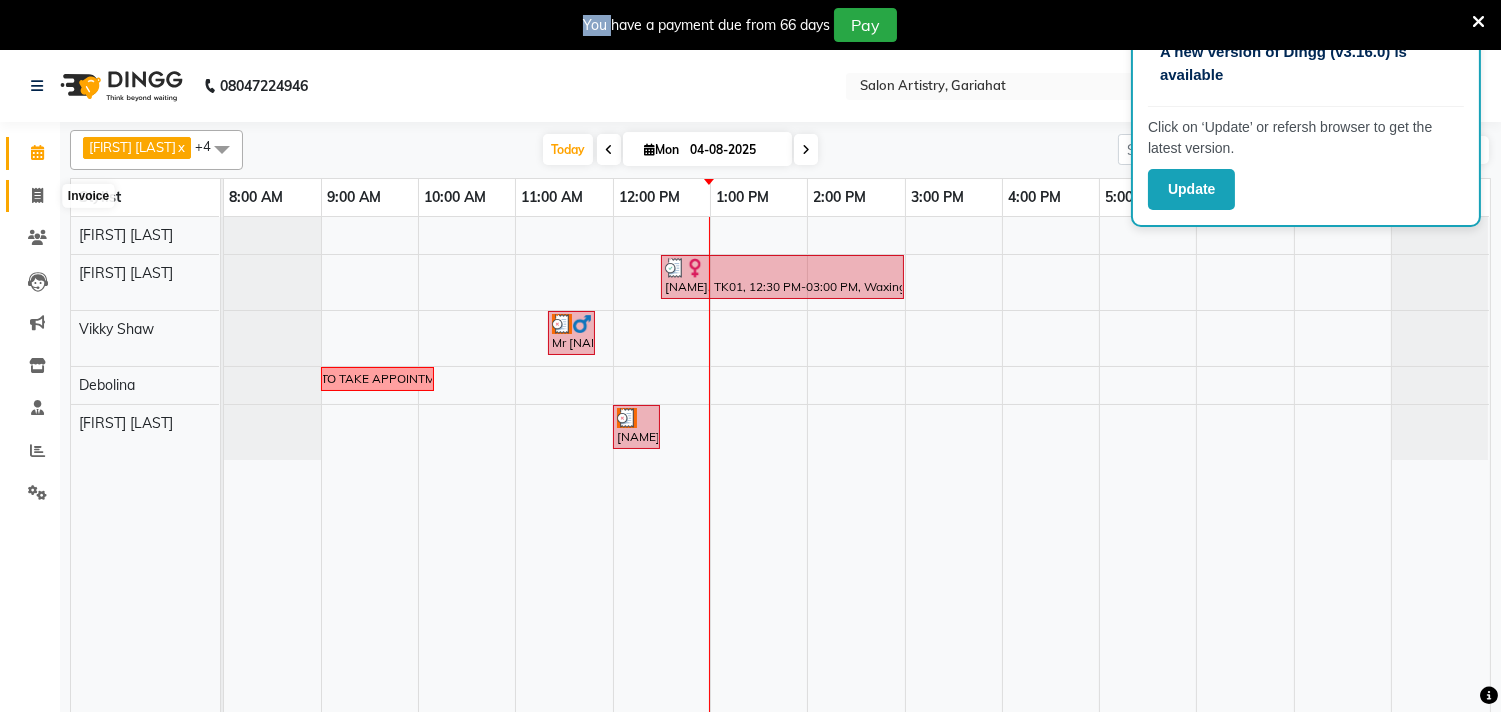click 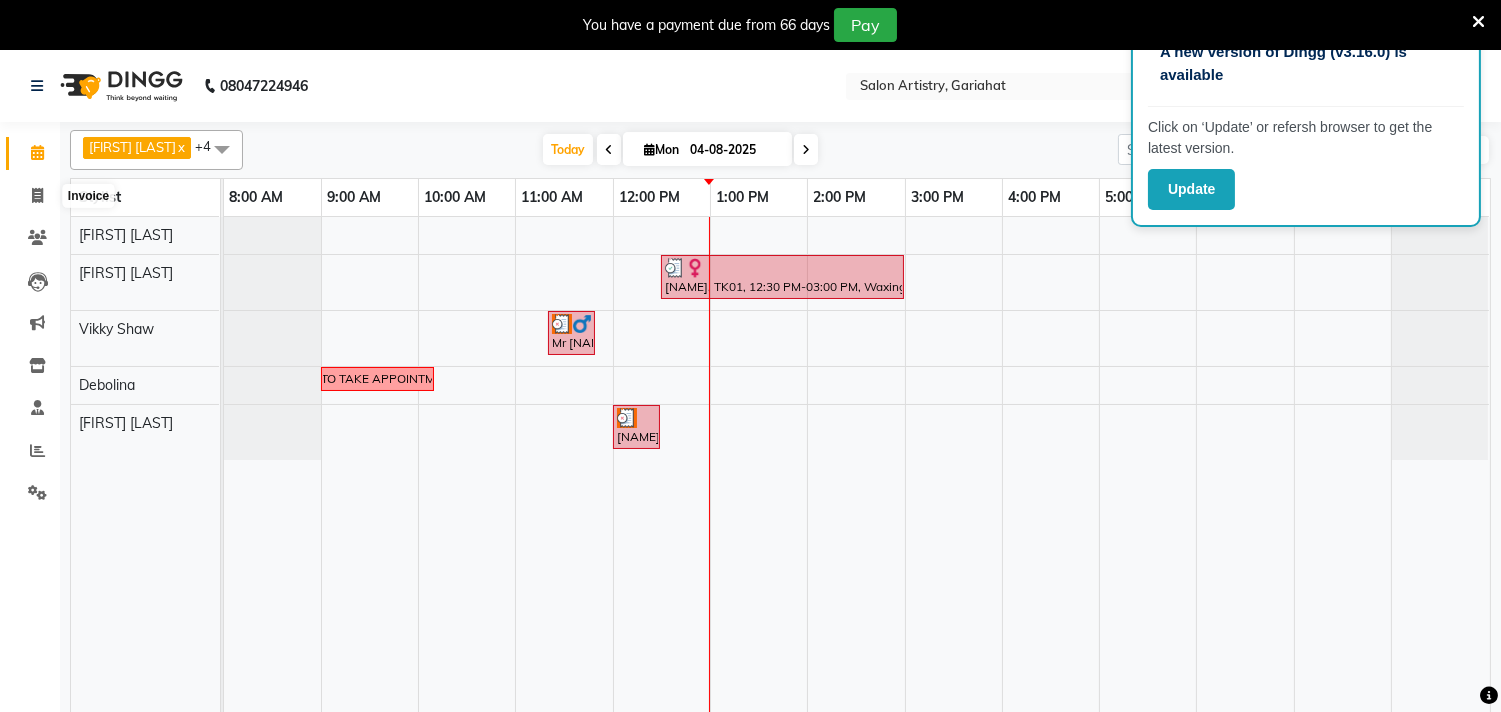 select on "service" 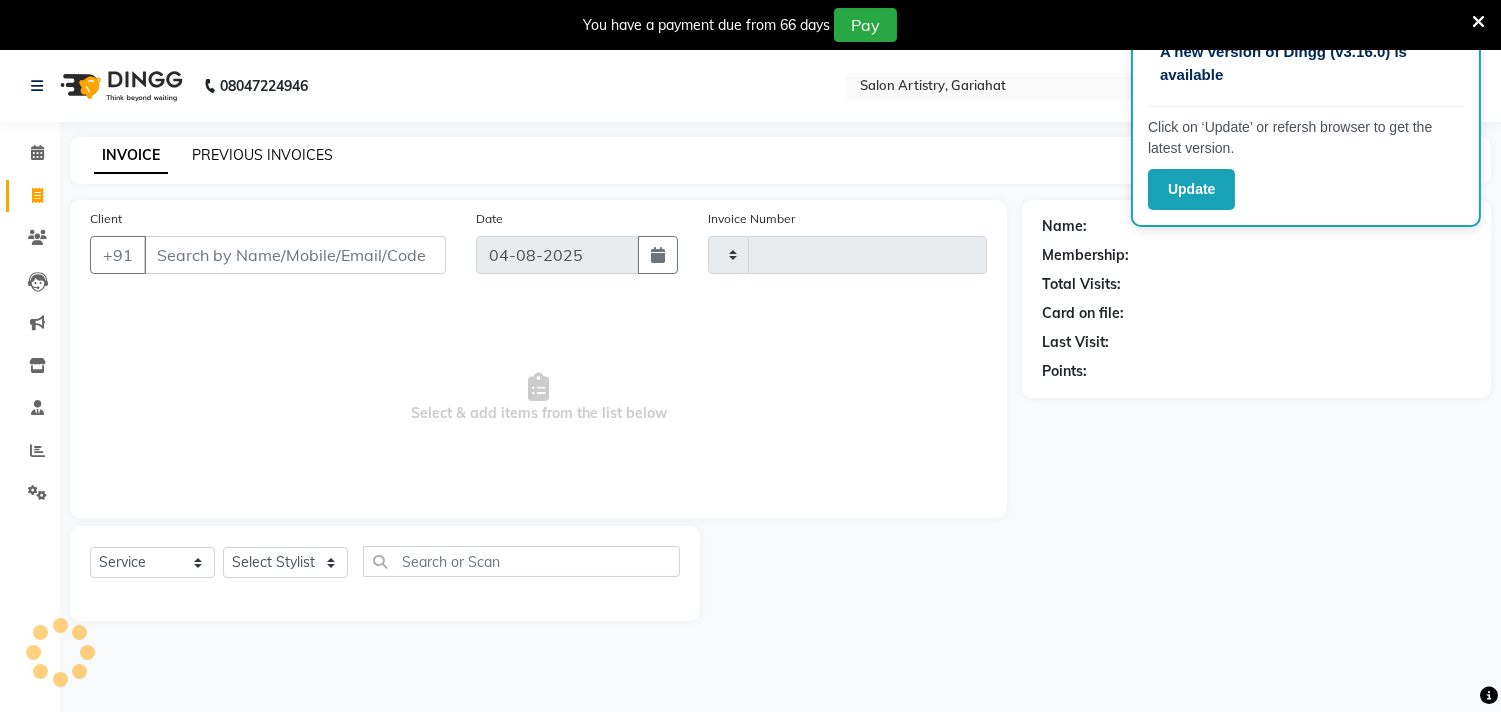 type on "0525" 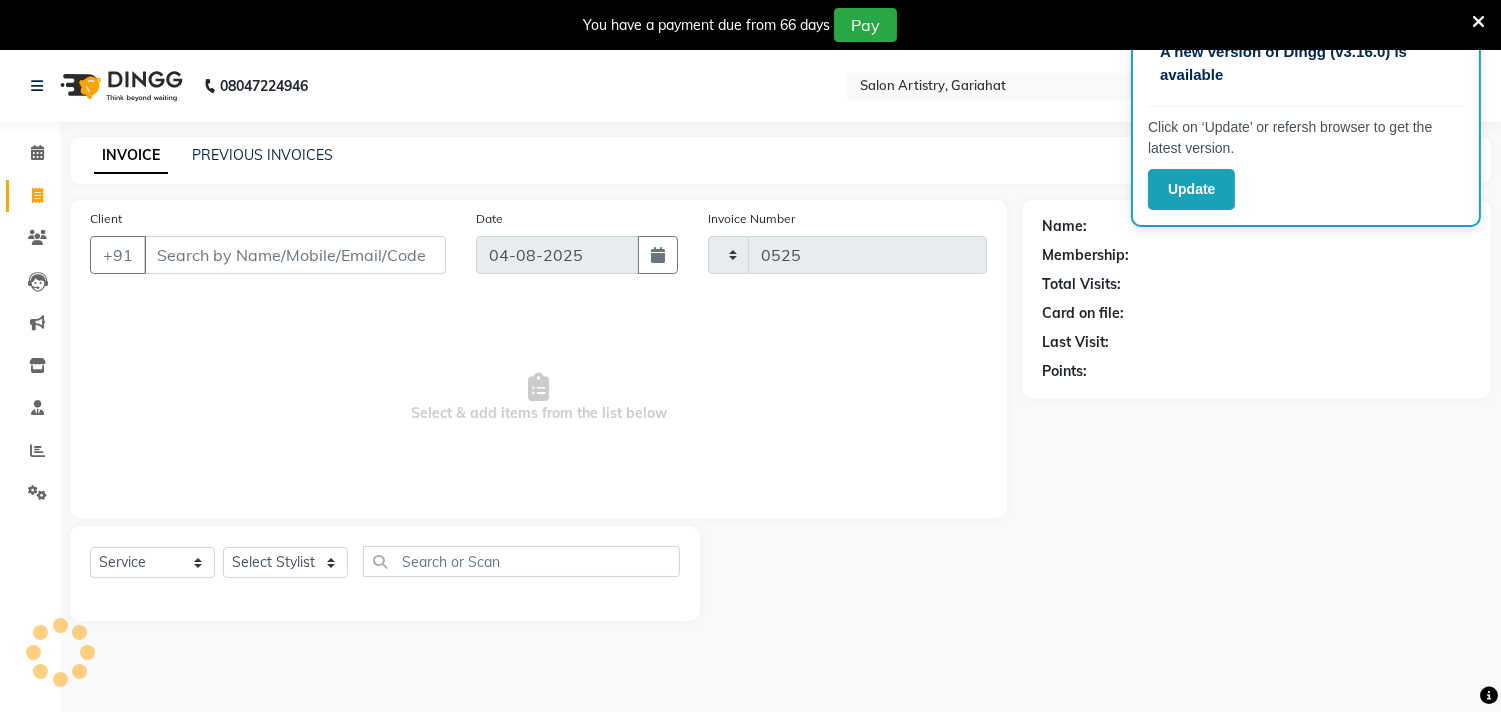 select on "8368" 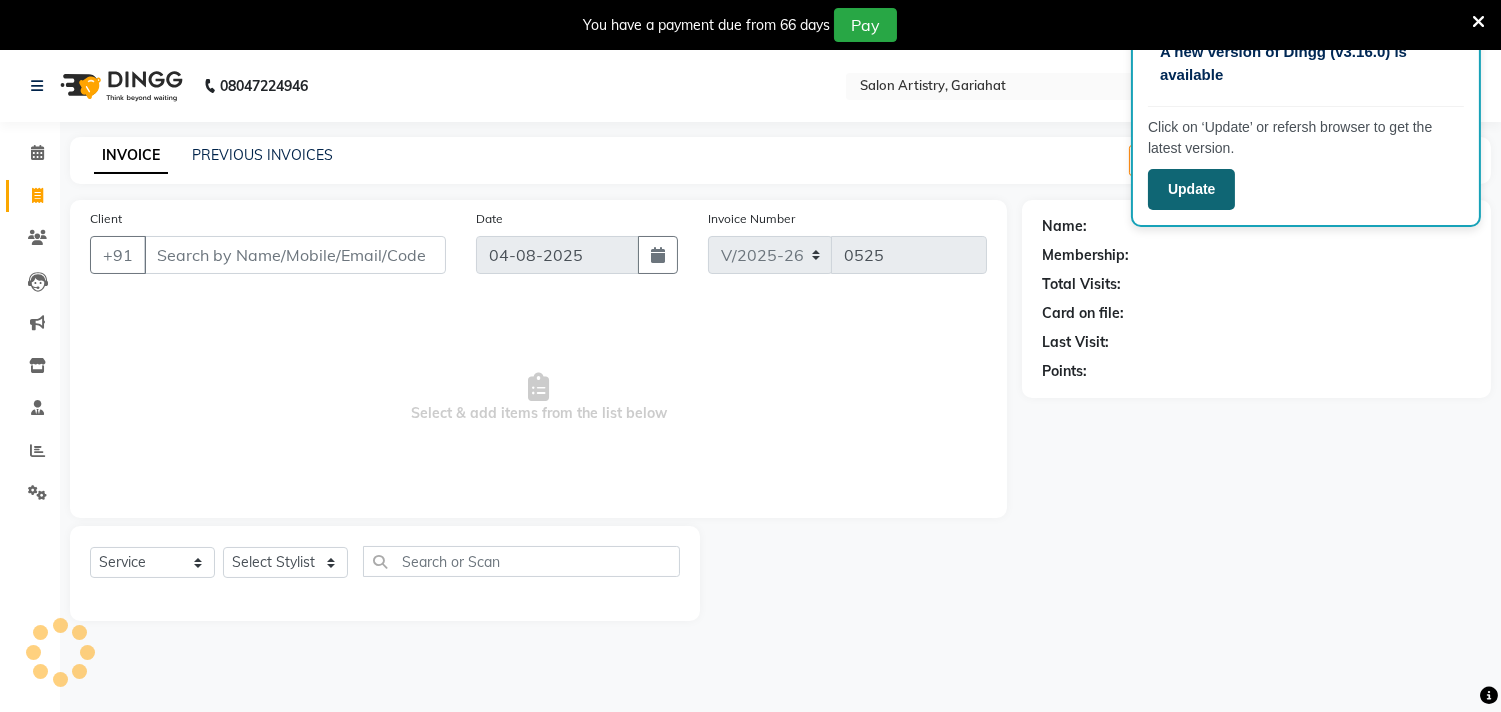 click on "Update" 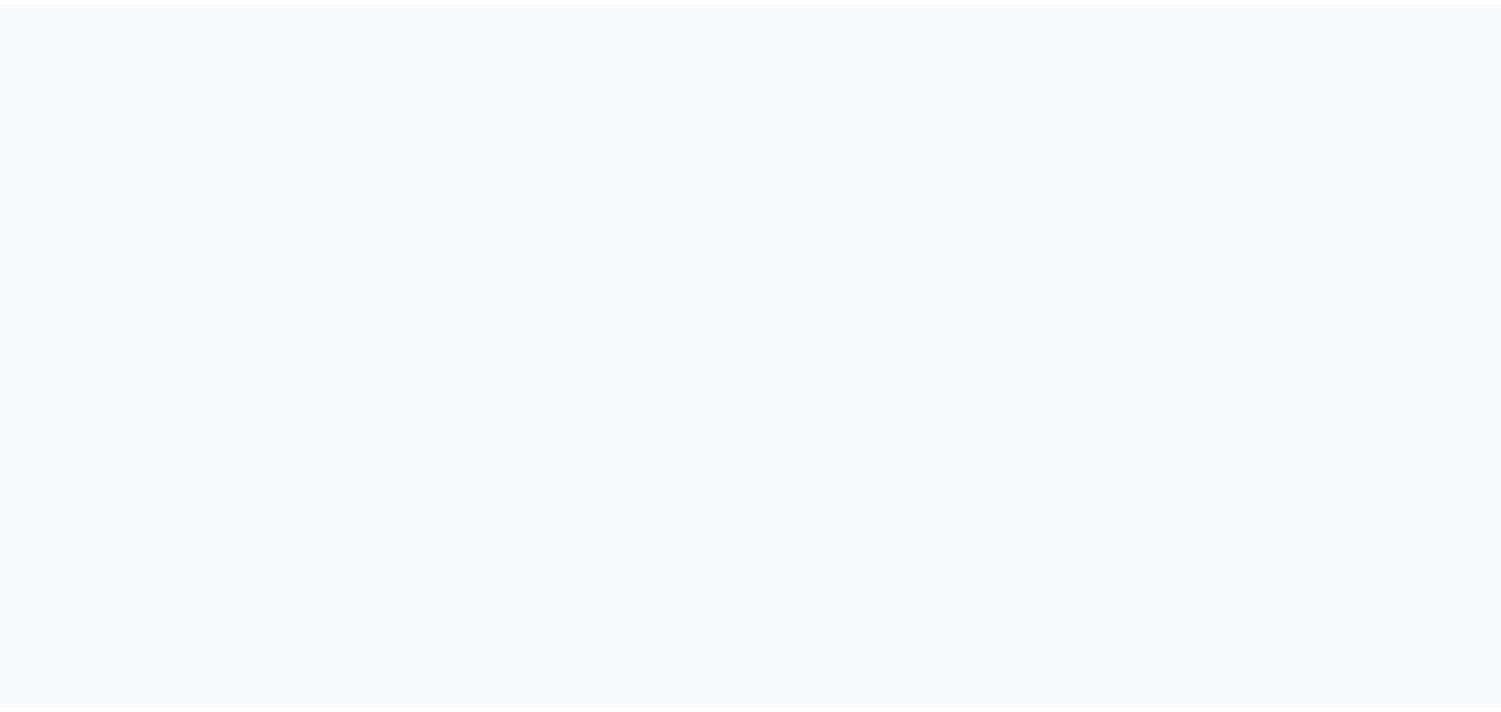 scroll, scrollTop: 0, scrollLeft: 0, axis: both 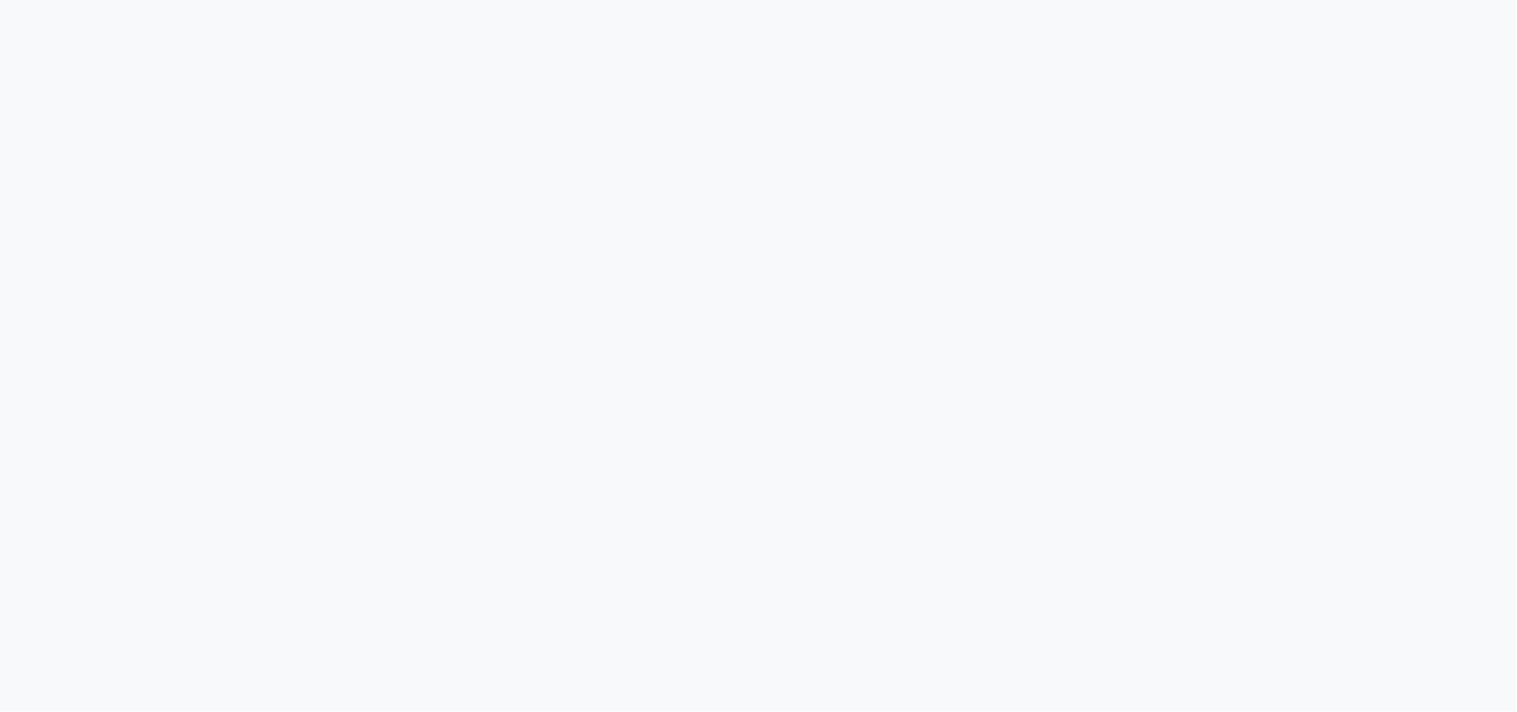 select on "service" 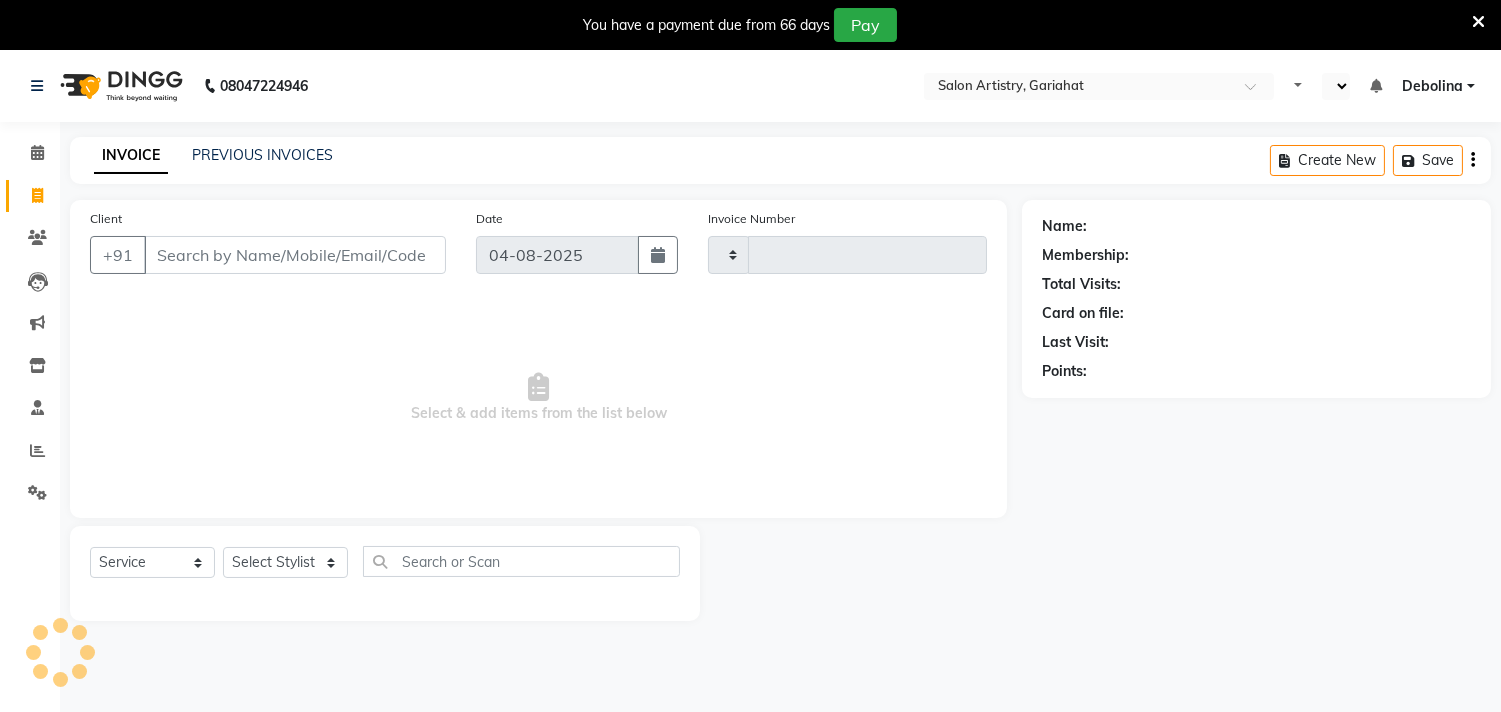 type on "0525" 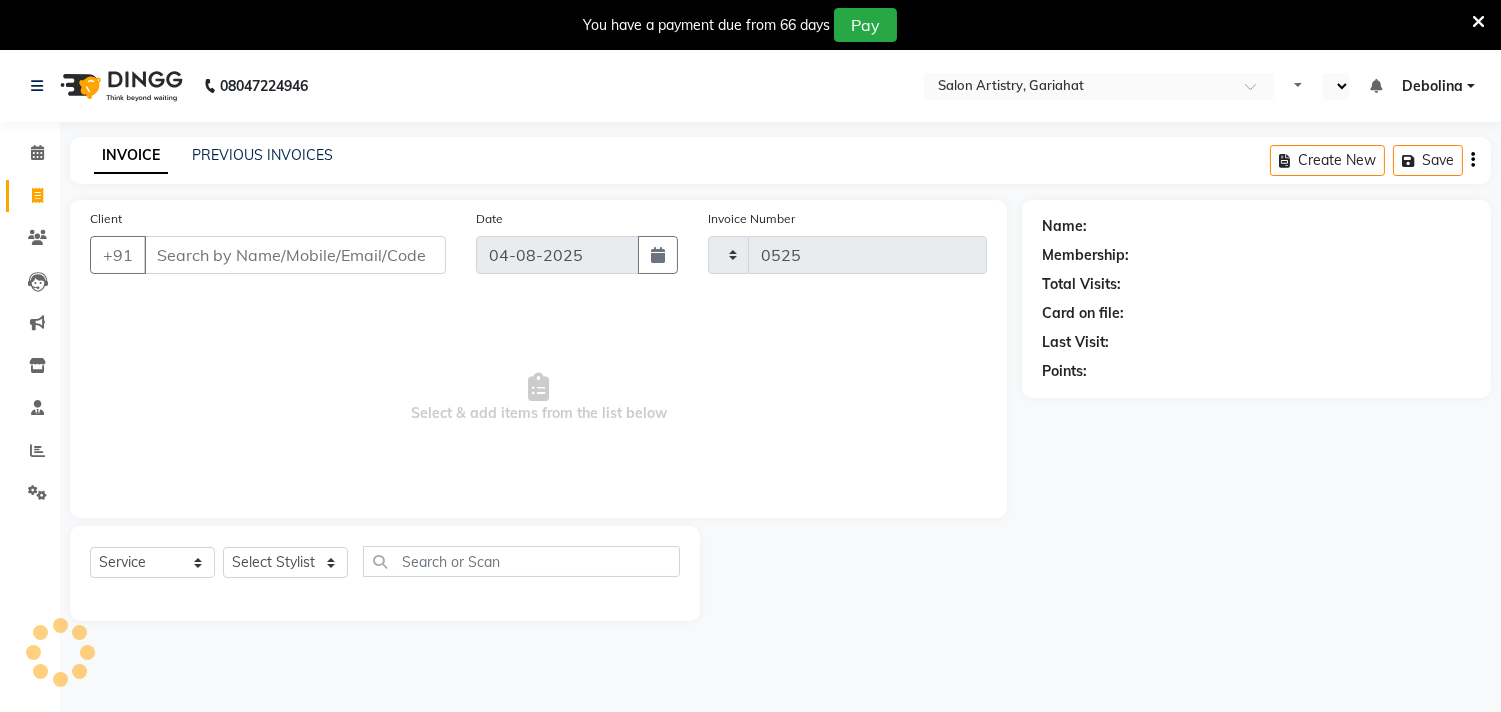 select on "en" 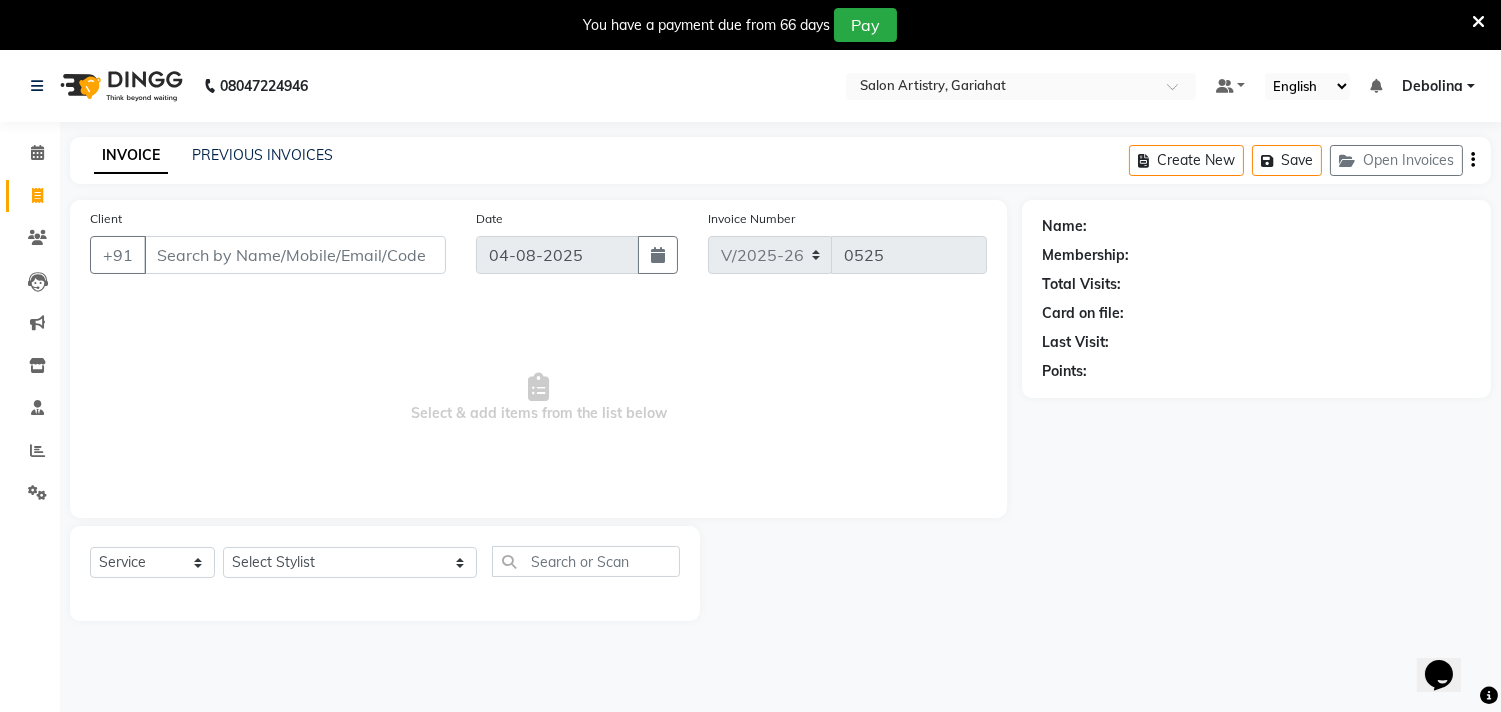 scroll, scrollTop: 0, scrollLeft: 0, axis: both 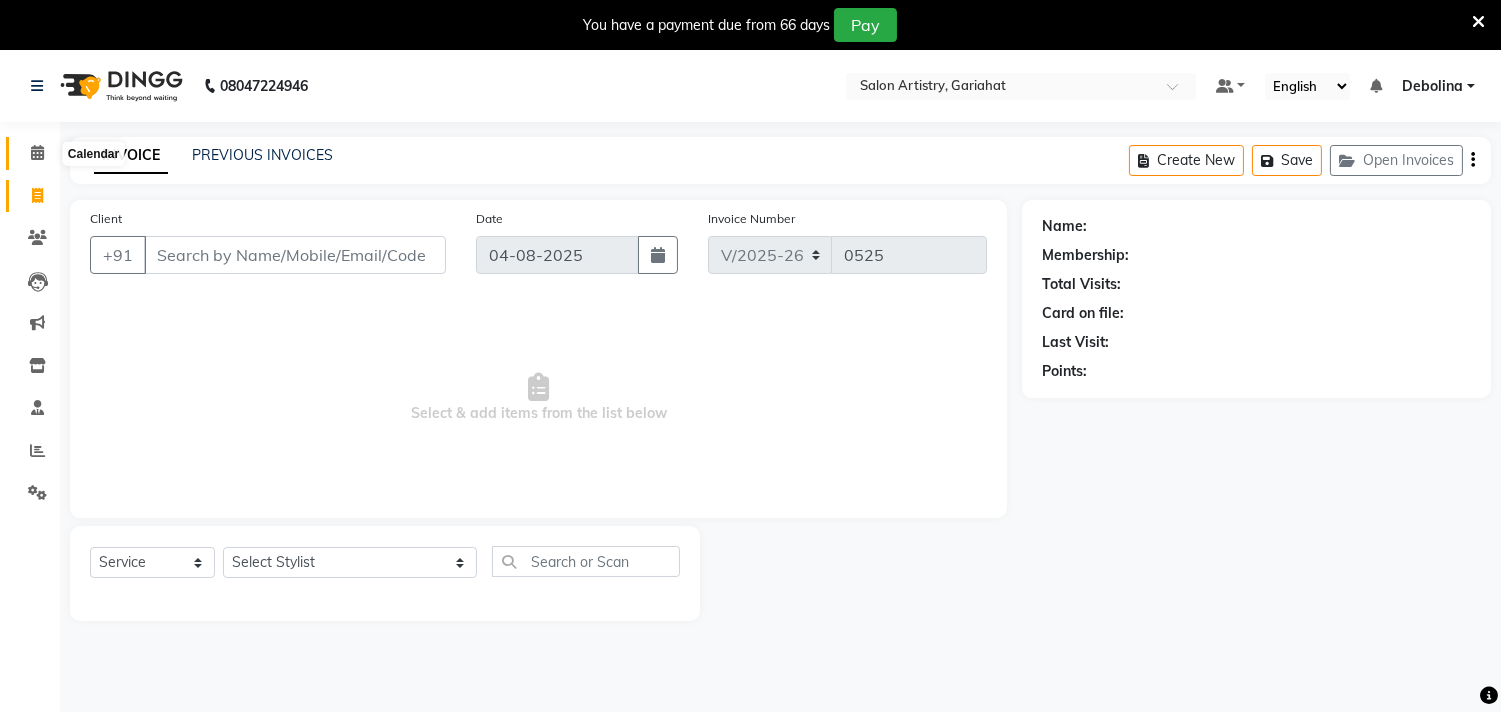 click 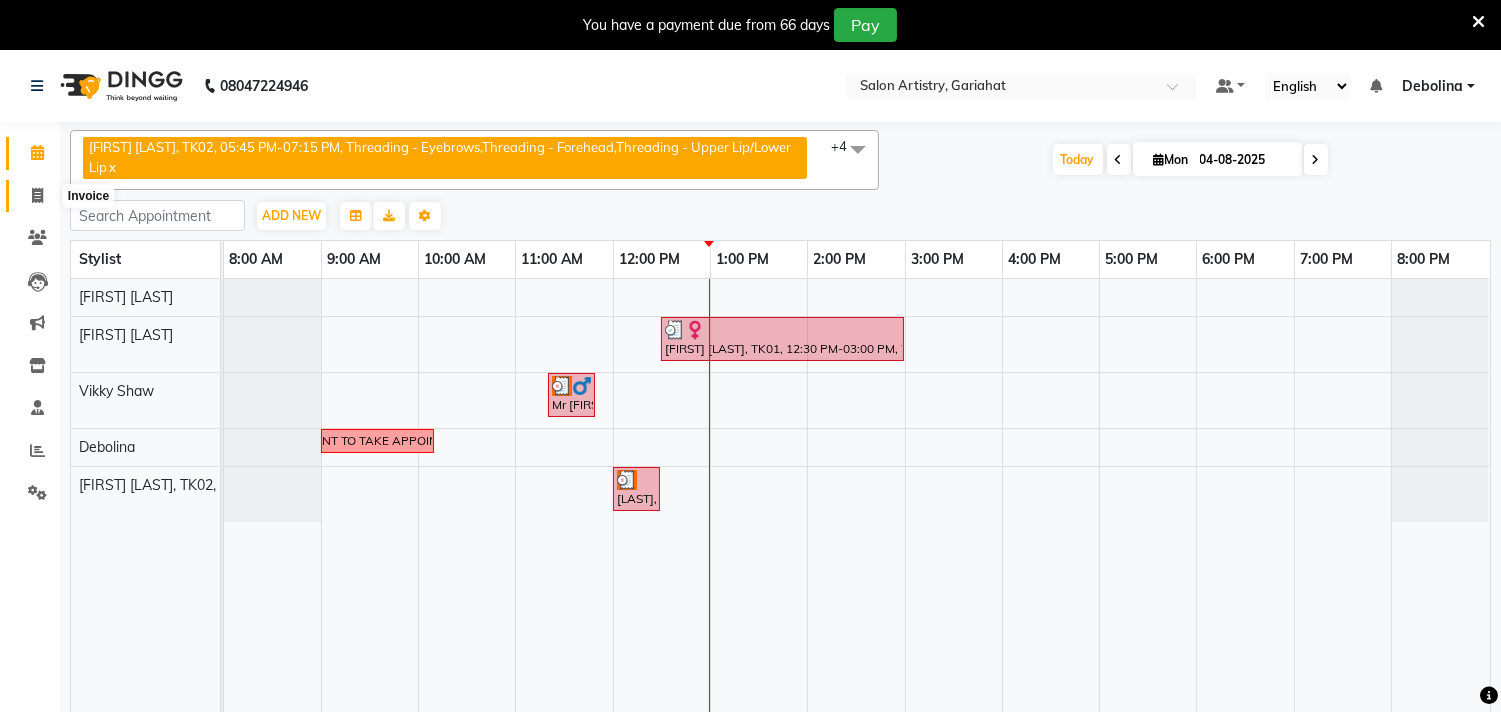 click 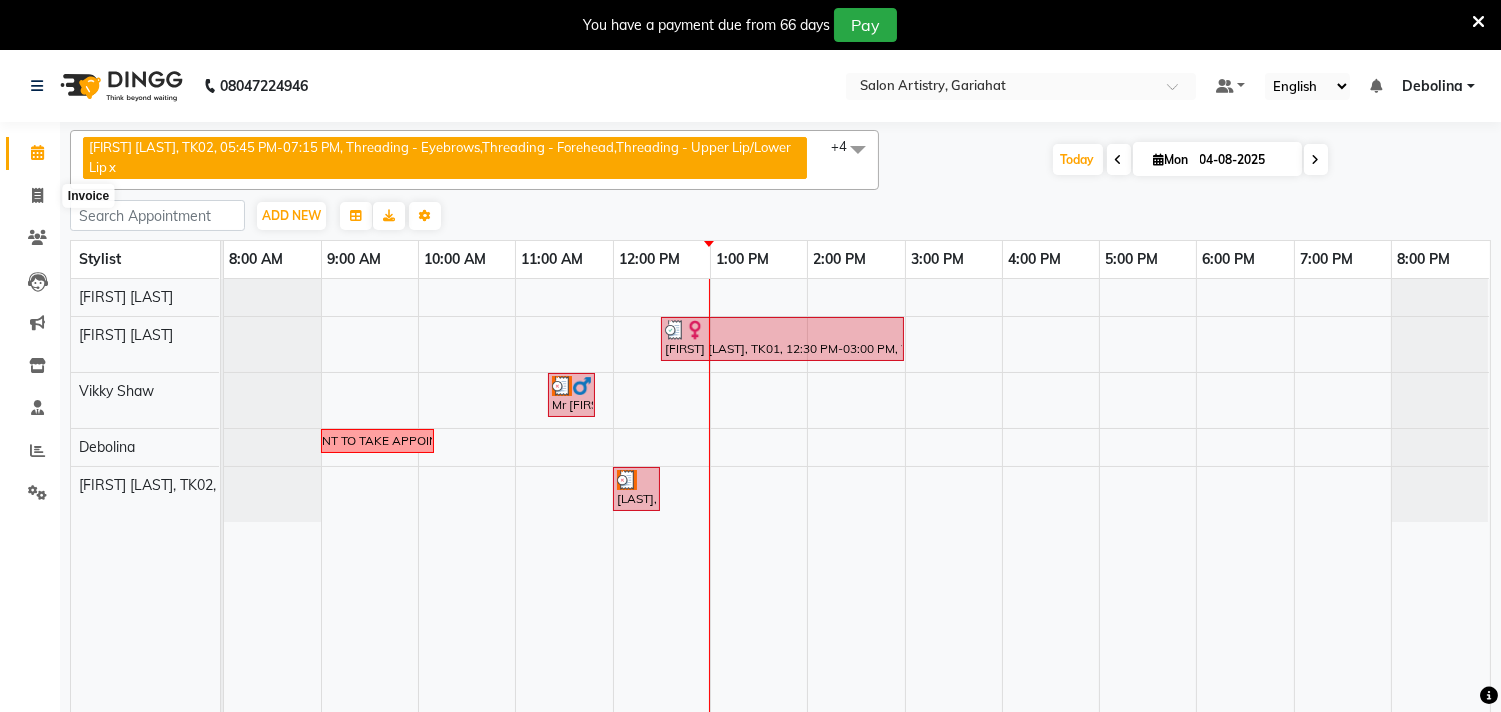 select on "service" 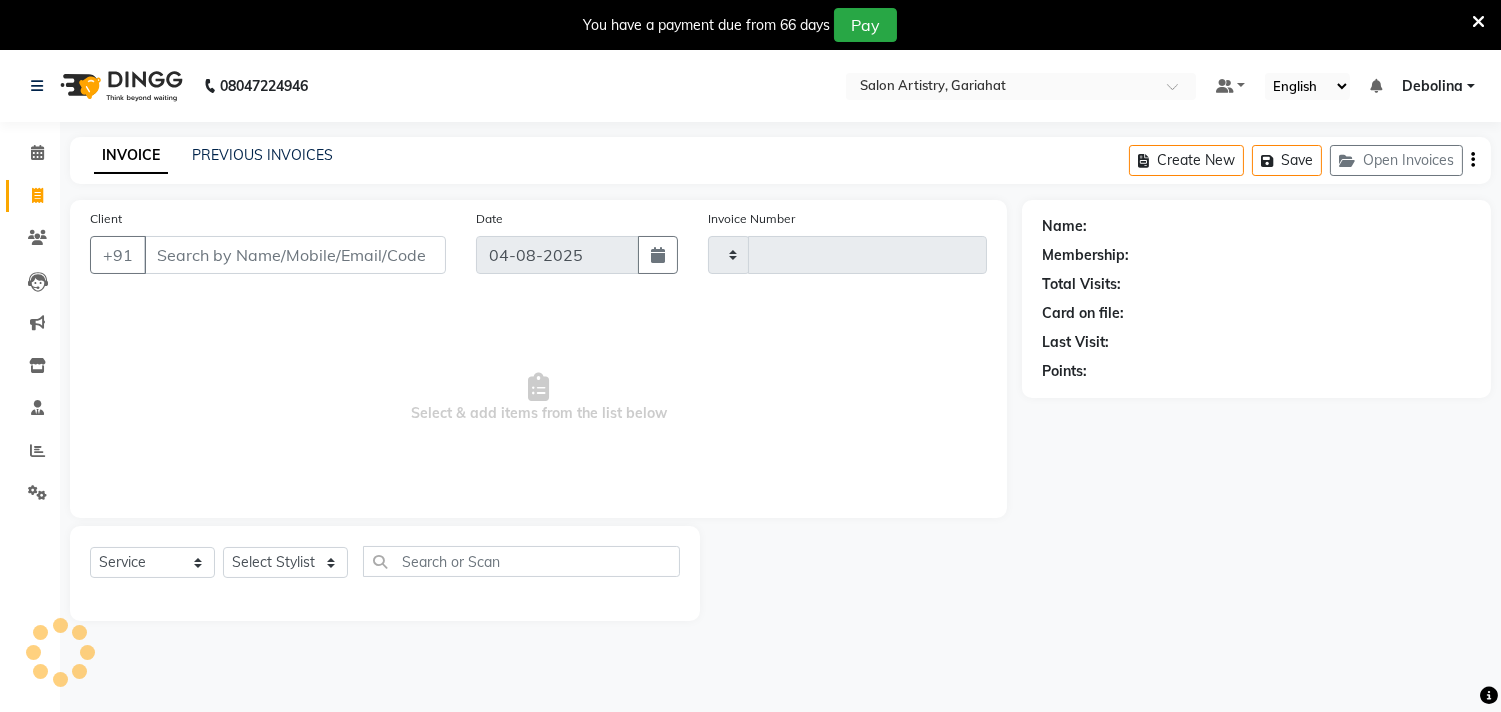 type on "0525" 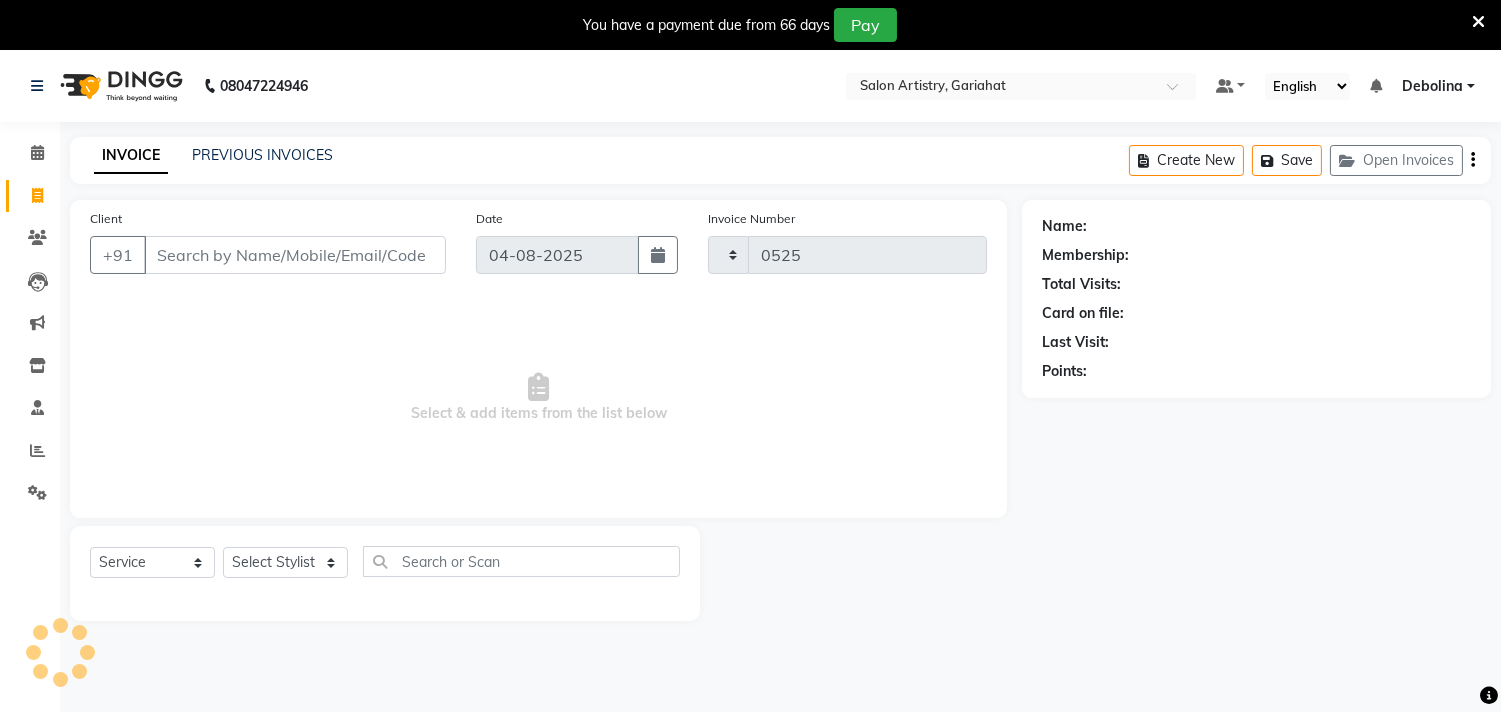 select on "8368" 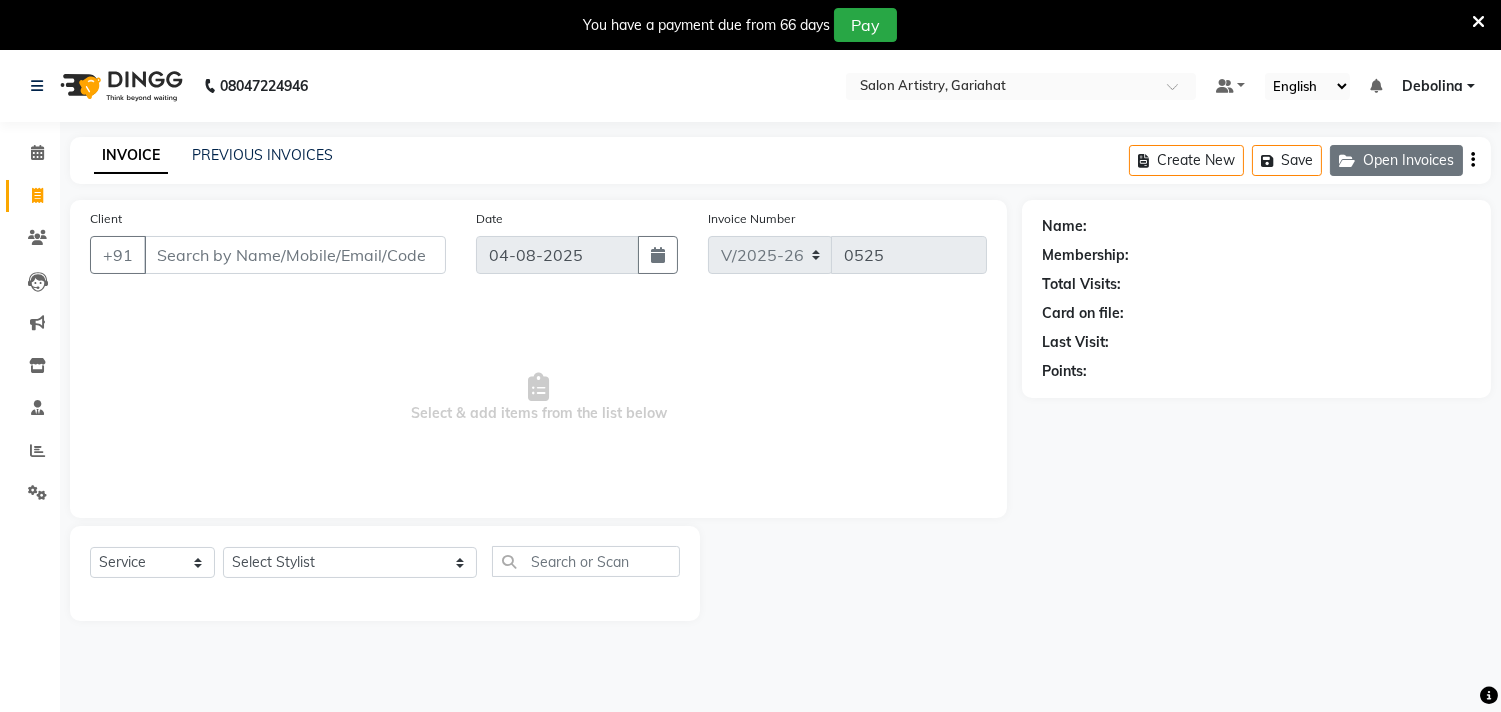 click on "Open Invoices" 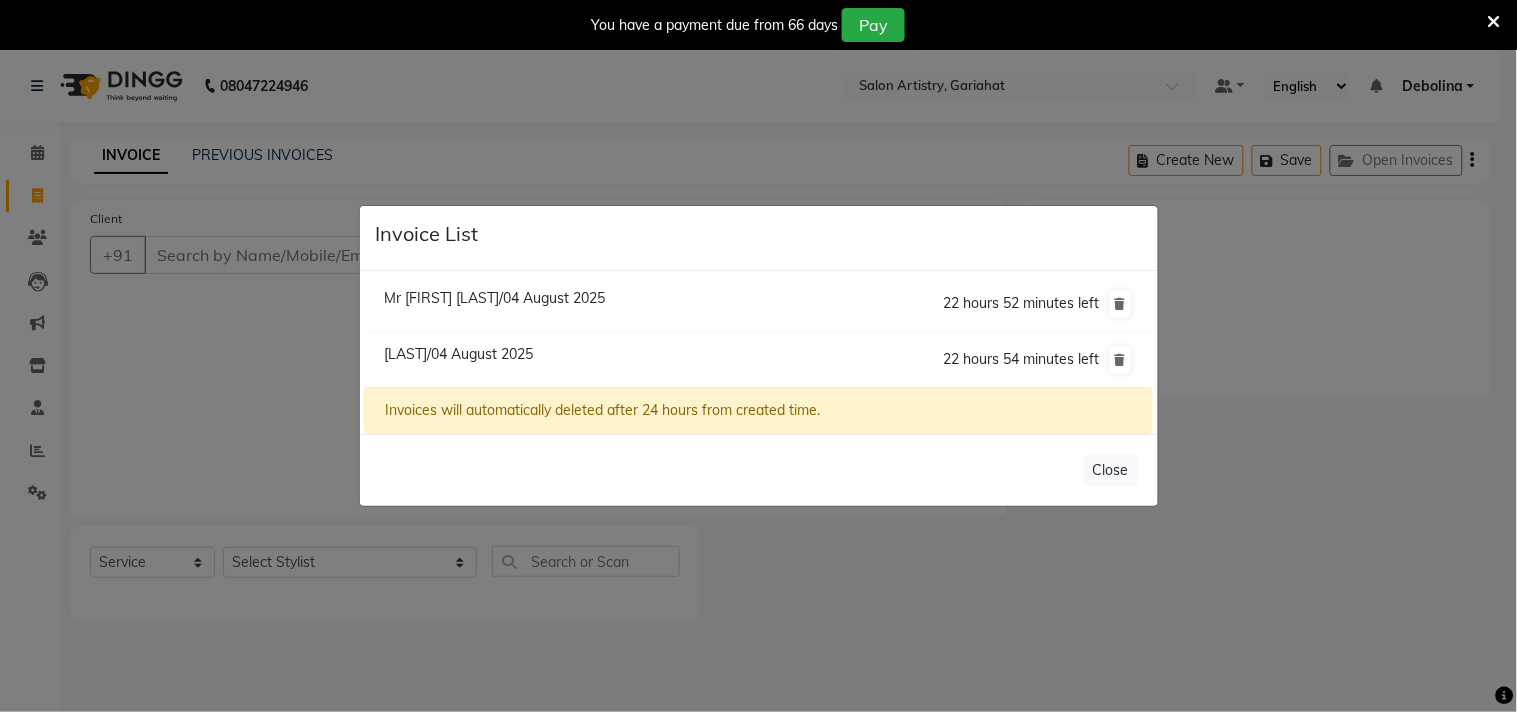 click on "Mr Animesh Chandra De/04 August 2025  22 hours 52 minutes left" 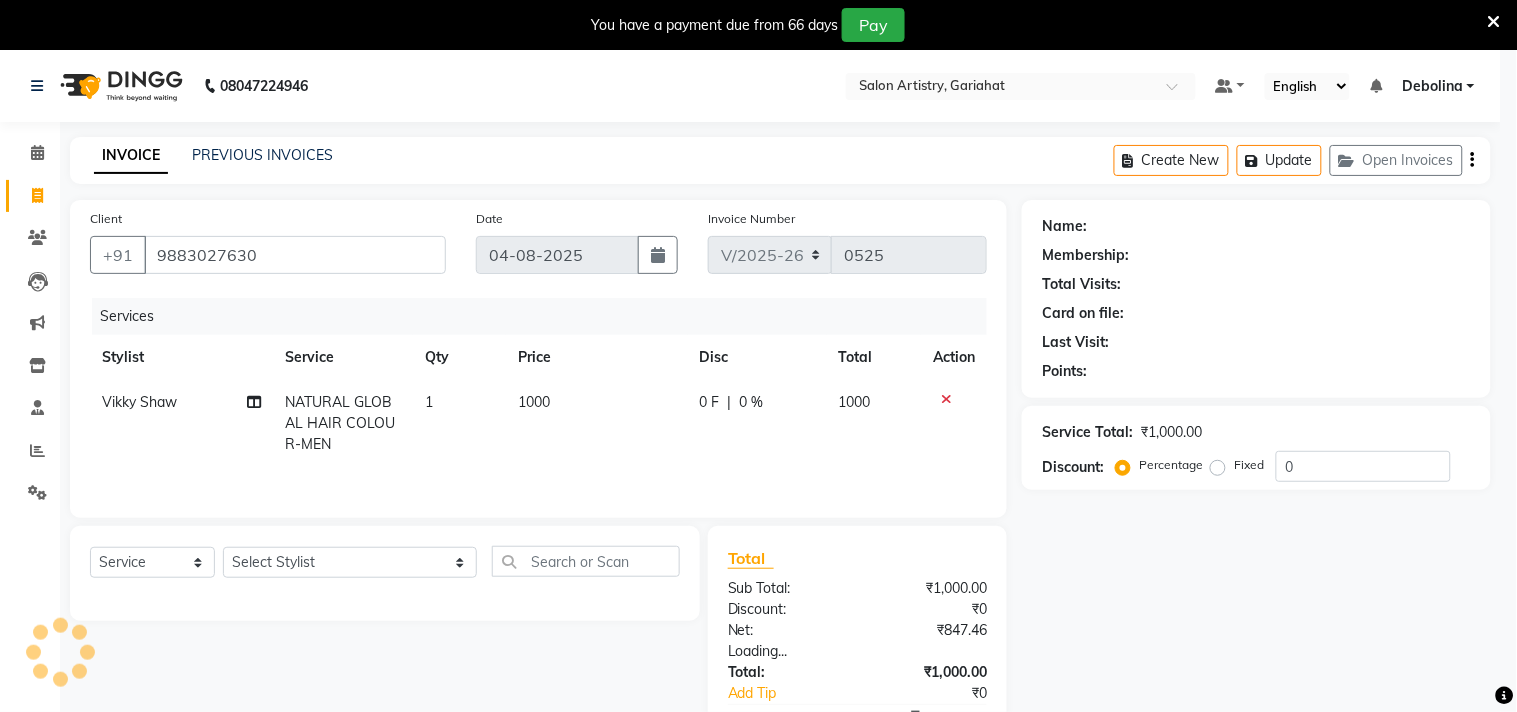 select on "1: Object" 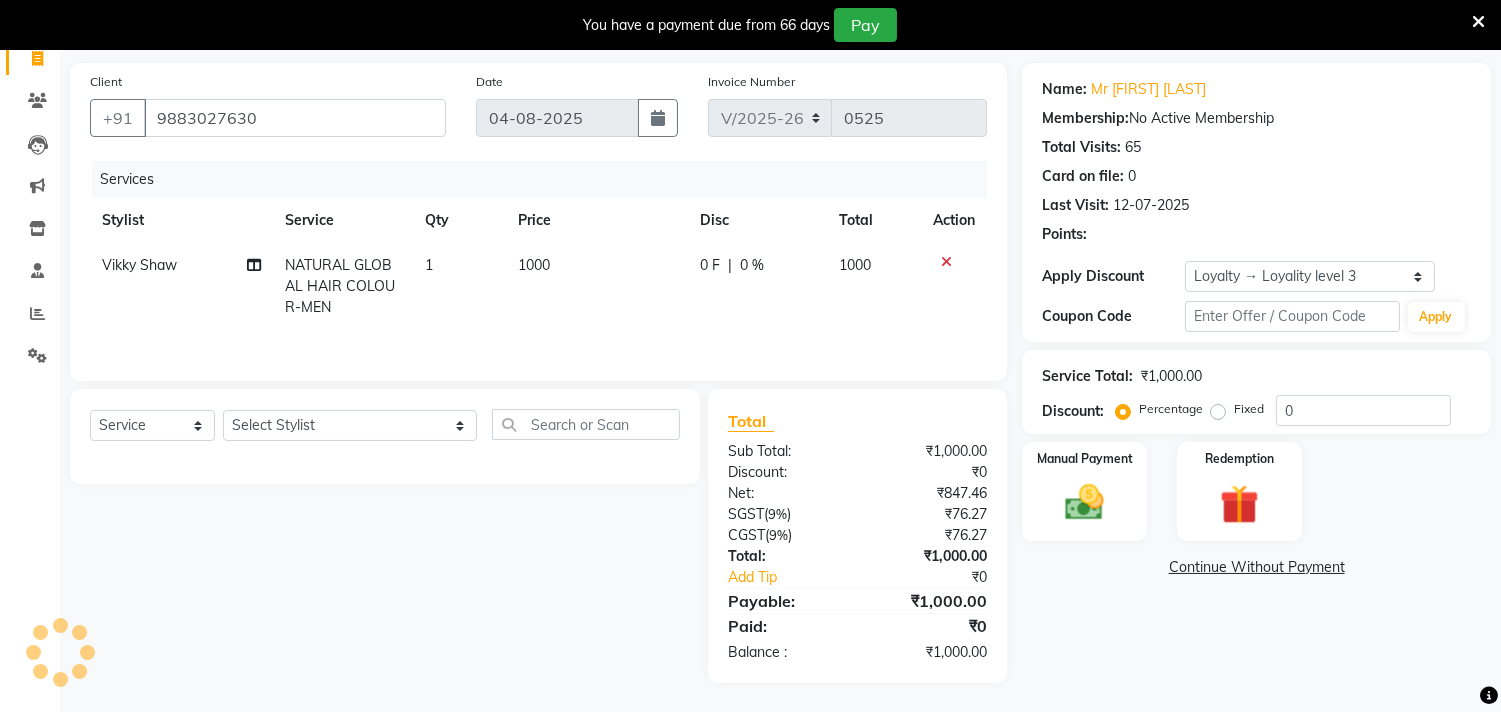 scroll, scrollTop: 140, scrollLeft: 0, axis: vertical 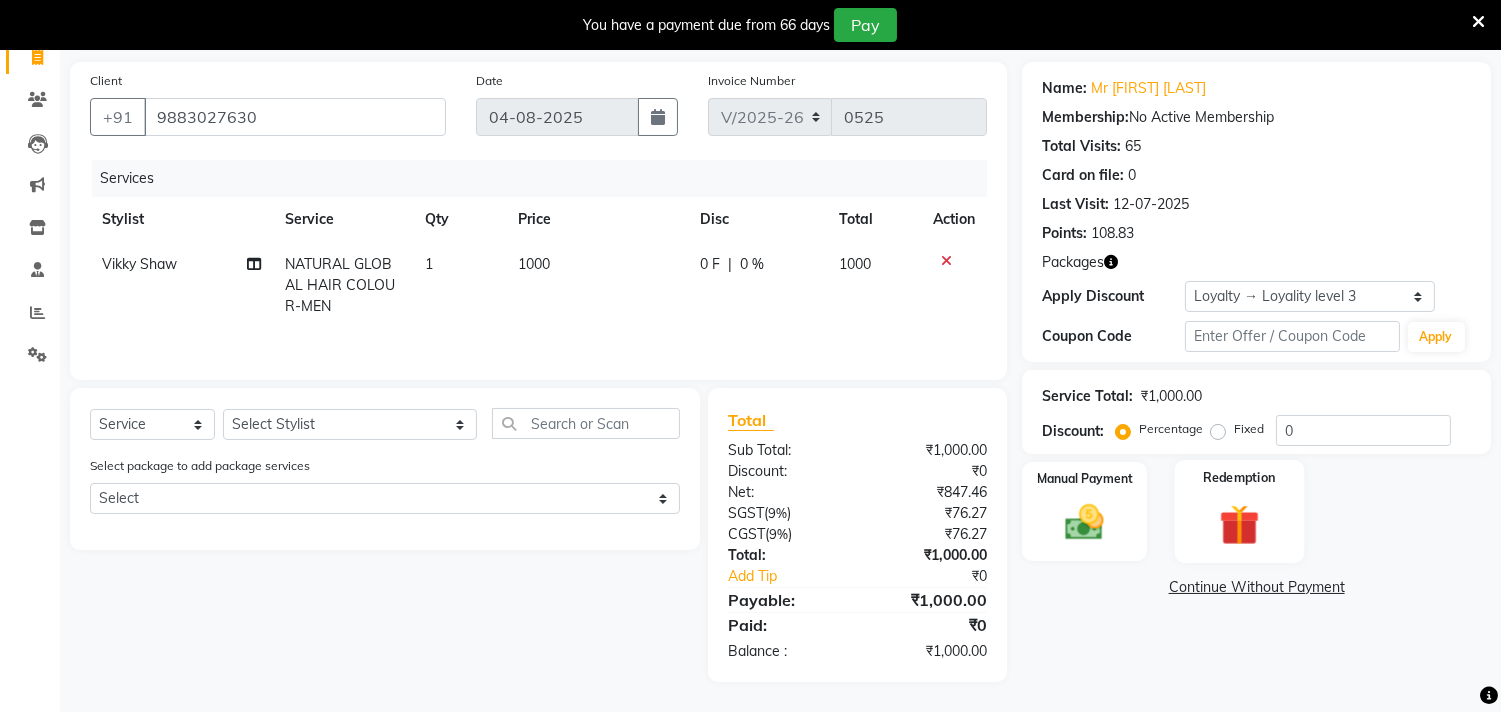 click 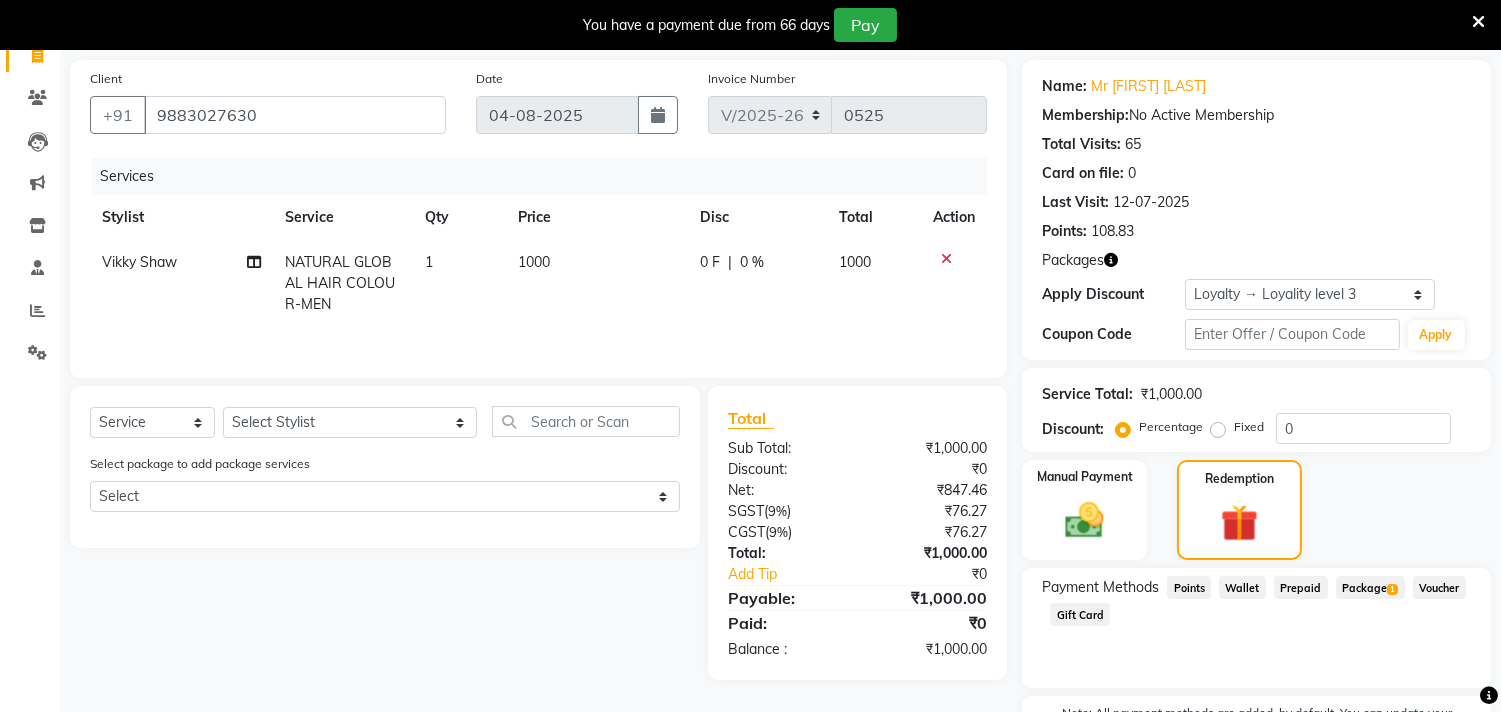 click on "Package  1" 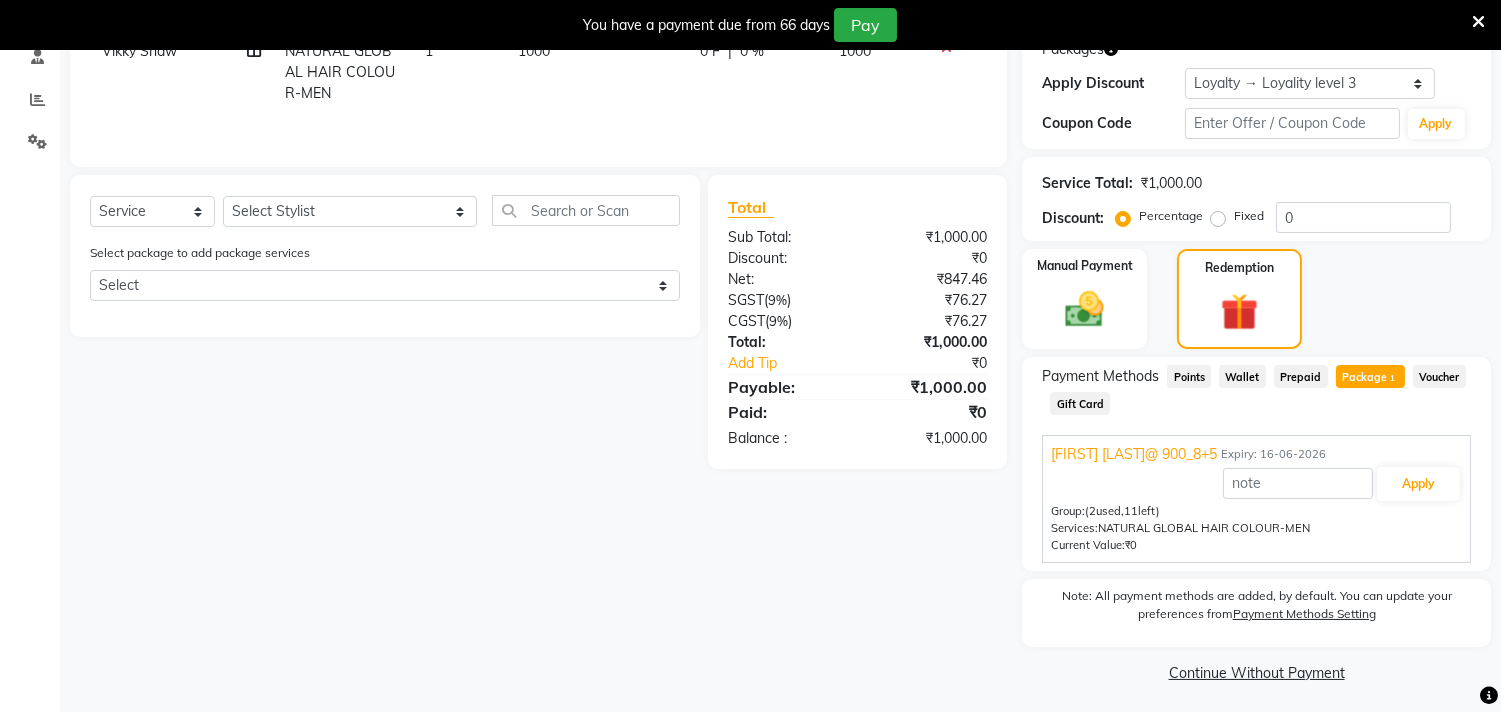 scroll, scrollTop: 355, scrollLeft: 0, axis: vertical 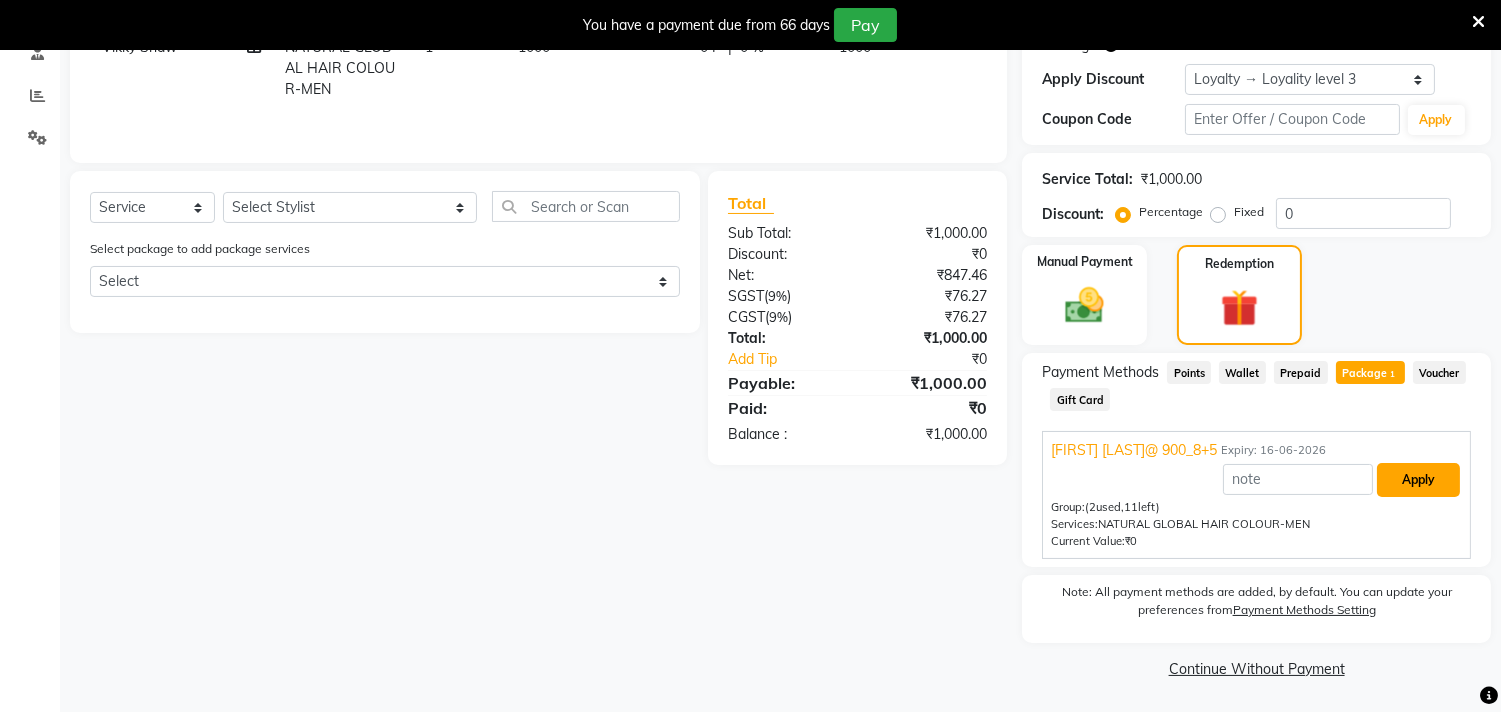 click on "Apply" at bounding box center [1418, 480] 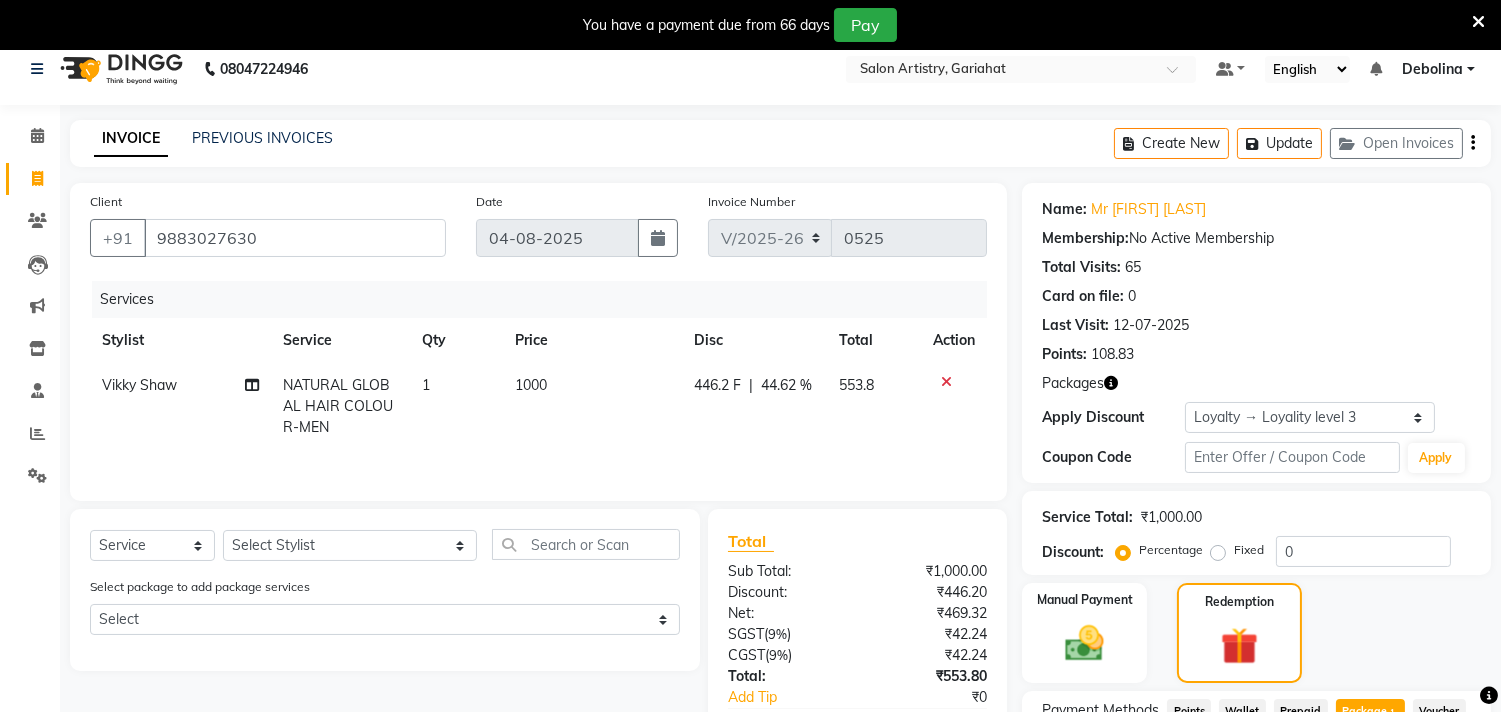 scroll, scrollTop: 7, scrollLeft: 0, axis: vertical 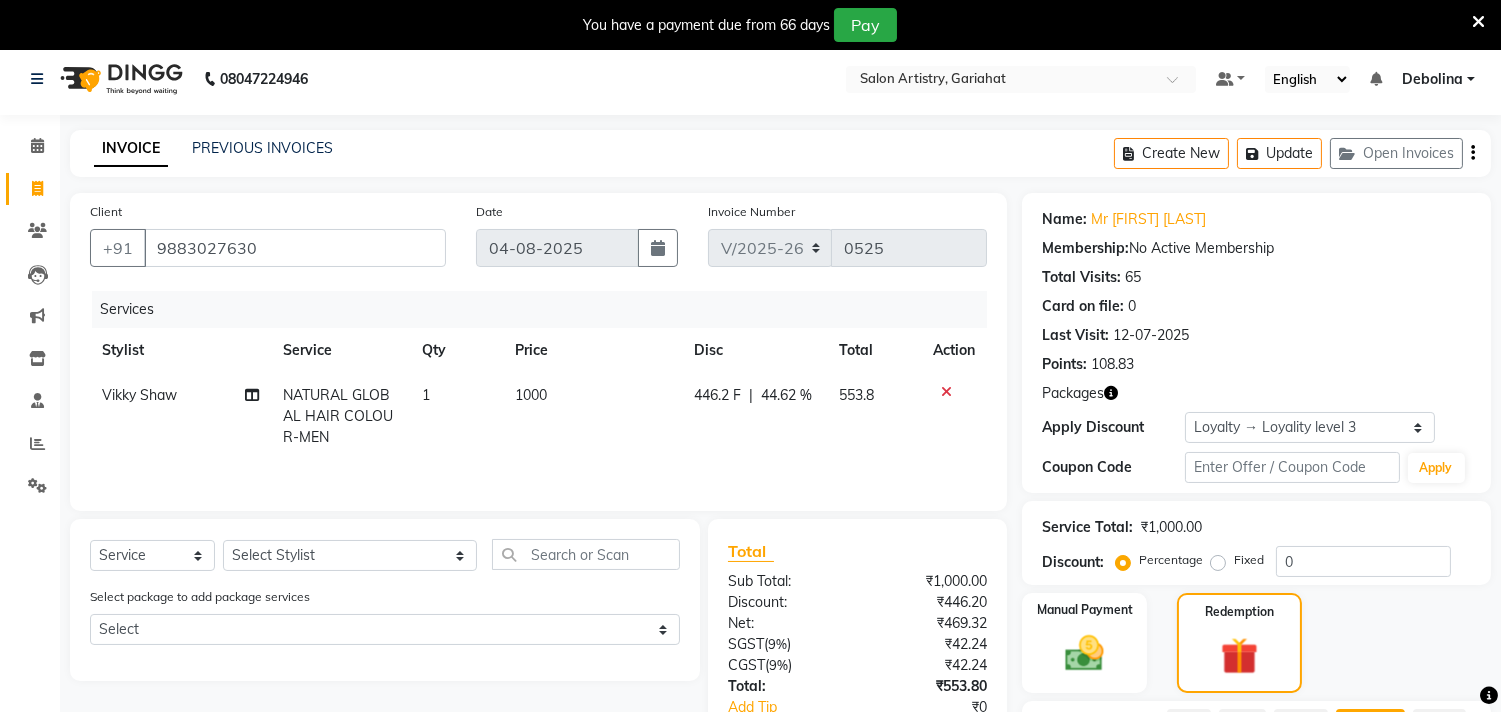 click 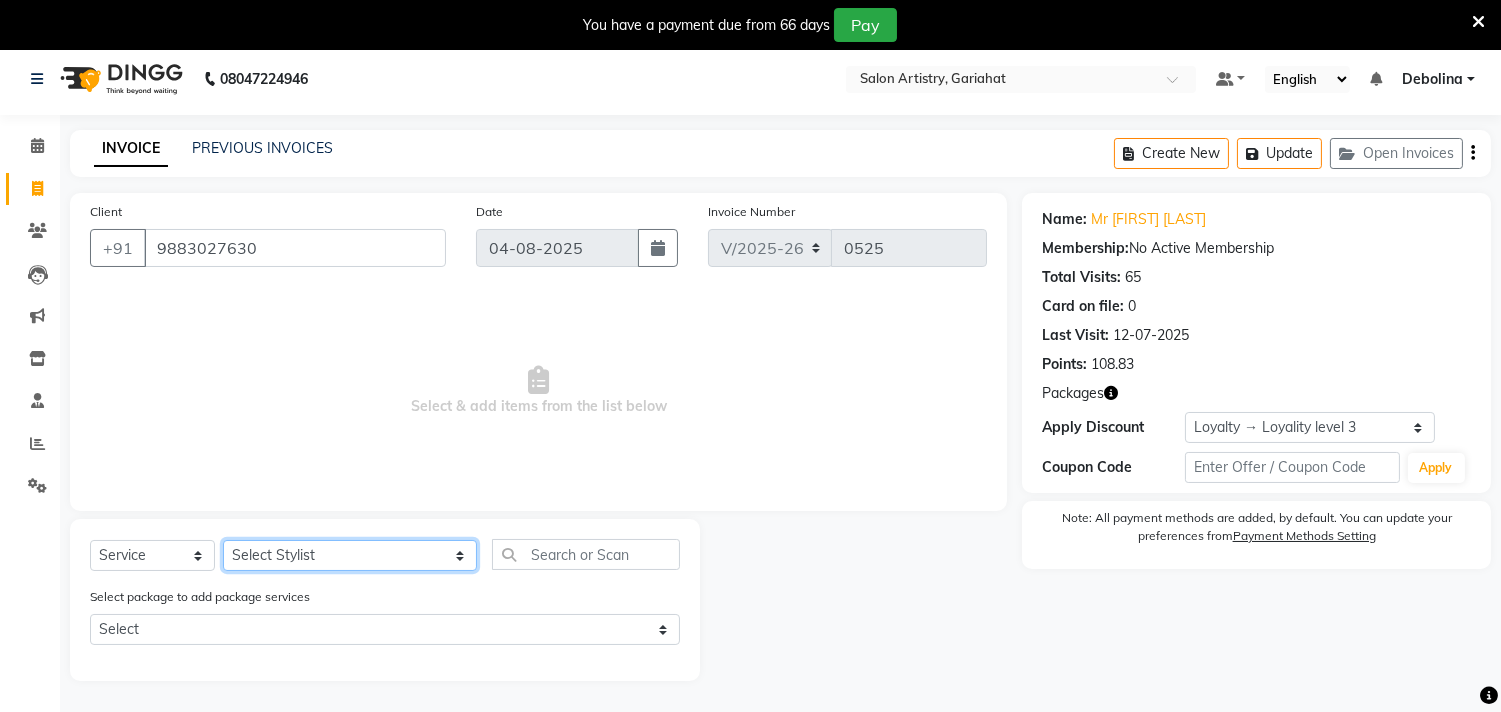 click on "Select Stylist [NAME] [NAME] [NAME] [NAME] [NAME] [NAME] [NAME] [NAME] [NAME] [NAME] [NAME] [NAME]" 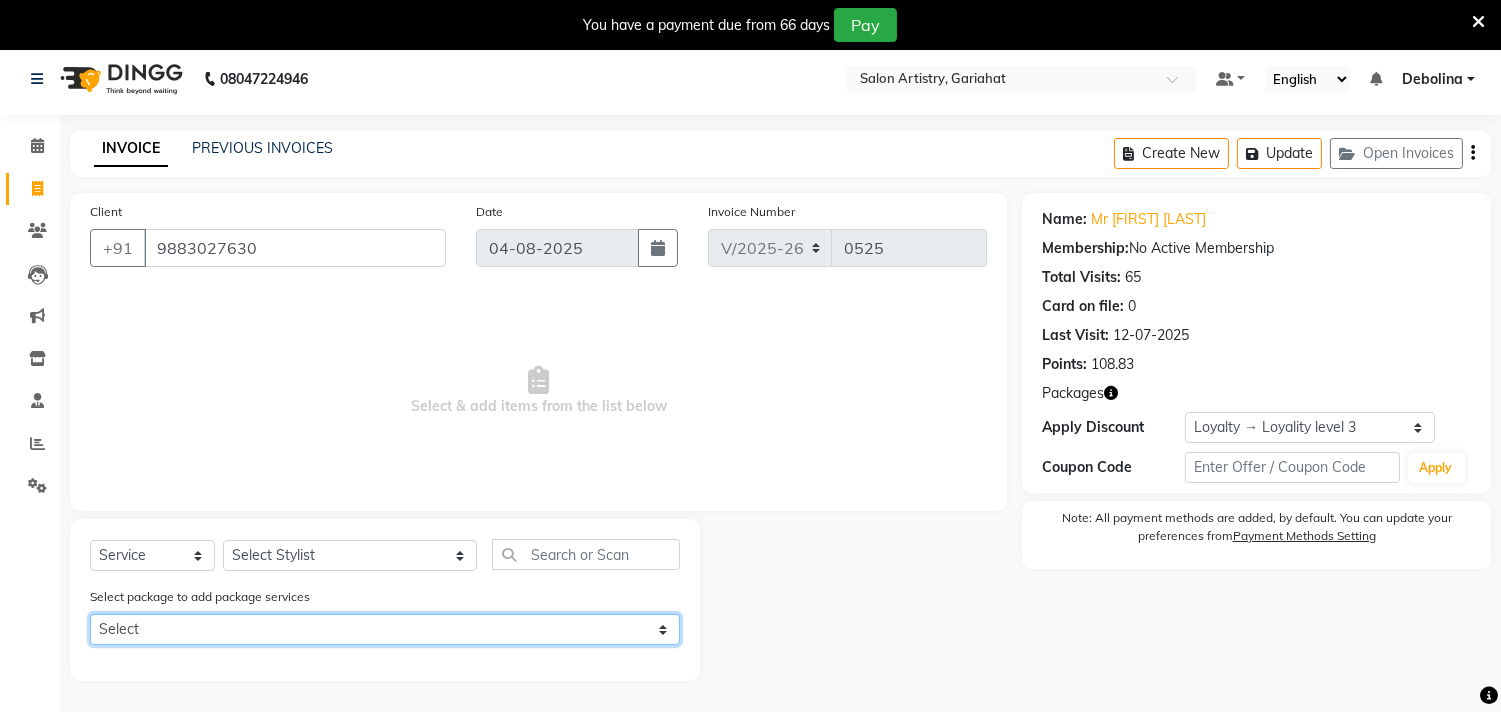 click on "Select Animesh Sir_Global Men@ 900_8+5" 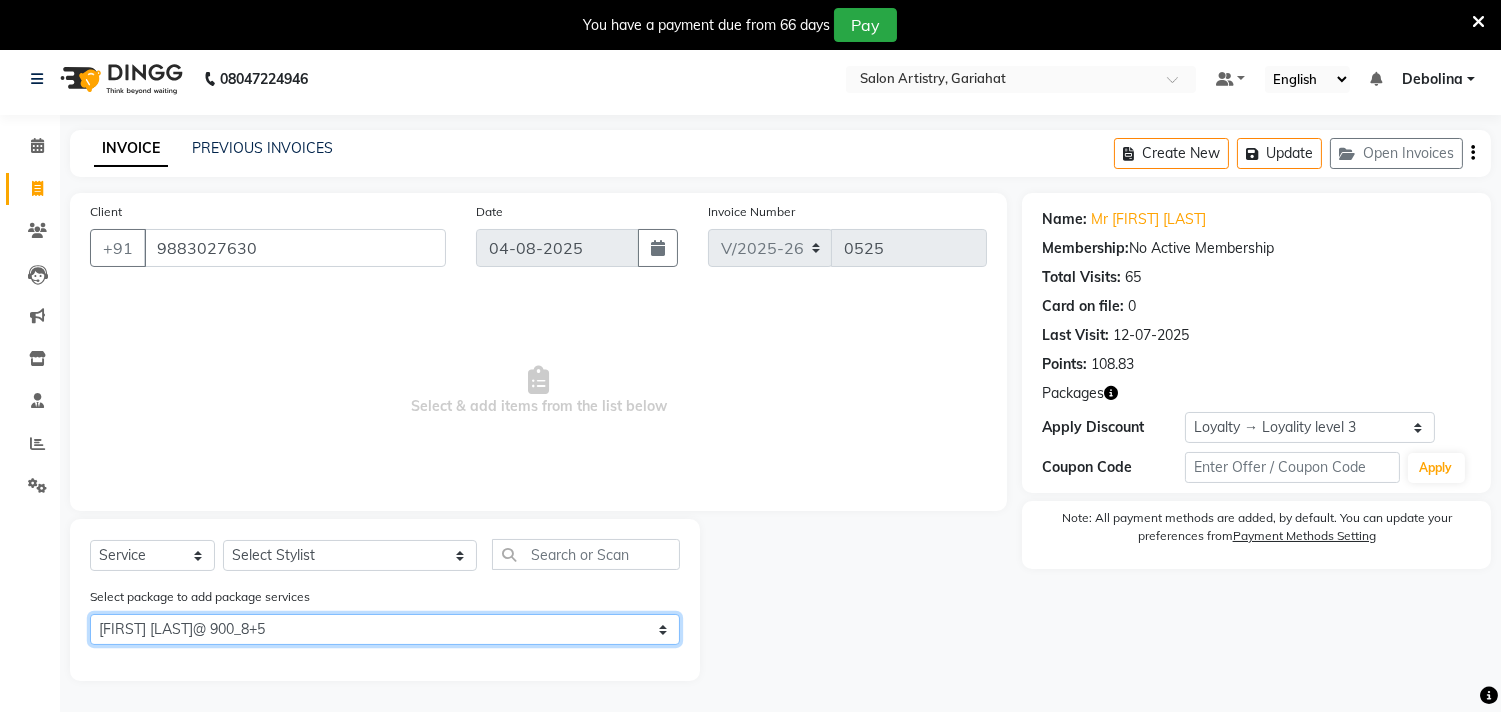 click on "Select Animesh Sir_Global Men@ 900_8+5" 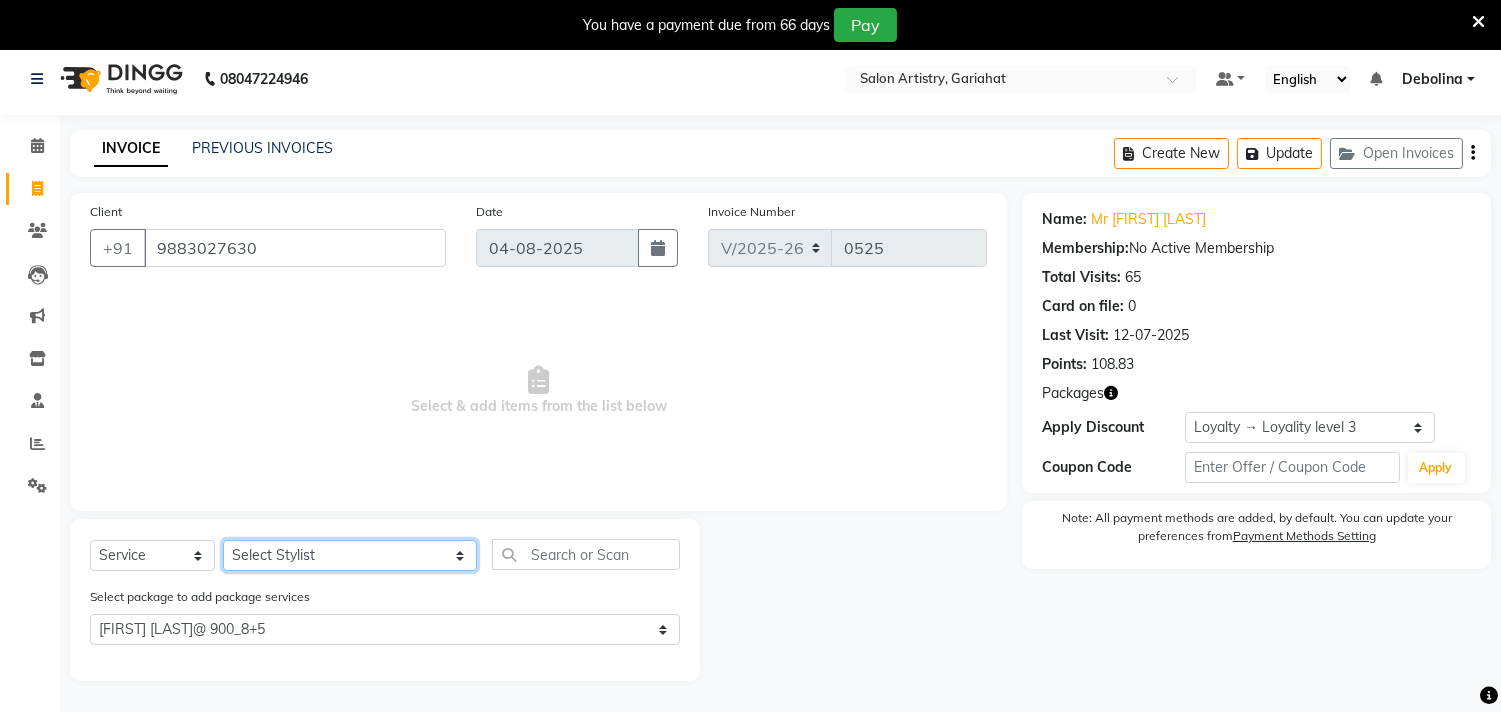 click on "Select Stylist [NAME] [NAME] [NAME] [NAME] [NAME] [NAME] [NAME] [NAME] [NAME] [NAME] [NAME] [NAME]" 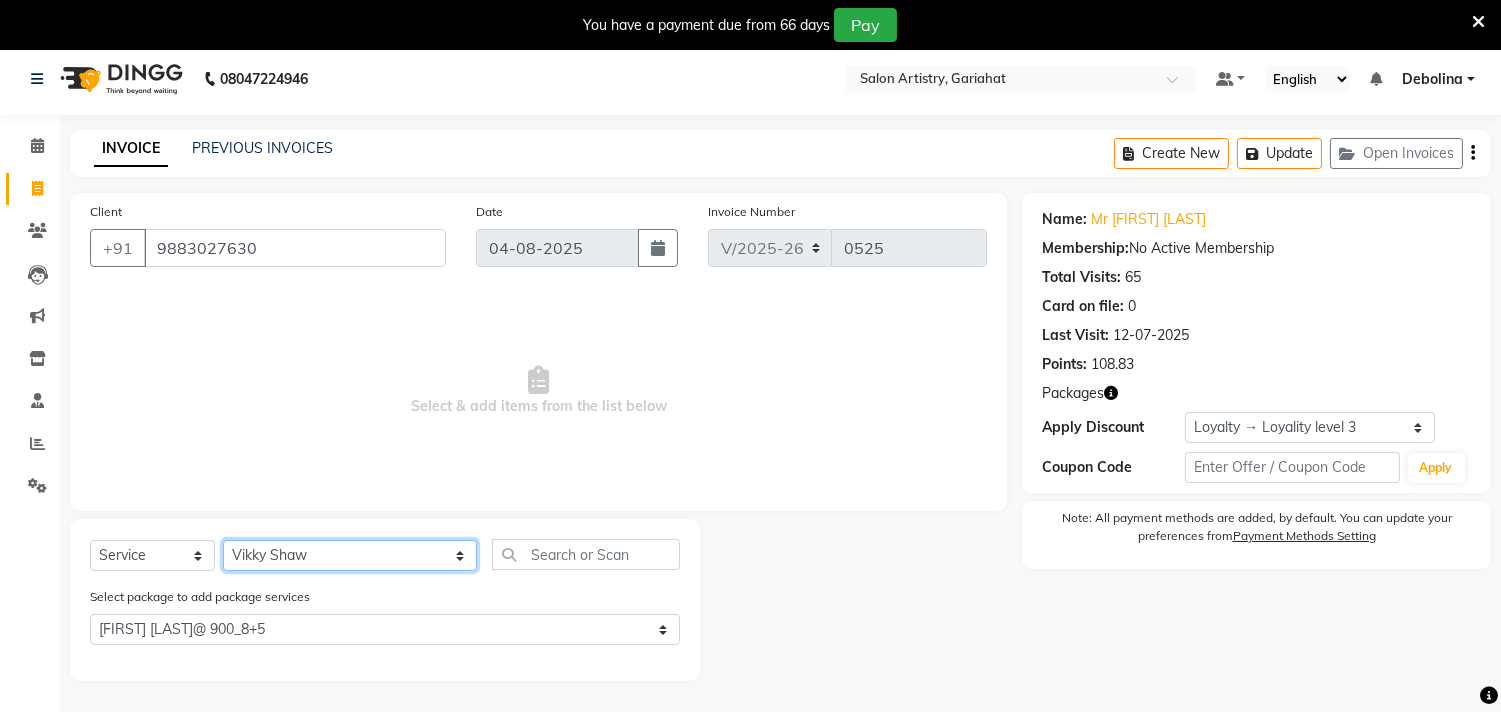 click on "Select Stylist [NAME] [NAME] [NAME] [NAME] [NAME] [NAME] [NAME] [NAME] [NAME] [NAME] [NAME] [NAME]" 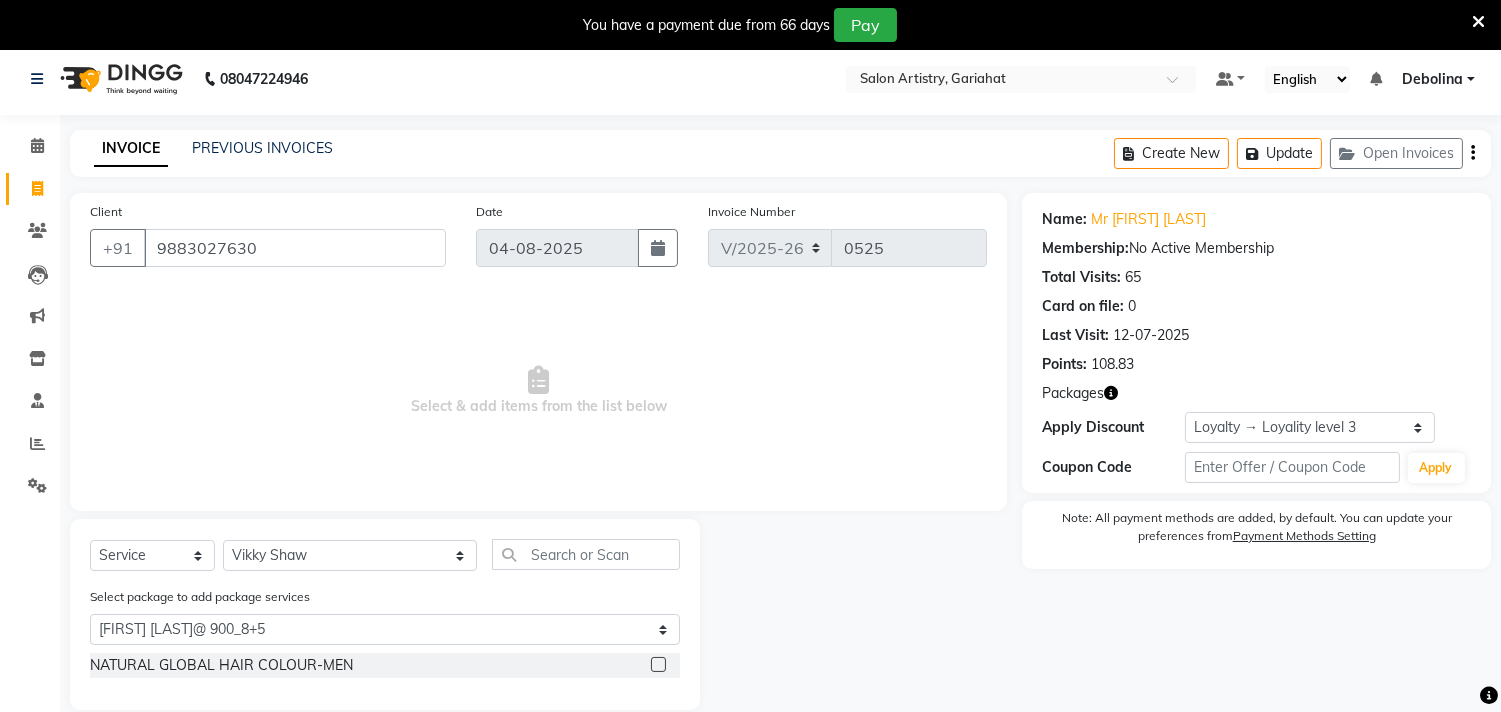 click 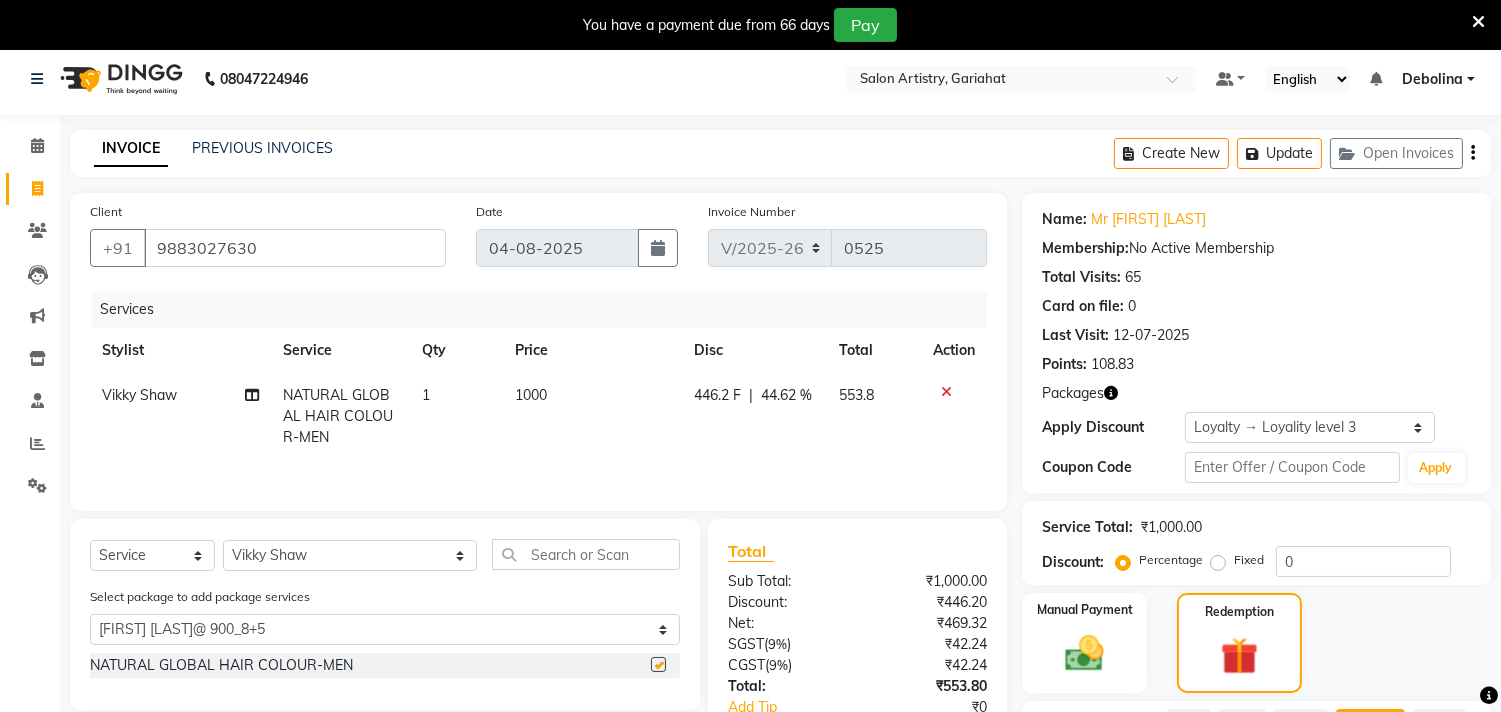 checkbox on "false" 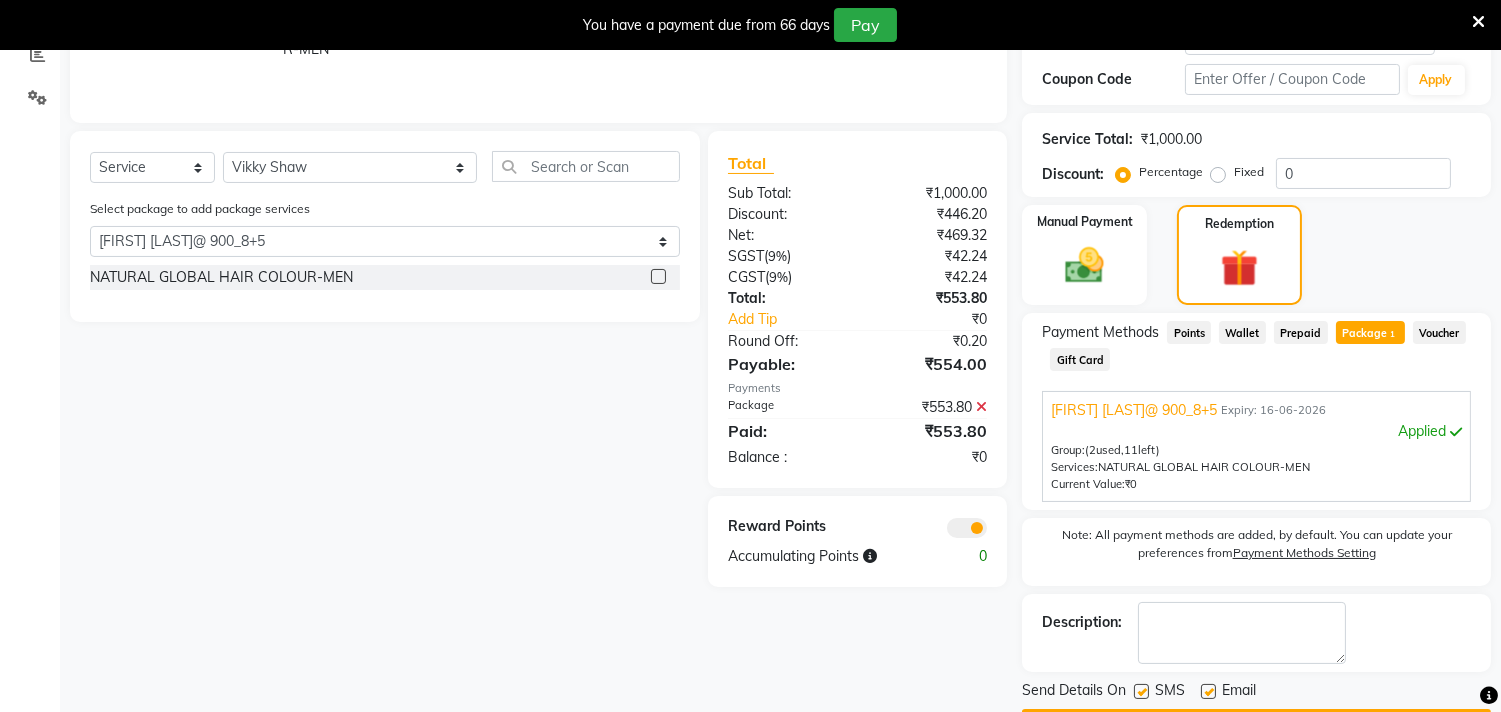 scroll, scrollTop: 452, scrollLeft: 0, axis: vertical 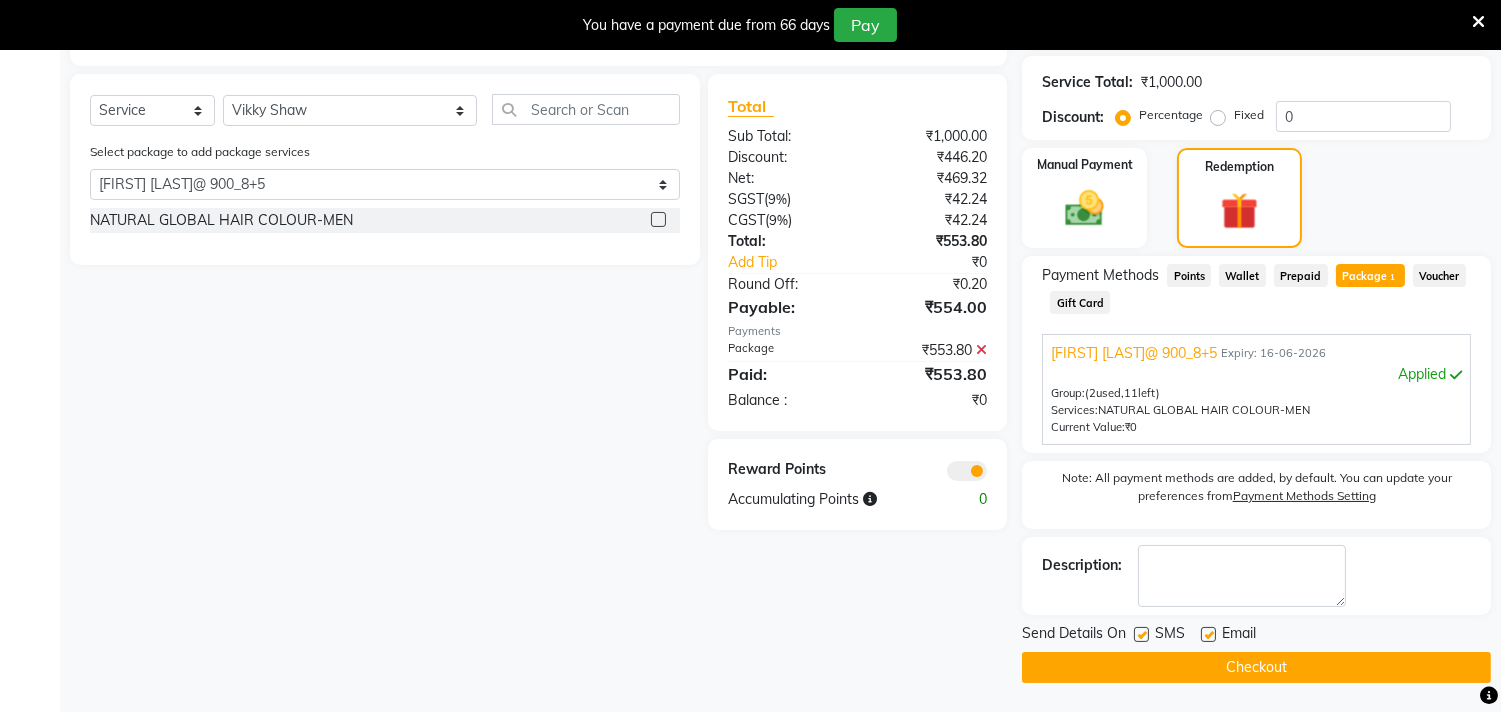 click on "Checkout" 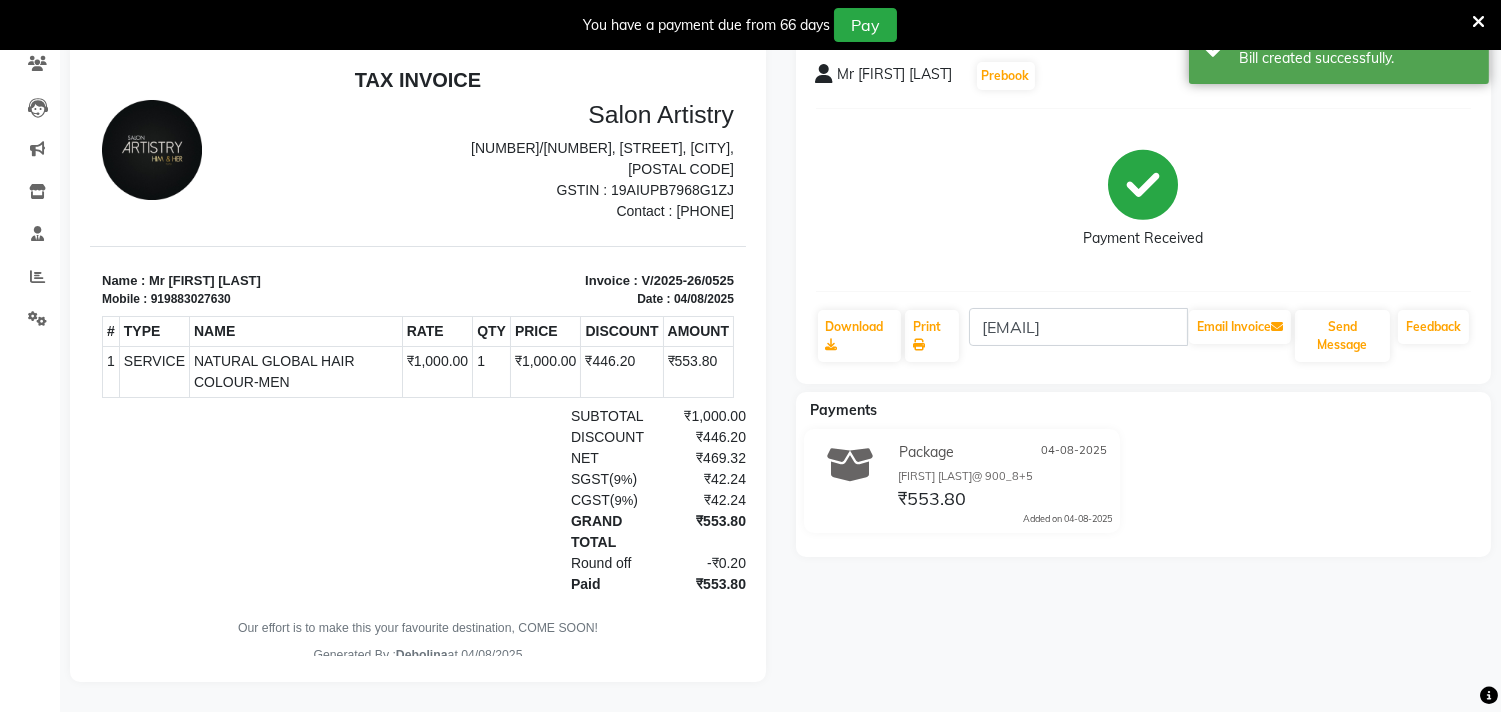 scroll, scrollTop: 0, scrollLeft: 0, axis: both 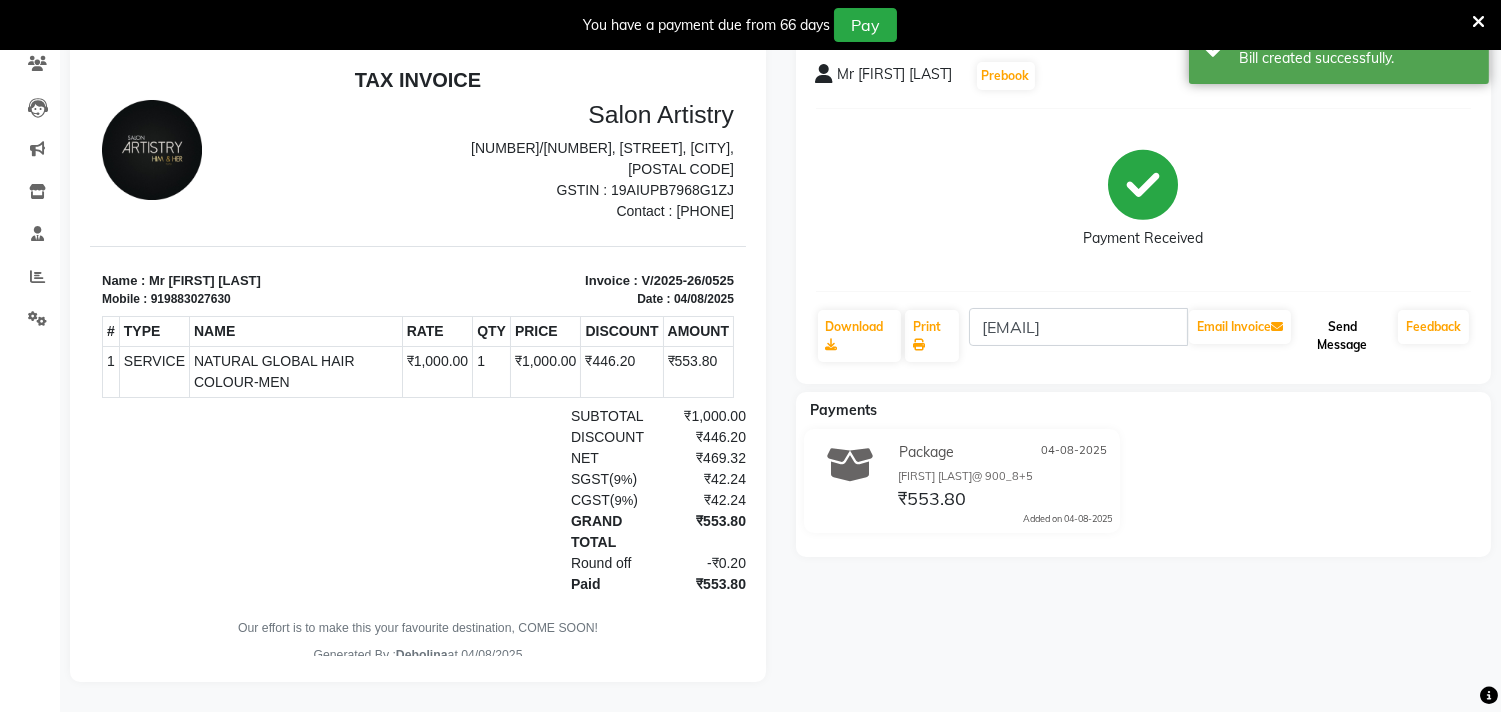 click on "Send Message" 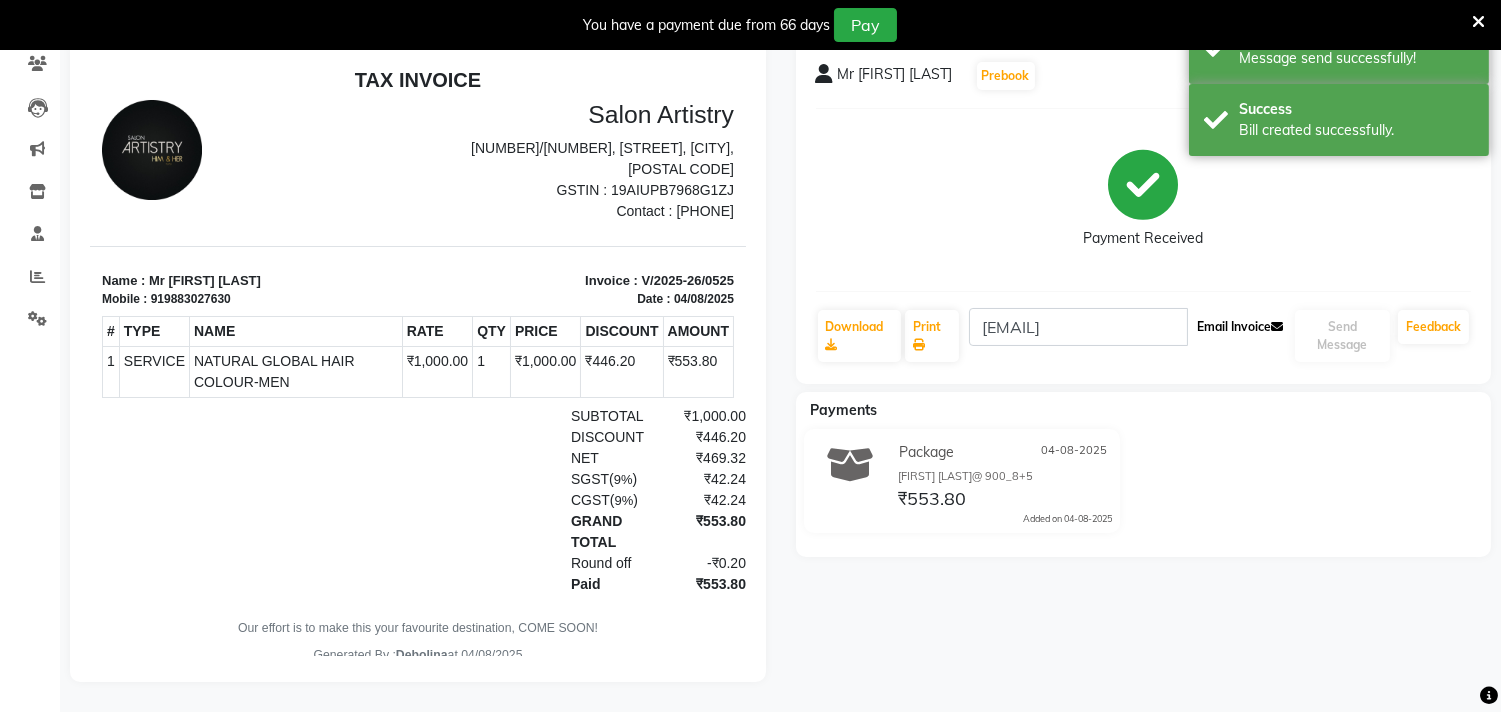 click on "Email Invoice" 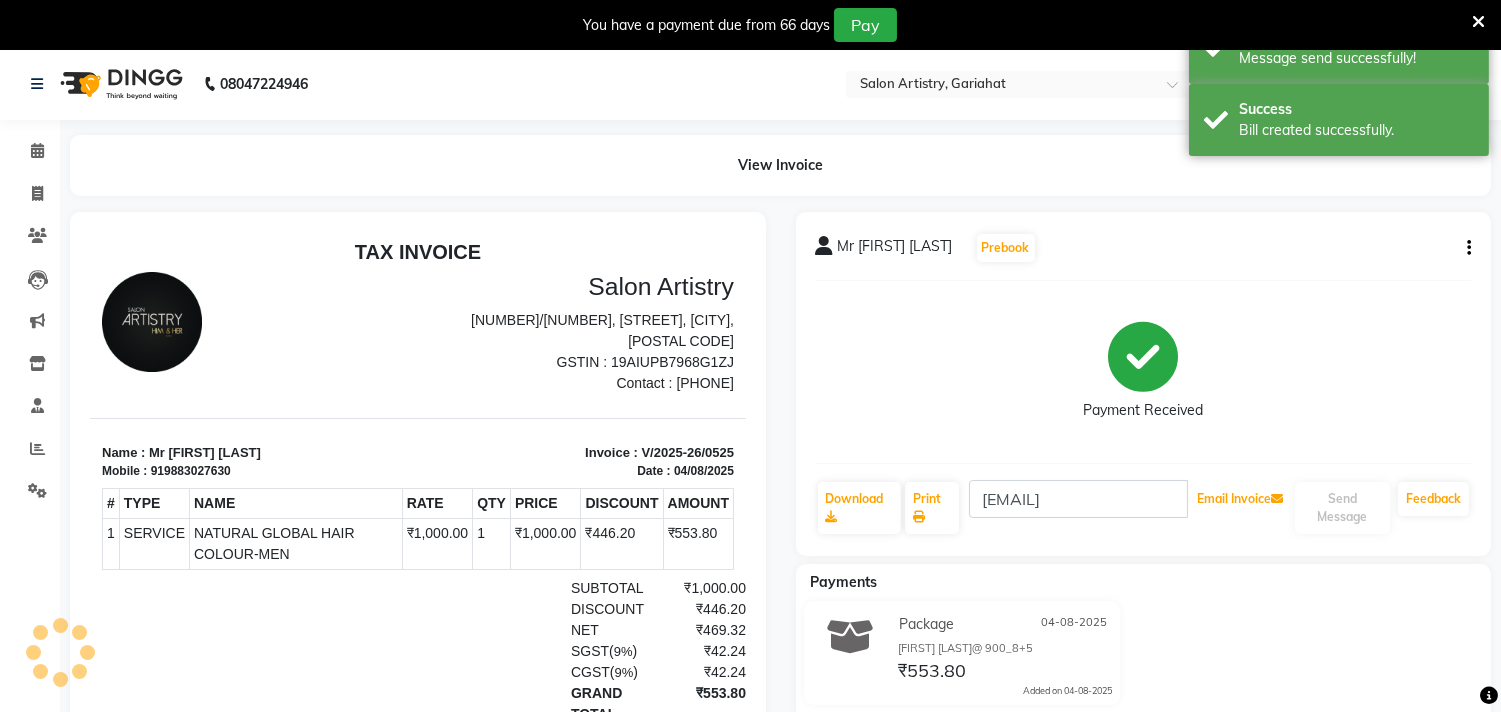 scroll, scrollTop: 0, scrollLeft: 0, axis: both 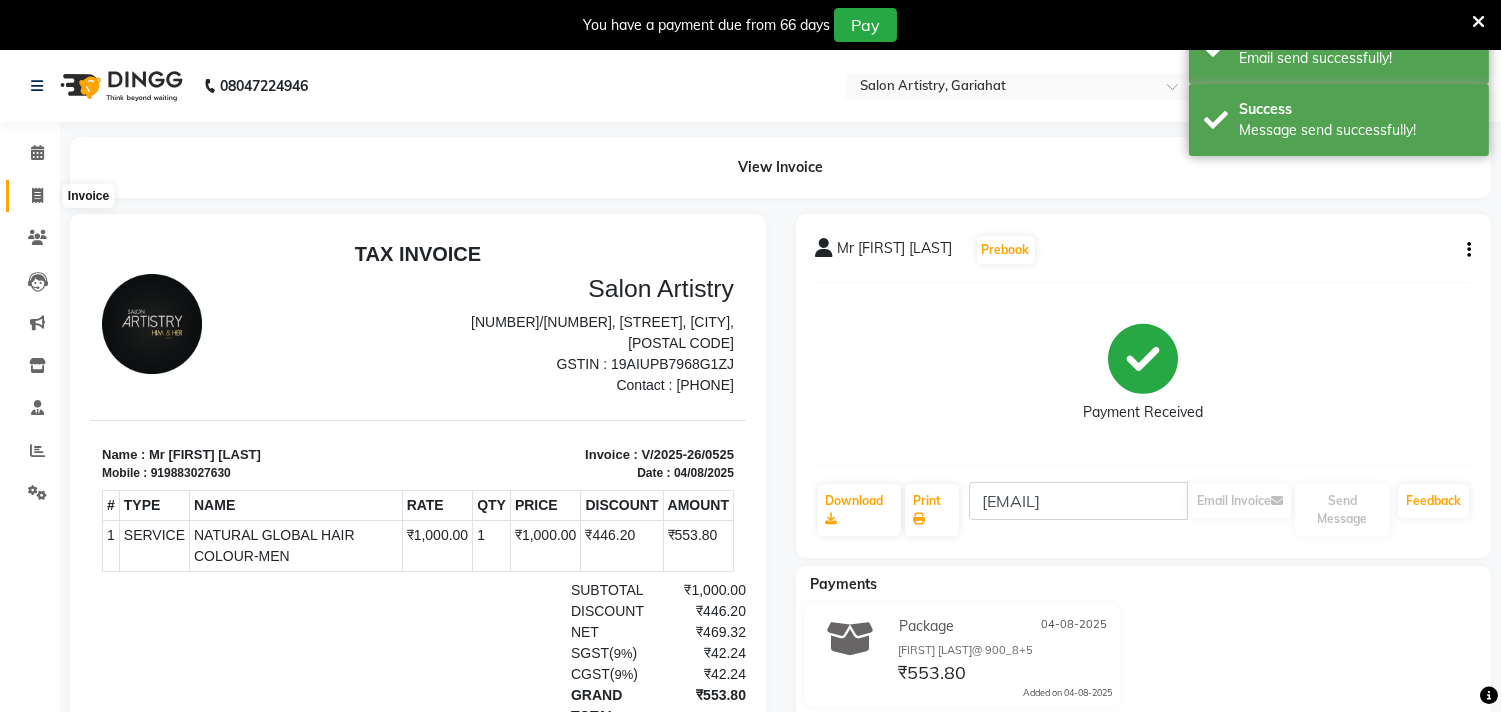 click 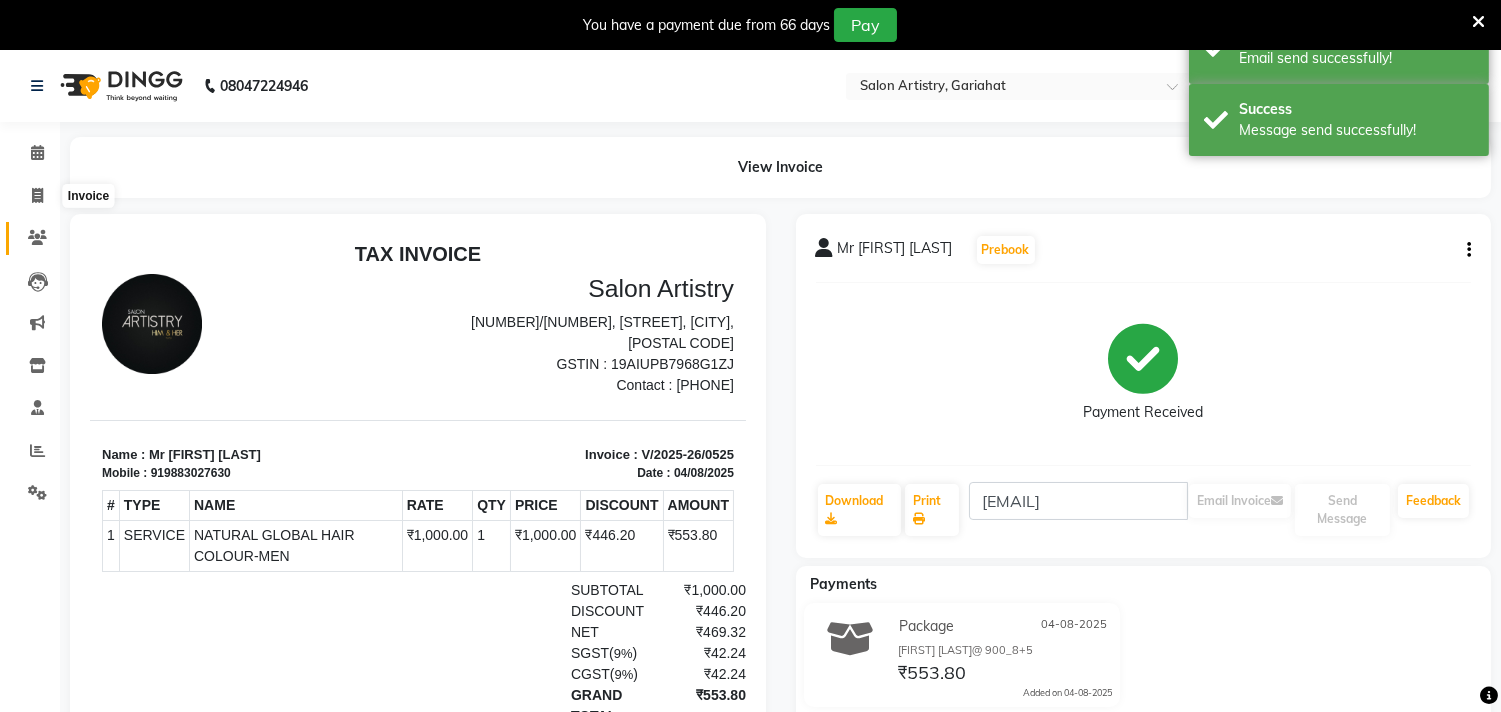 scroll, scrollTop: 50, scrollLeft: 0, axis: vertical 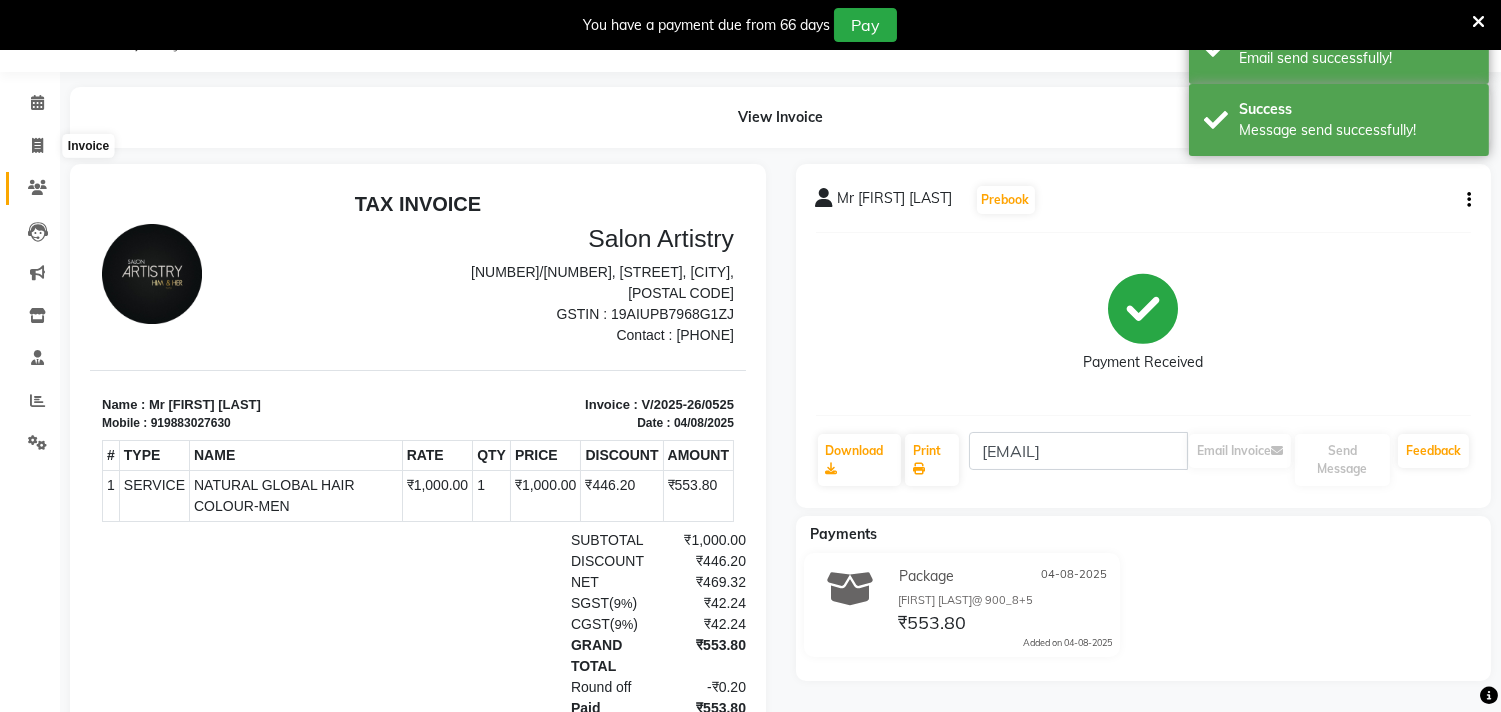 select on "8368" 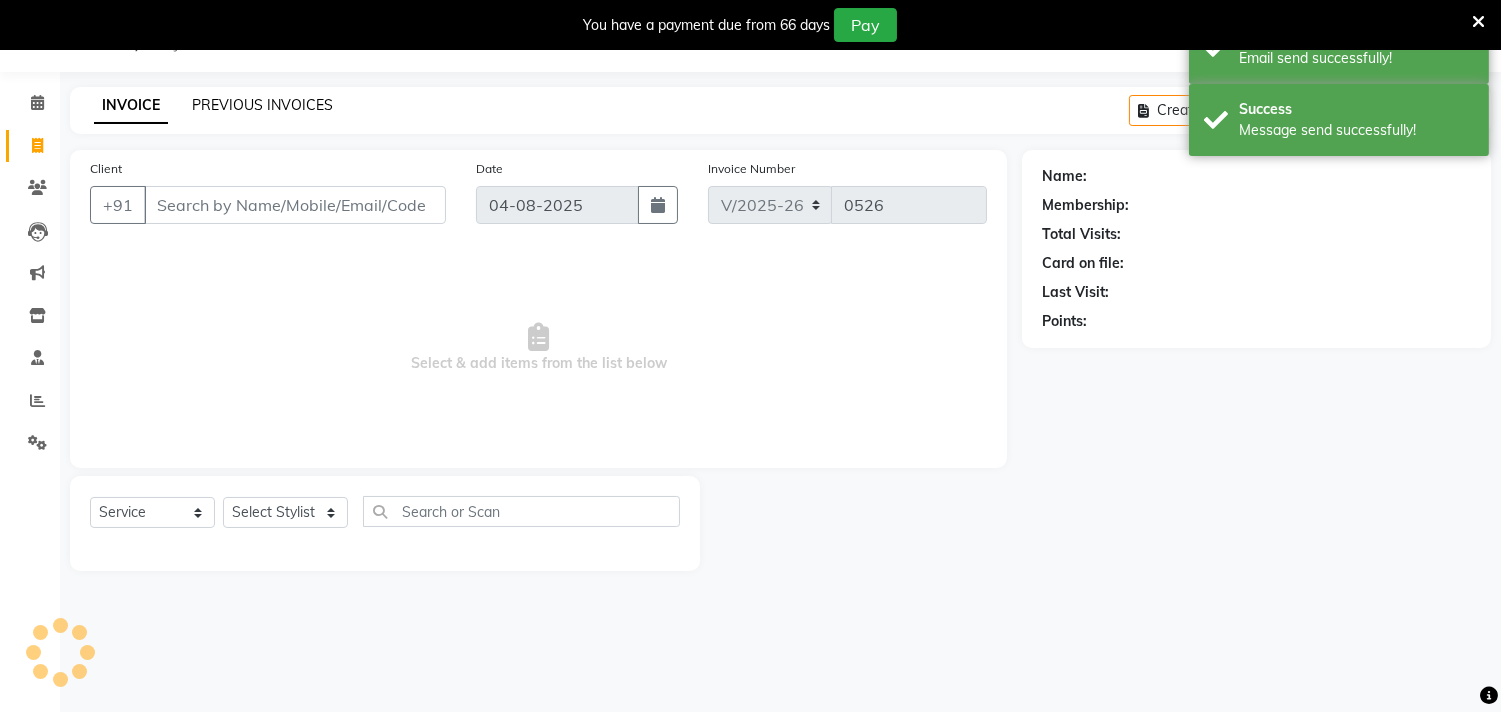 click on "PREVIOUS INVOICES" 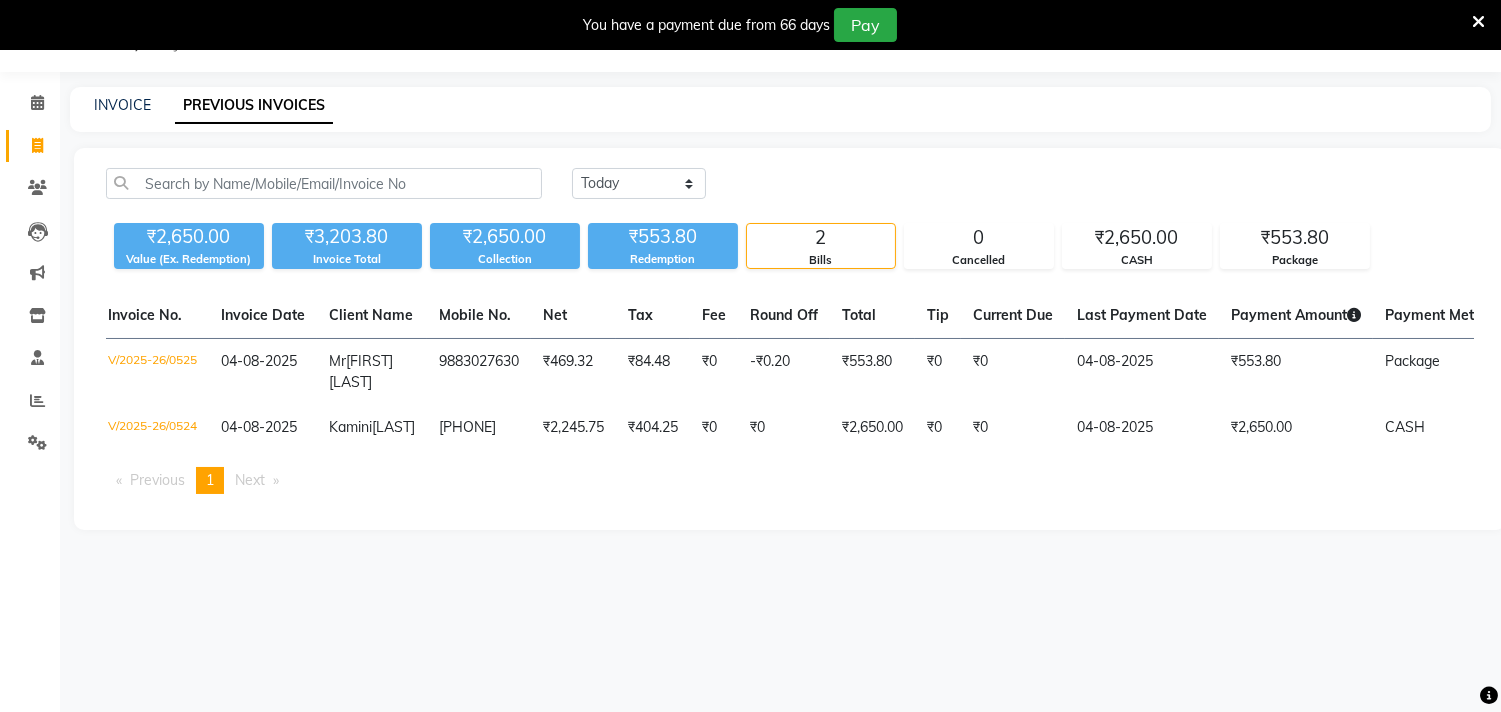 scroll, scrollTop: 0, scrollLeft: 0, axis: both 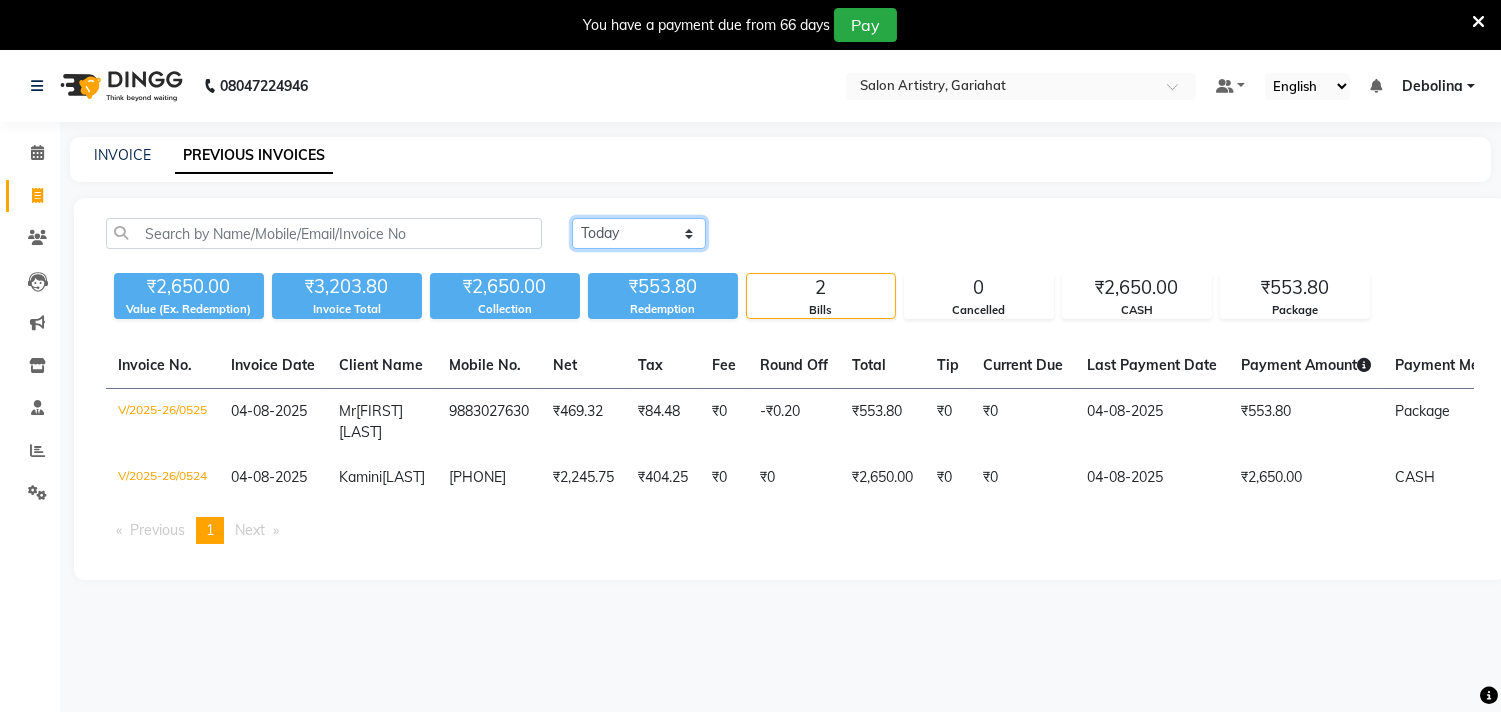 click on "Today Yesterday Custom Range" 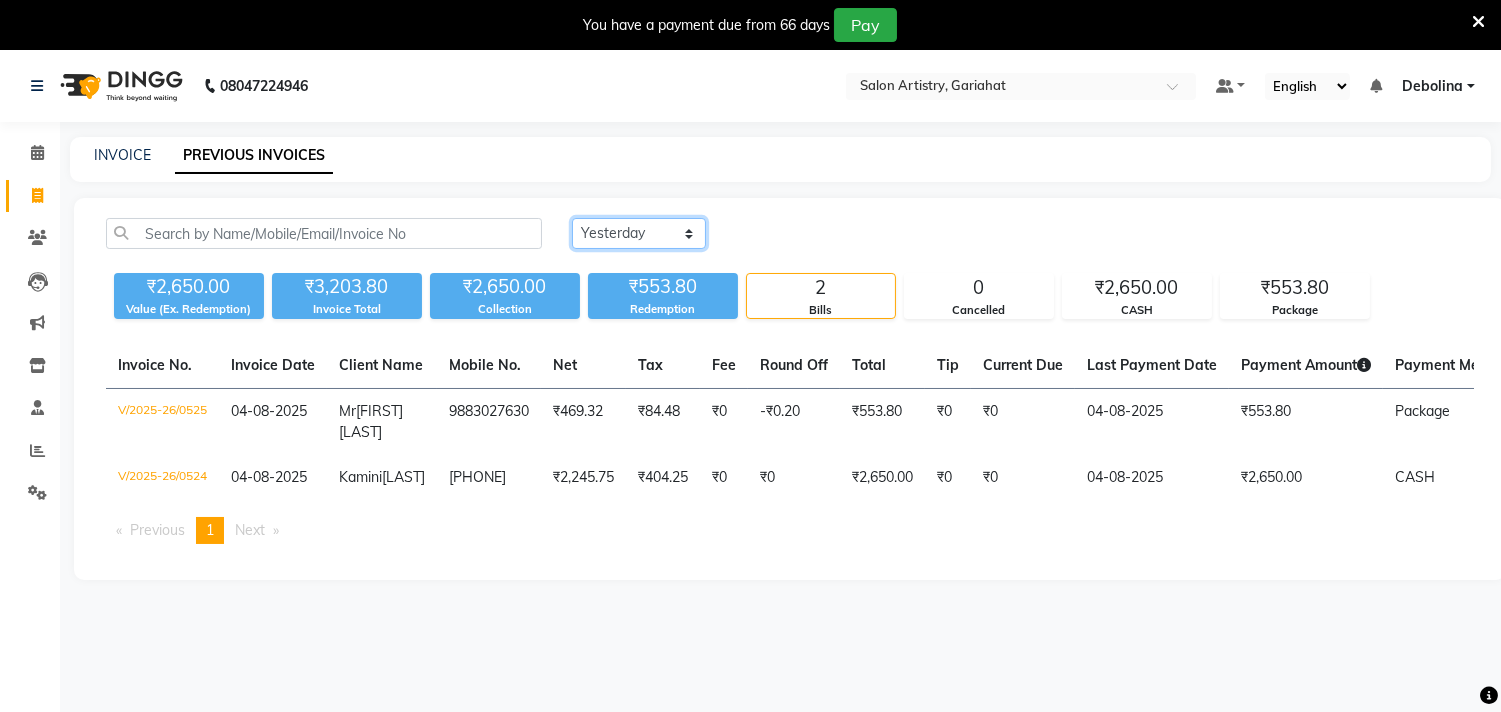 click on "Today Yesterday Custom Range" 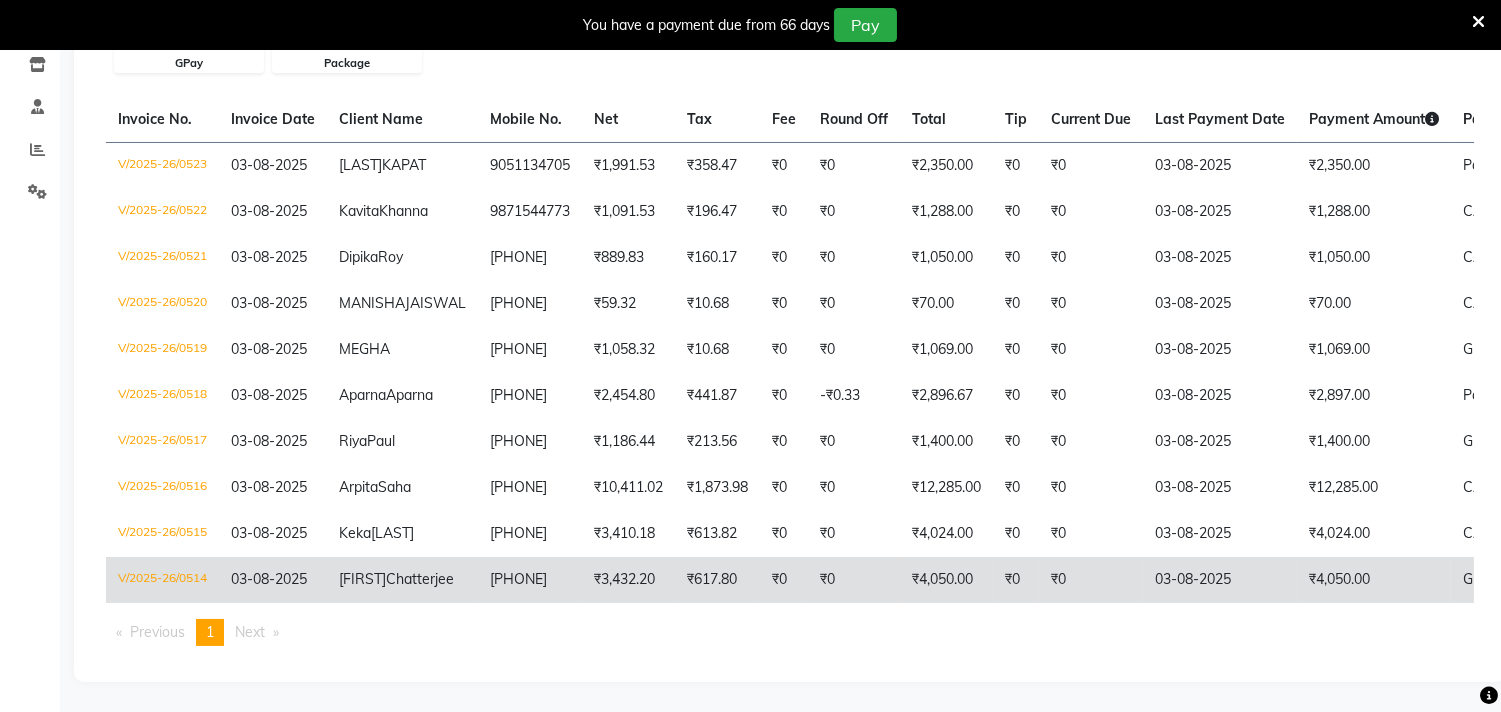 scroll, scrollTop: 395, scrollLeft: 0, axis: vertical 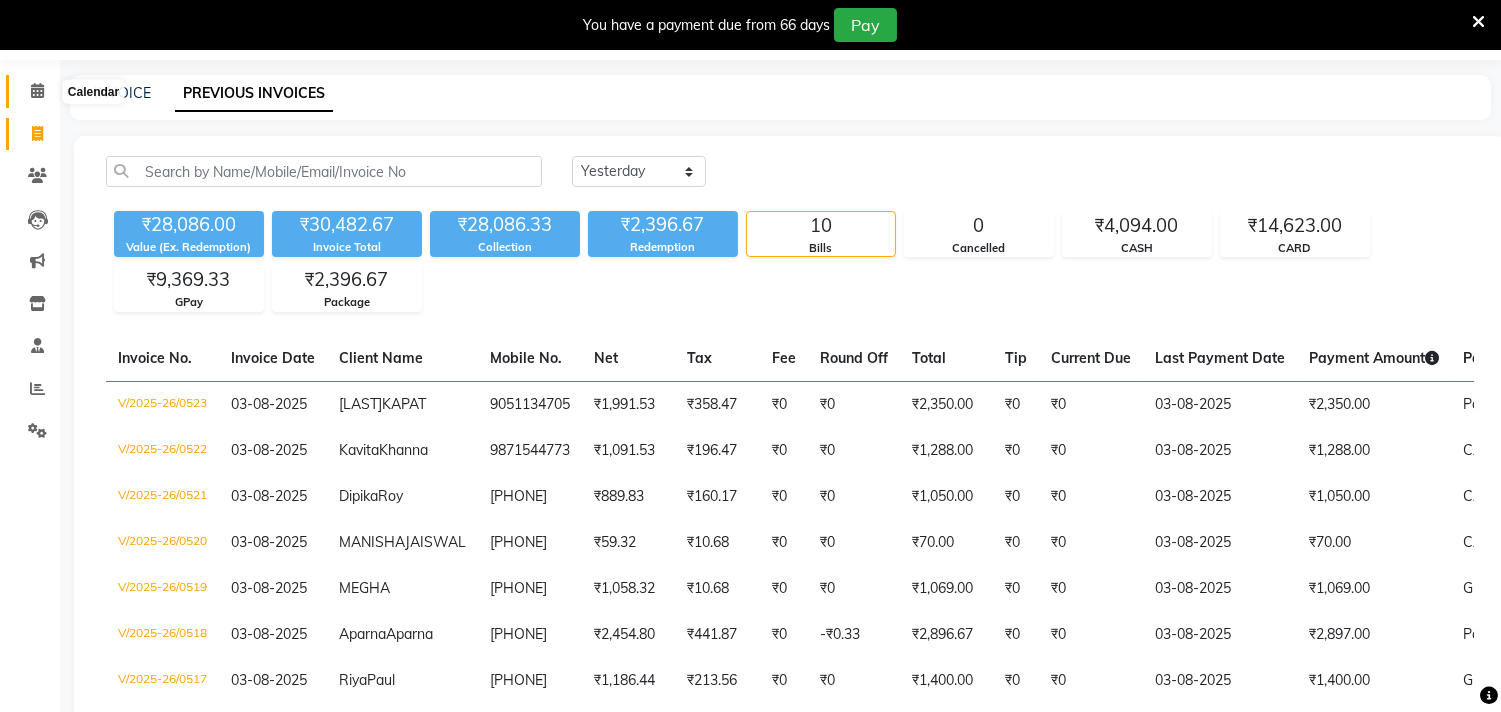 click 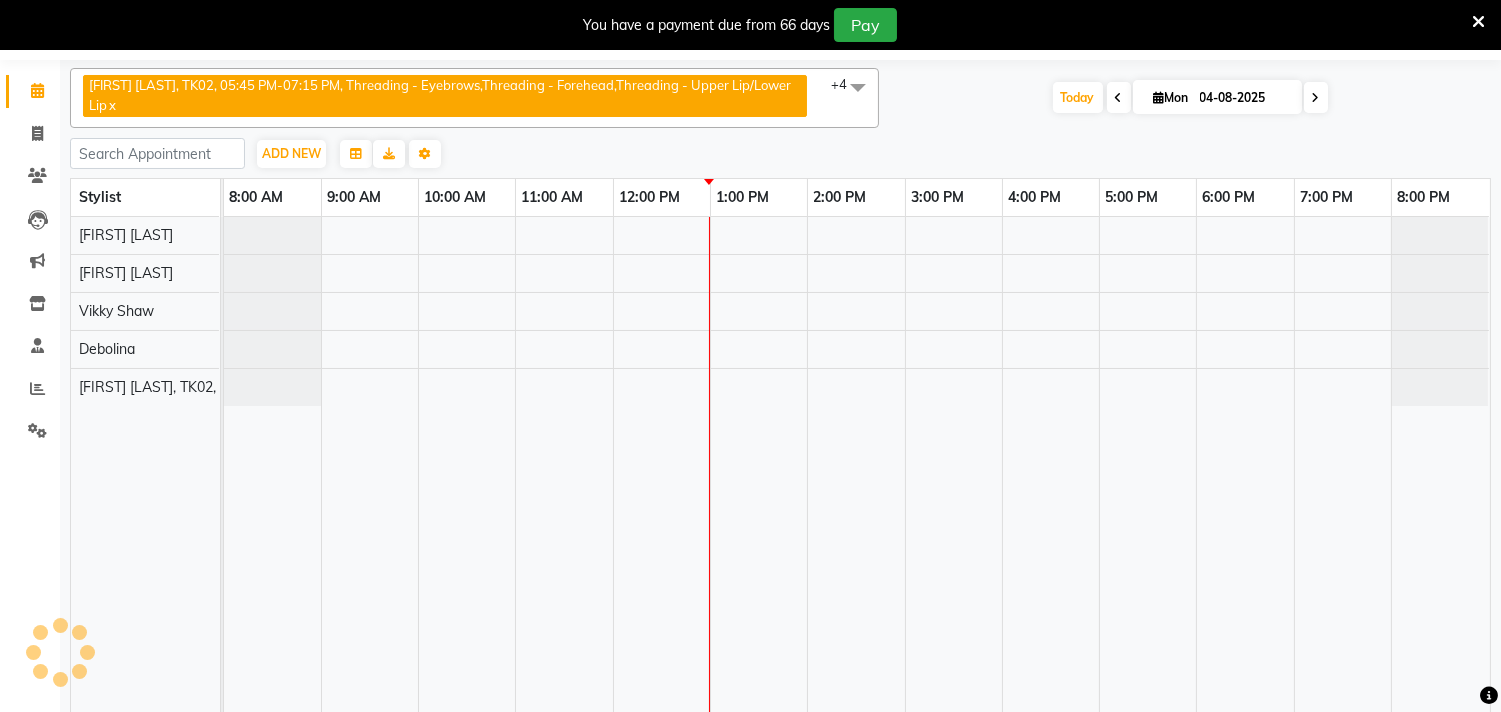scroll, scrollTop: 50, scrollLeft: 0, axis: vertical 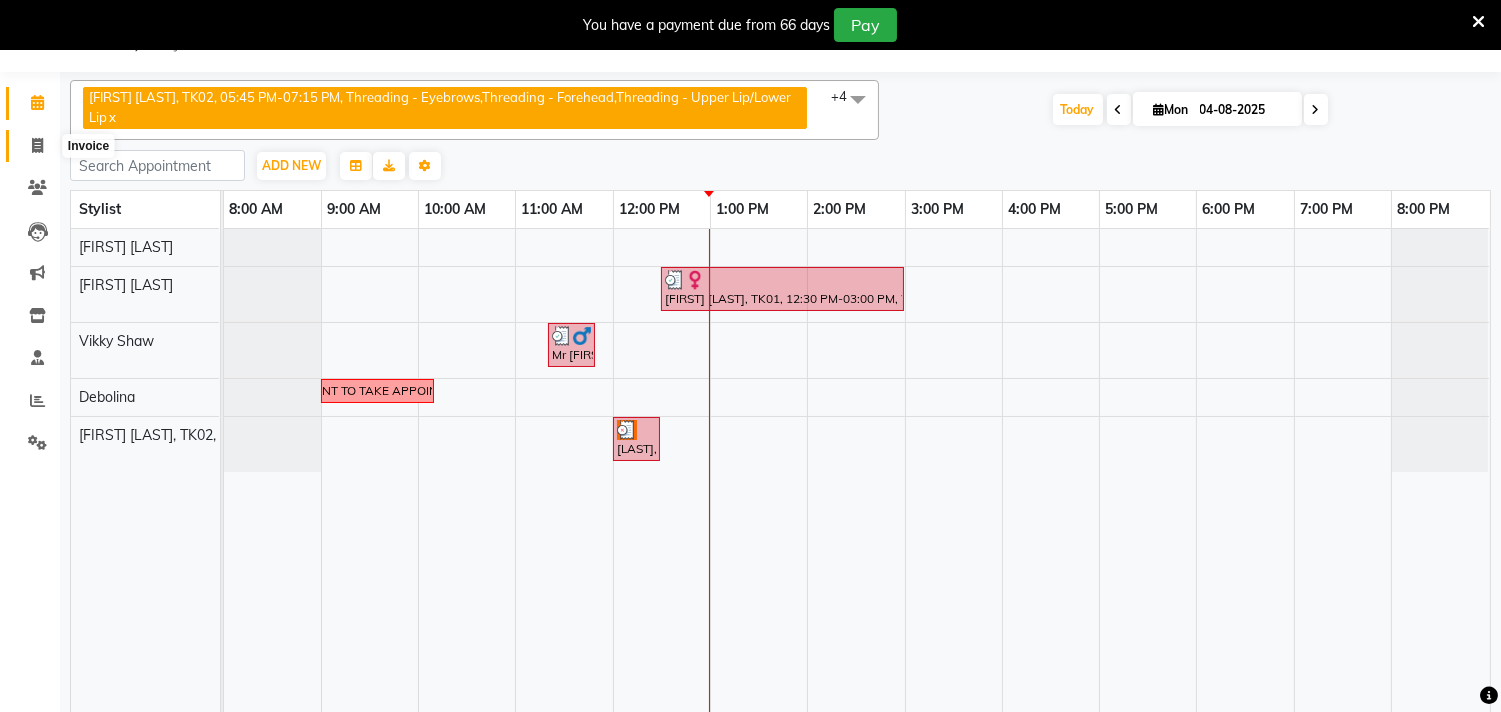 click 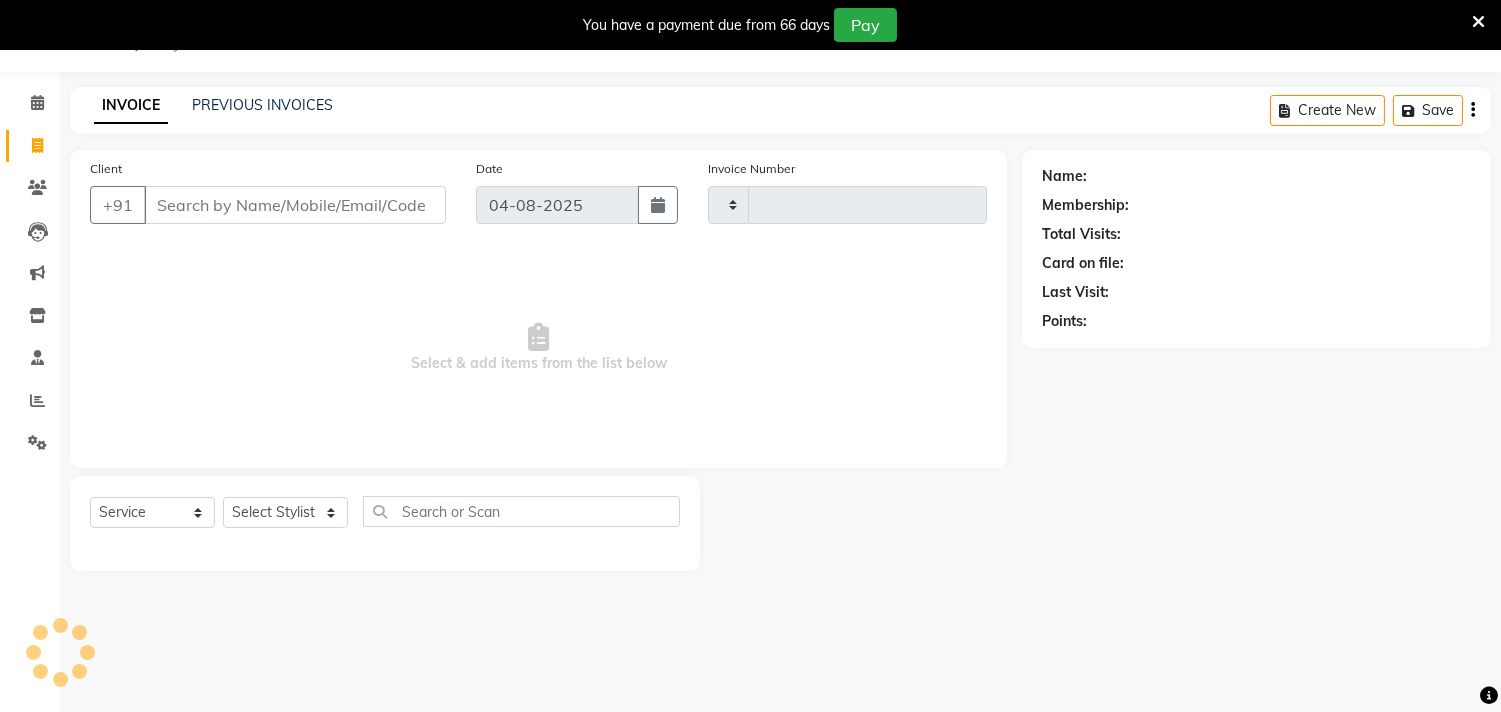 type on "0526" 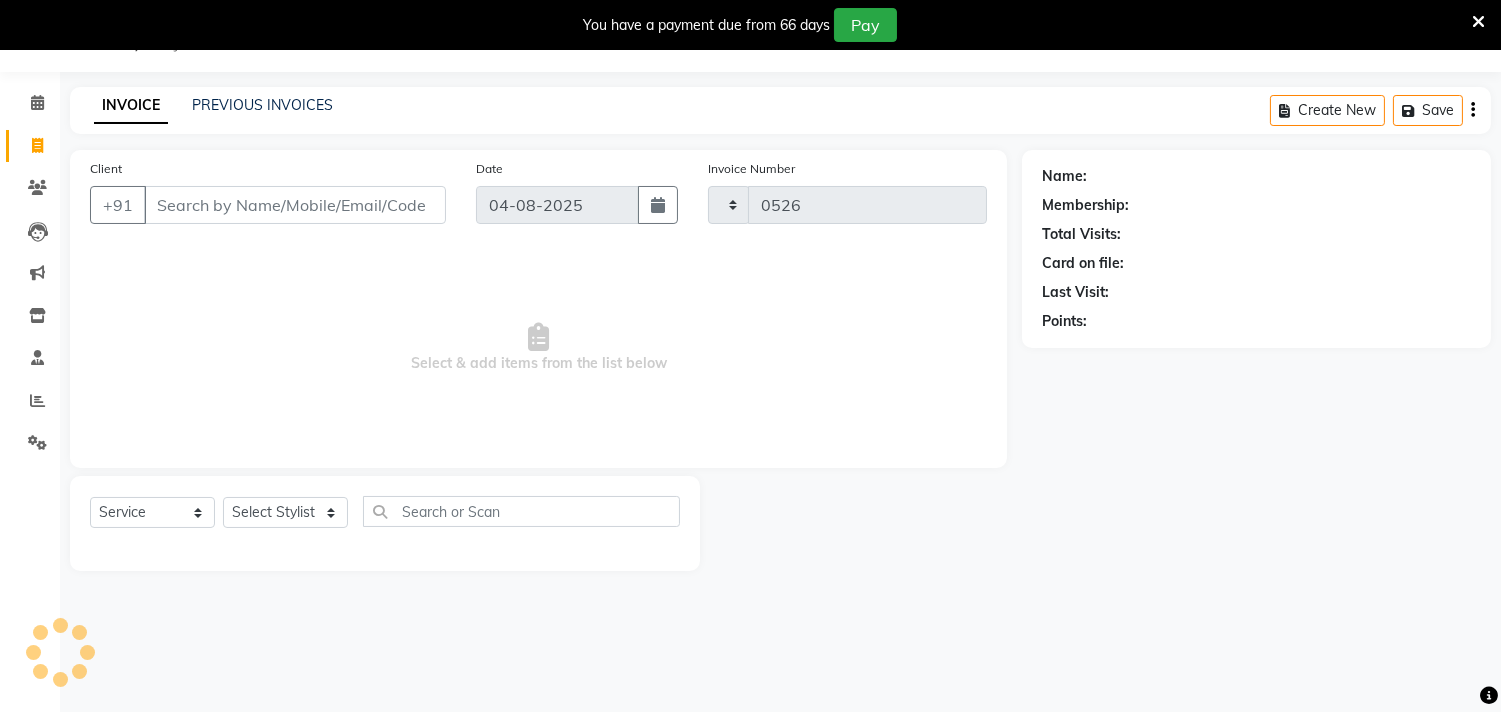 select on "8368" 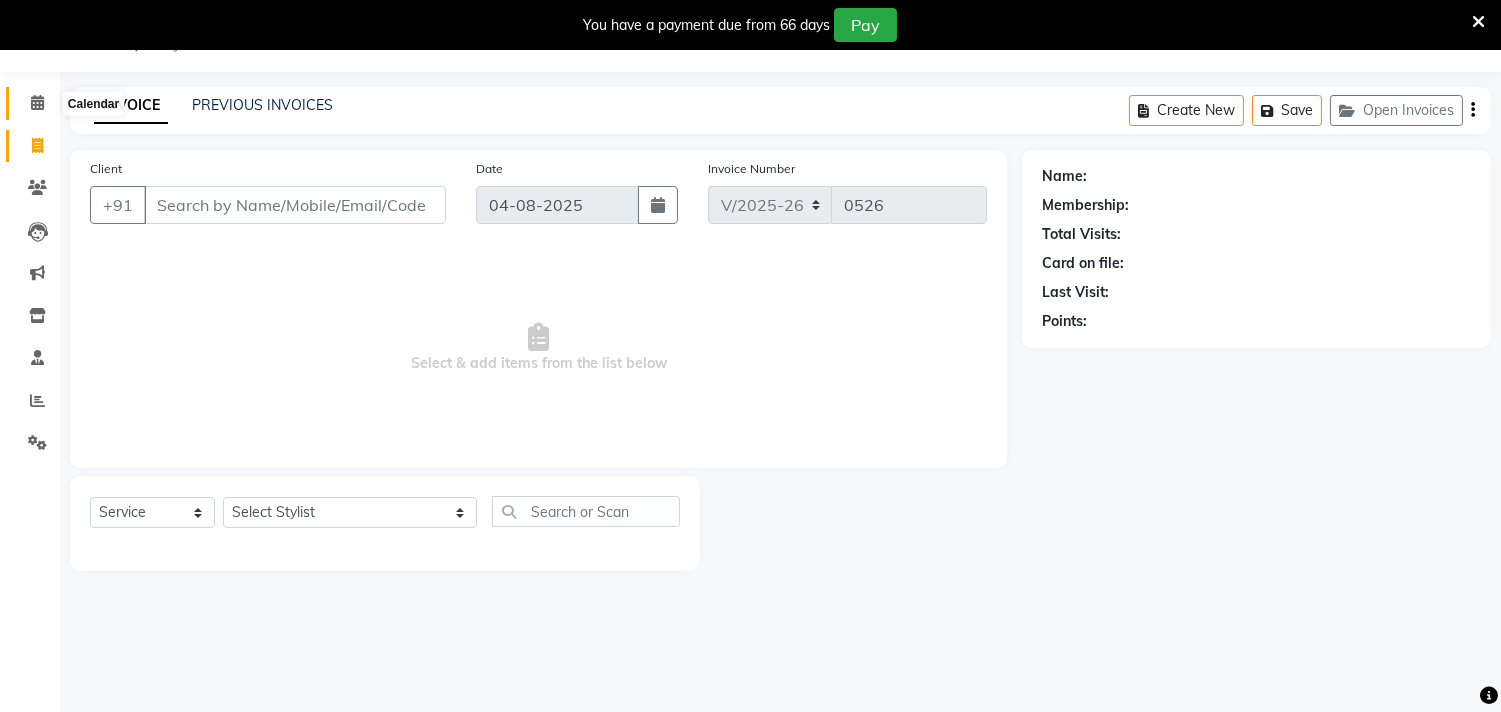 click 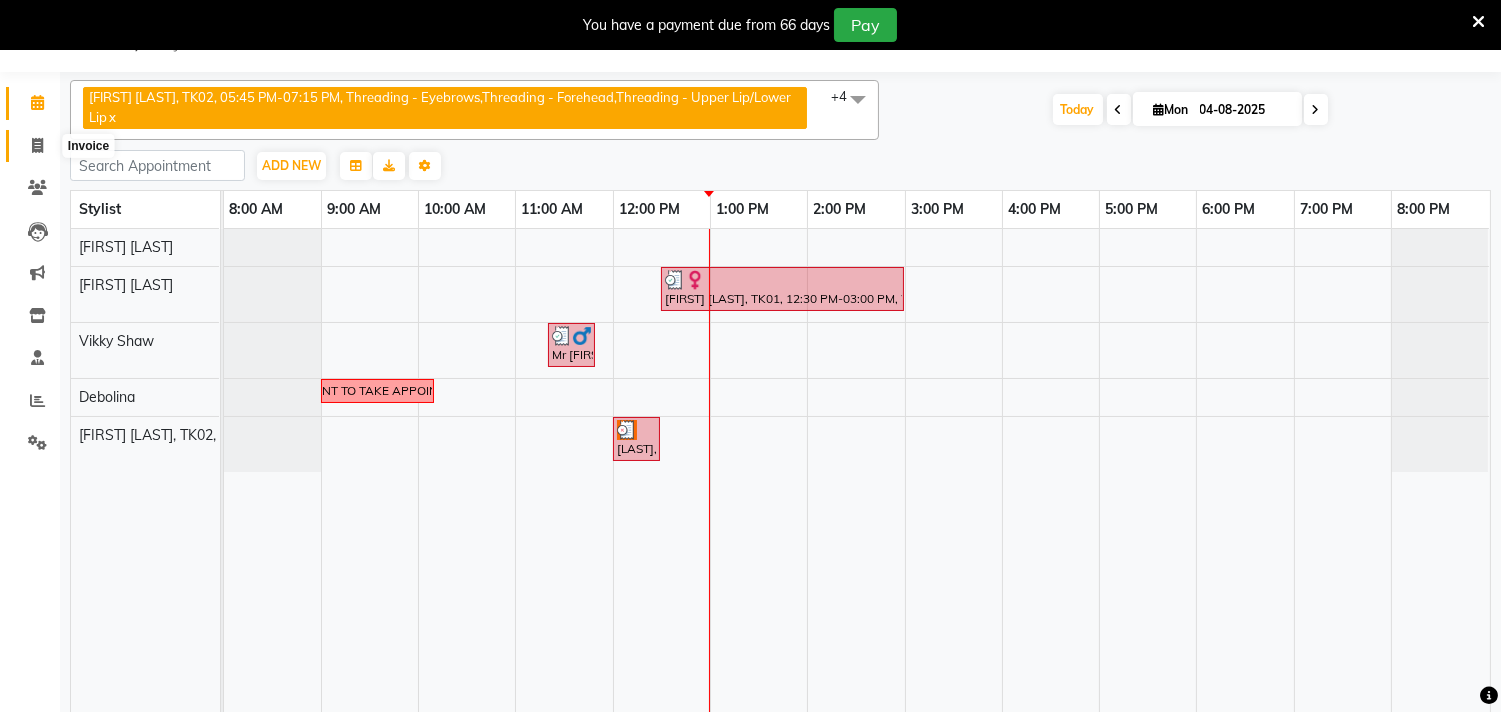 click 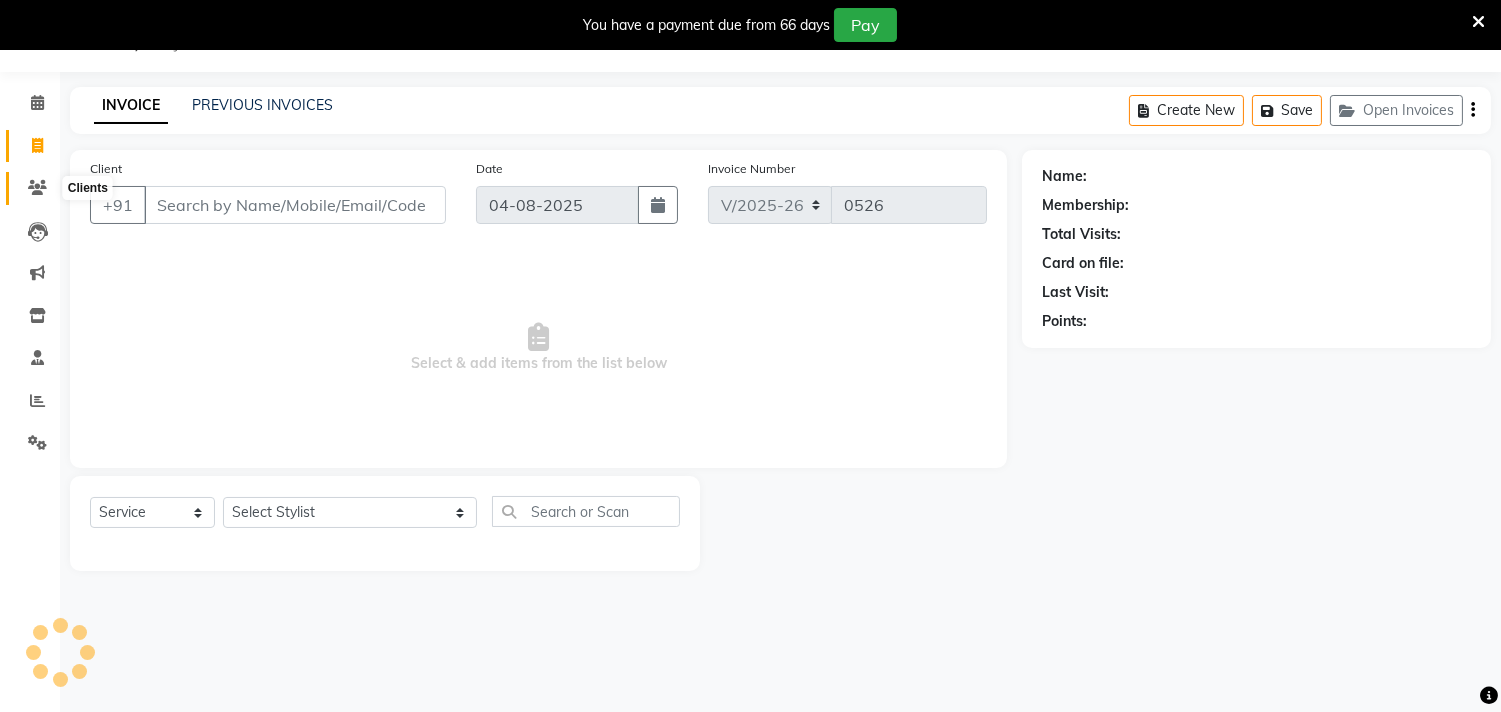 click 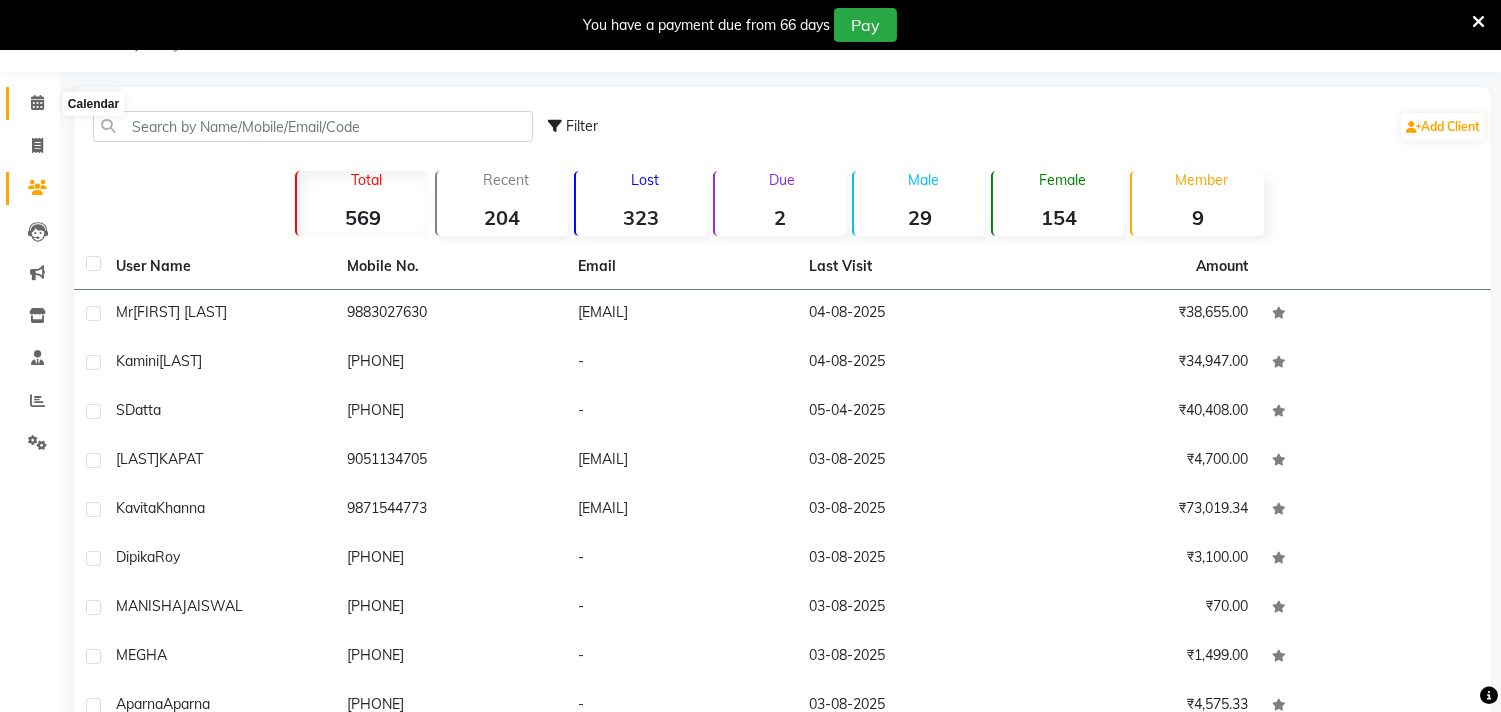 click 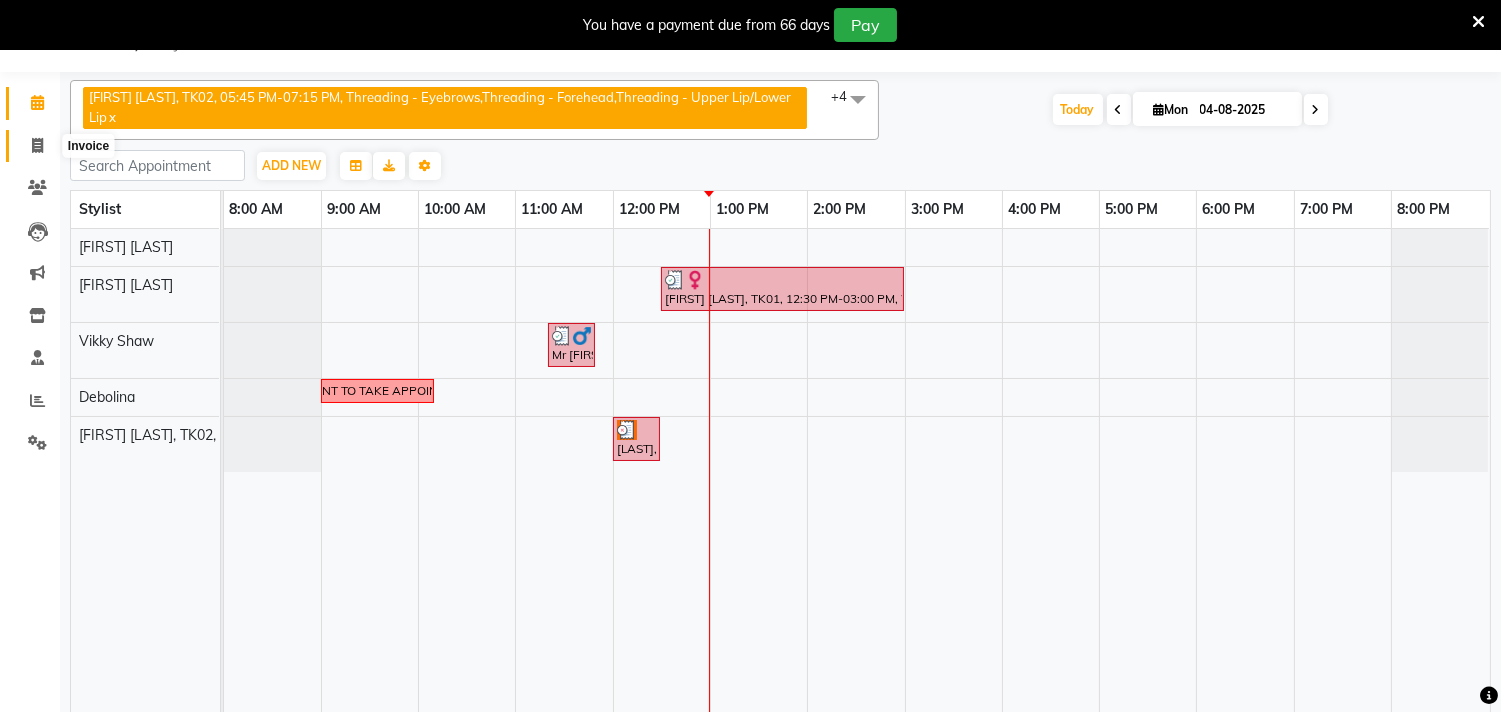 click 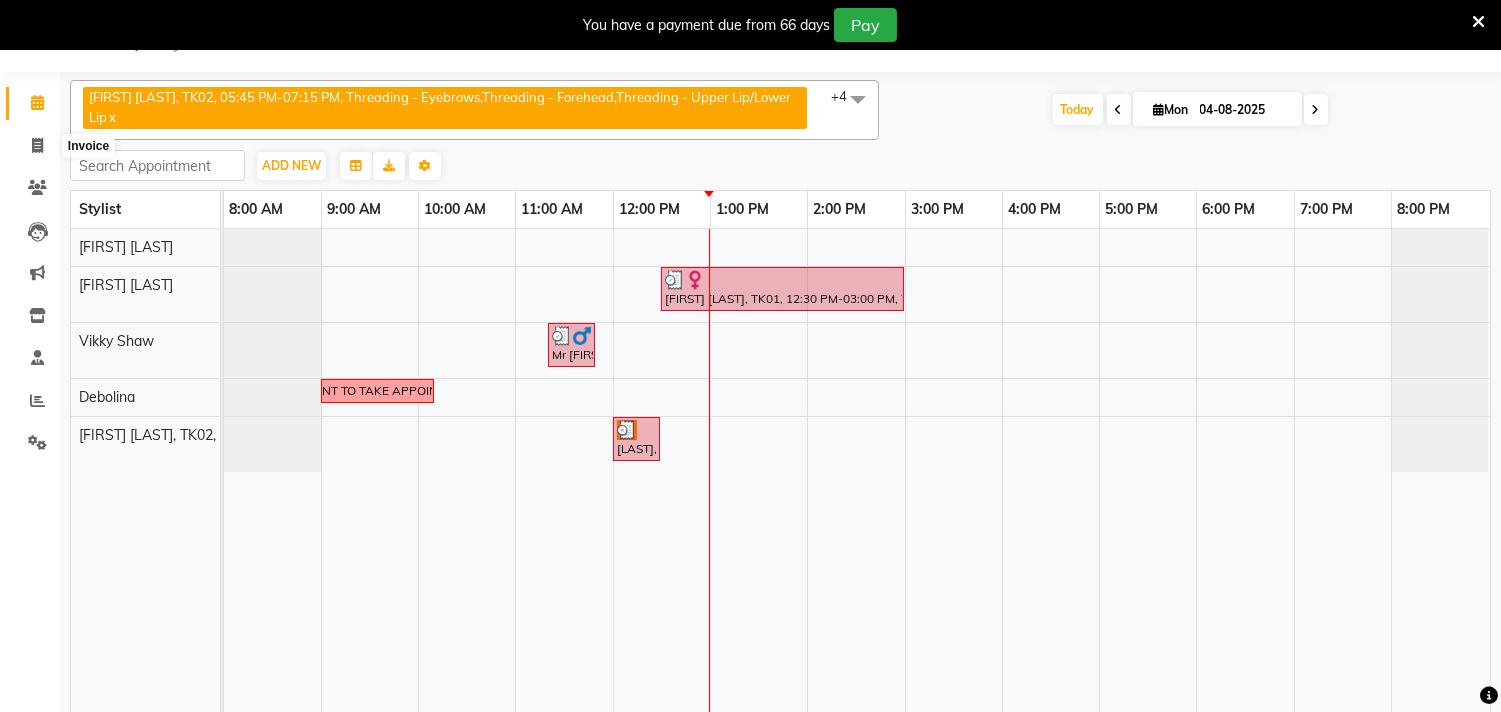 select on "service" 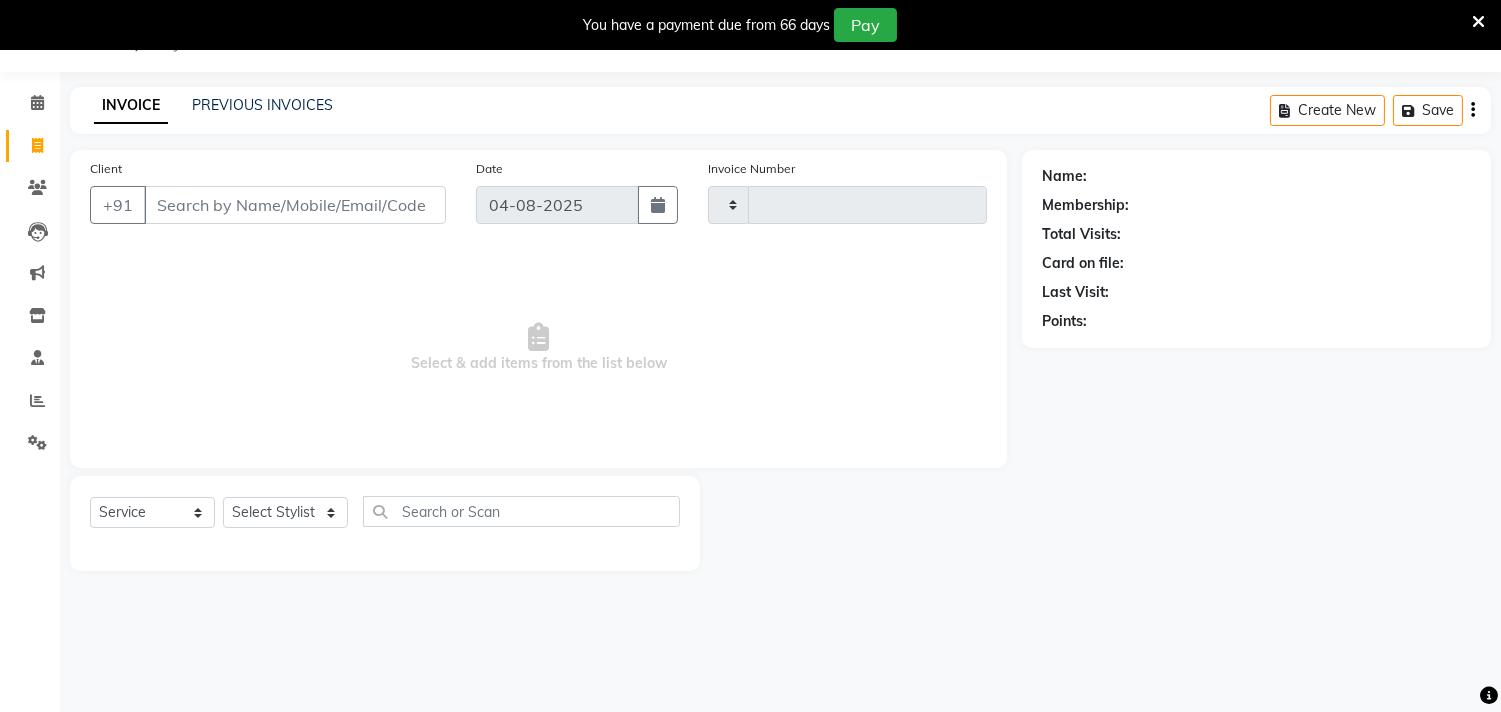 type on "0526" 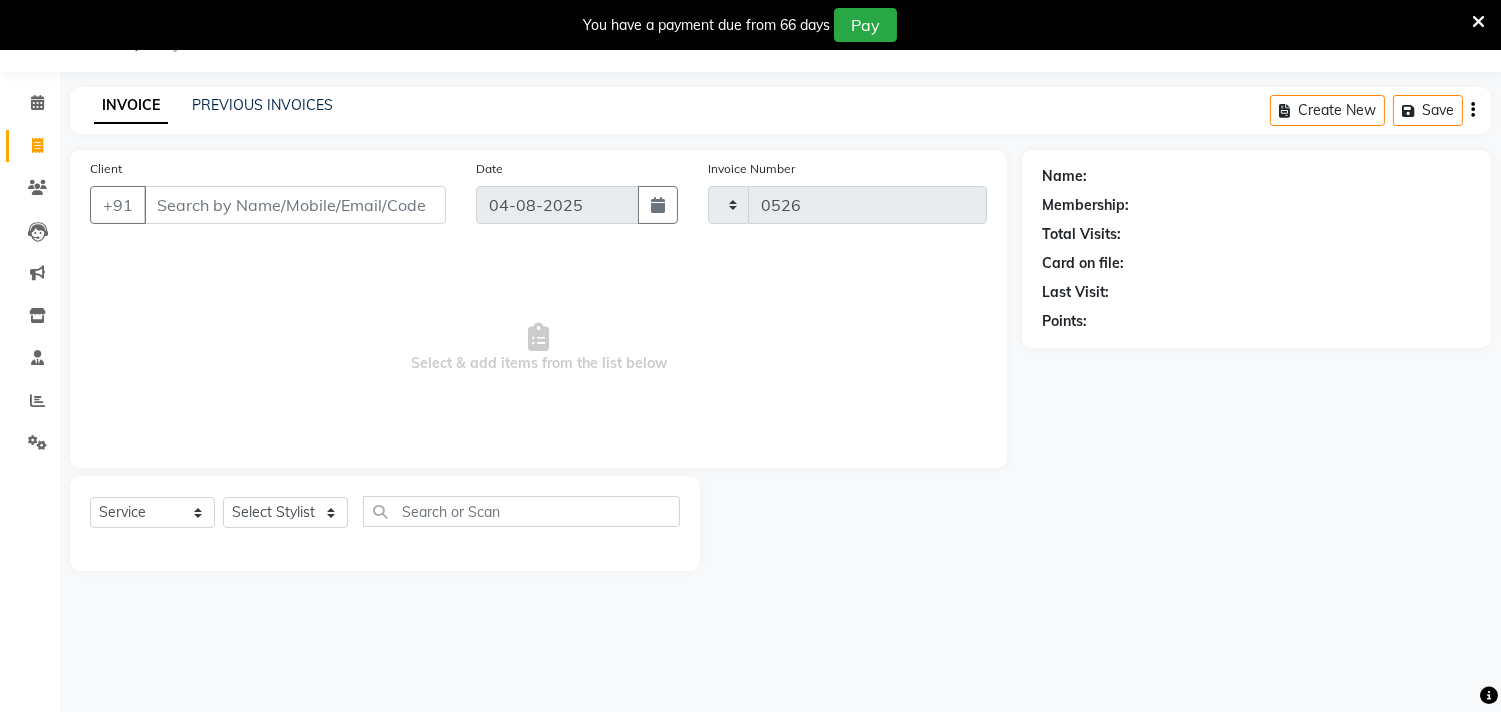 select on "8368" 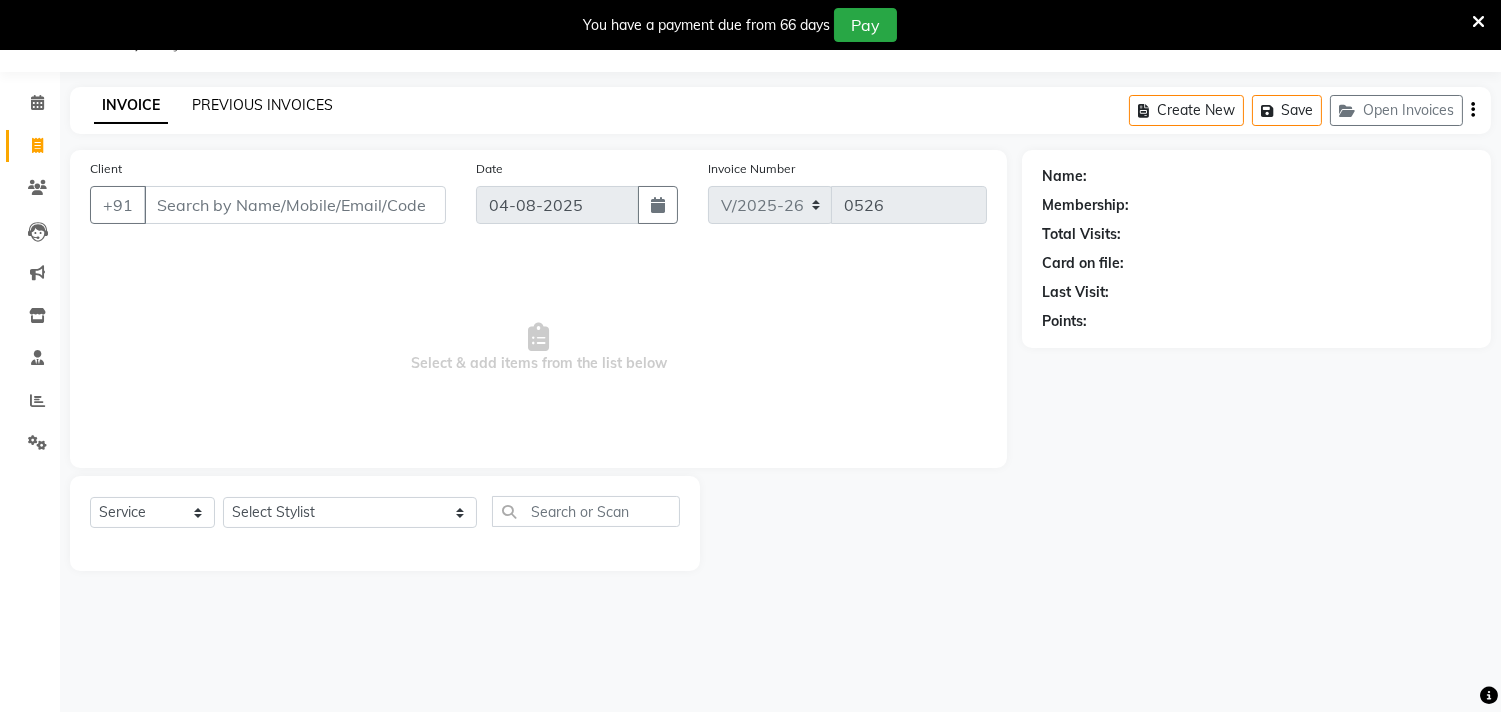 click on "PREVIOUS INVOICES" 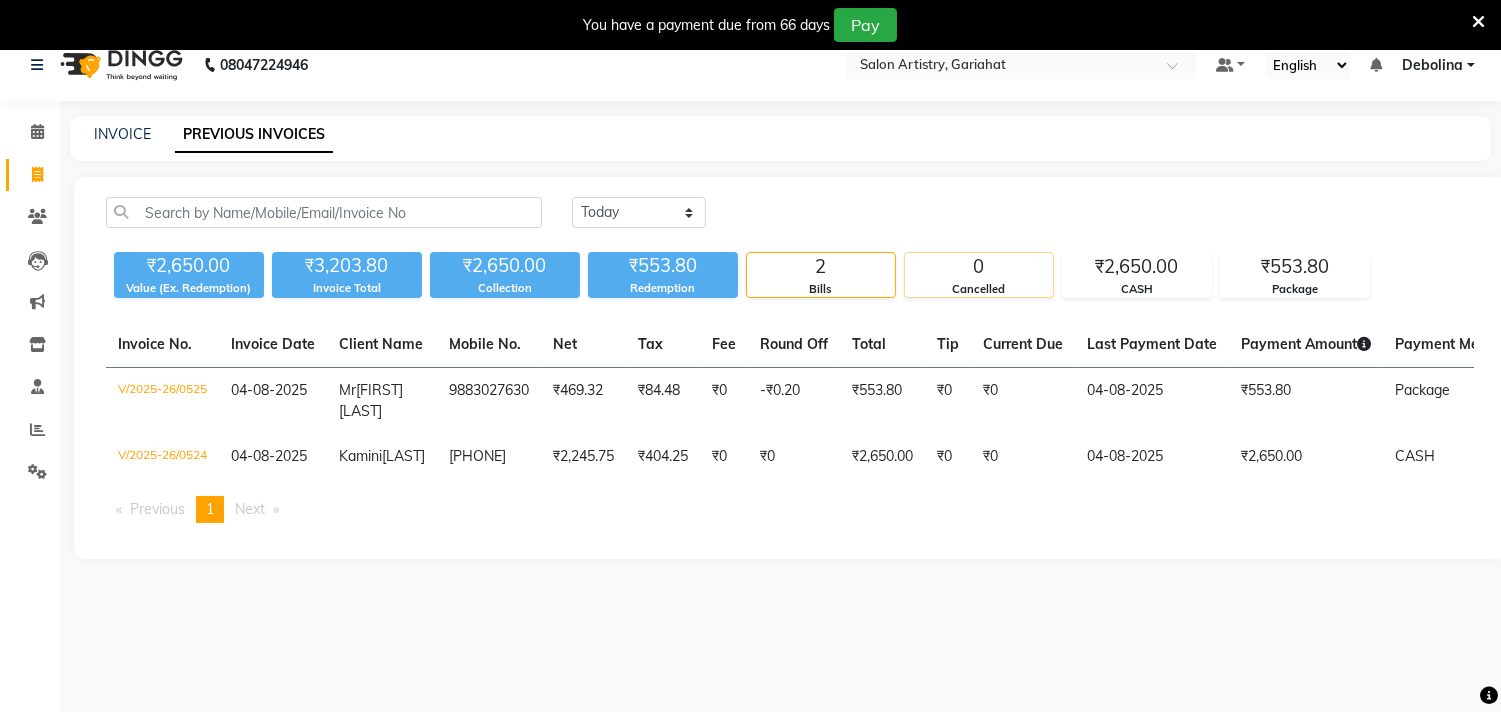 scroll, scrollTop: 0, scrollLeft: 0, axis: both 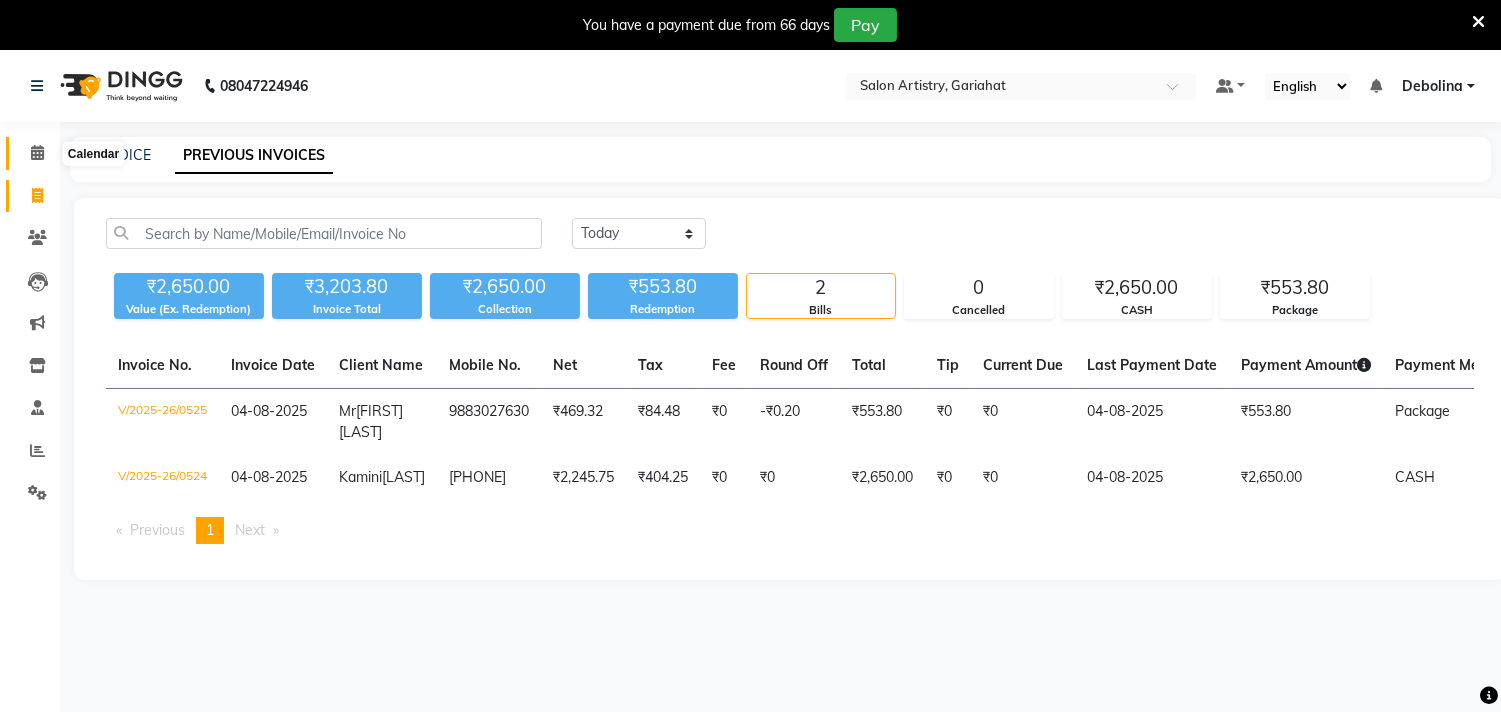 click 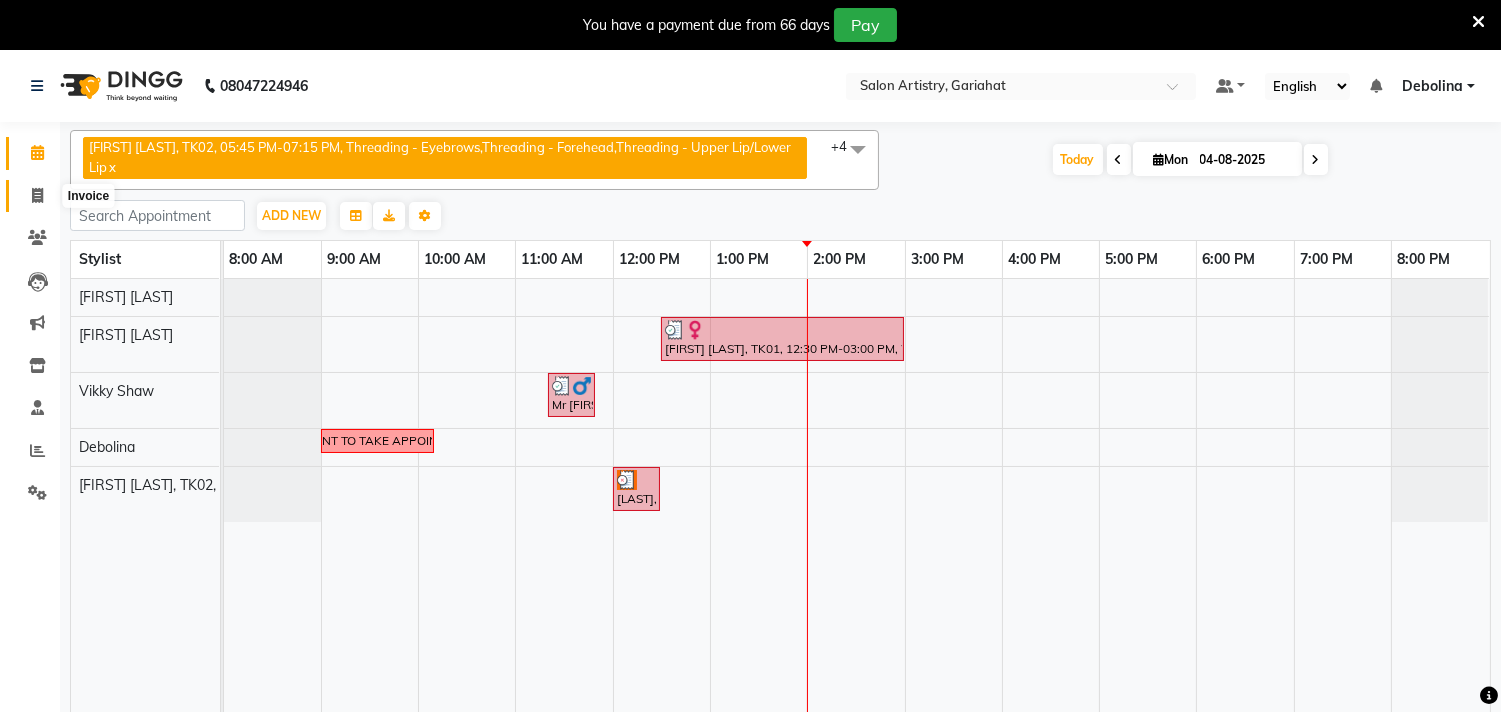 click 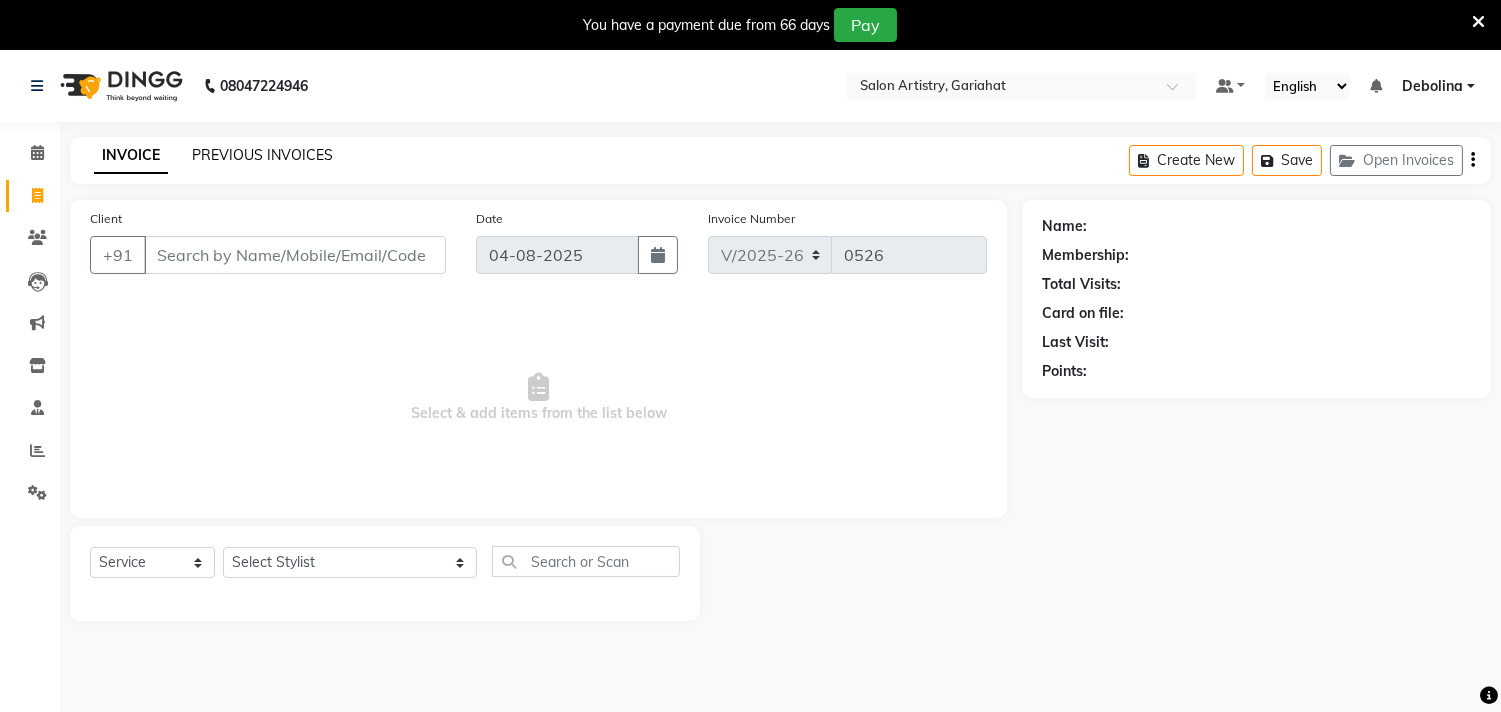 click on "PREVIOUS INVOICES" 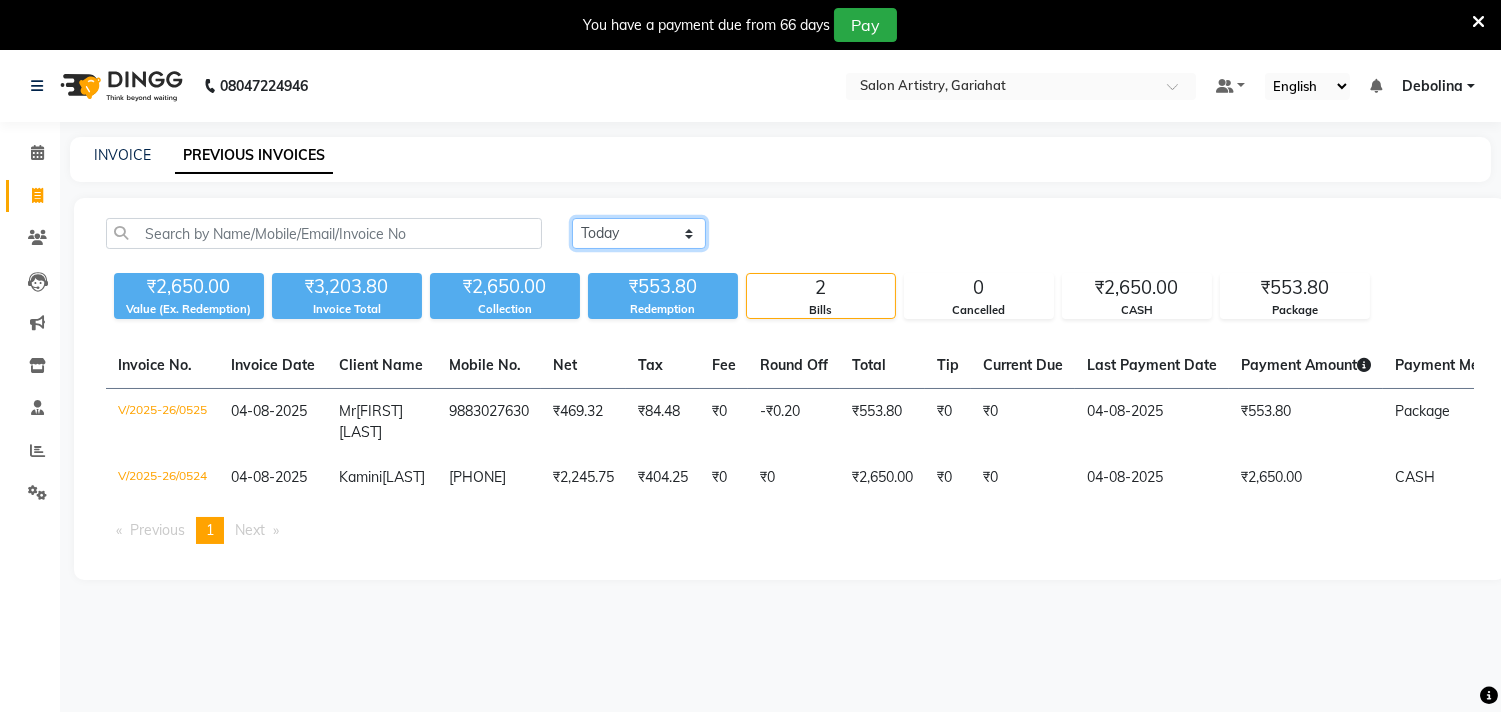 click on "Today Yesterday Custom Range" 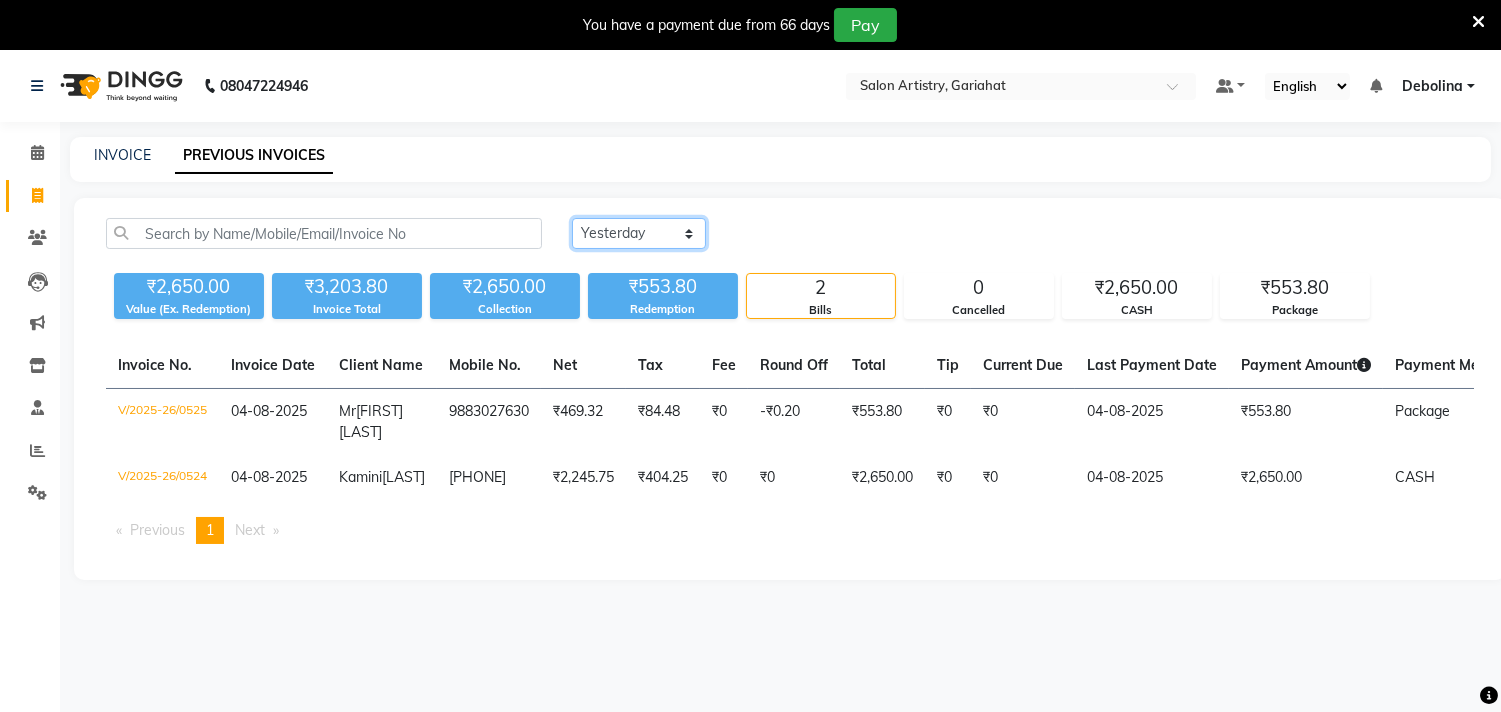 click on "Today Yesterday Custom Range" 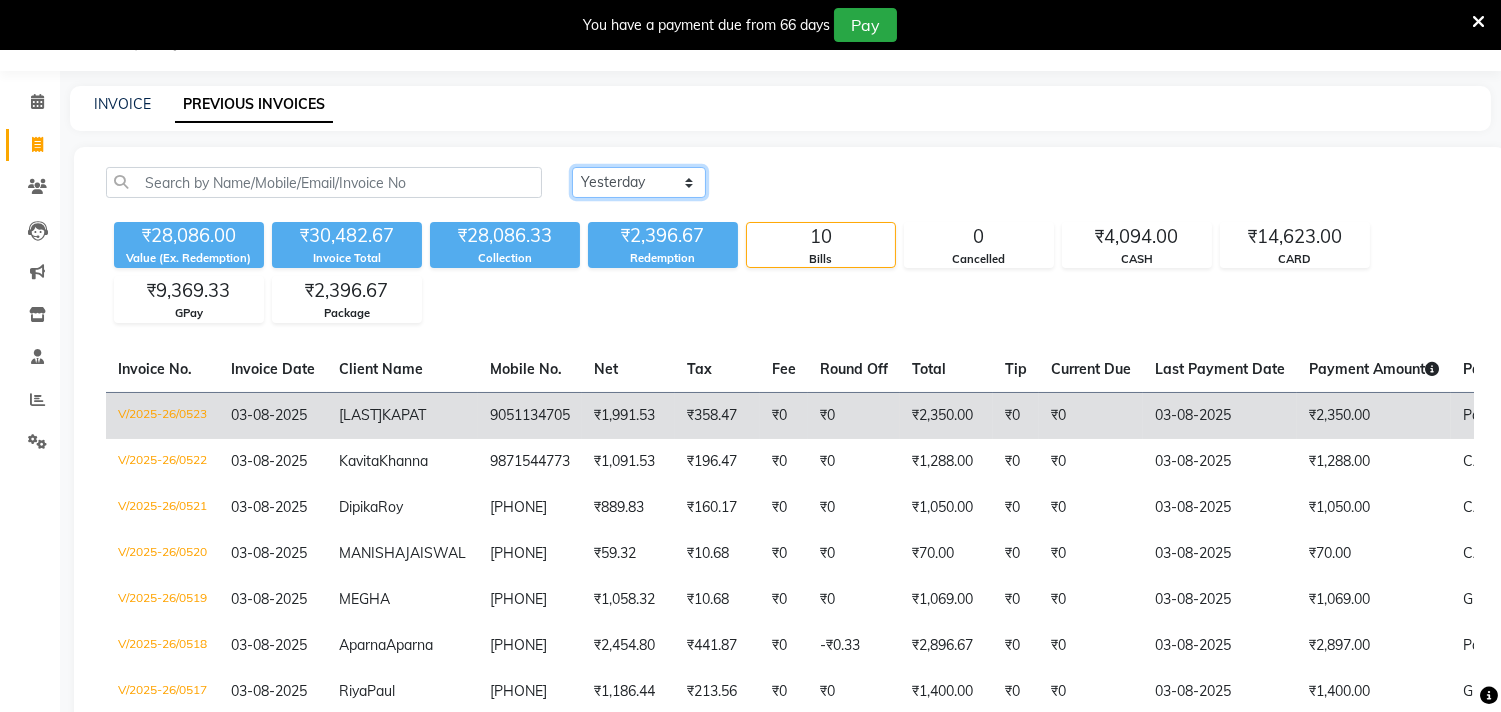 scroll, scrollTop: 111, scrollLeft: 0, axis: vertical 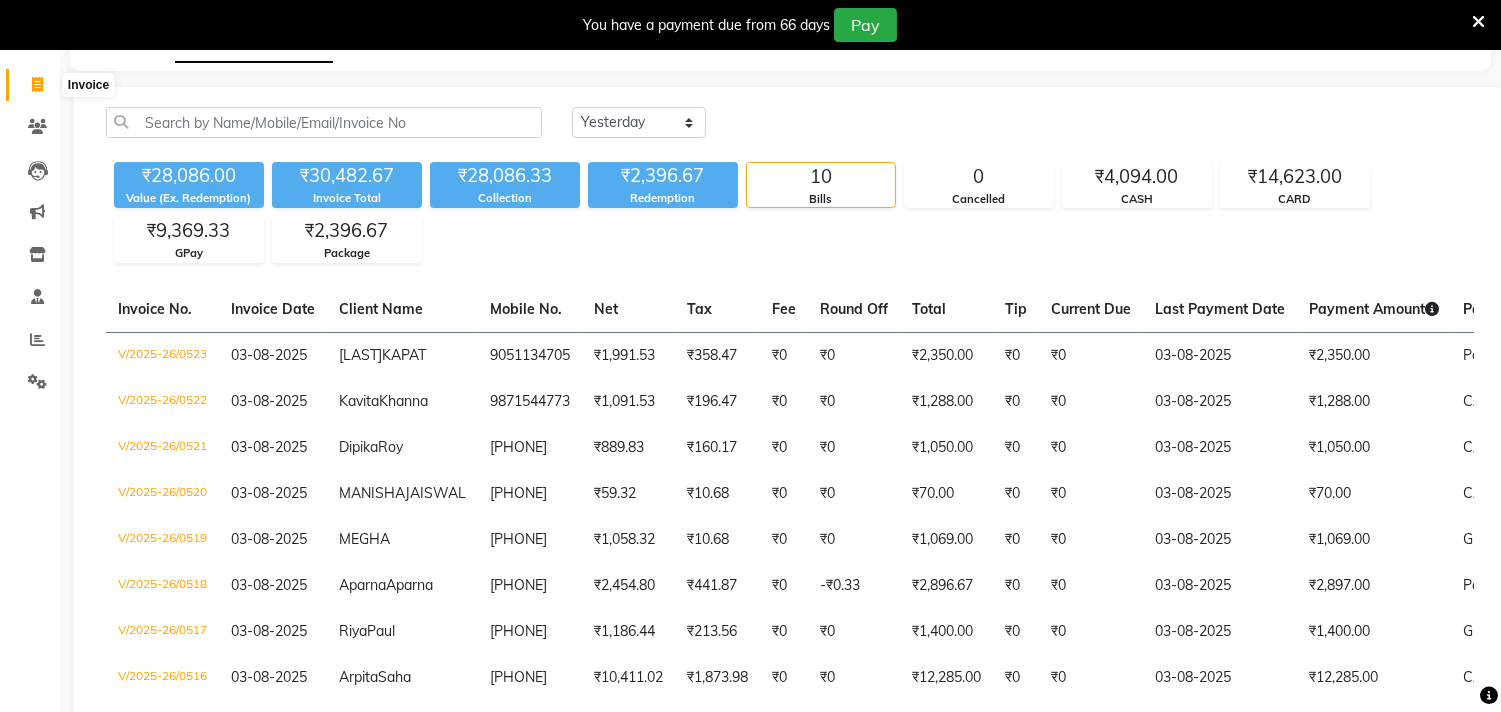 click 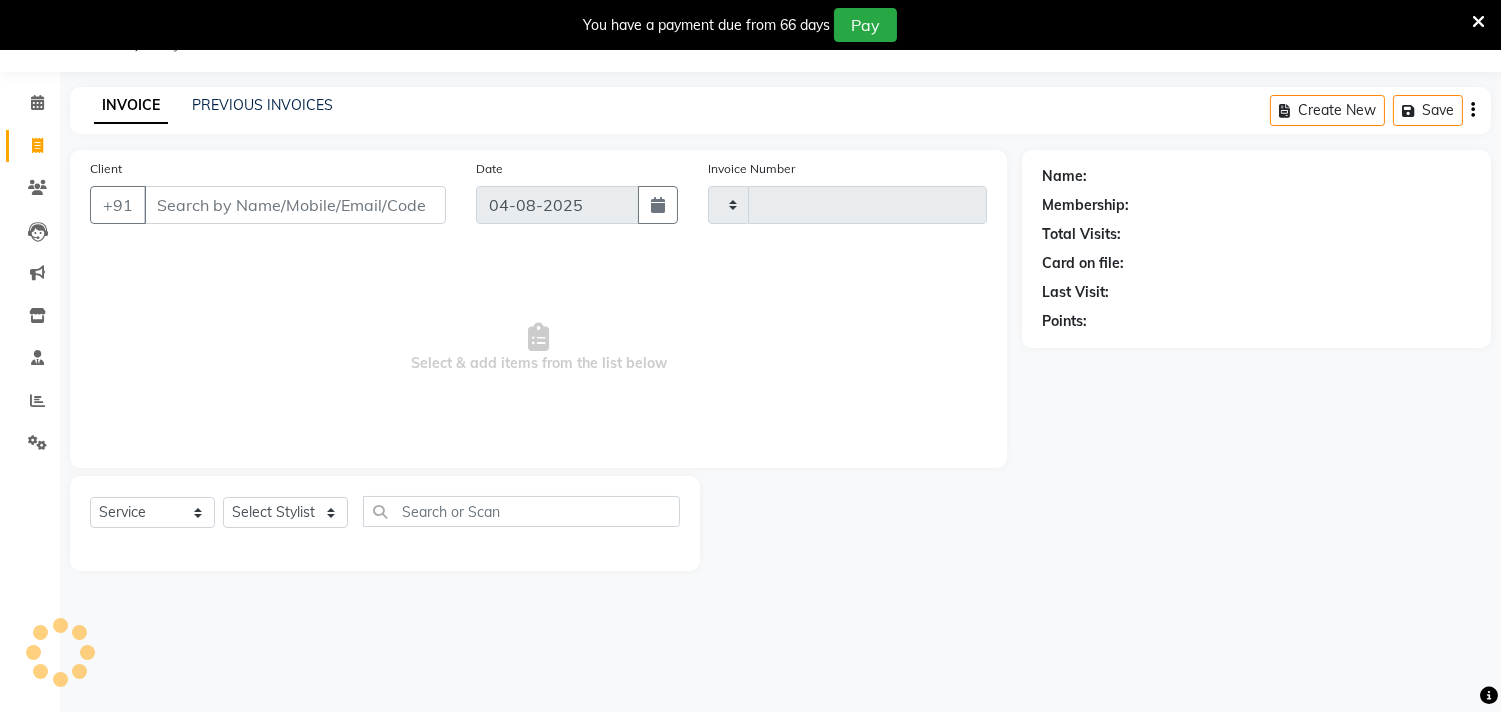 type on "0526" 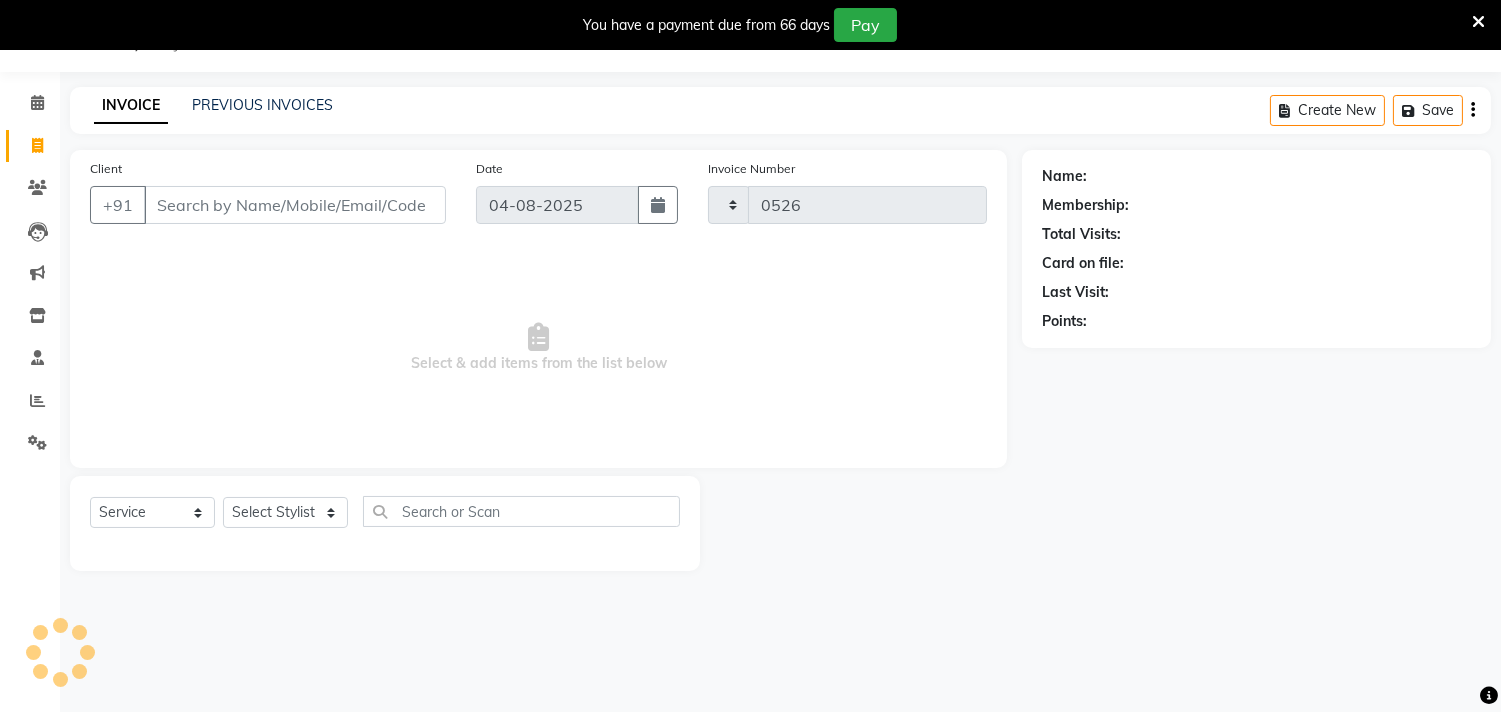 scroll, scrollTop: 50, scrollLeft: 0, axis: vertical 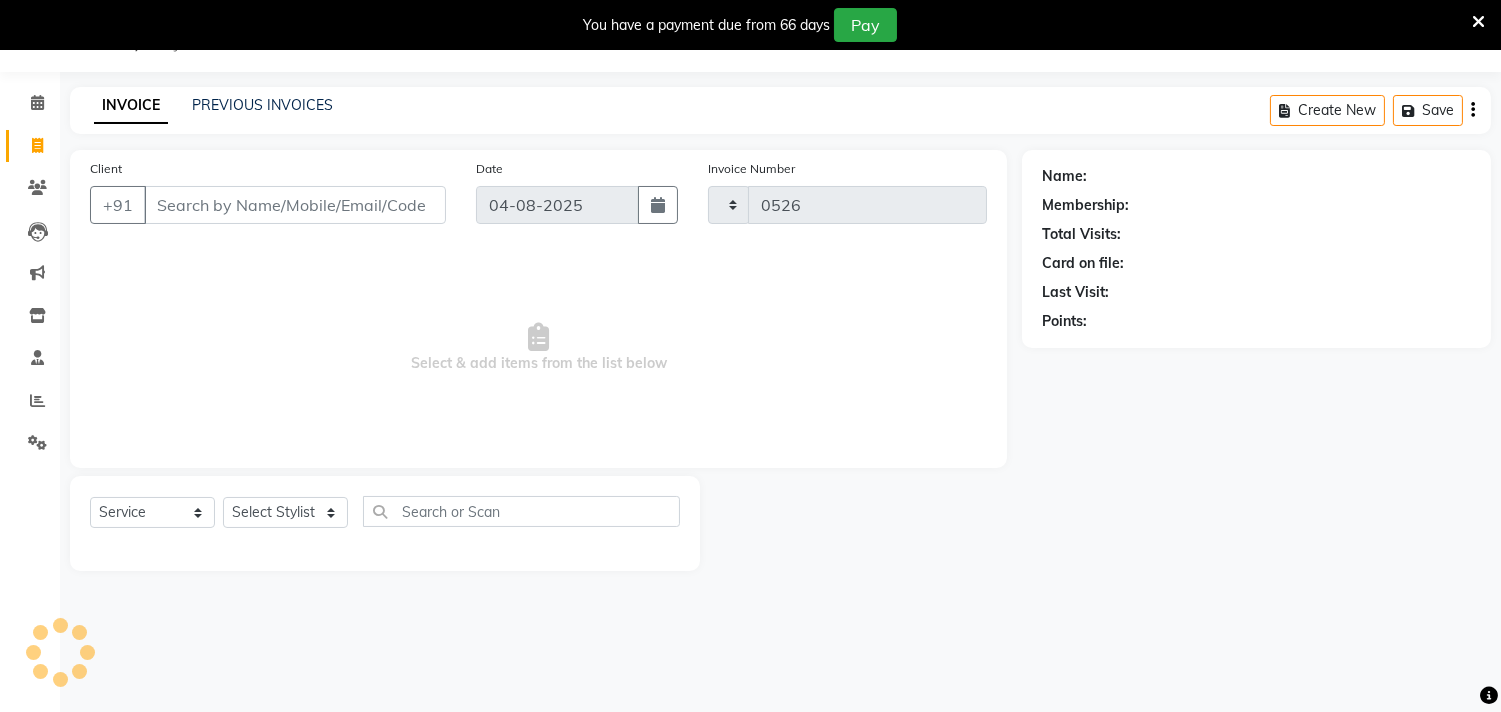 select on "8368" 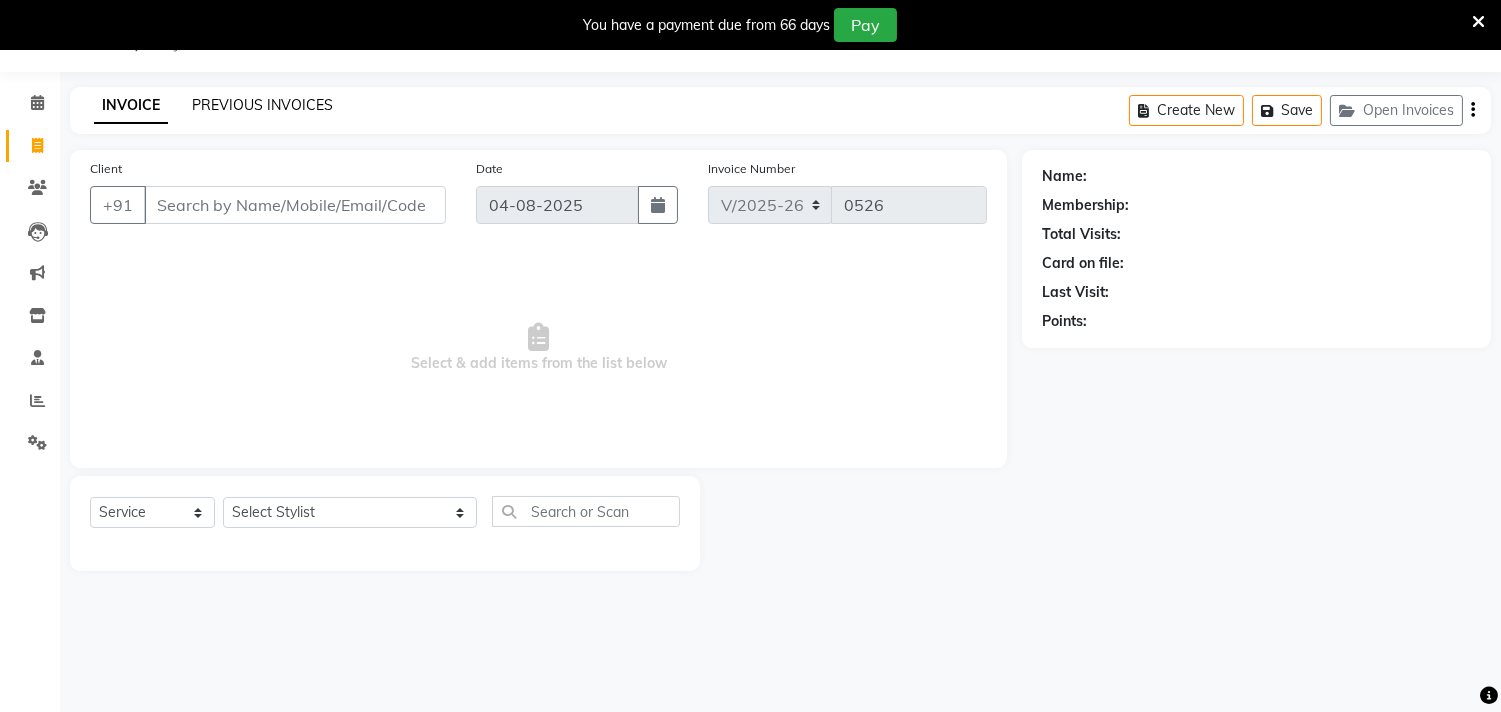 click on "PREVIOUS INVOICES" 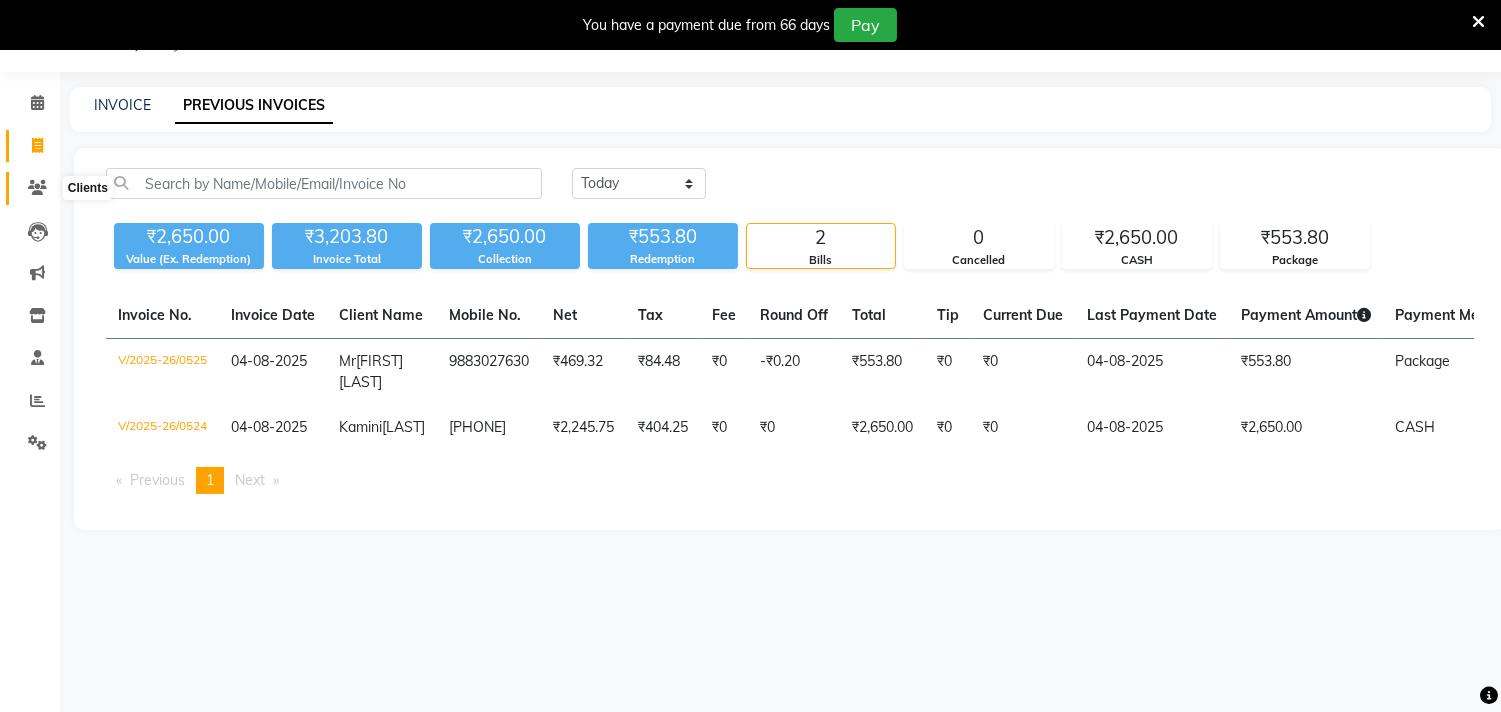click 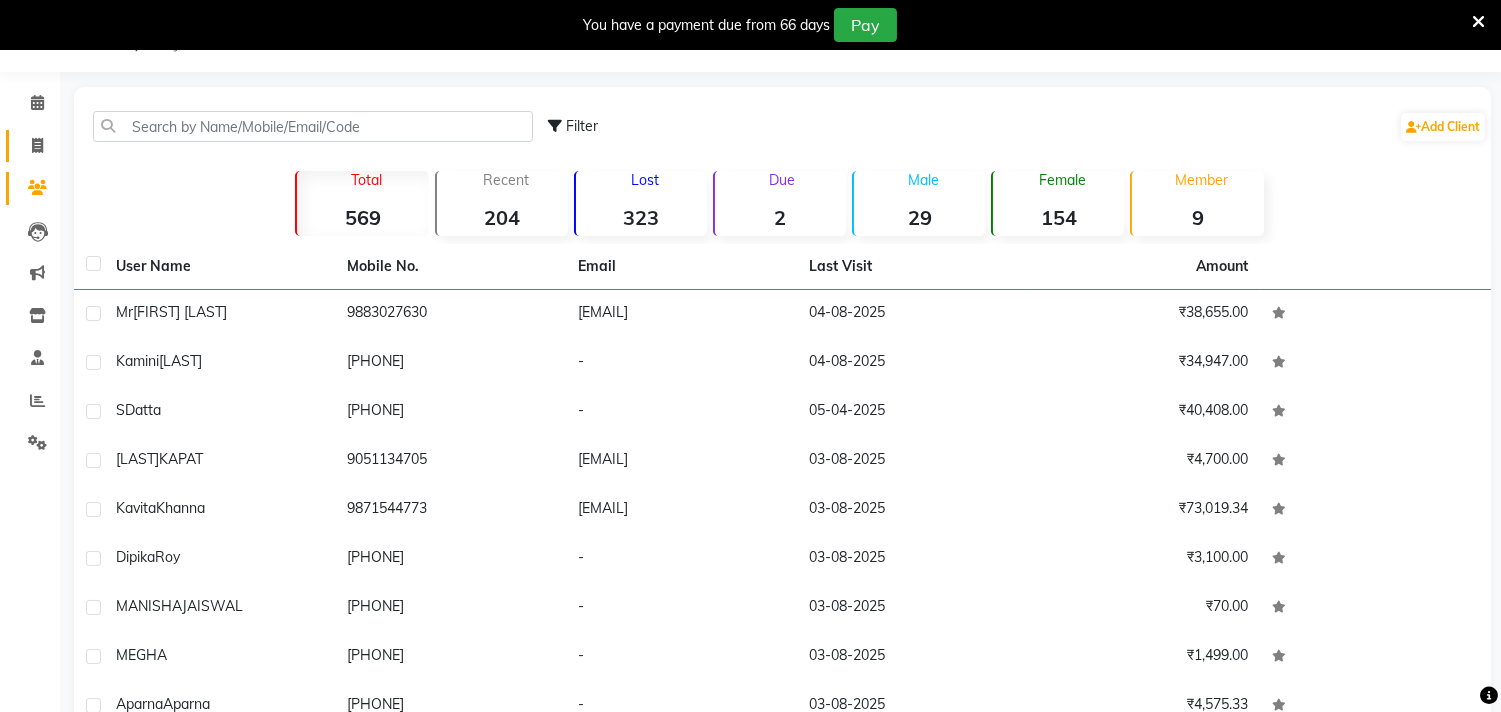 click on "Invoice" 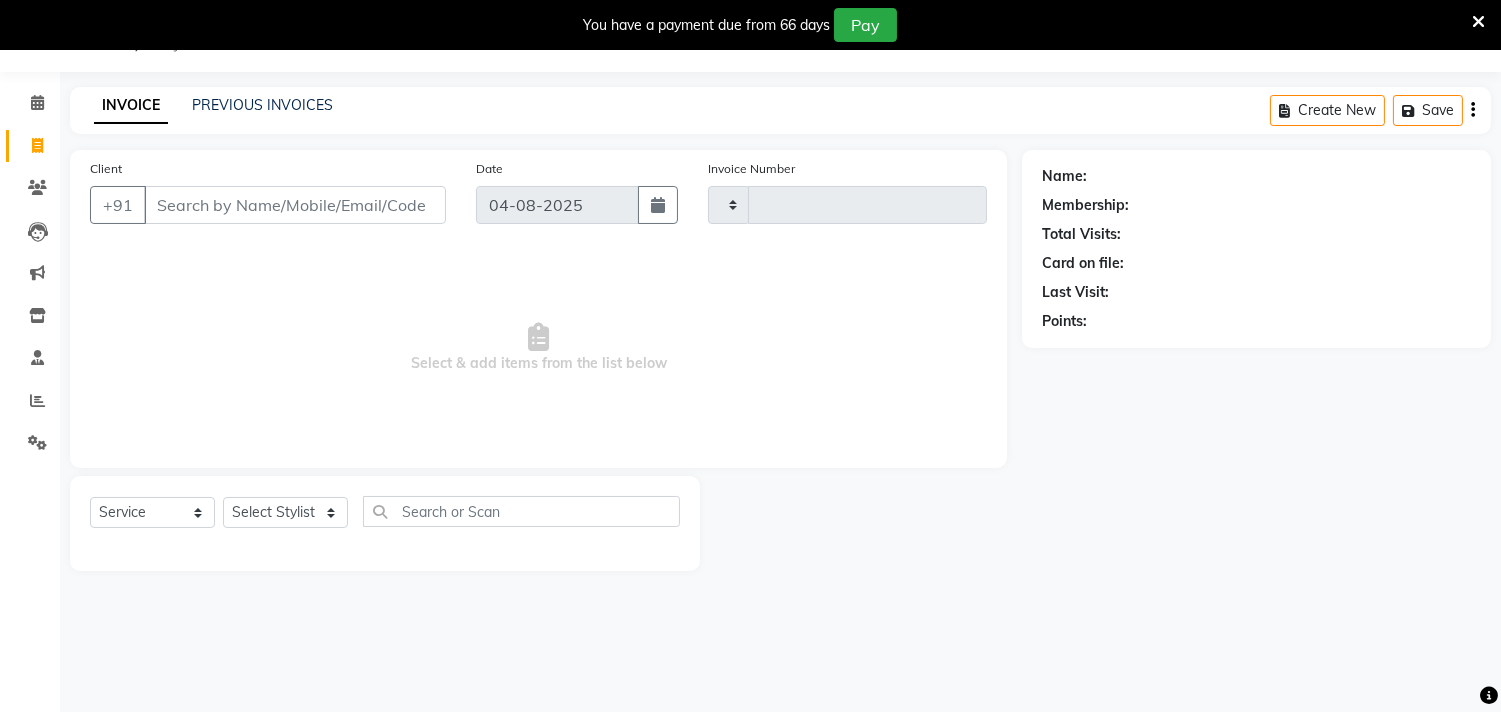 type on "0526" 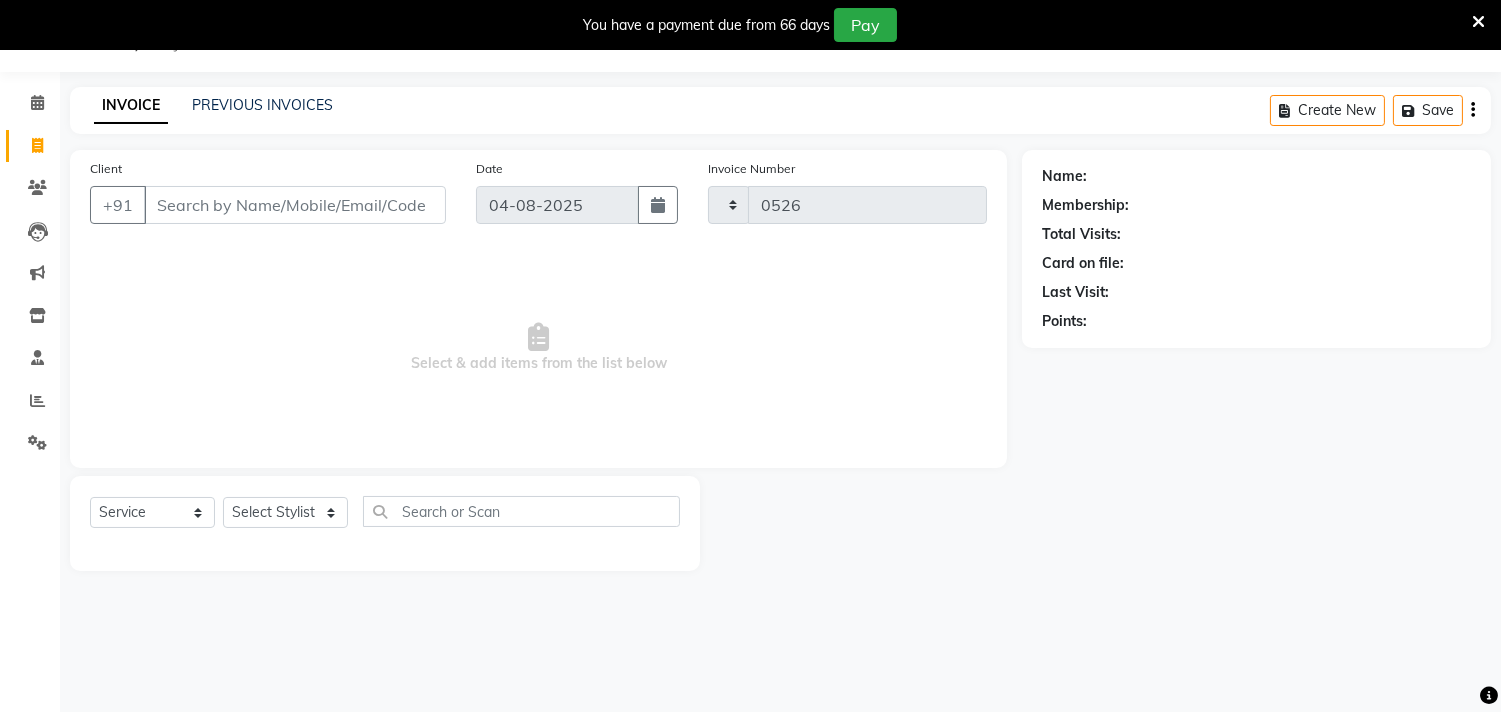 select on "8368" 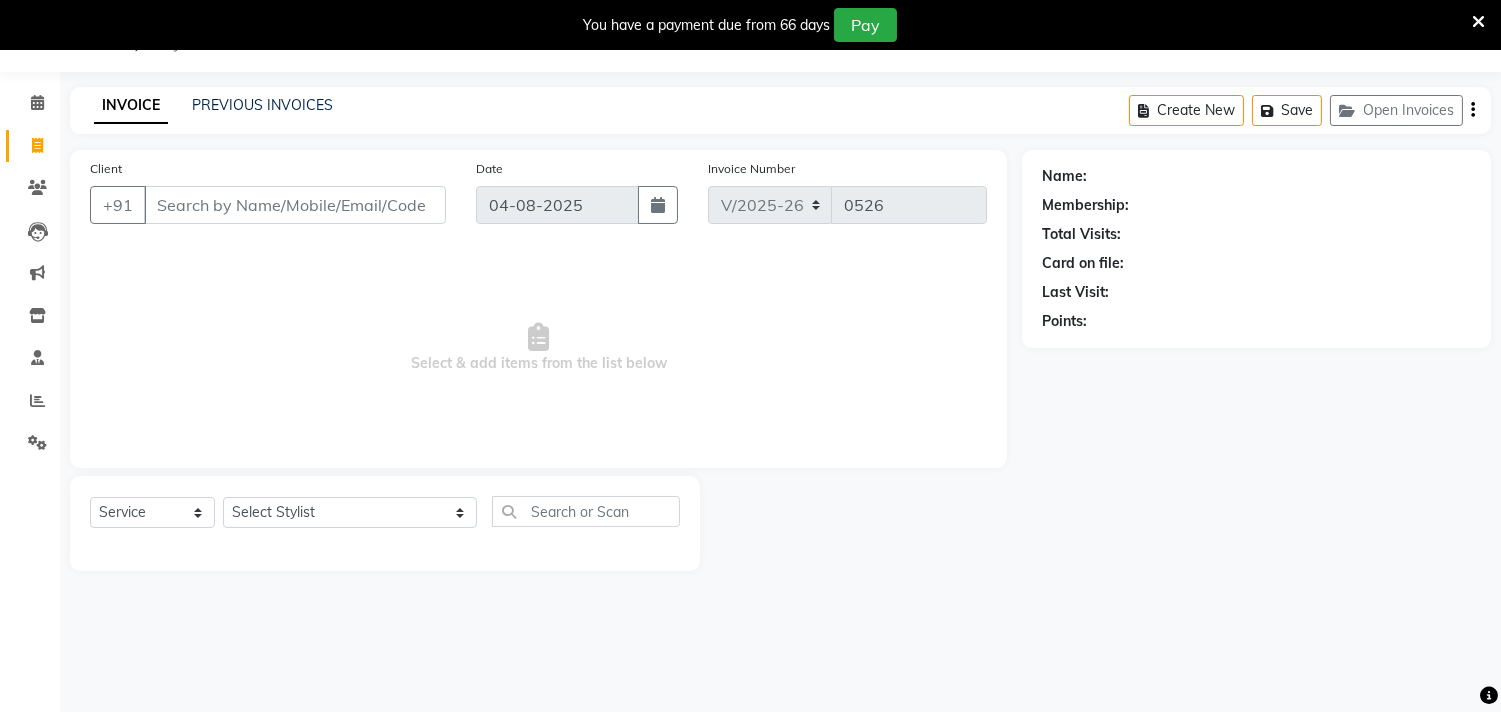 click on "Client" at bounding box center [295, 205] 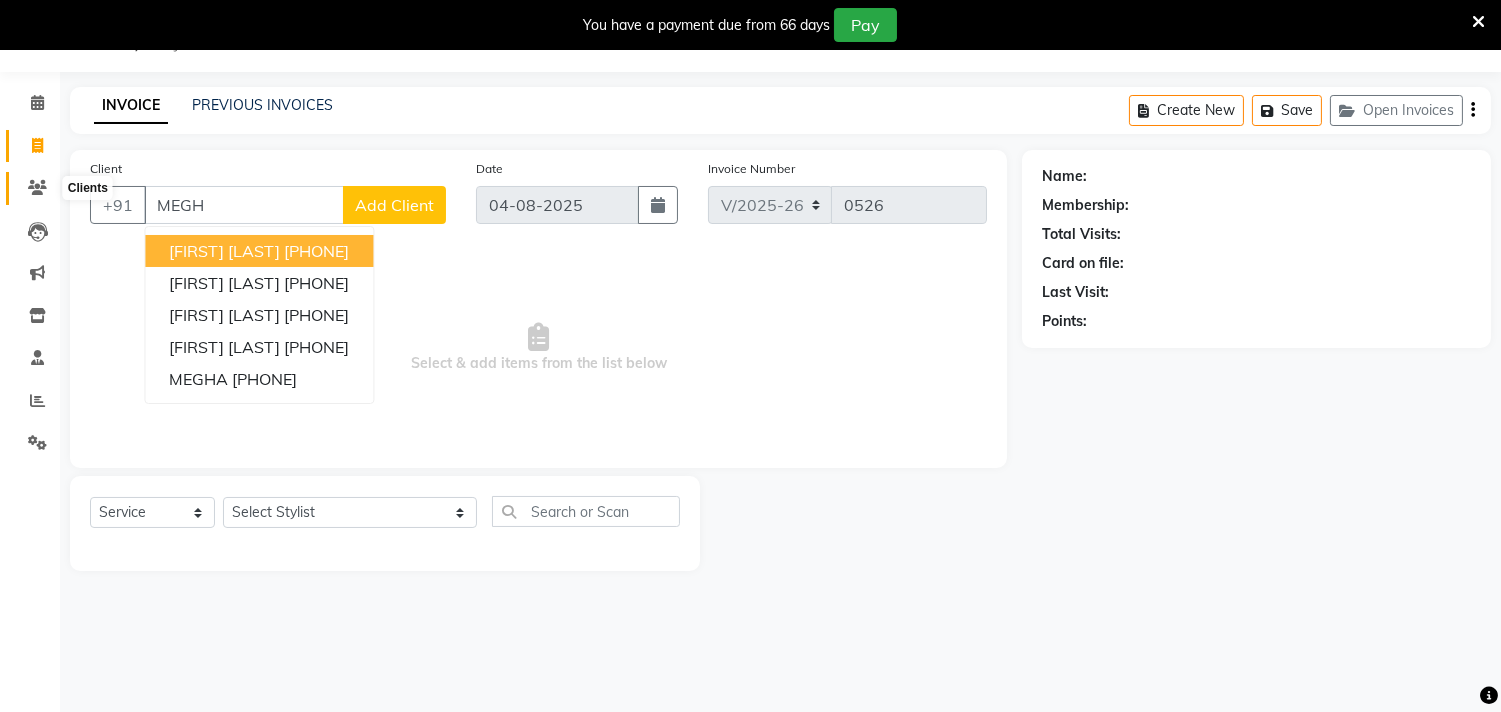 type on "MEGH" 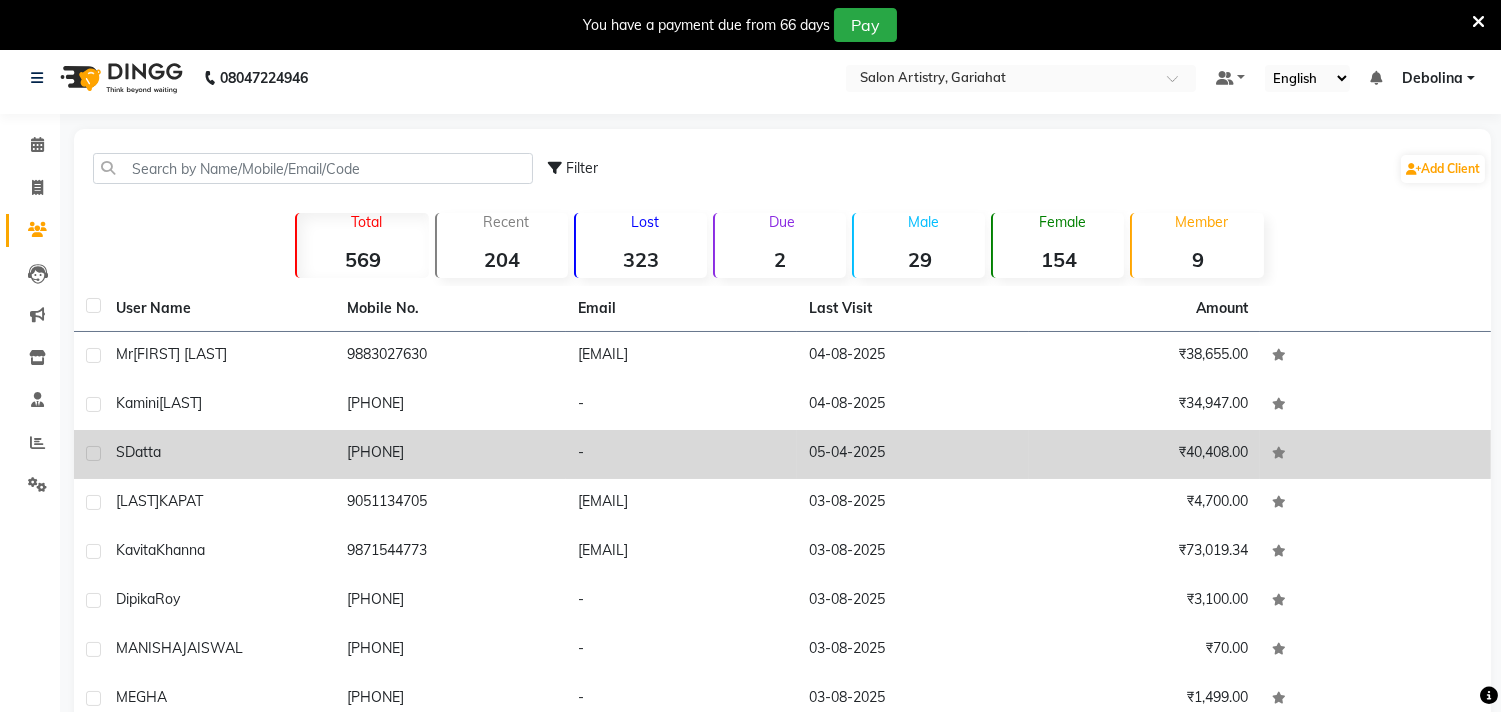 scroll, scrollTop: 0, scrollLeft: 0, axis: both 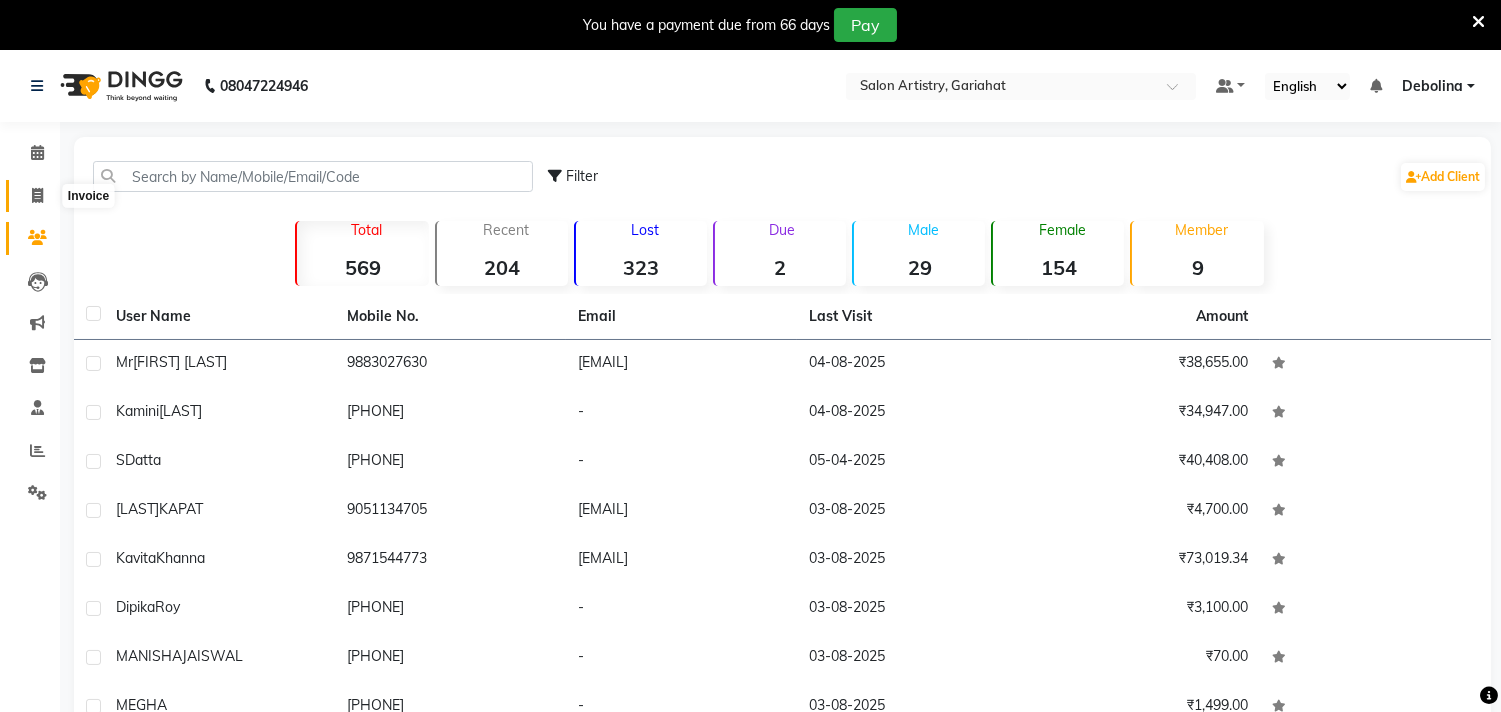 click 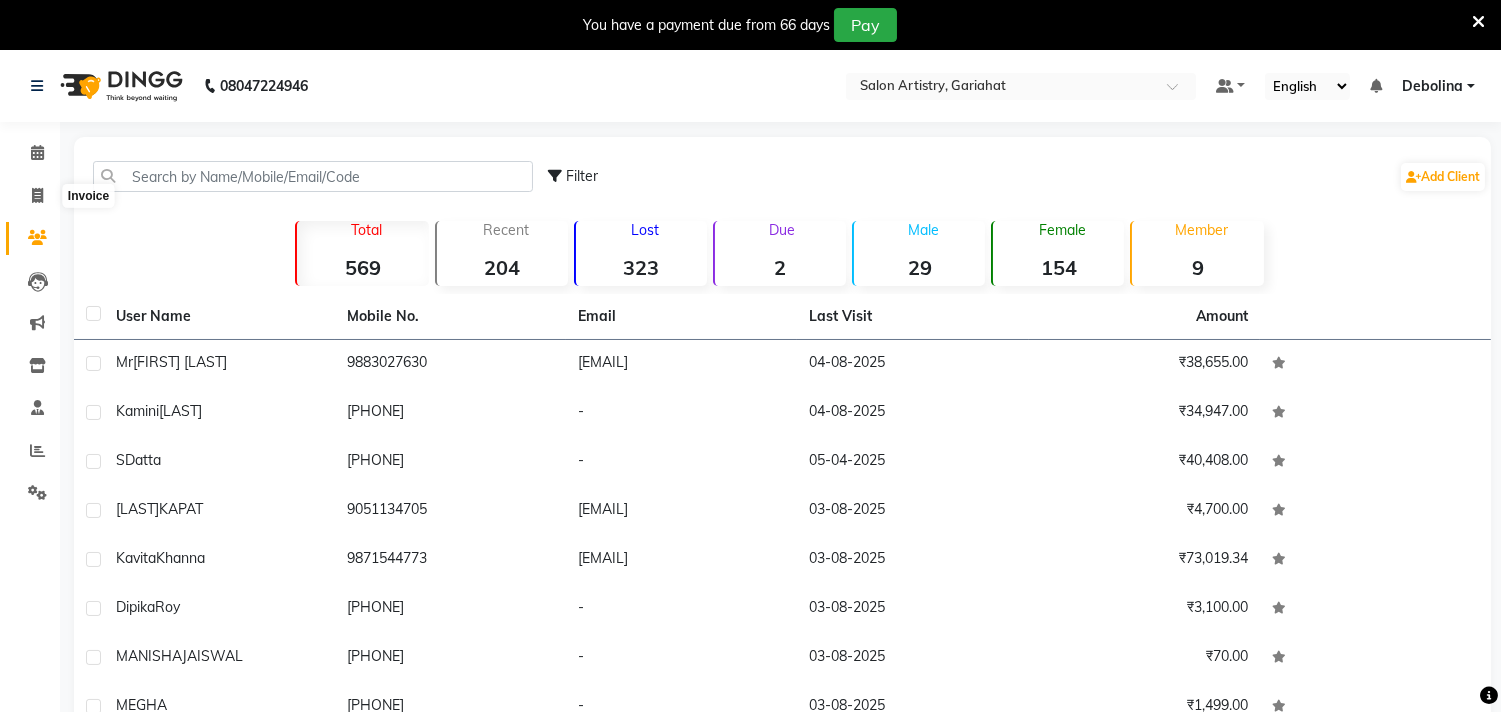 scroll, scrollTop: 50, scrollLeft: 0, axis: vertical 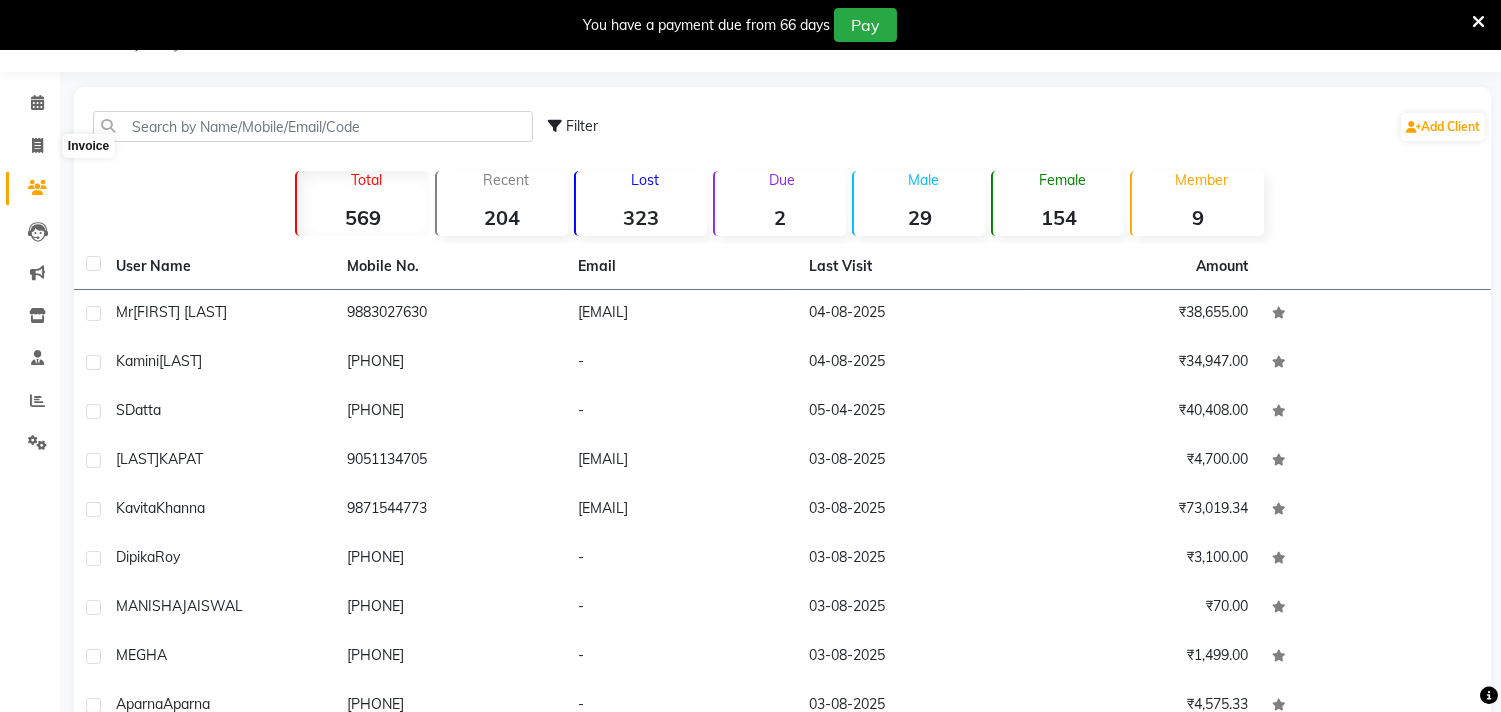 select on "8368" 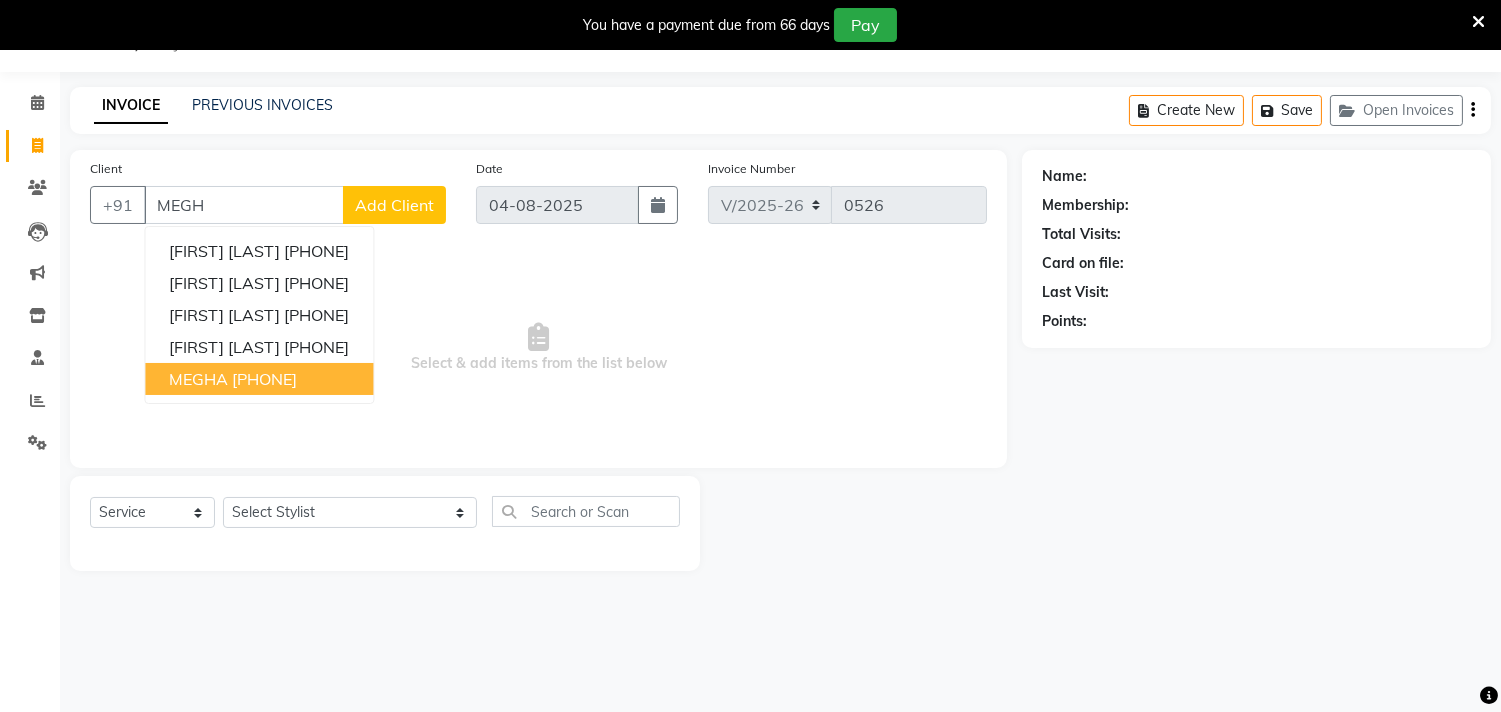 click on "[PHONE]" at bounding box center [264, 379] 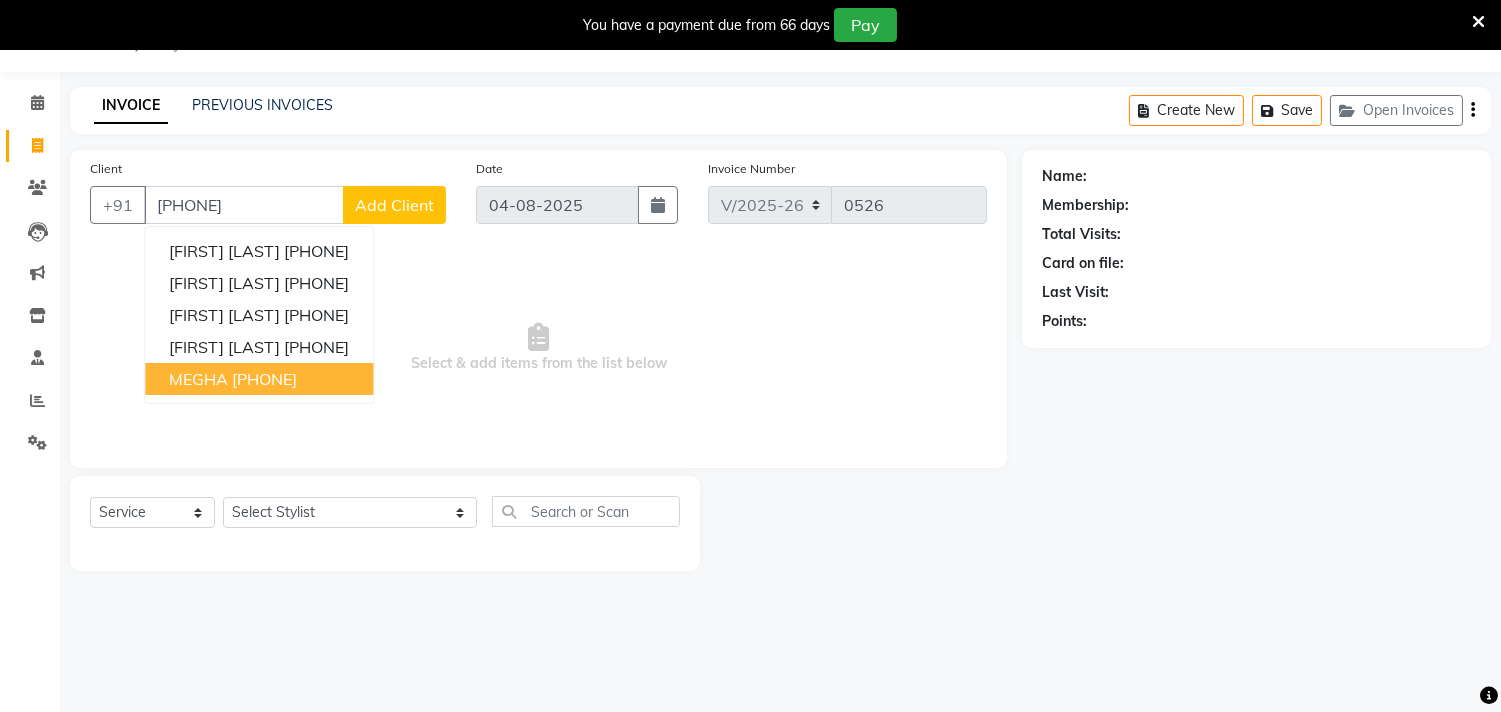 type on "[PHONE]" 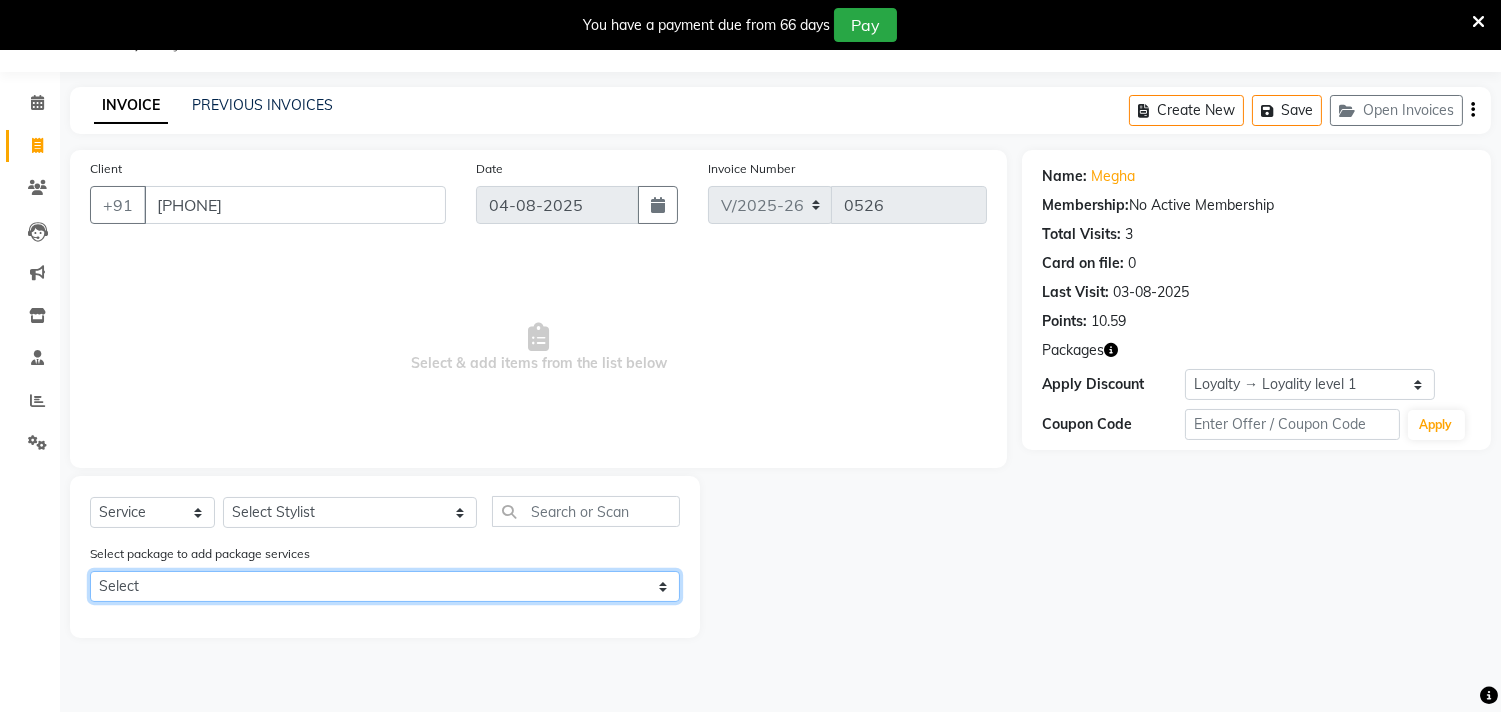 click on "Select Waxing-Argan Oil Wax-Full Waxing (Hands, Legs,Peel Off Under Arms)" 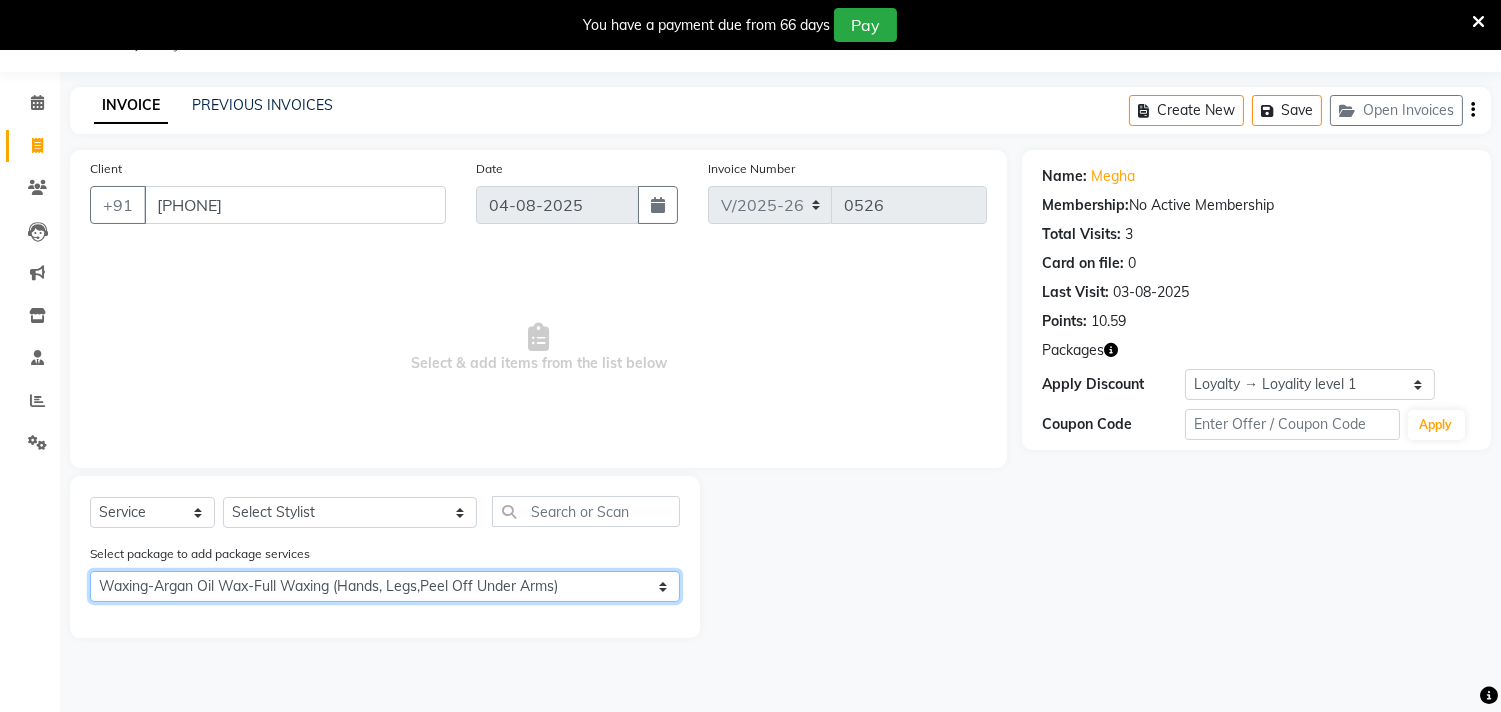 click on "Select Waxing-Argan Oil Wax-Full Waxing (Hands, Legs,Peel Off Under Arms)" 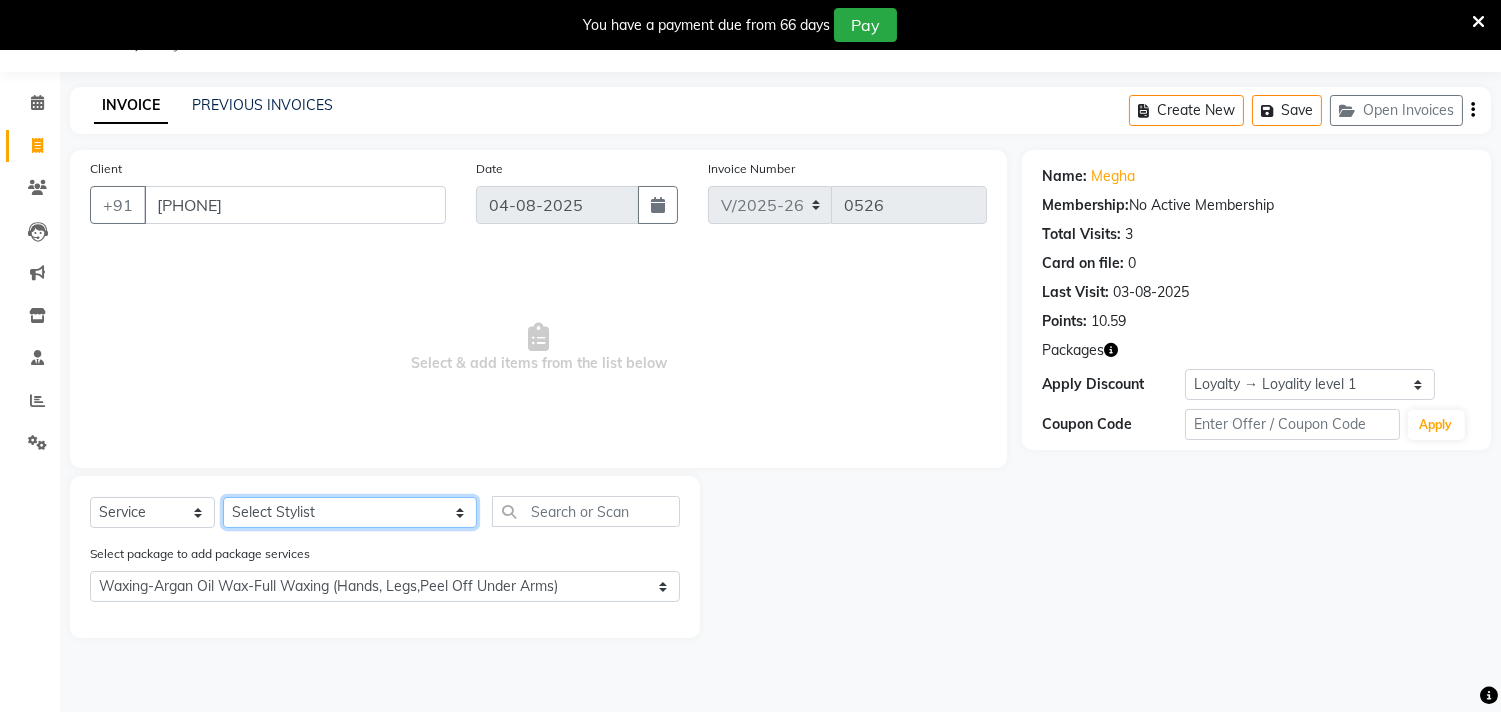 click on "Select Stylist [NAME] [NAME] [NAME] [NAME] [NAME] [NAME] [NAME] [NAME] [NAME] [NAME] [NAME] [NAME]" 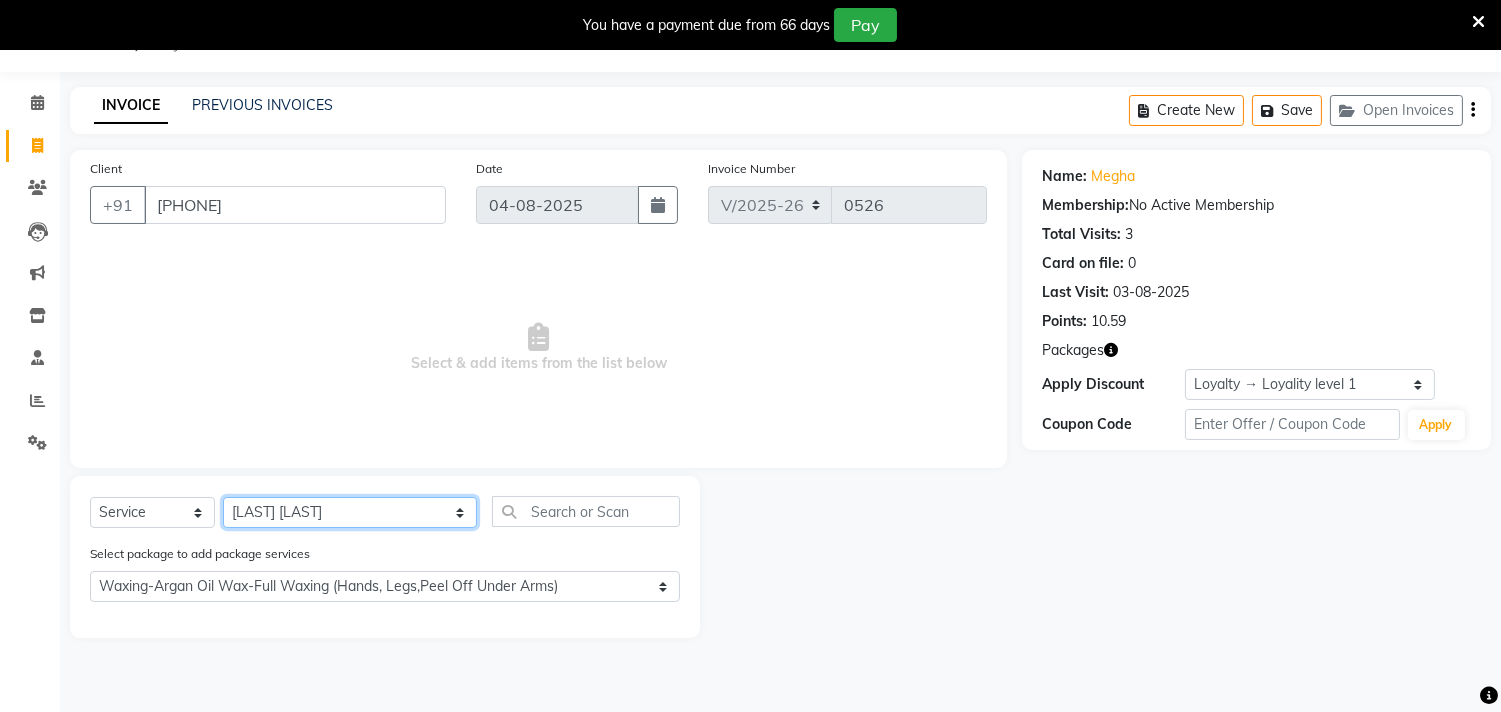 click on "Select Stylist [NAME] [NAME] [NAME] [NAME] [NAME] [NAME] [NAME] [NAME] [NAME] [NAME] [NAME] [NAME]" 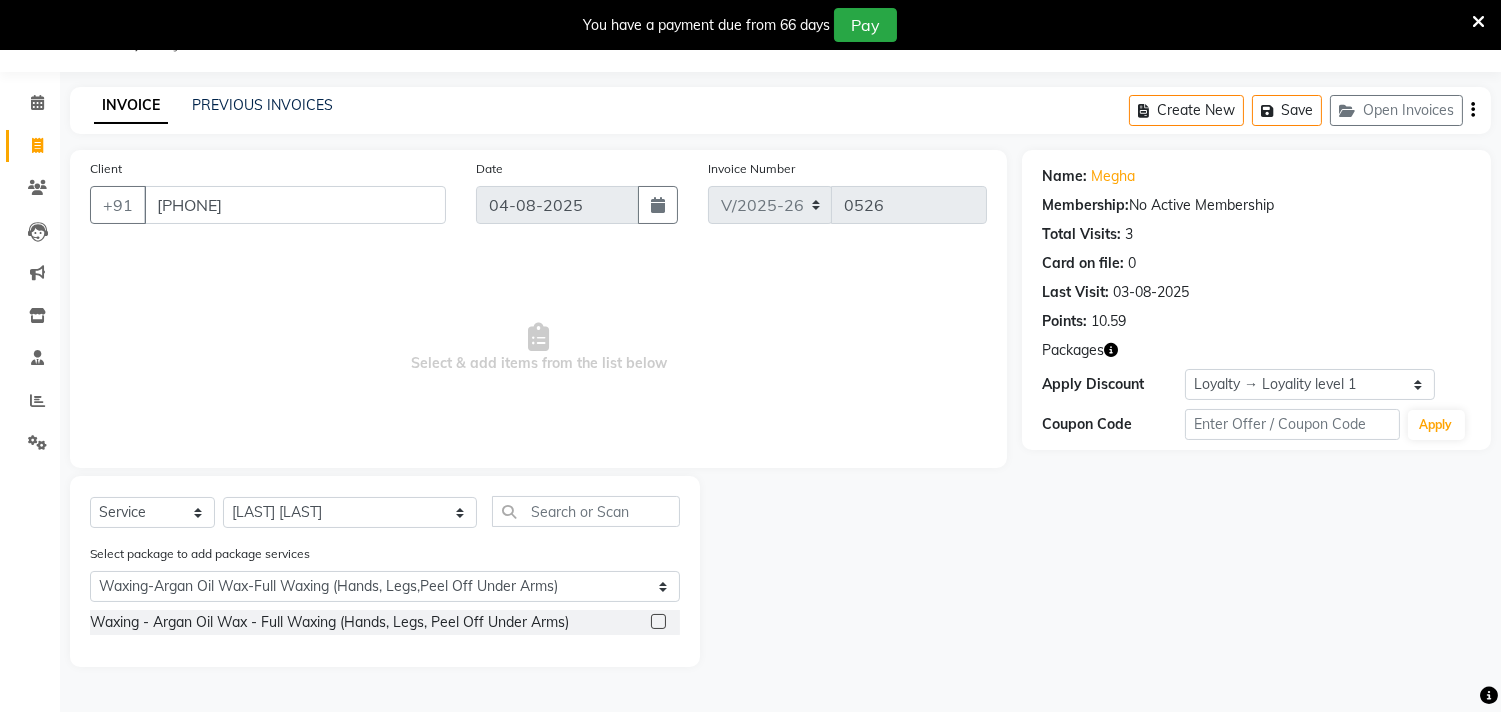 click 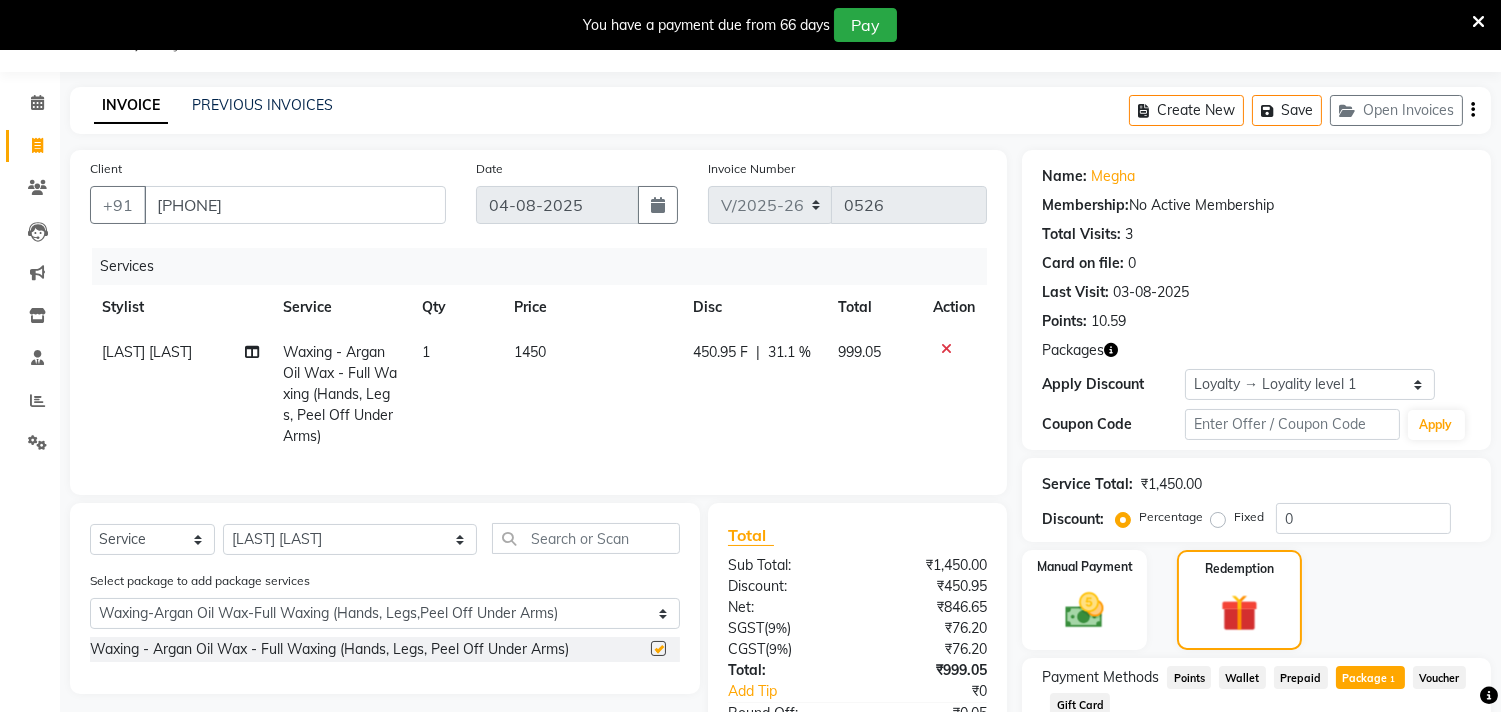 checkbox on "false" 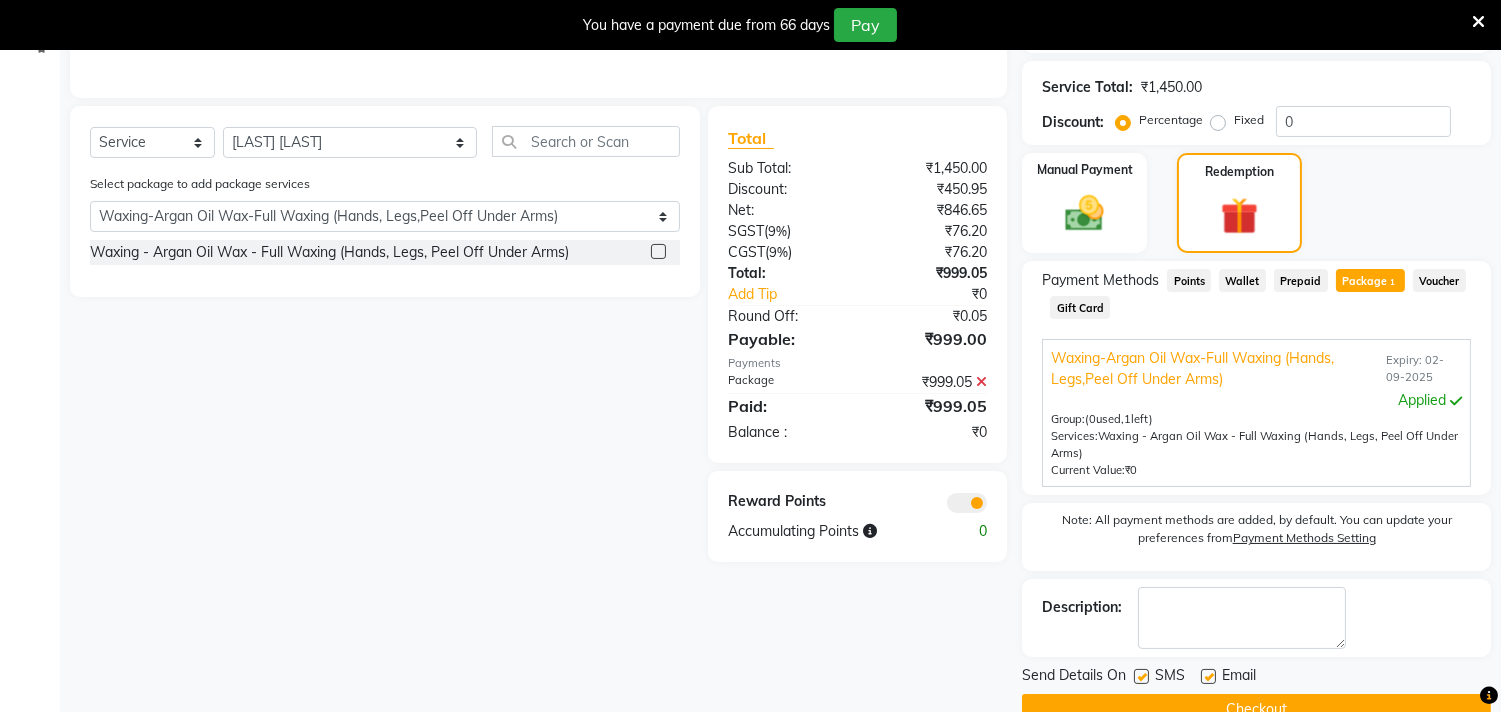 scroll, scrollTop: 490, scrollLeft: 0, axis: vertical 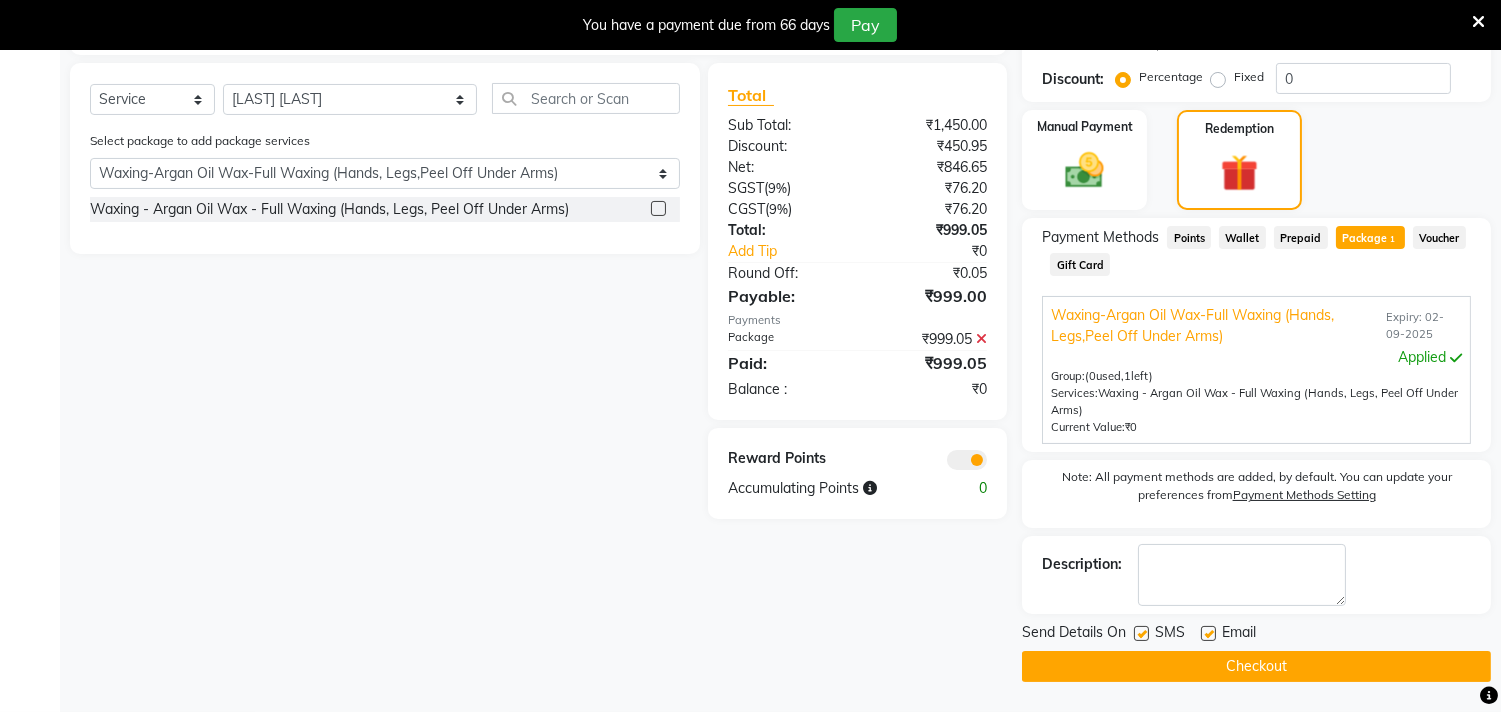 click on "Checkout" 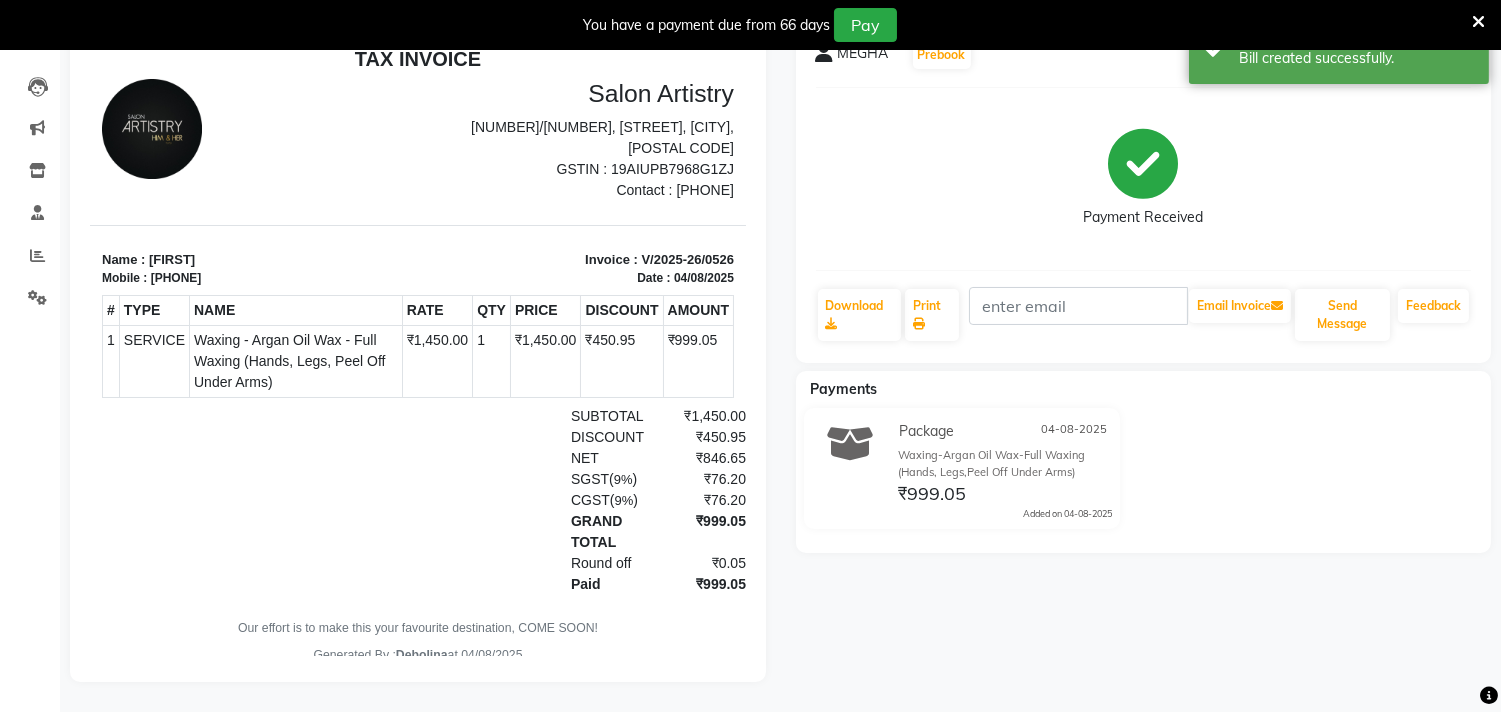 scroll, scrollTop: 0, scrollLeft: 0, axis: both 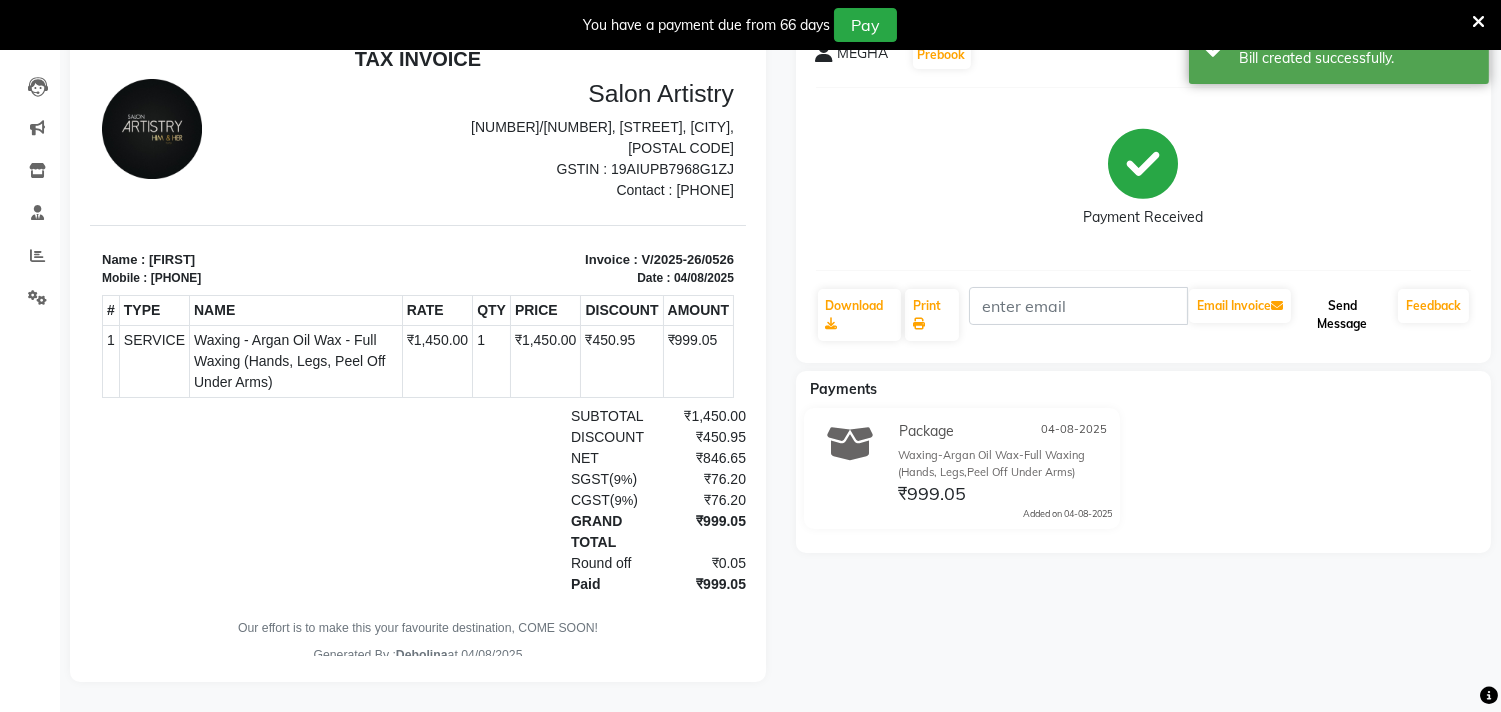 click on "Send Message" 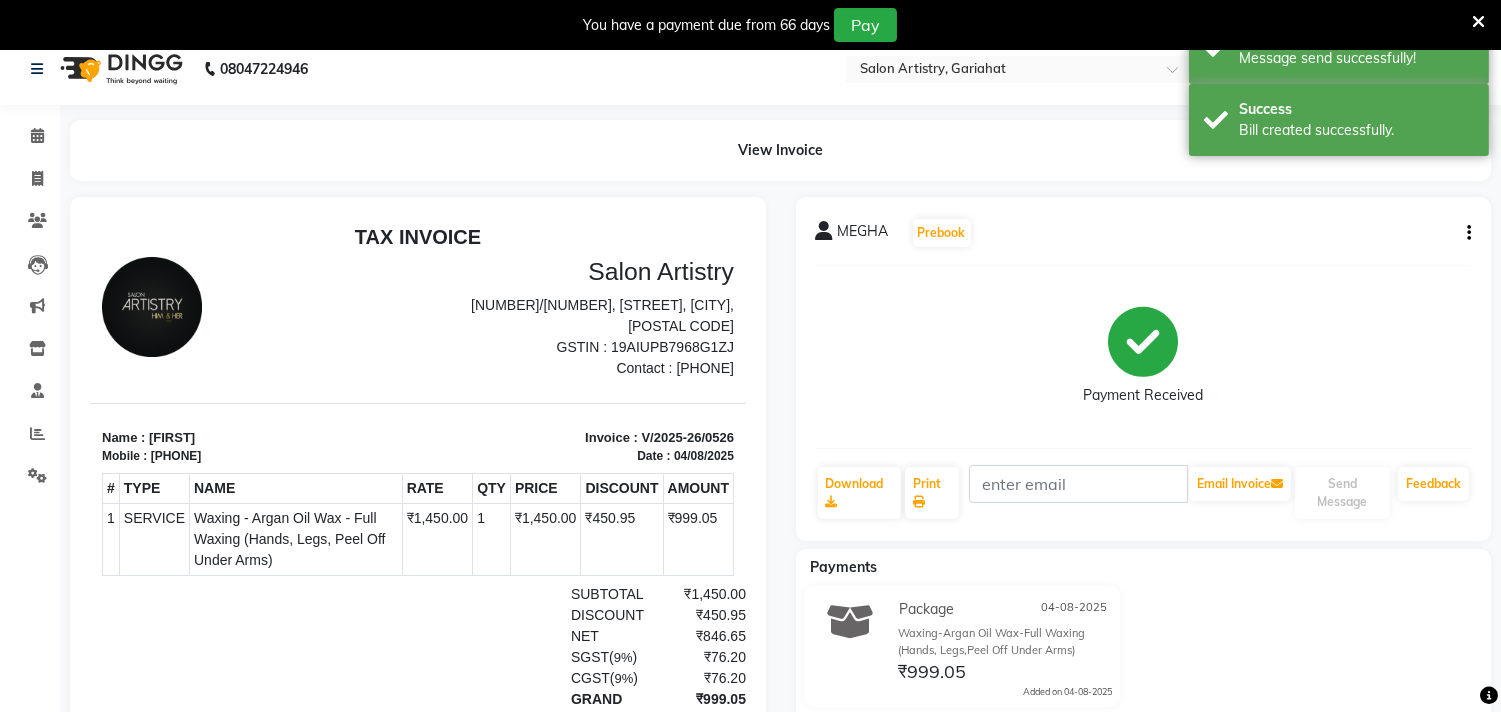 scroll, scrollTop: 0, scrollLeft: 0, axis: both 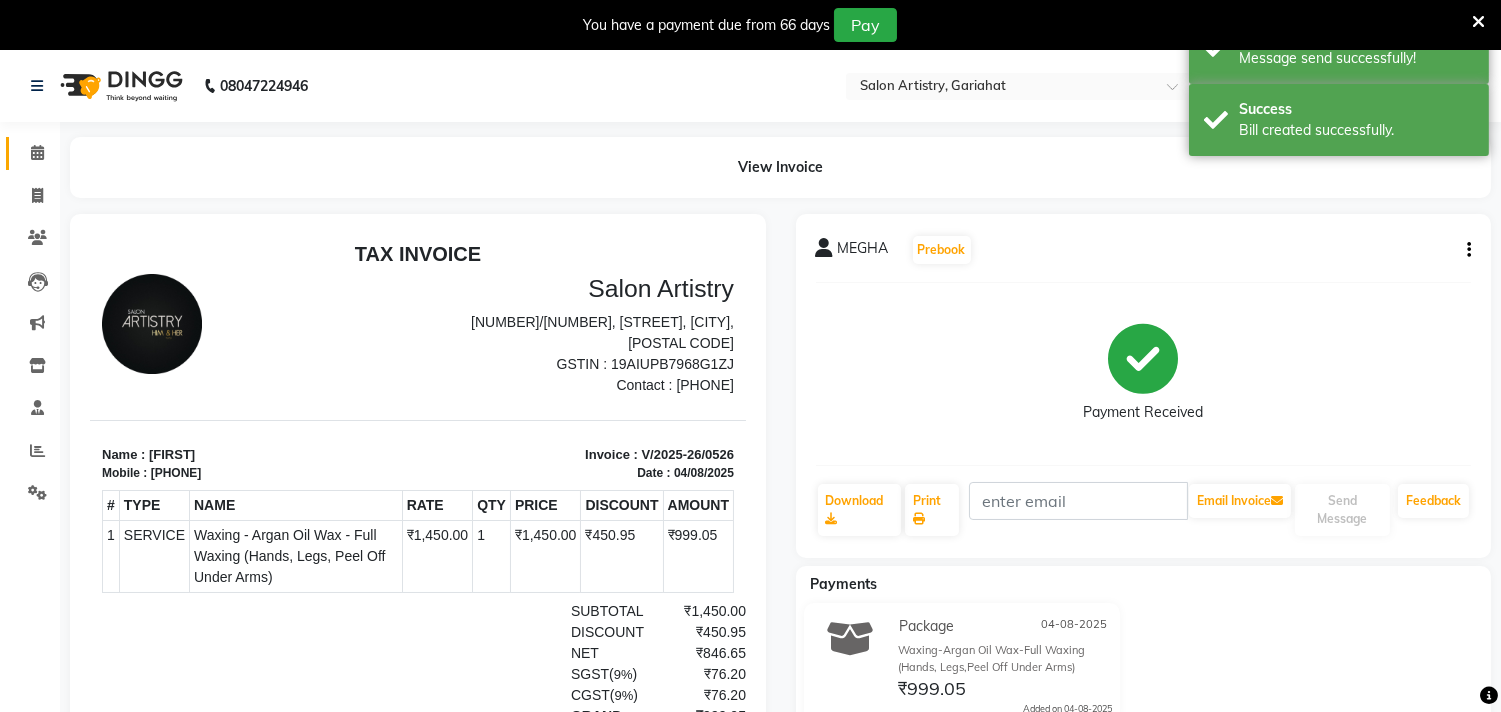 click on "Calendar" 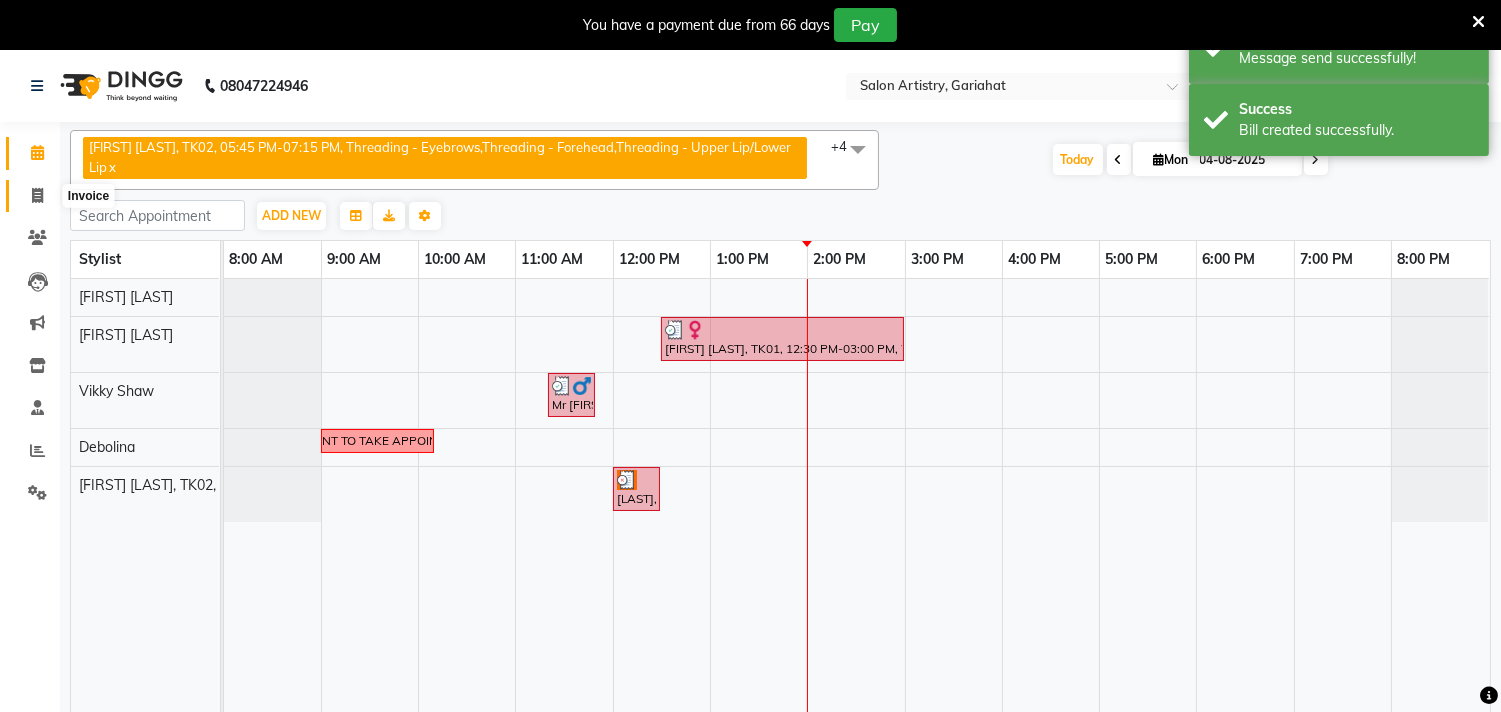 click 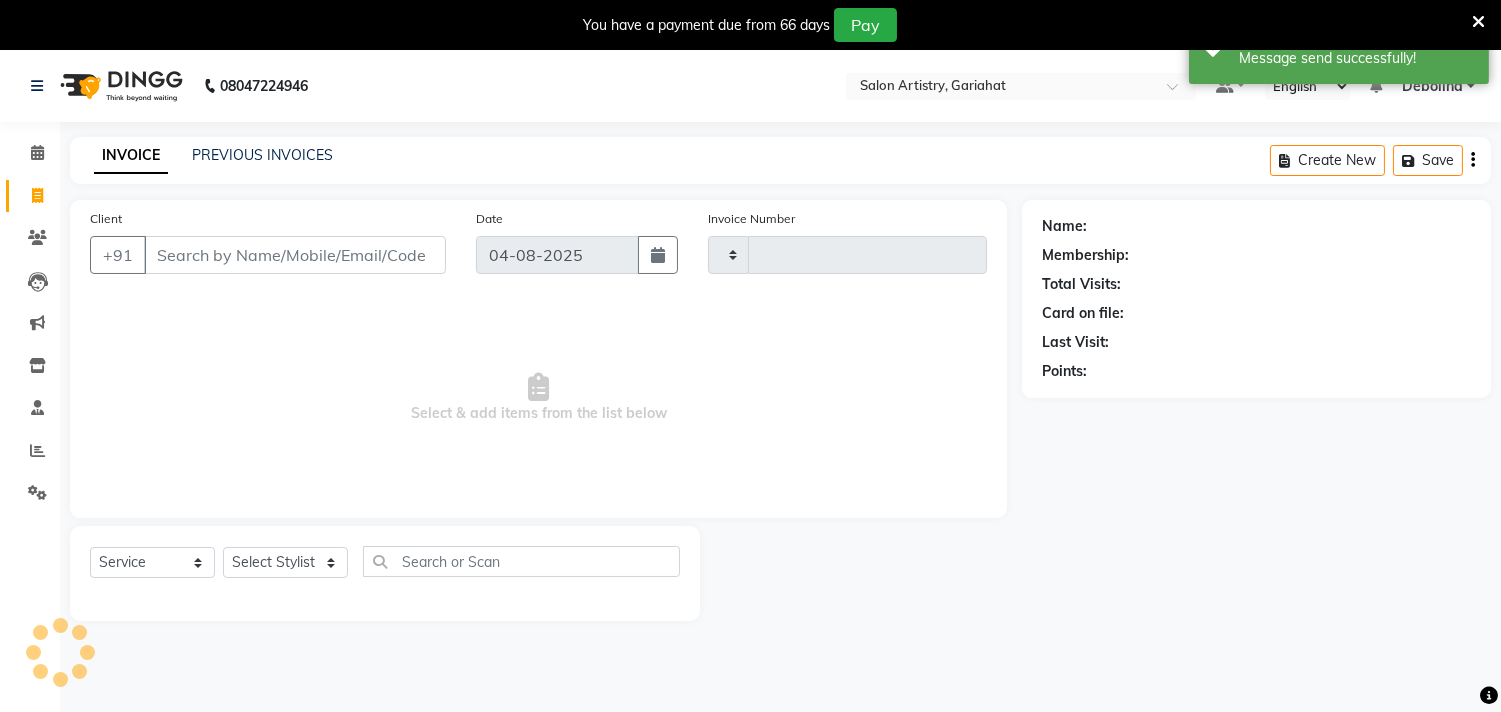 type on "0527" 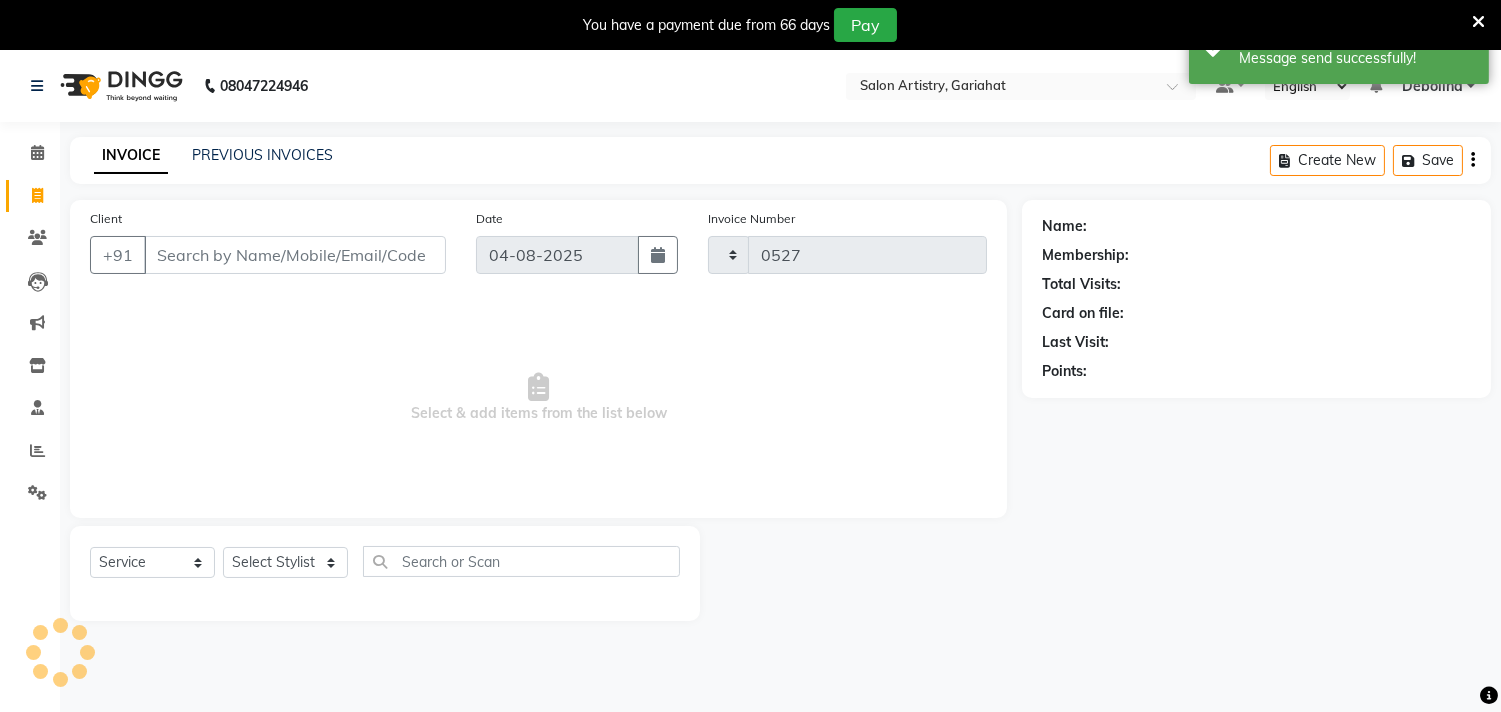 select on "8368" 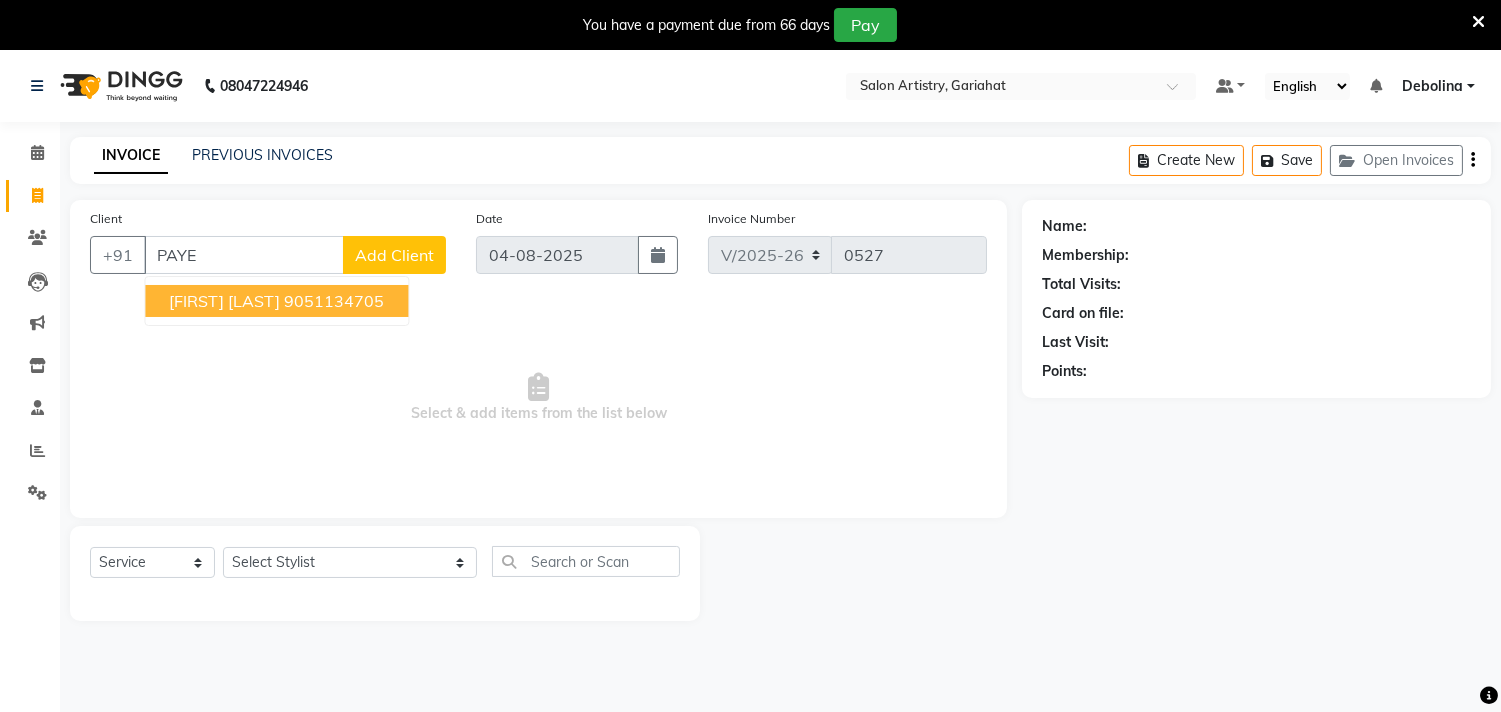 click on "9051134705" at bounding box center (334, 301) 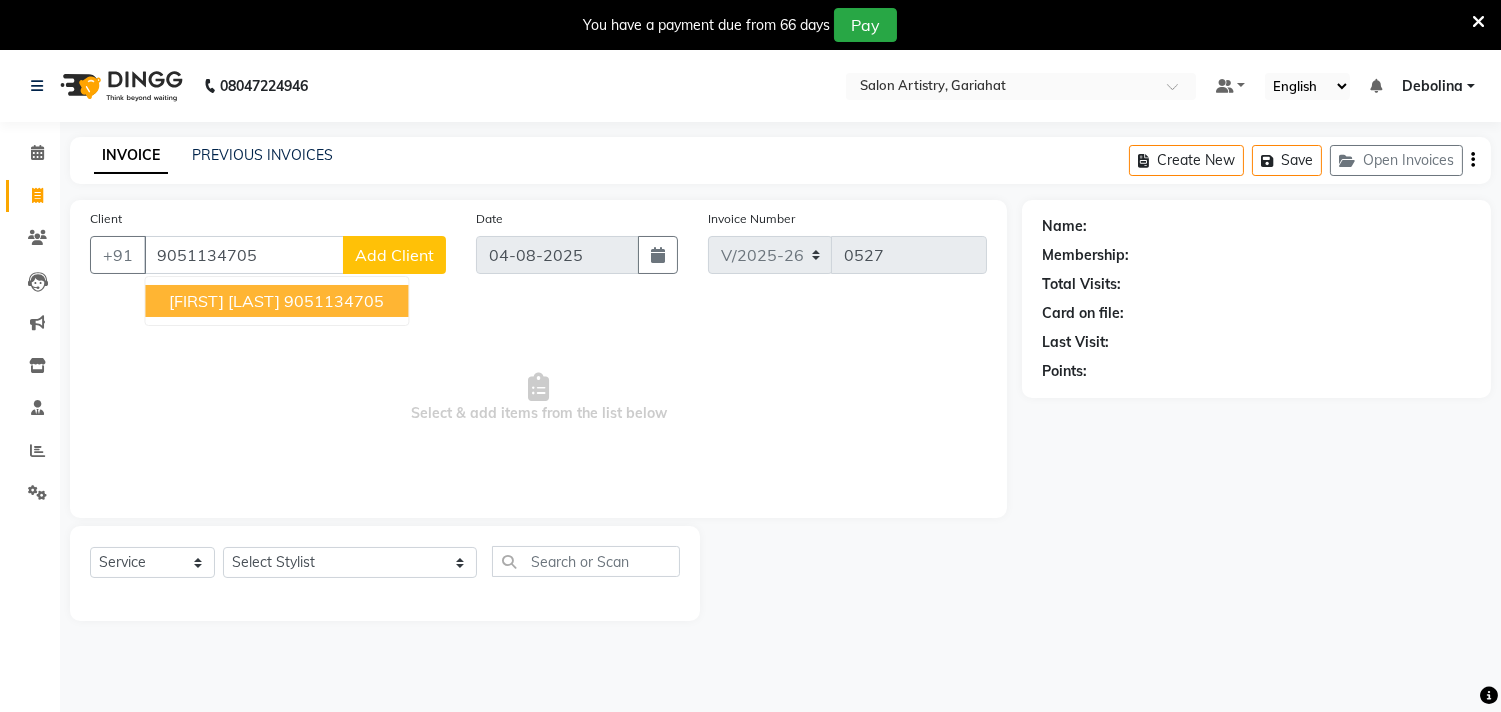 type on "9051134705" 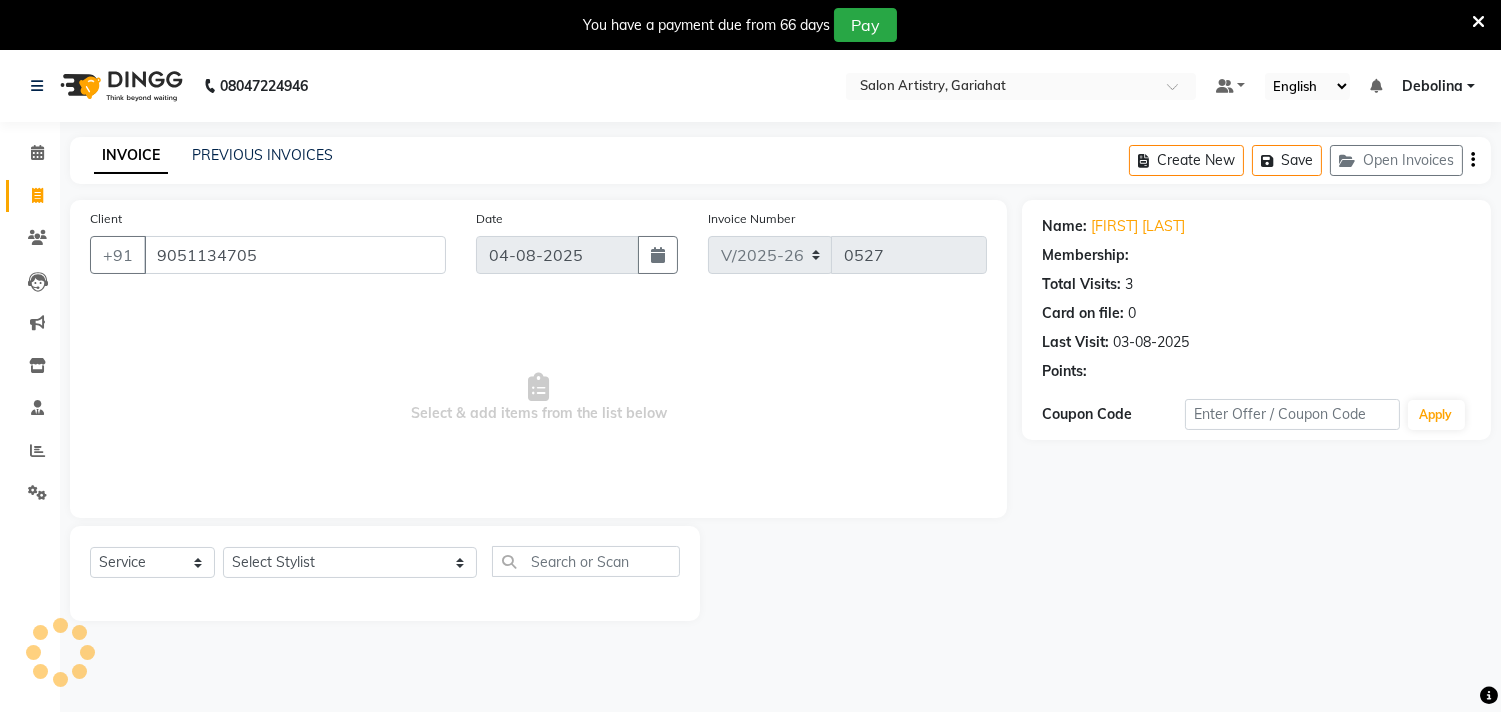 select on "1: Object" 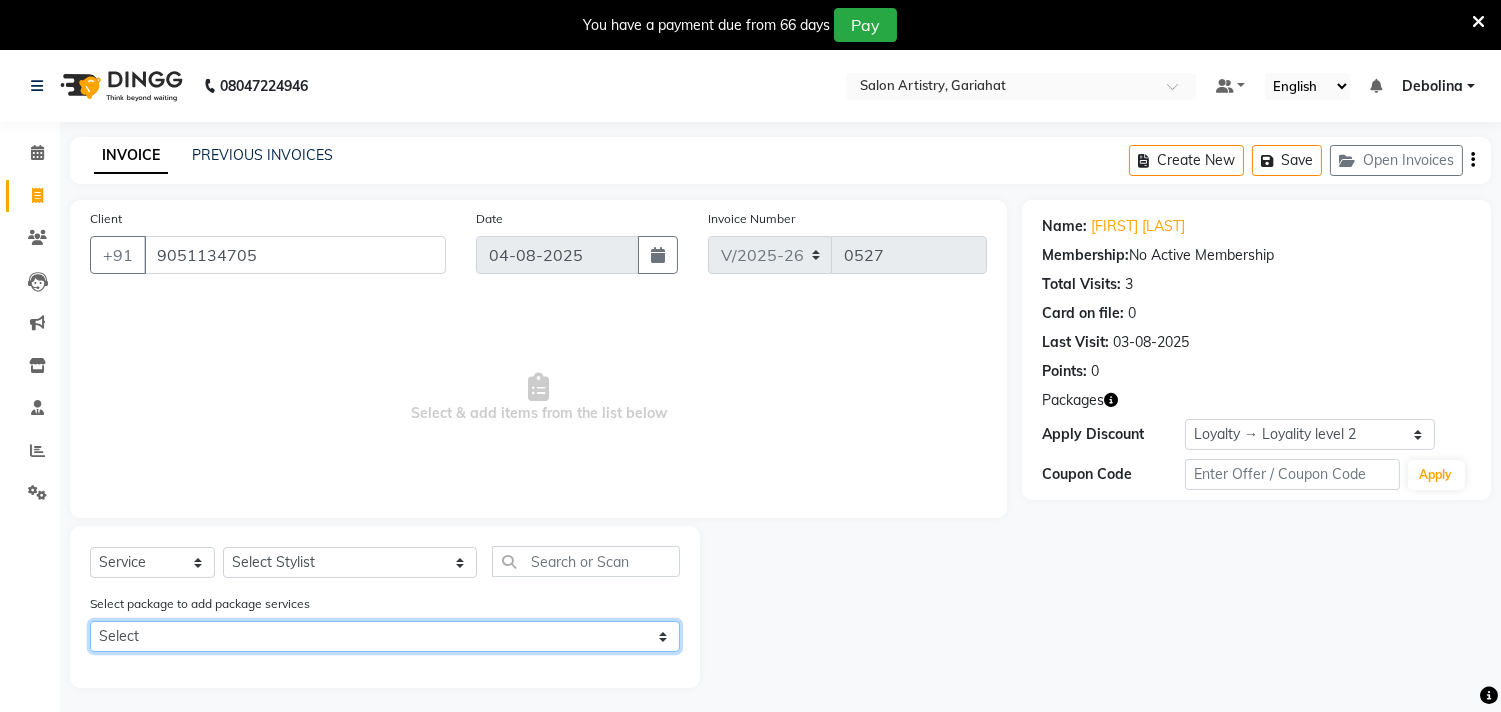 click on "Select Olaplex Waist 1+1" 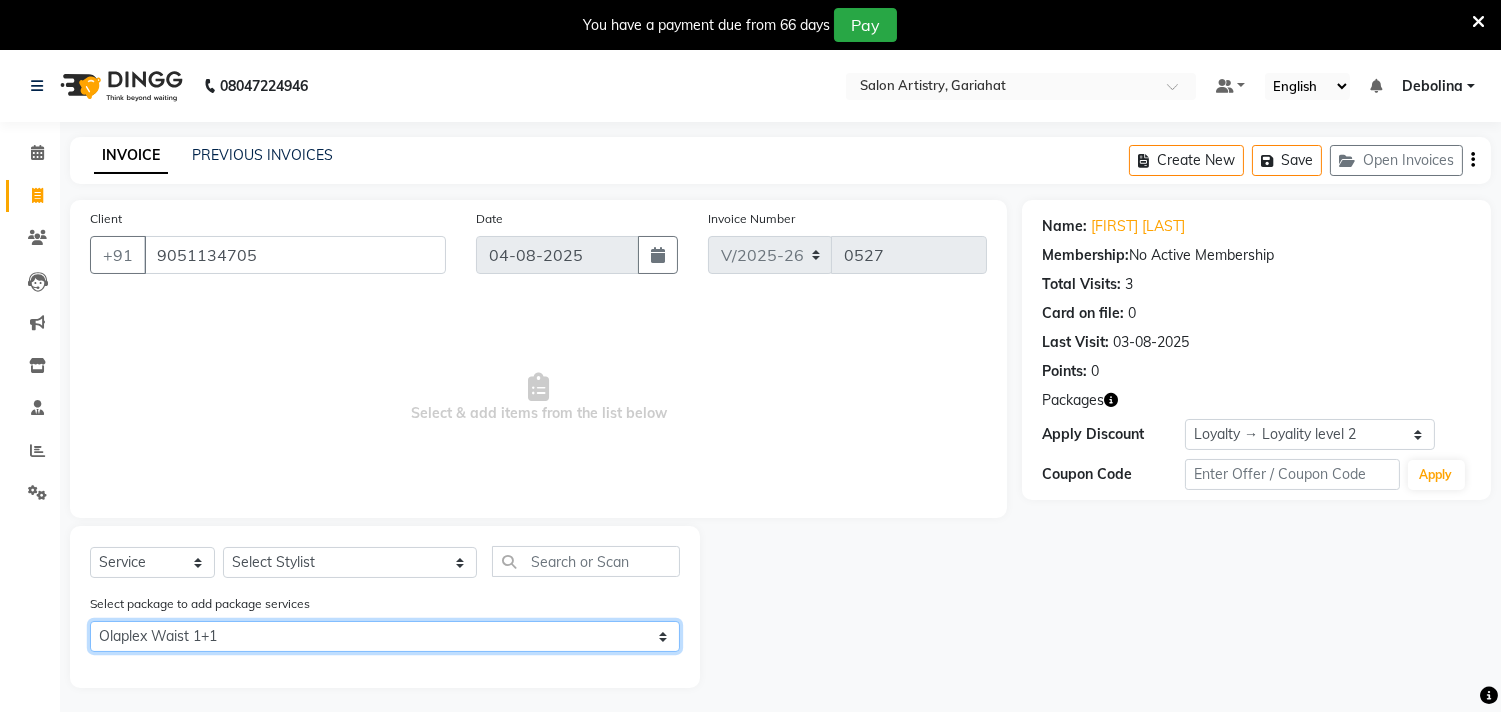 click on "Select Olaplex Waist 1+1" 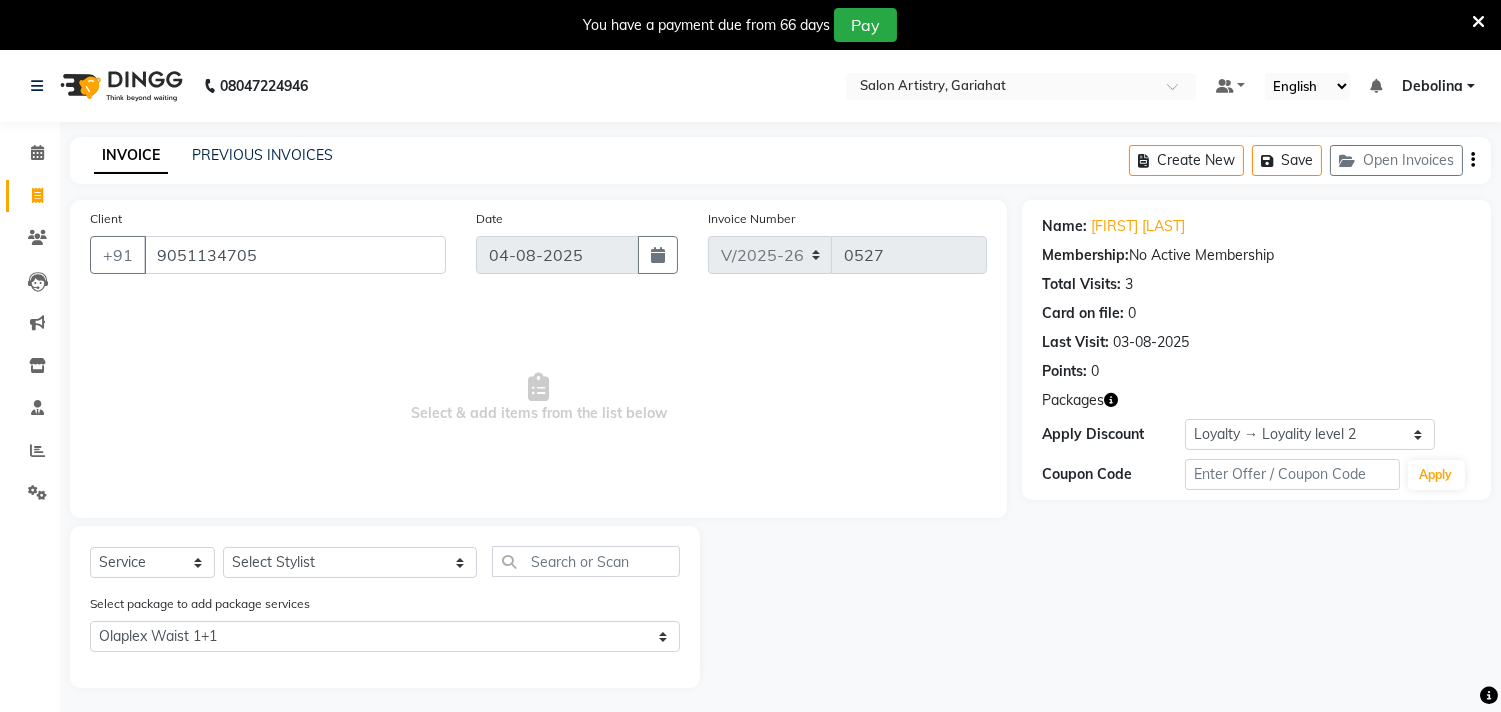 click on "INVOICE PREVIOUS INVOICES Create New   Save   Open Invoices  Client +91 9051134705 Date 04-08-2025 Invoice Number V/2025 V/2025-26 0527  Select & add items from the list below  Select  Service  Product  Membership  Package Voucher Prepaid Gift Card  Select Stylist ADITYA SAHA Debolina  IQBAL AHEMED Irshad Khan Puja Debnath Ram Singh REKHA Rikki Das Rinku Pradhan RONY Sampa Maity SIMMI TAPASHI  Vikky Shaw Select package to add package services Select Olaplex Waist 1+1 Name: Payel Kapat Membership:  No Active Membership  Total Visits:  3 Card on file:  0 Last Visit:   03-08-2025 Points:   0  Packages Apply Discount Select  Loyalty → Loyality level 2  Coupon Code Apply" 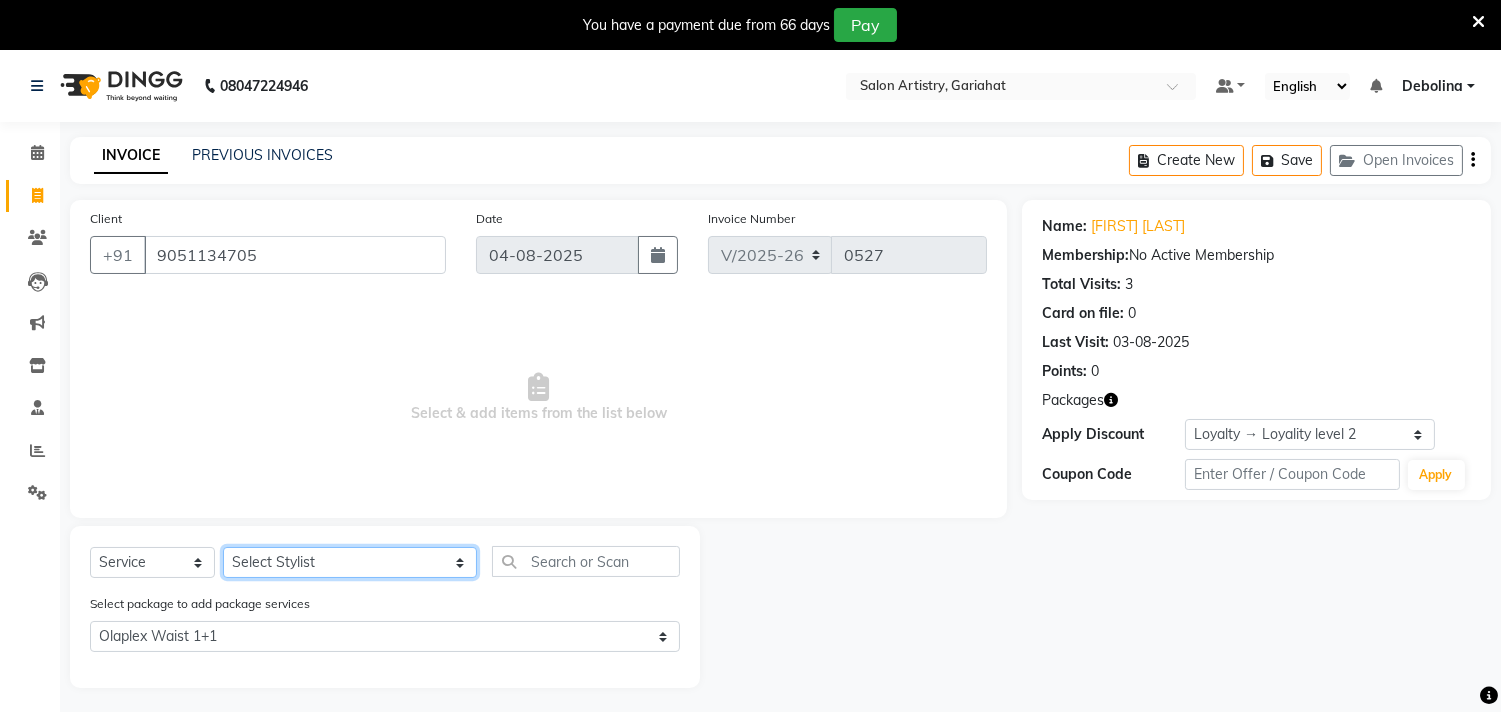 click on "Select Stylist [NAME] [NAME] [NAME] [NAME] [NAME] [NAME] [NAME] [NAME] [NAME] [NAME] [NAME] [NAME]" 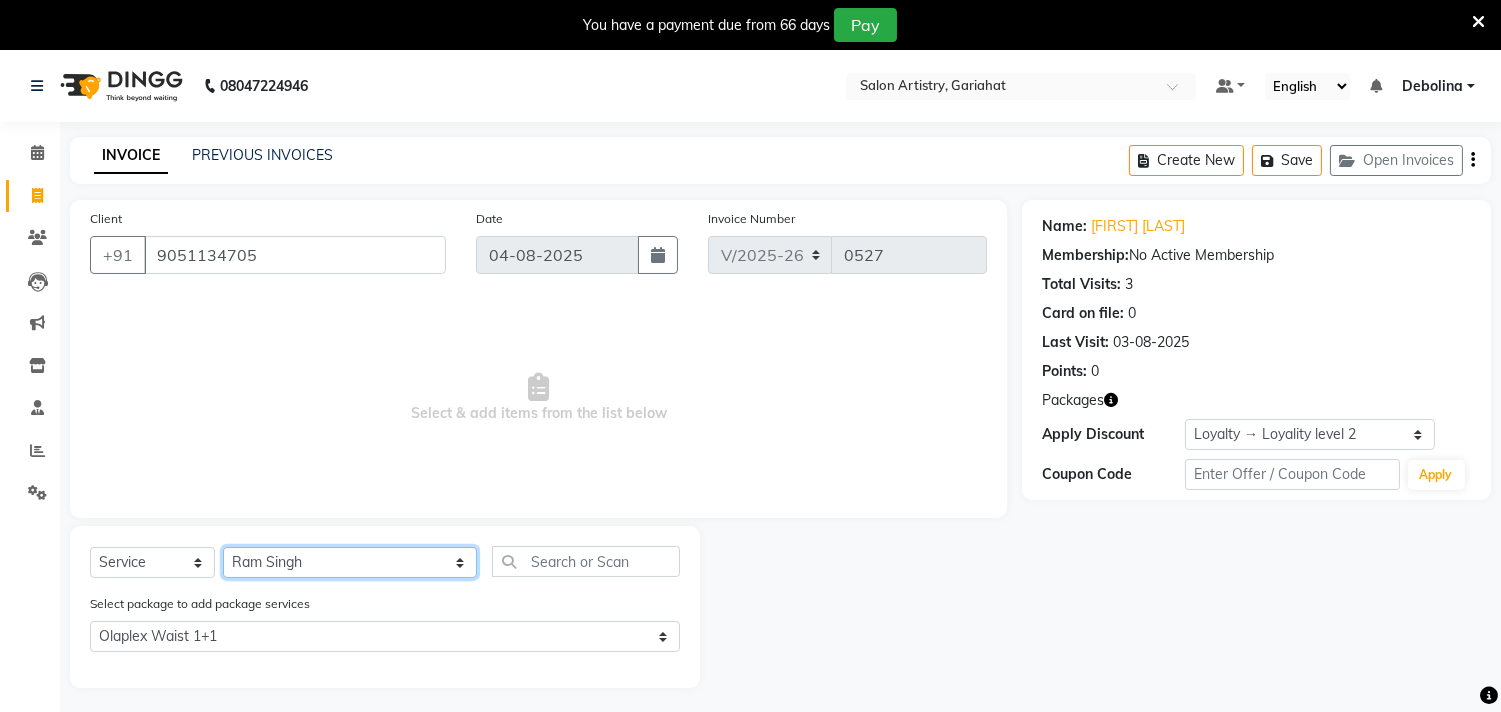 click on "Select Stylist [NAME] [NAME] [NAME] [NAME] [NAME] [NAME] [NAME] [NAME] [NAME] [NAME] [NAME] [NAME]" 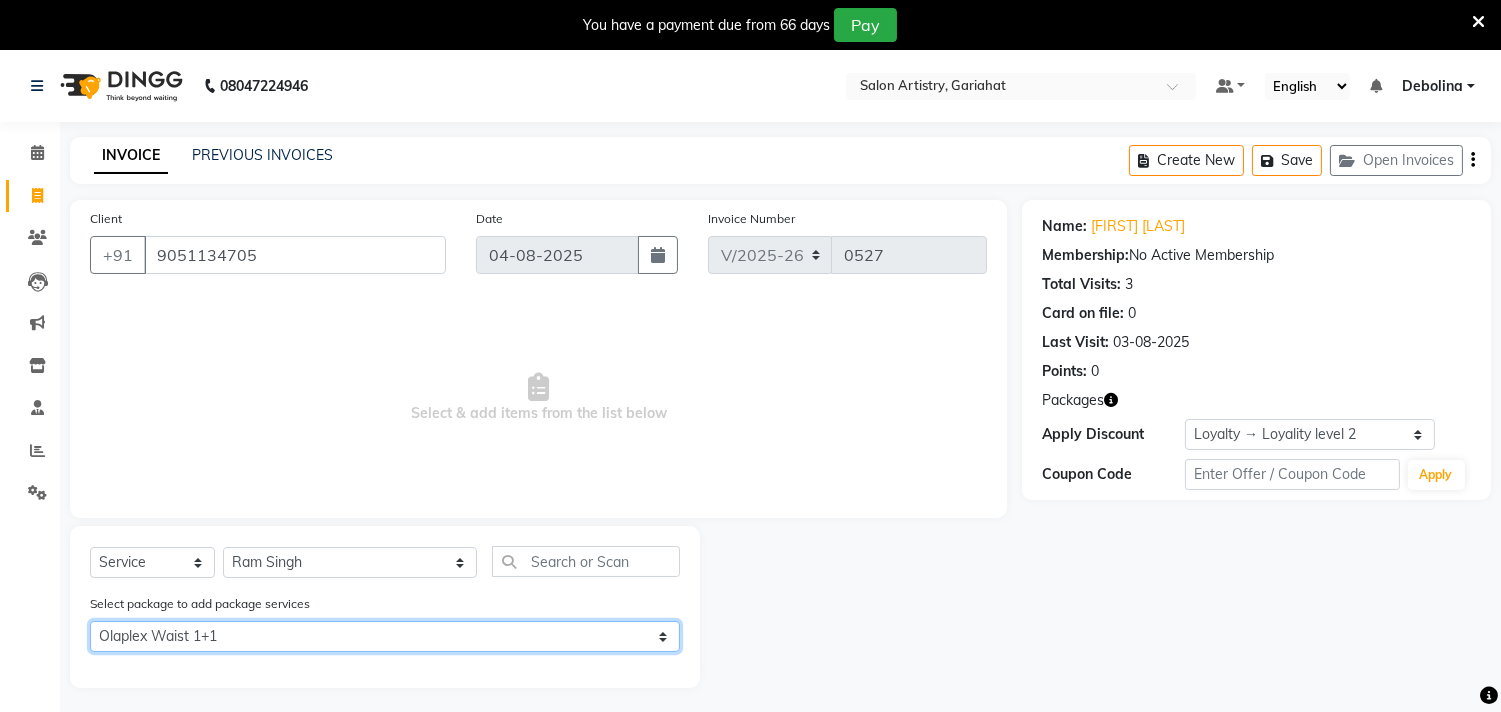 click on "Select Olaplex Waist 1+1" 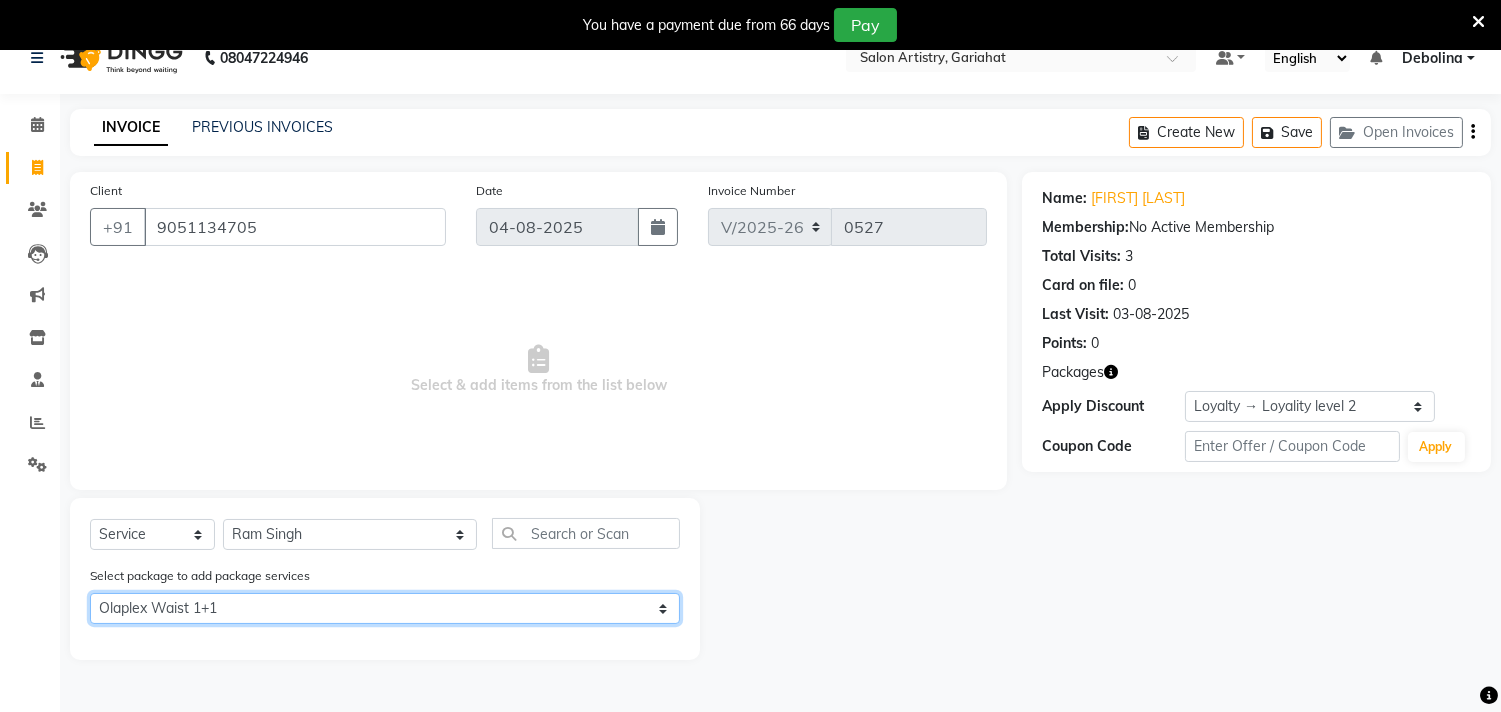 scroll, scrollTop: 50, scrollLeft: 0, axis: vertical 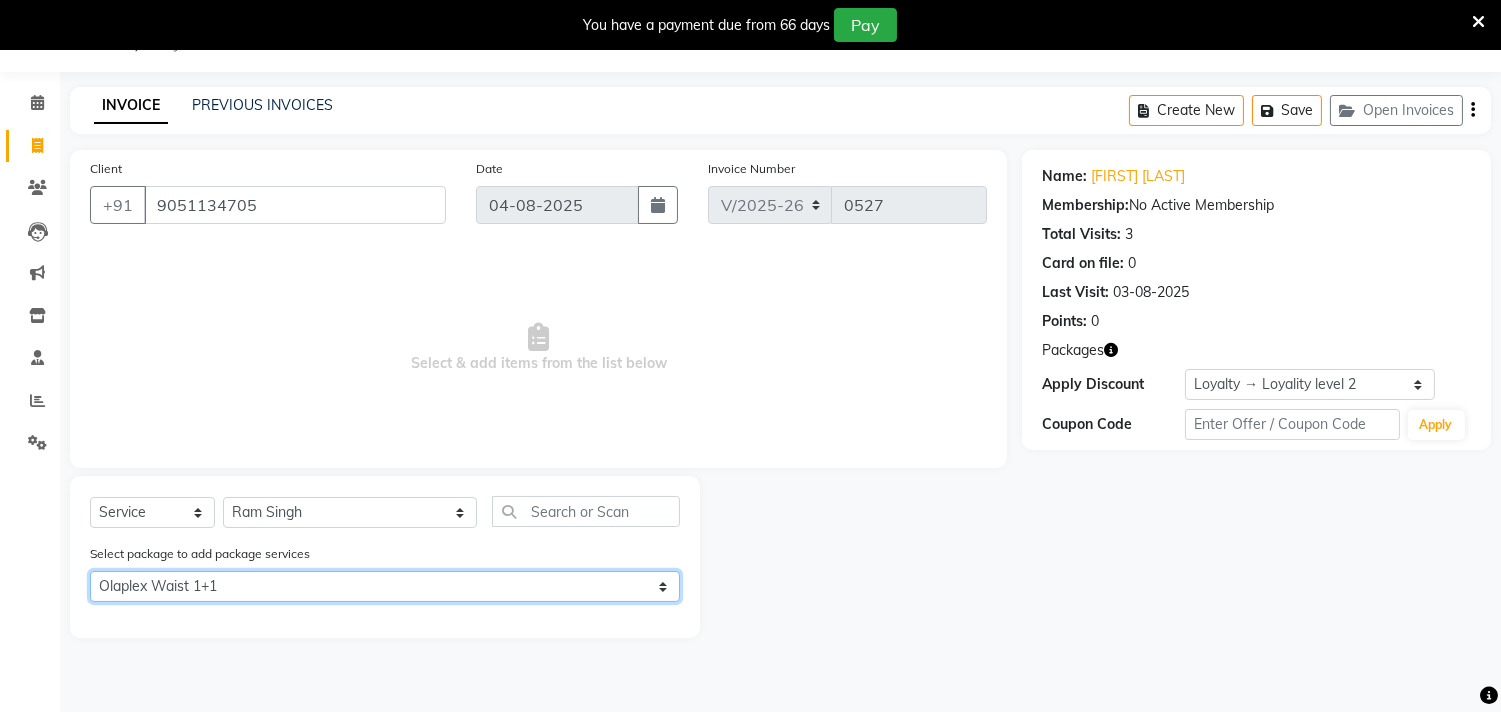 click on "Select Olaplex Waist 1+1" 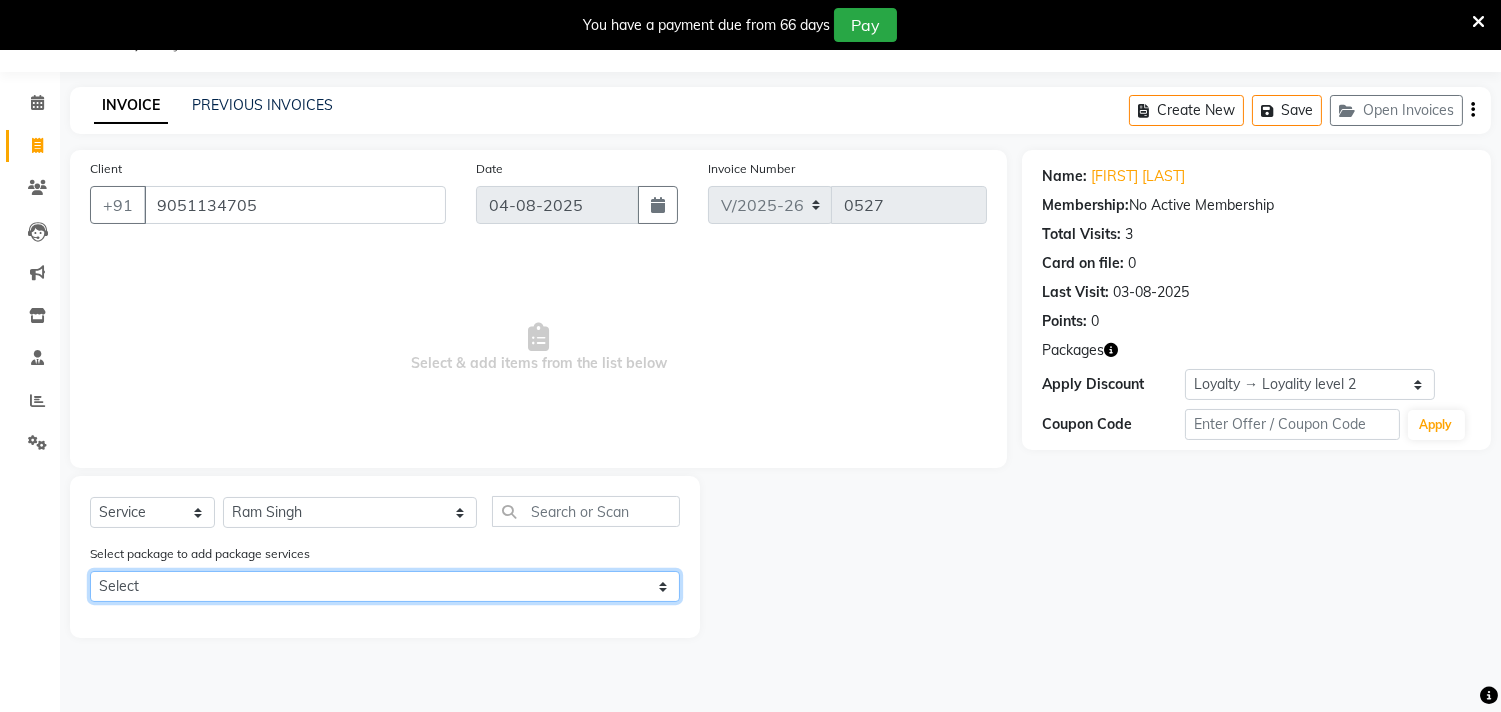 click on "Select Olaplex Waist 1+1" 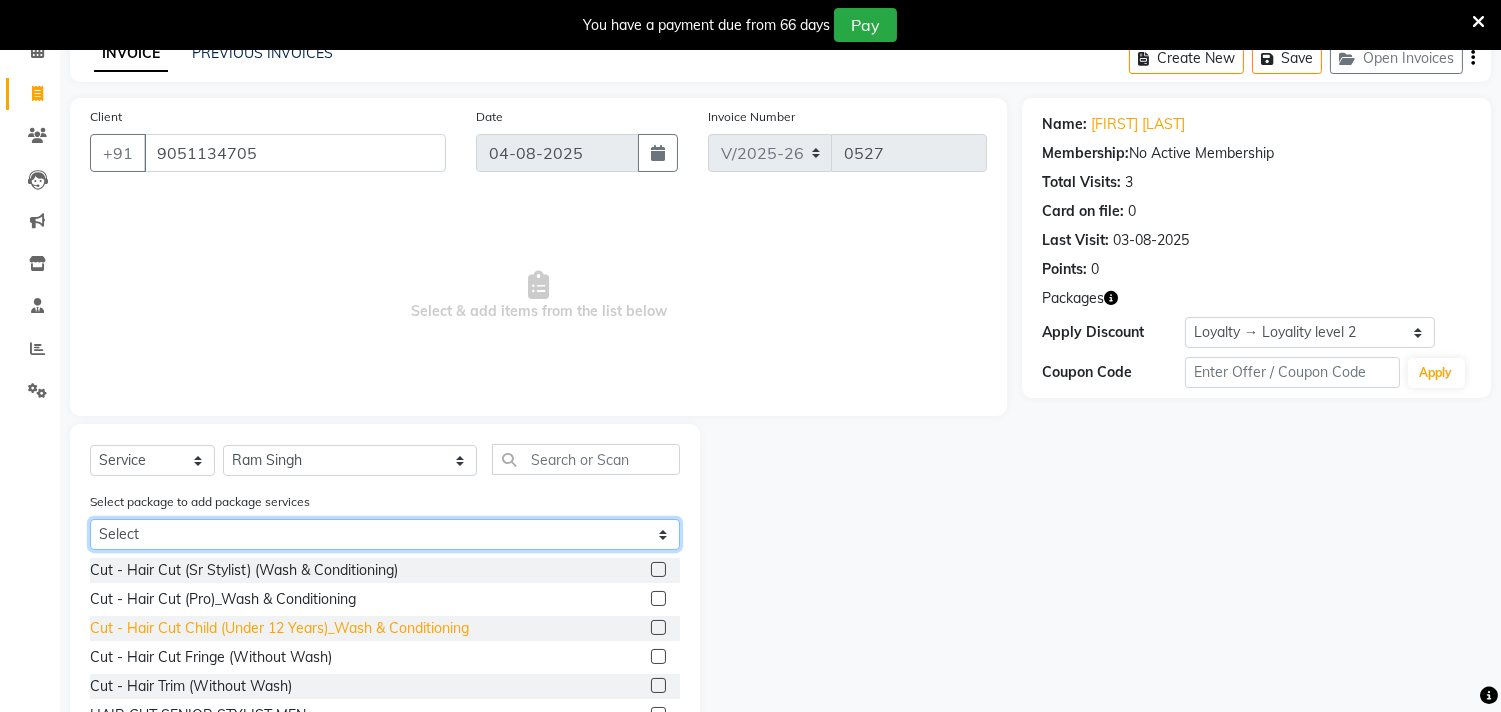scroll, scrollTop: 161, scrollLeft: 0, axis: vertical 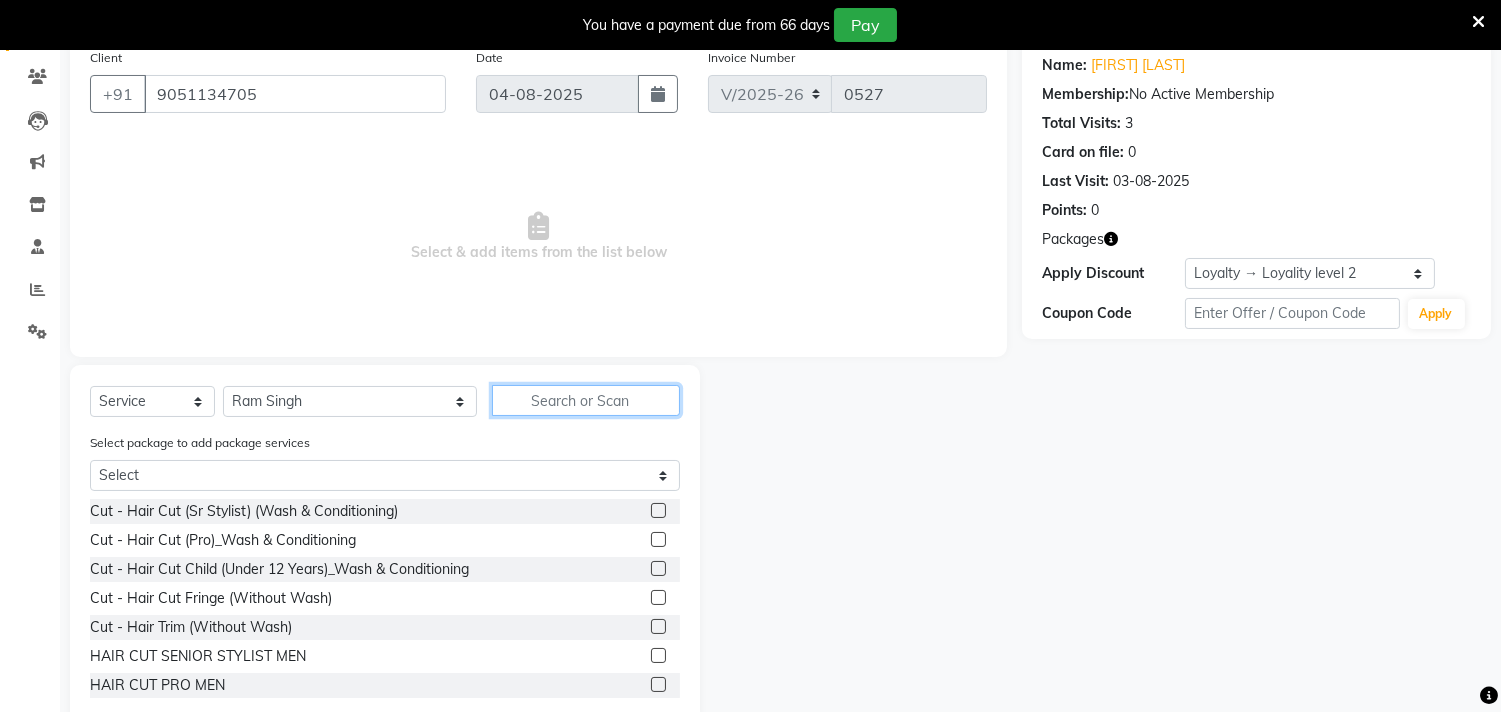 click 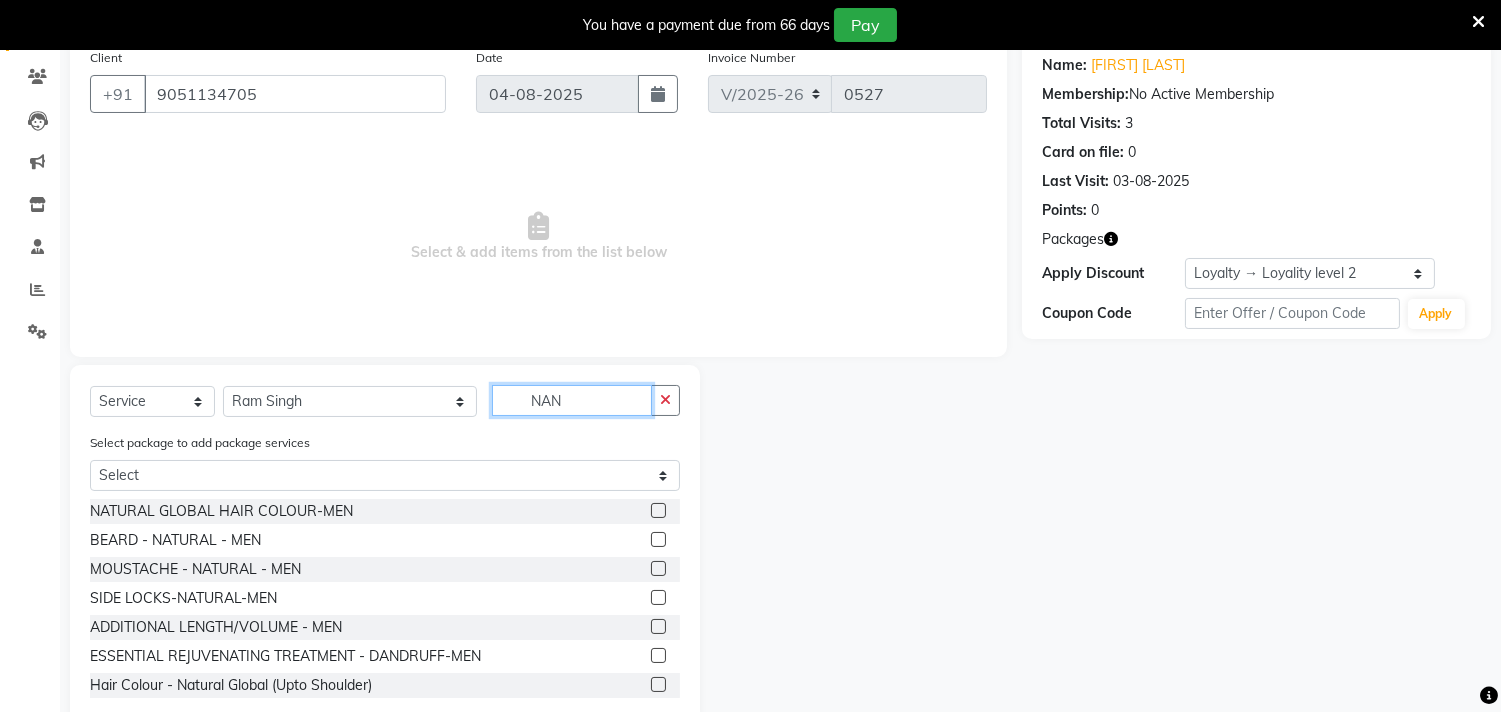 scroll, scrollTop: 50, scrollLeft: 0, axis: vertical 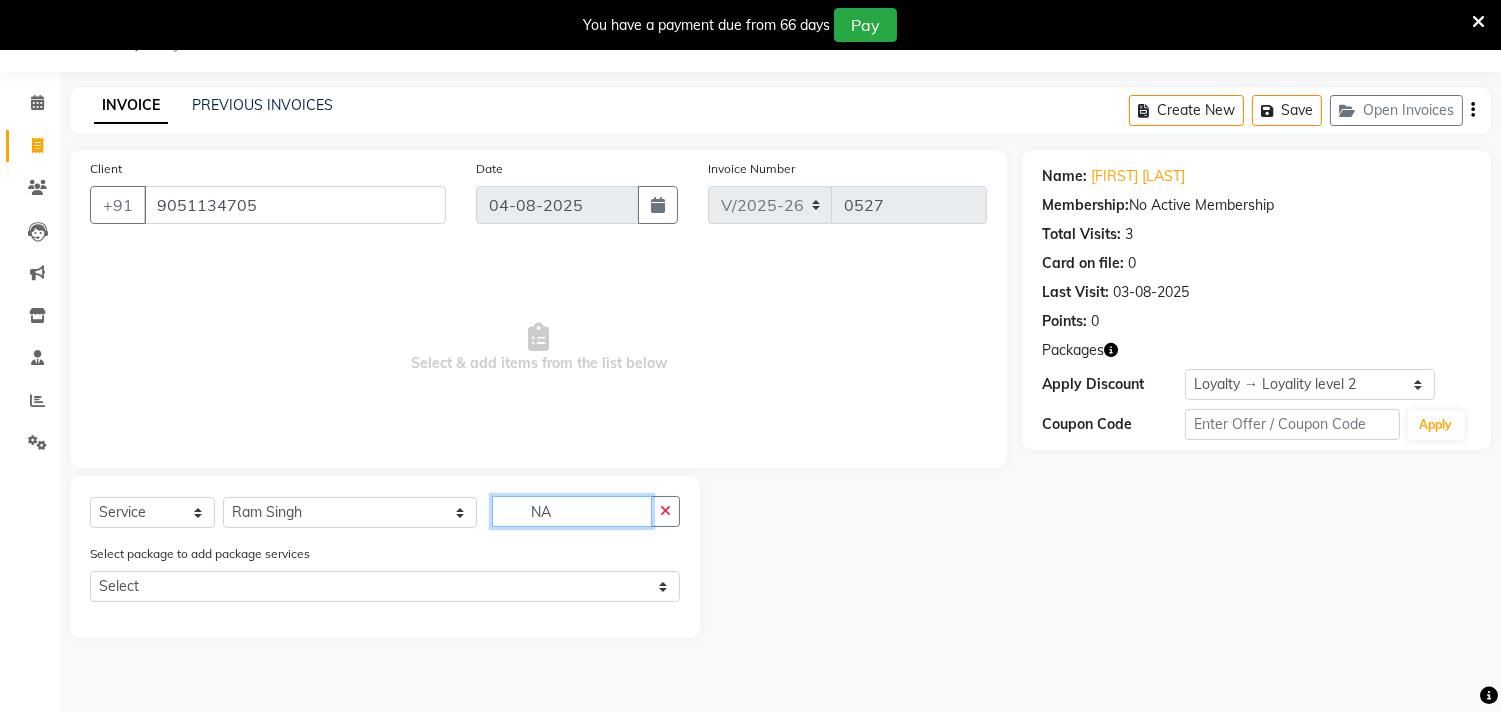 type on "N" 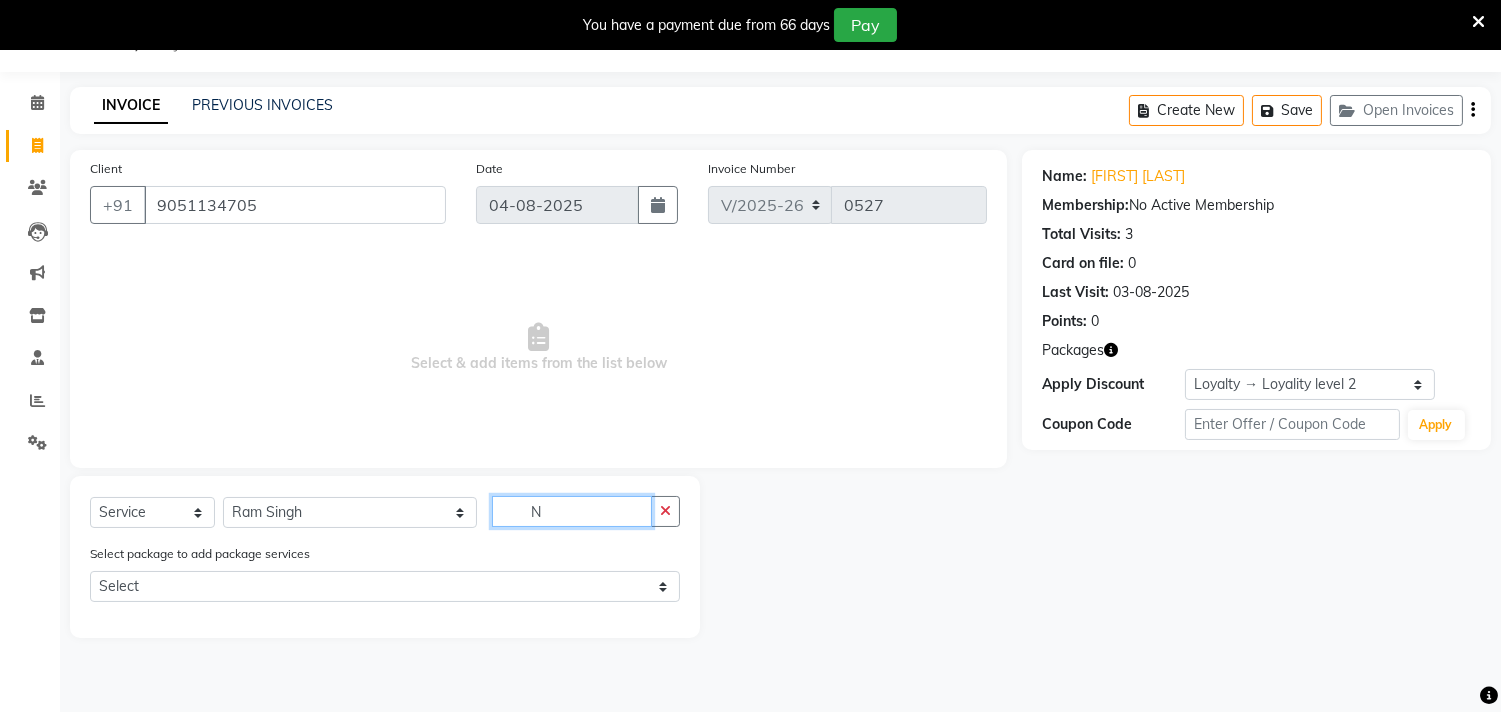 type 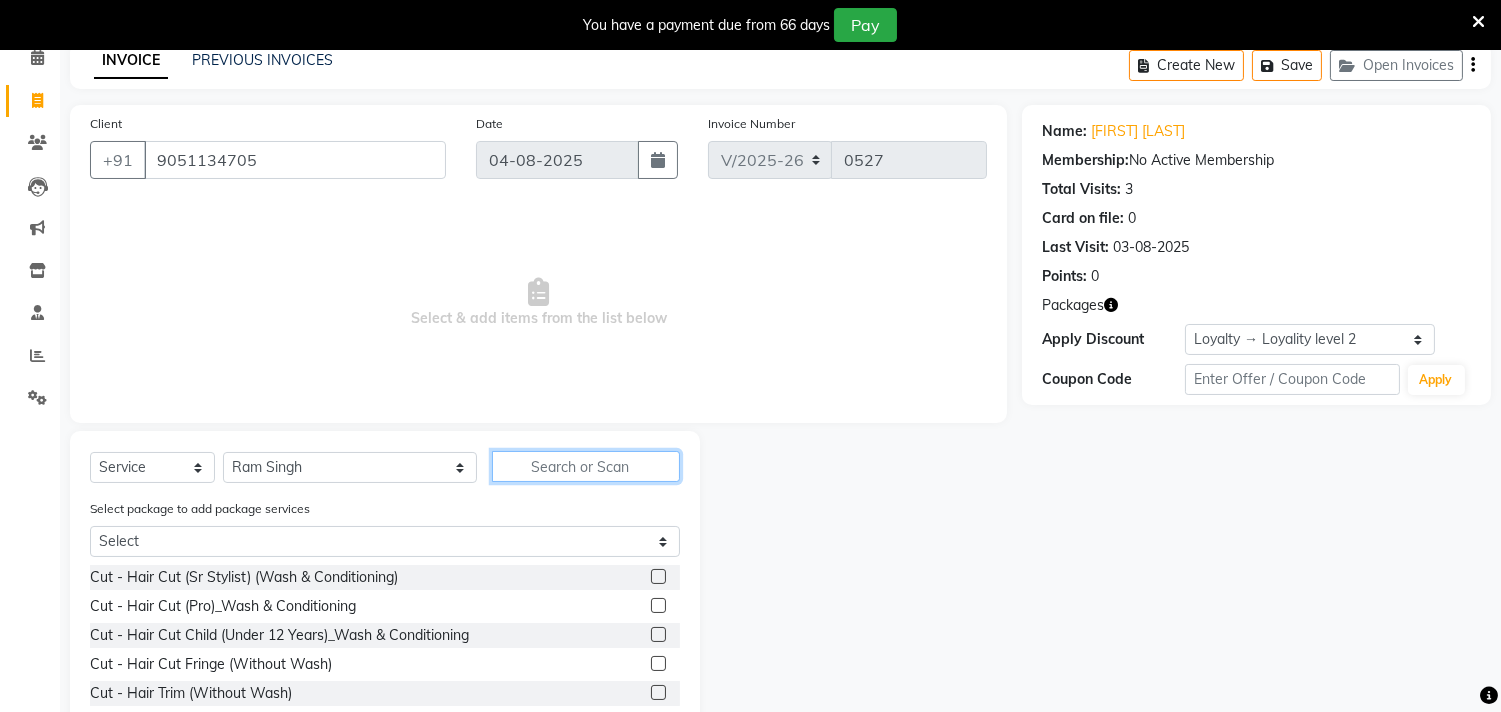 scroll, scrollTop: 0, scrollLeft: 0, axis: both 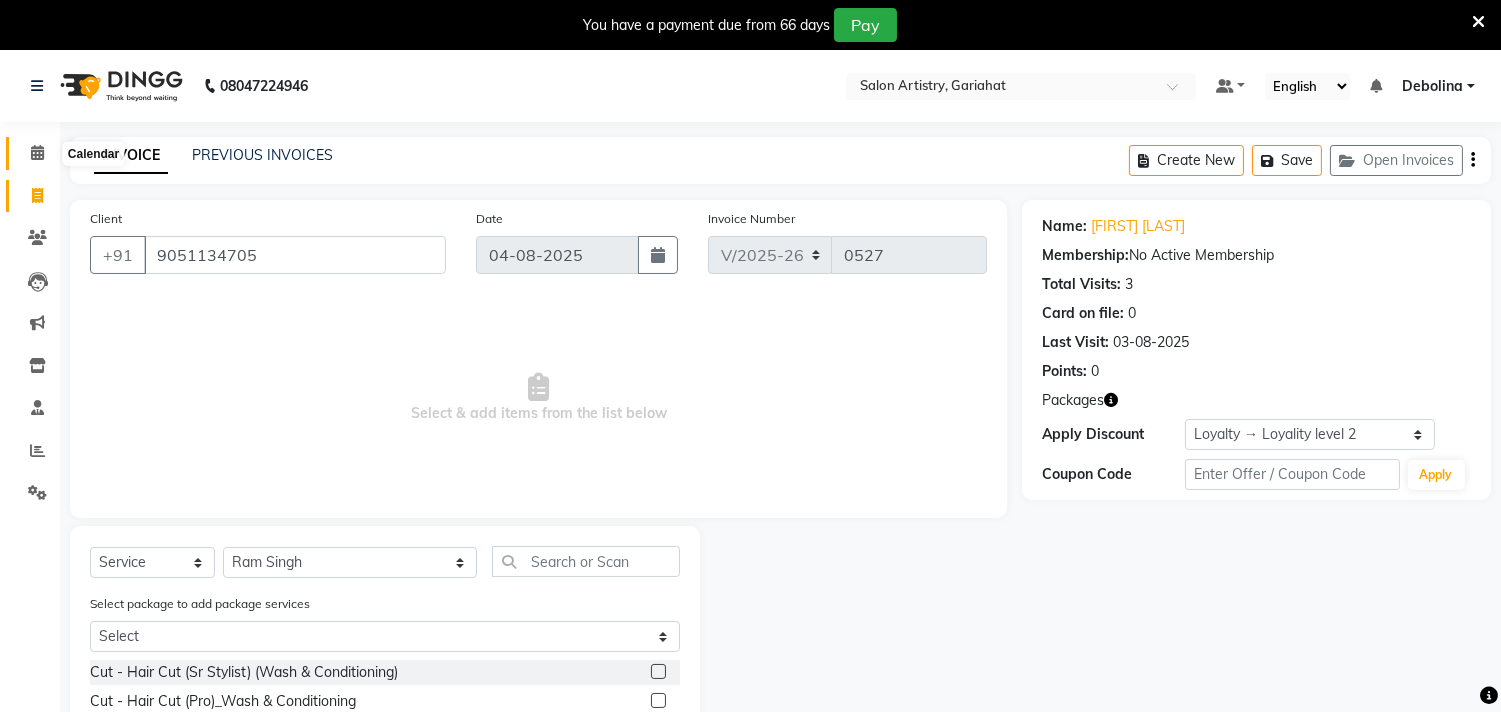 click 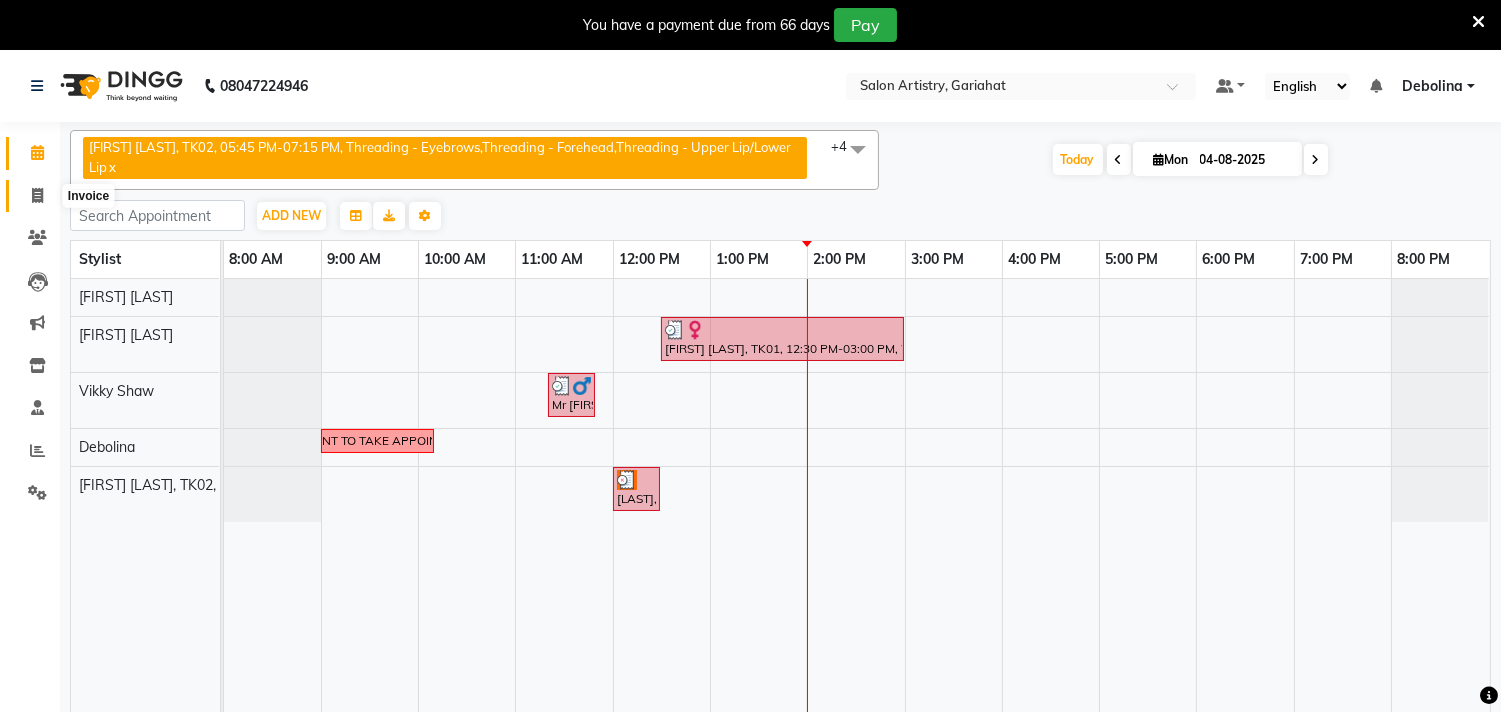 click 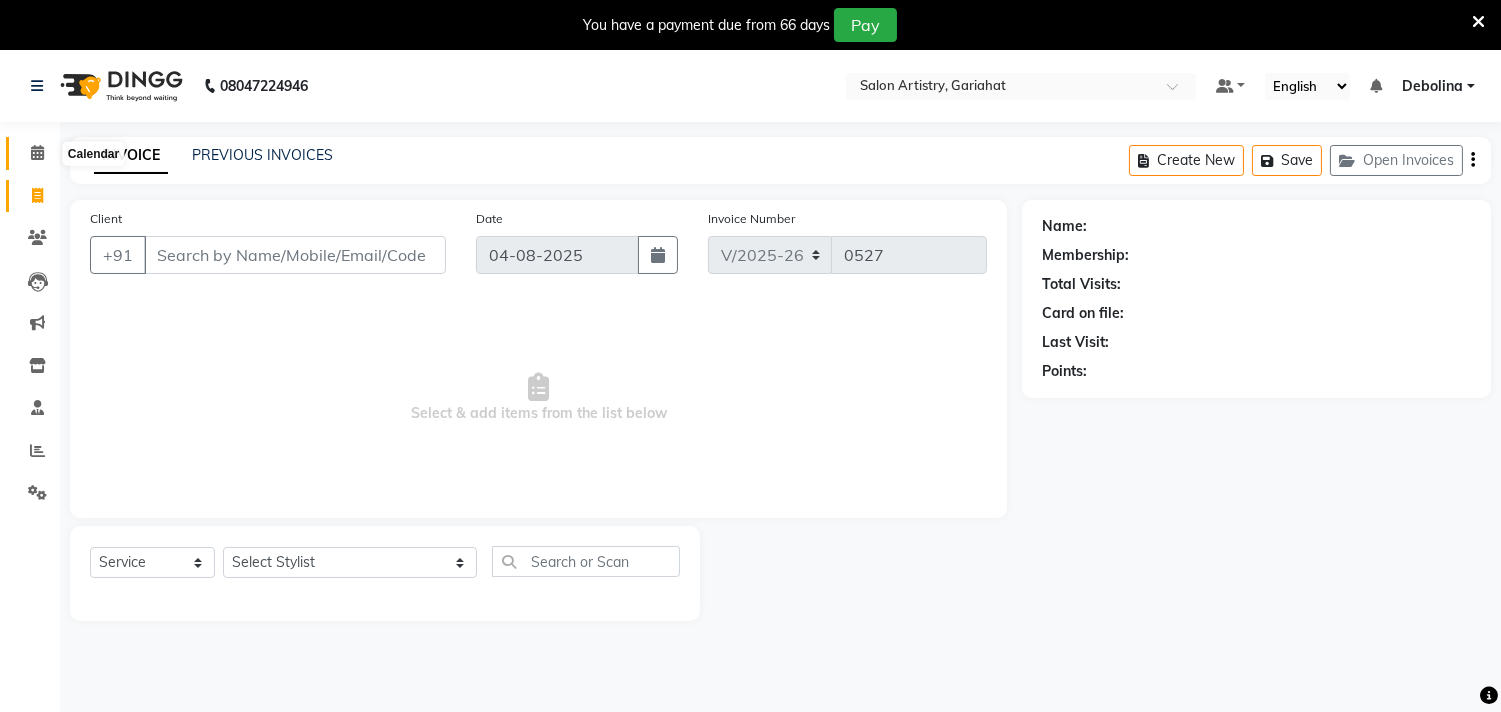 click 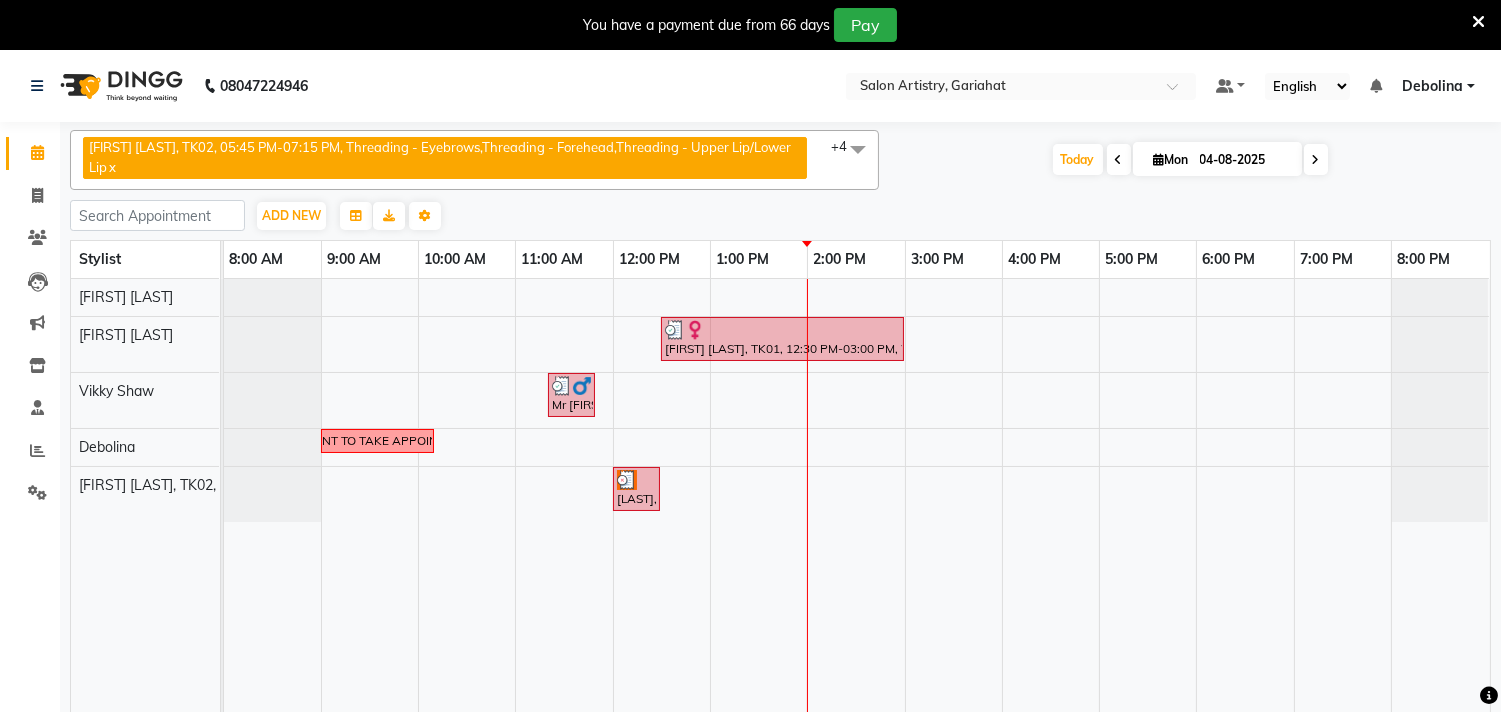 click at bounding box center [1119, 160] 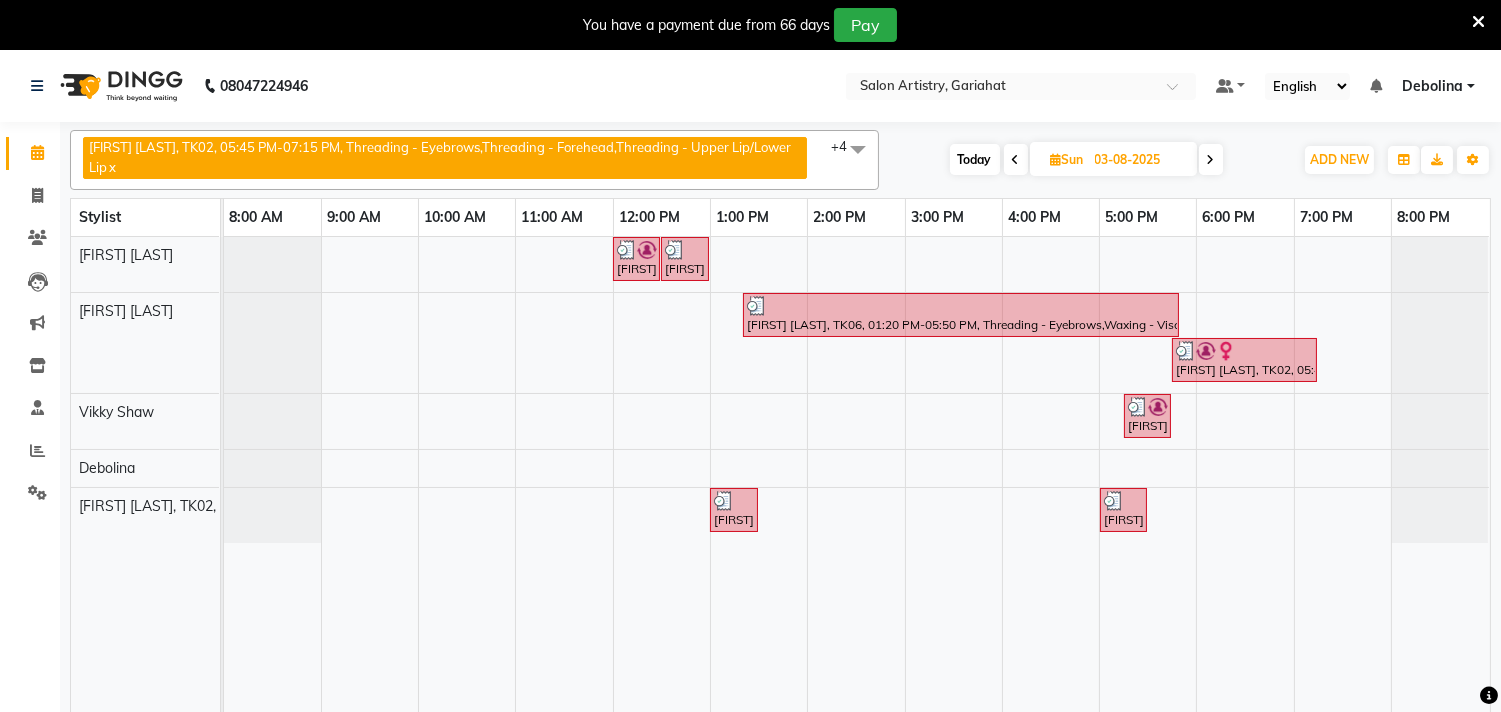 click at bounding box center (1016, 160) 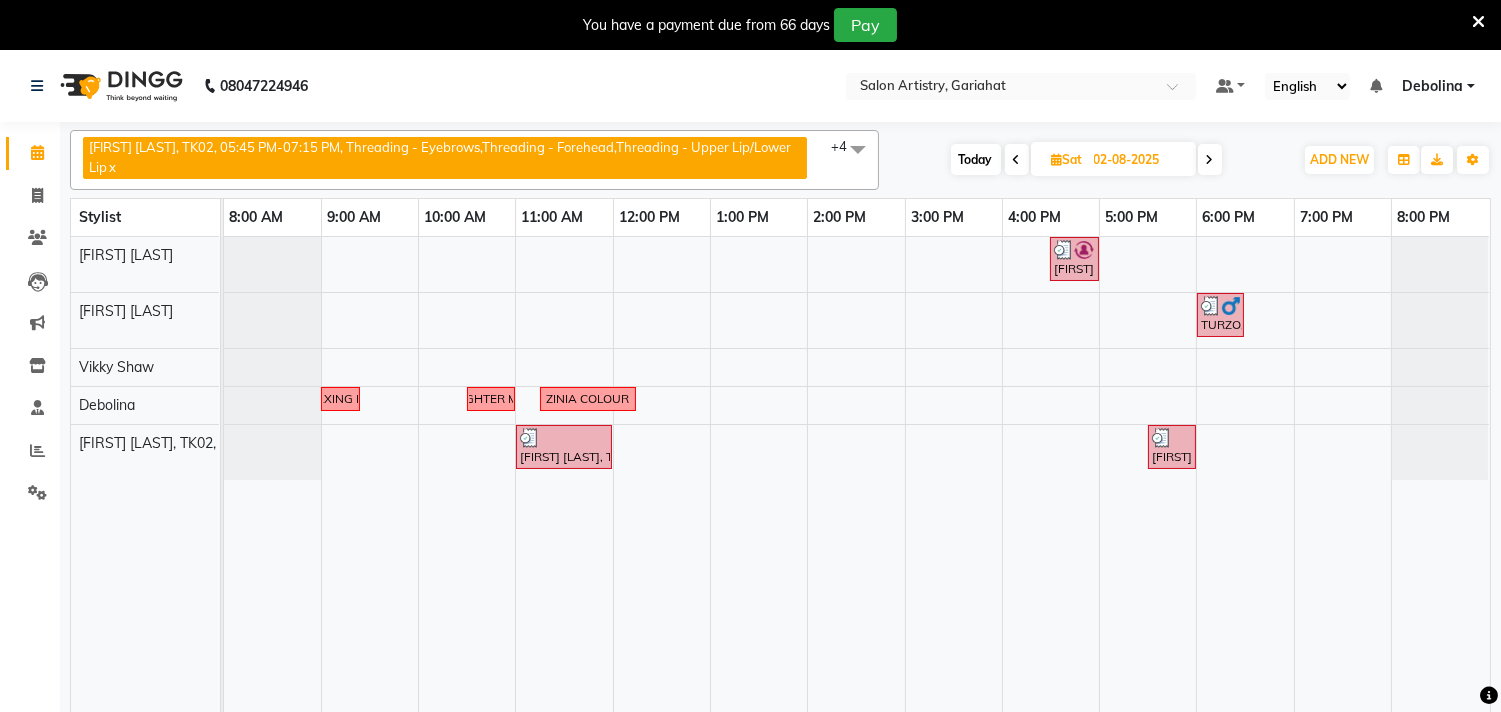 click at bounding box center [1017, 160] 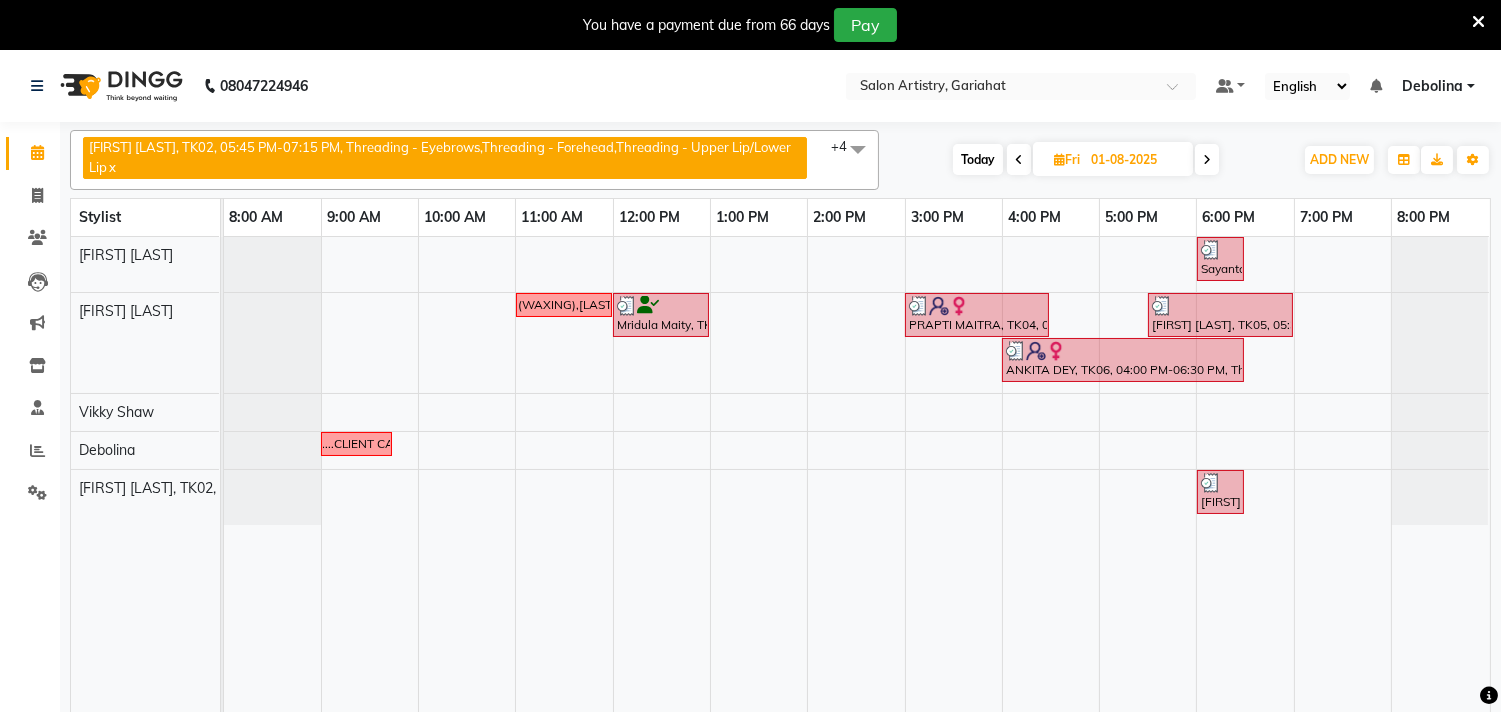 drag, startPoint x: 651, startPoint y: 144, endPoint x: 638, endPoint y: 151, distance: 14.764823 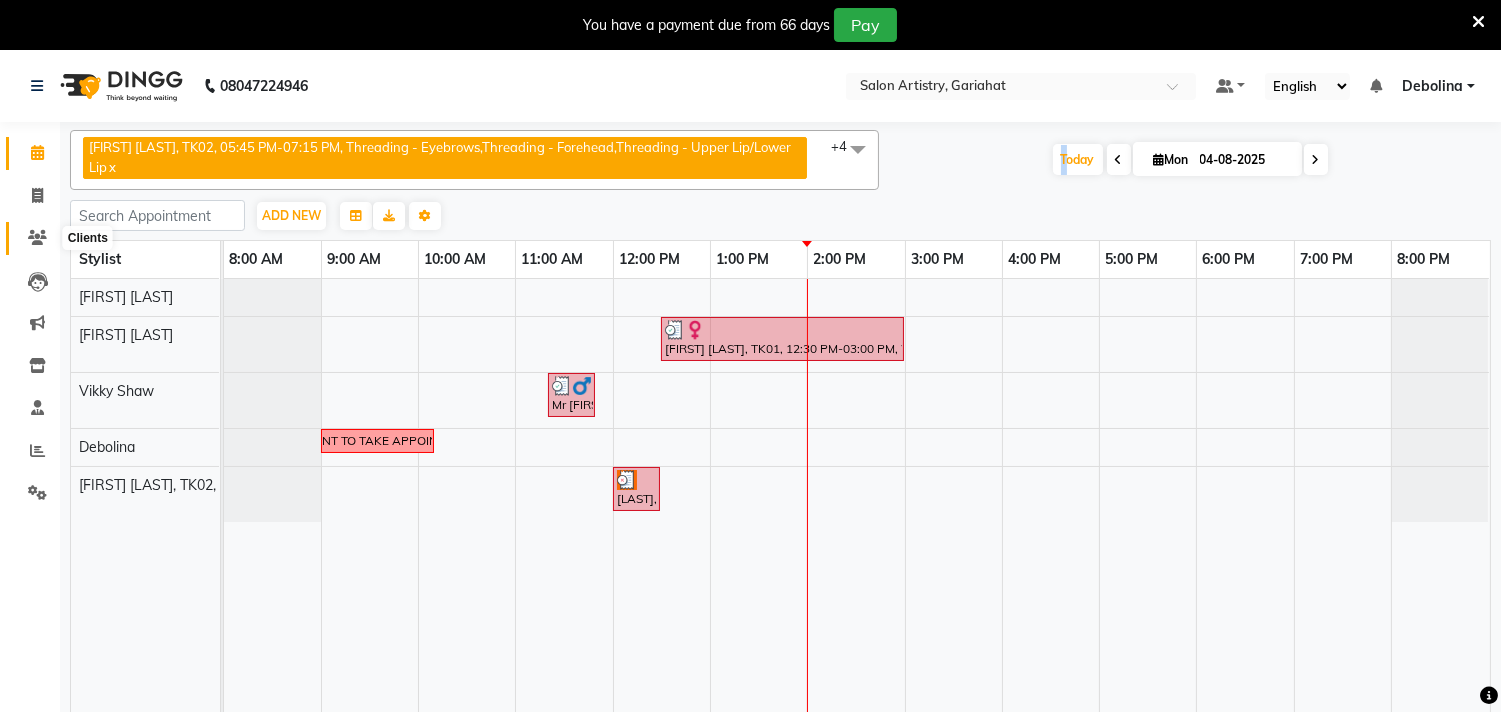 click 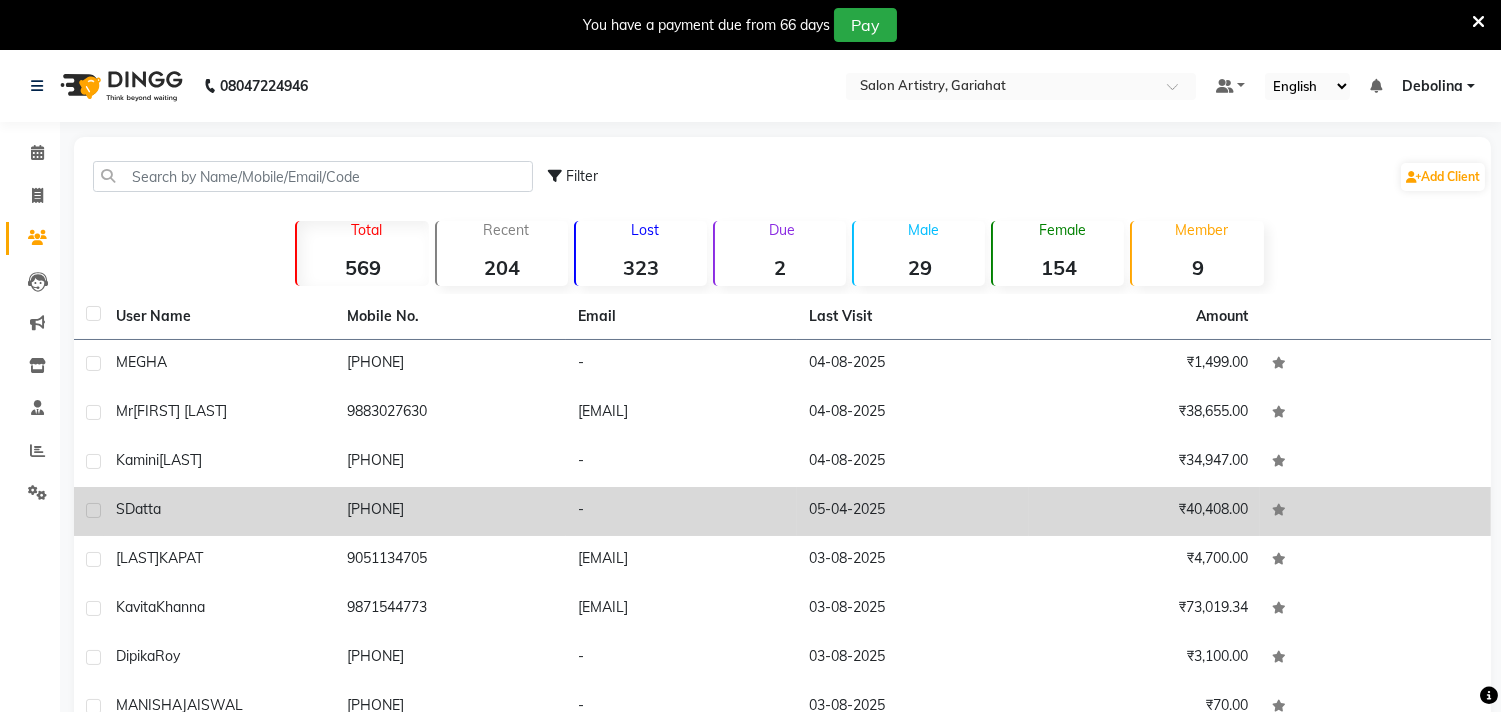 click on "[PHONE]" 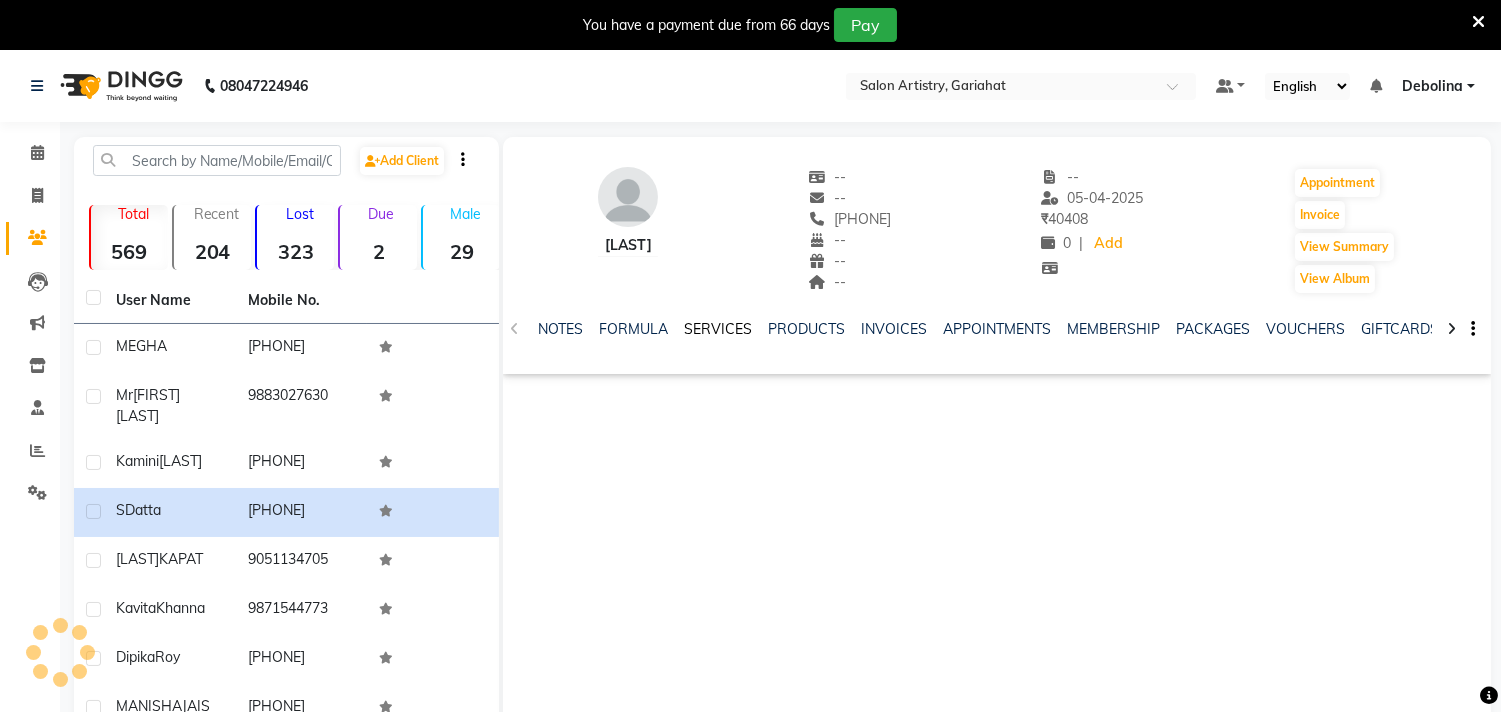 click on "SERVICES" 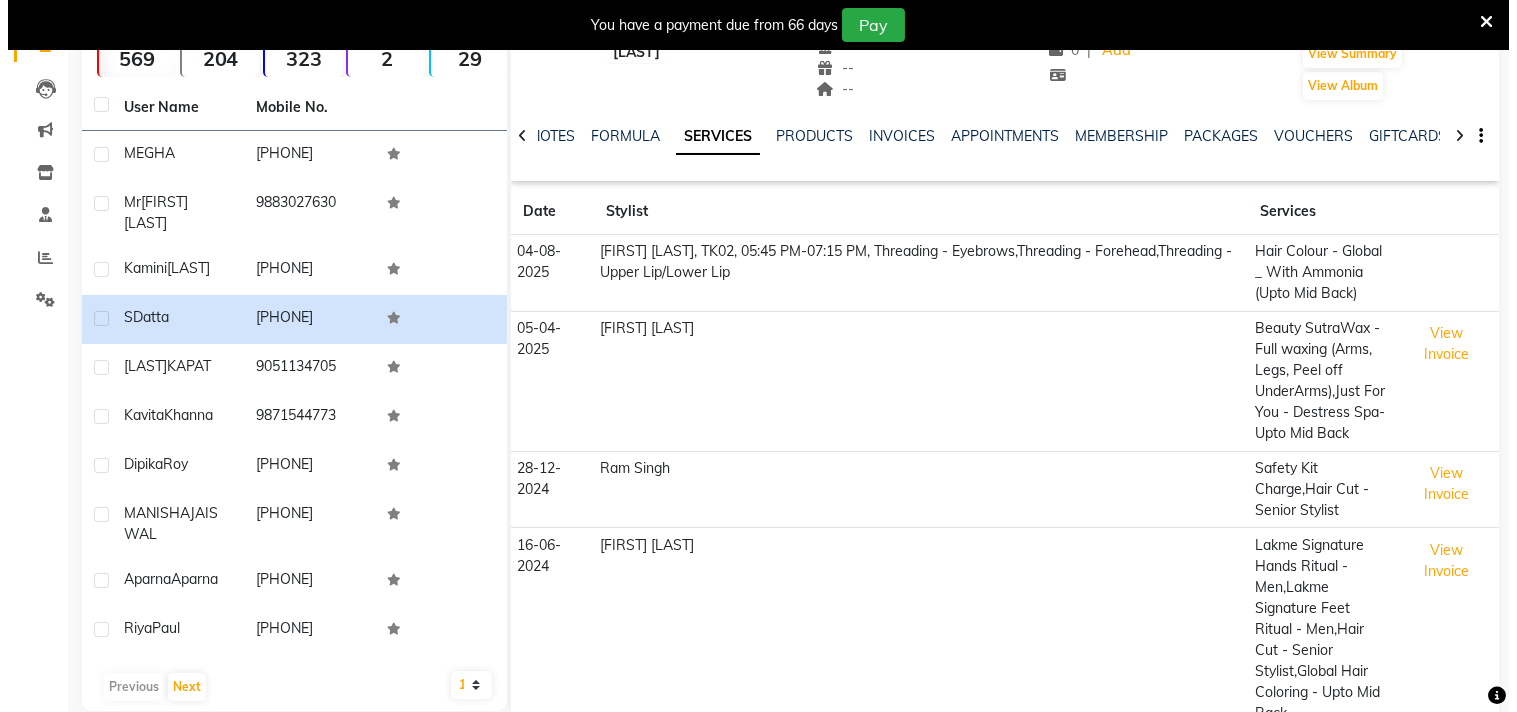 scroll, scrollTop: 221, scrollLeft: 0, axis: vertical 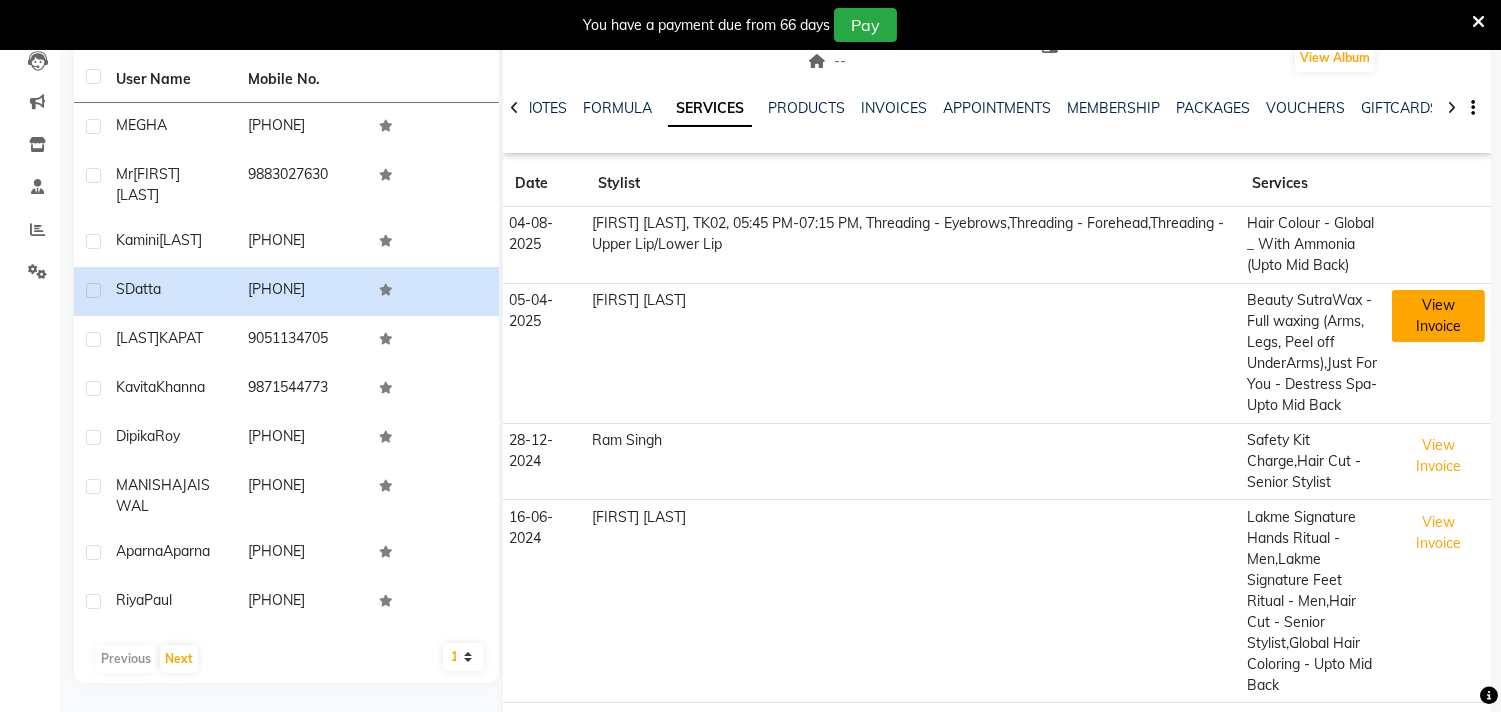 click on "View Invoice" 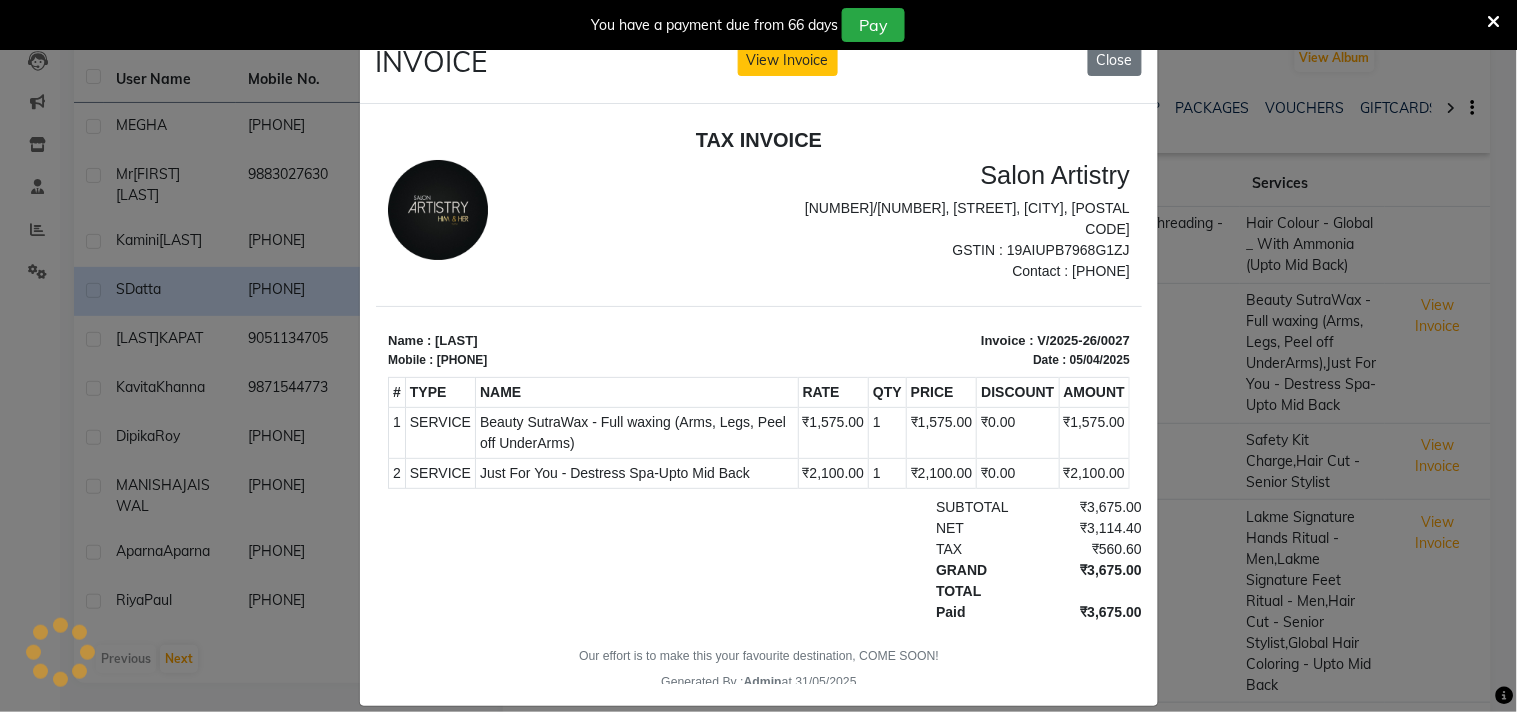 scroll, scrollTop: 0, scrollLeft: 0, axis: both 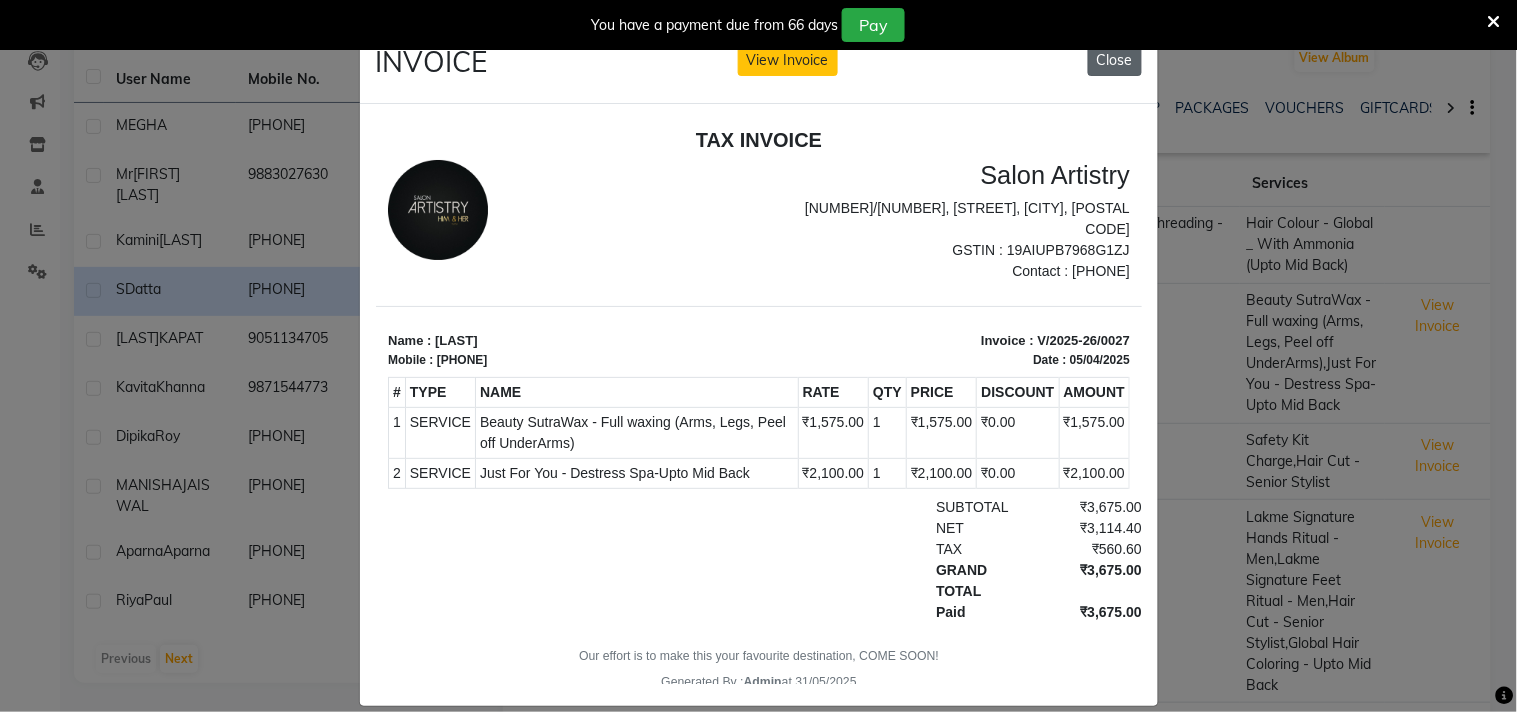 click on "Close" 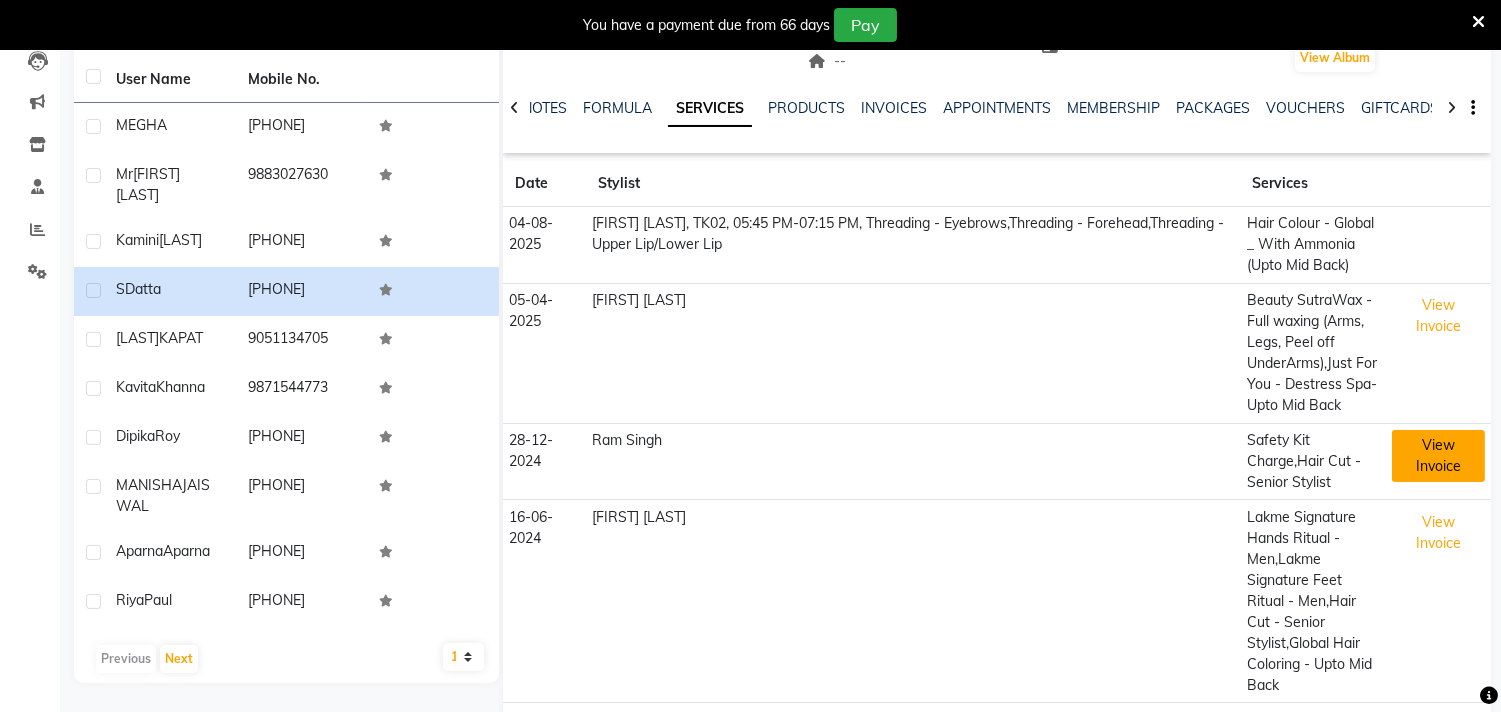 click on "View Invoice" 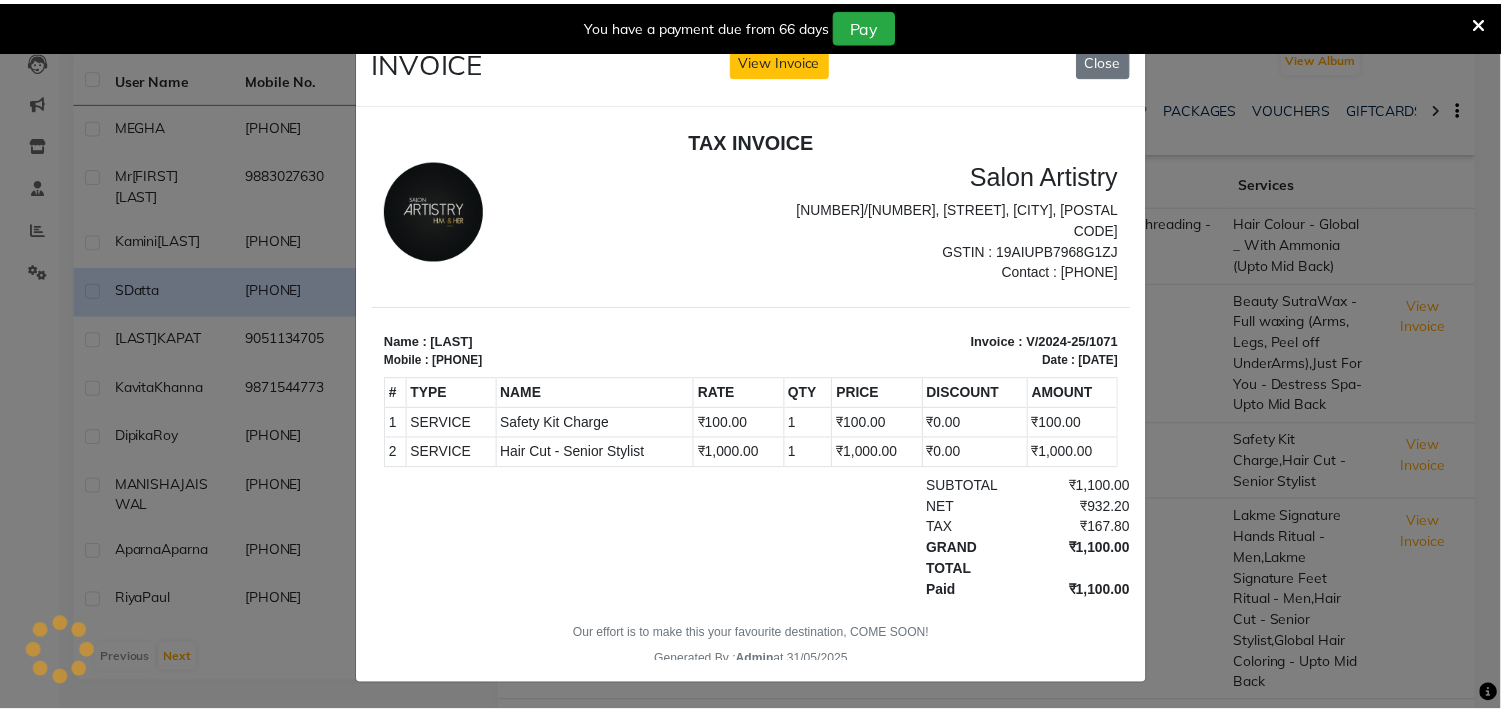 scroll, scrollTop: 0, scrollLeft: 0, axis: both 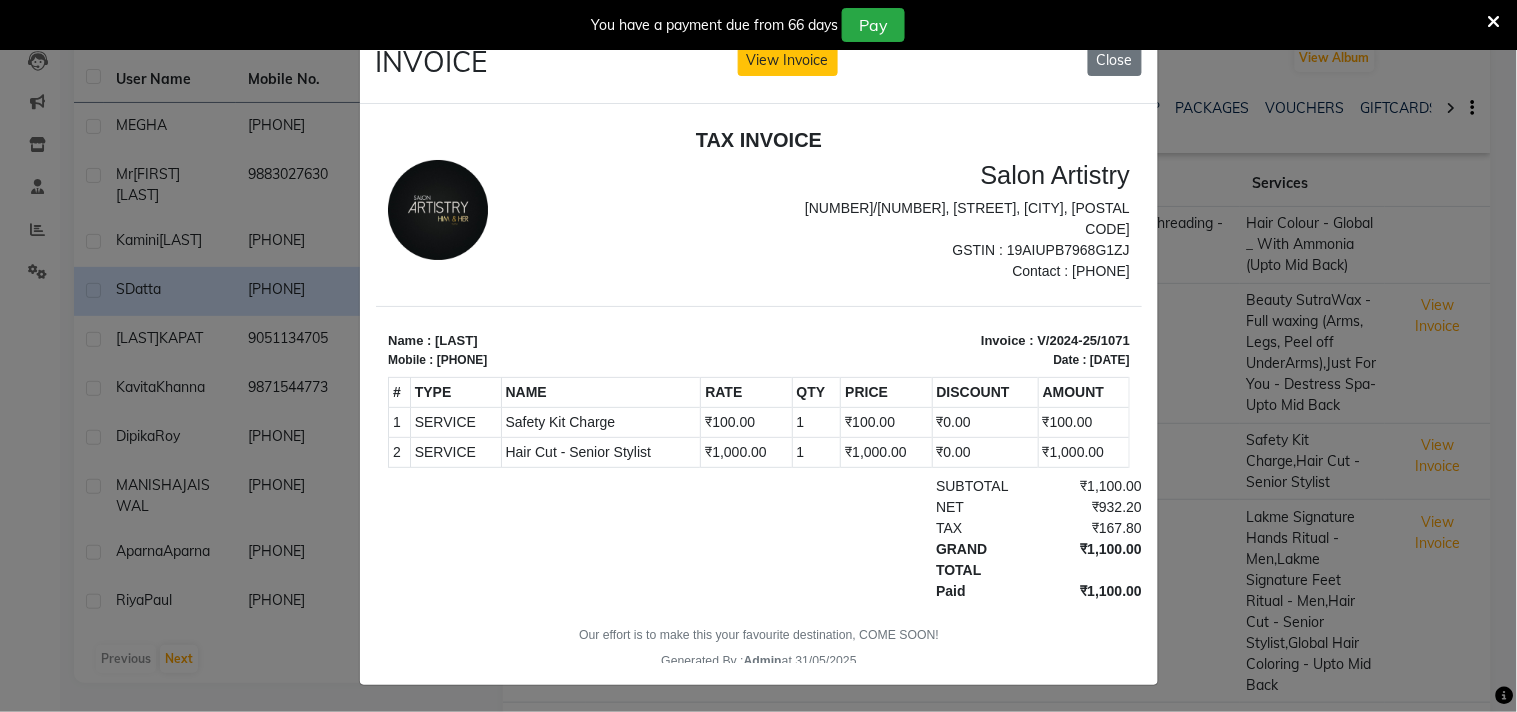 click on "You have a payment due from 66 days   Pay" at bounding box center [758, 25] 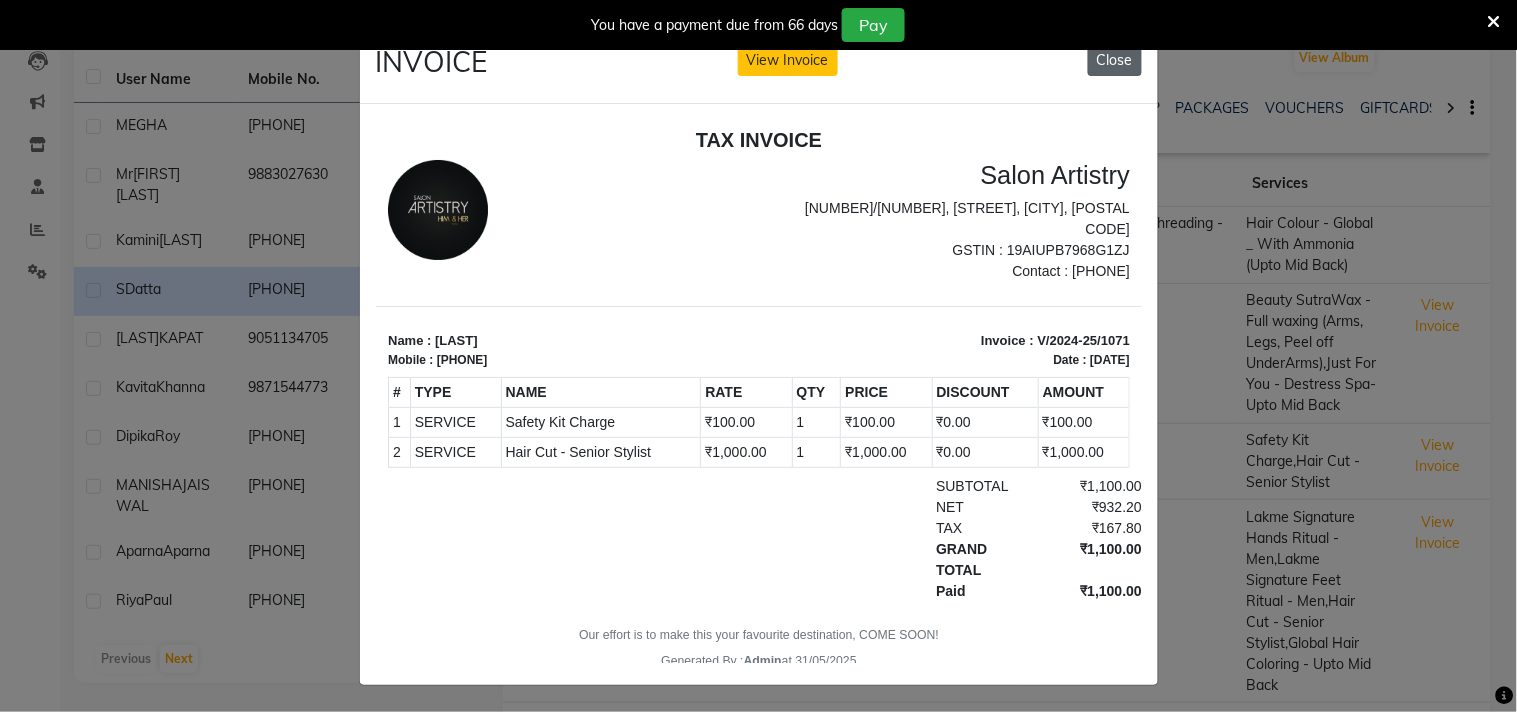 click on "Close" 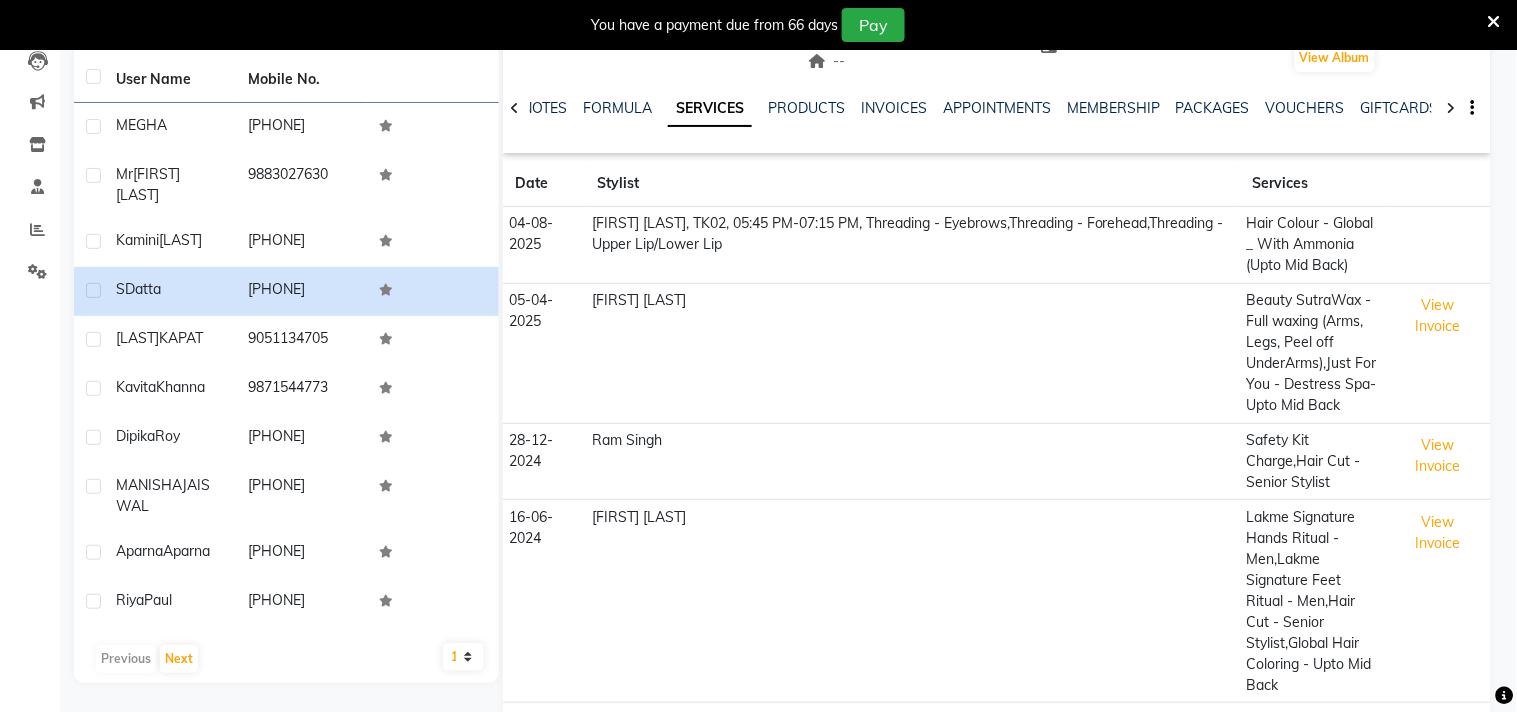 click on "Close" 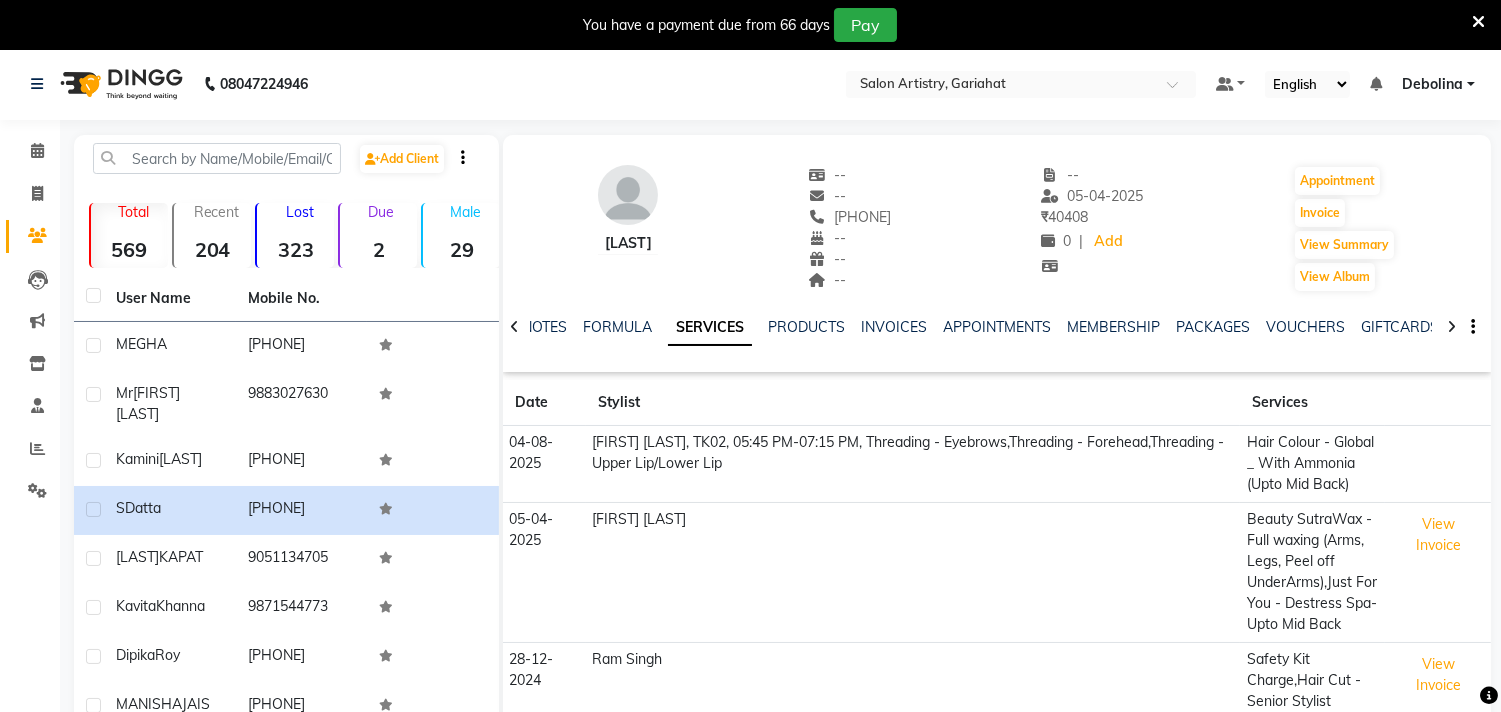 scroll, scrollTop: 0, scrollLeft: 0, axis: both 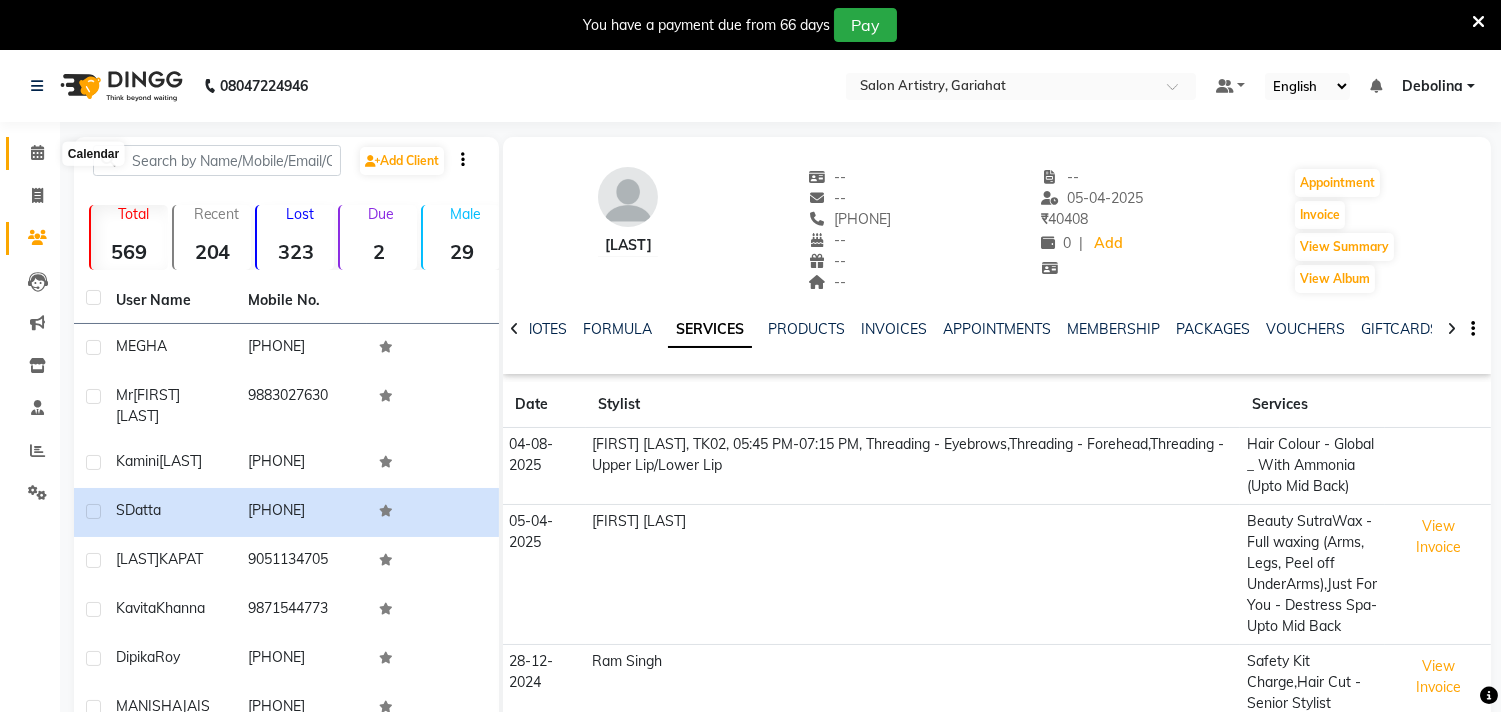 click 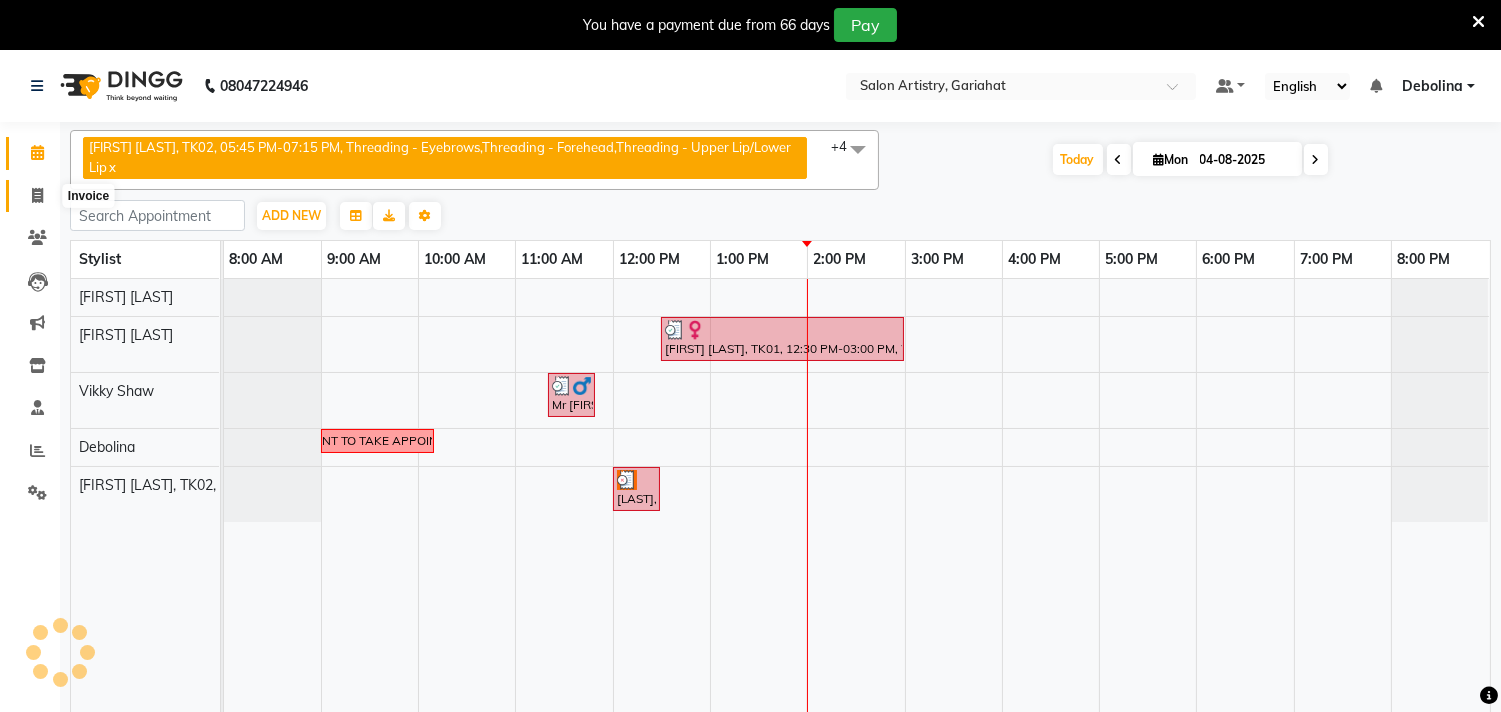 click 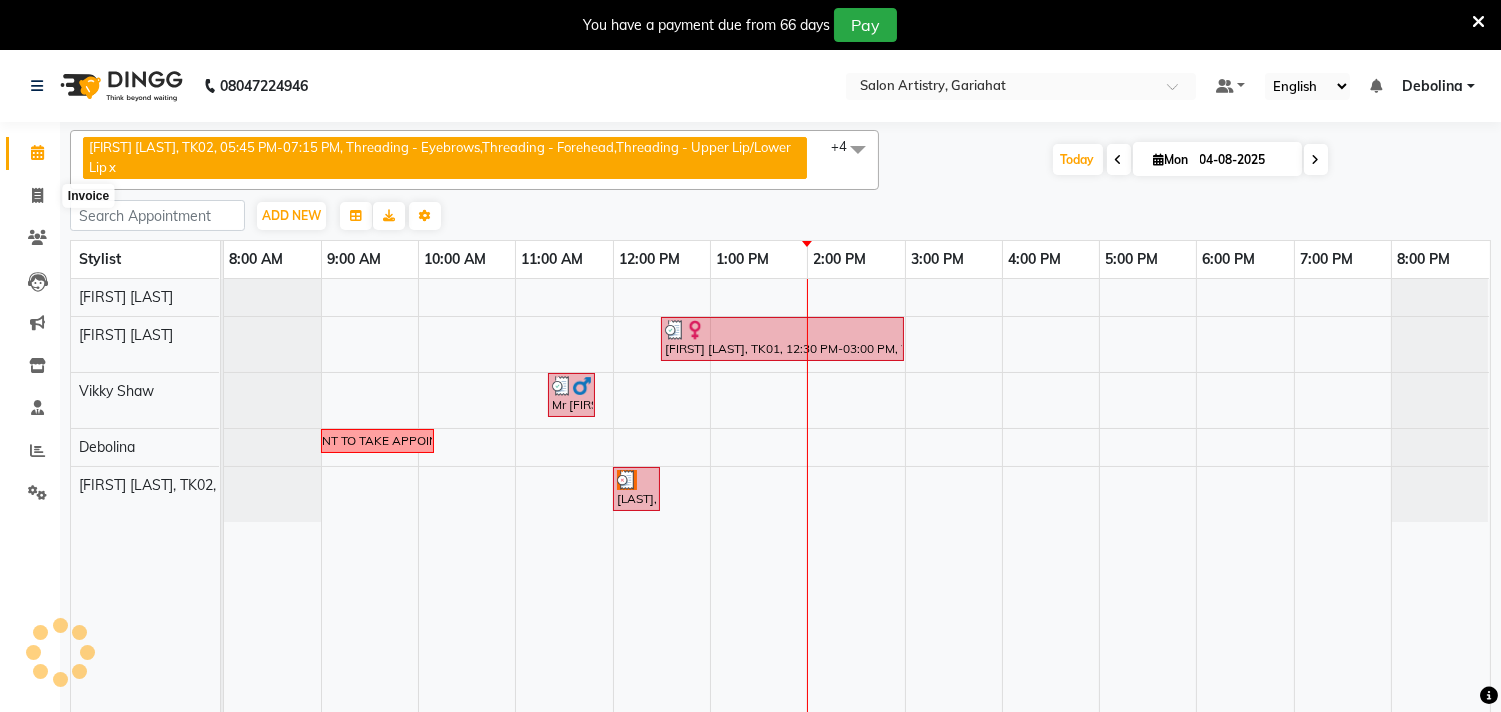select on "8368" 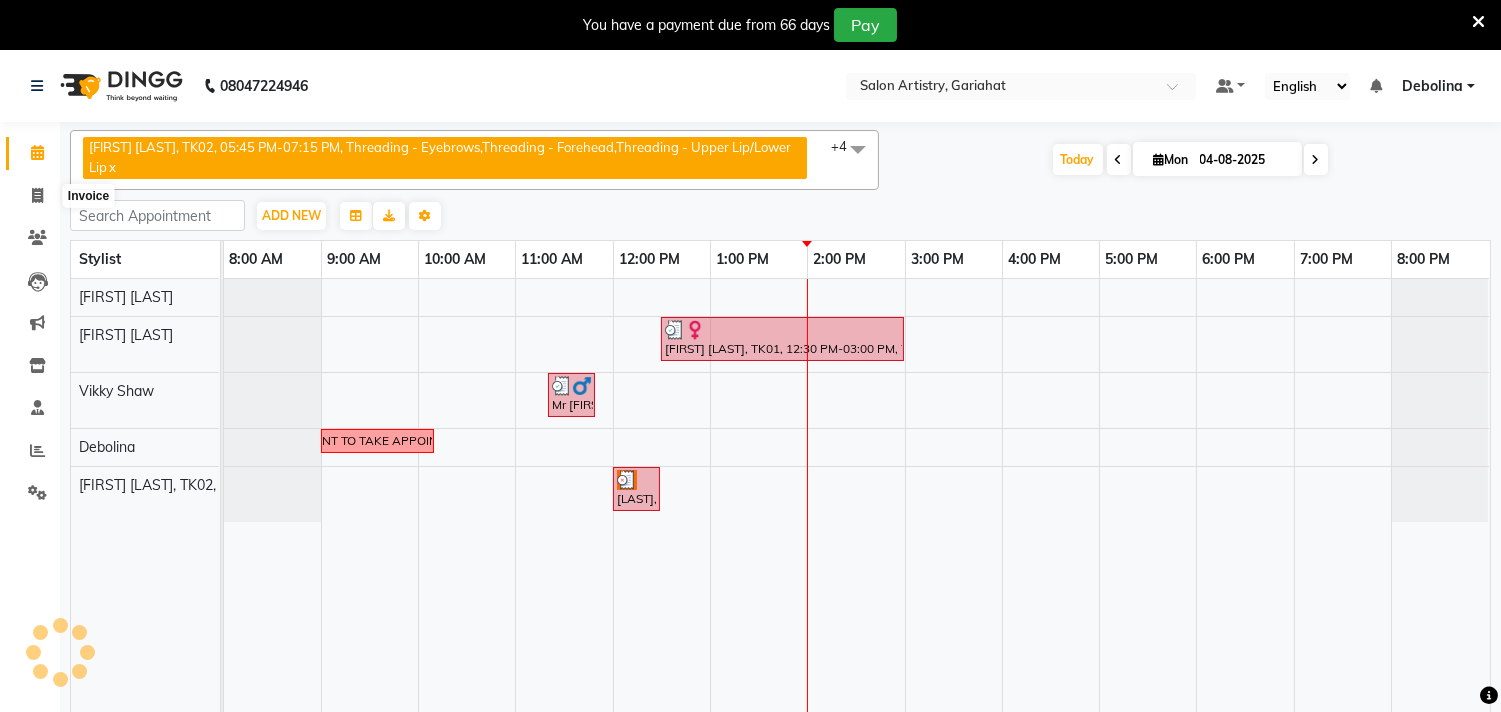 select on "service" 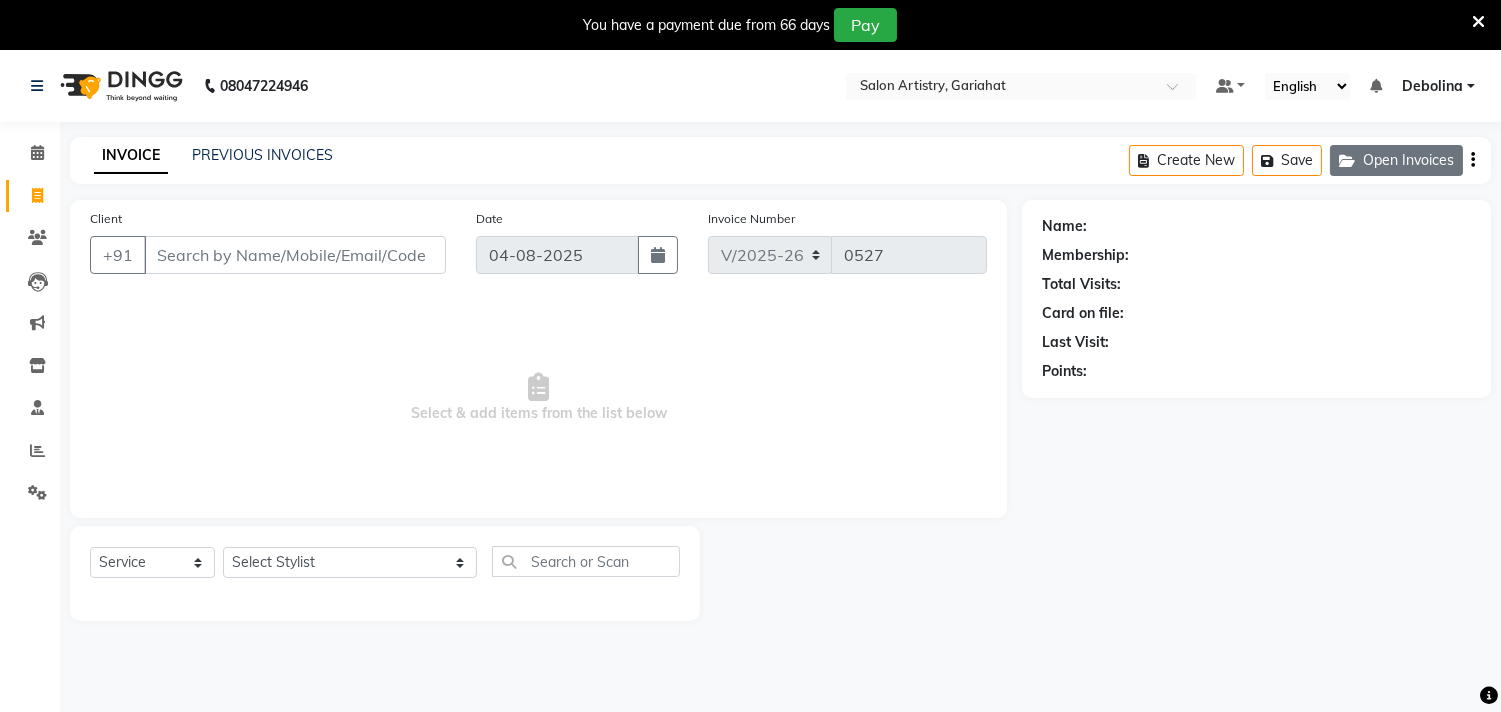 click on "Open Invoices" 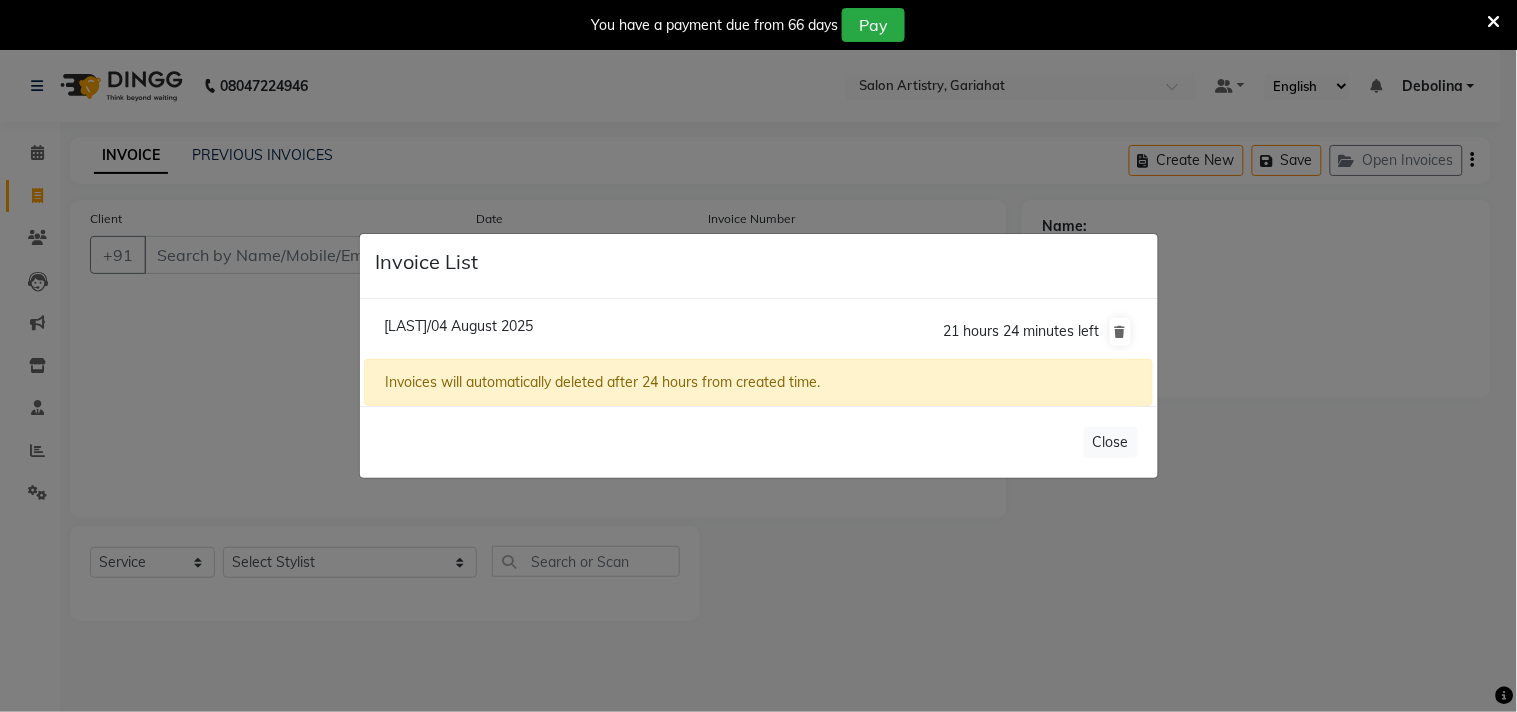 click on "[FIRST] [LAST]/04 August 2025" 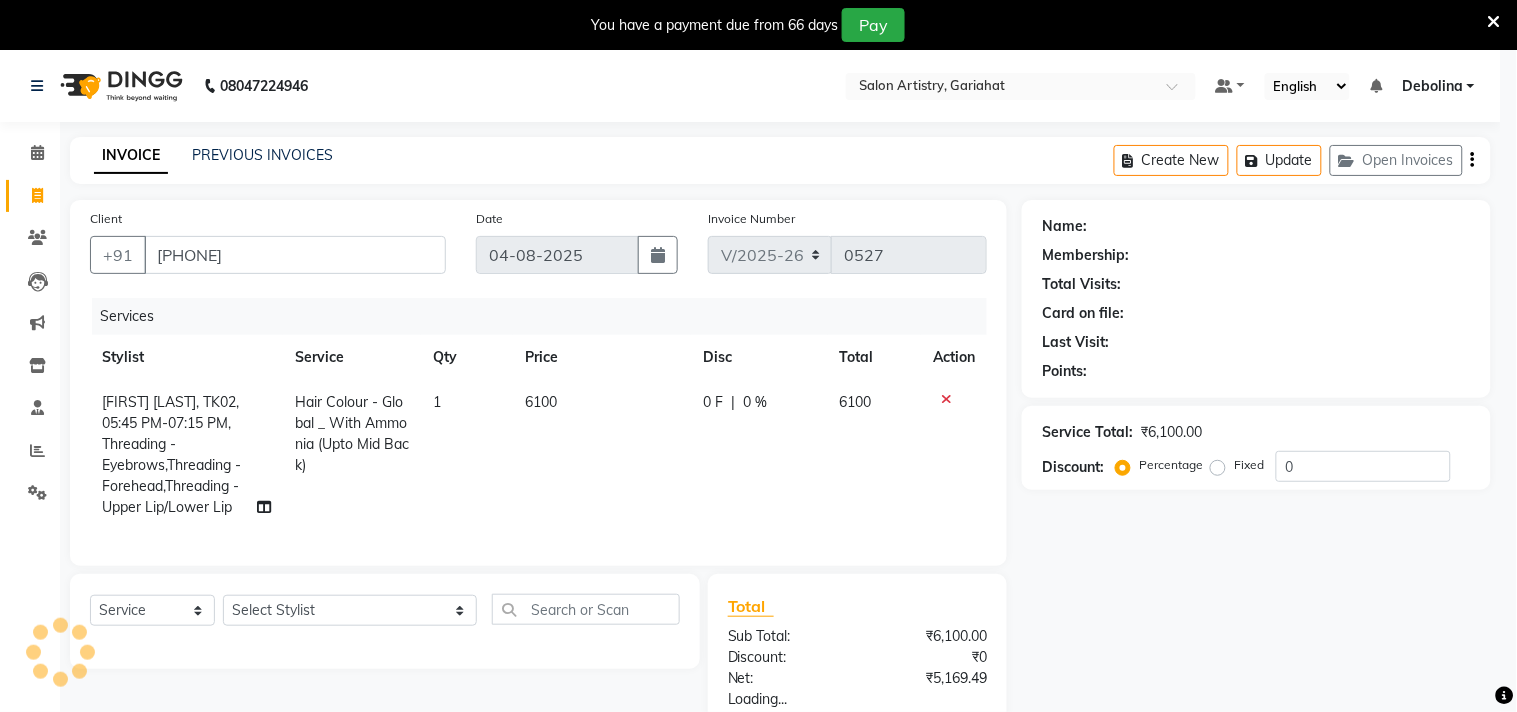 select on "1: Object" 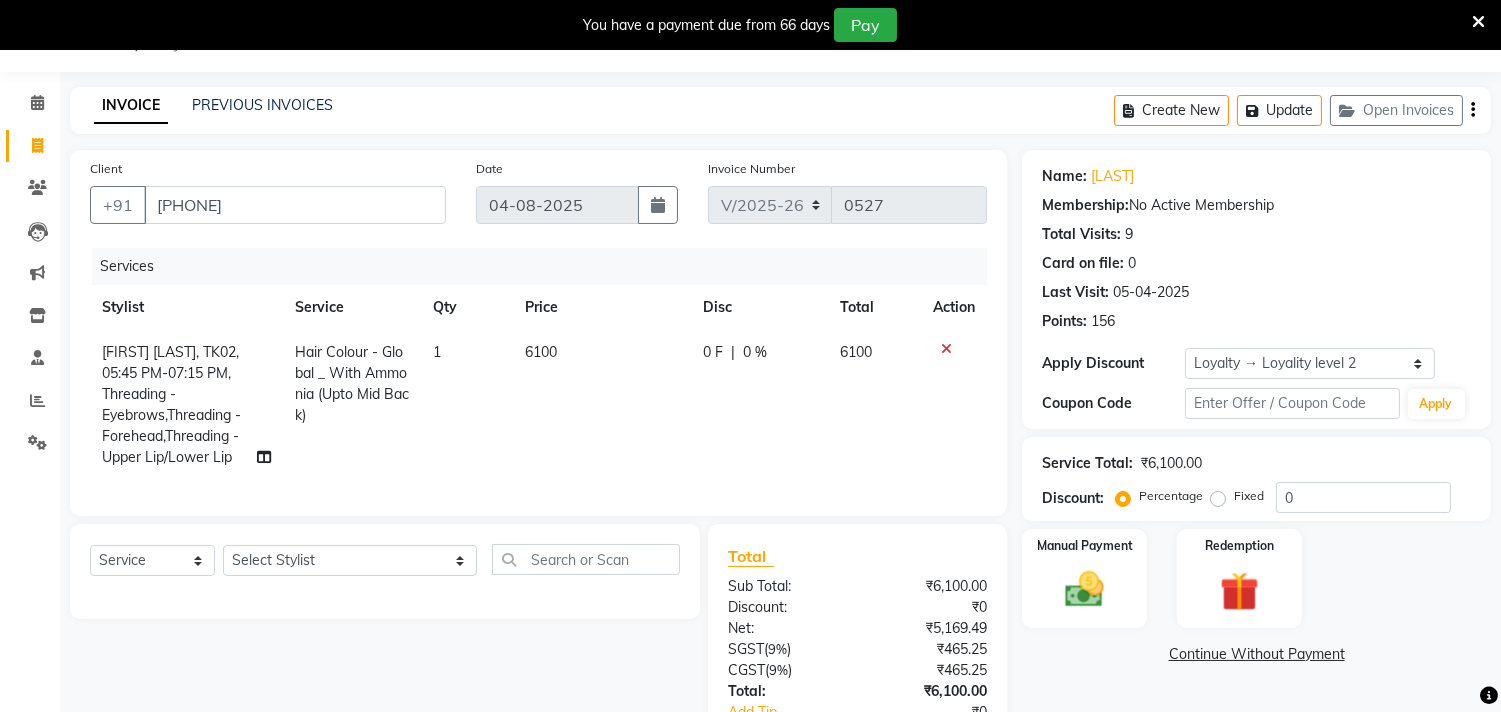 scroll, scrollTop: 0, scrollLeft: 0, axis: both 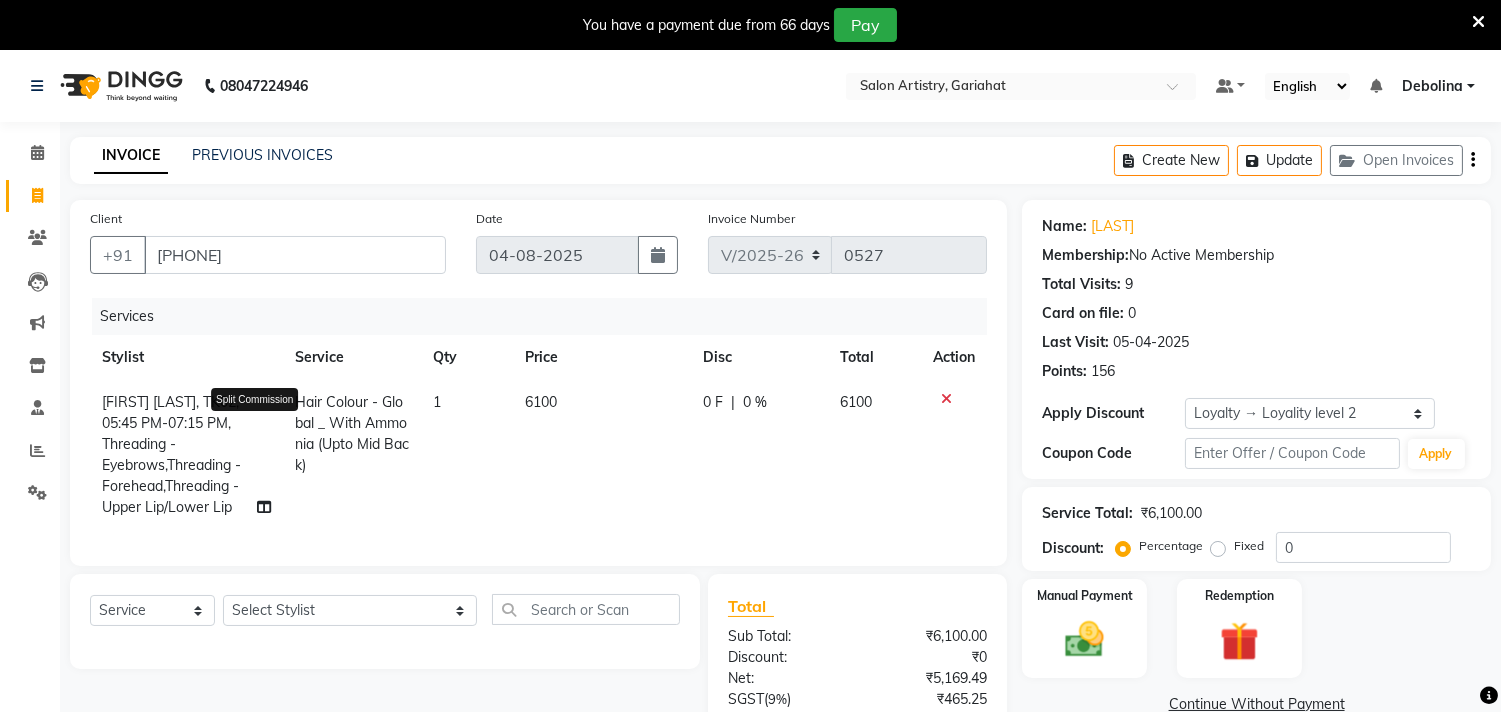 click 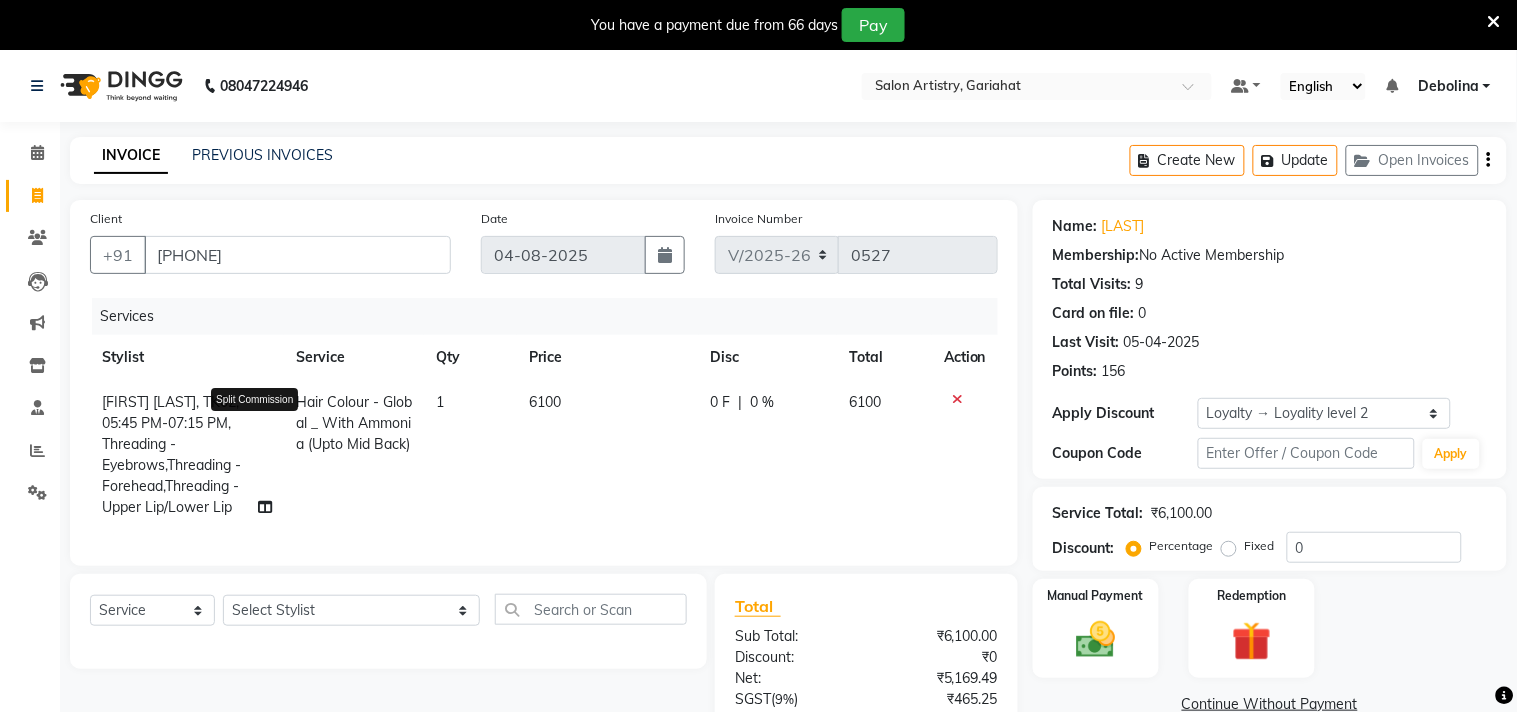 select on "87868" 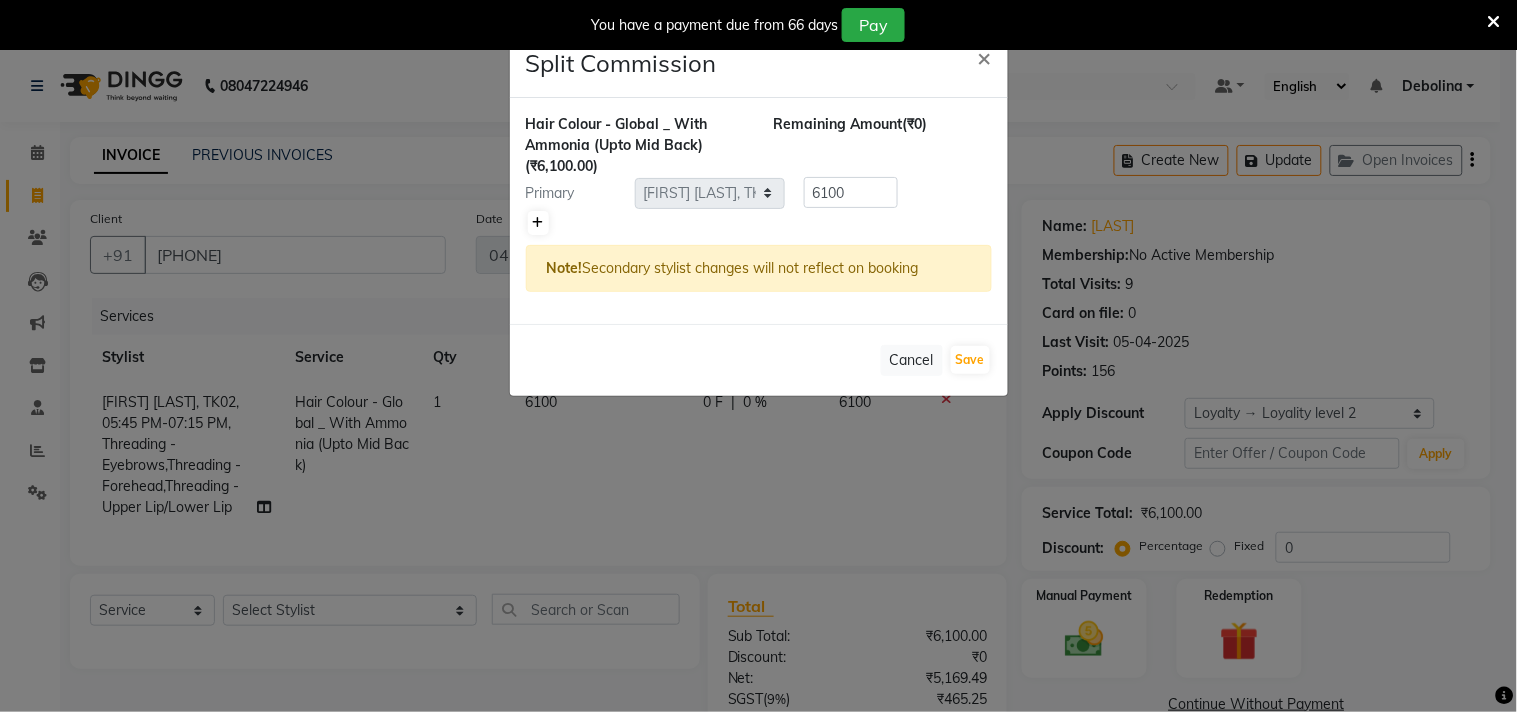 click 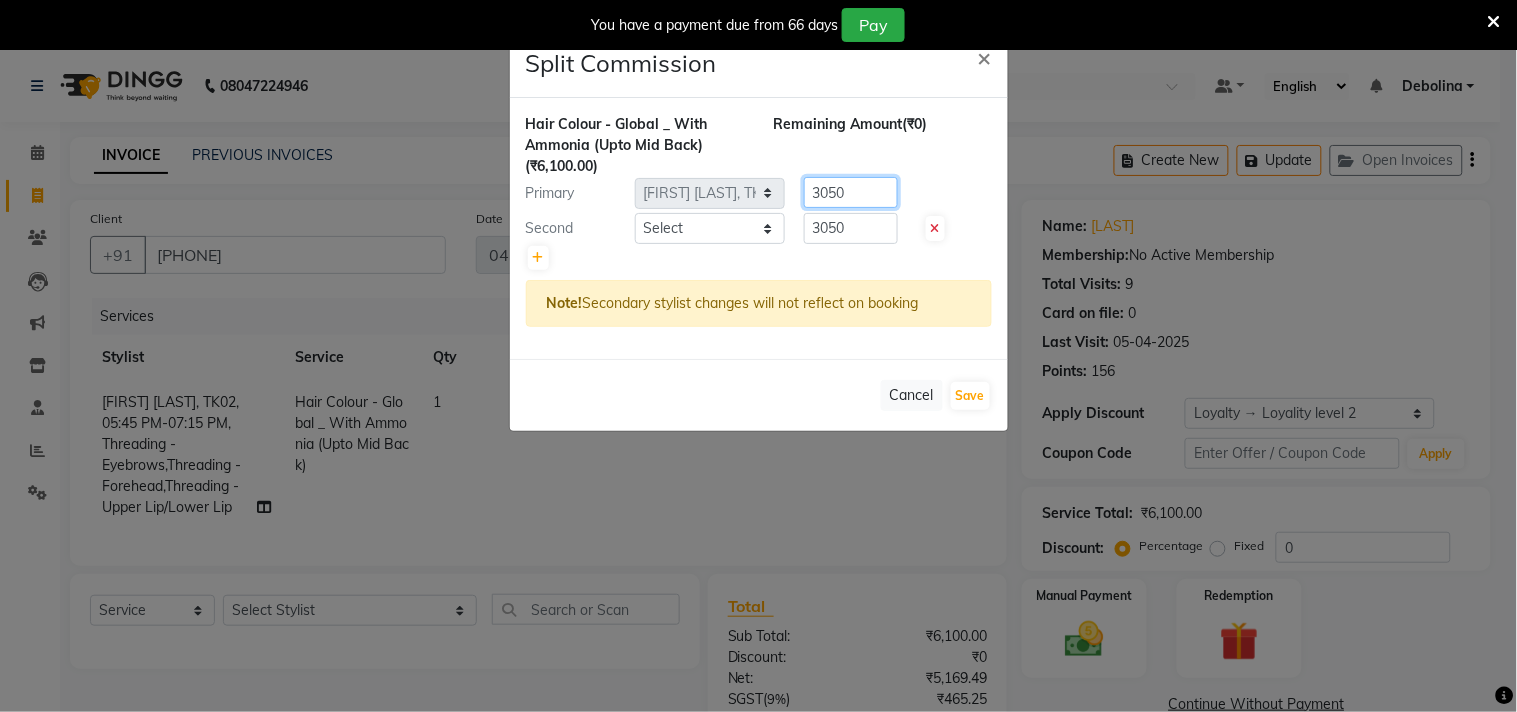 click on "3050" 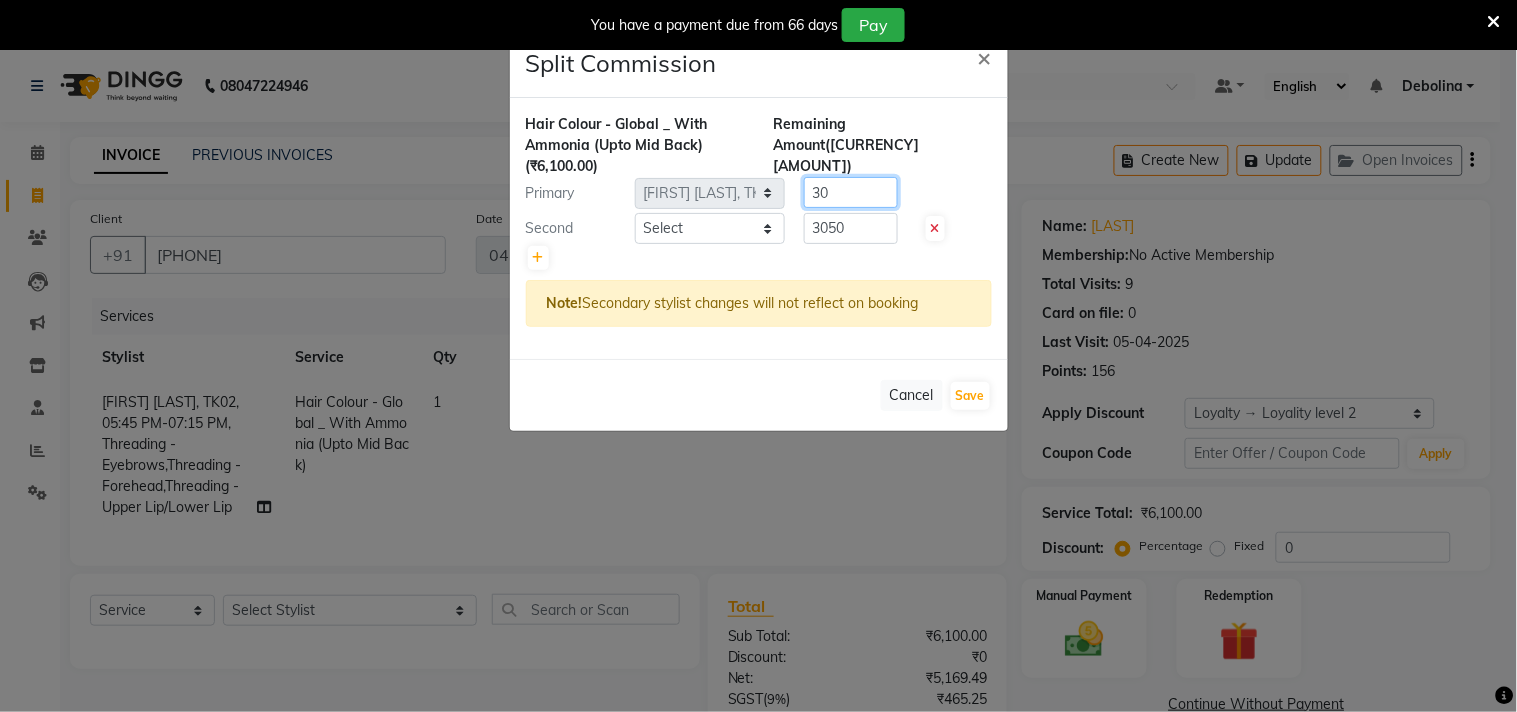 type on "3" 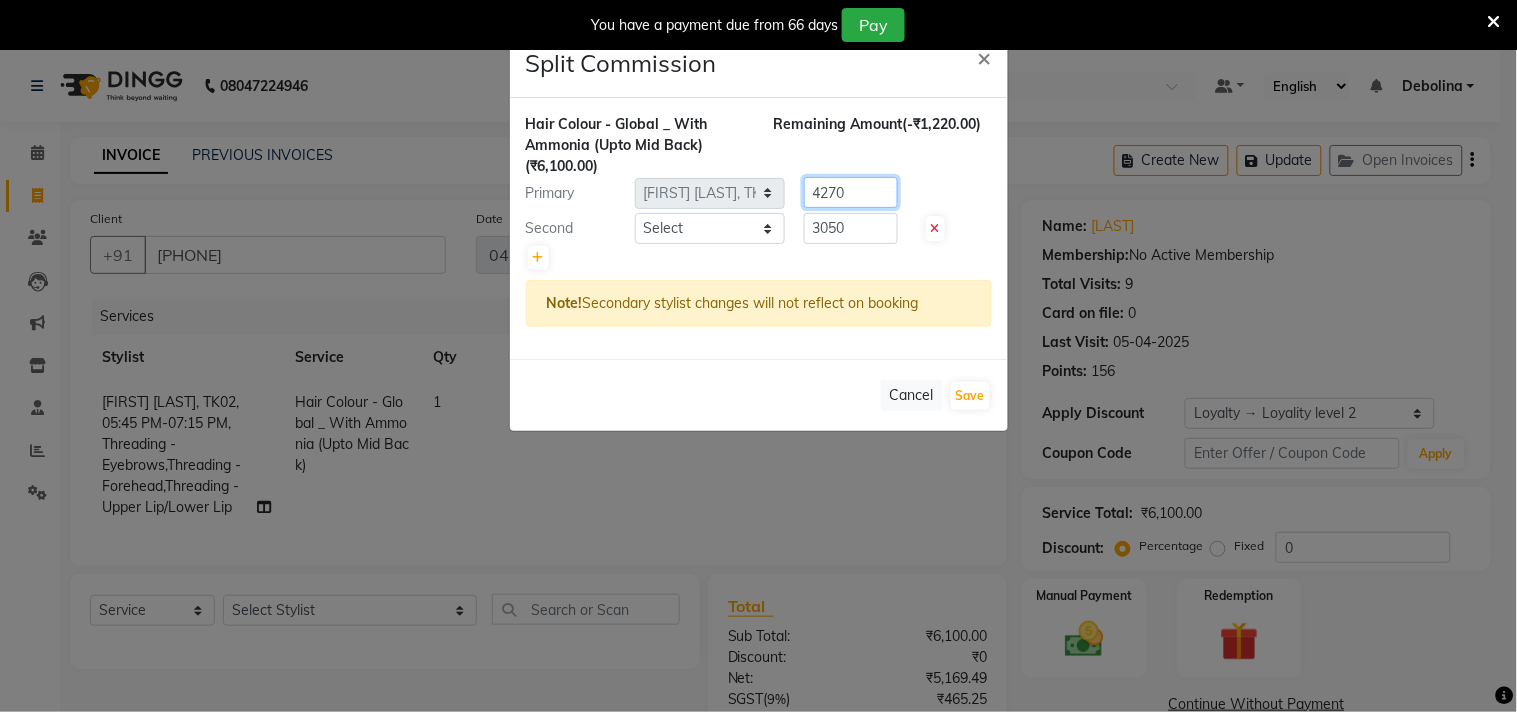 type on "4270" 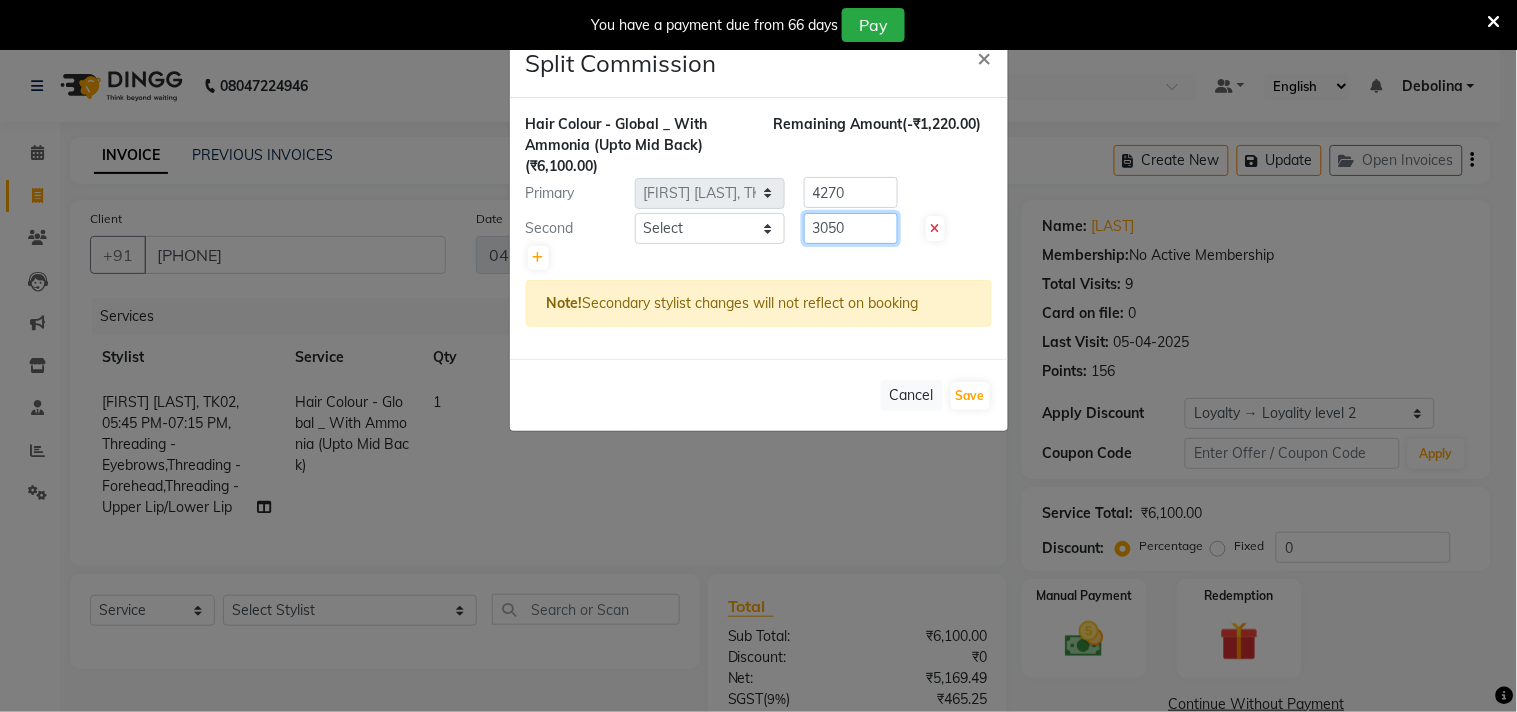 click on "3050" 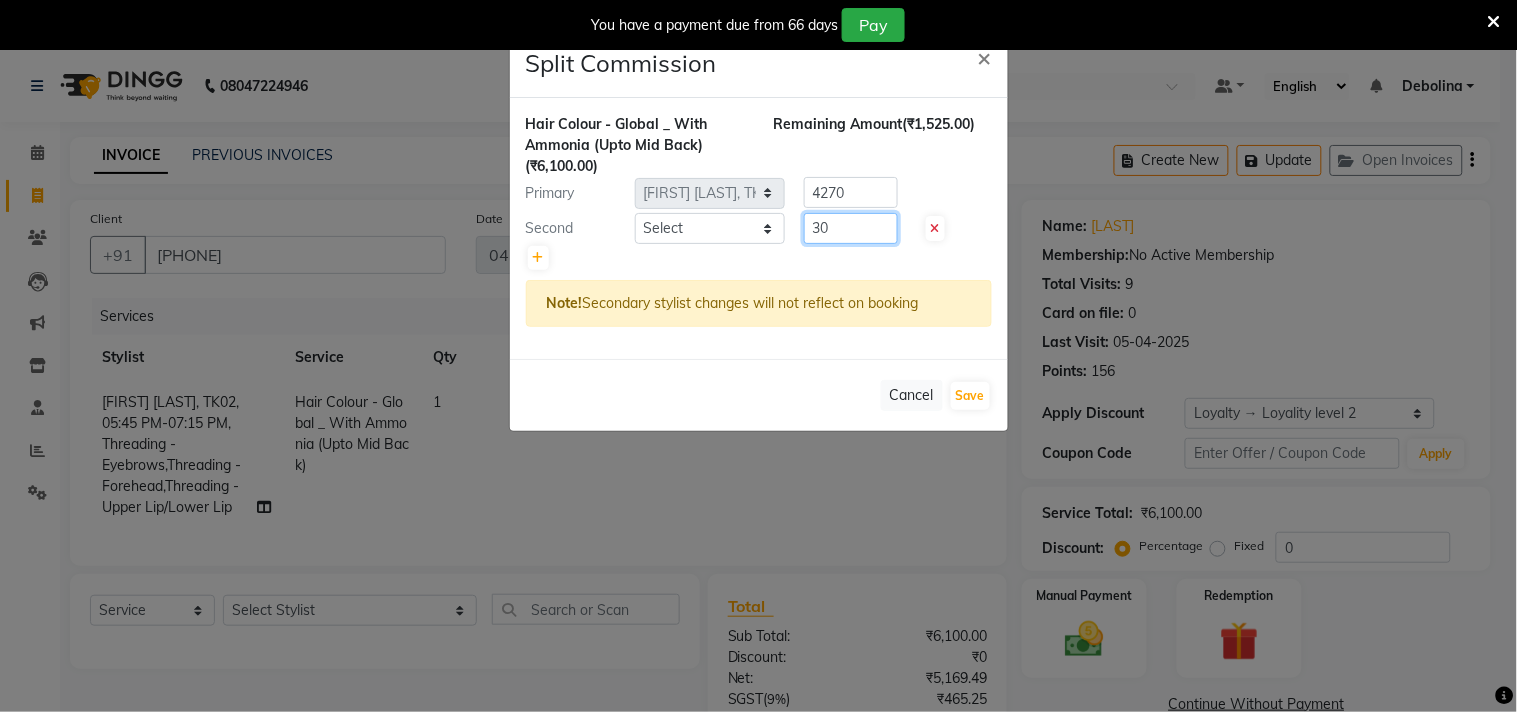 type on "3" 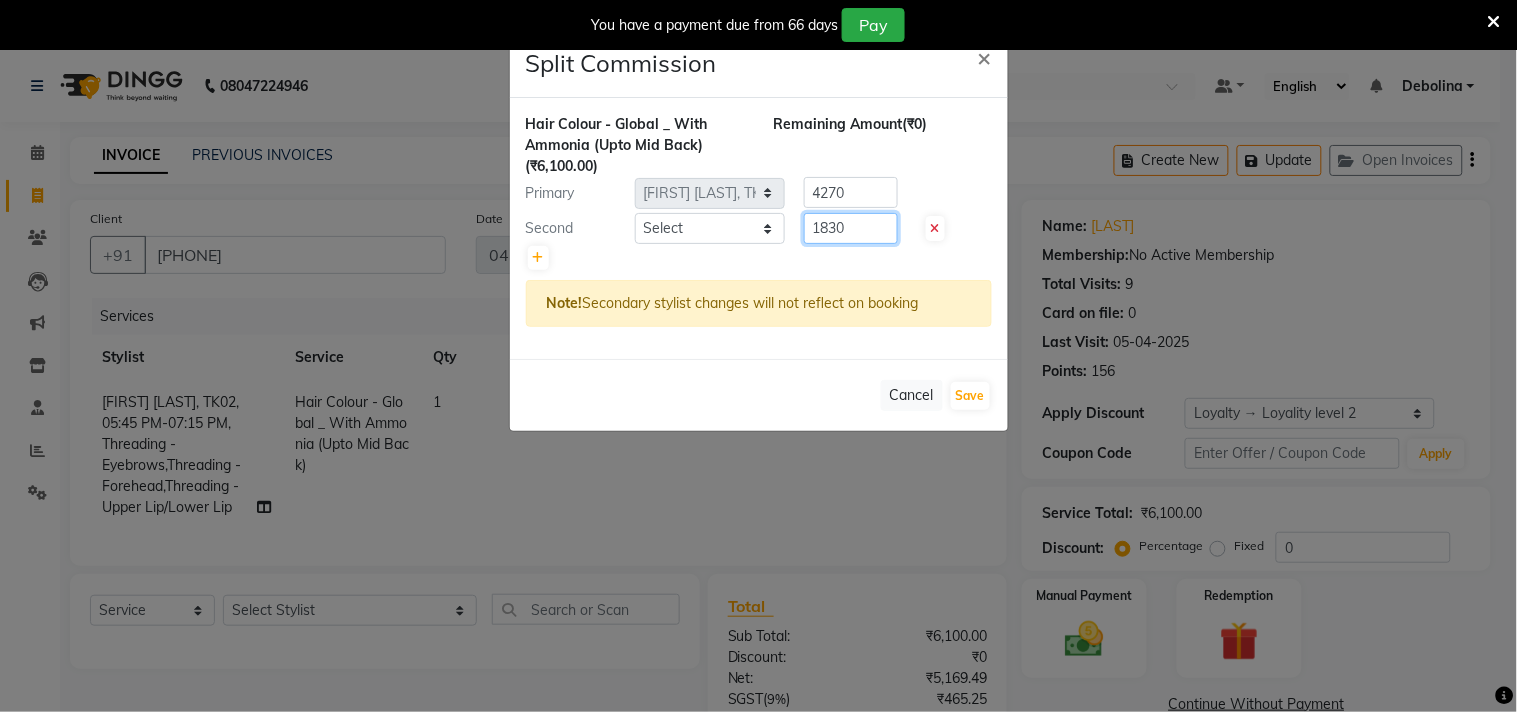 type on "1830" 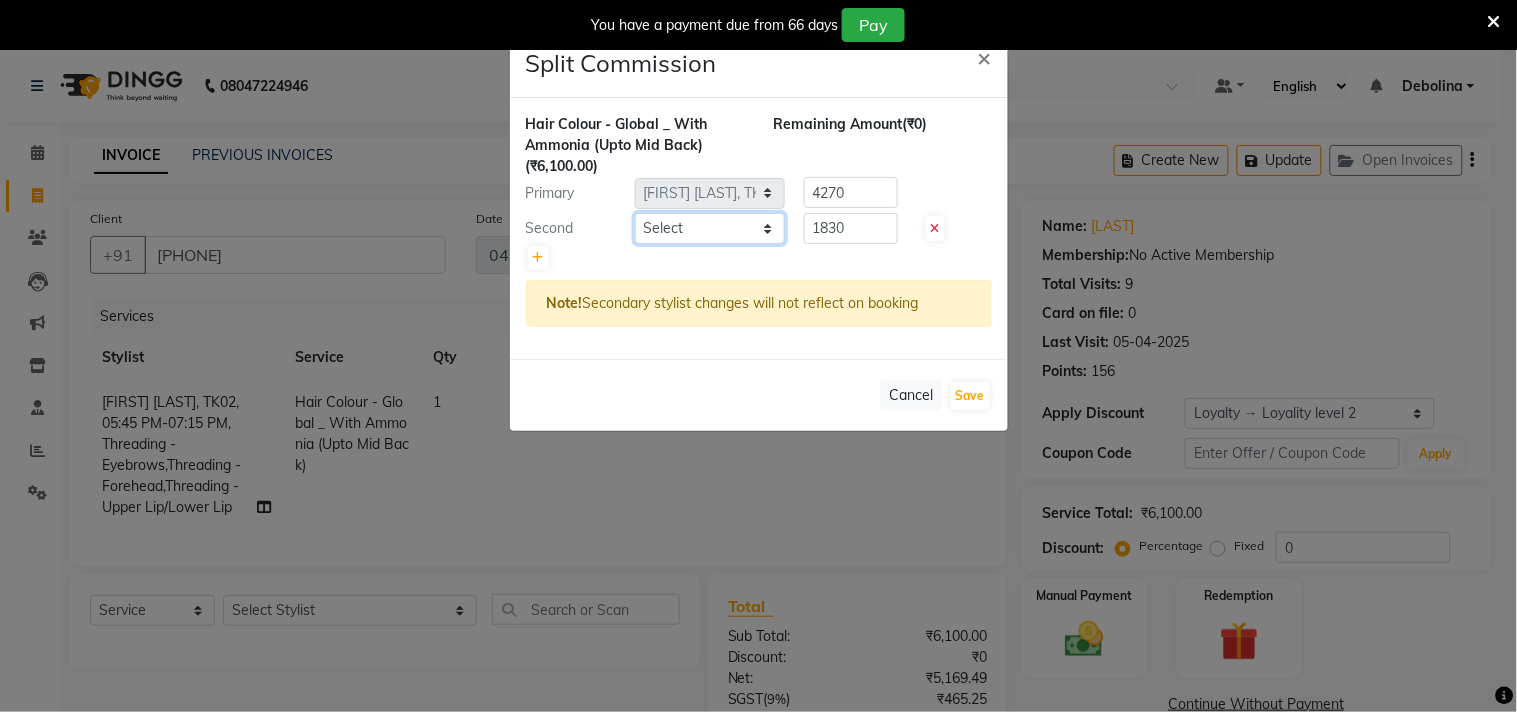 click on "Select  ADITYA SAHA   Debolina    IQBAL AHEMED   Irshad Khan   Puja Debnath   Ram Singh   REKHA   Rikki Das   Rinku Pradhan   RONY   Sampa Maity   SIMMI   TAPASHI    Vikky Shaw" 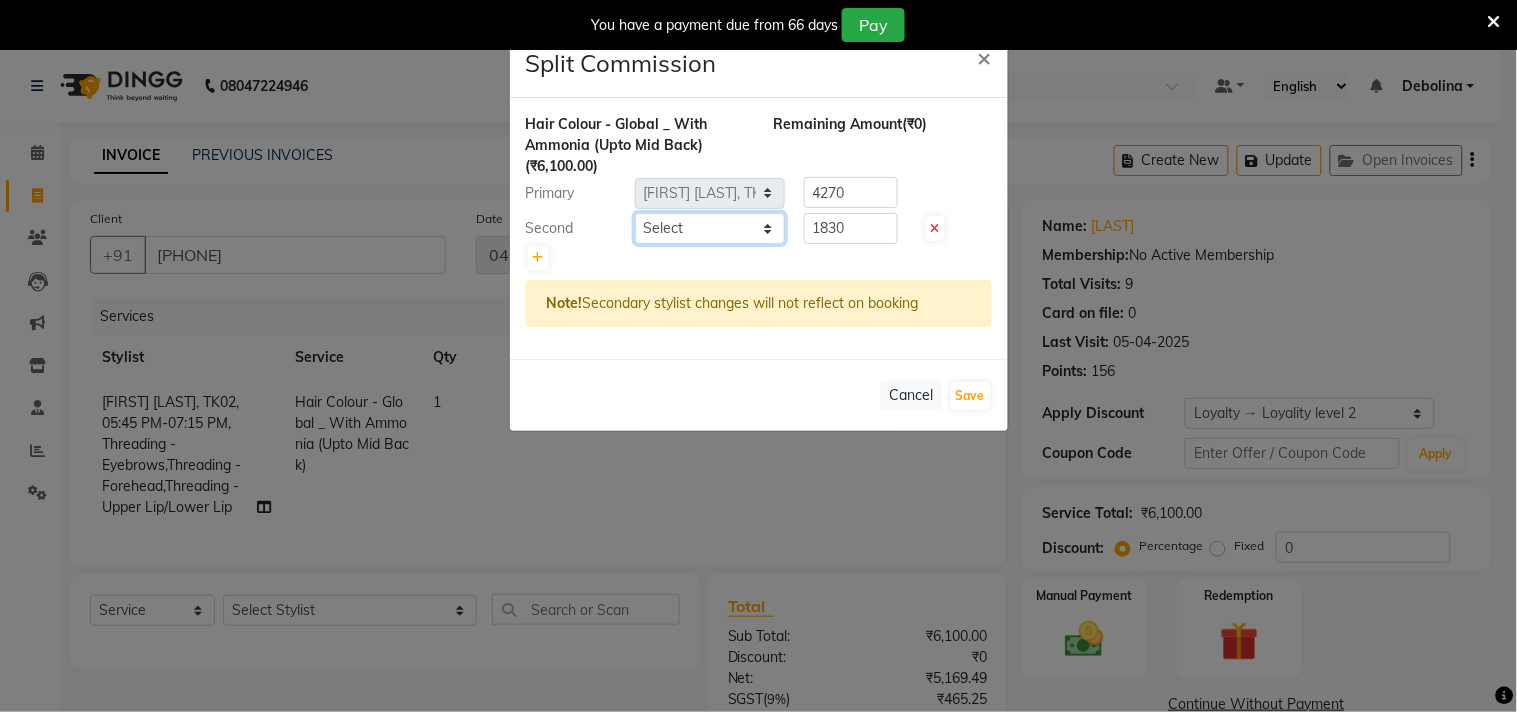 select on "82202" 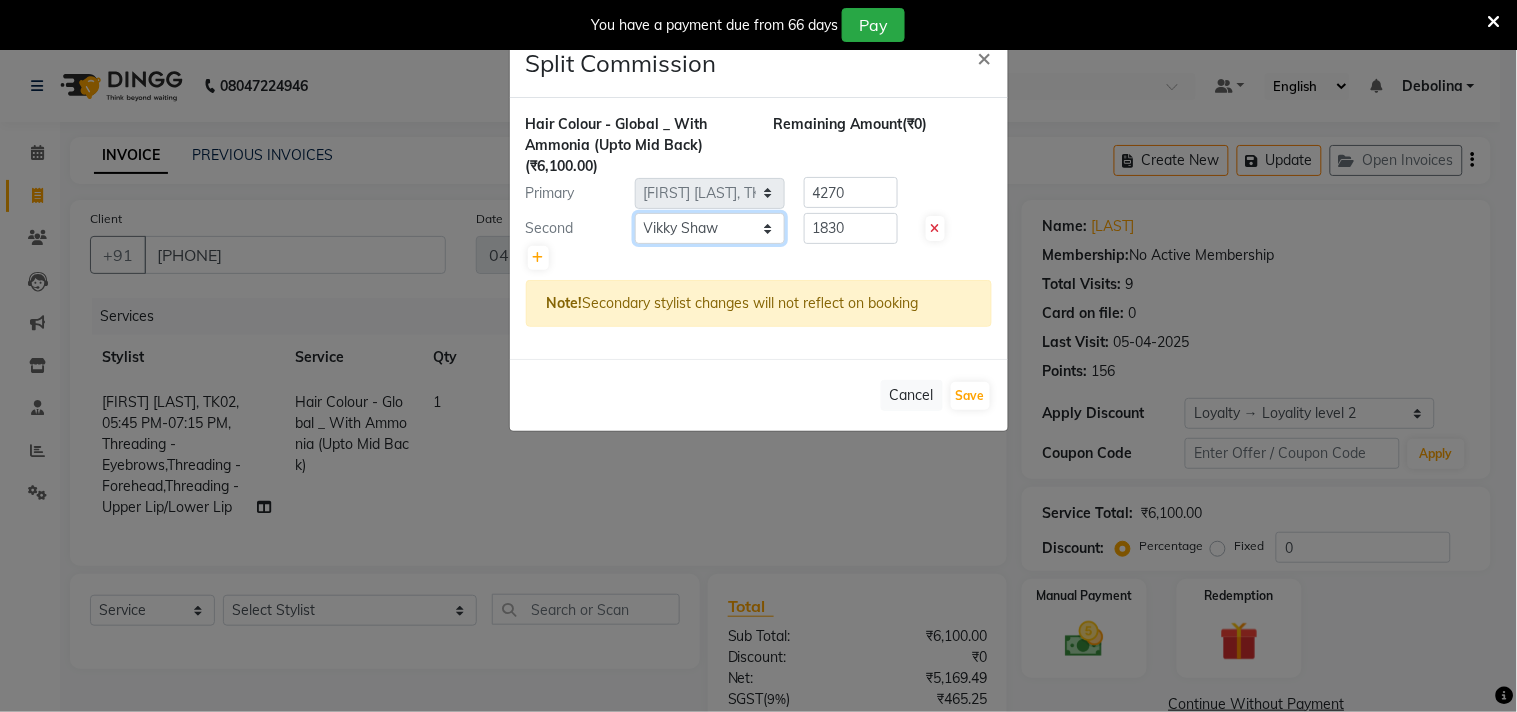 click on "Select  ADITYA SAHA   Debolina    IQBAL AHEMED   Irshad Khan   Puja Debnath   Ram Singh   REKHA   Rikki Das   Rinku Pradhan   RONY   Sampa Maity   SIMMI   TAPASHI    Vikky Shaw" 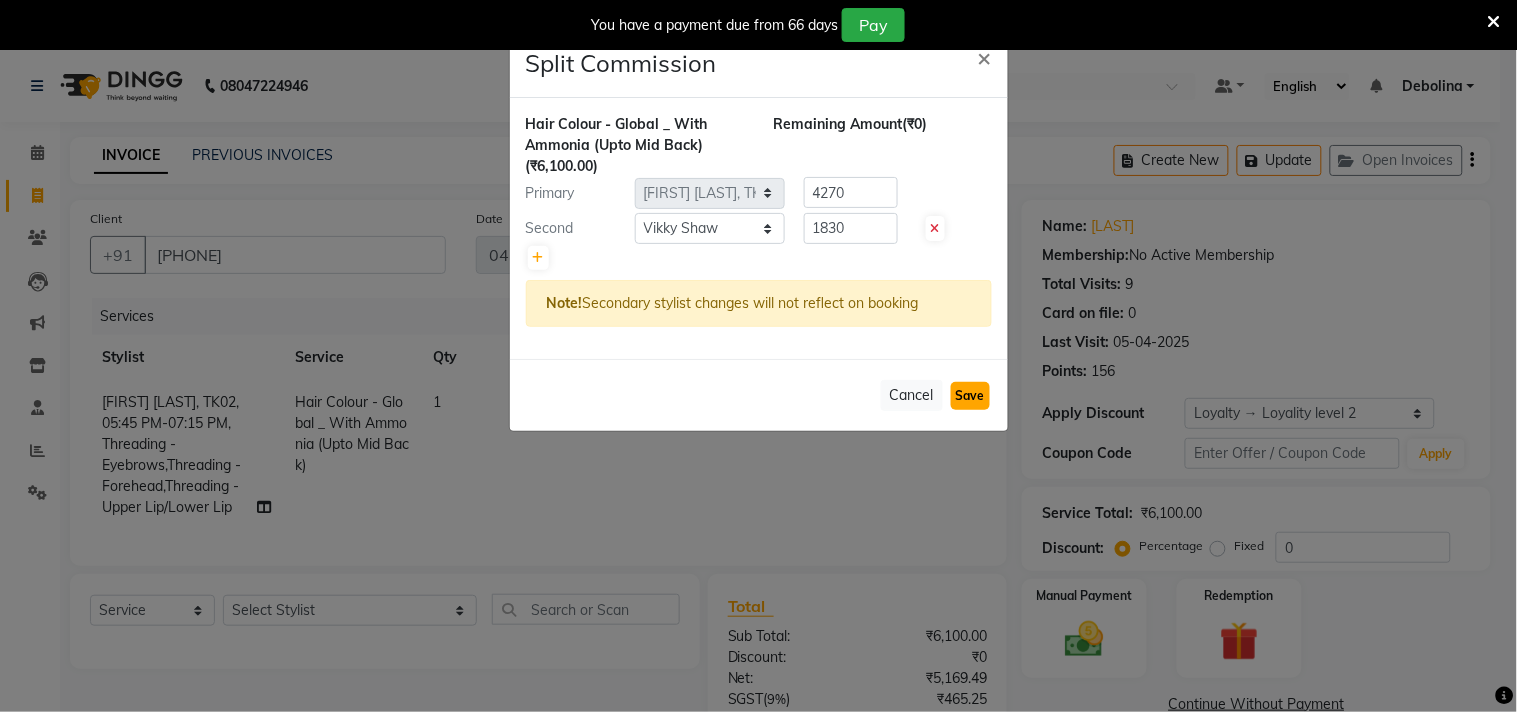 click on "Save" 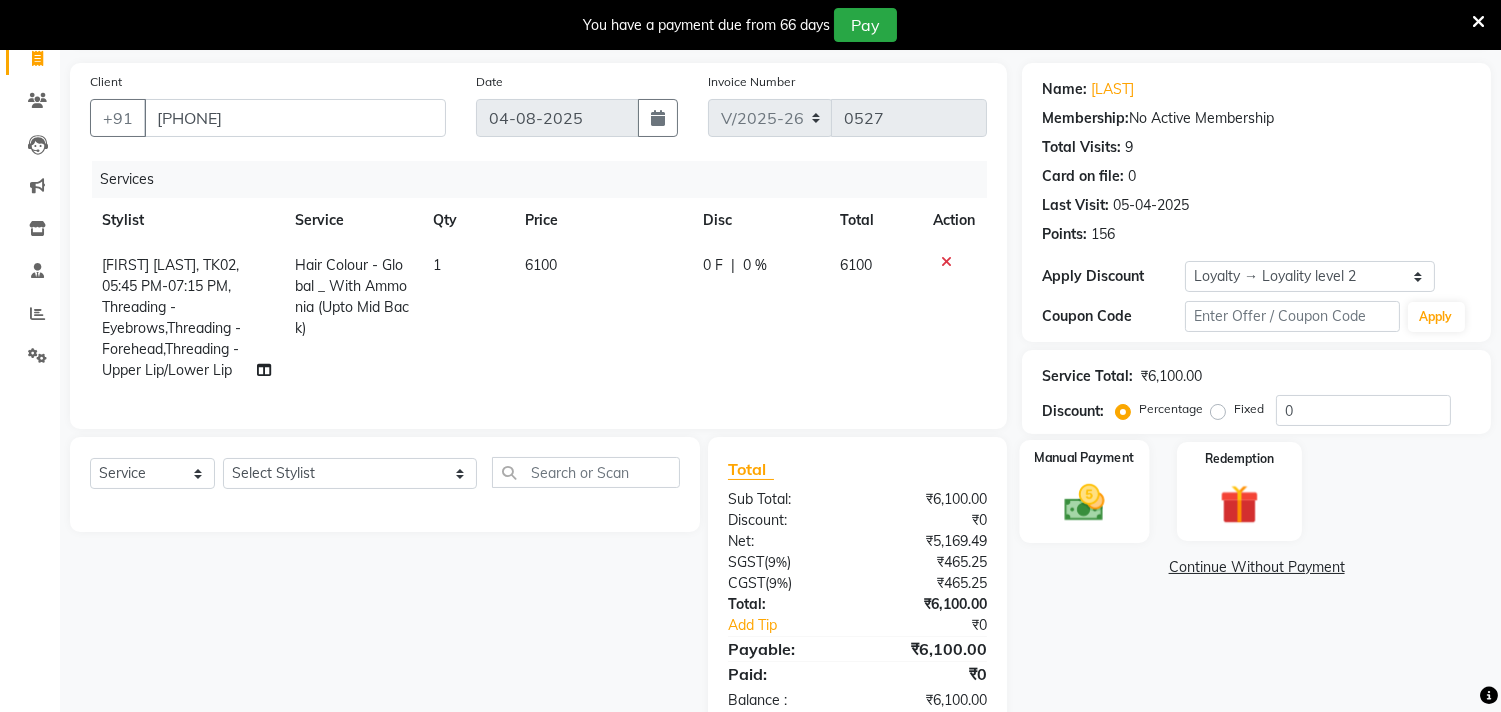 scroll, scrollTop: 161, scrollLeft: 0, axis: vertical 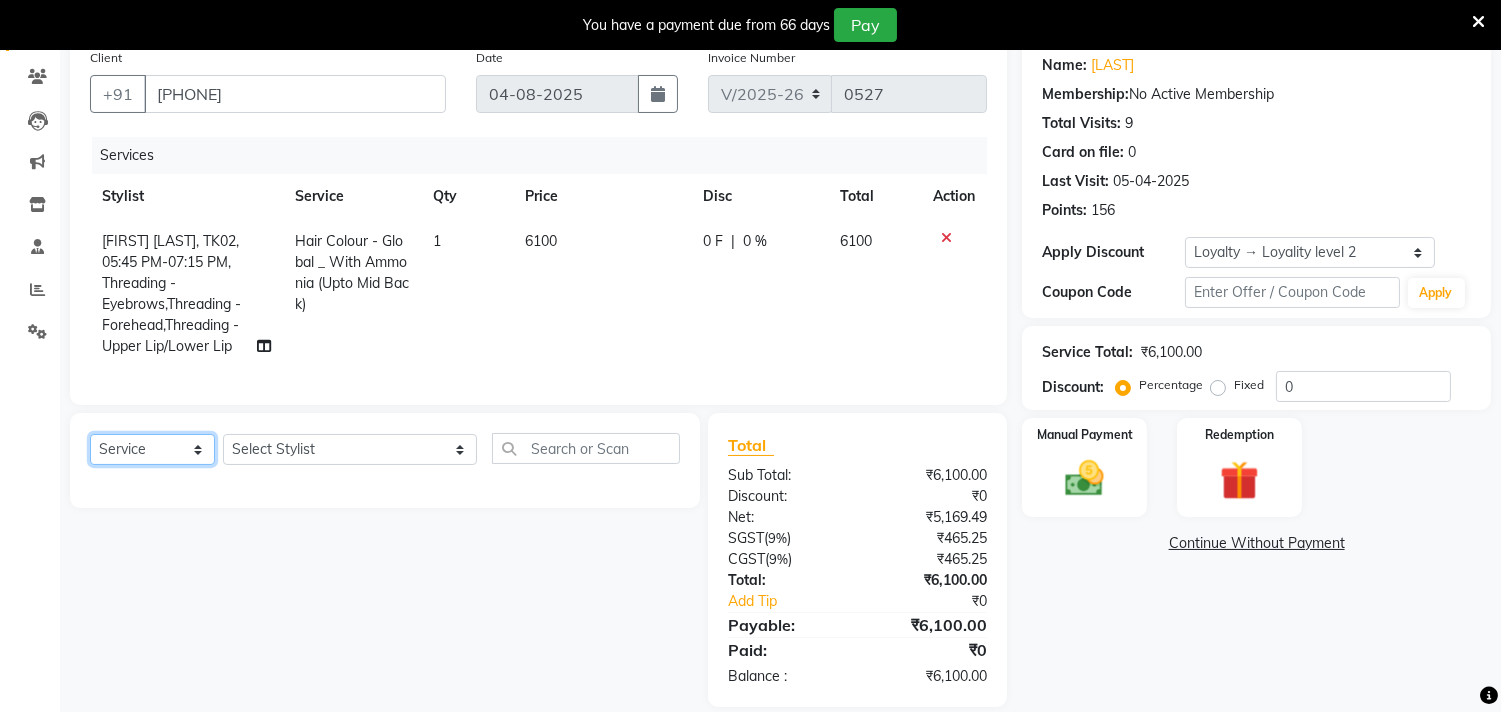click on "Select  Service  Product  Membership  Package Voucher Prepaid Gift Card" 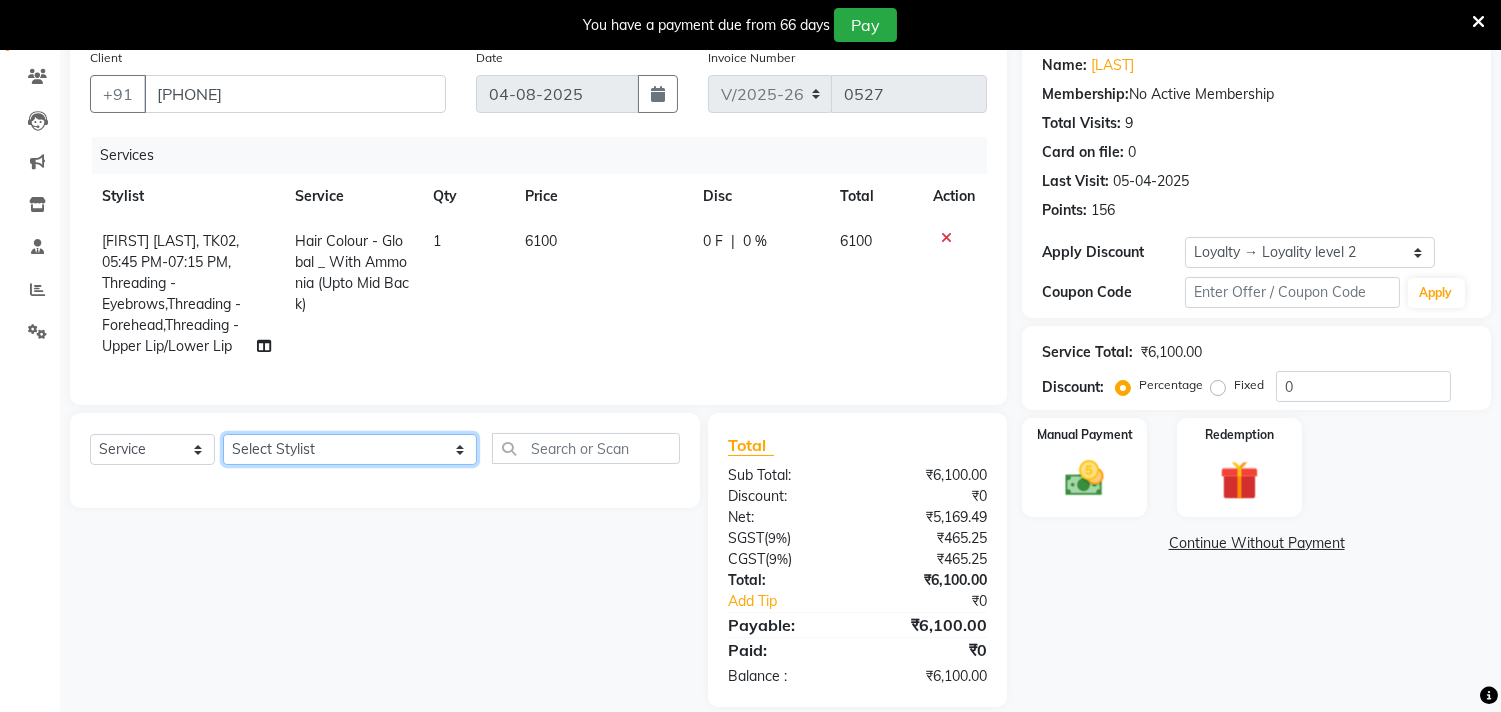 click on "Select Stylist [NAME] [NAME] [NAME] [NAME] [NAME] [NAME] [NAME] [NAME] [NAME] [NAME] [NAME] [NAME]" 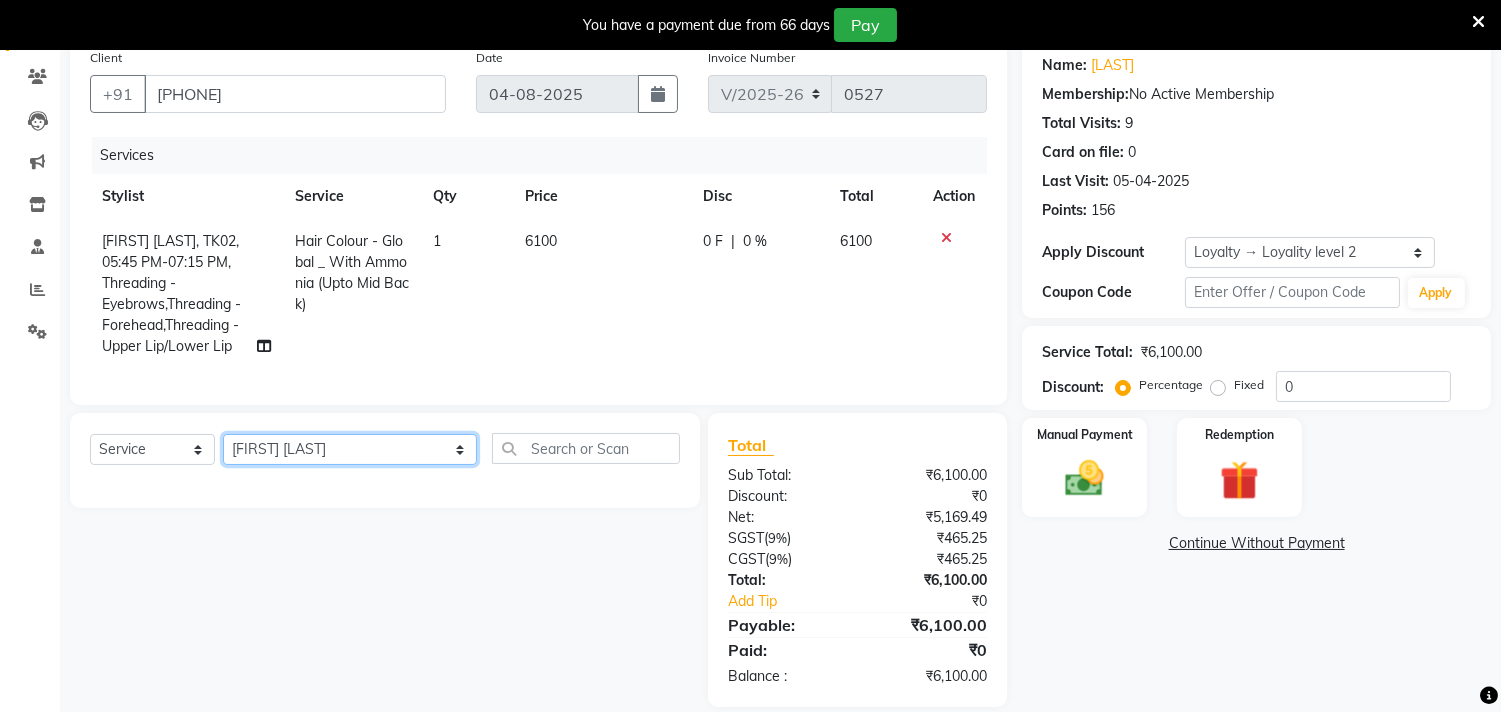 click on "Select Stylist [NAME] [NAME] [NAME] [NAME] [NAME] [NAME] [NAME] [NAME] [NAME] [NAME] [NAME] [NAME]" 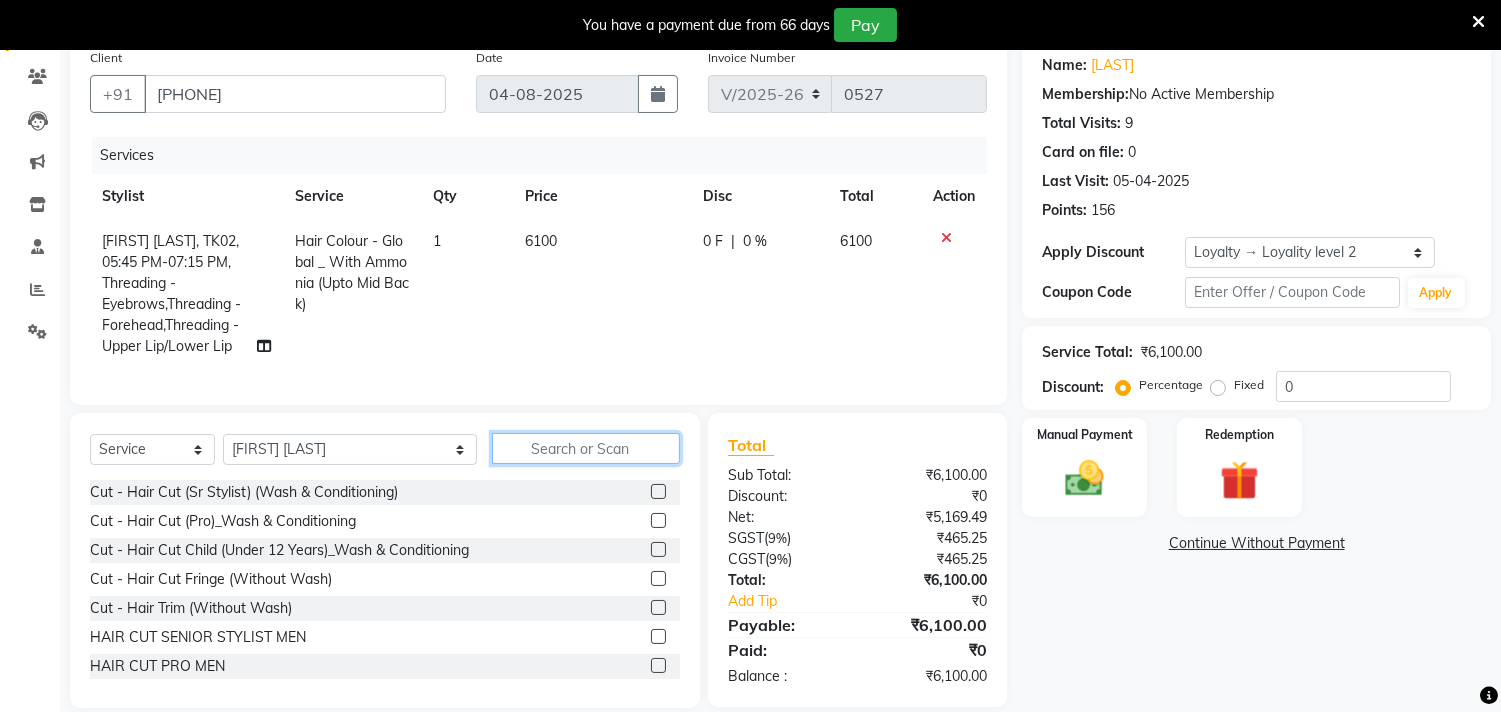 click 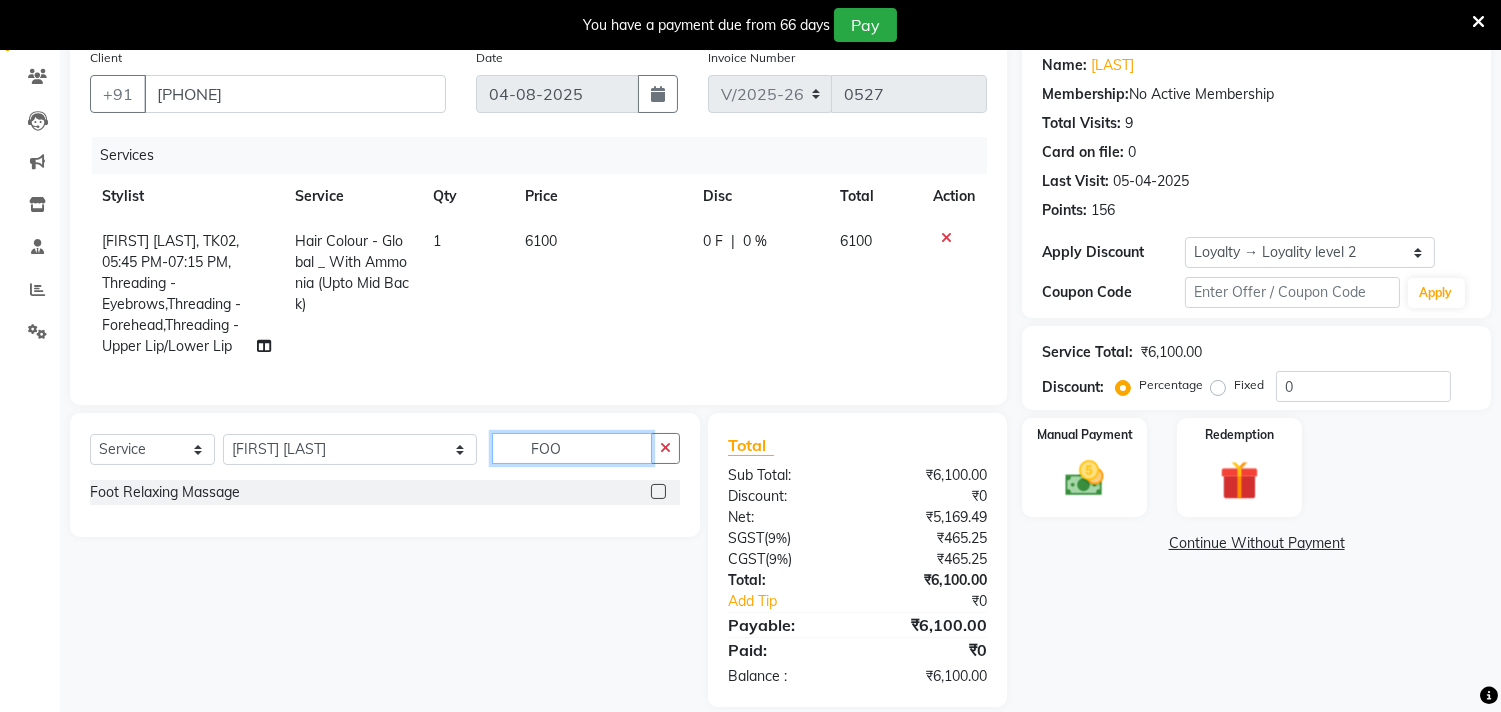type on "FOO" 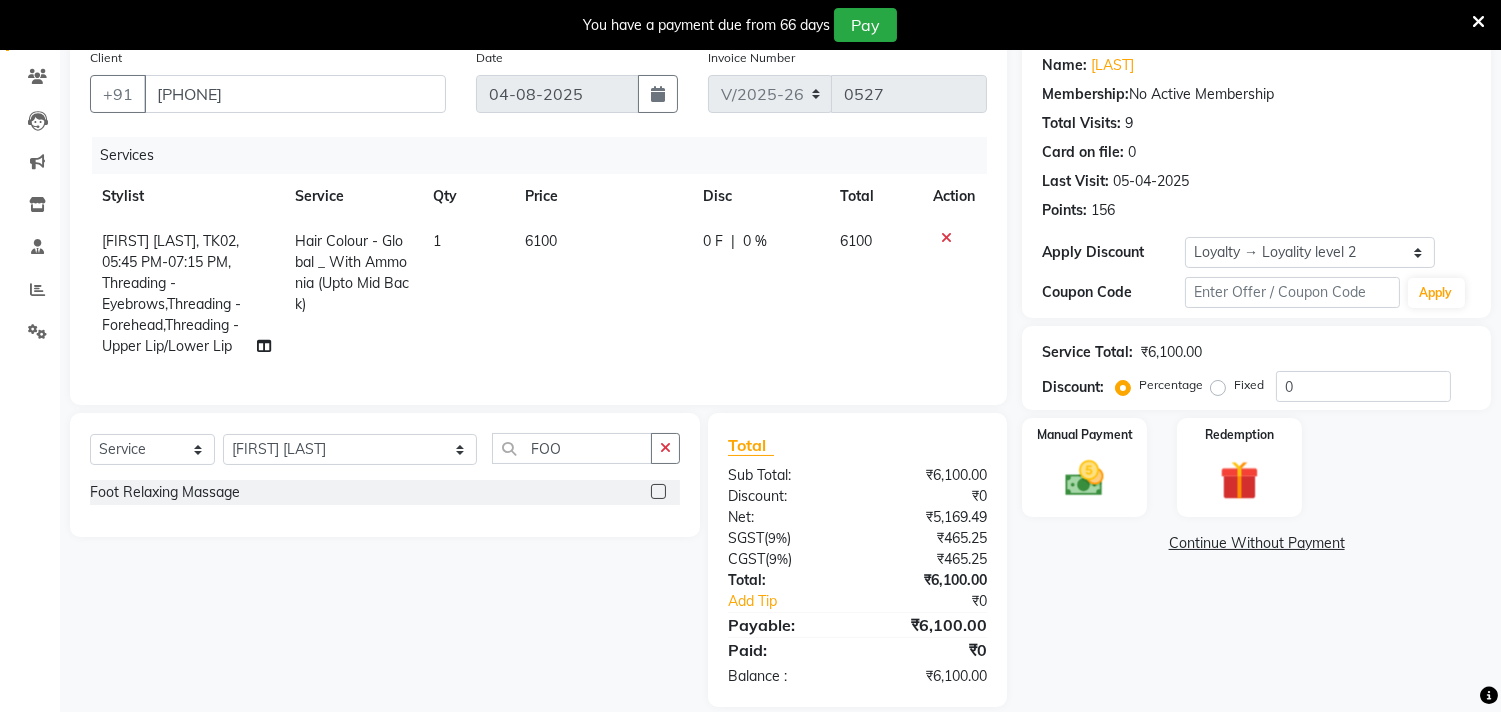 click 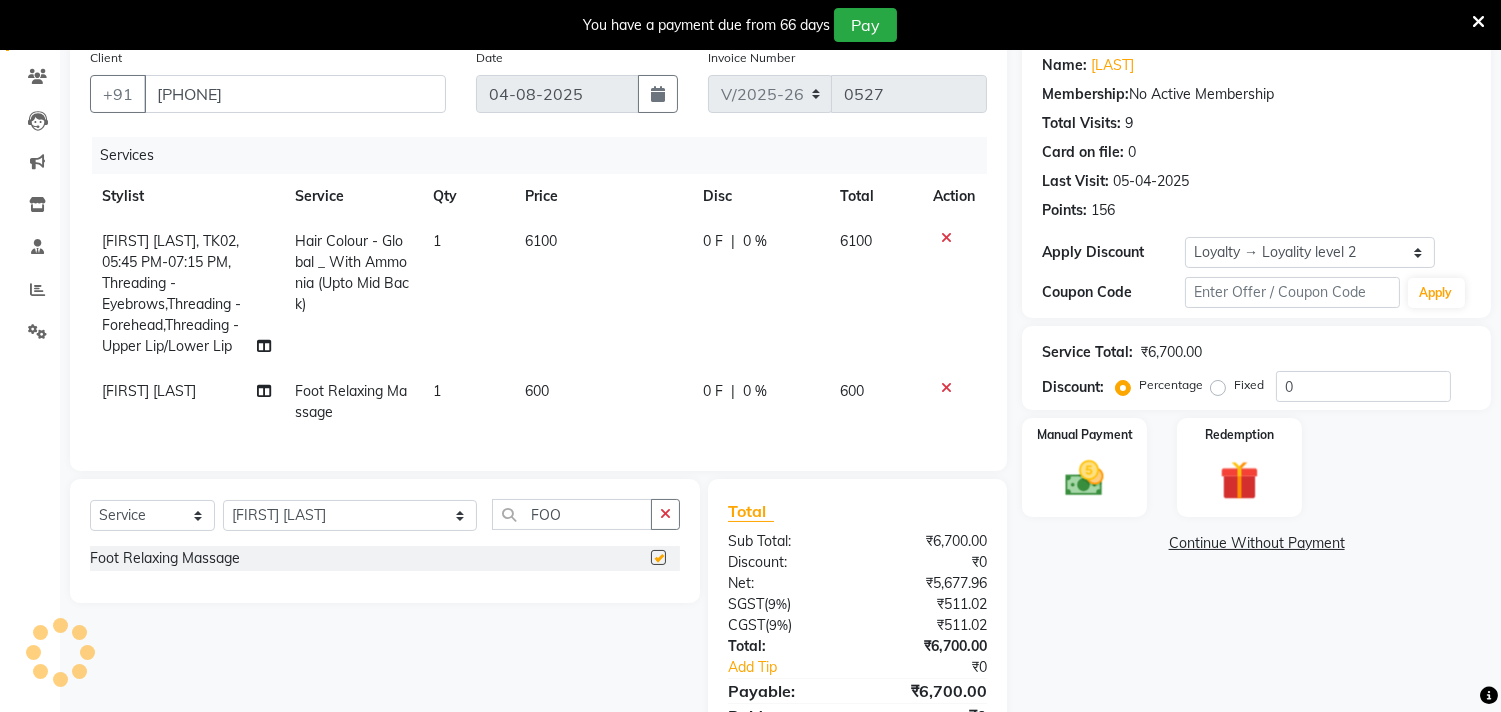 checkbox on "false" 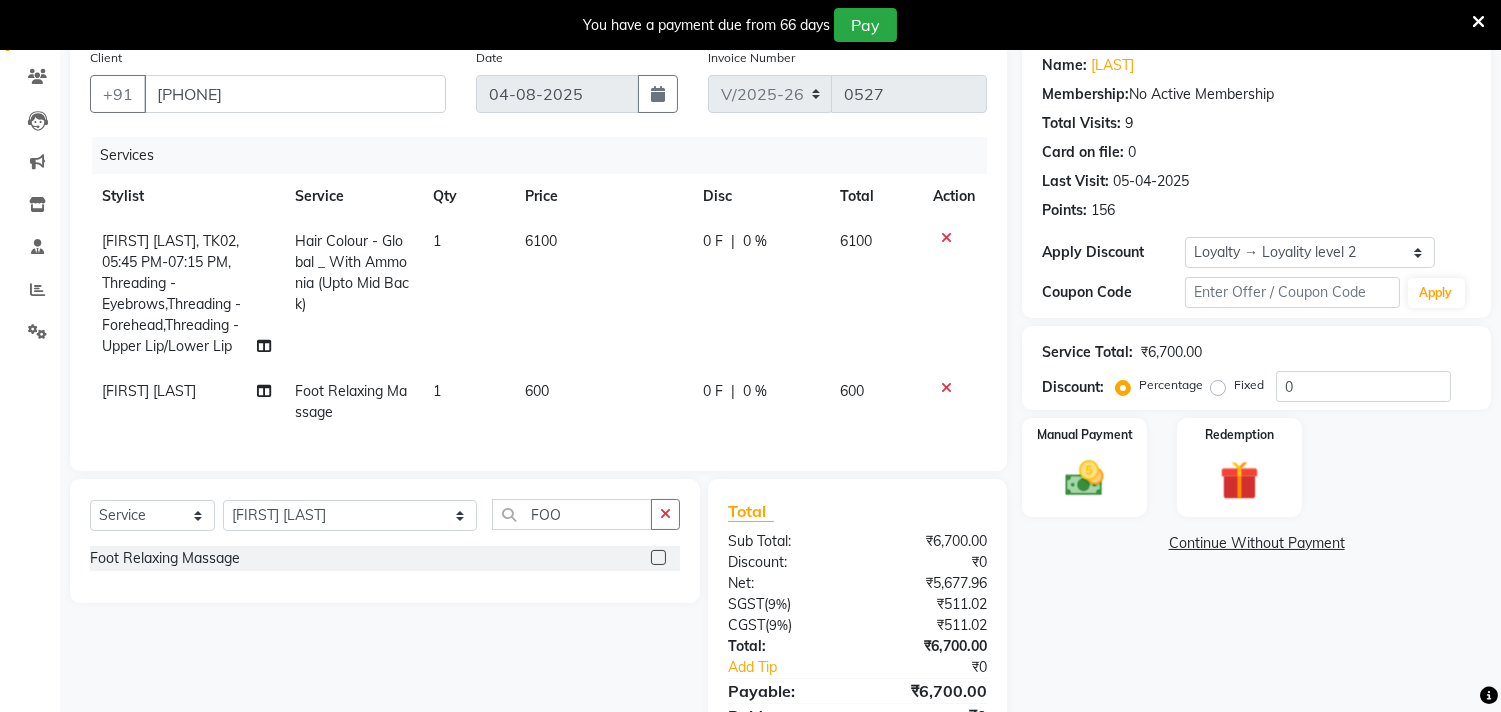 click on "0 F" 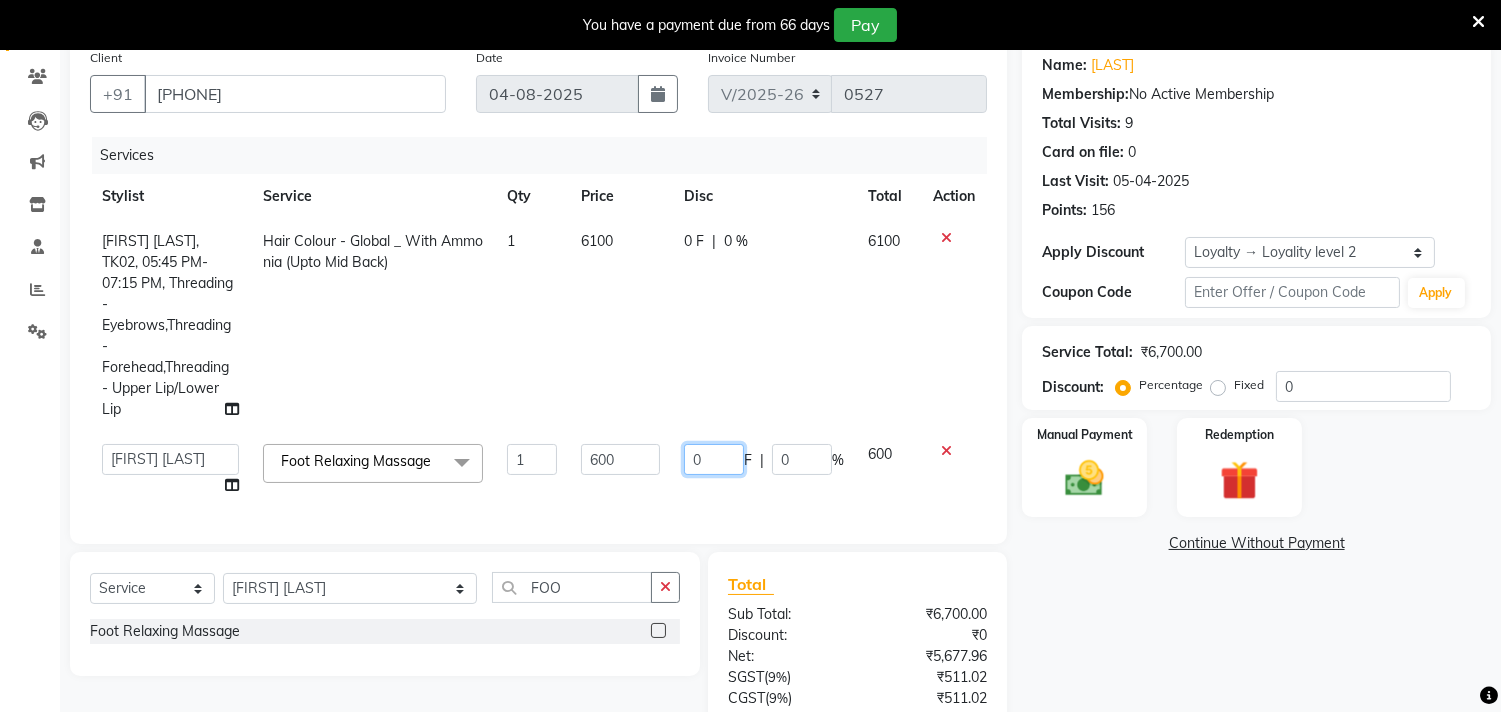click on "0" 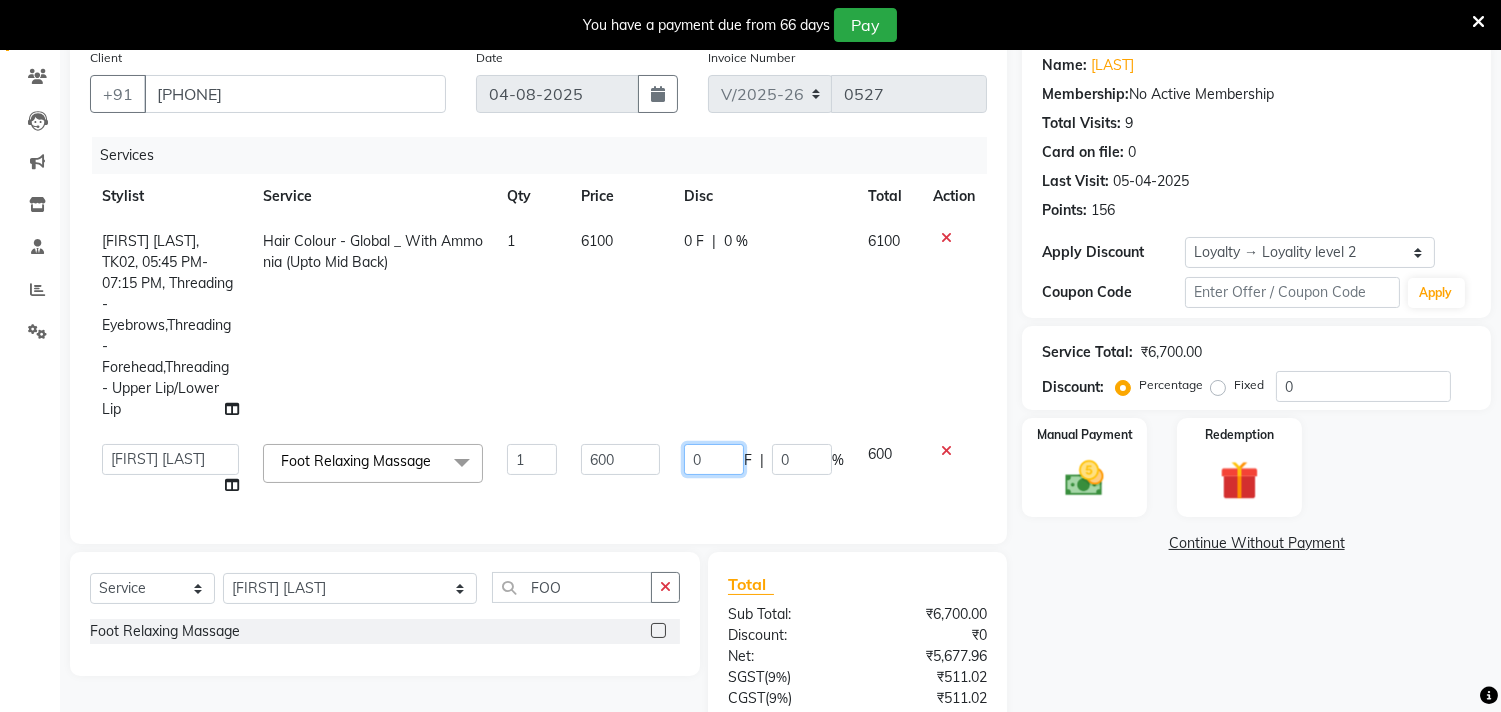 type 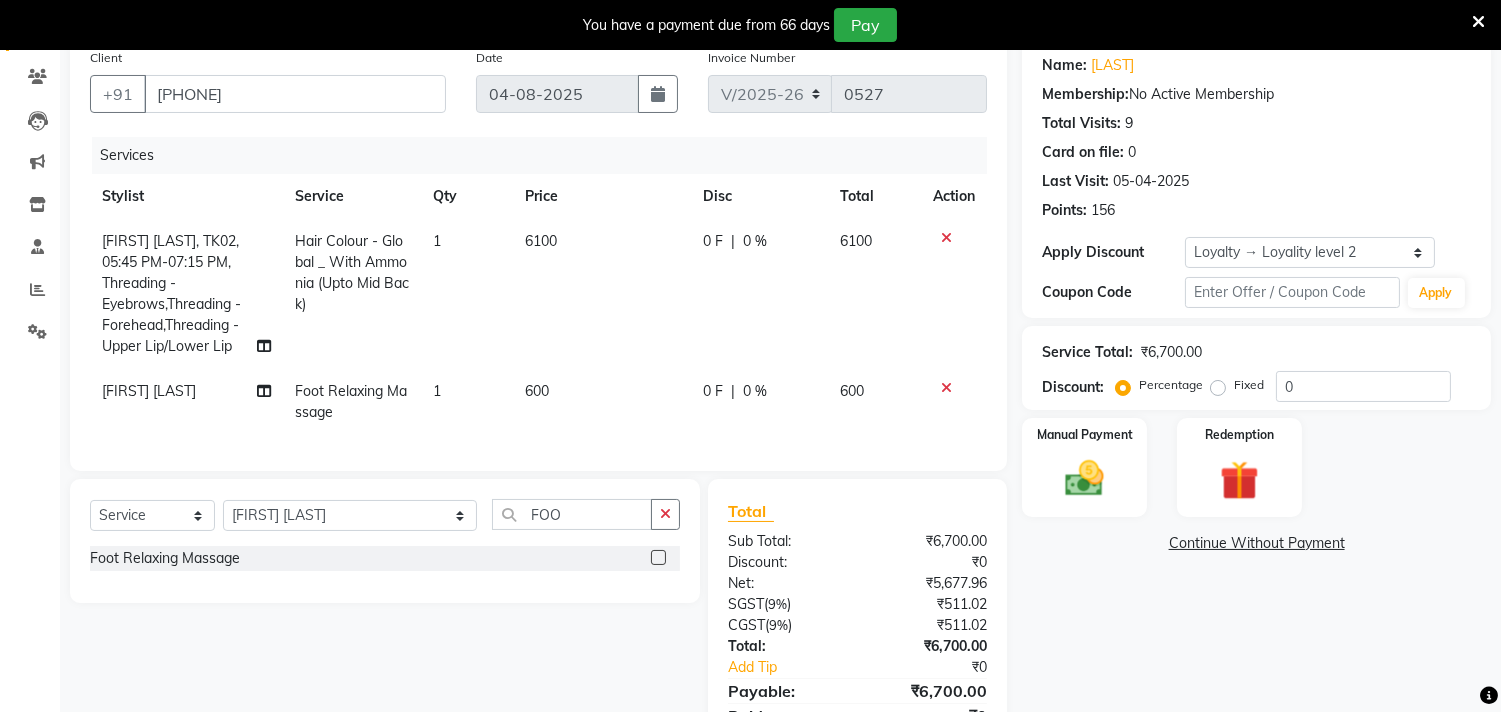 click on "0 %" 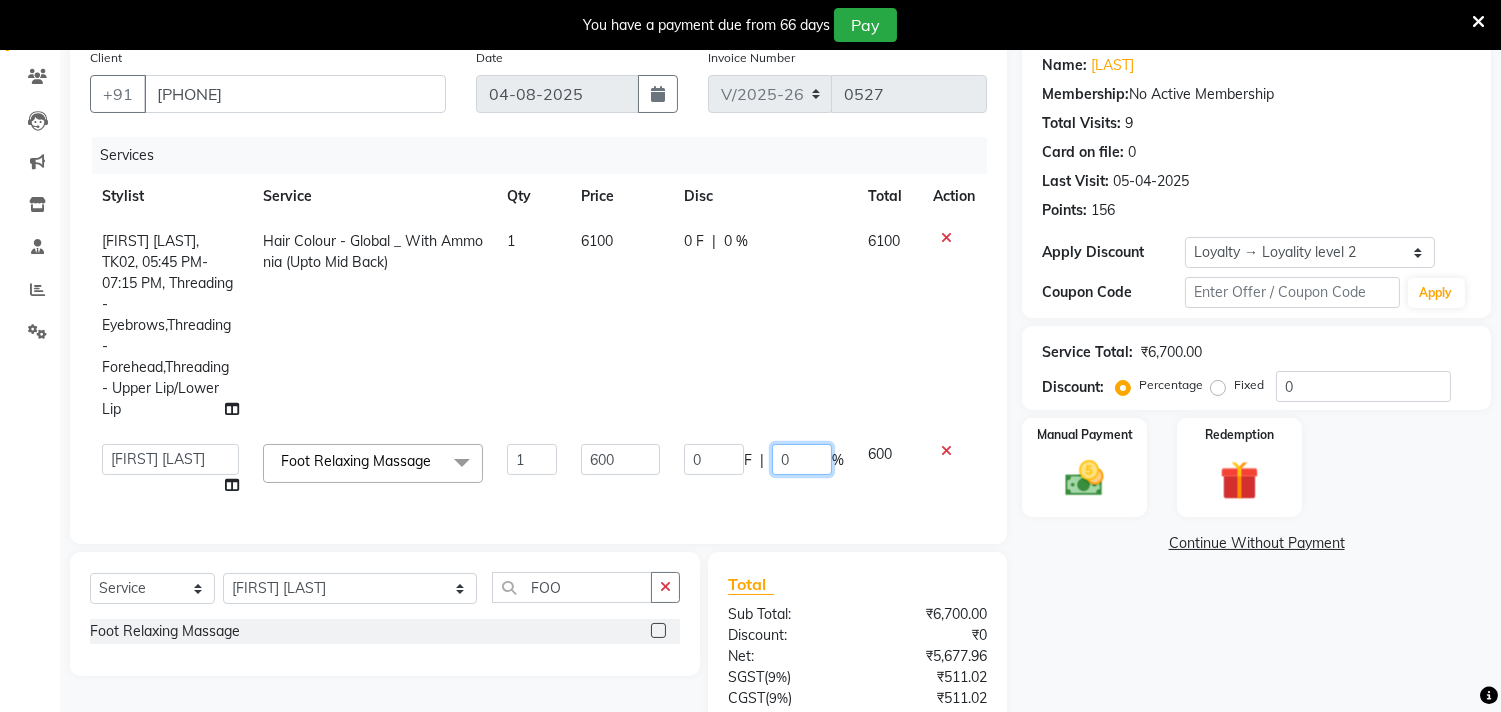 click on "0" 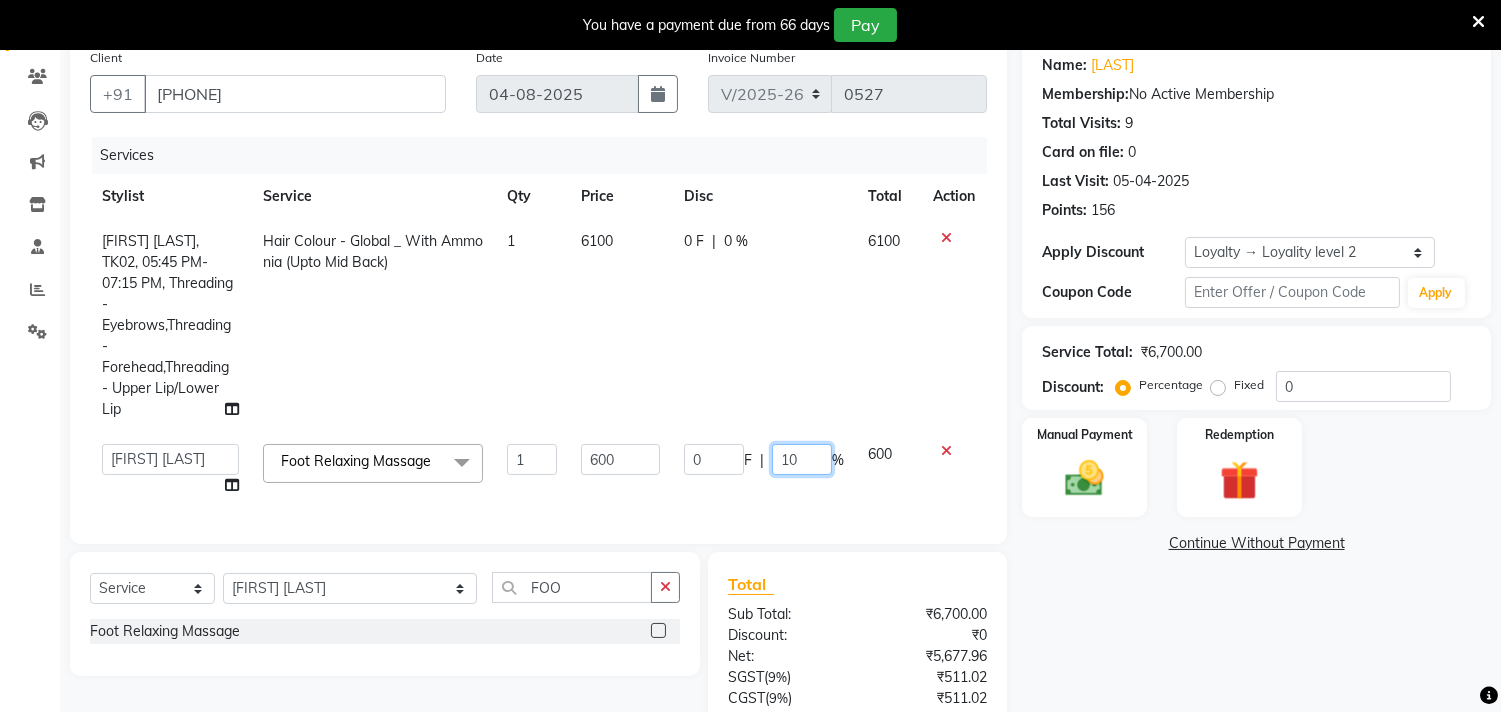 type on "1" 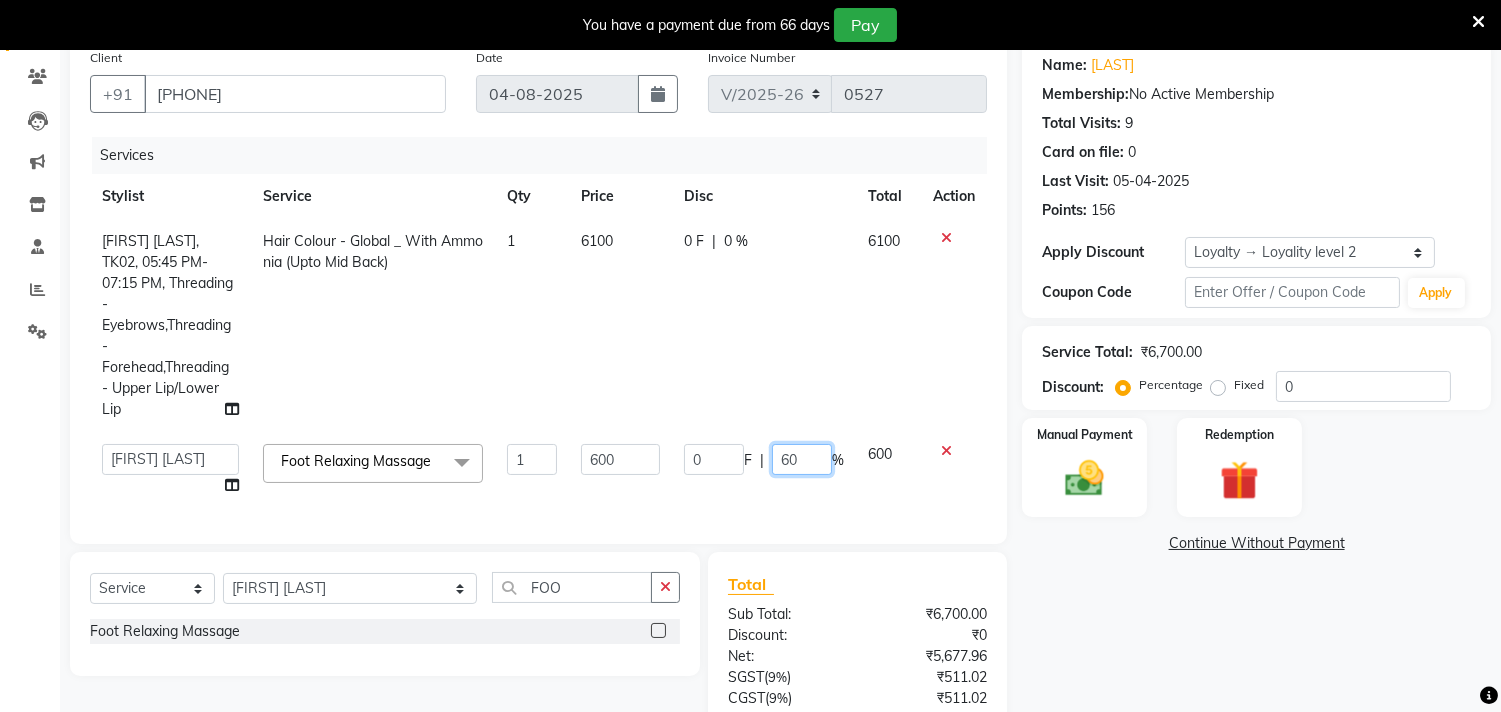 type on "600" 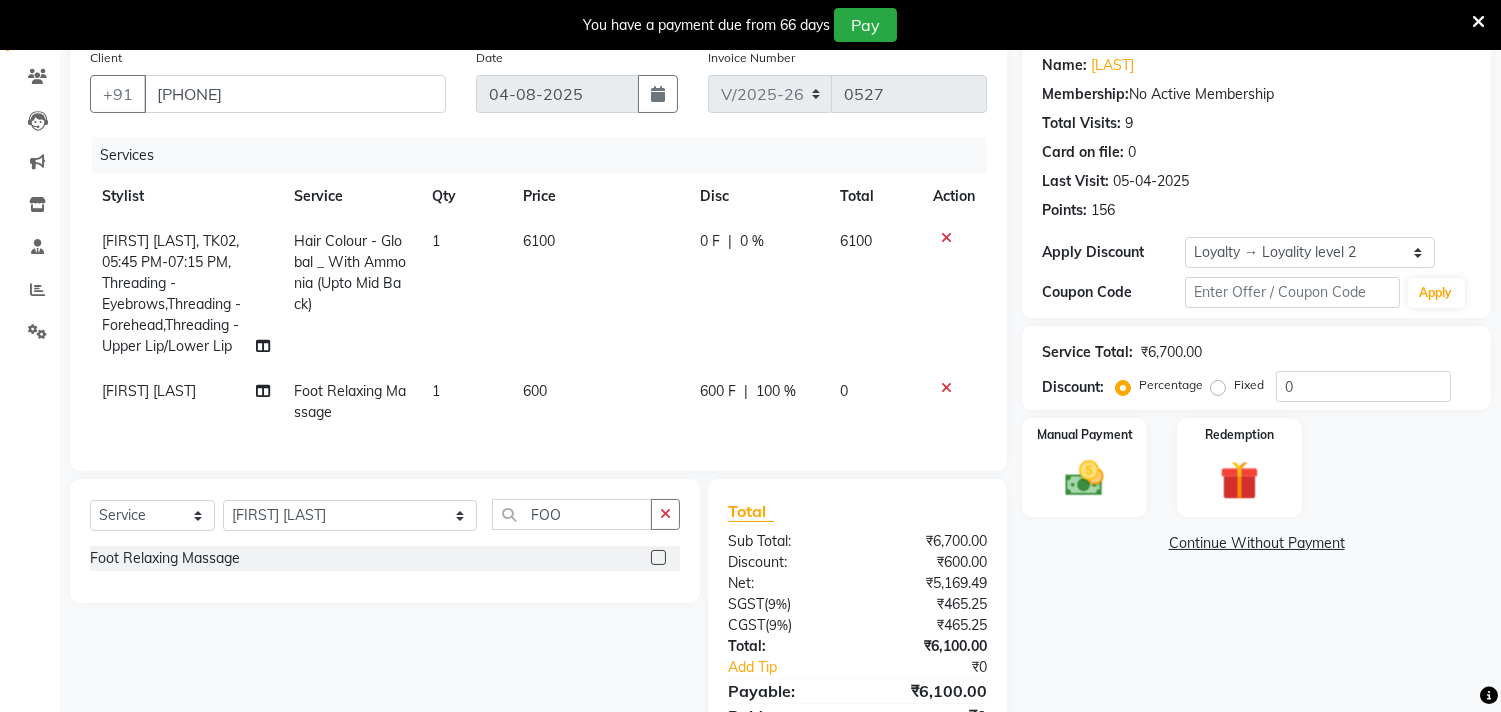 click on "600" 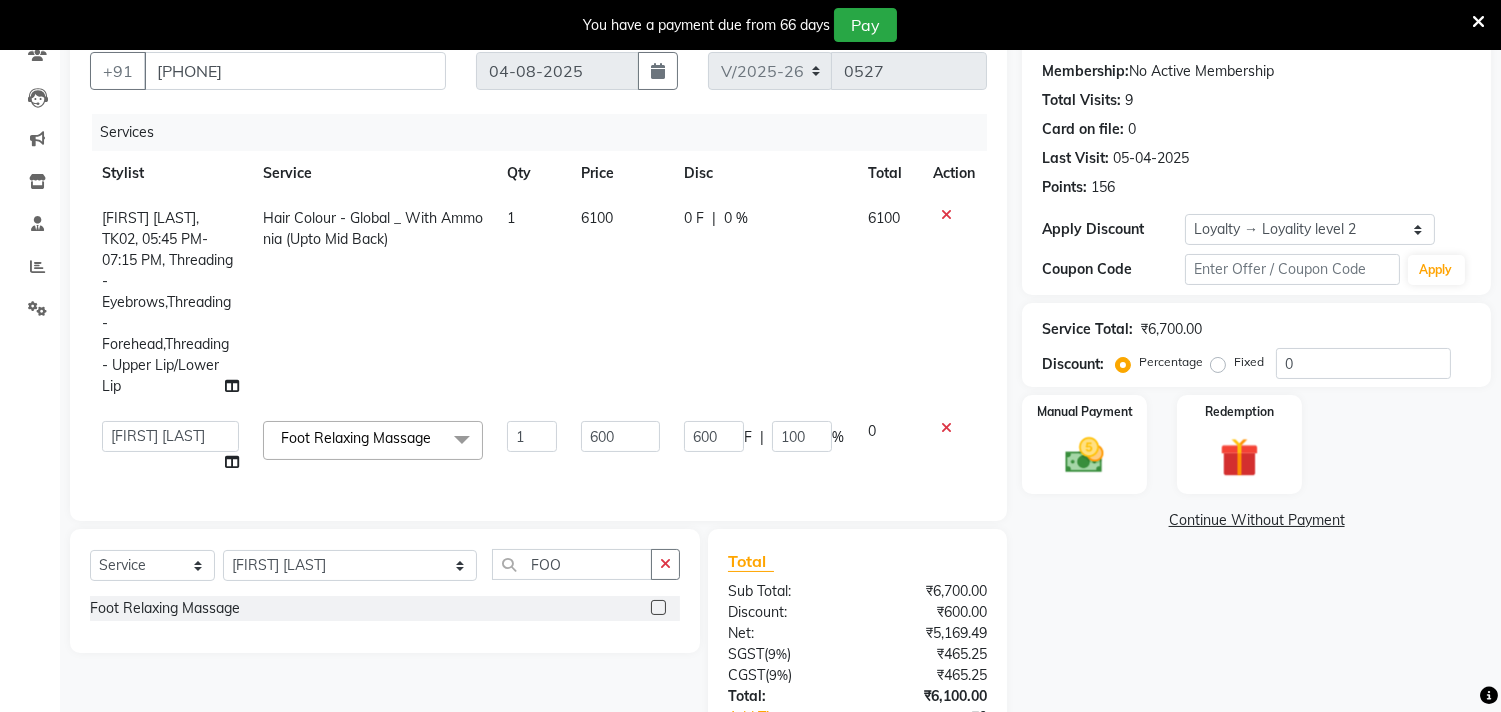 scroll, scrollTop: 194, scrollLeft: 0, axis: vertical 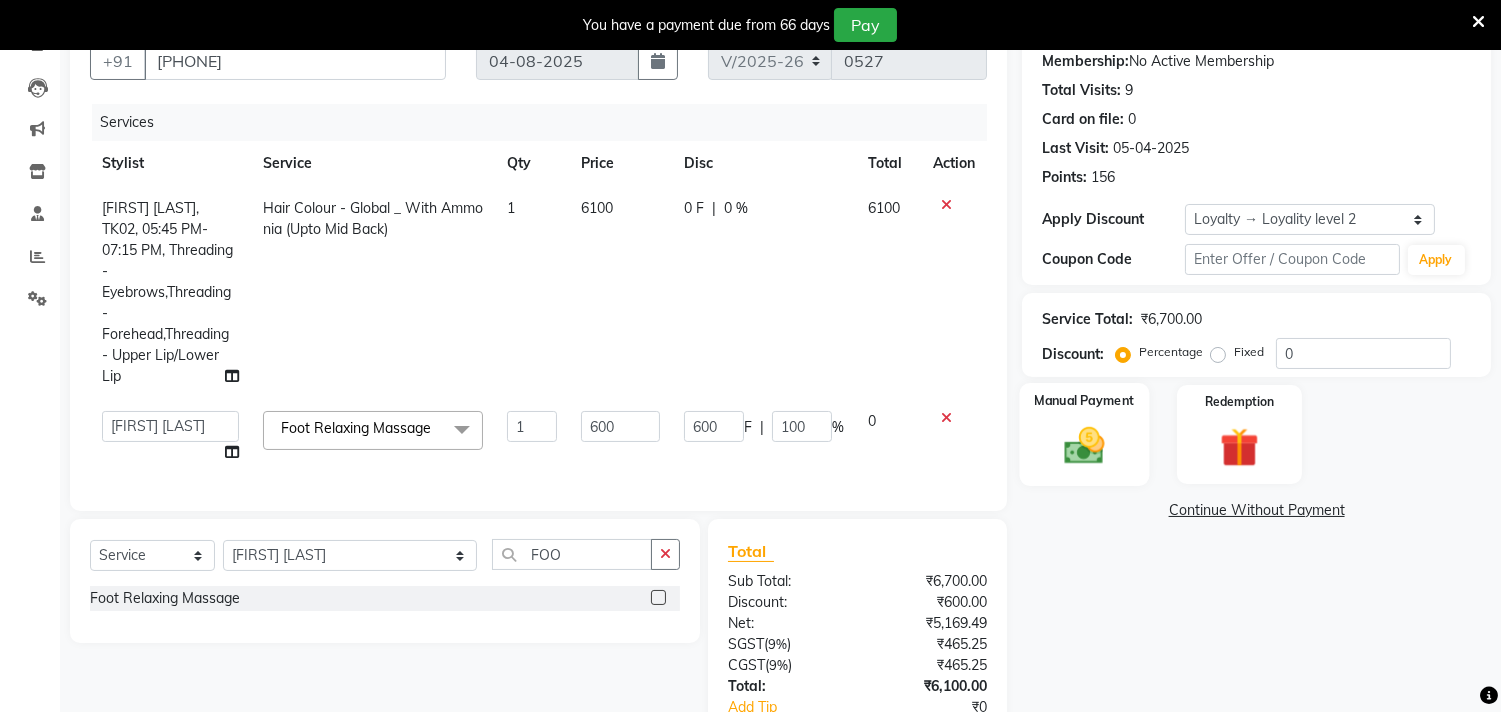 click 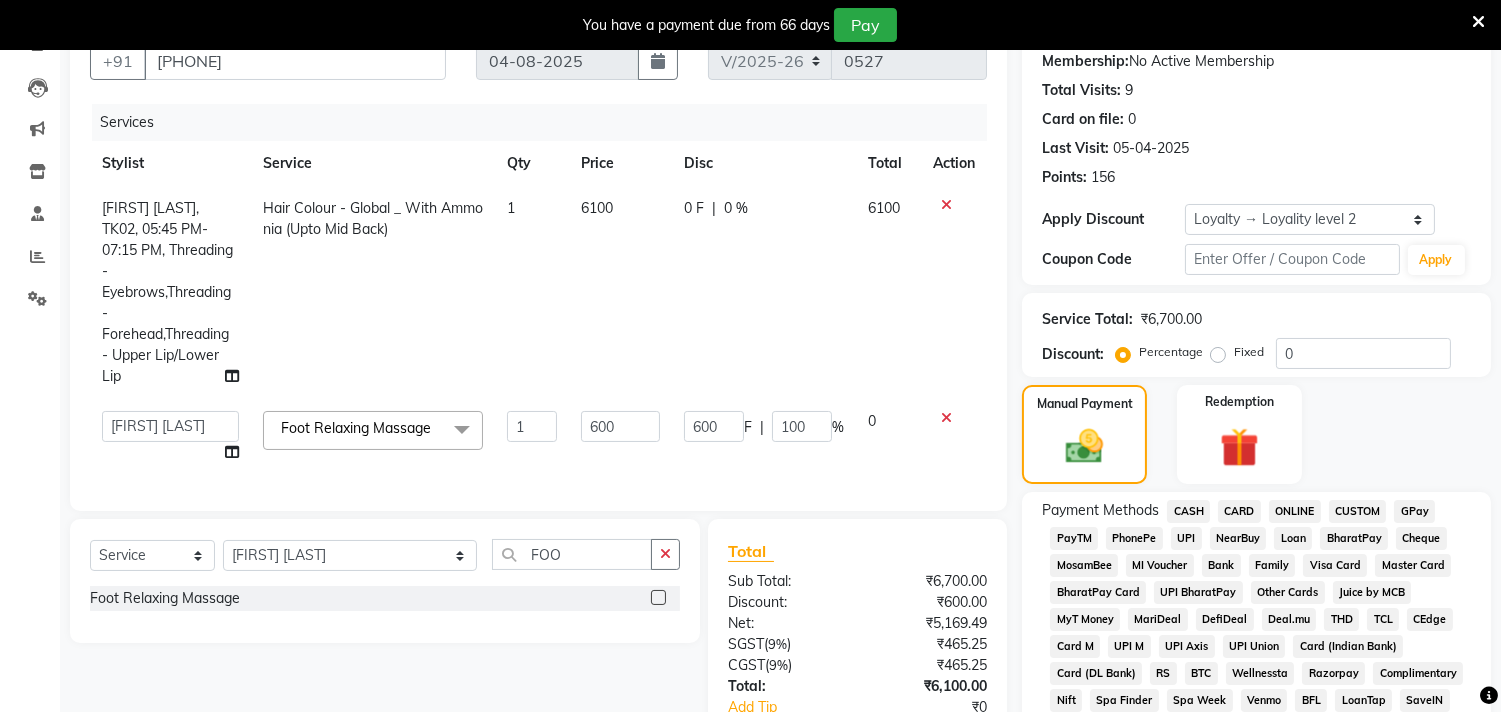 click on "GPay" 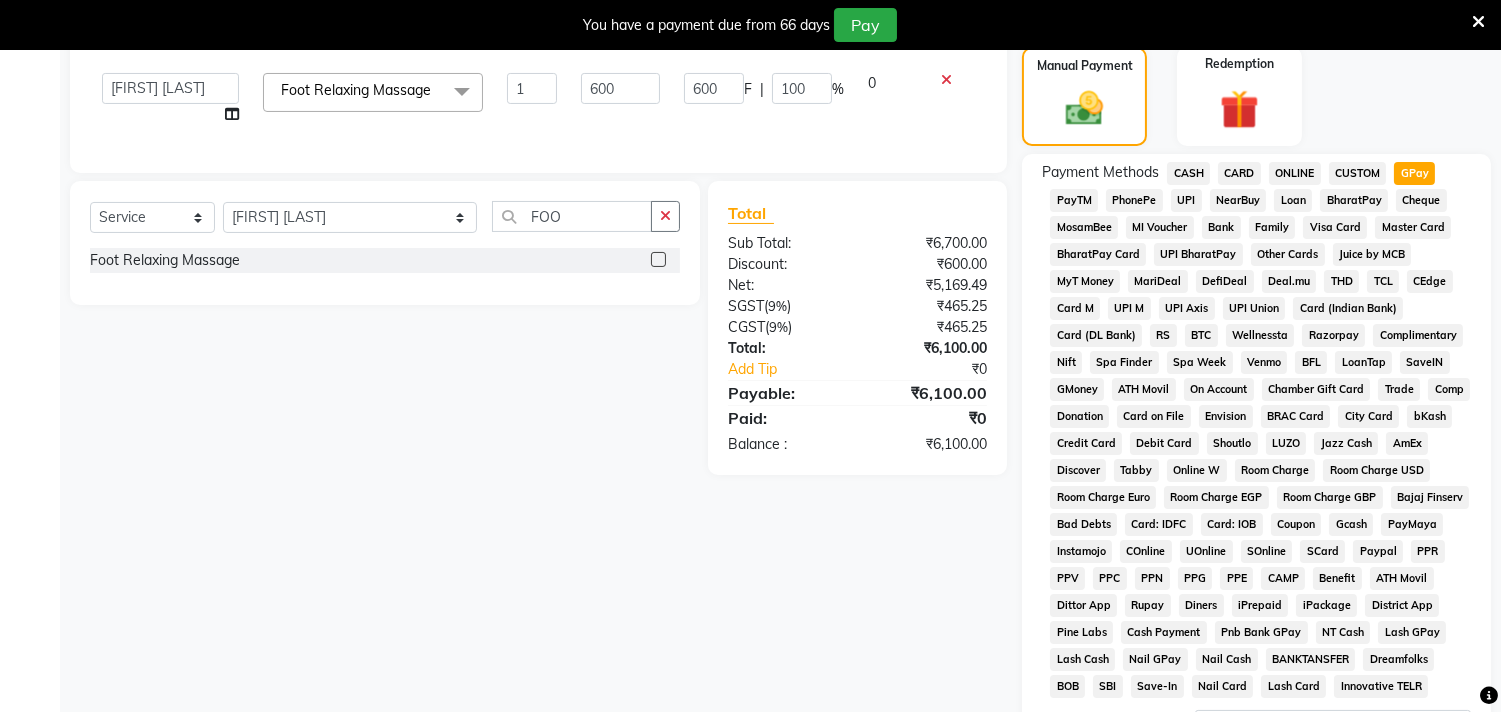 scroll, scrollTop: 638, scrollLeft: 0, axis: vertical 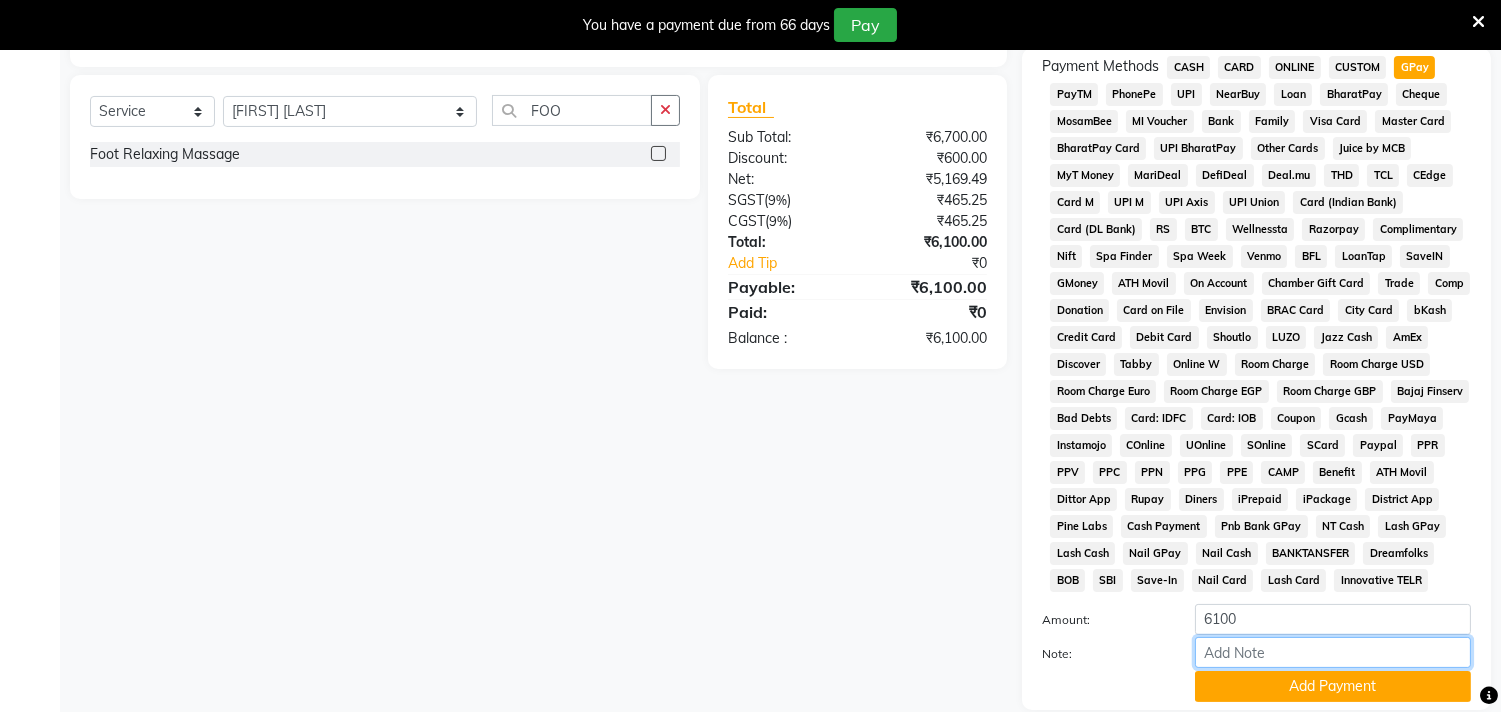 click on "Note:" at bounding box center [1333, 652] 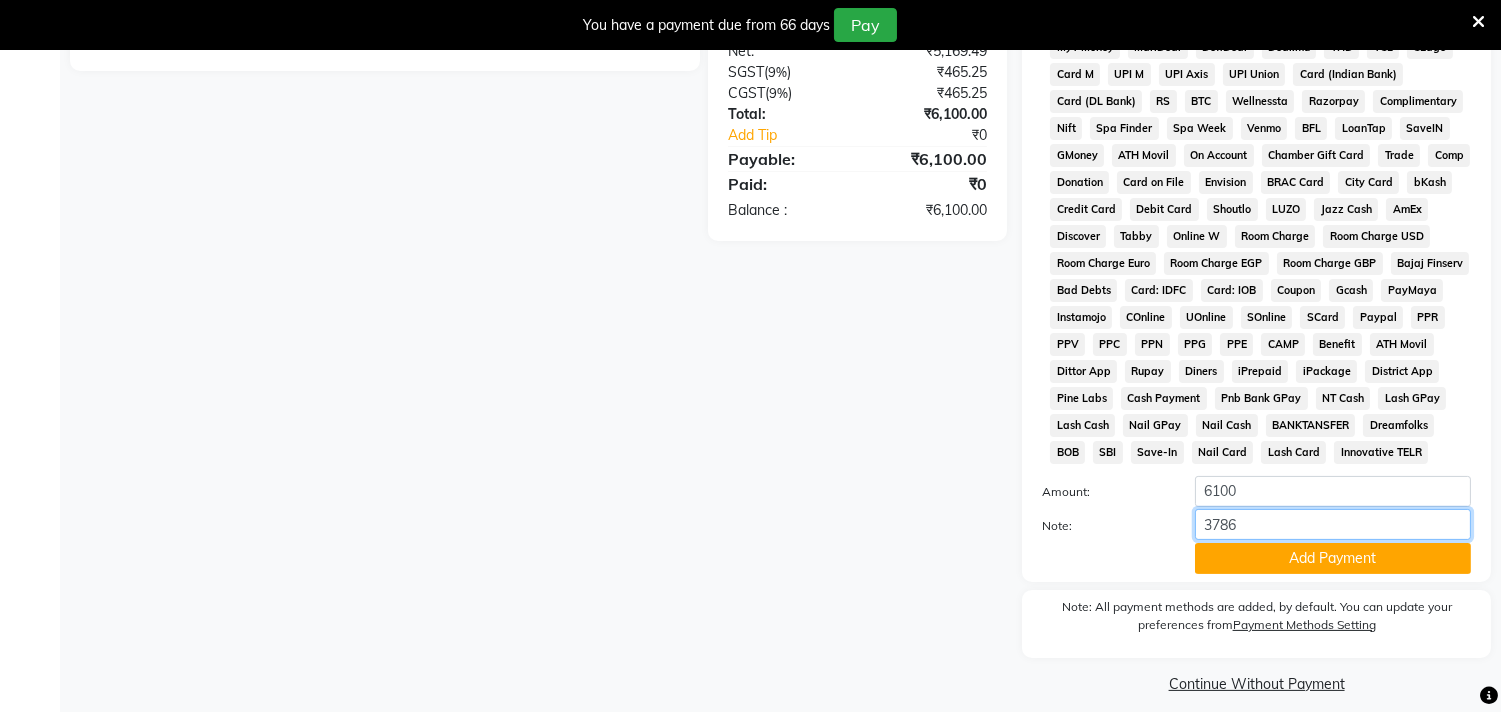 scroll, scrollTop: 787, scrollLeft: 0, axis: vertical 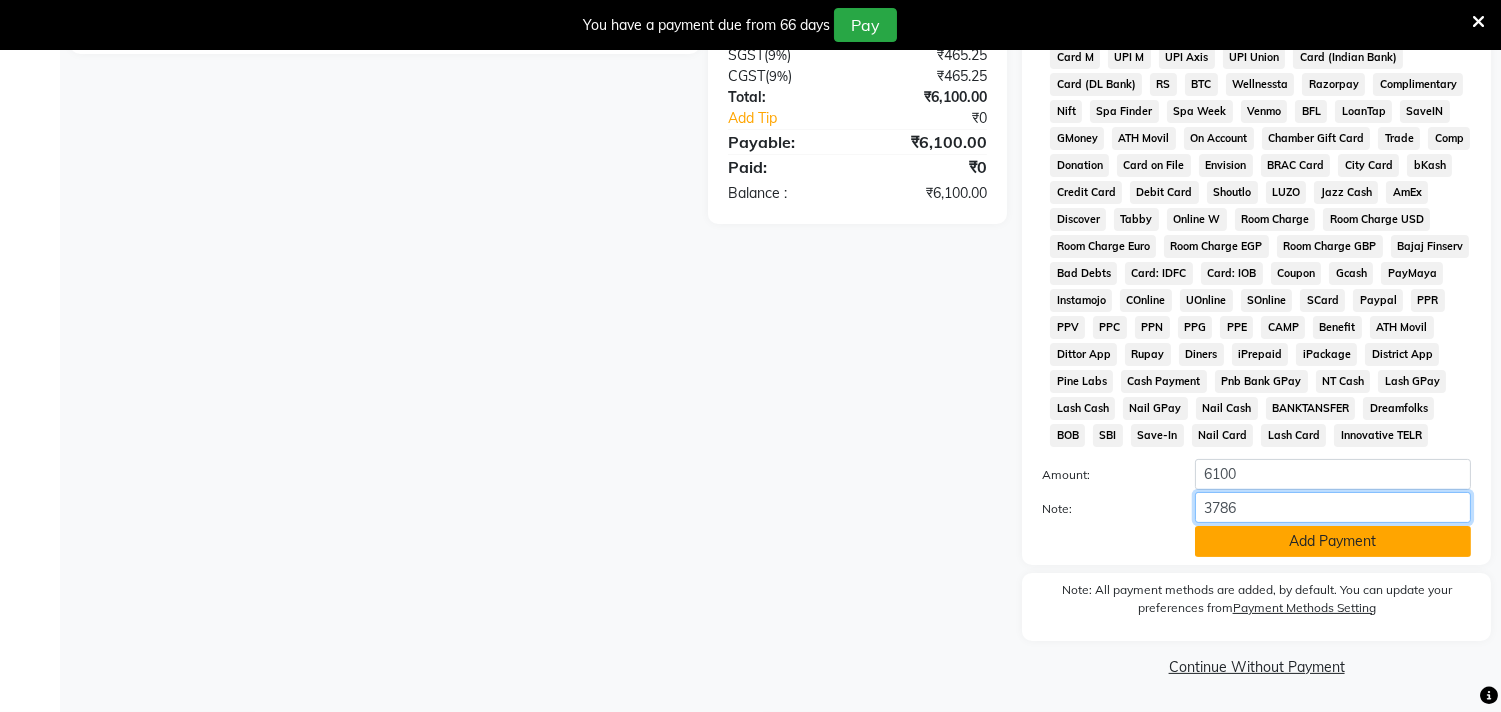 type on "3786" 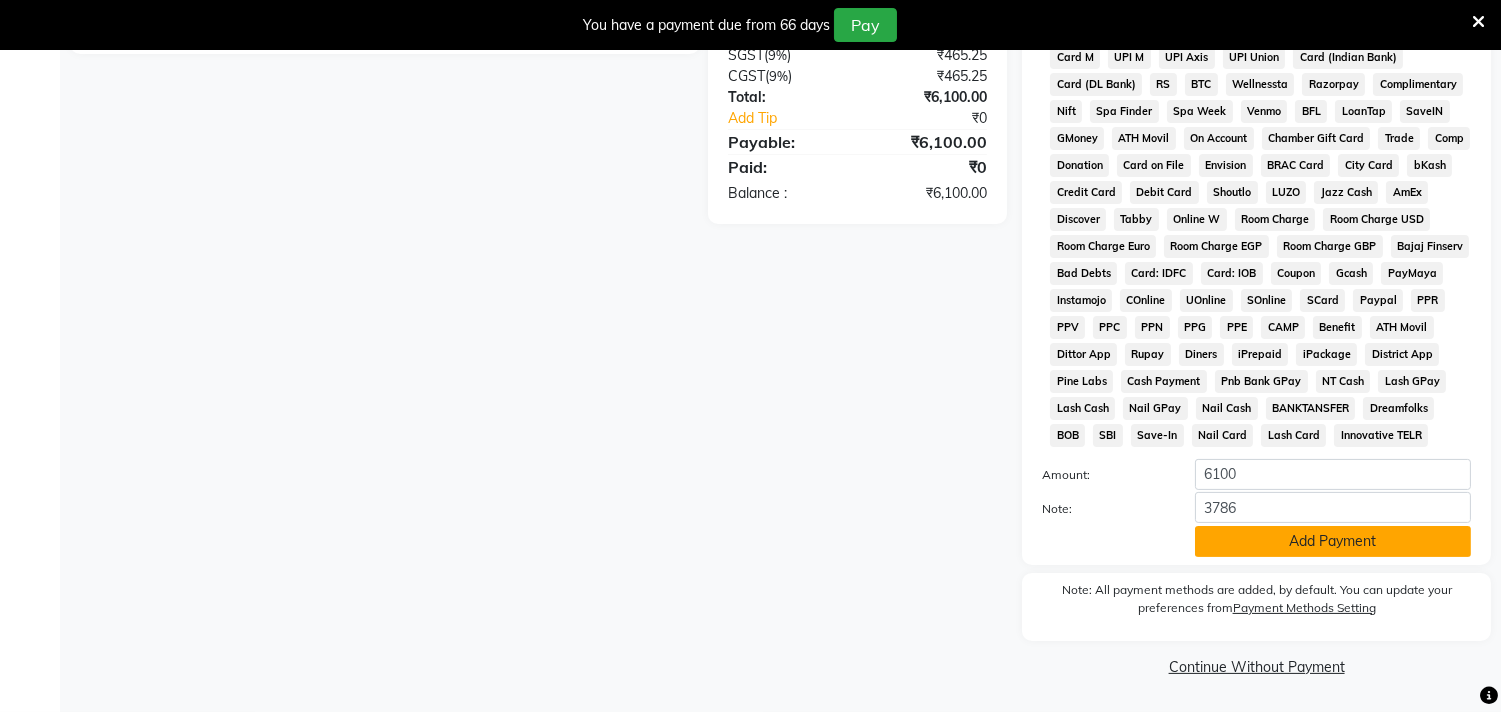 click on "Add Payment" 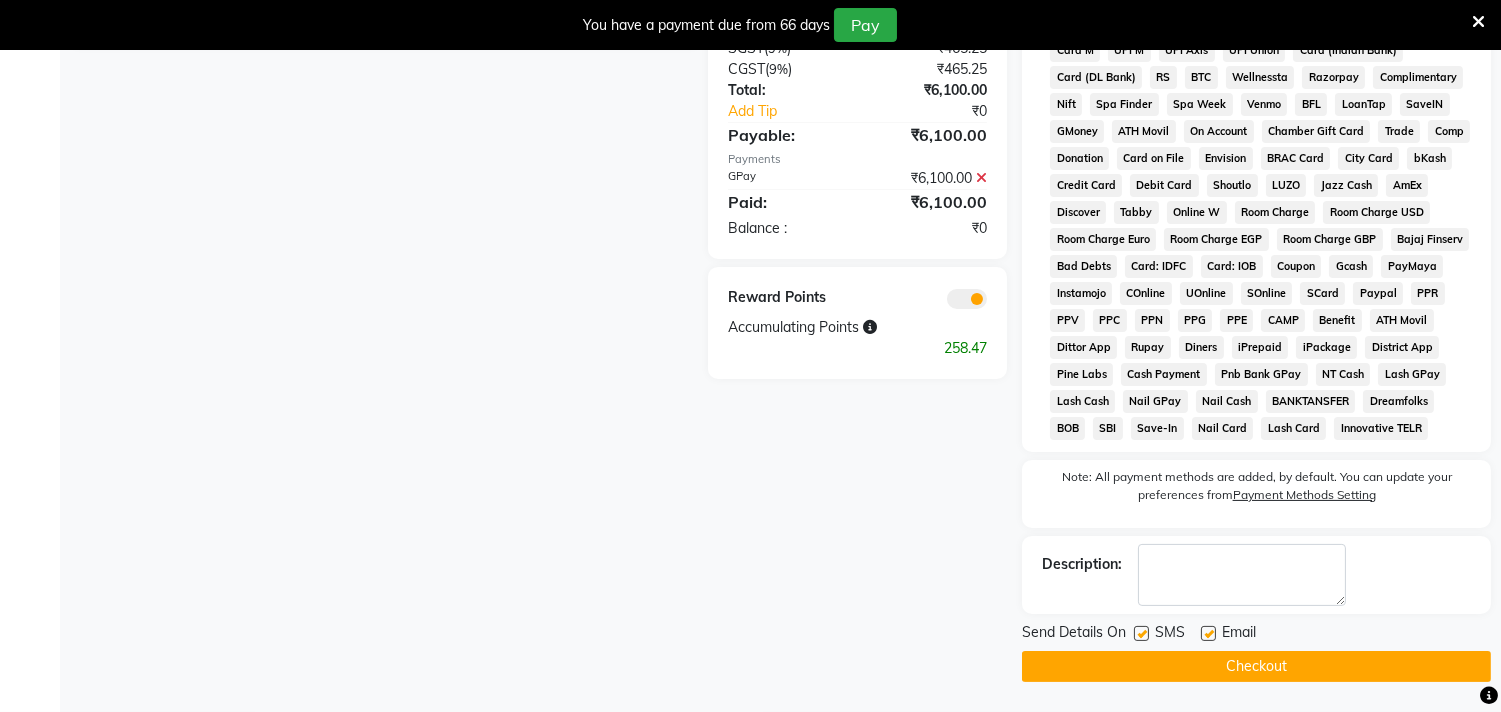 scroll, scrollTop: 794, scrollLeft: 0, axis: vertical 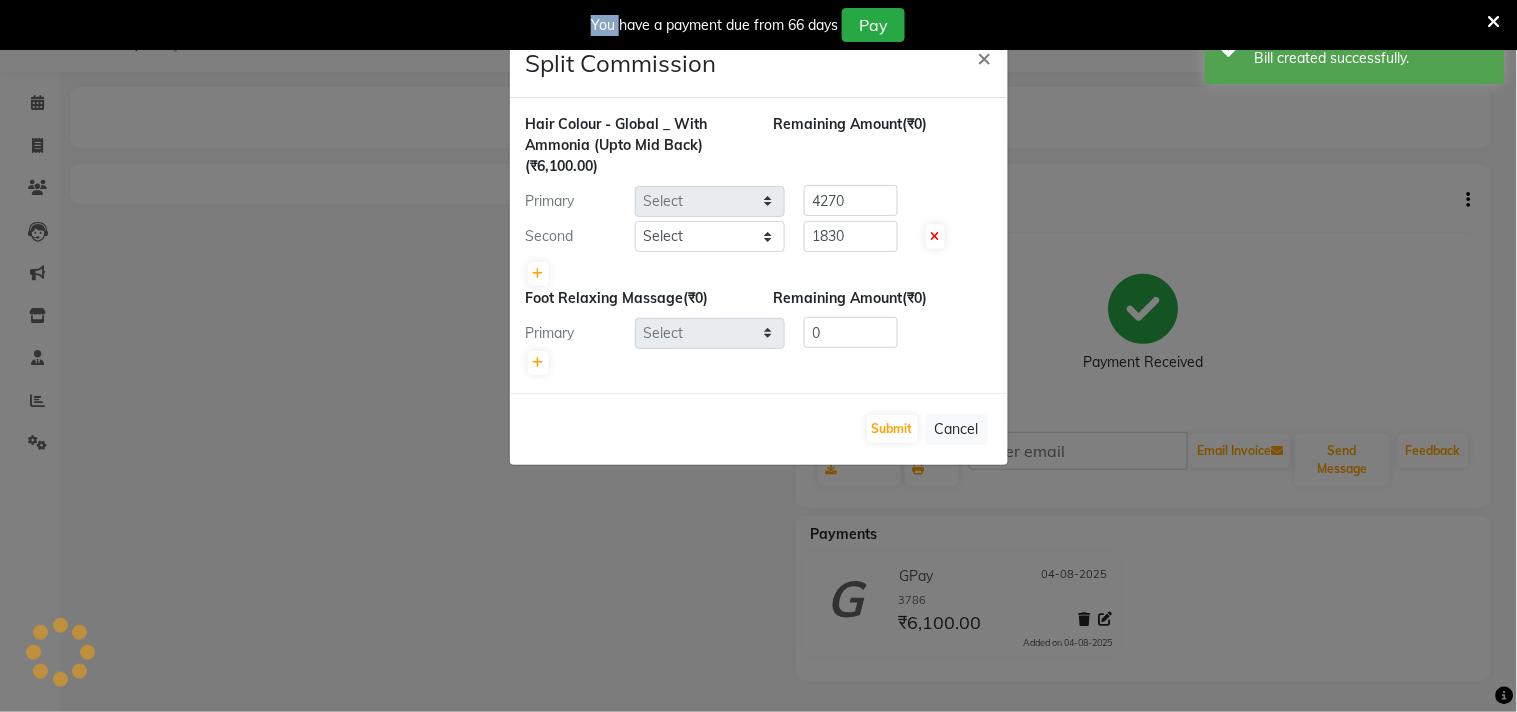 select on "87868" 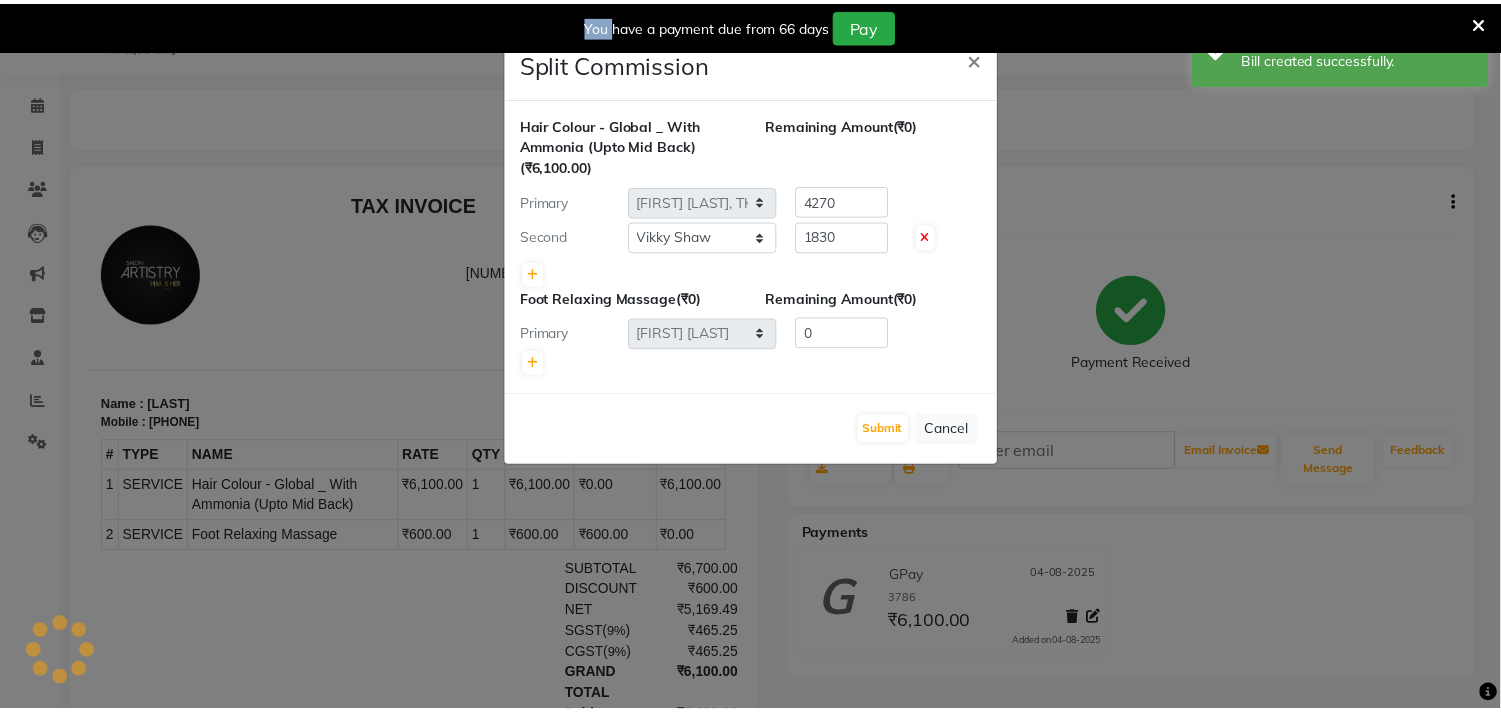 scroll, scrollTop: 0, scrollLeft: 0, axis: both 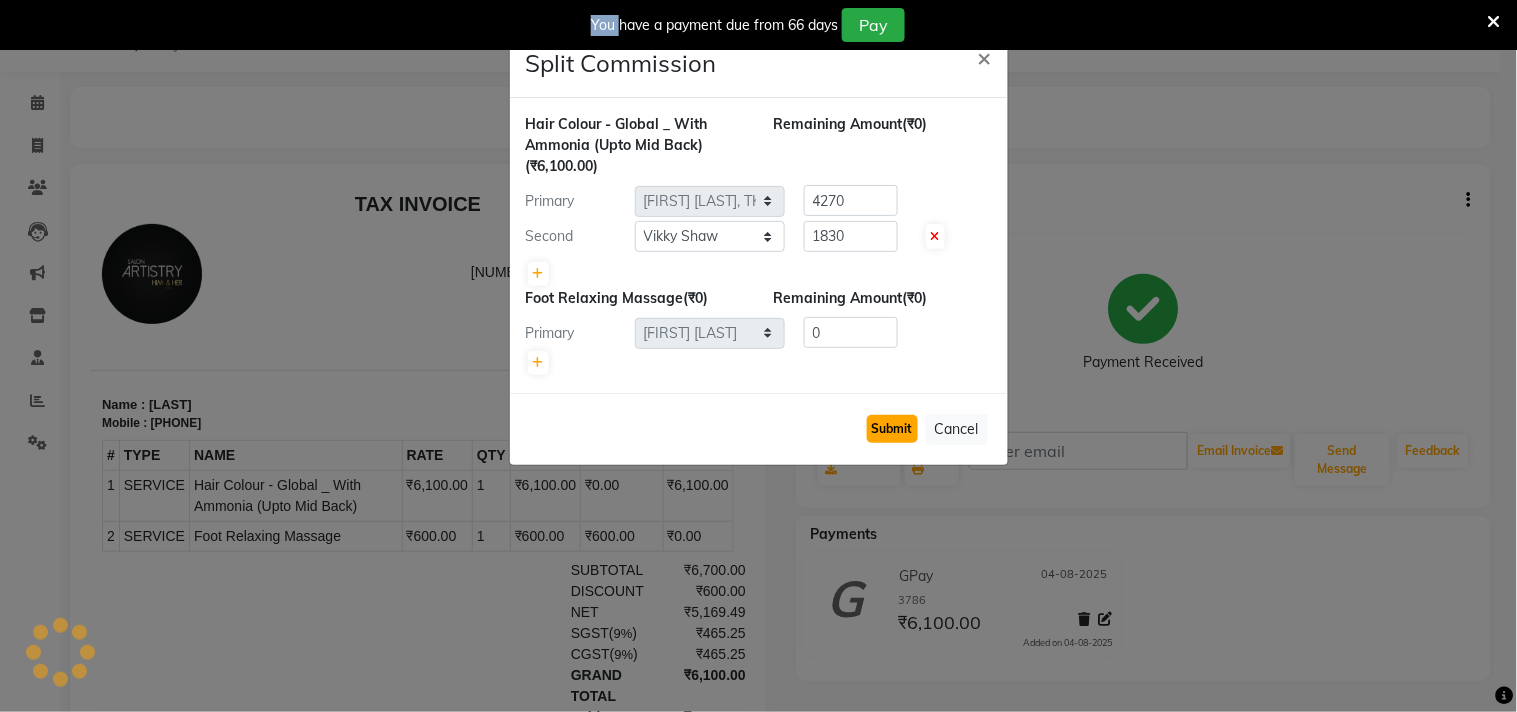 click on "Submit" 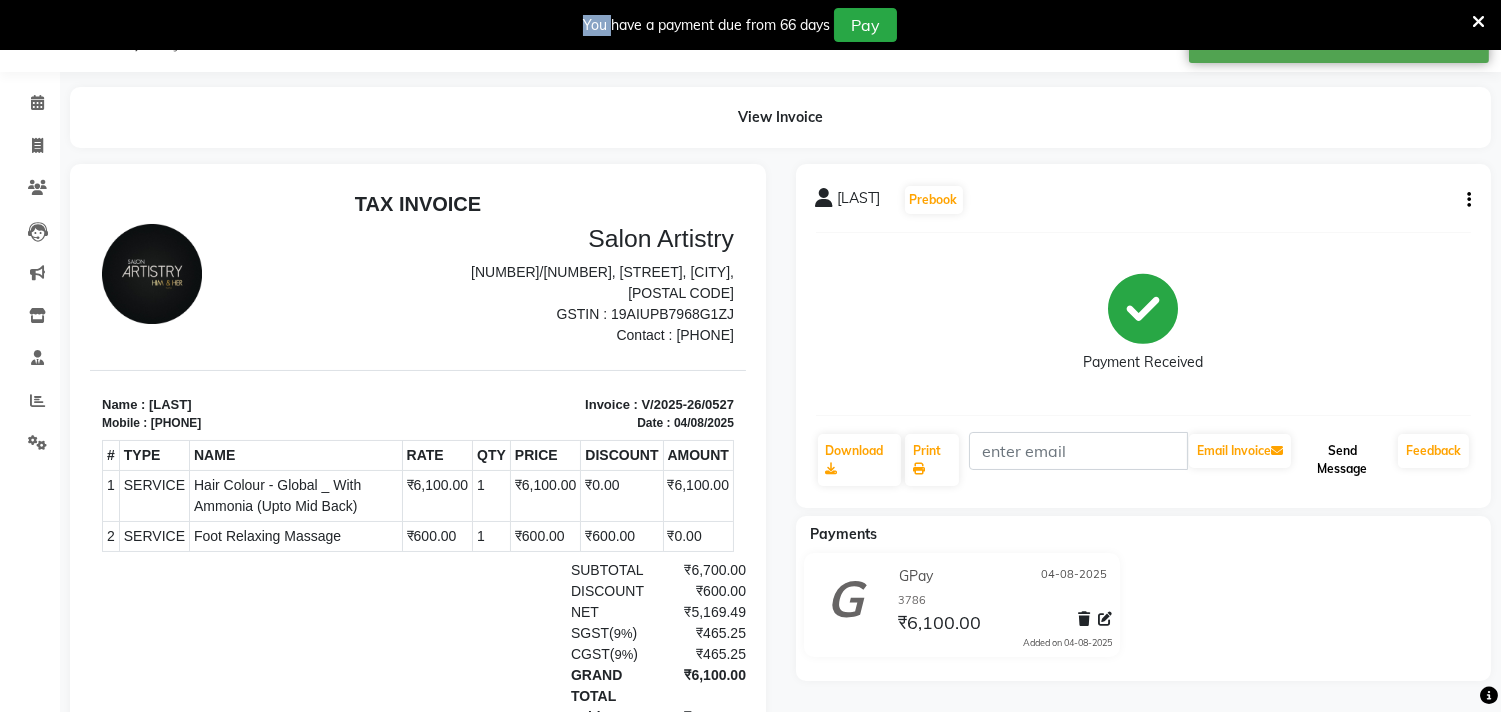 click on "Send Message" 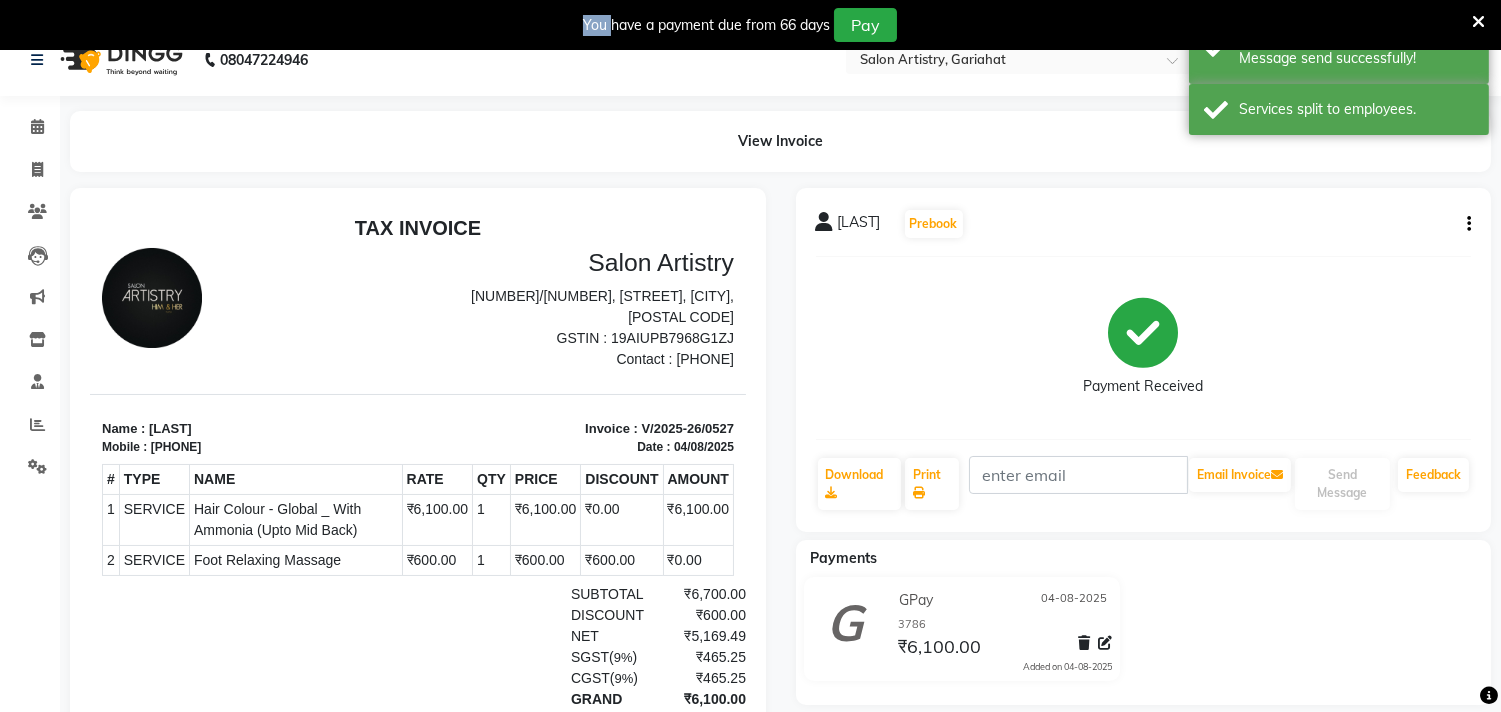 scroll, scrollTop: 0, scrollLeft: 0, axis: both 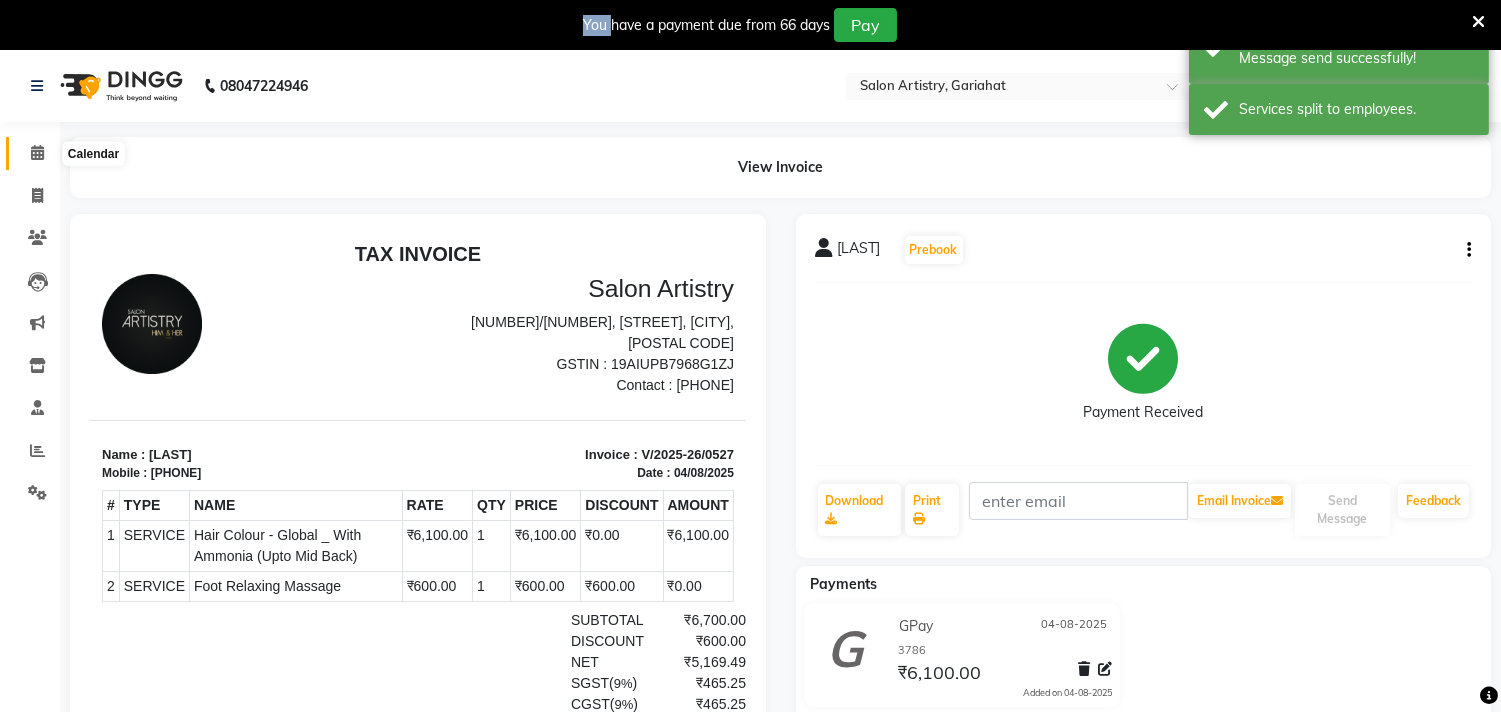 click 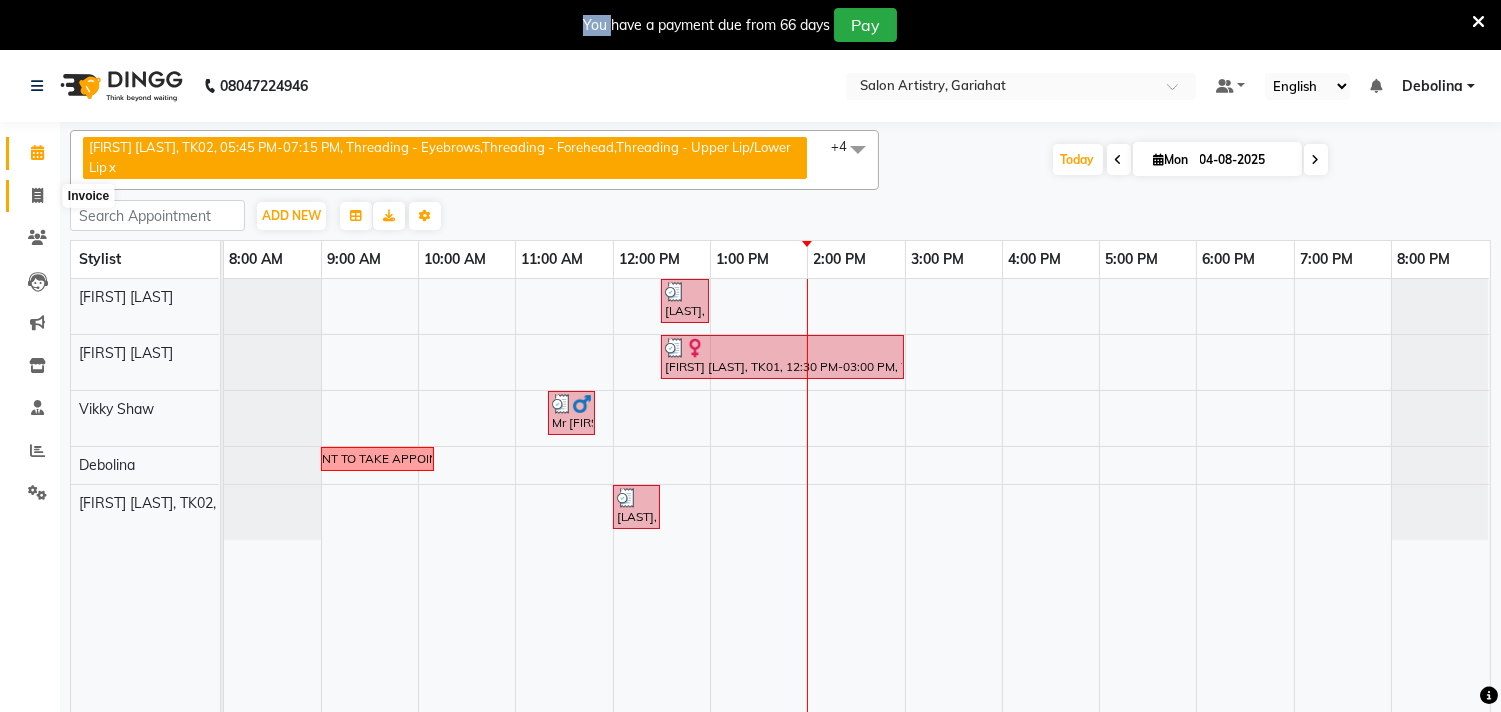 click 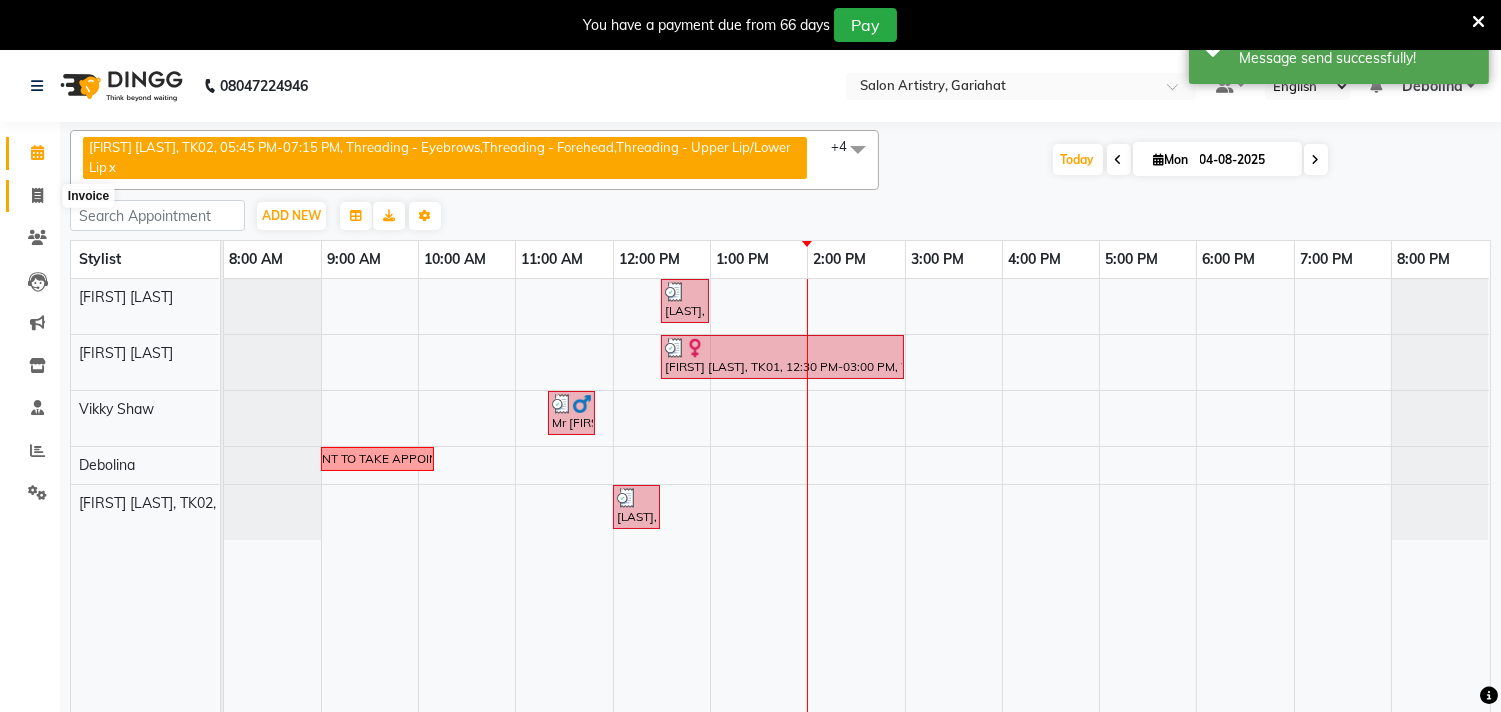 select on "8368" 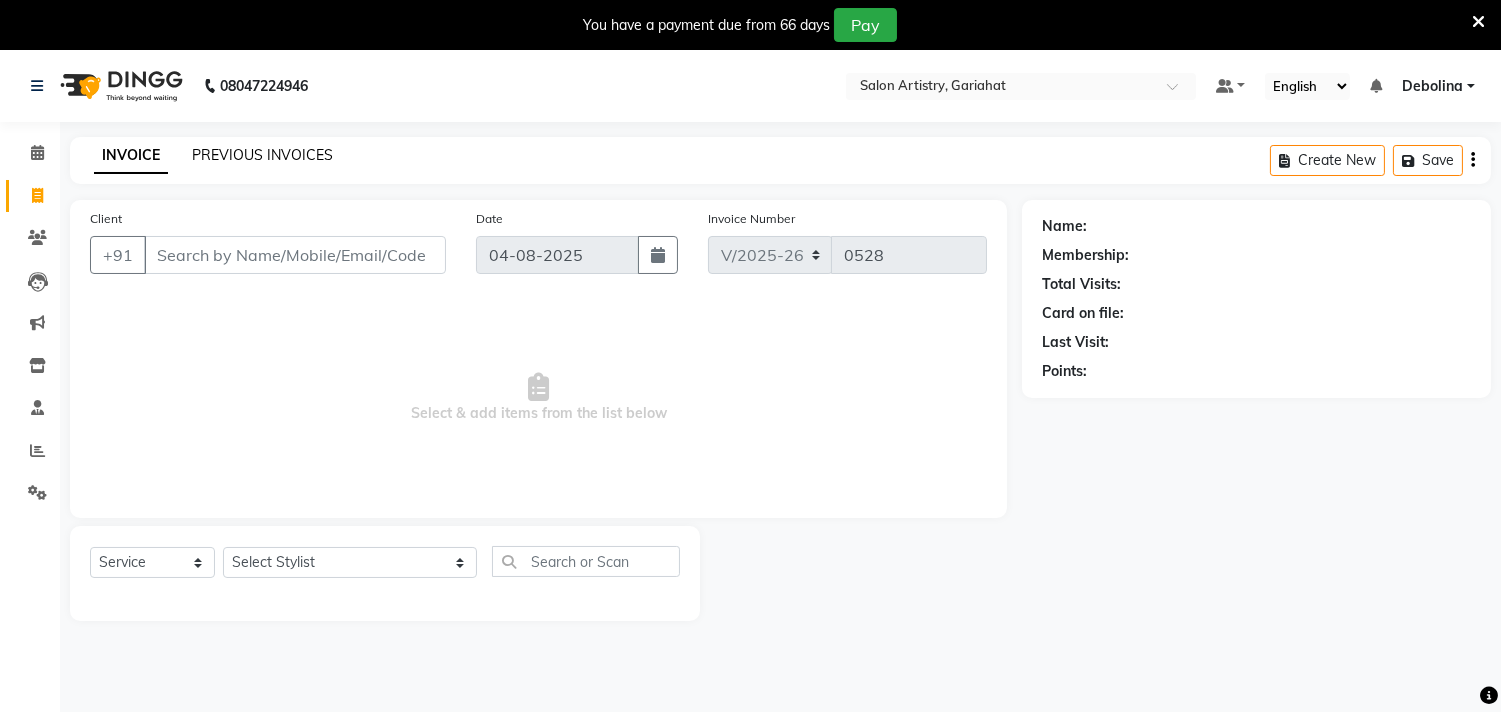 click on "PREVIOUS INVOICES" 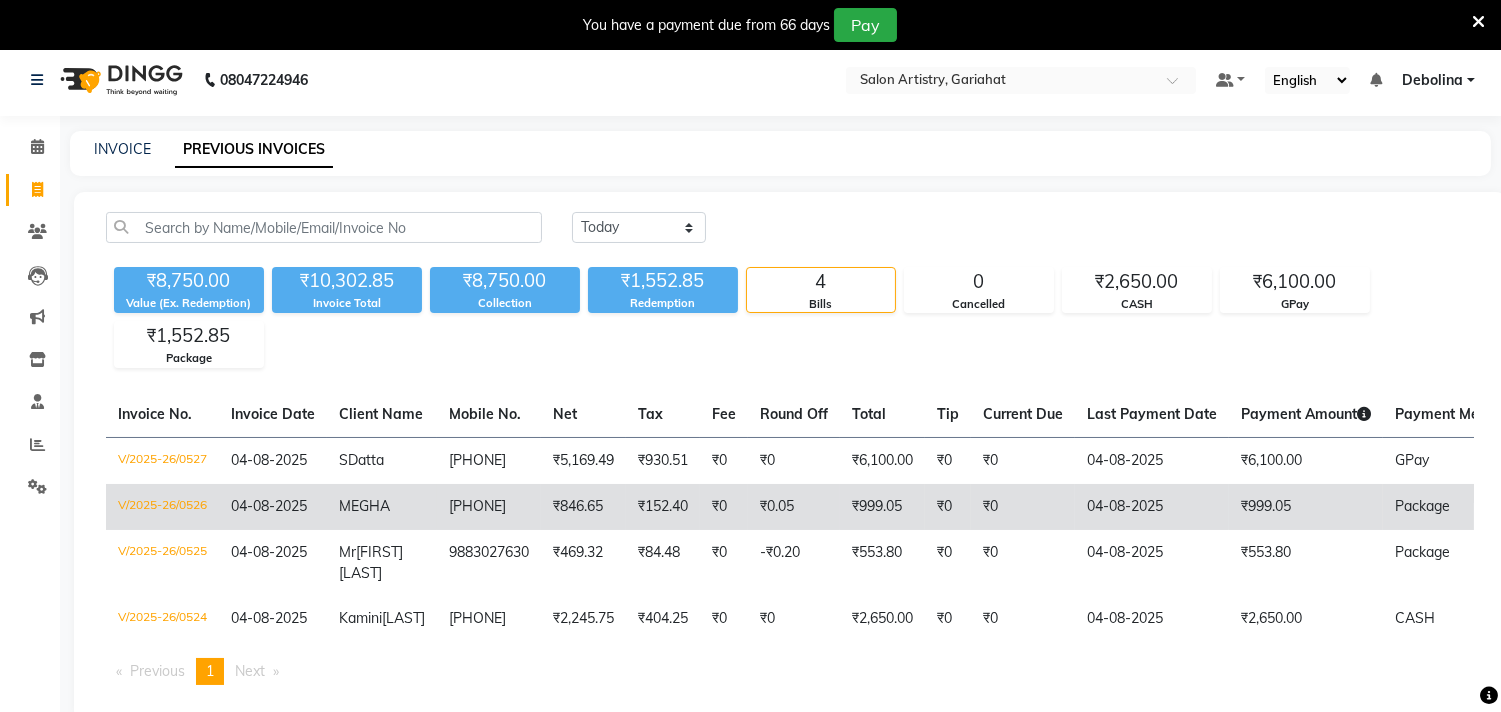 scroll, scrollTop: 0, scrollLeft: 0, axis: both 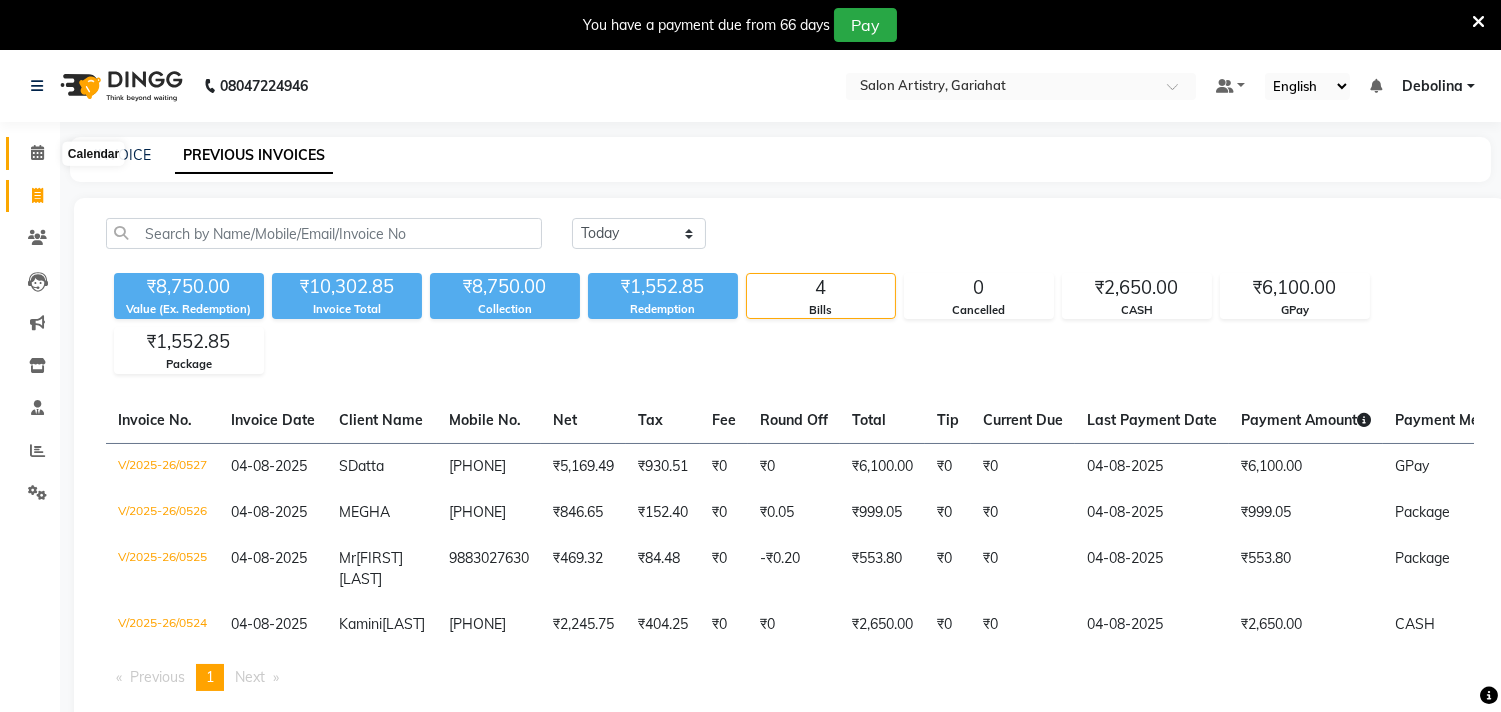 click 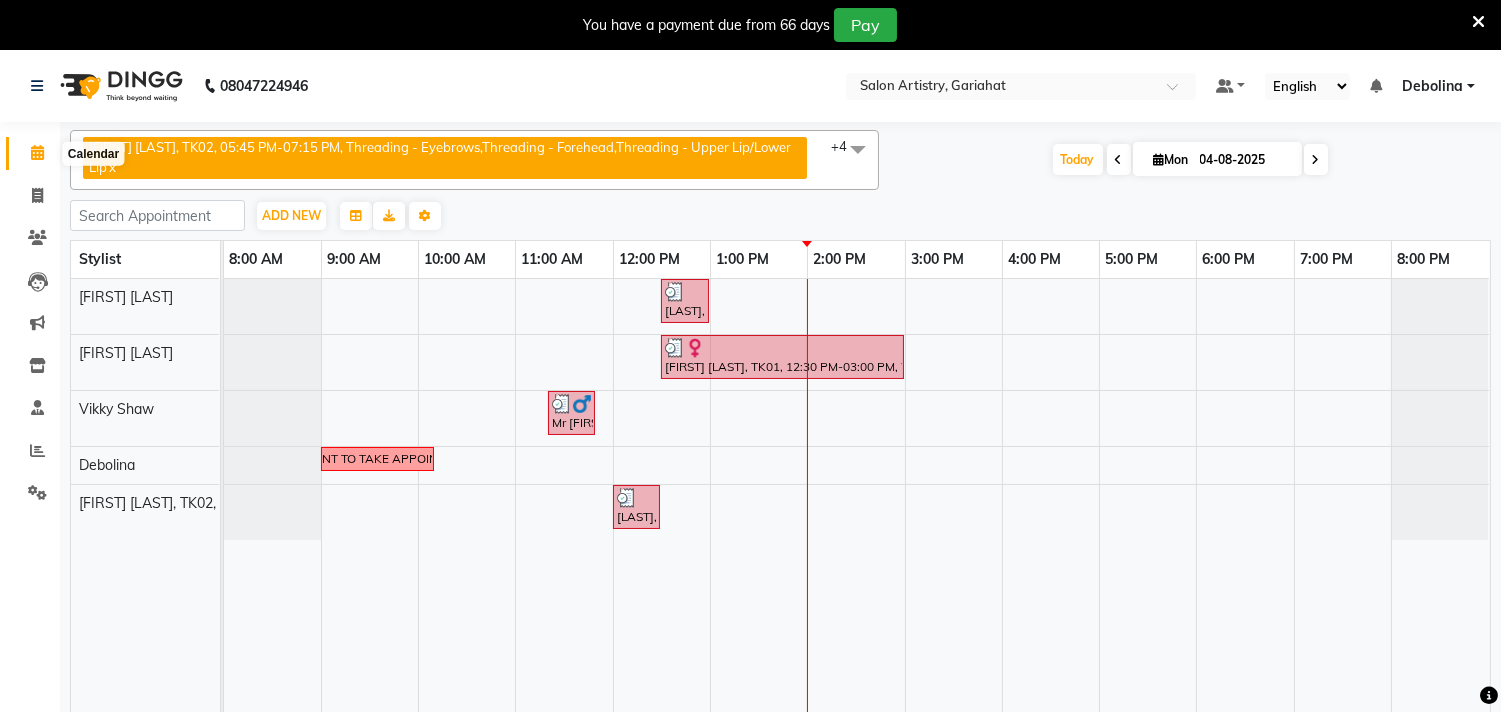 click 